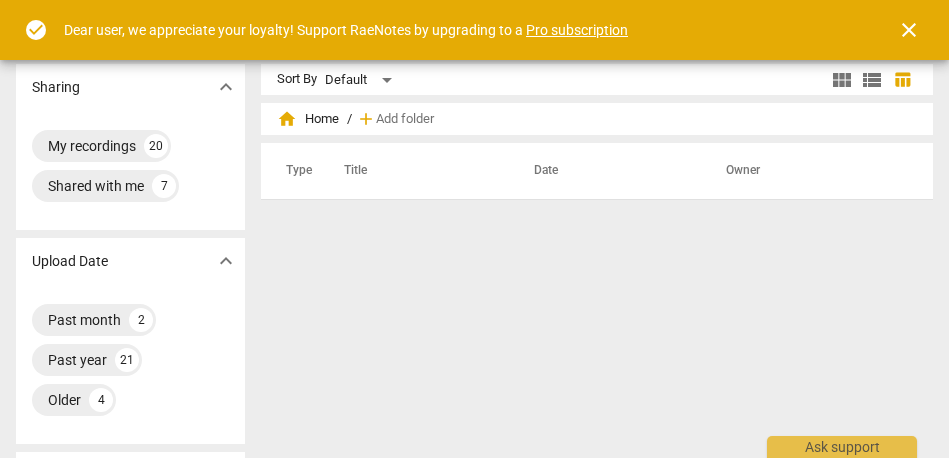 scroll, scrollTop: 0, scrollLeft: 0, axis: both 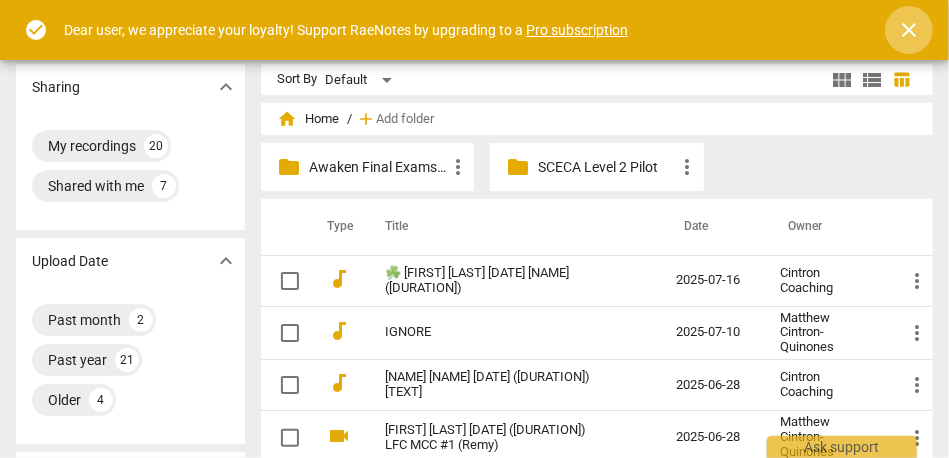 click on "close" at bounding box center [909, 30] 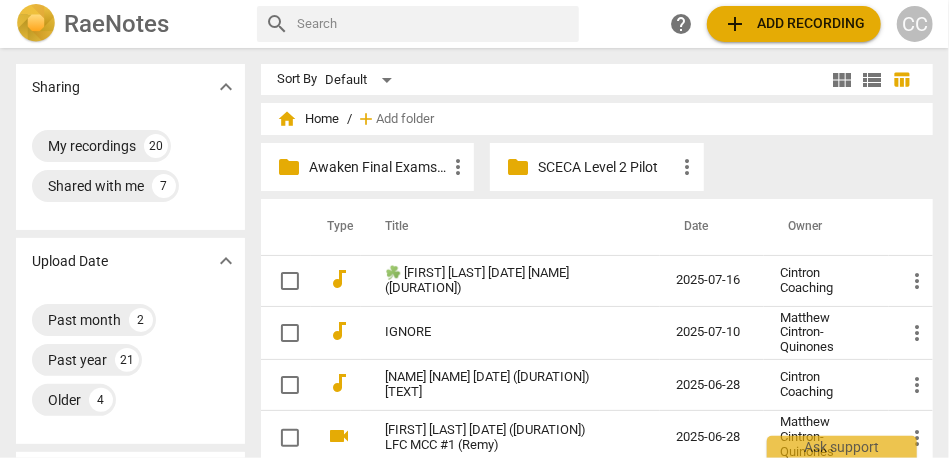 click on "Awaken Final Exams #18" at bounding box center (377, 167) 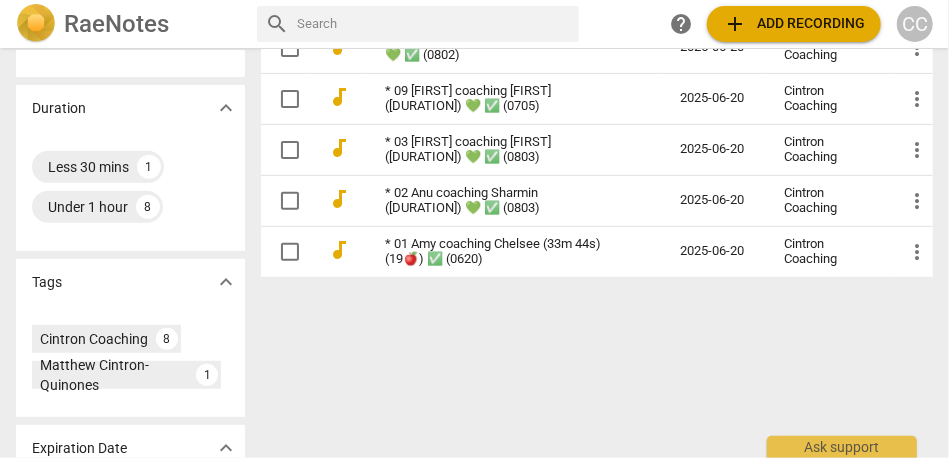 scroll, scrollTop: 382, scrollLeft: 0, axis: vertical 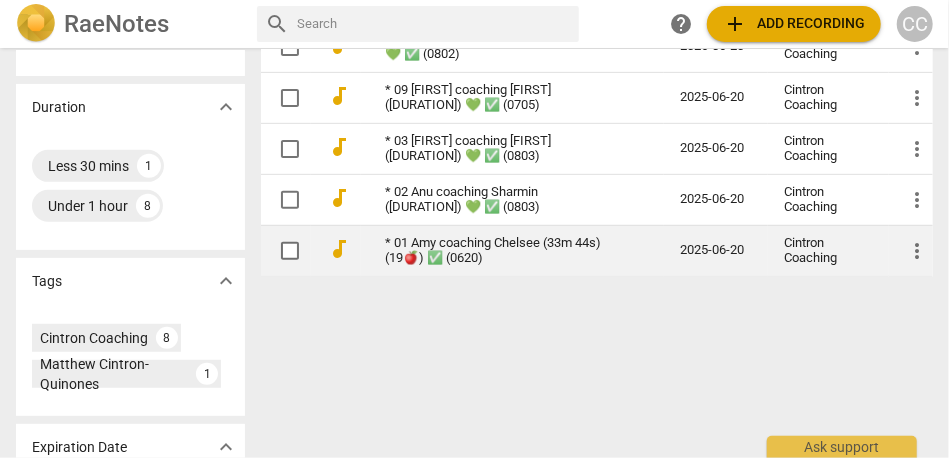 click on "* 01 Amy coaching Chelsee (33m 44s) (19🍎) ✅ (0620)" at bounding box center (496, 251) 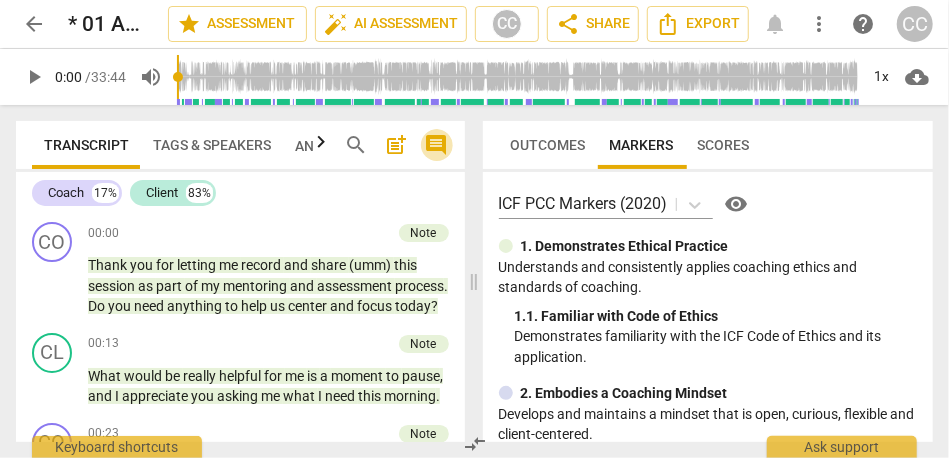 click on "comment" at bounding box center (437, 145) 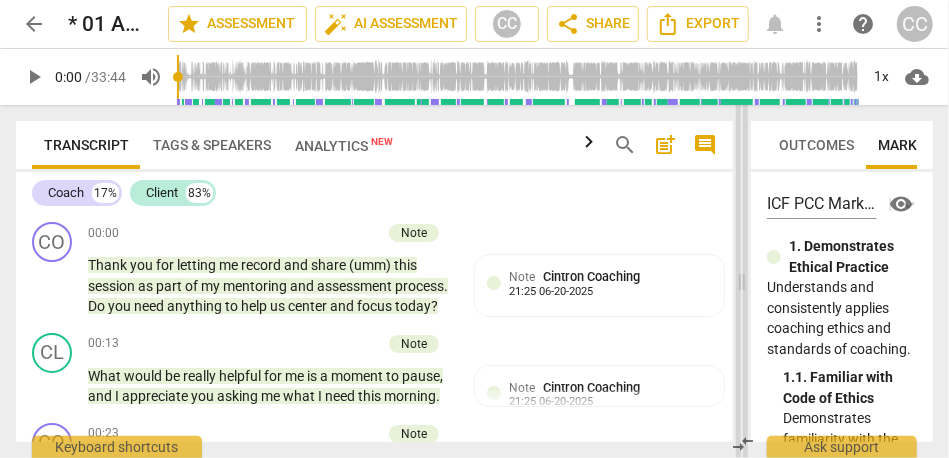 drag, startPoint x: 441, startPoint y: 277, endPoint x: 757, endPoint y: 271, distance: 316.05695 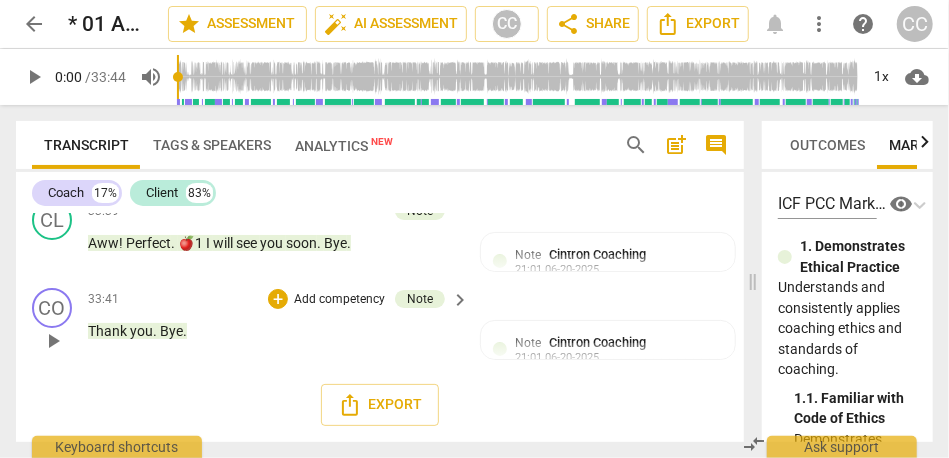 scroll, scrollTop: 11596, scrollLeft: 0, axis: vertical 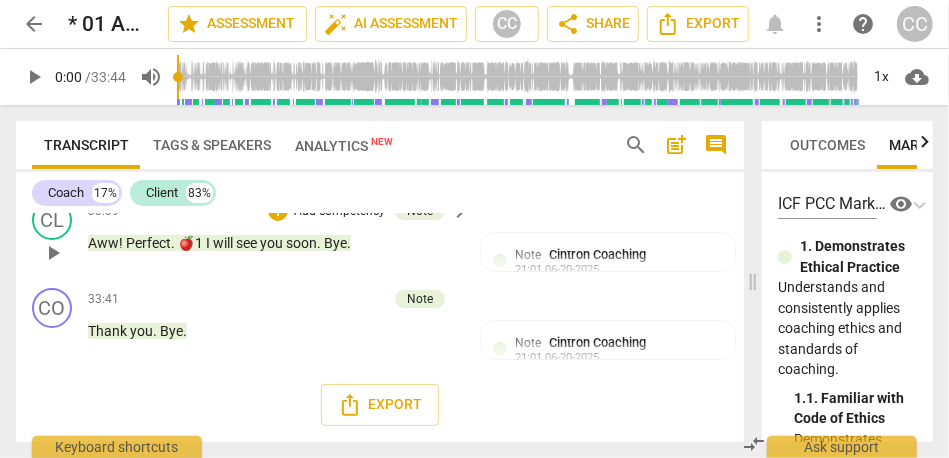 click on "Aww" at bounding box center [103, 243] 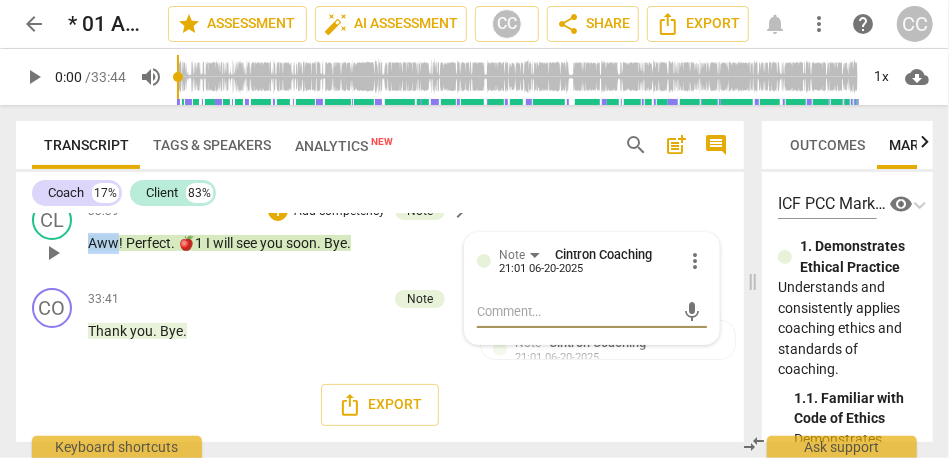 click on "Aww" at bounding box center (103, 243) 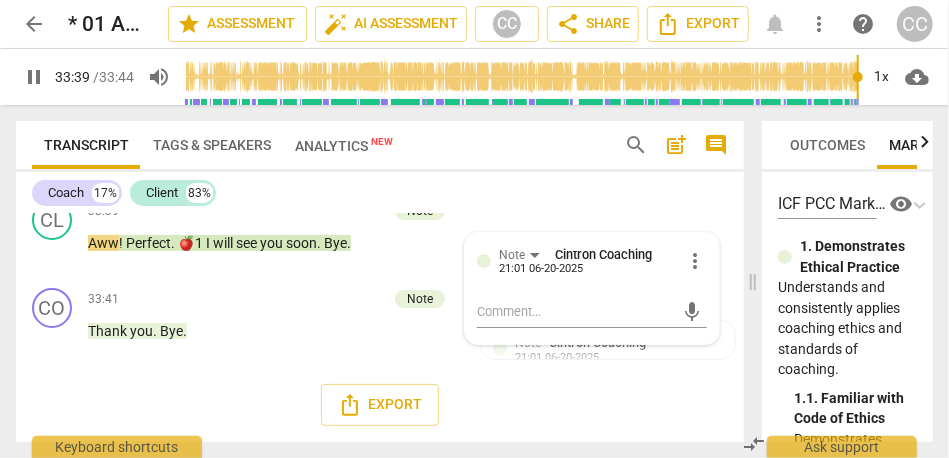click on "🍎1" at bounding box center [192, 243] 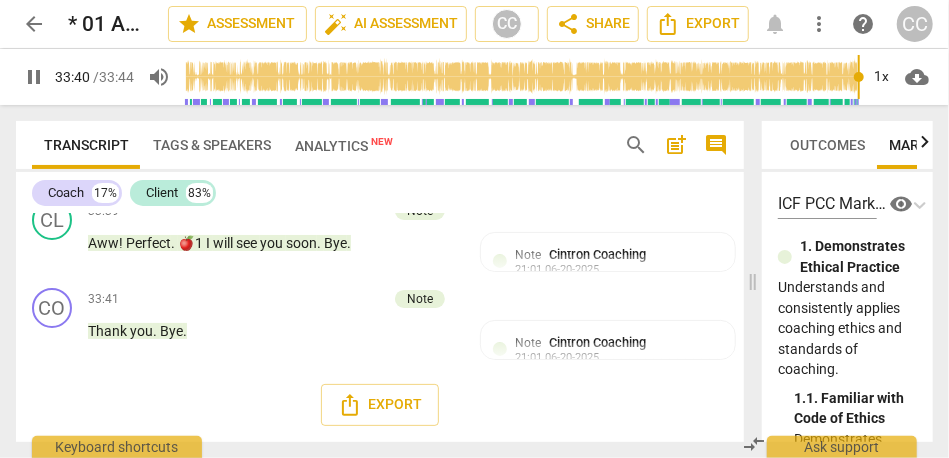 type on "2021" 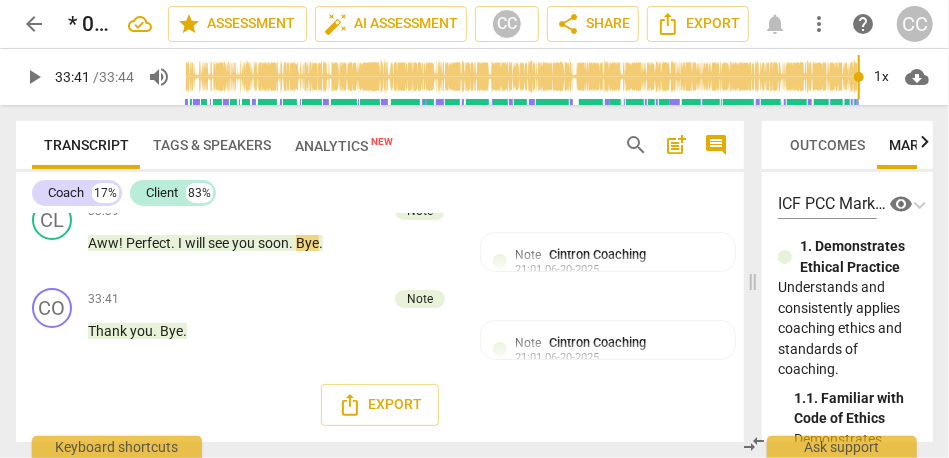 click on "Transcript Tags & Speakers Analytics   New" at bounding box center (312, 145) 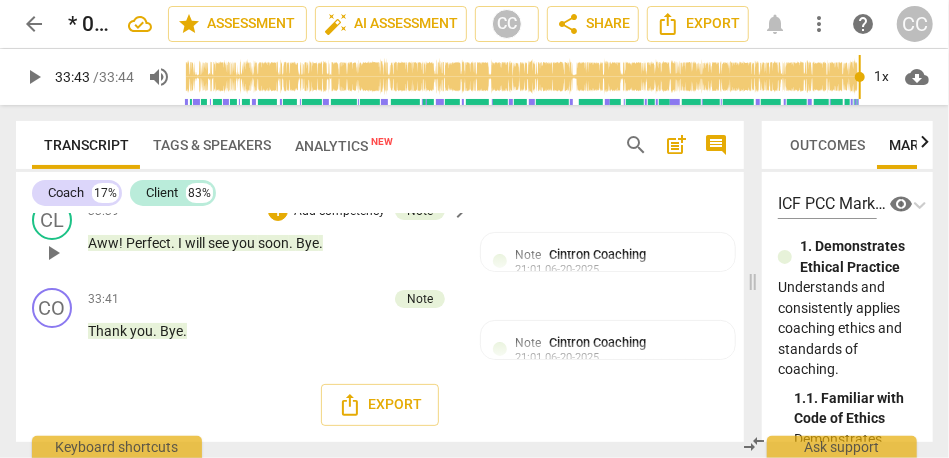 scroll, scrollTop: 11555, scrollLeft: 0, axis: vertical 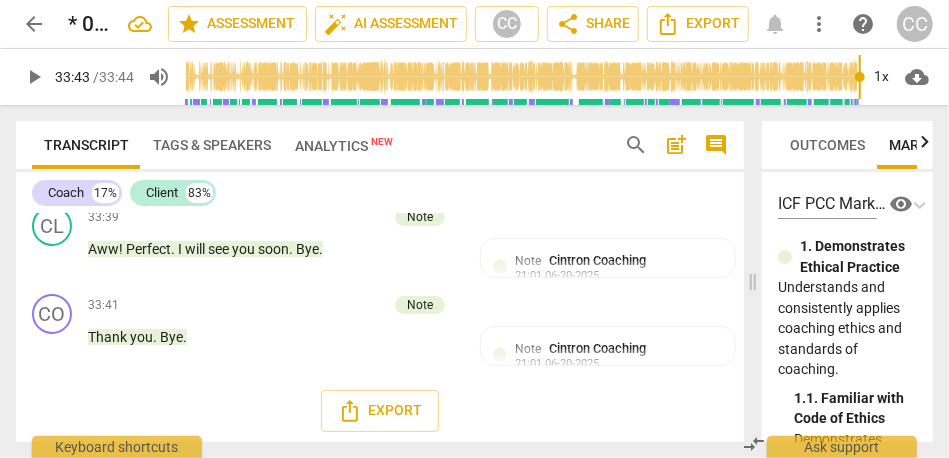 click on "soon" at bounding box center [273, 249] 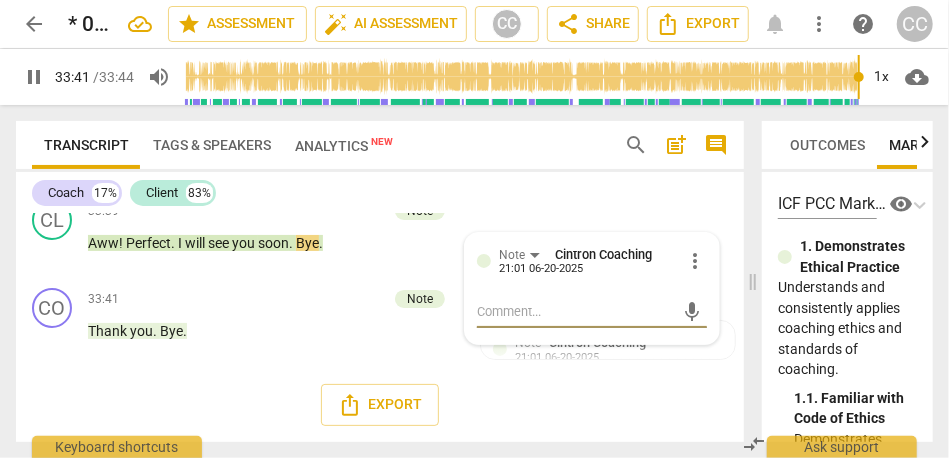 scroll, scrollTop: 11680, scrollLeft: 0, axis: vertical 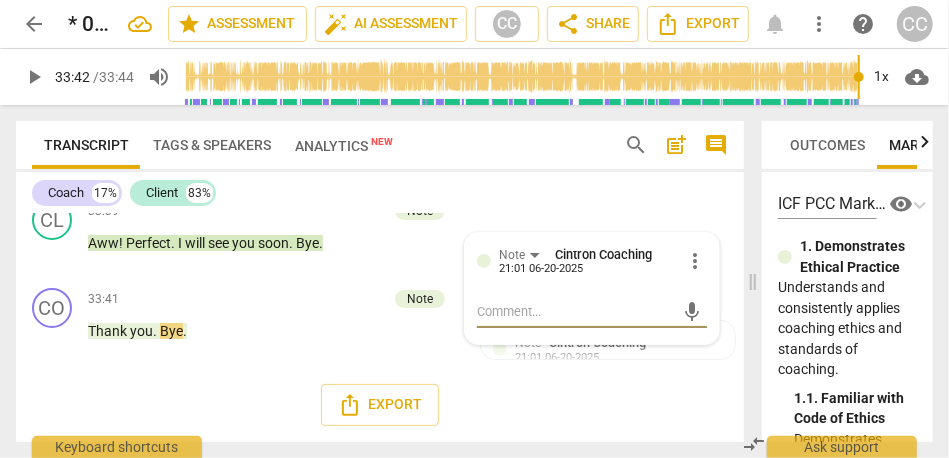 type on "2023" 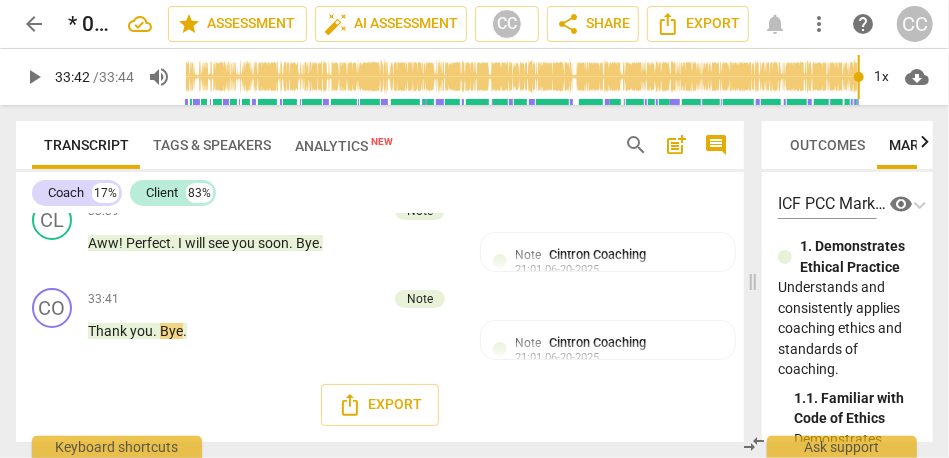 type 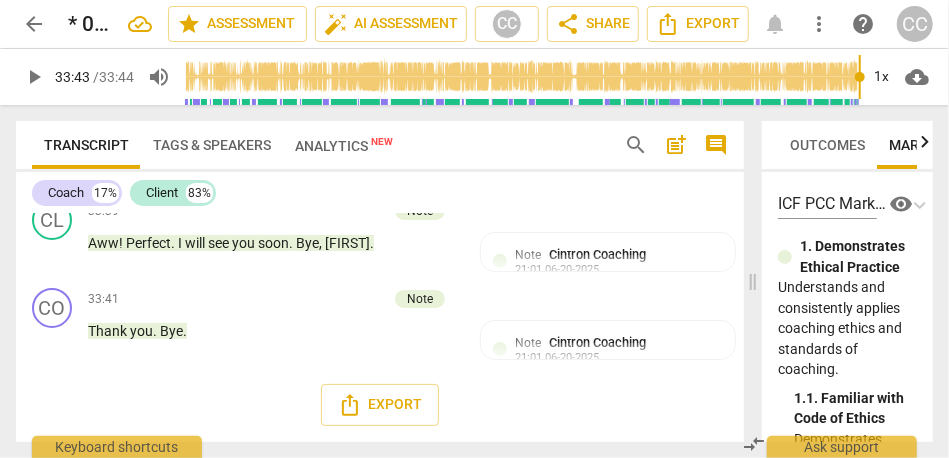 scroll, scrollTop: 11518, scrollLeft: 0, axis: vertical 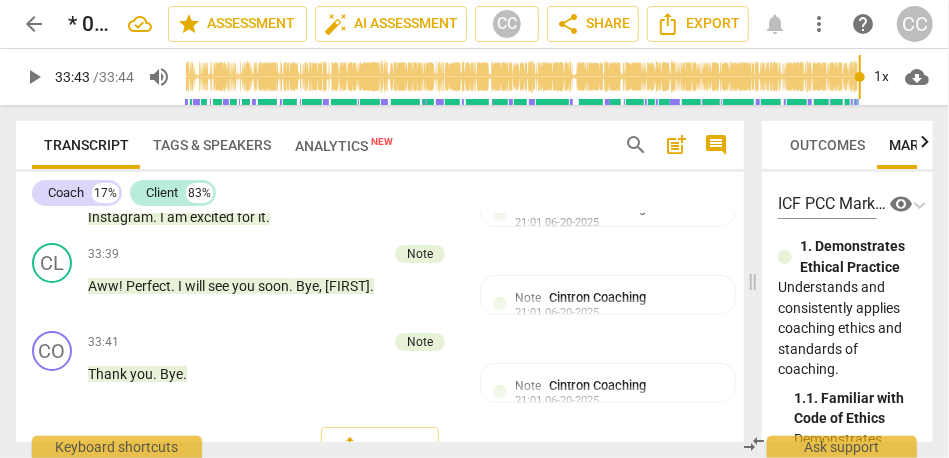 click on "inside" at bounding box center [141, 127] 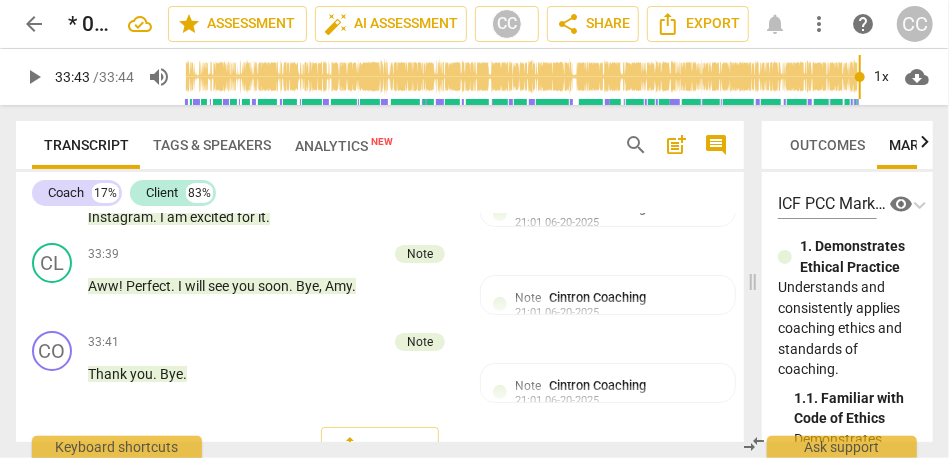 click on "inside" at bounding box center (141, 127) 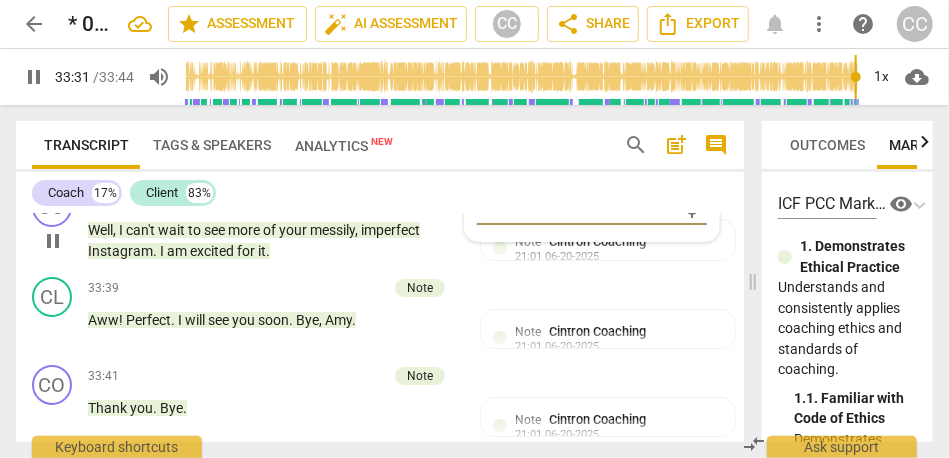 scroll, scrollTop: 11466, scrollLeft: 0, axis: vertical 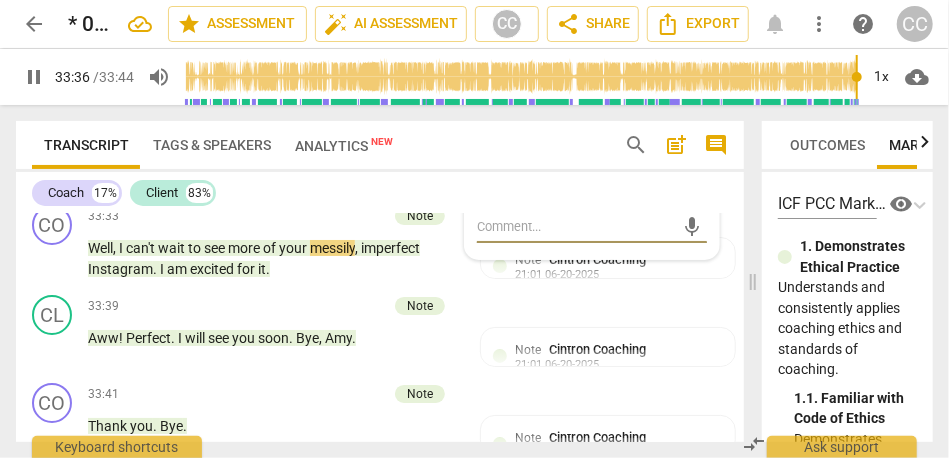click on "Coach 17% Client 83% CO play_arrow pause 00:00 + Add competency Note keyboard_arrow_right Thank   you   for   letting   me   record   and   share   (umm)   this   session   as   part   of   my   mentoring   and   assessment   process .   Do   you   need   anything   to   help   us   center   and   focus   today ? Note Cintron Coaching 21:25 06-20-2025 CL play_arrow pause 00:13 + Add competency Note keyboard_arrow_right What   would   be   really   helpful   for   me   is   a   moment   to   pause ,   and   I   appreciate   you   asking   me   what   I   need   this   morning . Note Cintron Coaching 21:25 06-20-2025 CO play_arrow pause 00:23 + Add competency Note keyboard_arrow_right All   right .   How   about   one   big   deep   breath ?   [00:26 ,   00:40]   All   right ,   so   what   would   you   like   to   focus   on   in   our   session   today ? Note Cintron Coaching 21:24 06-20-2025 CL play_arrow pause 00:46 + Add competency Note keyboard_arrow_right Yeah .   For   today's   session ,   what     be" at bounding box center (380, 307) 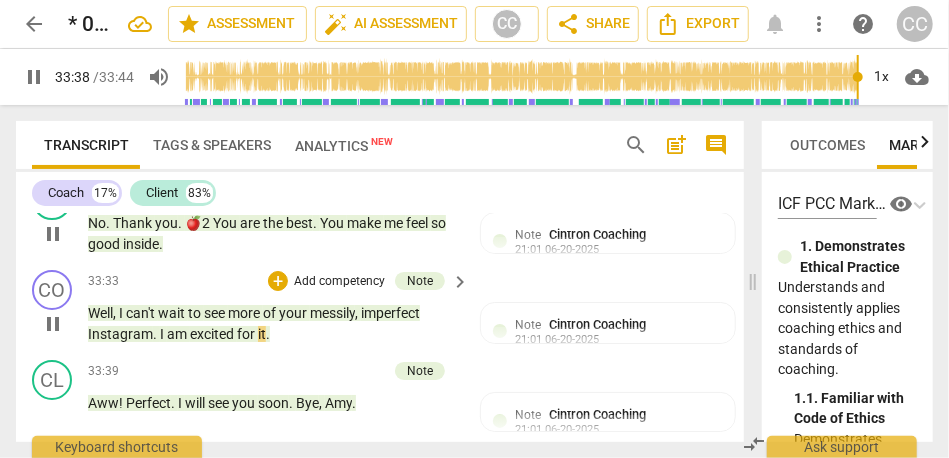 scroll, scrollTop: 11400, scrollLeft: 0, axis: vertical 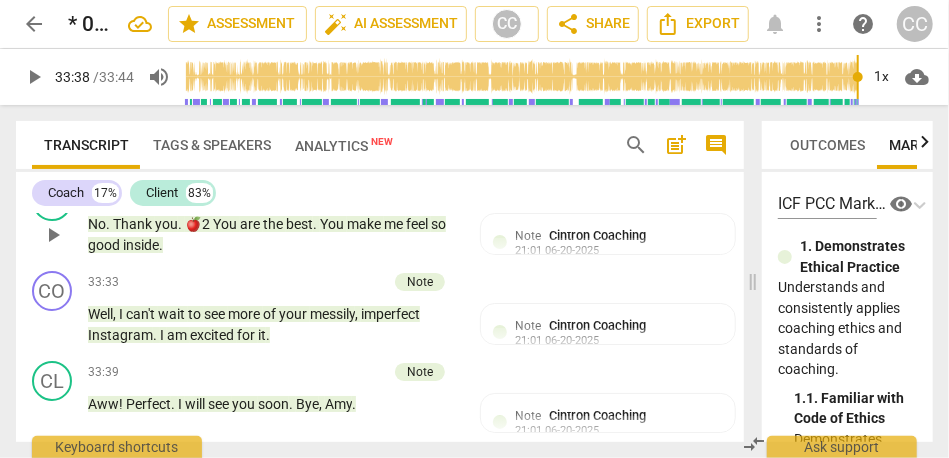 click on "session" at bounding box center [182, 155] 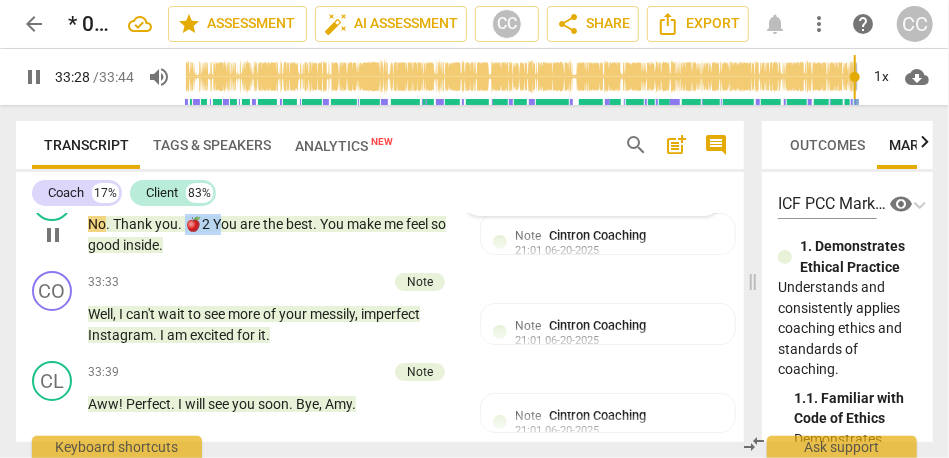 drag, startPoint x: 214, startPoint y: 351, endPoint x: 186, endPoint y: 354, distance: 28.160255 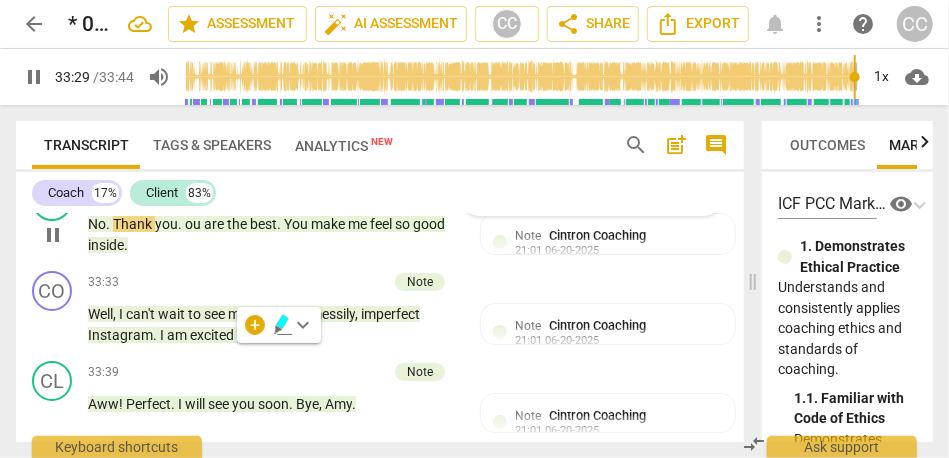 type 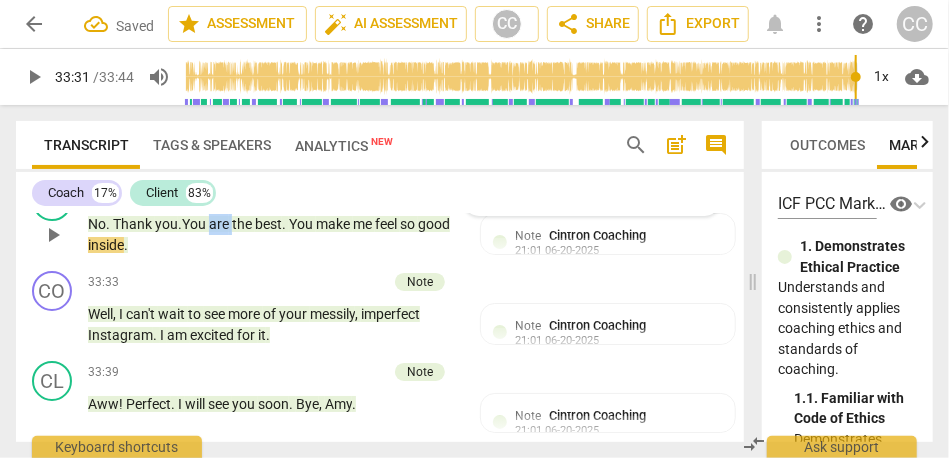 drag, startPoint x: 236, startPoint y: 356, endPoint x: 211, endPoint y: 357, distance: 25.019993 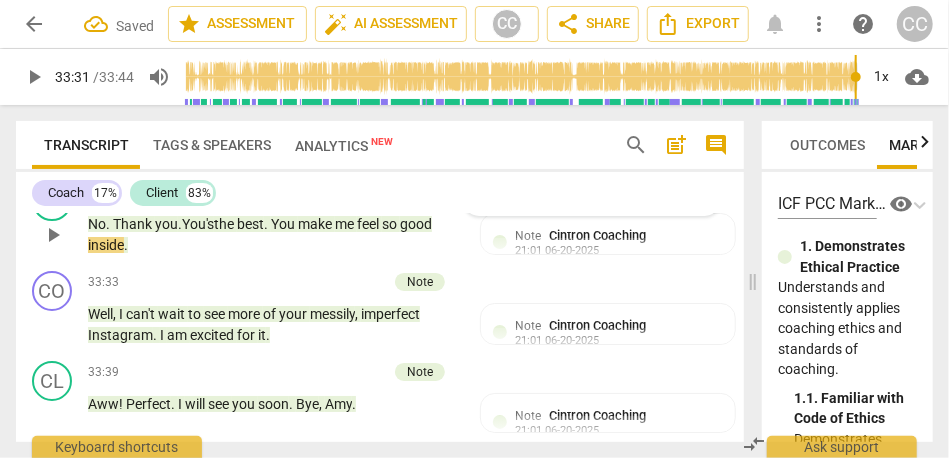 click on "the" at bounding box center (225, 224) 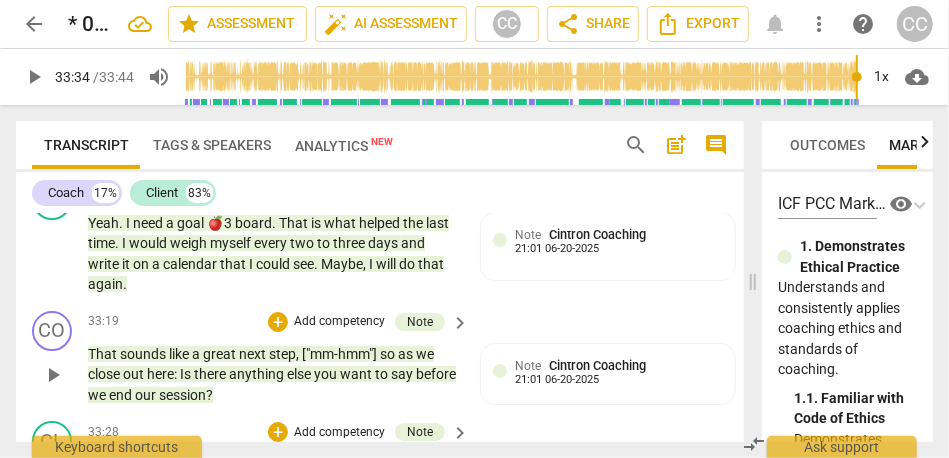 scroll, scrollTop: 11159, scrollLeft: 0, axis: vertical 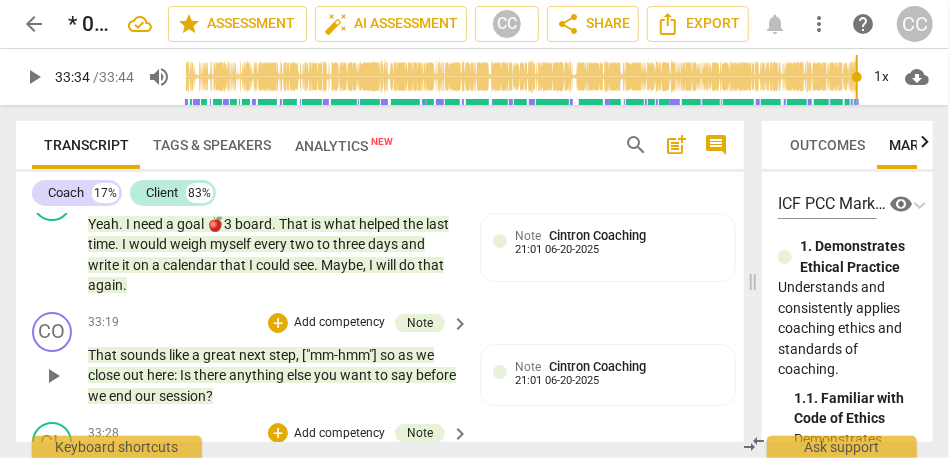 click on "mind" at bounding box center (241, 136) 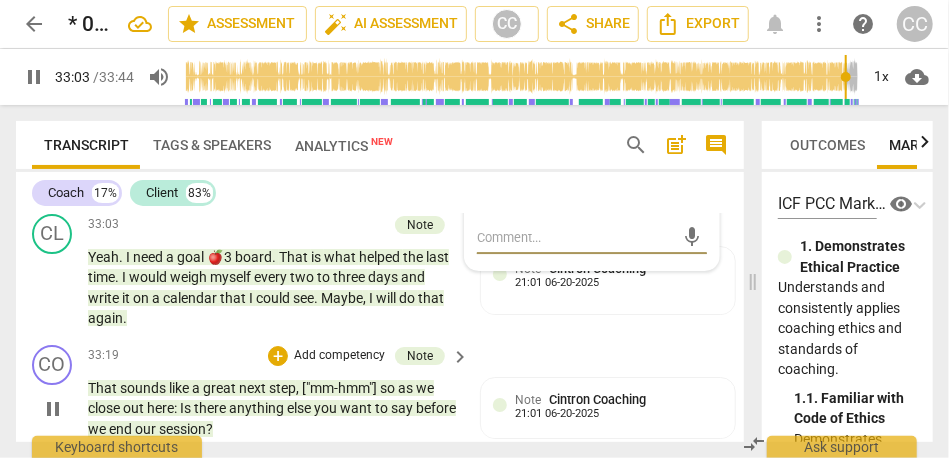 scroll, scrollTop: 11136, scrollLeft: 0, axis: vertical 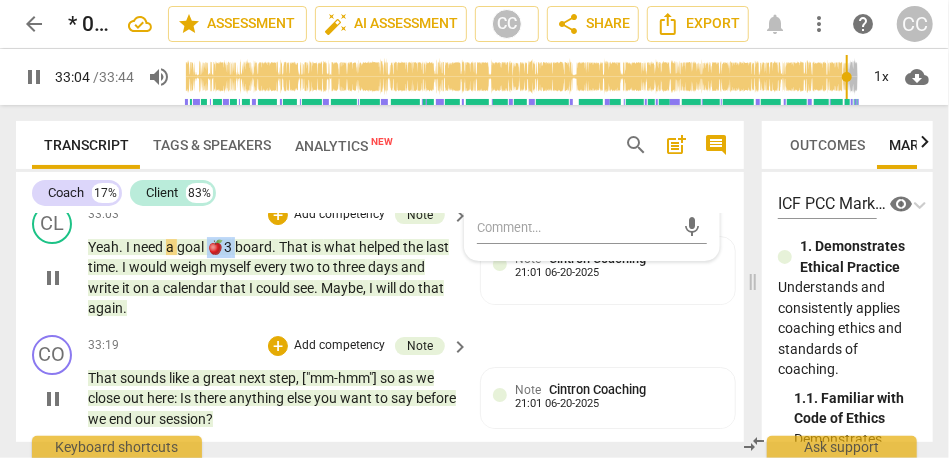 drag, startPoint x: 235, startPoint y: 374, endPoint x: 213, endPoint y: 374, distance: 22 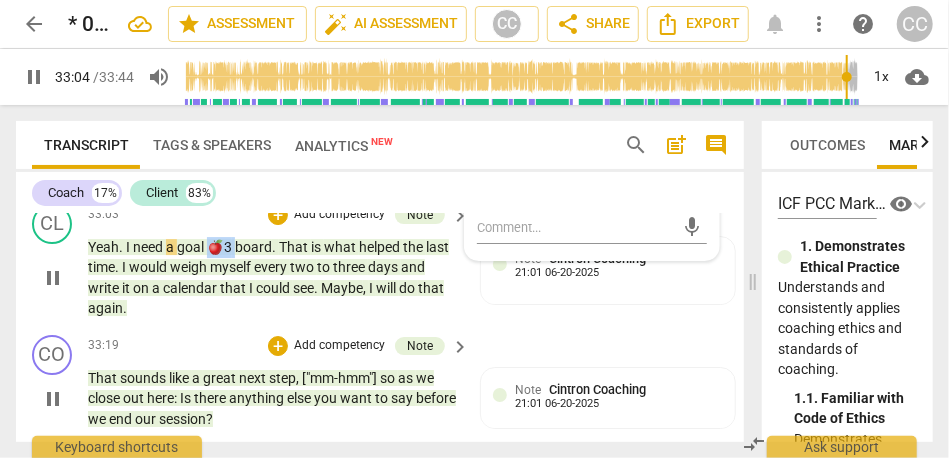 click on "Yeah .   I   need   a   goal   🍎3   board .   That   is   what   helped   the   last   time .   I   would   weigh   myself   every   two   to   three   days   and   write   it   on   a   calendar   that   I   could   see .   Maybe ,   I   will   do   that   again ." at bounding box center (273, 278) 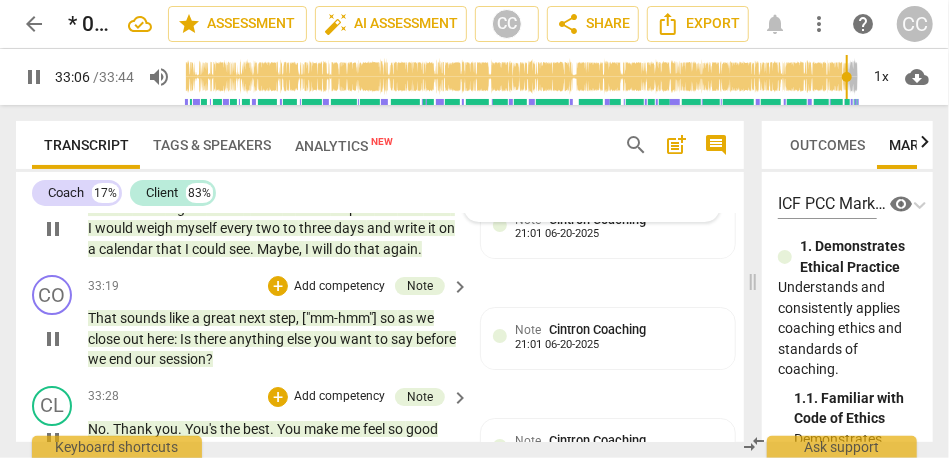 scroll, scrollTop: 11211, scrollLeft: 0, axis: vertical 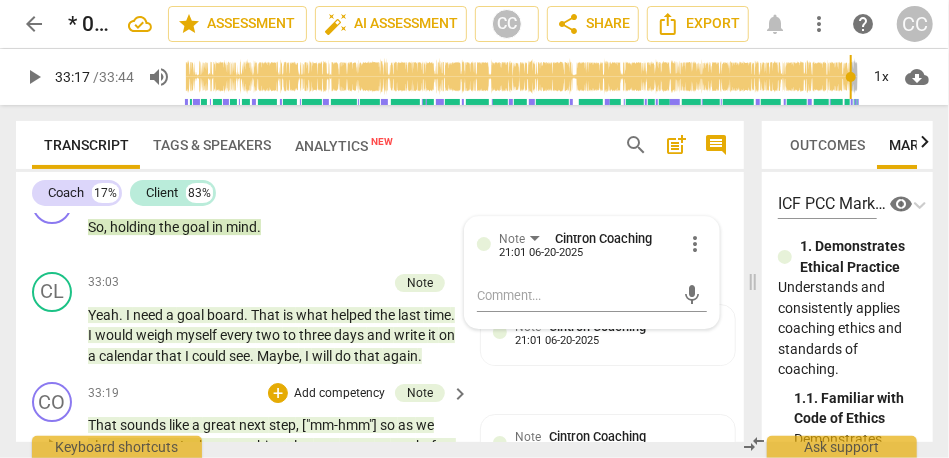click on "weight" at bounding box center [344, 157] 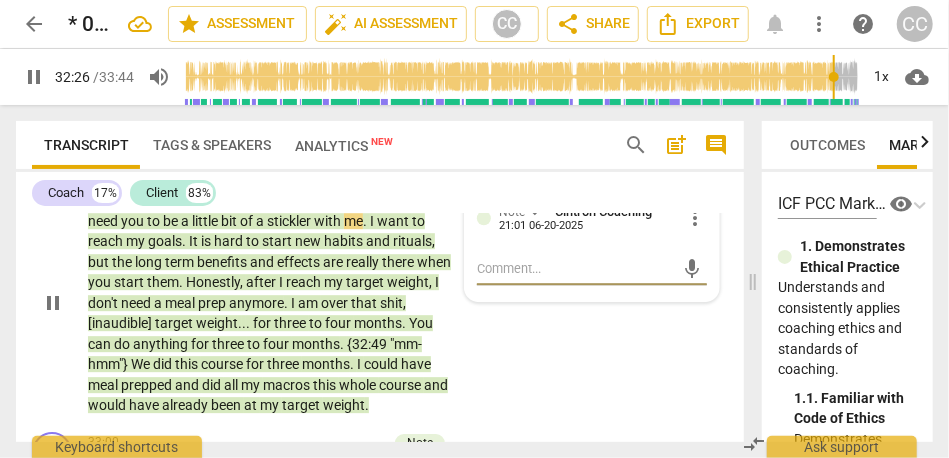 scroll, scrollTop: 10820, scrollLeft: 0, axis: vertical 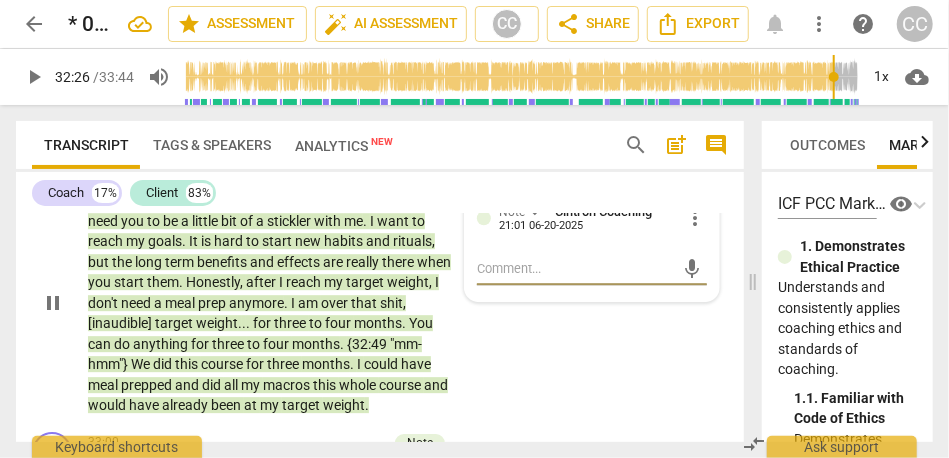 type on "1947" 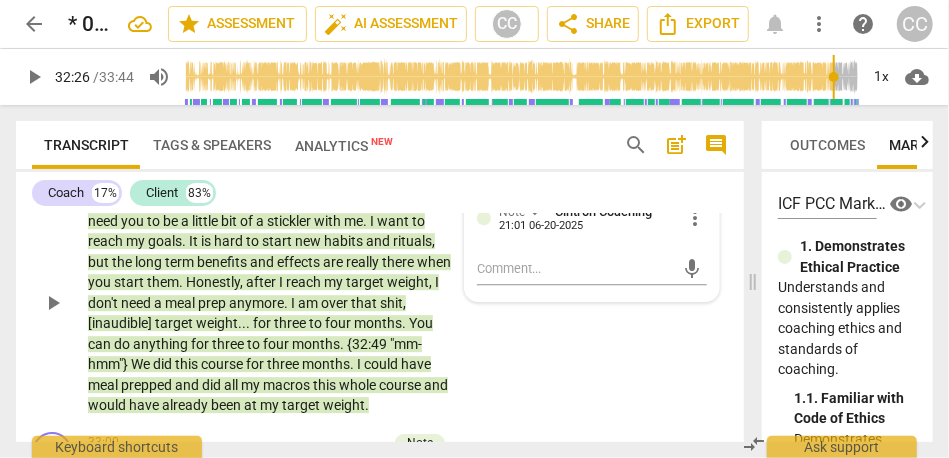 drag, startPoint x: 272, startPoint y: 328, endPoint x: 251, endPoint y: 329, distance: 21.023796 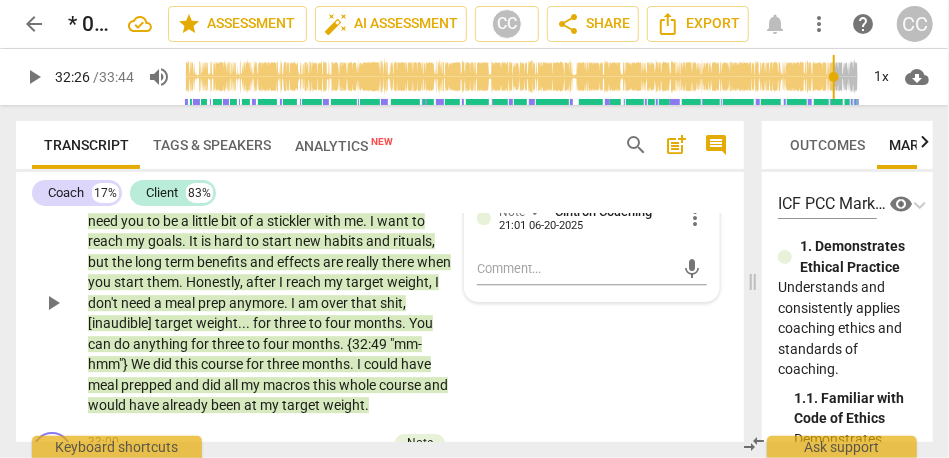 click on "It   makes   me   feel   good .   It   🍎4   helps   me   reach   my   goals .   I   need   you   to   be   a   little   bit   of   a   stickler   with   me .   I   want   to   reach   my   goals .   It   is   hard   to   start   new   habits   and   rituals ,   but   the   long   term   benefits   and   effects   are   really   there   when   you   start   them .   Honestly ,   after   I   reach   my   target   weight ,   I   don't   need   a   meal   prep   anymore .   I   am   over   that   shit ,   [inaudible]   target   weight . . .   for   three   to   four   months .   You   can   do   anything   for   three   to   four   months .   {32:49   "mm-hmm"}   We   did   this   course   for   three   months .   I   could   have   meal   prepped   and   did   all   my   macros   this   whole   course   and   would   have   already   been   at   my   target   weight ." at bounding box center (273, 303) 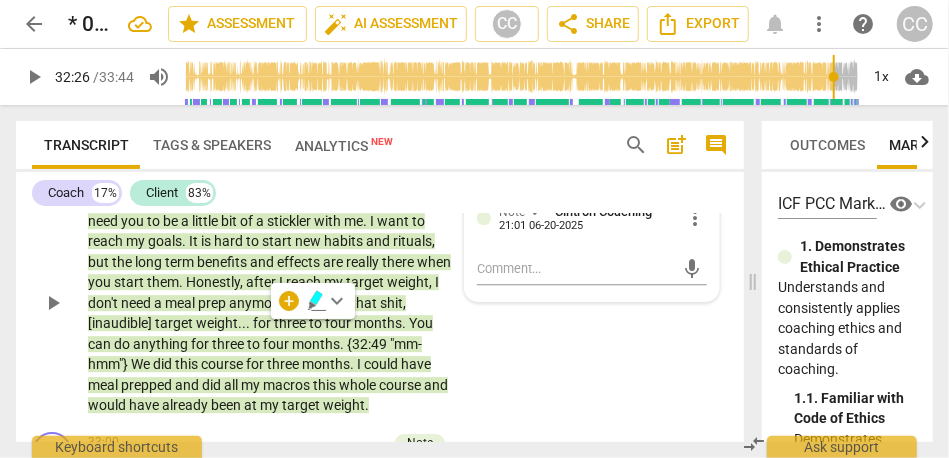 type 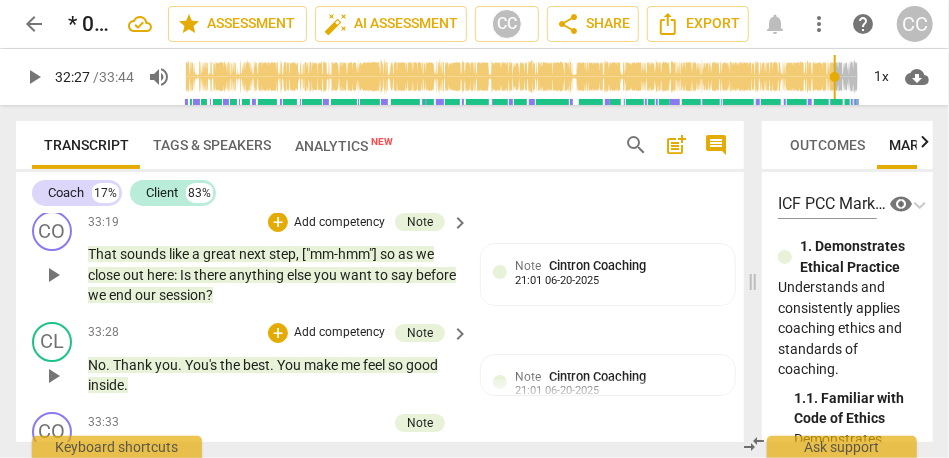 scroll, scrollTop: 11236, scrollLeft: 0, axis: vertical 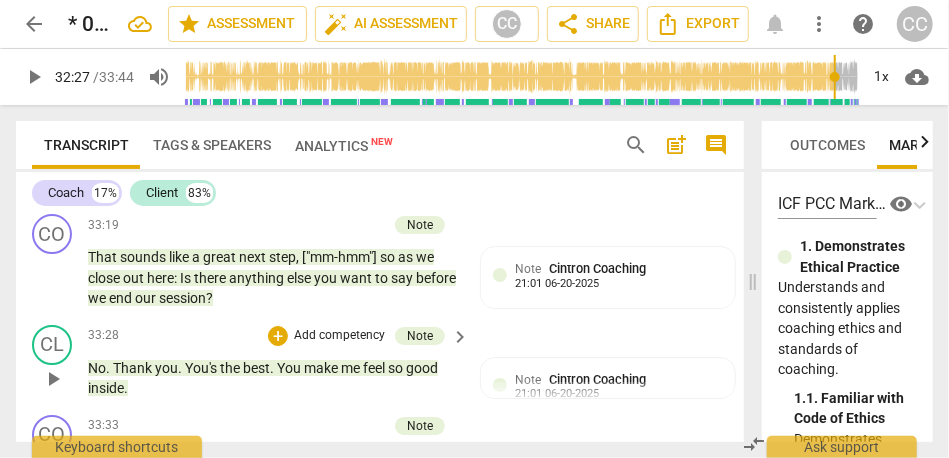 click on "could" at bounding box center [210, 188] 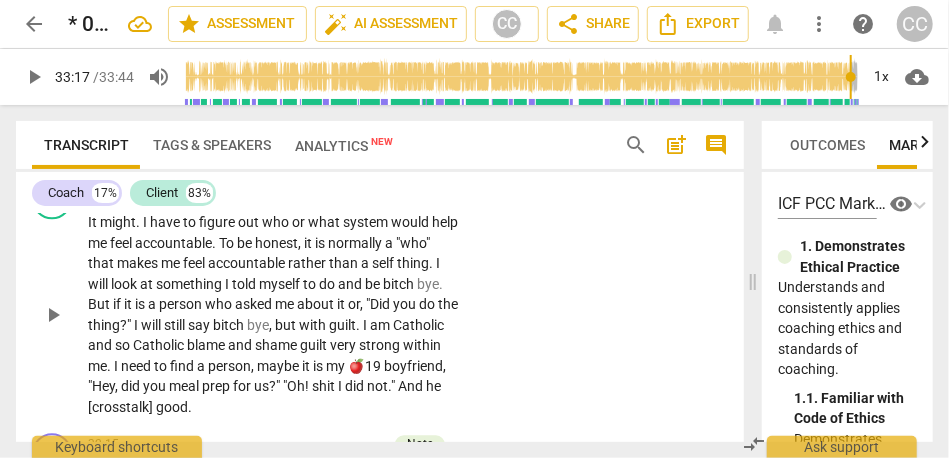 scroll, scrollTop: 10421, scrollLeft: 0, axis: vertical 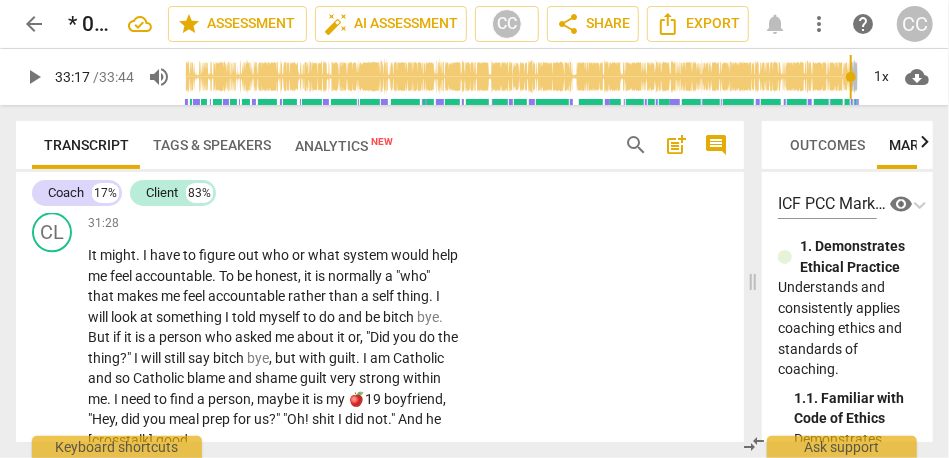 click on "prepping" at bounding box center (148, 186) 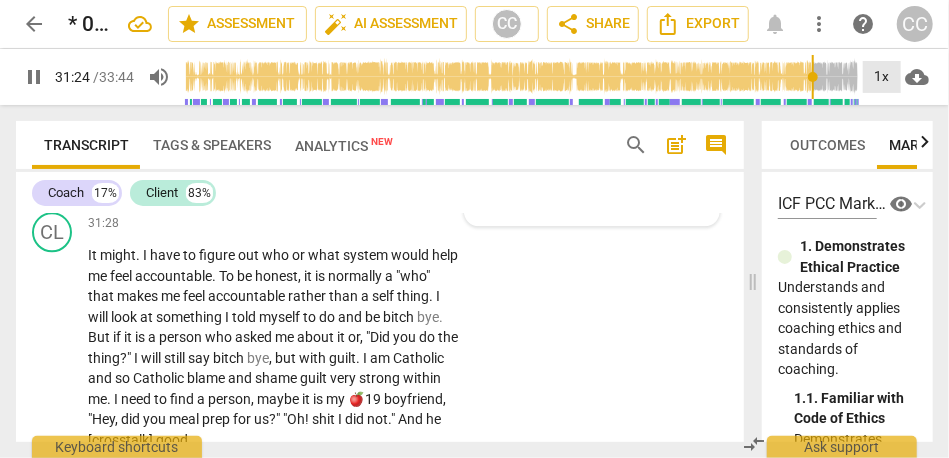 click on "1x" at bounding box center [882, 77] 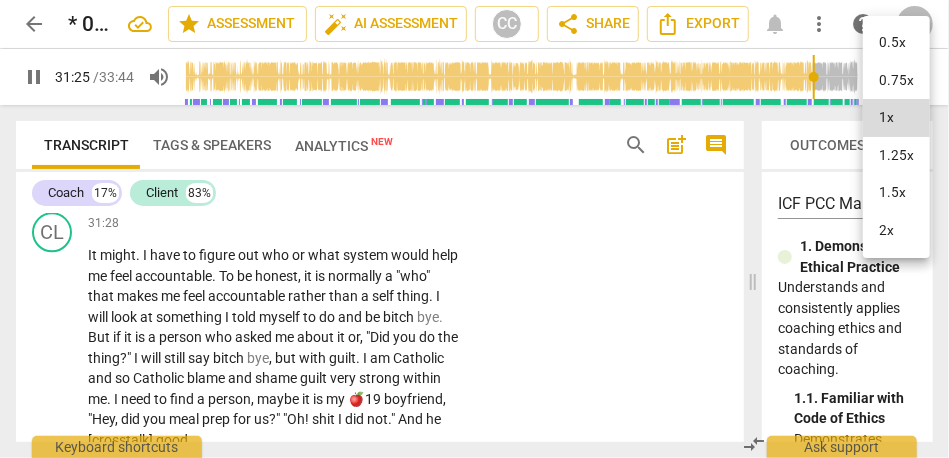 click on "1.25x" at bounding box center [896, 156] 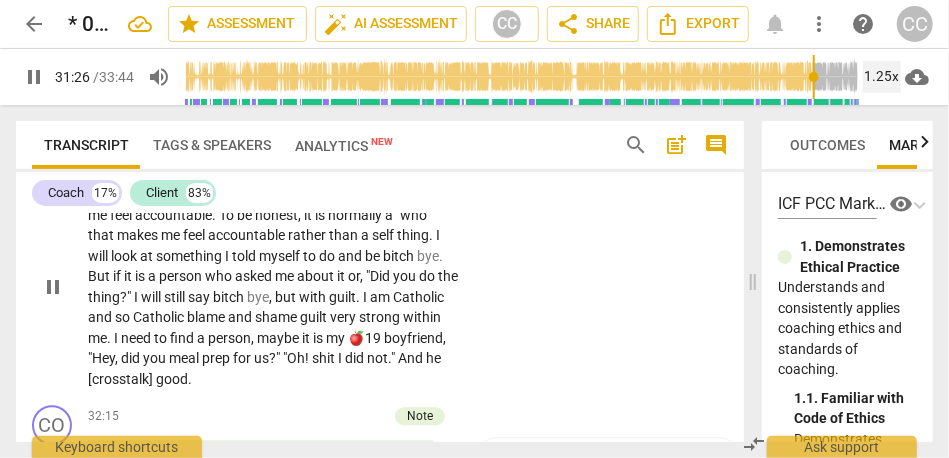 scroll, scrollTop: 10482, scrollLeft: 0, axis: vertical 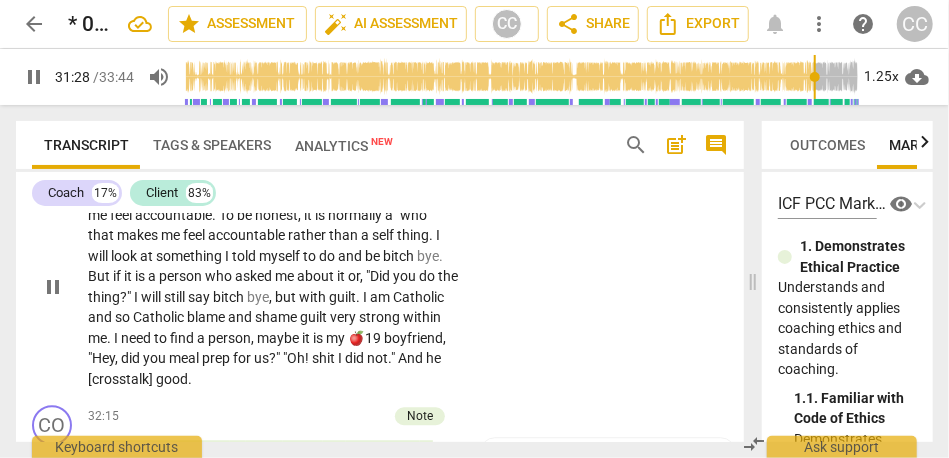 click on "play_arrow pause" at bounding box center (62, 287) 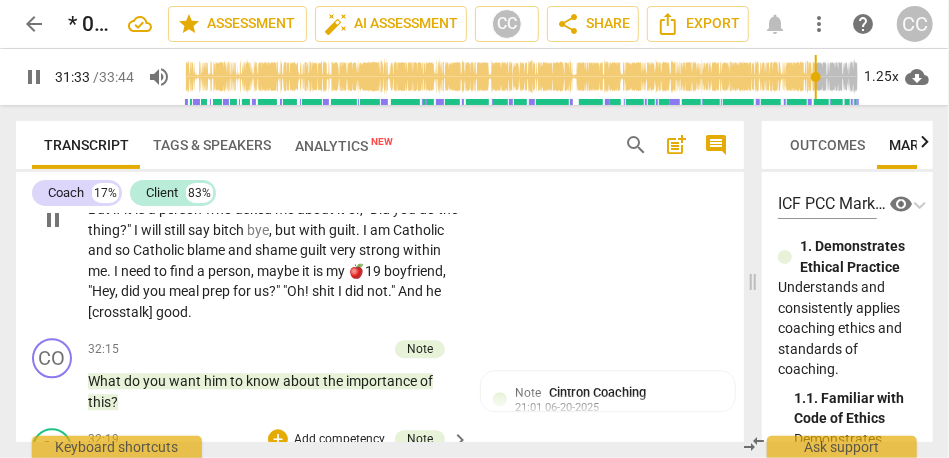 scroll, scrollTop: 10558, scrollLeft: 0, axis: vertical 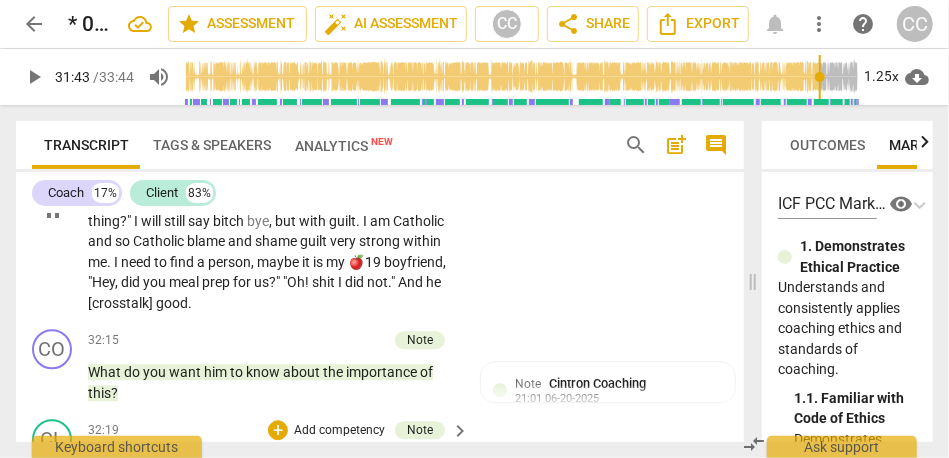 click on "and" at bounding box center (351, 180) 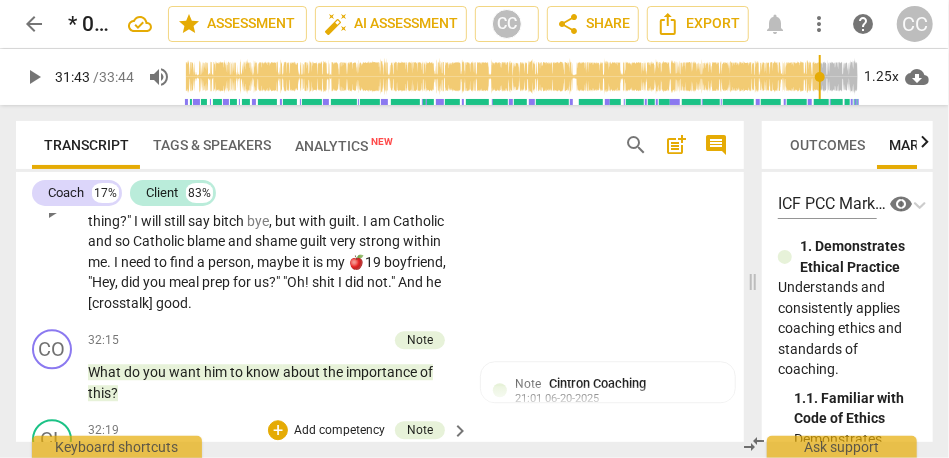 click on "something" at bounding box center [190, 180] 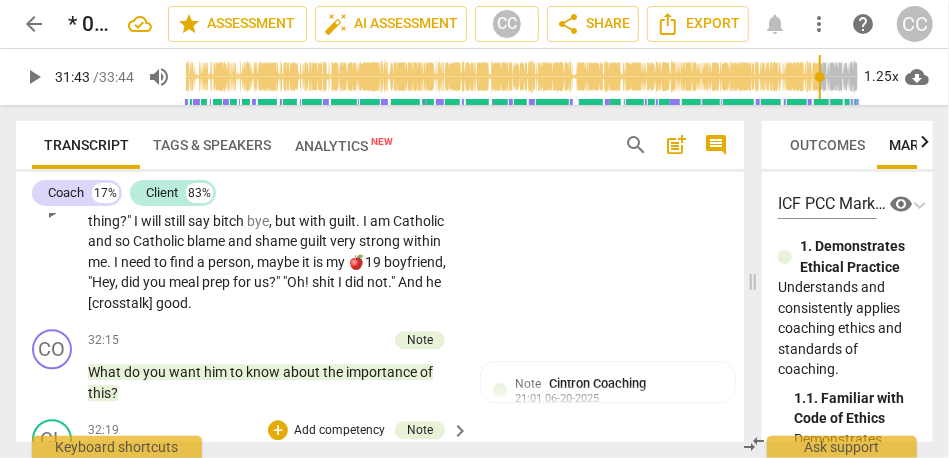 click on "something" at bounding box center [190, 180] 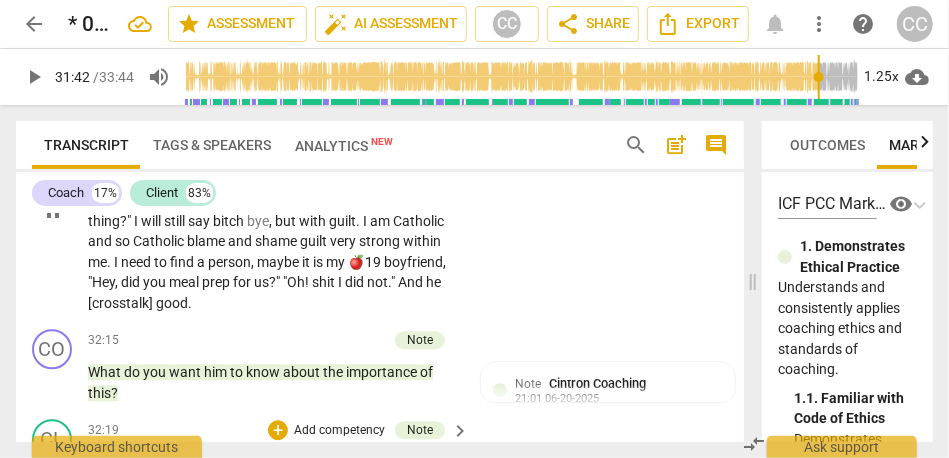 click on "and" at bounding box center (351, 180) 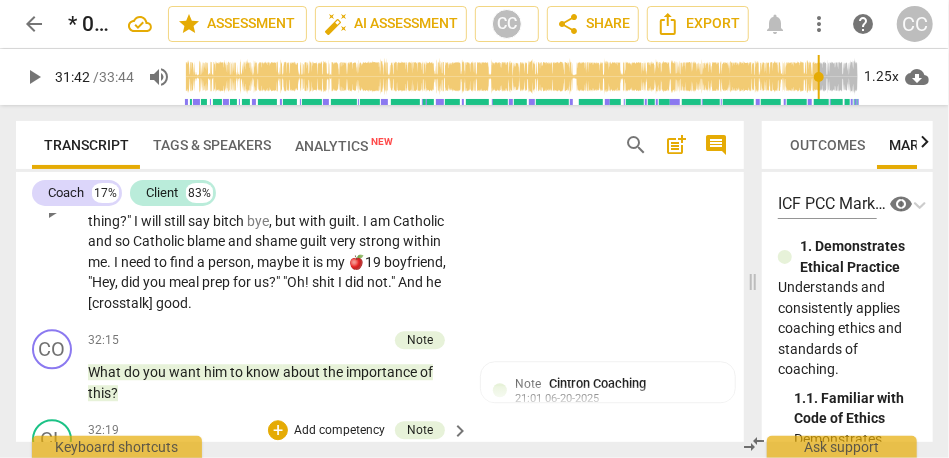 click on "be" at bounding box center (371, 180) 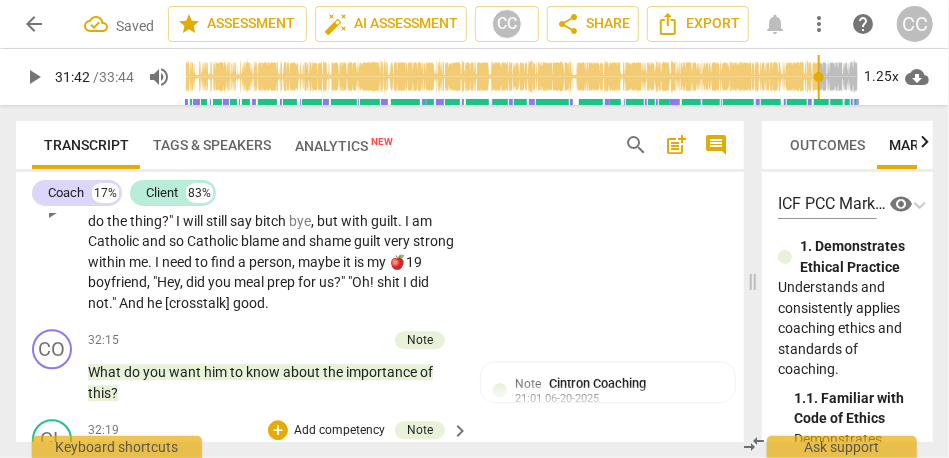 click on "bye" at bounding box center (99, 200) 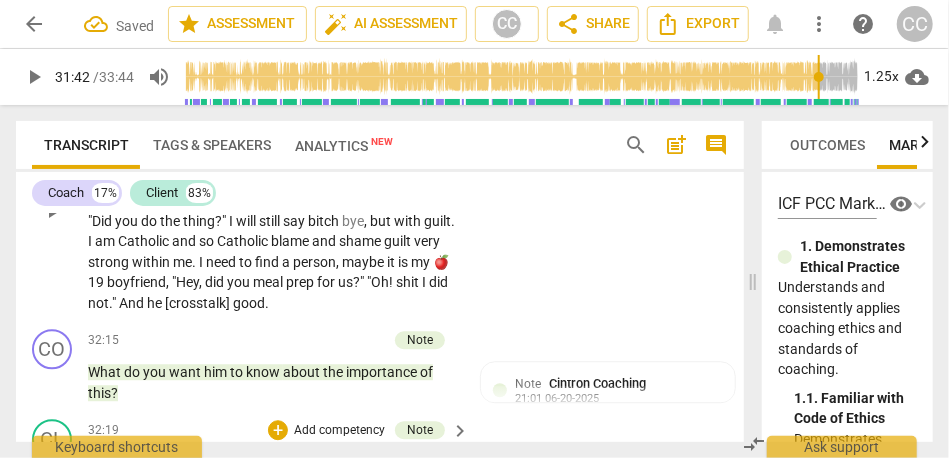 click on "Bitch." at bounding box center (110, 200) 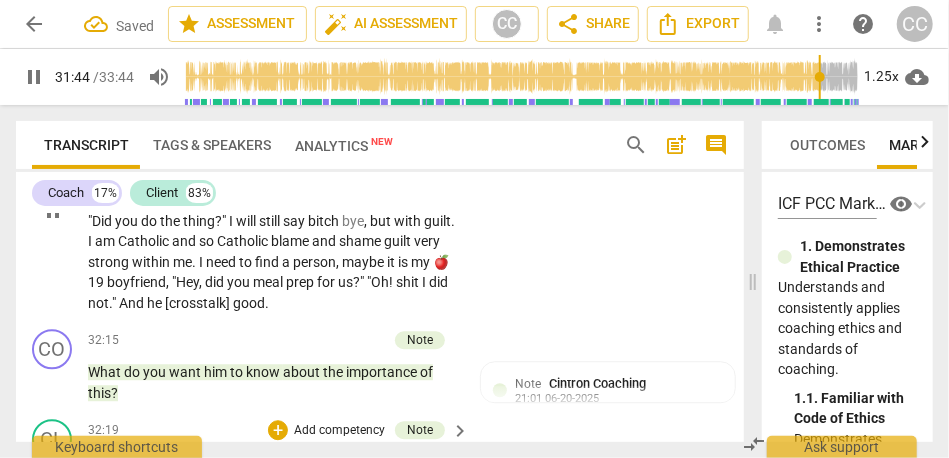 click on "But" at bounding box center [170, 200] 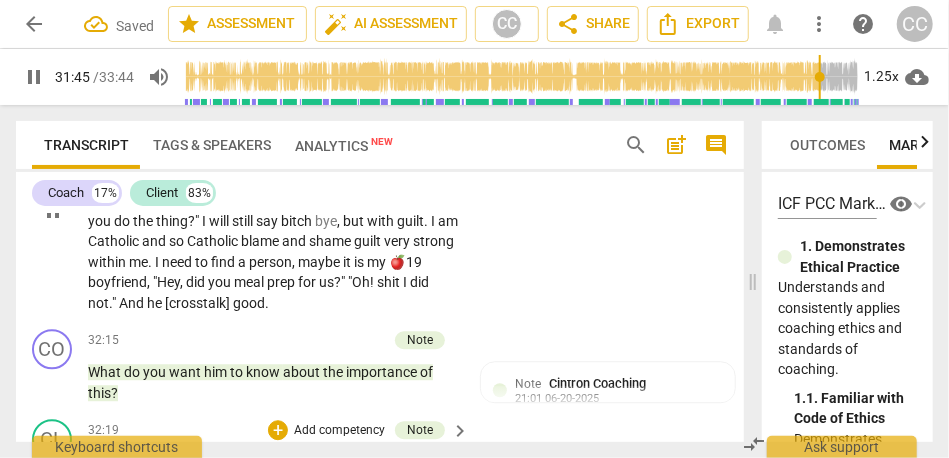 click on "but" at bounding box center [167, 200] 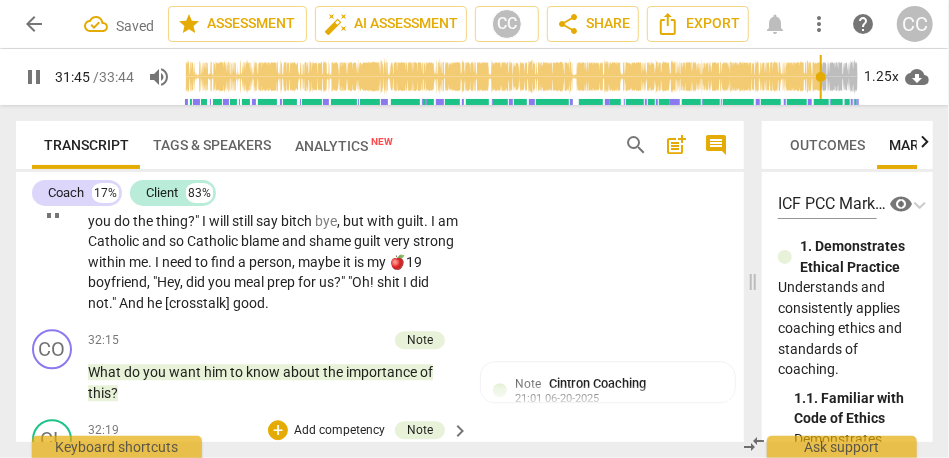 click on "but" at bounding box center [167, 200] 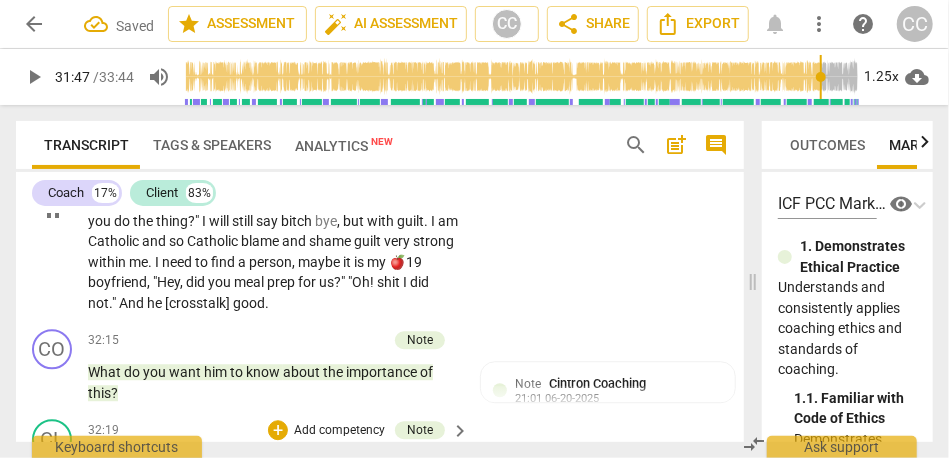 click on "," at bounding box center (428, 200) 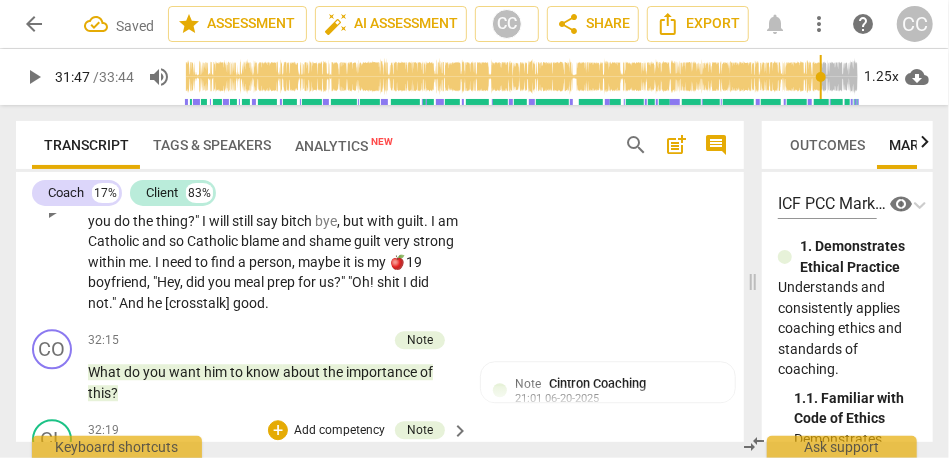 click on "you" at bounding box center [101, 221] 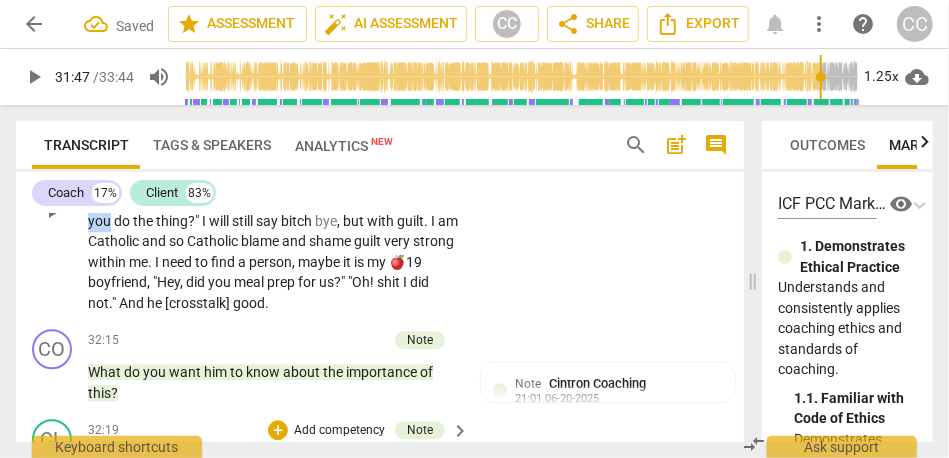 click on "you" at bounding box center (101, 221) 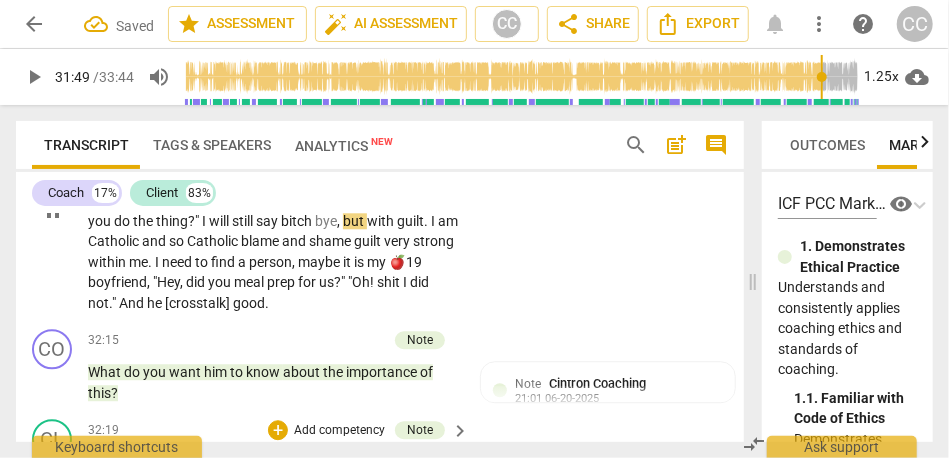 click on "bitch" at bounding box center [298, 221] 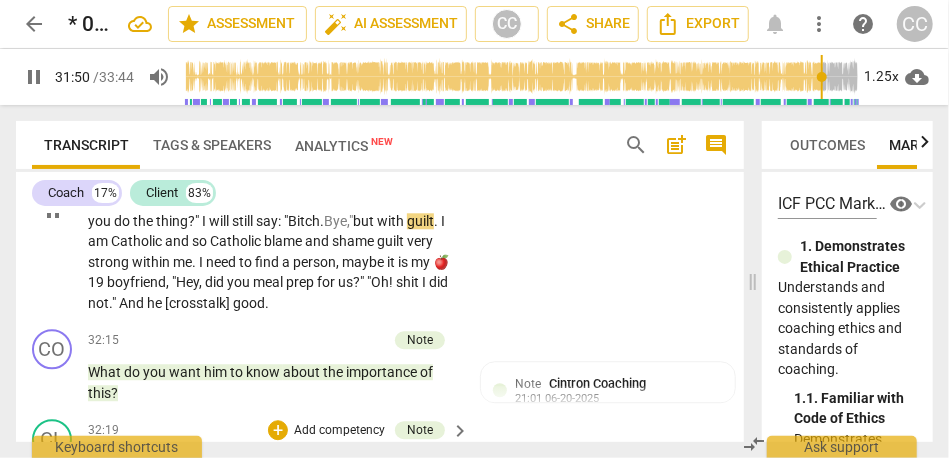 click on "but" at bounding box center (365, 221) 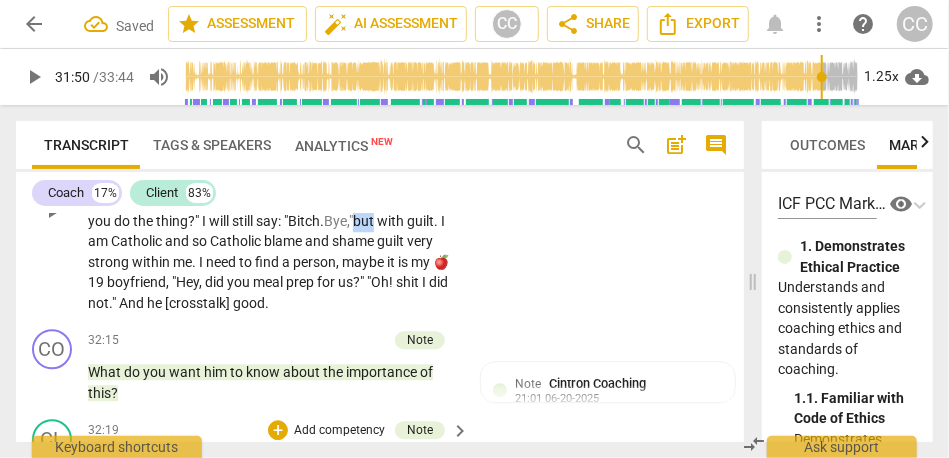 click on "but" at bounding box center (365, 221) 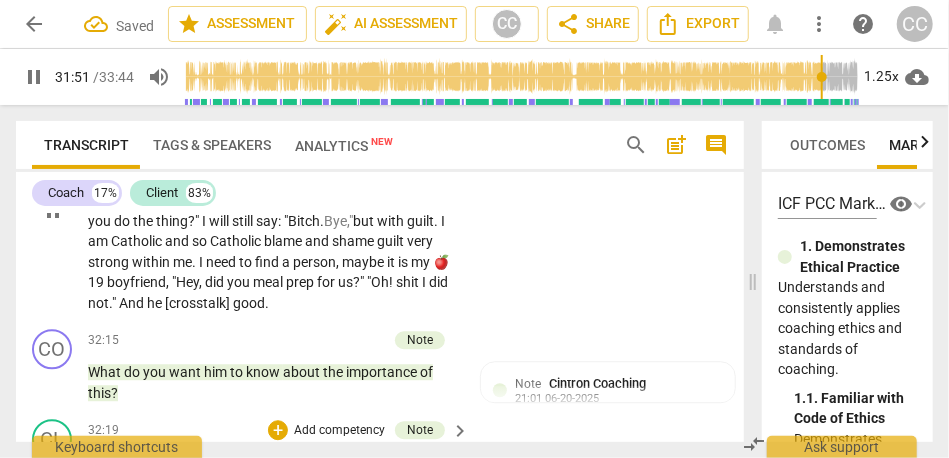 scroll, scrollTop: 10587, scrollLeft: 0, axis: vertical 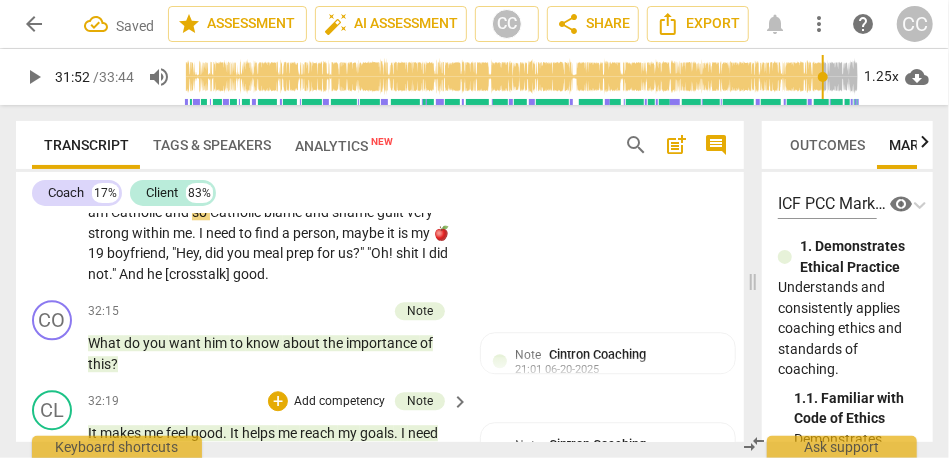 click on "I" at bounding box center [443, 192] 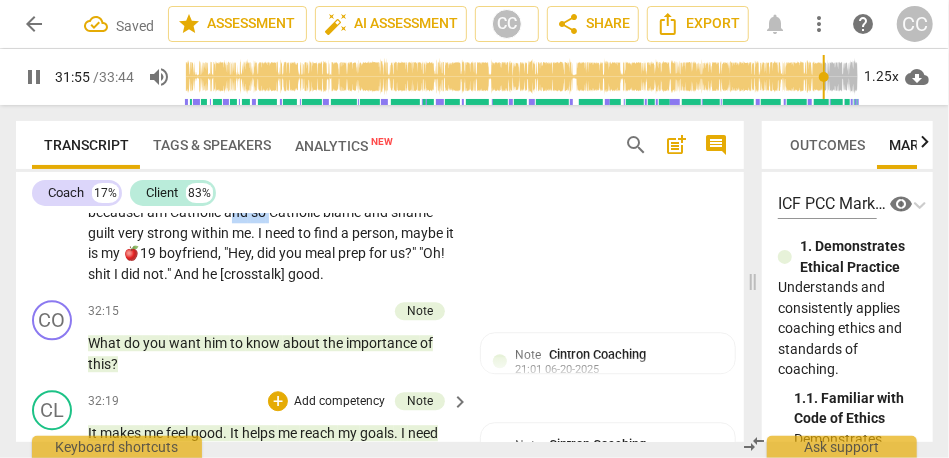 drag, startPoint x: 336, startPoint y: 339, endPoint x: 294, endPoint y: 339, distance: 42 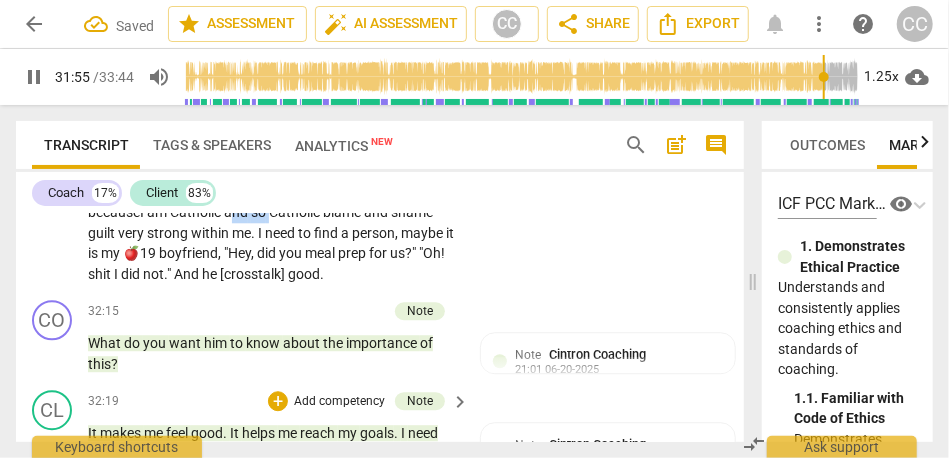 click on "It   might .   I   have   to   figure   out   who   or   what   system   would   help   me   feel   accountable .   To   be   honest ,   it   is   normally   a   "who"   that   makes   me   feel   accountable   rather   than   a   self   thing .   I   will   look   at   something   I   told   myself   to   do  and   be like: " Bitch.  Bye,"  but  if   it   is   a   person   who   asked   me   about   it   or:  "Did   you   do   the   thing ? "   I   will   still   say: " Bitch.  Bye,"  but   with   guilt because  I   am   Catholic   and   so   Catholic   blame   and   shame   guilt   very   strong   within   me .   I   need   to   find   a   person ,   maybe   it   is   my   🍎19   boyfriend ,   "Hey ,   did   you   meal   prep   for   us ? "   "Oh !   shit   I   did   not . "   And   he   [crosstalk]   good ." at bounding box center [273, 181] 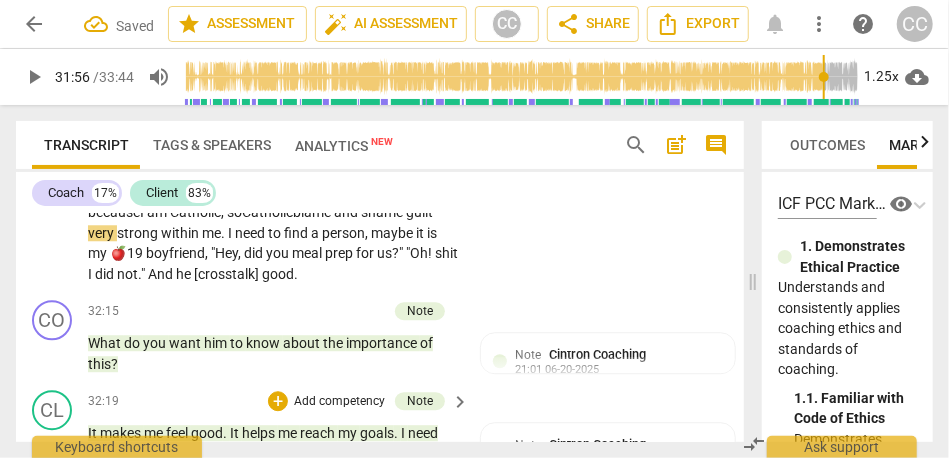 click on "Catholic" at bounding box center [267, 212] 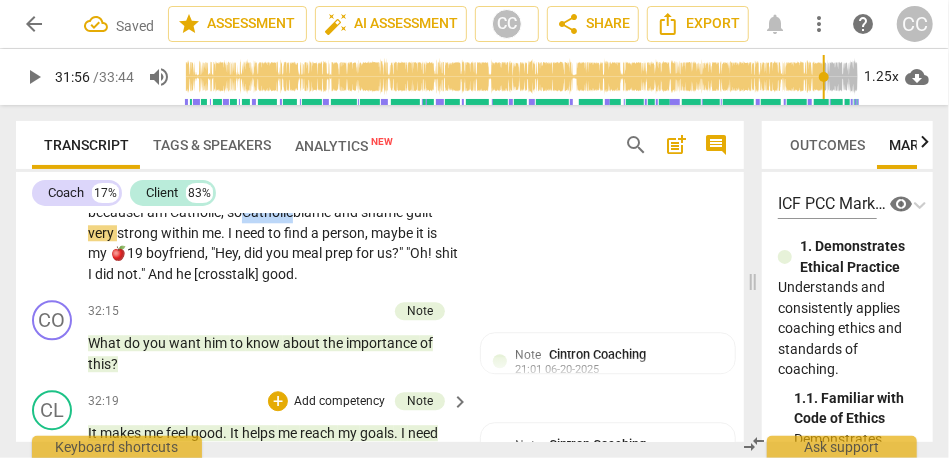 click on "Catholic" at bounding box center (267, 212) 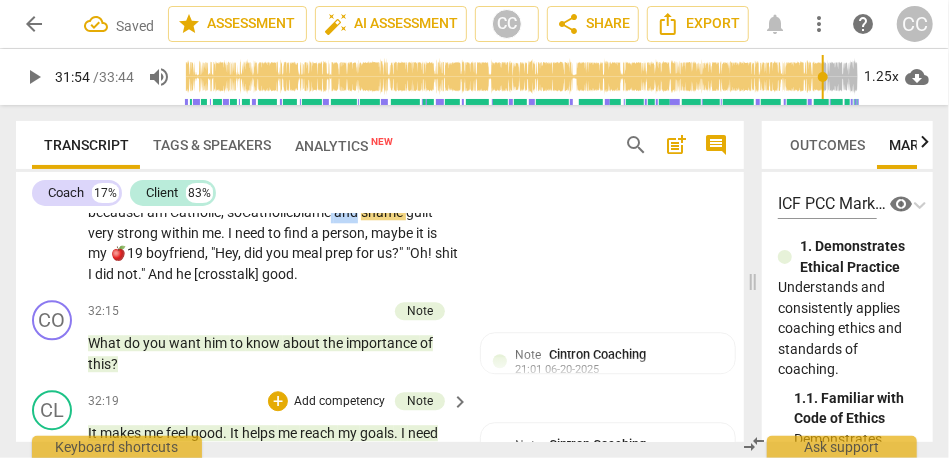 drag, startPoint x: 401, startPoint y: 339, endPoint x: 432, endPoint y: 339, distance: 31 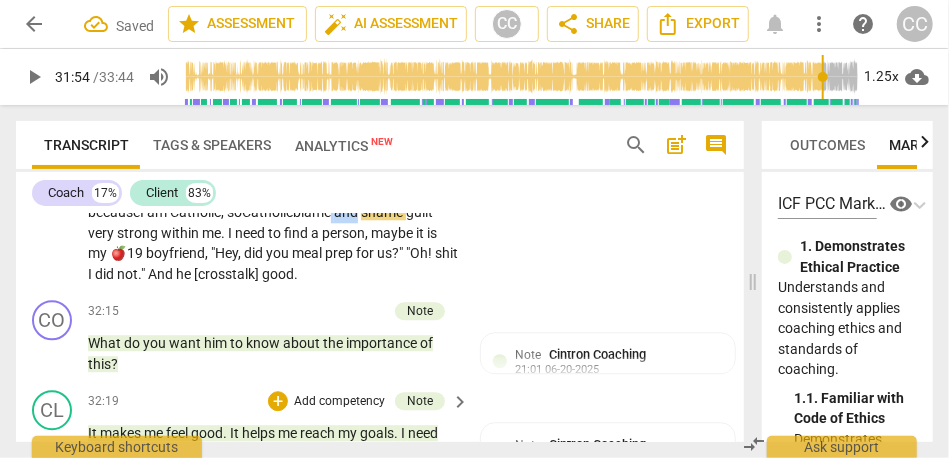 click on "It   might .   I   have   to   figure   out   who   or   what   system   would   help   me   feel   accountable .   To   be   honest ,   it   is   normally   a   "who"   that   makes   me   feel   accountable   rather   than   a   self   thing .   I   will   look   at   something   I   told   myself   to   do  and   be like: " Bitch.  Bye,"  but  if   it   is   a   person   who   asked   me   about   it   or:  "Did   you   do   the   thing ? "   I   will   still   say: " Bitch.  Bye,"  but   with   guilt because  I   am   Catholic, so  Catholic  blame   and   shame   guilt   very   strong   within   me .   I   need   to   find   a   person ,   maybe   it   is   my   🍎19   boyfriend ,   "Hey ,   did   you   meal   prep   for   us ? "   "Oh !   shit   I   did   not . "   And   he   [crosstalk]   good ." at bounding box center [273, 181] 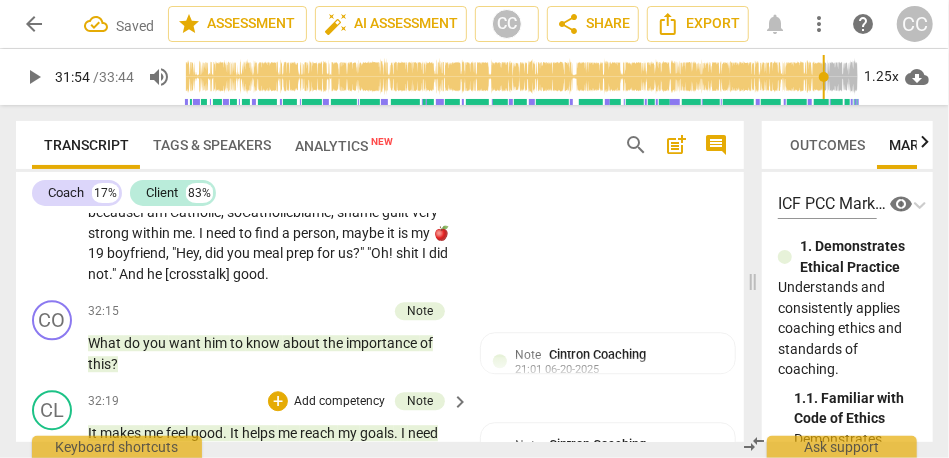click on "guilt" at bounding box center [397, 212] 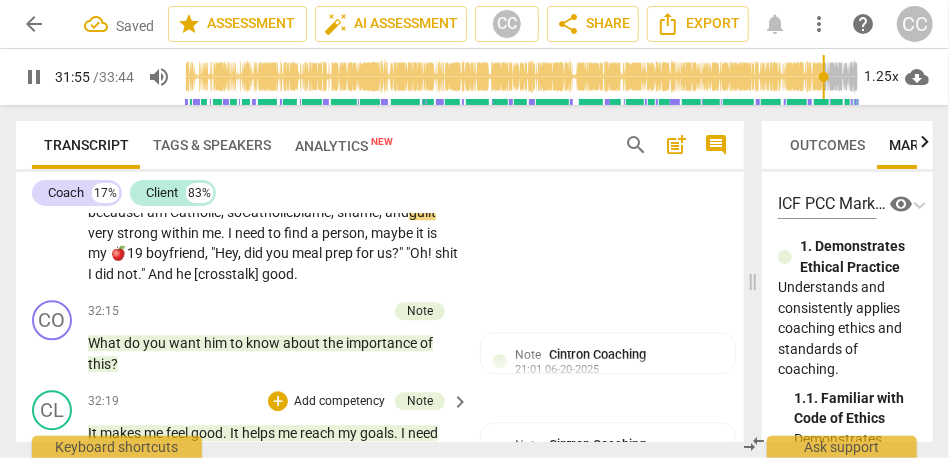click on "very" at bounding box center (102, 233) 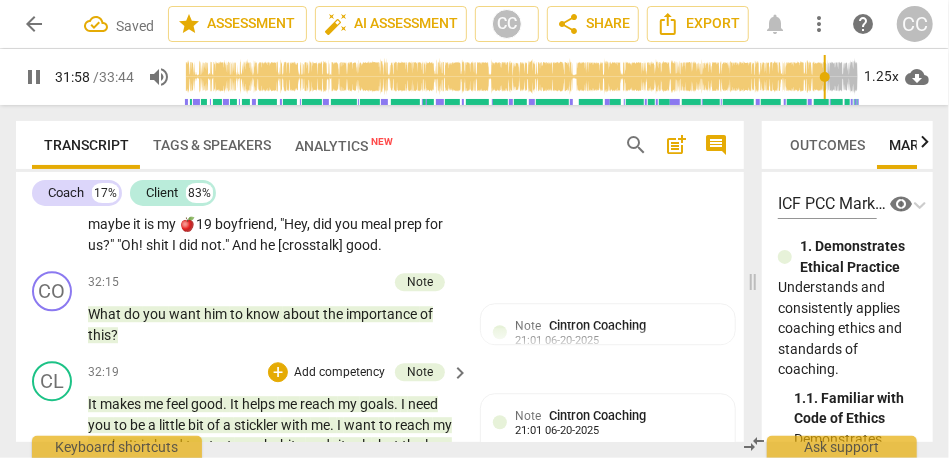 scroll, scrollTop: 10627, scrollLeft: 0, axis: vertical 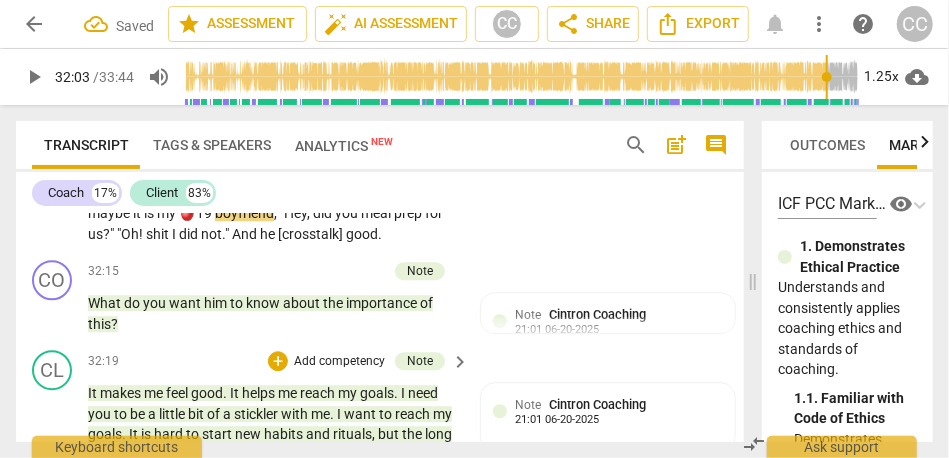 click on "maybe" at bounding box center [110, 213] 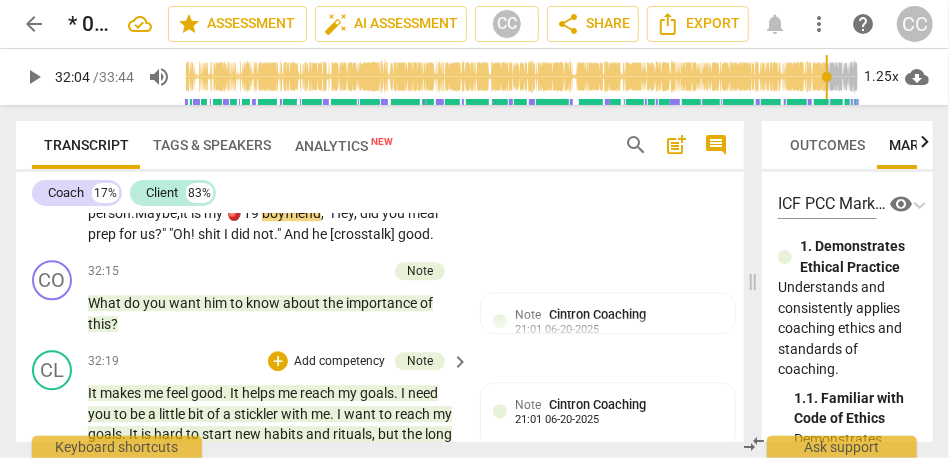 click on "🍎19" at bounding box center (244, 213) 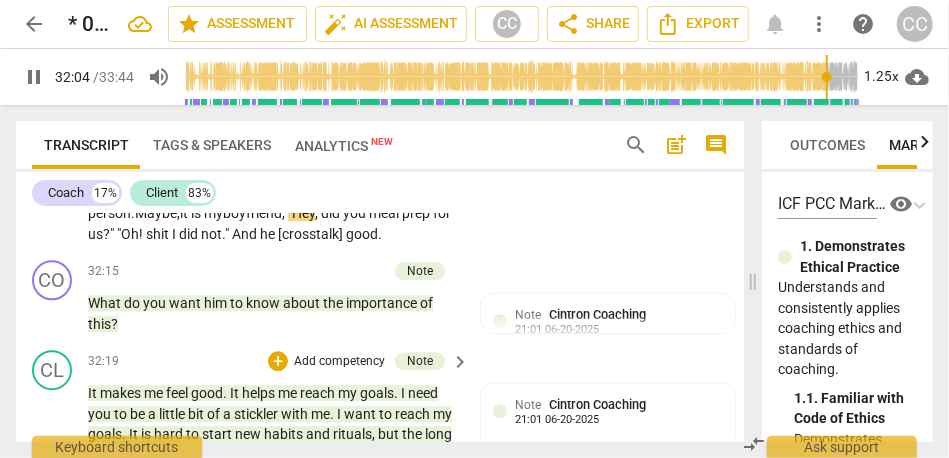 click on ""Hey" at bounding box center [301, 213] 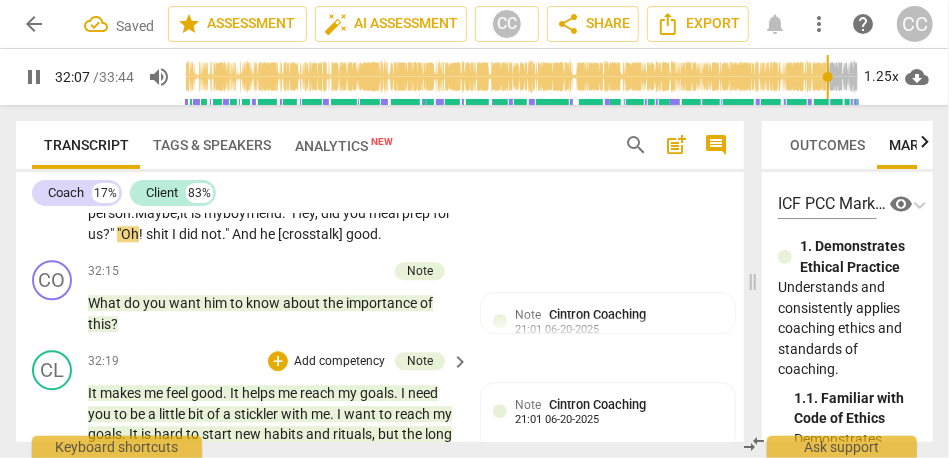 scroll, scrollTop: 10657, scrollLeft: 0, axis: vertical 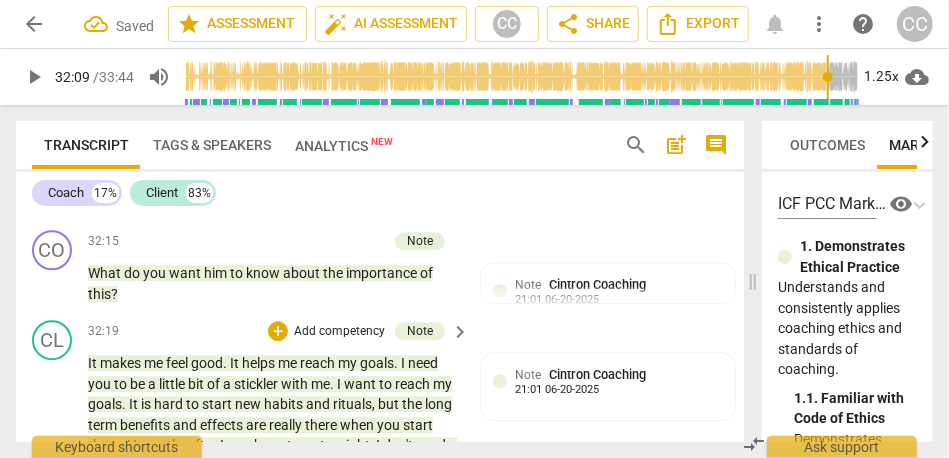 click on "us" at bounding box center [95, 204] 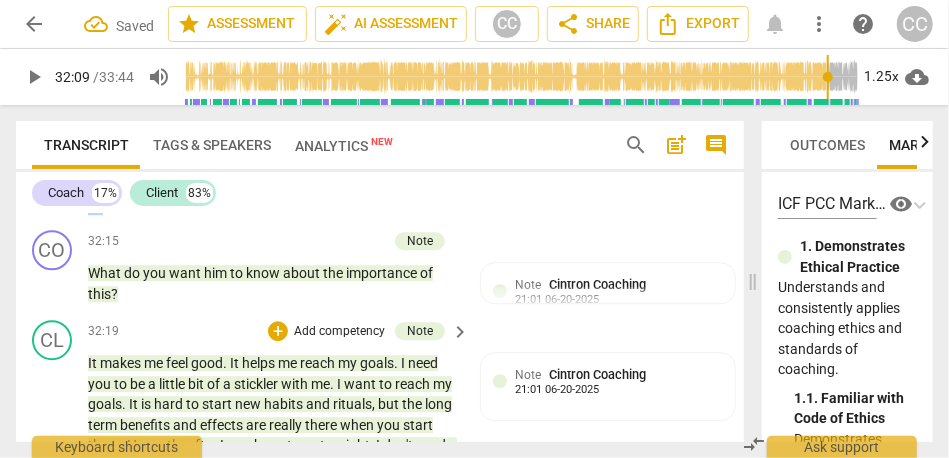 click on "us" at bounding box center (95, 204) 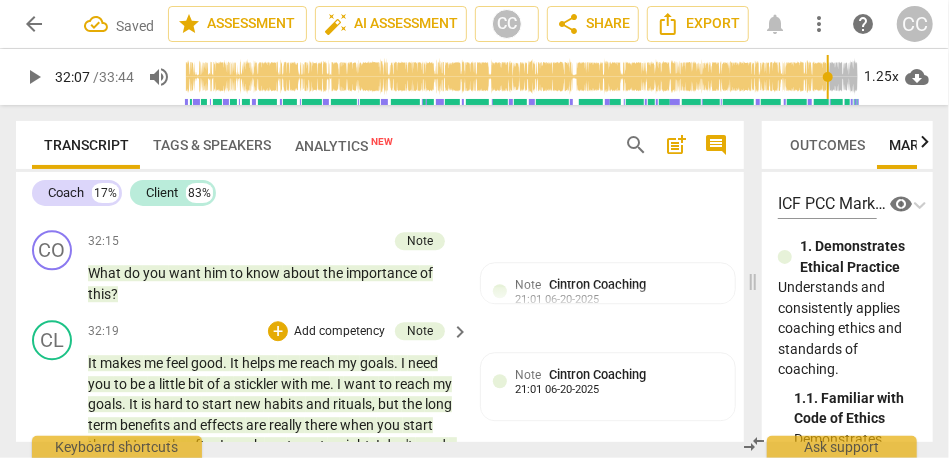 click on ""Oh" at bounding box center [128, 204] 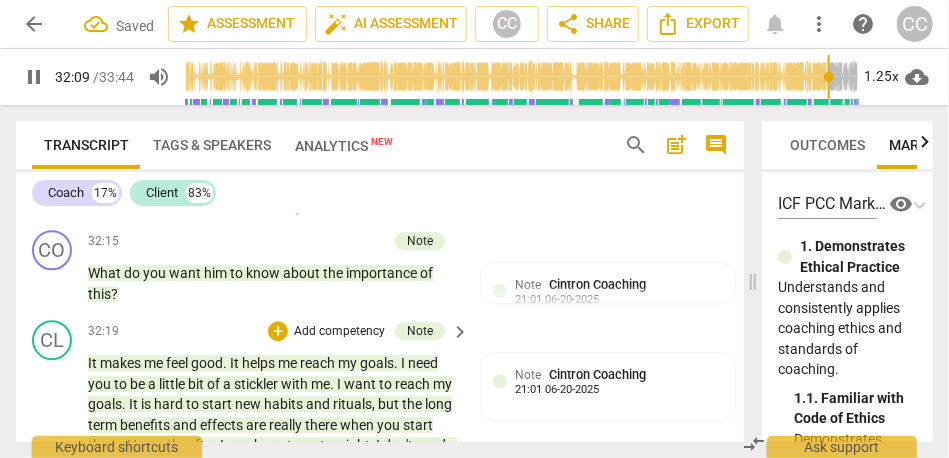 click on """ at bounding box center [295, 204] 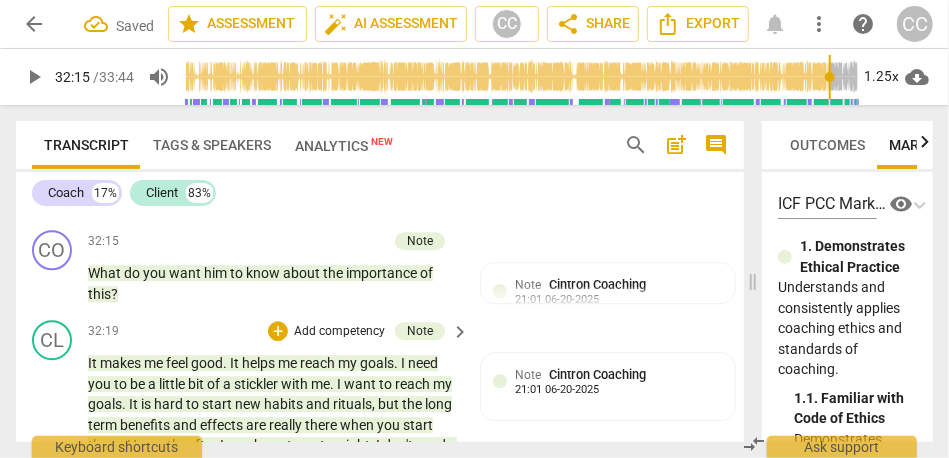 click on "he" at bounding box center (332, 204) 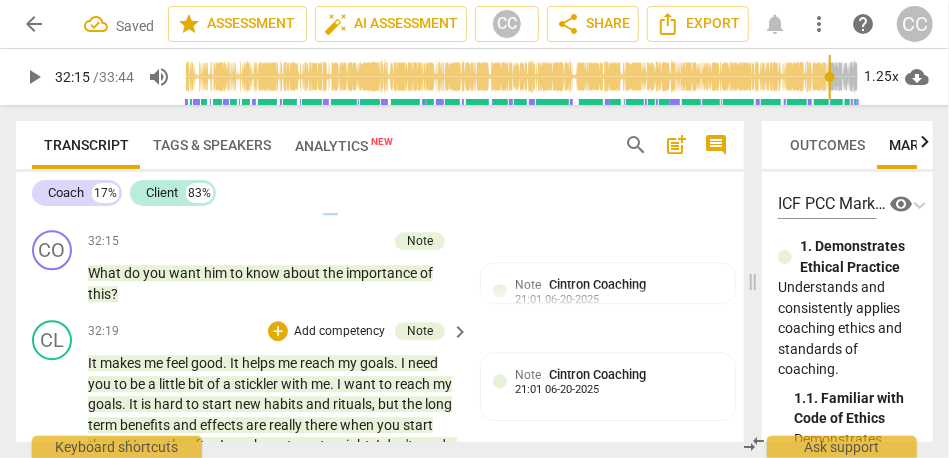 click on "he" at bounding box center [332, 204] 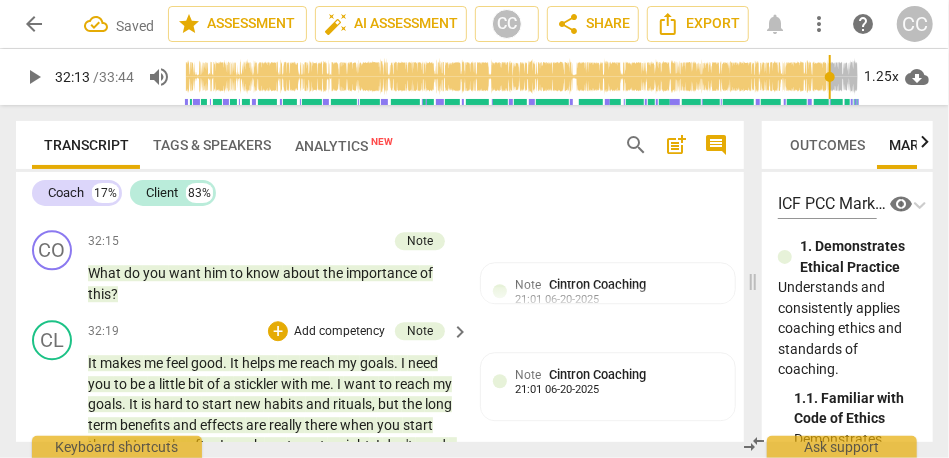 click on "and" at bounding box center [311, 204] 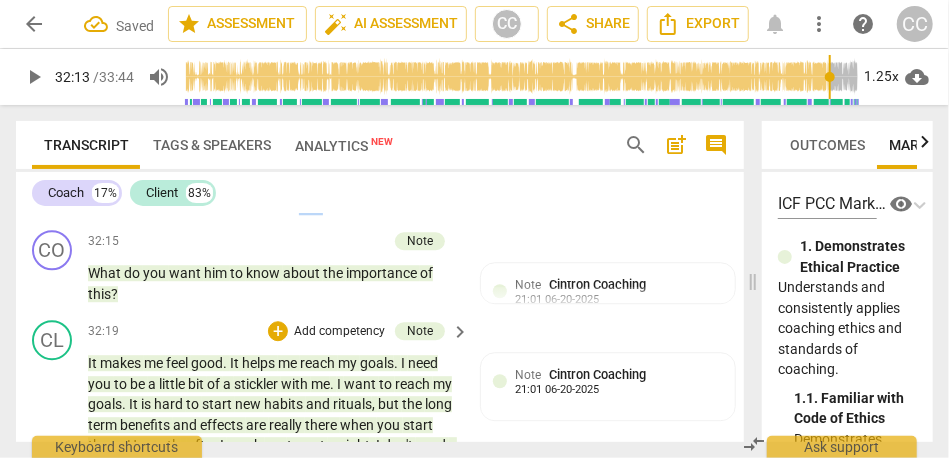 click on "and" at bounding box center [311, 204] 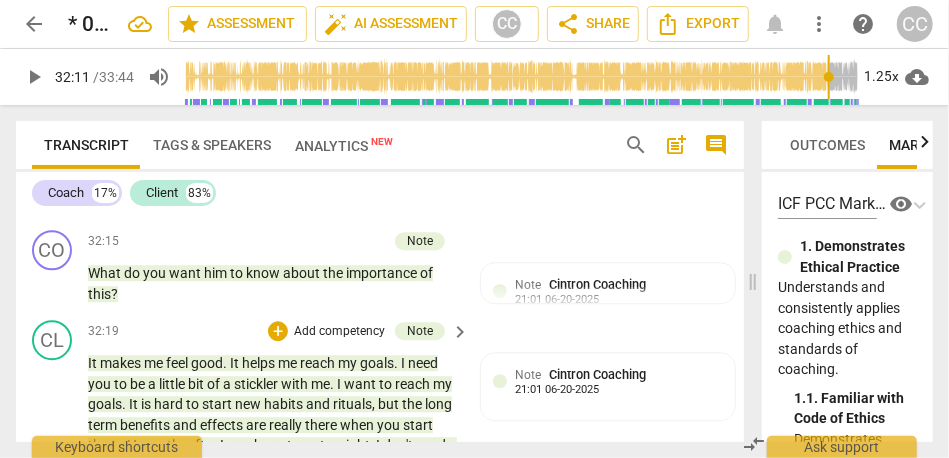 click on "and" at bounding box center [311, 204] 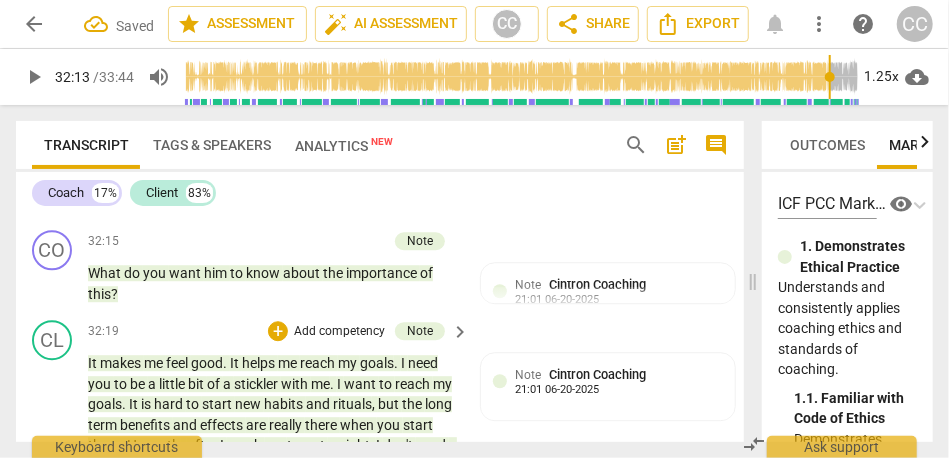 click on "It   might .   I   have   to   figure   out   who   or   what   system   would   help   me   feel   accountable .   To   be   honest ,   it   is   normally   a   "who"   that   makes   me   feel   accountable   rather   than   a   self   thing .   I   will   look   at   something   I   told   myself   to   do  and   be like: " Bitch.  Bye,"  but  if   it   is   a   person   who   asked   me   about   it   or:  "Did   you   do   the   thing ? "   I   will   still   say: " Bitch.  Bye,"  but   with   guilt because  I   am   Catholic, so  Catholic  blame,   shame, and  guilt  are  very   strong   within   me .   I   need   to   find   a   person.  Maybe,  it   is   my  boyfriend: " Hey ,   did   you   meal   prep   for   us ? "  [whispers] < Oh !   shit   I   did   not>  and  he   [crosstalk]   good ." at bounding box center (273, 111) 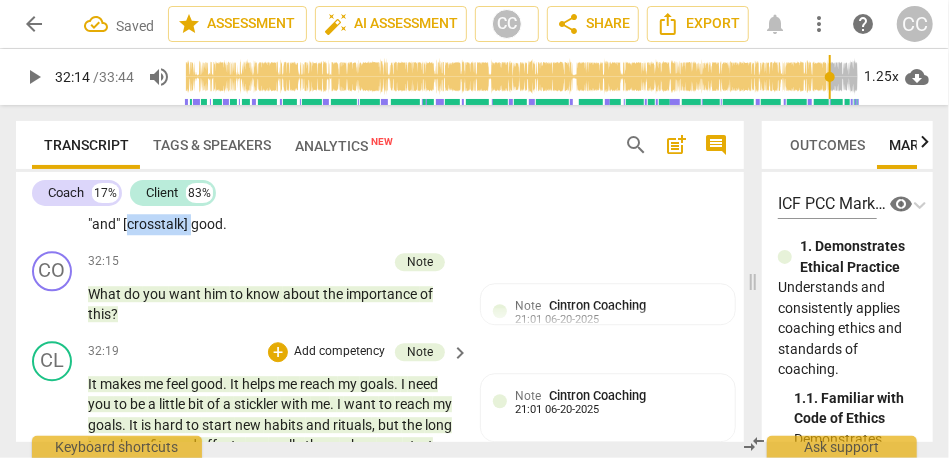 drag, startPoint x: 239, startPoint y: 351, endPoint x: 177, endPoint y: 351, distance: 62 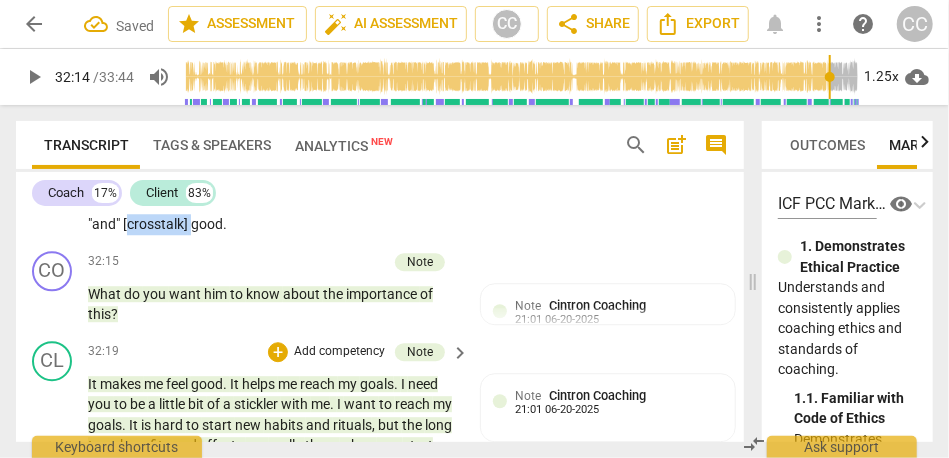 click on "It   might .   I   have   to   figure   out   who   or   what   system   would   help   me   feel   accountable .   To   be   honest ,   it   is   normally   a   "who"   that   makes   me   feel   accountable   rather   than   a   self   thing .   I   will   look   at   something   I   told   myself   to   do  and   be like: " Bitch.  Bye,"  but  if   it   is   a   person   who   asked   me   about   it   or:  "Did   you   do   the   thing ? "   I   will   still   say: " Bitch.  Bye,"  but   with   guilt because  I   am   Catholic, so  Catholic  blame,   shame, and  guilt  are  very   strong   within   me .   I   need   to   find   a   person.  Maybe,  it   is   my  boyfriend: " Hey ,   did   you   meal   prep   for   us ? "  [whispers] < Oh !   shit   I   did   not>  and  he {32:13 "and"}   [crosstalk]   good ." at bounding box center [273, 122] 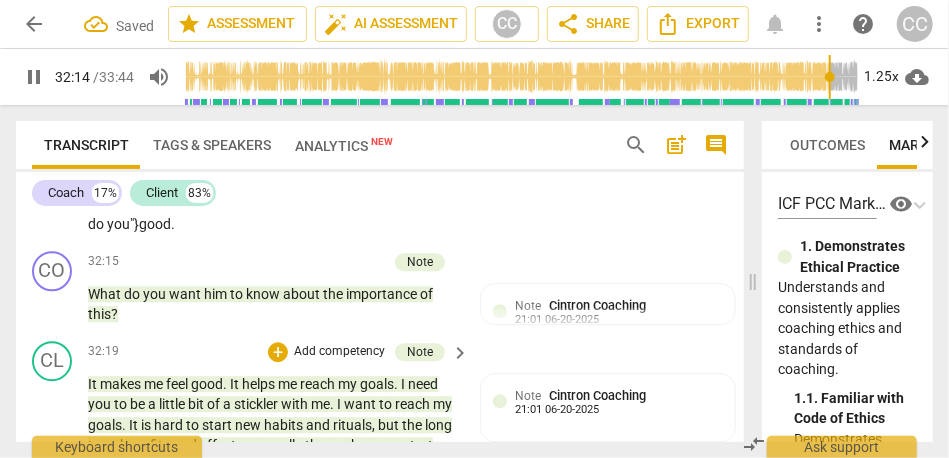 click on "Hey" at bounding box center [303, 183] 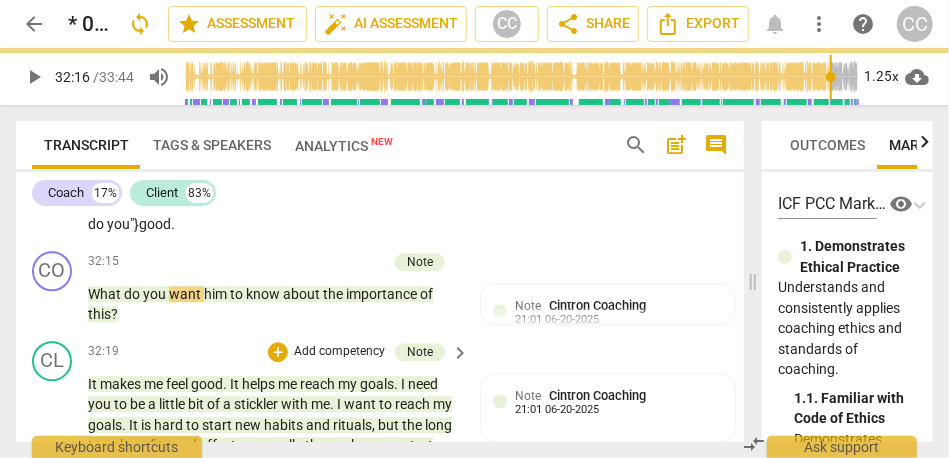 click on "not>" at bounding box center (282, 204) 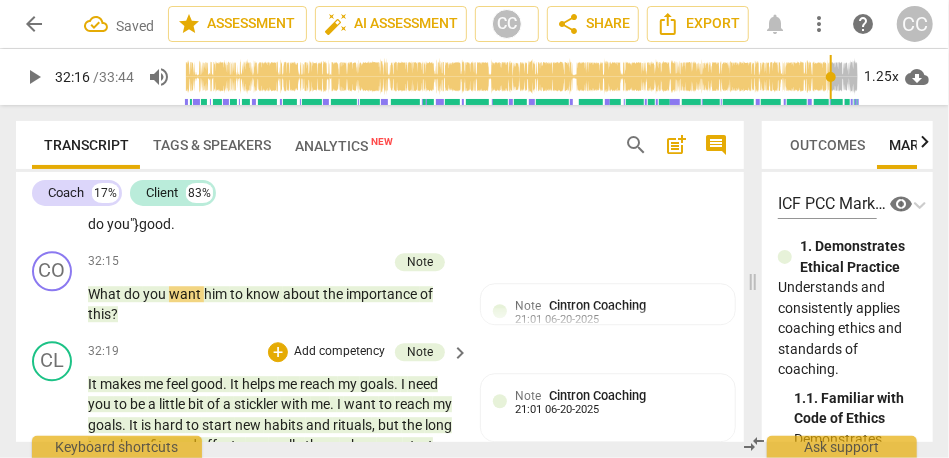 click on "he {32:13 "and what do you"}" at bounding box center [266, 214] 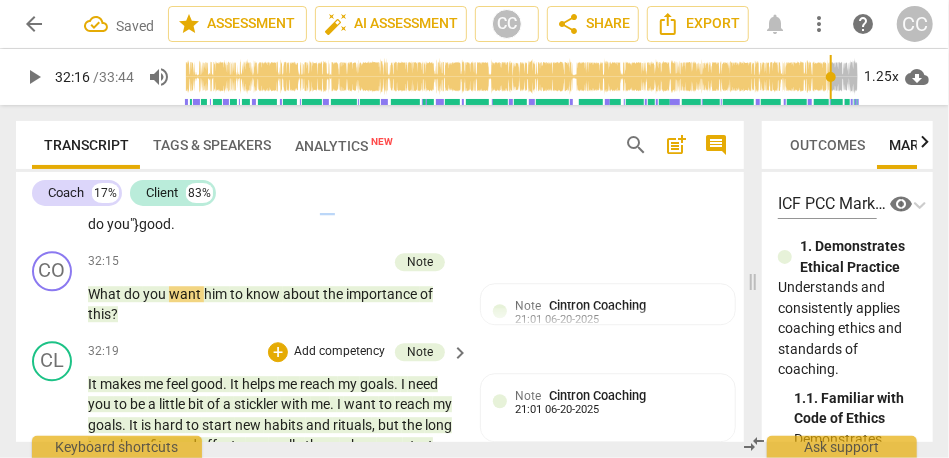 click on "he {32:13 "and what do you"}" at bounding box center (266, 214) 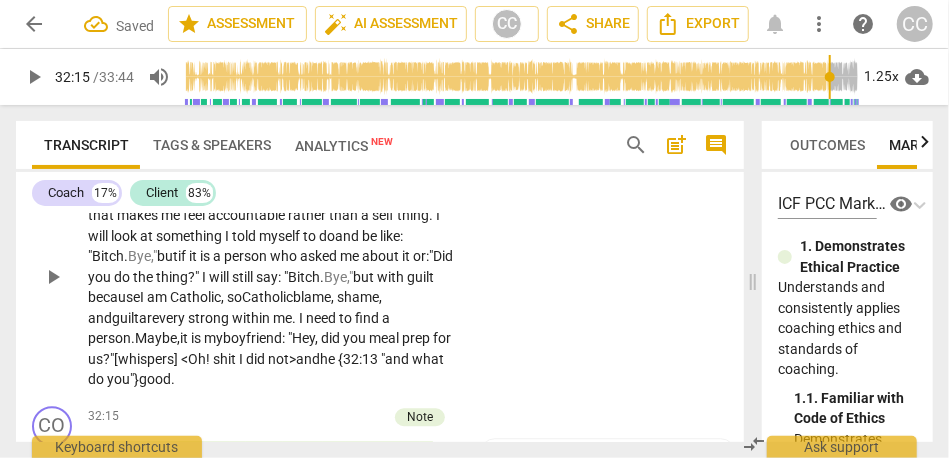 scroll, scrollTop: 10484, scrollLeft: 0, axis: vertical 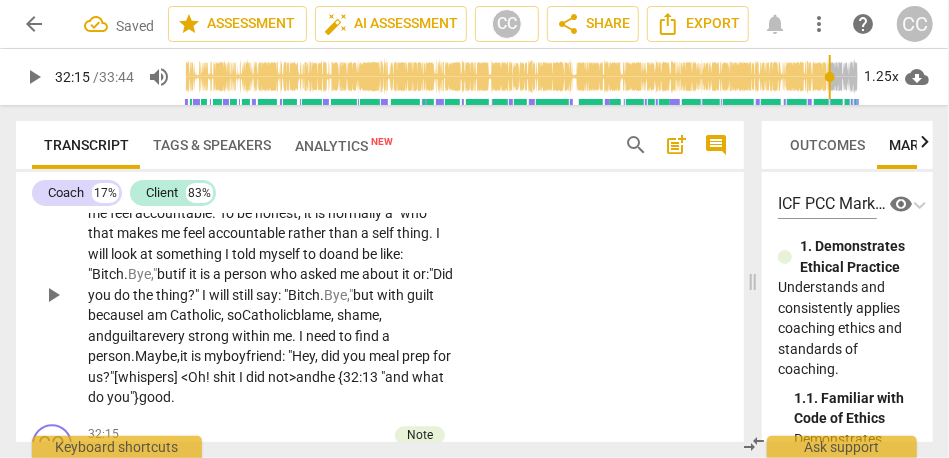 click on "Add competency" at bounding box center (397, 161) 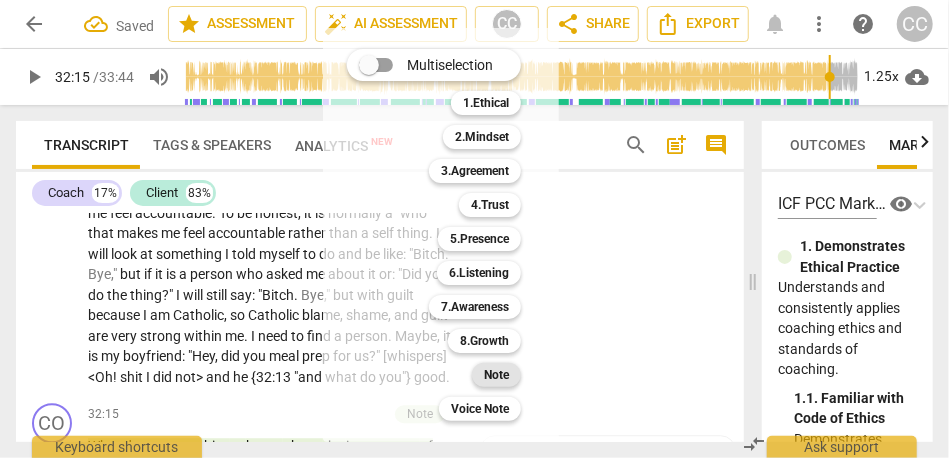 click on "Note" at bounding box center [496, 375] 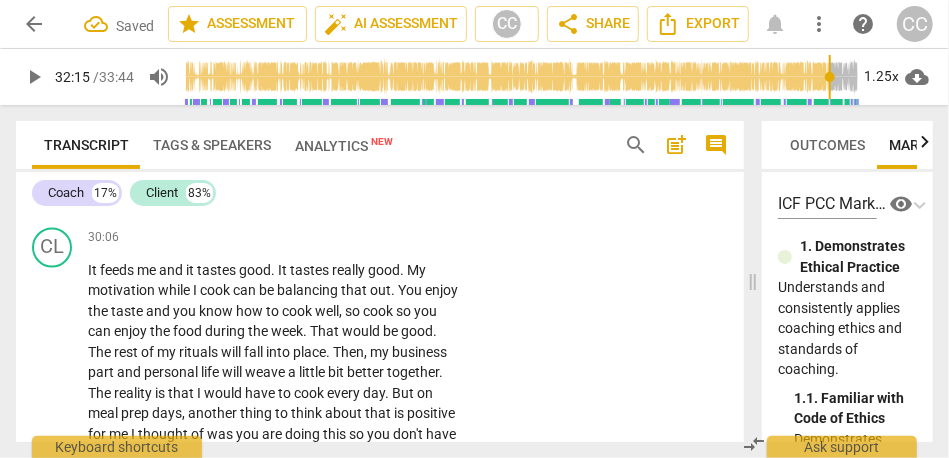 scroll, scrollTop: 9946, scrollLeft: 0, axis: vertical 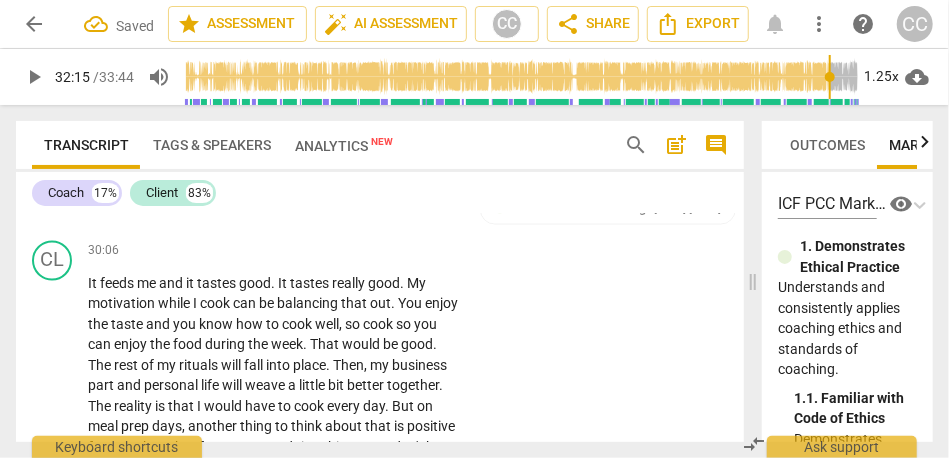 click on "loving" at bounding box center [429, 196] 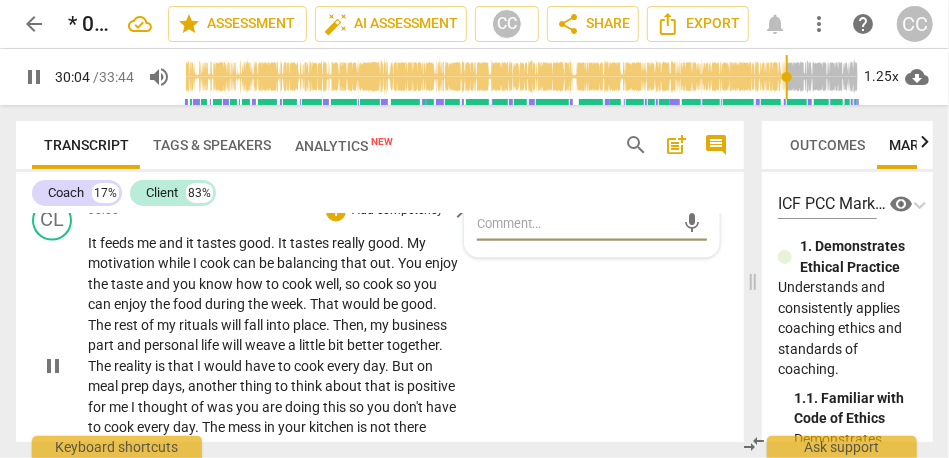 scroll, scrollTop: 10033, scrollLeft: 0, axis: vertical 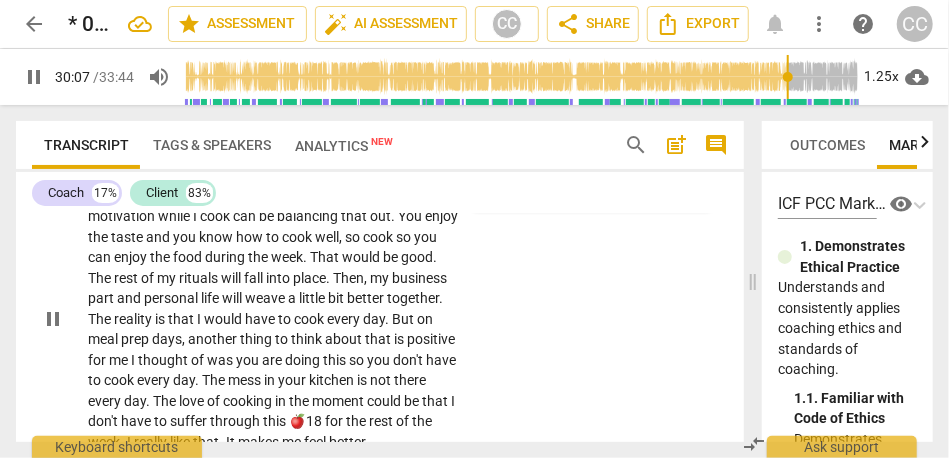 click on "it" at bounding box center [191, 197] 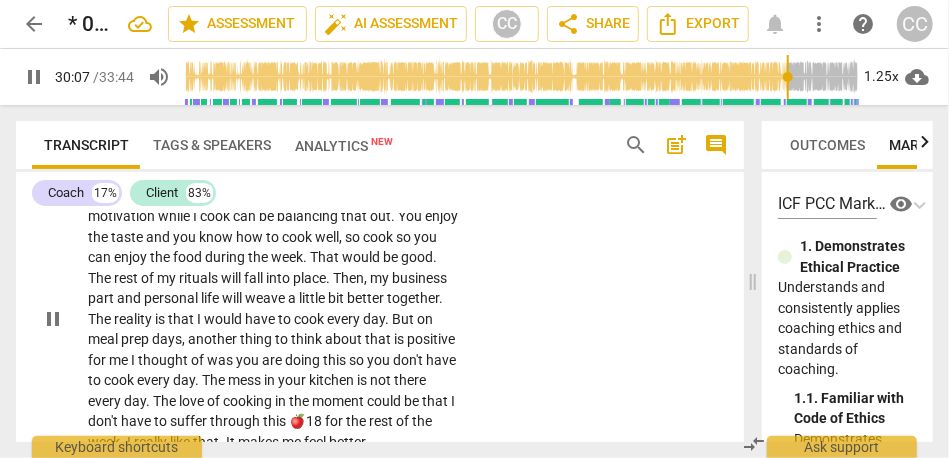 type on "1808" 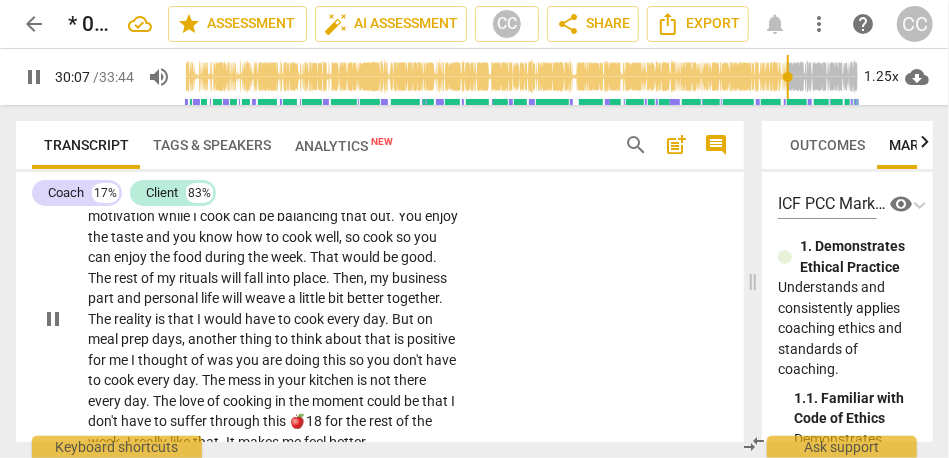 type 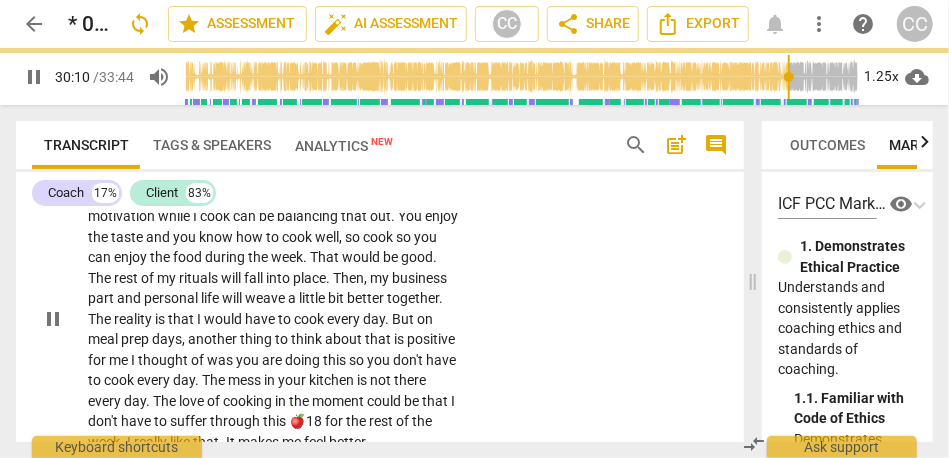 scroll, scrollTop: 10076, scrollLeft: 0, axis: vertical 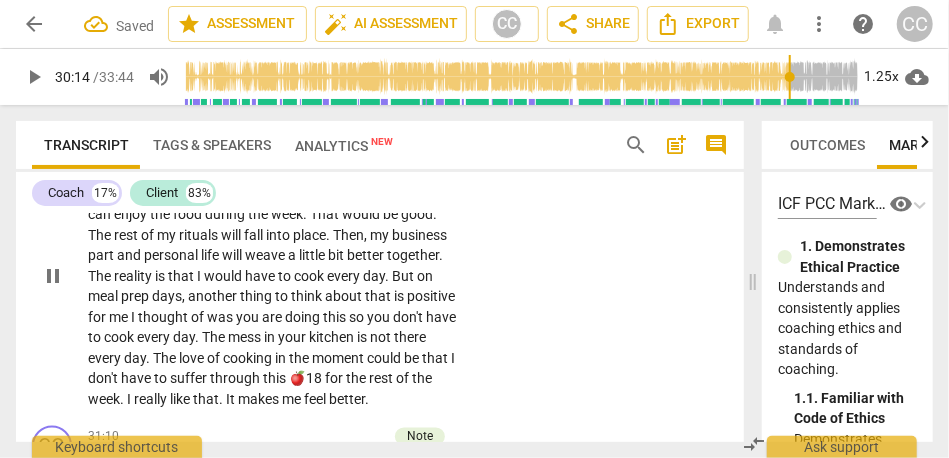 click on "." at bounding box center [375, 154] 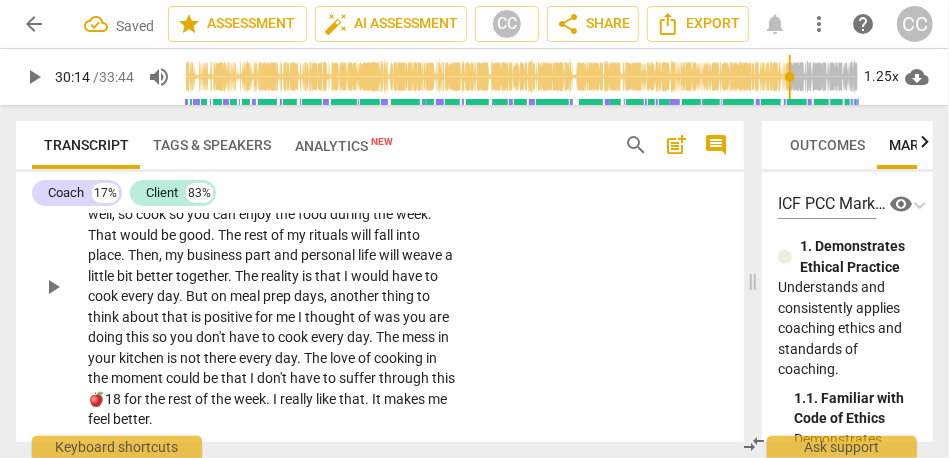 click on ".  Maybe," at bounding box center (144, 174) 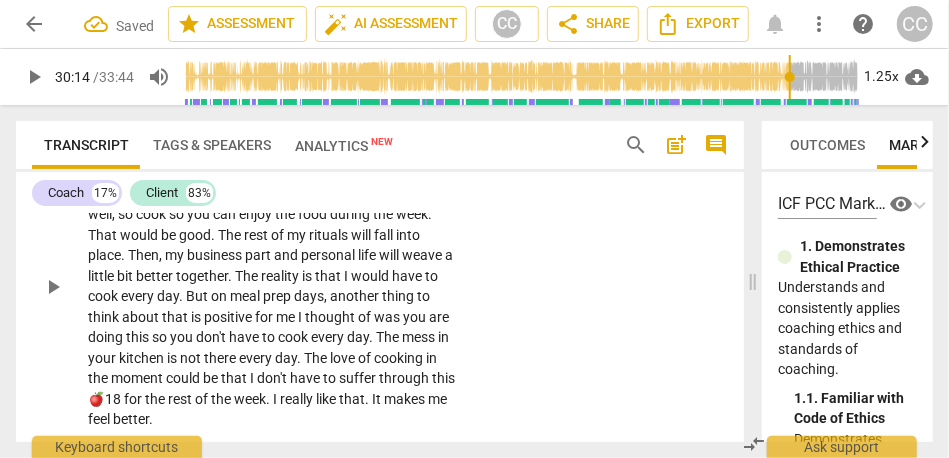 click on ".  Maybe," at bounding box center [144, 174] 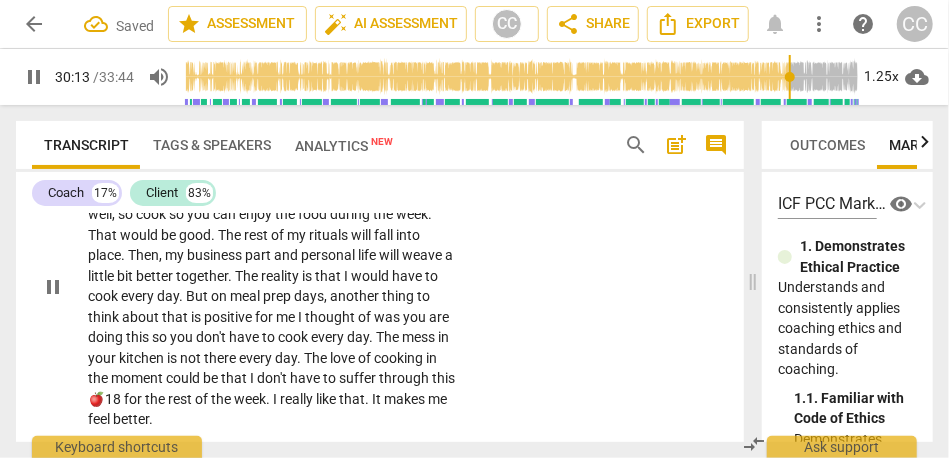 scroll, scrollTop: 10098, scrollLeft: 0, axis: vertical 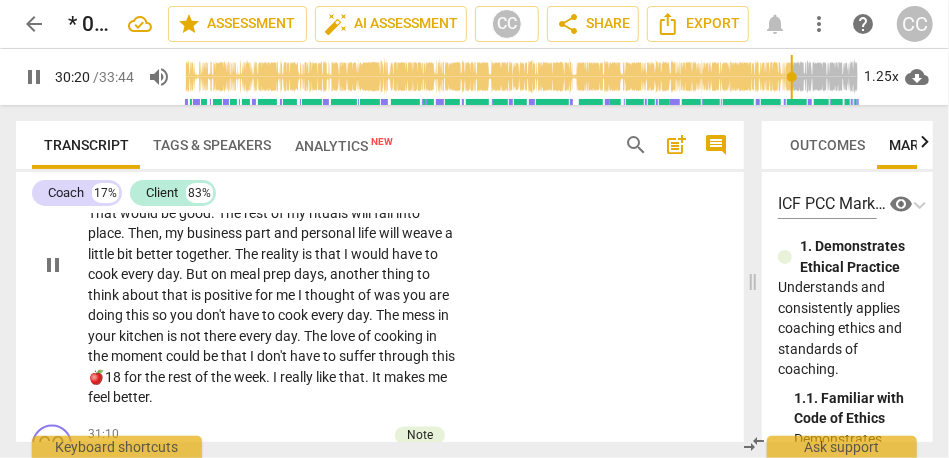 click on "you" at bounding box center [306, 173] 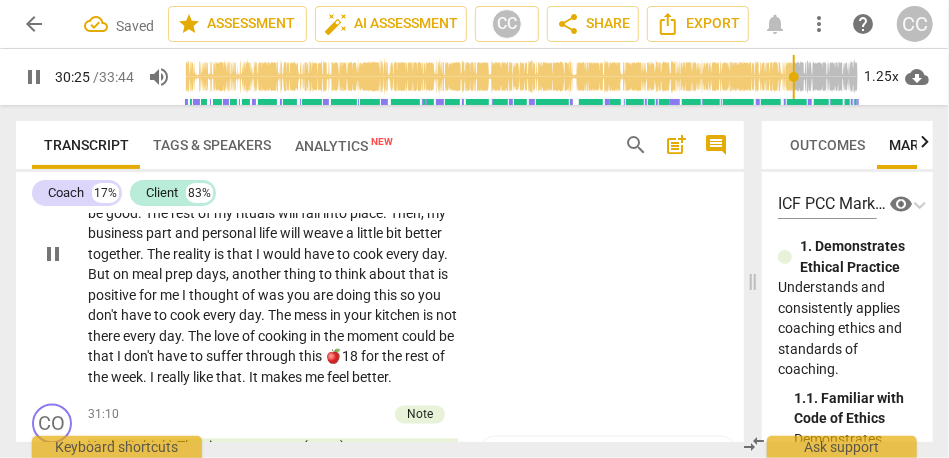 click on "so" at bounding box center [130, 193] 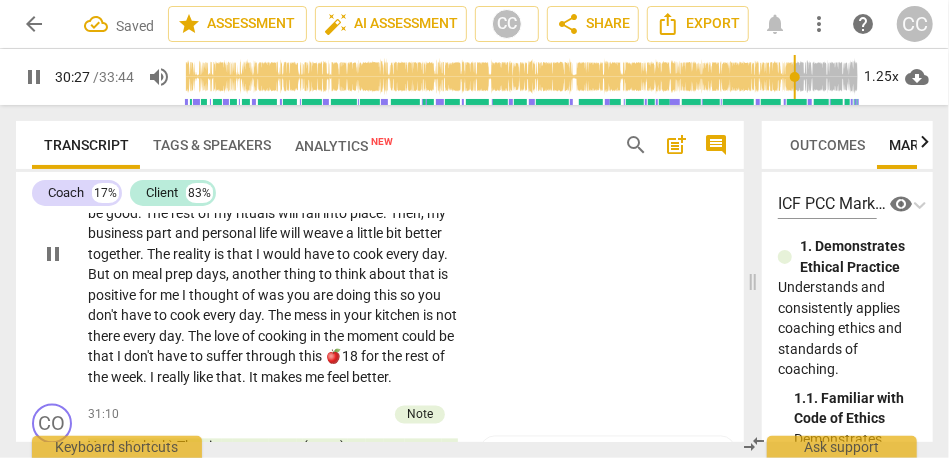 click on "so" at bounding box center [125, 193] 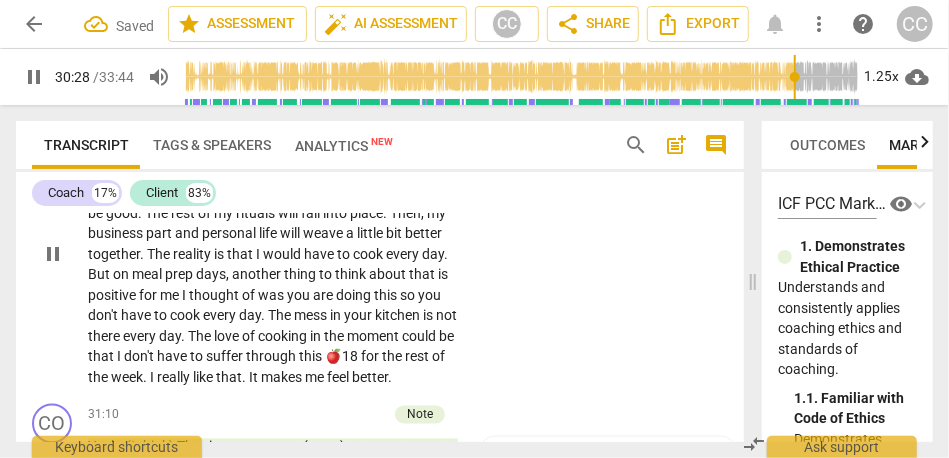 click on "It   feeds   me.  It  tastes   good .   It   tastes   really   good .  Maybe,  my  motivation   while   I   cook   can   be   balancing   that   out .   You   enjoy   the   taste.  You  know   how   to   cook   well ,   so   cook  so  you   can   enjoy   the   food   during   the   week .   That   would   be   good .   The   rest   of   my   rituals   will   fall   into   place .   Then ,   my   business   part   and   personal   life   will   weave   a   little   bit   better   together .   The   reality   is   that   I   would   have   to   cook   every   day .   But   on   meal   prep   days ,   another   thing   to   think   about   that   is   positive   for   me   I   thought   of   was   you   are   doing   this   so   you   don't   have   to   cook   every   day .   The   mess   in   your   kitchen   is   not   there   every   day .   The   love   of   cooking   in   the   moment   could   be   that   I   don't   have   to   suffer   through   this   🍎18   for   the   rest   of   the   week ." at bounding box center (273, 255) 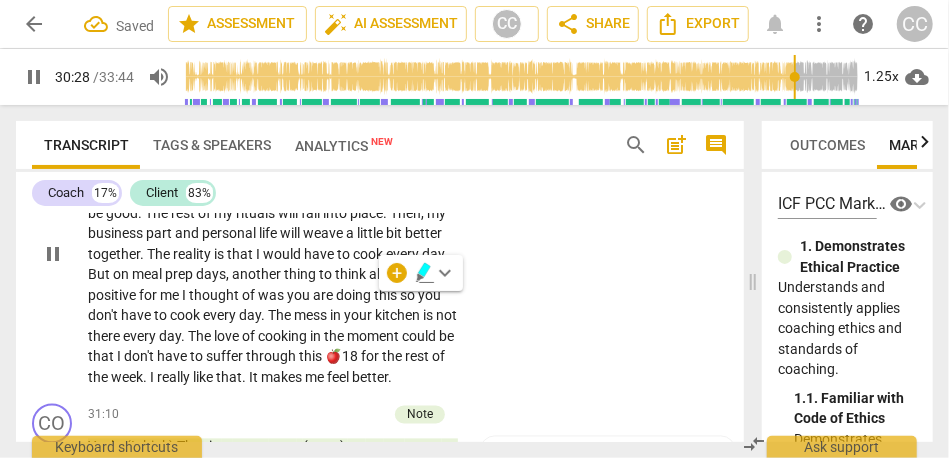 click on "It   feeds   me.  It  tastes   good .   It   tastes   really   good .  Maybe,  my  motivation   while   I   cook   can   be   balancing   that   out .   You   enjoy   the   taste.  You  know   how   to   cook   well ,   so   cook  so  you   can   enjoy   the   food   during   the   week .   That   would   be   good .   The   rest   of   my   rituals   will   fall   into   place .   Then ,   my   business   part   and   personal   life   will   weave   a   little   bit   better   together .   The   reality   is   that   I   would   have   to   cook   every   day .   But   on   meal   prep   days ,   another   thing   to   think   about   that   is   positive   for   me   I   thought   of   was   you   are   doing   this   so   you   don't   have   to   cook   every   day .   The   mess   in   your   kitchen   is   not   there   every   day .   The   love   of   cooking   in   the   moment   could   be   that   I   don't   have   to   suffer   through   this   🍎18   for   the   rest   of   the   week ." at bounding box center [273, 255] 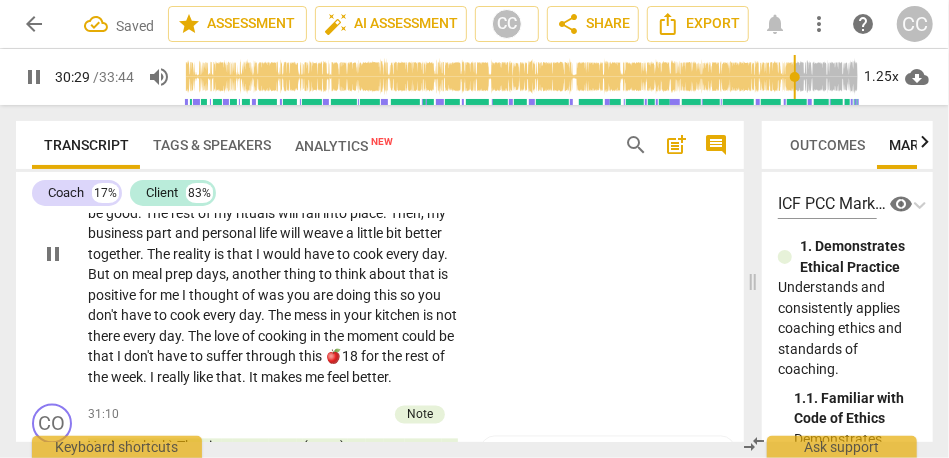 click on "cook" at bounding box center (103, 193) 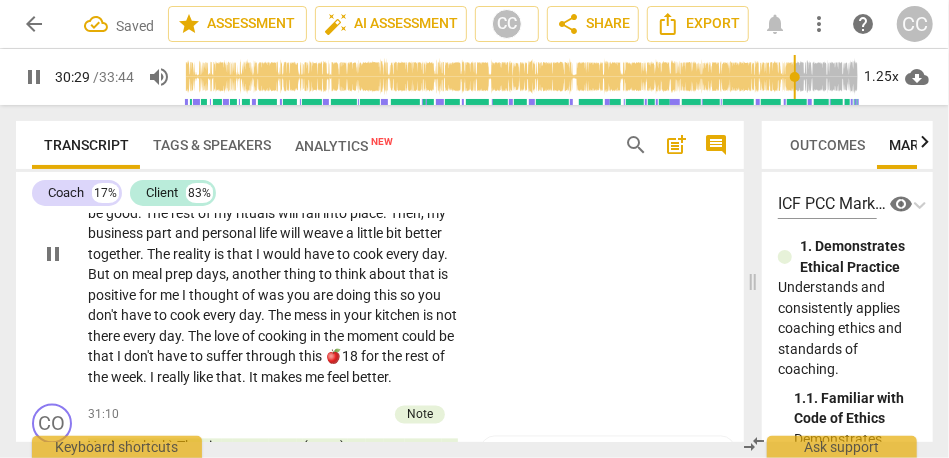 click on "cook" at bounding box center [103, 193] 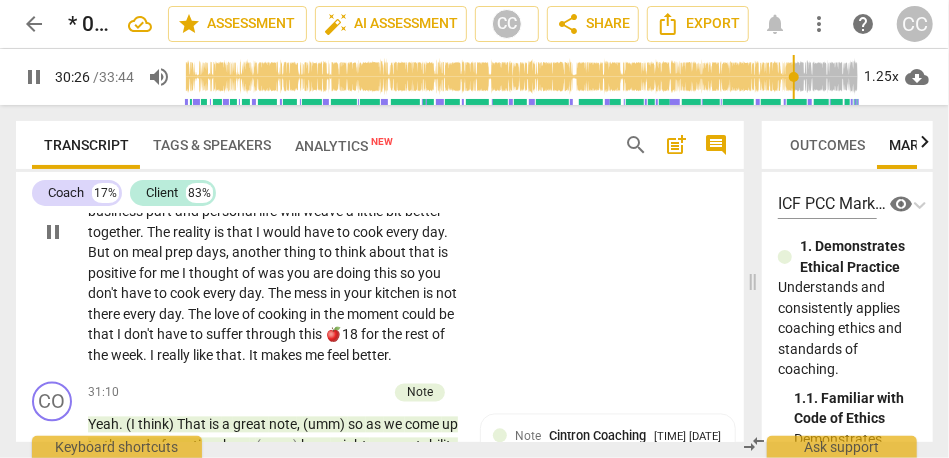 scroll, scrollTop: 10139, scrollLeft: 0, axis: vertical 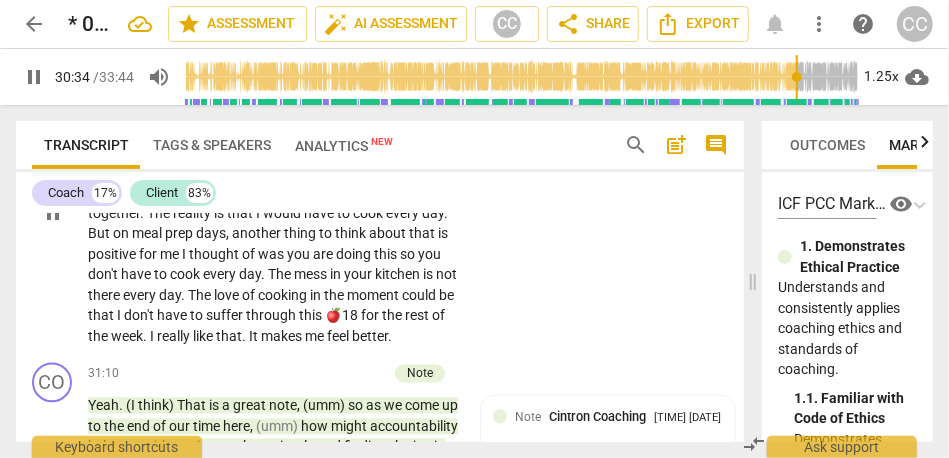 click on "would" at bounding box center (432, 152) 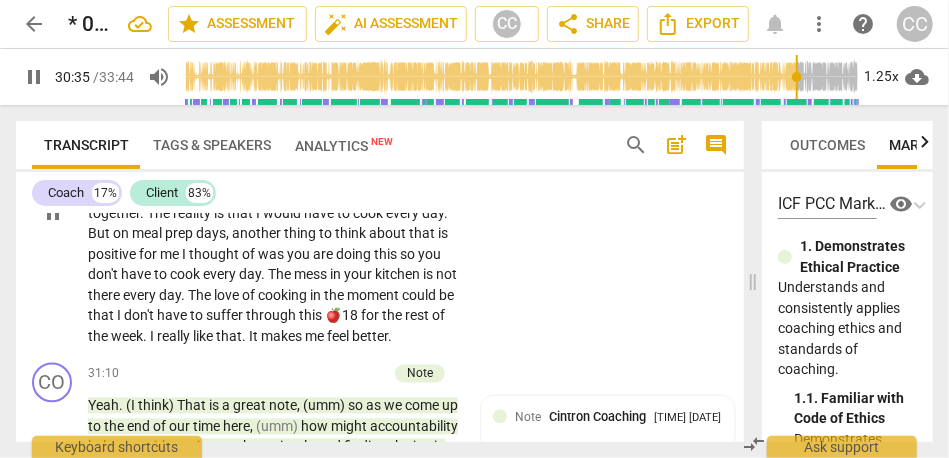 click on "would" at bounding box center (432, 152) 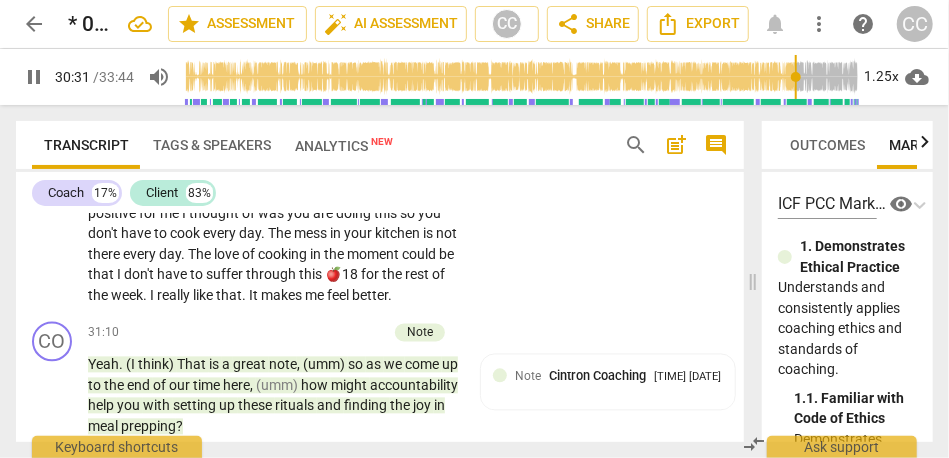 scroll, scrollTop: 10181, scrollLeft: 0, axis: vertical 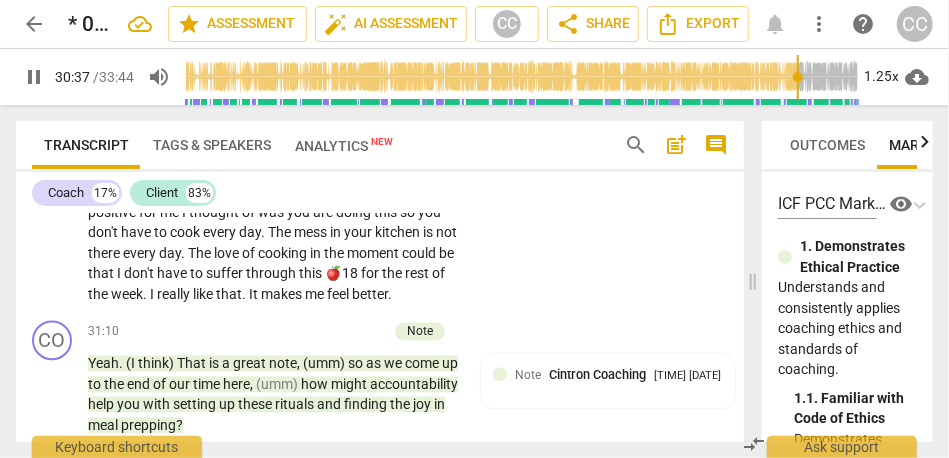 click on "my" at bounding box center [436, 131] 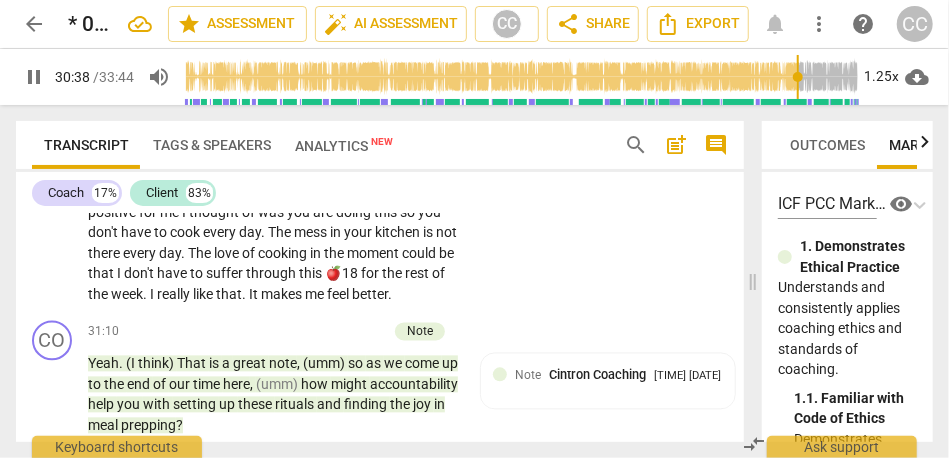 click on "my" at bounding box center (436, 131) 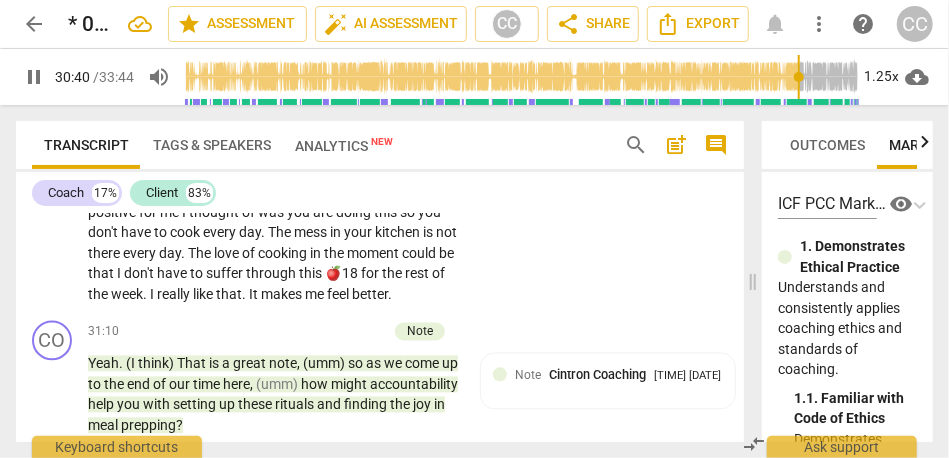 drag, startPoint x: 351, startPoint y: 275, endPoint x: 290, endPoint y: 280, distance: 61.204575 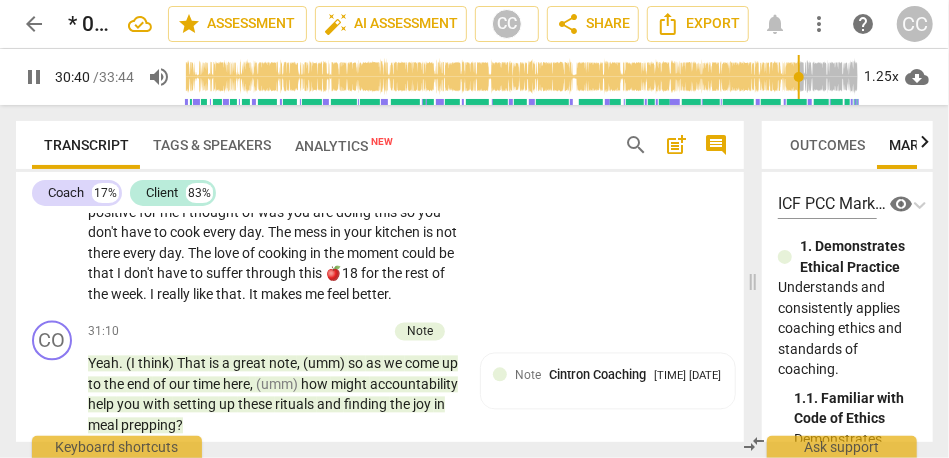 click on "It   feeds   me.  It  tastes   good .   It   tastes   really   good .  Maybe,  my  motivation   while   I   cook   can   be   balancing   that   out .   You   enjoy   the   taste.  You  know   how   to   cook   well ,   so   cook  so  you   can   enjoy   the   food   during   the   week .   That   would   be   good .   The   rest   of   my   rituals   will   fall   into   place .   Then ,   my   business   part   and   personal   life   will   weave   a   little   bit   better   together .   The   reality   is   that   I   would   have   to   cook   every   day .   But   on   meal   prep   days ,   another   thing   to   think   about   that   is   positive   for   me   I   thought   of   was   you   are   doing   this   so   you   don't   have   to   cook   every   day .   The   mess   in   your   kitchen   is   not   there   every   day .   The   love   of   cooking   in   the   moment   could   be   that   I   don't   have   to   suffer   through   this   🍎18   for   the   rest   of   the   week ." at bounding box center (273, 172) 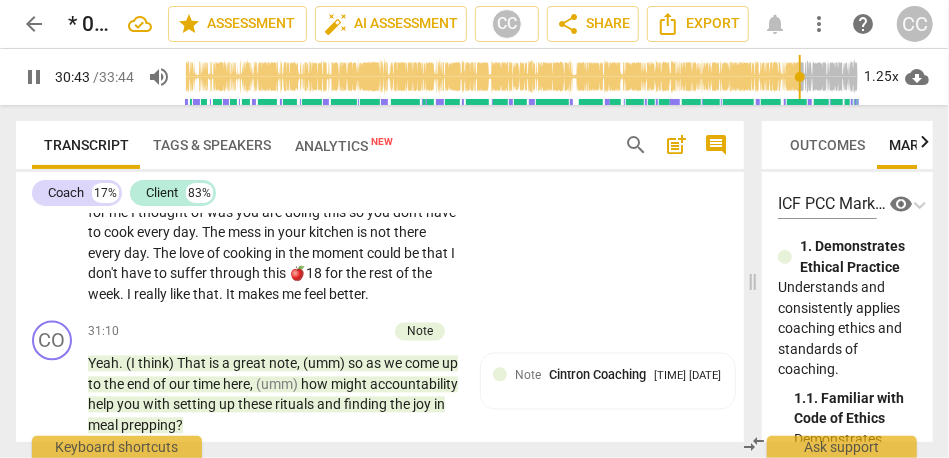 click on "The" at bounding box center (101, 172) 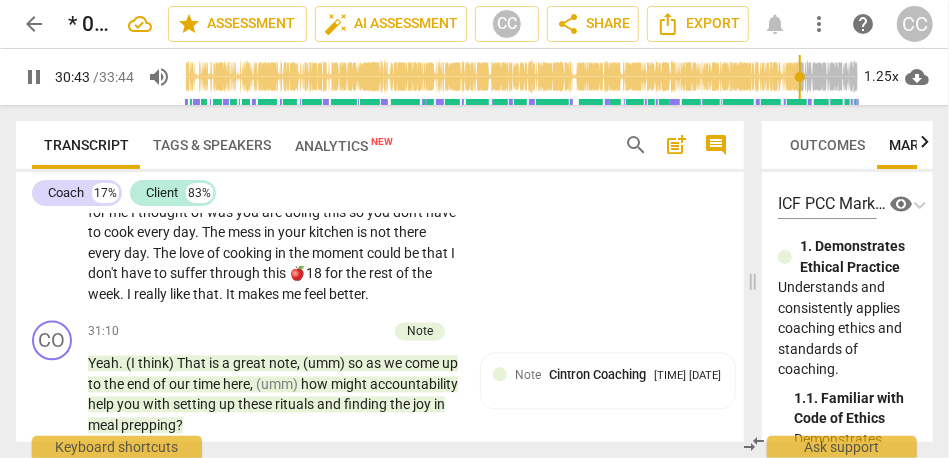 click on "The" at bounding box center (101, 172) 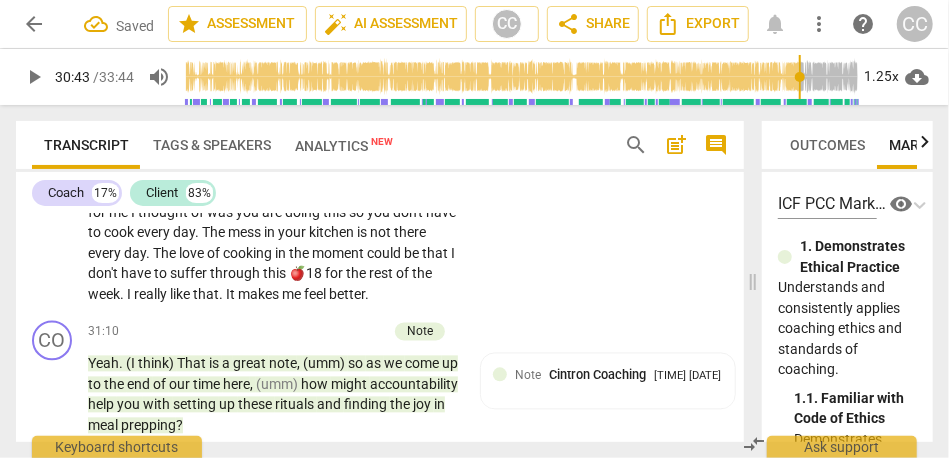 click on "I" at bounding box center (200, 172) 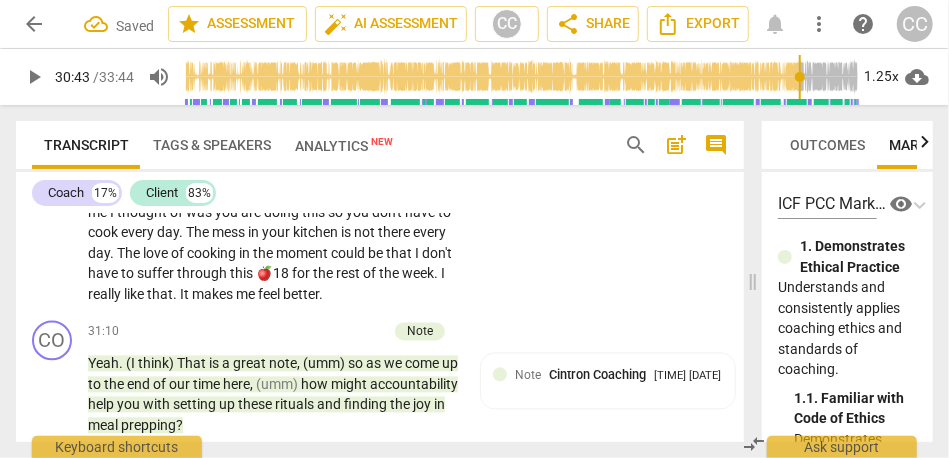 click on "reality" at bounding box center [134, 172] 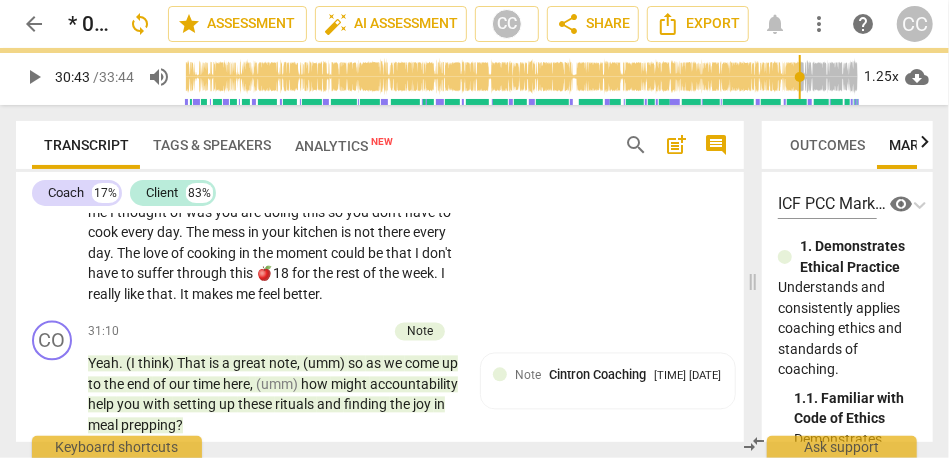 click on "reality" at bounding box center (134, 172) 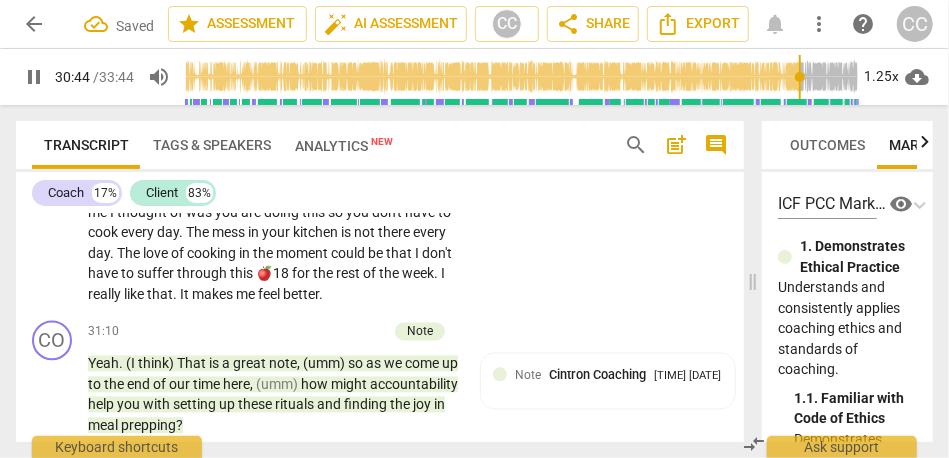 click on "But" at bounding box center [375, 172] 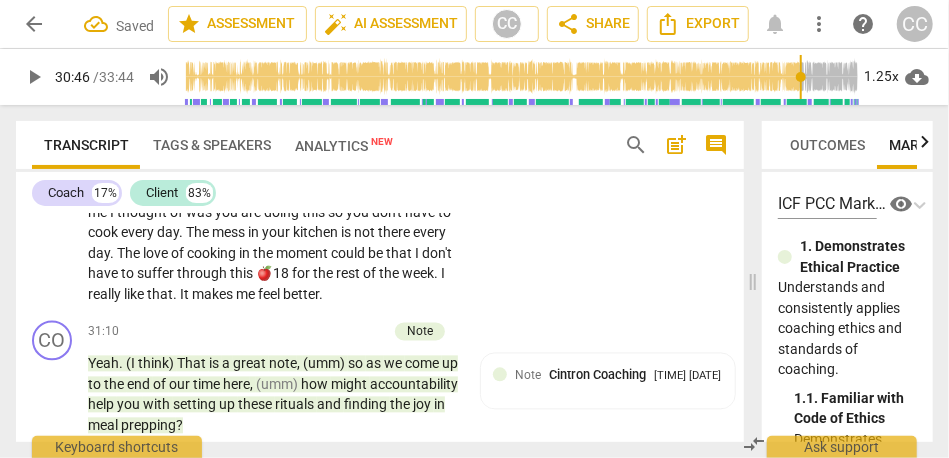 click on "prep" at bounding box center [103, 192] 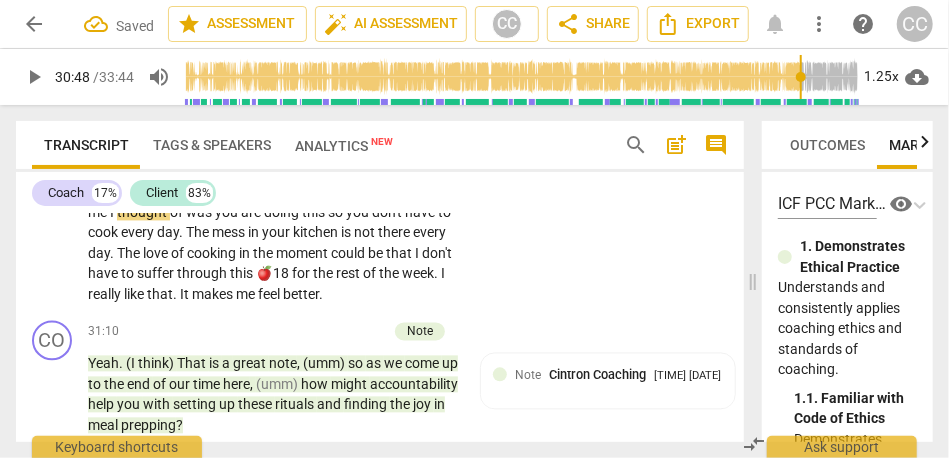 click on "prep" at bounding box center [103, 192] 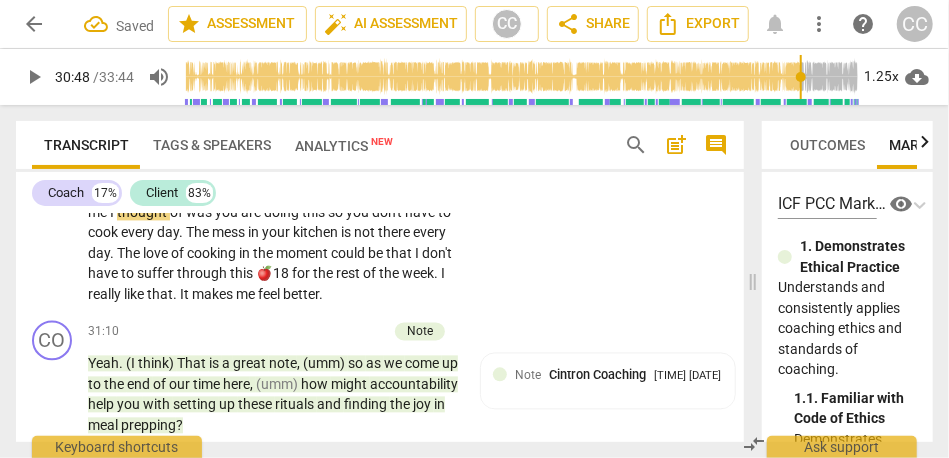 click on "prep" at bounding box center [103, 192] 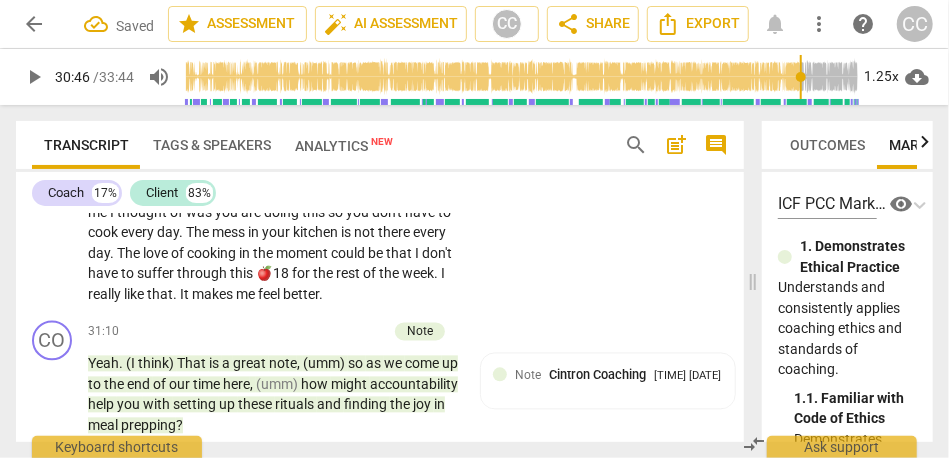 click on "It   feeds   me.  It  tastes   good .   It   tastes   really   good .  Maybe,  my  motivation   while   I   cook   can   be   balancing   that   out .   You   enjoy   the   taste.  You  know   how   to   cook   well ,   so   cook  so  you   can   enjoy   the   food   during   the   week .   That   would   be   good .   The   rest   of   my   rituals   will   fall   into   place .   Then ,   my   business   part   and   personal   life   will   weave   better   together .   The   reality   is:  I   would   have   to   cook   every   day,  but  on   meal- prep   days ,   another   thing   to   think   about   that   is   positive   for   me   I   thought   of   was   you   are   doing   this   so   you   don't   have   to   cook   every   day .   The   mess   in   your   kitchen   is   not   there   every   day .   The   love   of   cooking   in   the   moment   could   be   that   I   don't   have   to   suffer   through   this   🍎18   for   the   rest   of   the   week .   I   really   like   that" at bounding box center [273, 172] 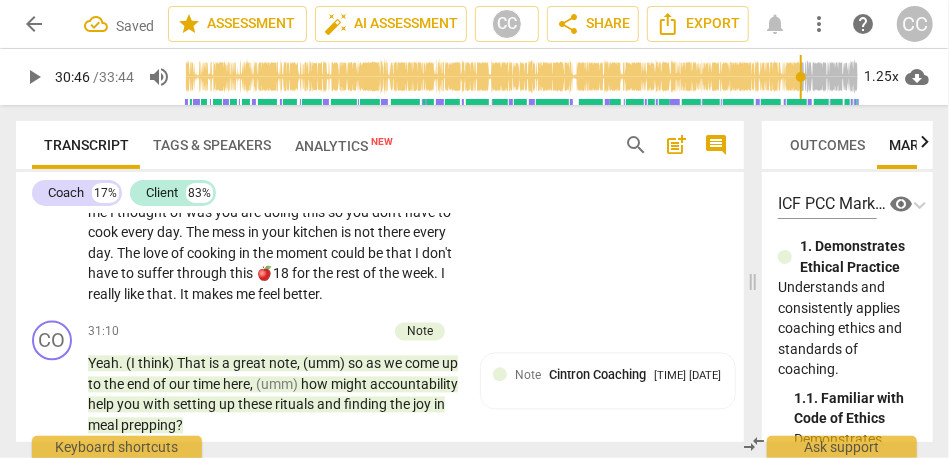 click on "days" at bounding box center (134, 192) 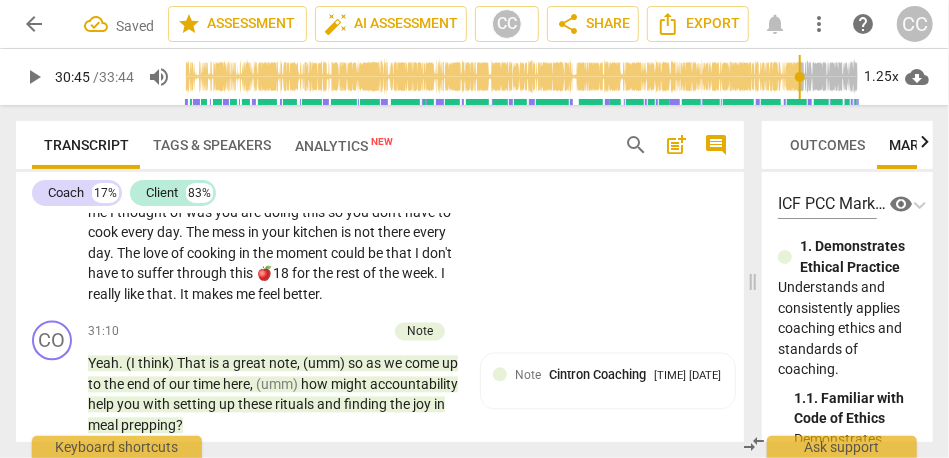 click on "days" at bounding box center (134, 192) 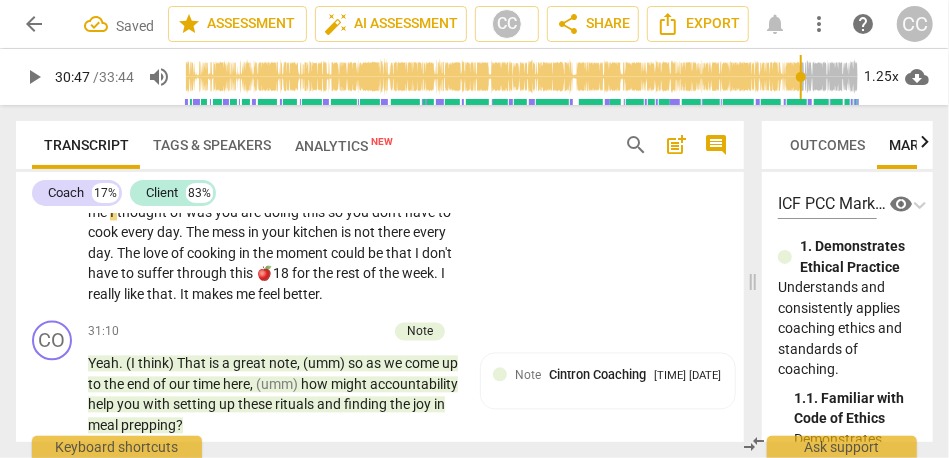 click on "me" at bounding box center [99, 213] 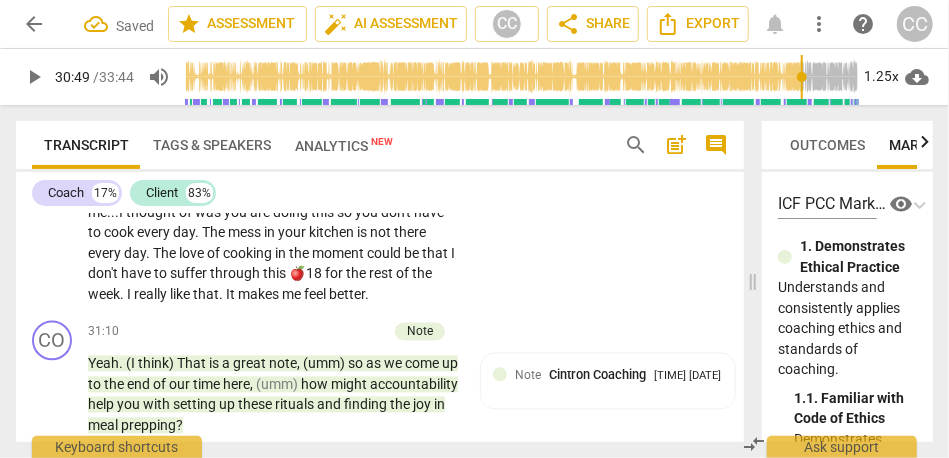 click on "was" at bounding box center (209, 213) 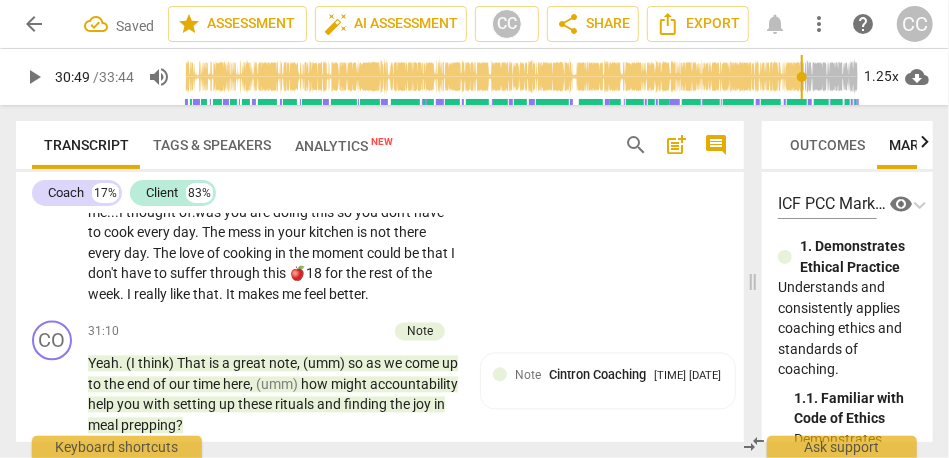 click on "another" at bounding box center (190, 192) 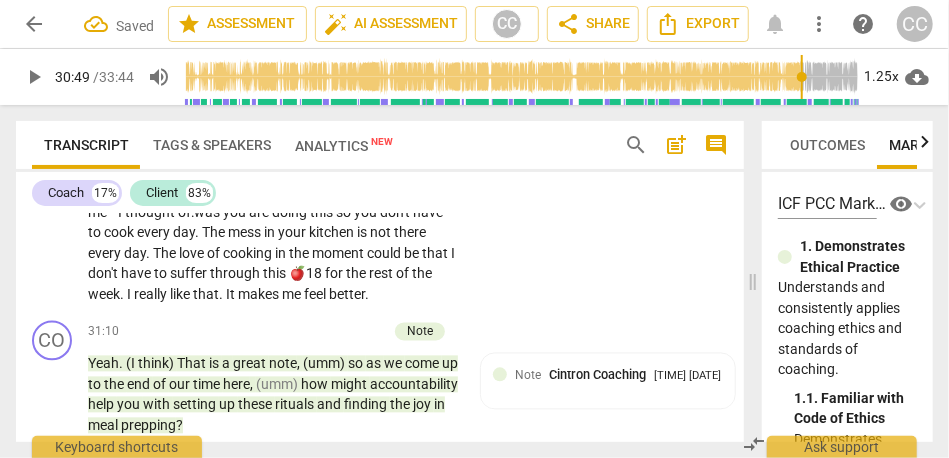 click on "thought" at bounding box center (151, 213) 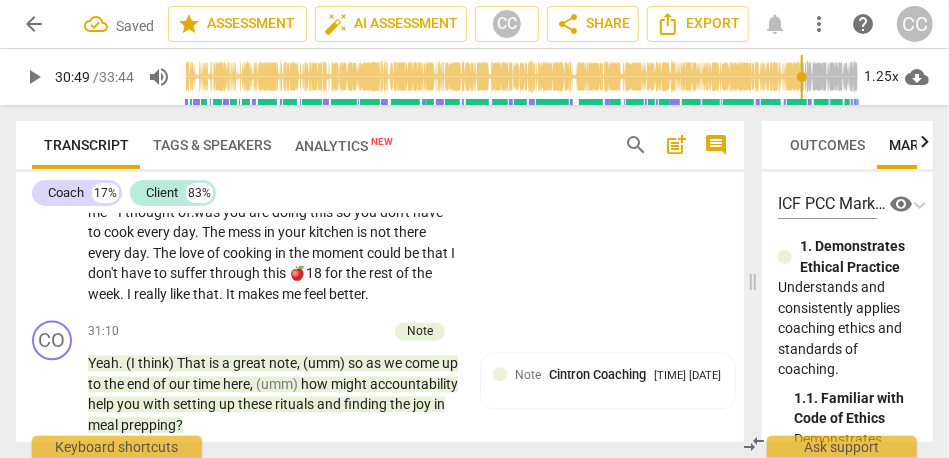 click on "thought" at bounding box center (151, 213) 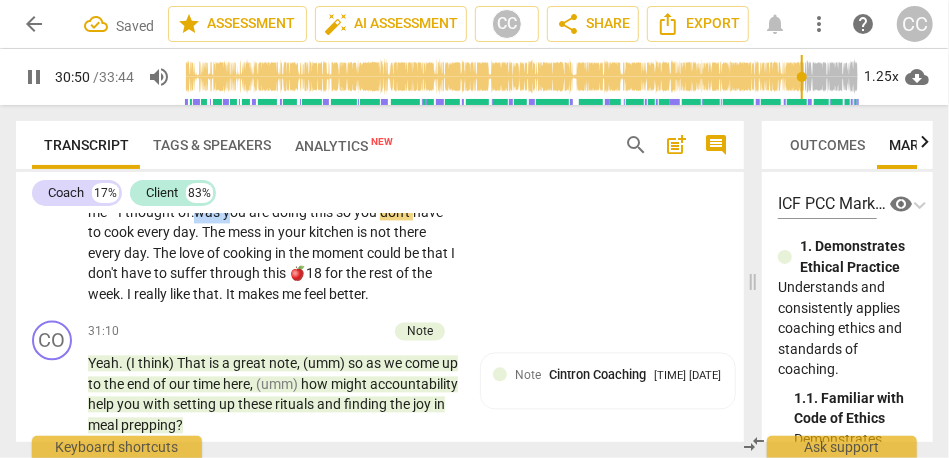 drag, startPoint x: 192, startPoint y: 341, endPoint x: 159, endPoint y: 341, distance: 33 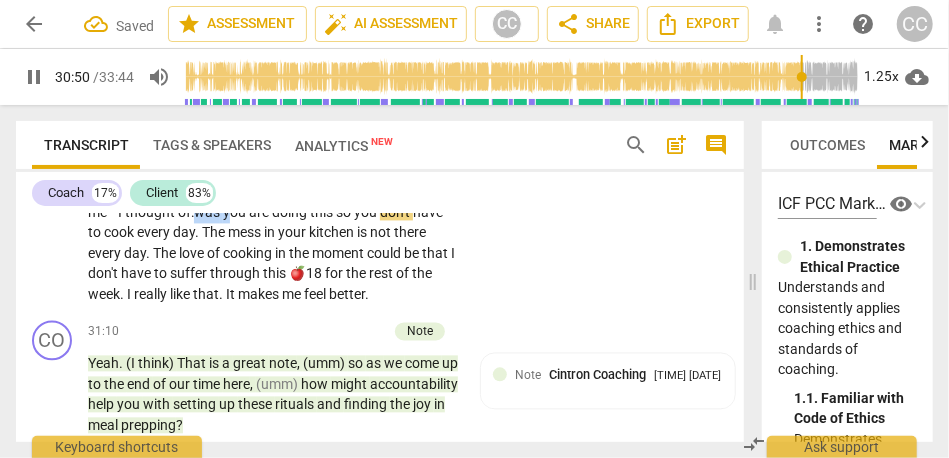 click on "It   feeds   me.  It  tastes   good .   It   tastes   really   good .  Maybe,  my  motivation   while   I   cook   can   be   balancing   that   out .   You   enjoy   the   taste.  You  know   how   to   cook   well ,   so   cook  so  you   can   enjoy   the   food   during   the   week .   That   would   be   good .   The   rest   of   my   rituals   will   fall   into   place .   Then ,   my   business   part   and   personal   life   will   weave   better   together .   The   reality   is:  I   would   have   to   cook   every   day,  but  on   meal- prep   days— another  thing   to   think   about   that   is   positive   for   me— I   thought   of:  was   you   are   doing   this   so   you   don't   have   to   cook   every   day .   The   mess   in   your   kitchen   is   not   there   every   day .   The   love   of   cooking   in   the   moment   could   be   that   I   don't   have   to   suffer   through   this   🍎18   for   the   rest   of   the   week .   I   really   like   that" at bounding box center (273, 172) 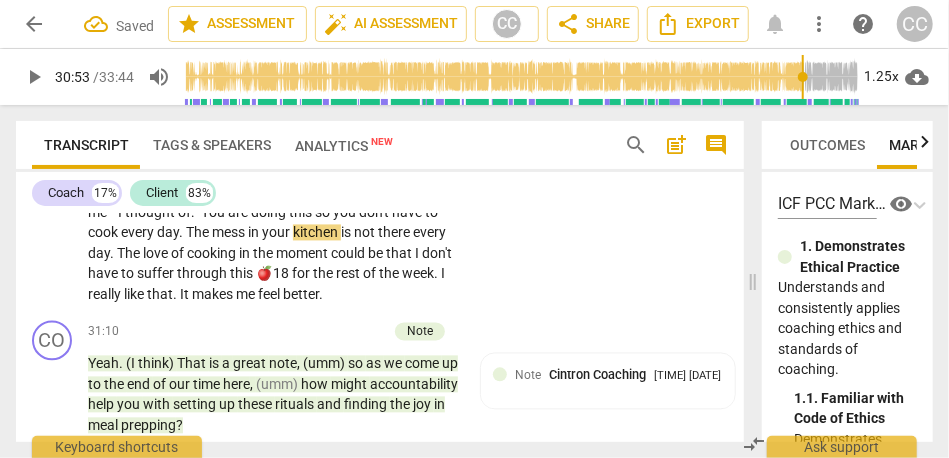 click on "ou" at bounding box center [218, 213] 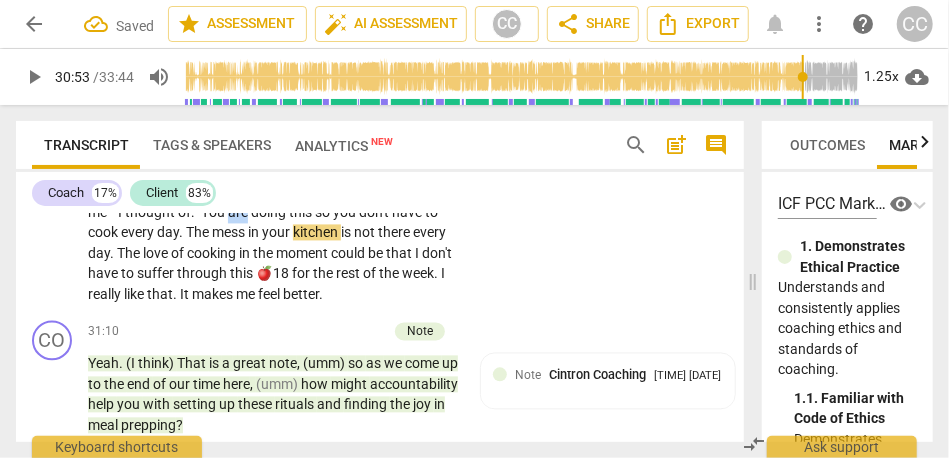 click on "ou" at bounding box center (218, 213) 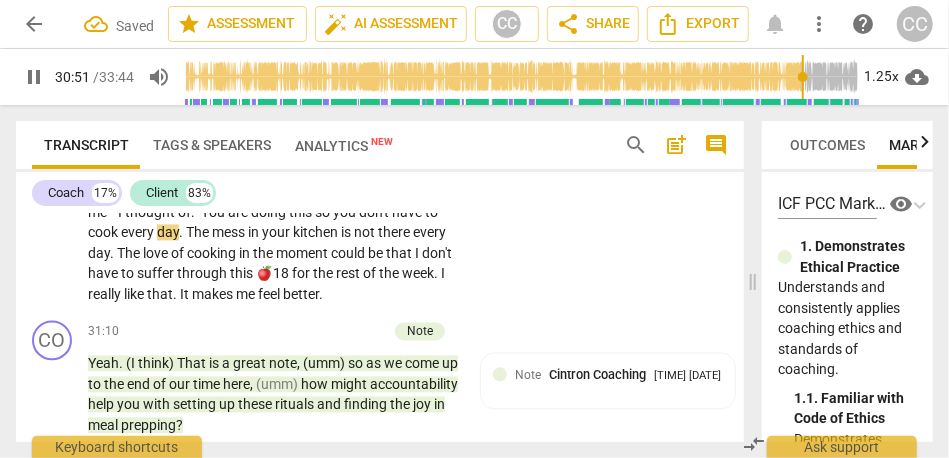 click on "The" at bounding box center [199, 233] 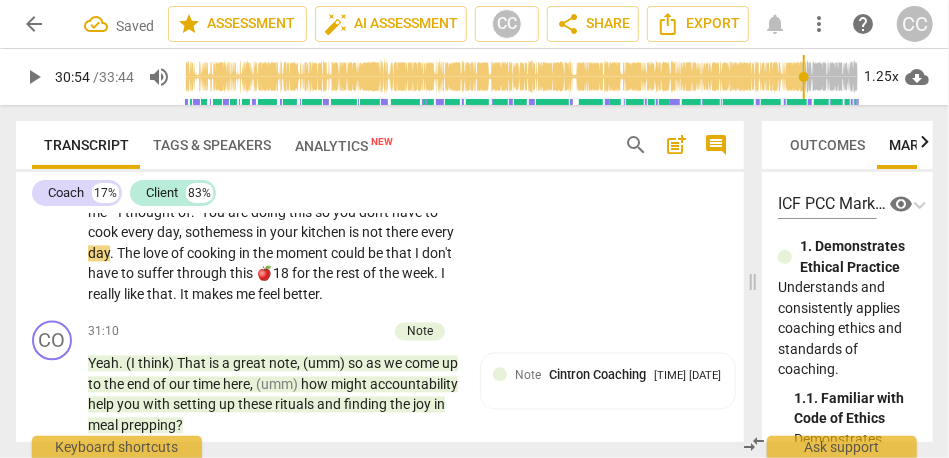 click on "The" at bounding box center (130, 254) 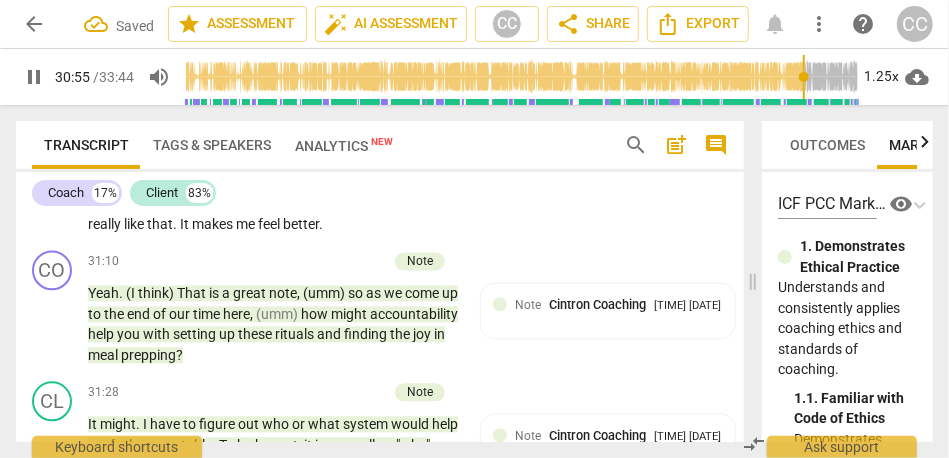 scroll, scrollTop: 10256, scrollLeft: 0, axis: vertical 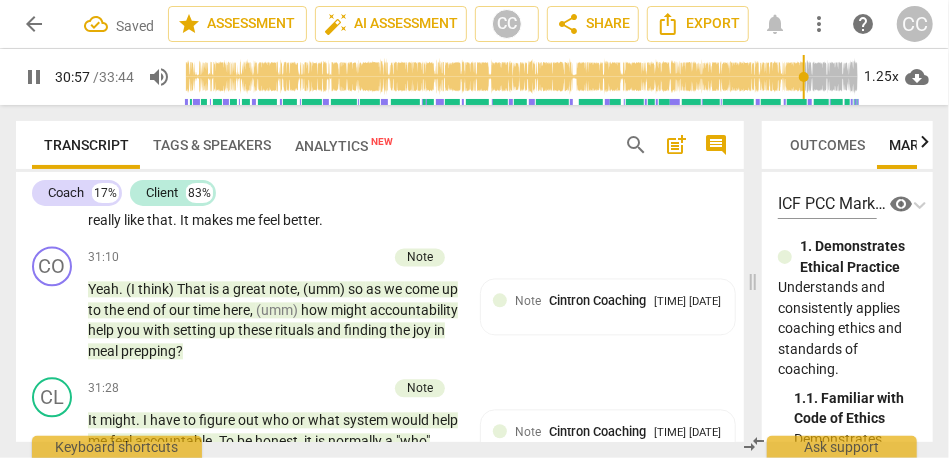 click on "in" at bounding box center [246, 179] 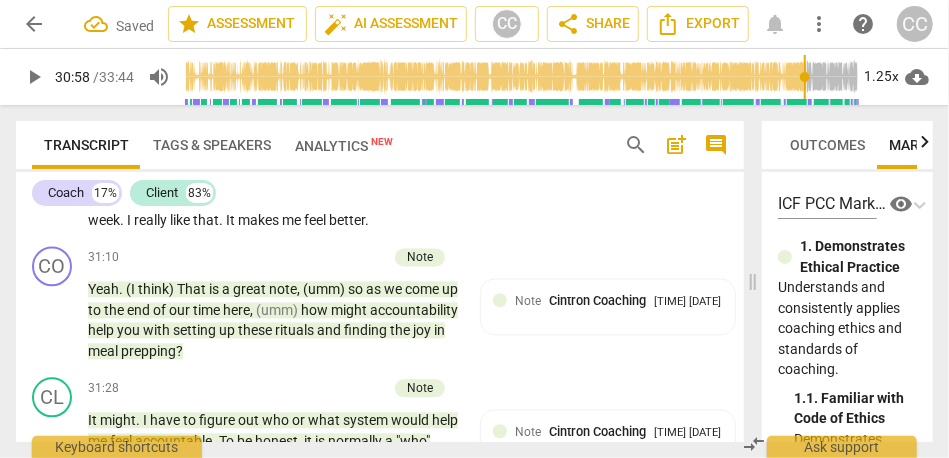 click on "could" at bounding box center [357, 179] 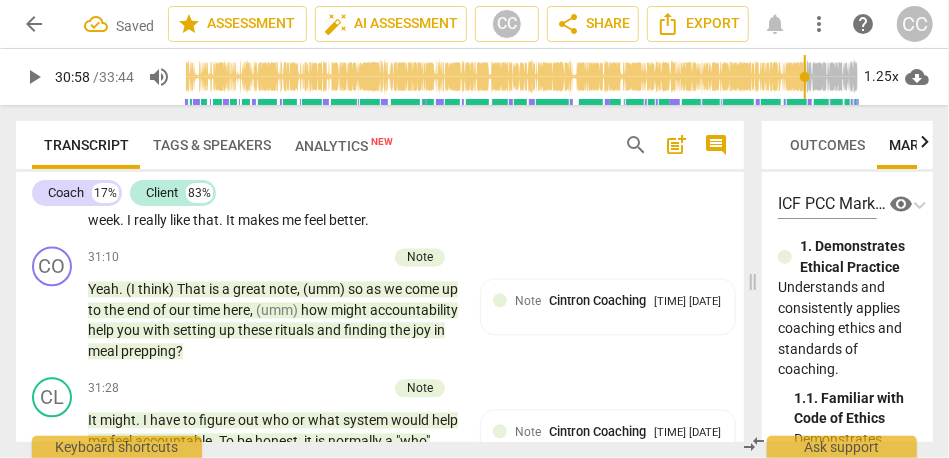 click on "moment—" at bounding box center (315, 179) 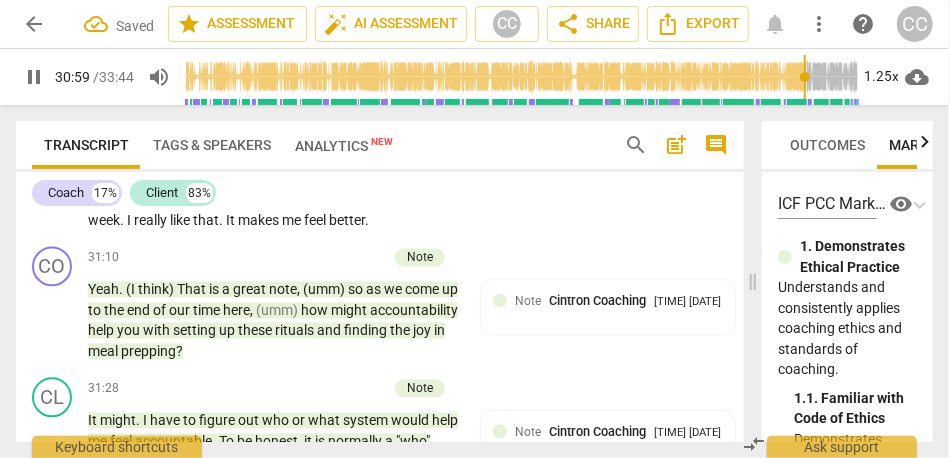 click on "for" at bounding box center (335, 199) 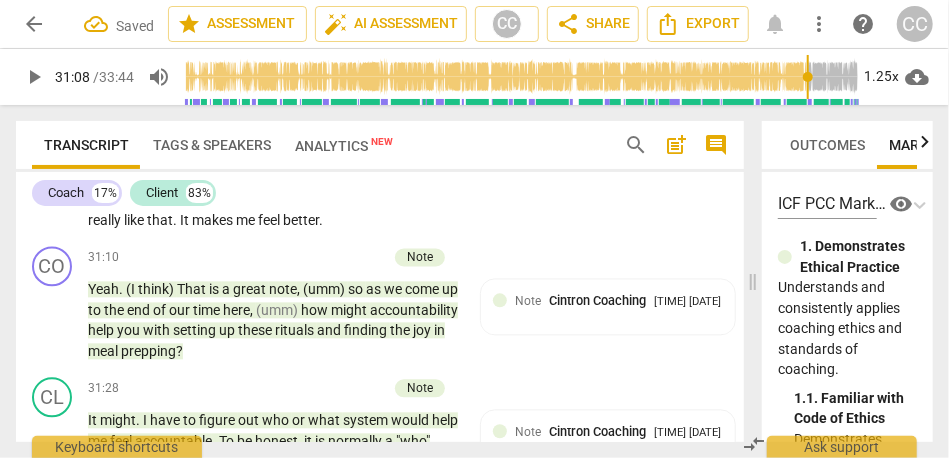 click on "CL play_arrow pause 30:06 + Add competency keyboard_arrow_right It   feeds   me.  It  tastes   good .   It   tastes   really   good .  Maybe,  my  motivation   while   I   cook   can   be   balancing   that   out .   You   enjoy   the   taste.  You  know   how   to   cook   well ,   so   cook  so  you   can   enjoy   the   food   during   the   week .   That   would   be   good .   The   rest   of   my   rituals   will   fall   into   place .   Then ,   my   business   part   and   personal   life   will   weave   better   together .   The   reality   is:  I   would   have   to   cook   every   day,  but  on   meal- prep   days— another  thing   to   think   about   that   is   positive   for   me— I   thought   of: "Y ou   are   doing   this   so   you   don't   have   to   cook   every   day, so  the  mess   in   your   kitchen   is   not   there   every   day ."  The   love   of   cooking— in   the   moment— could   be   that   I   don't   have   to   suffer   through   this  for   the" at bounding box center [380, 81] 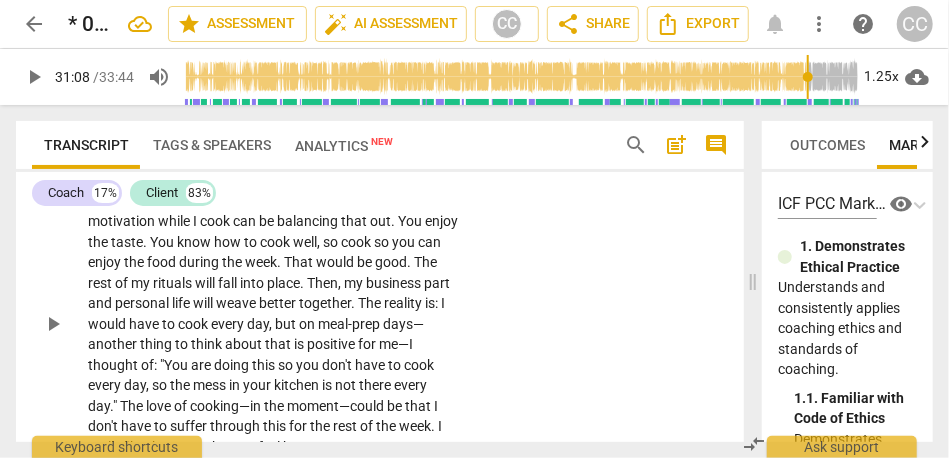scroll, scrollTop: 10028, scrollLeft: 0, axis: vertical 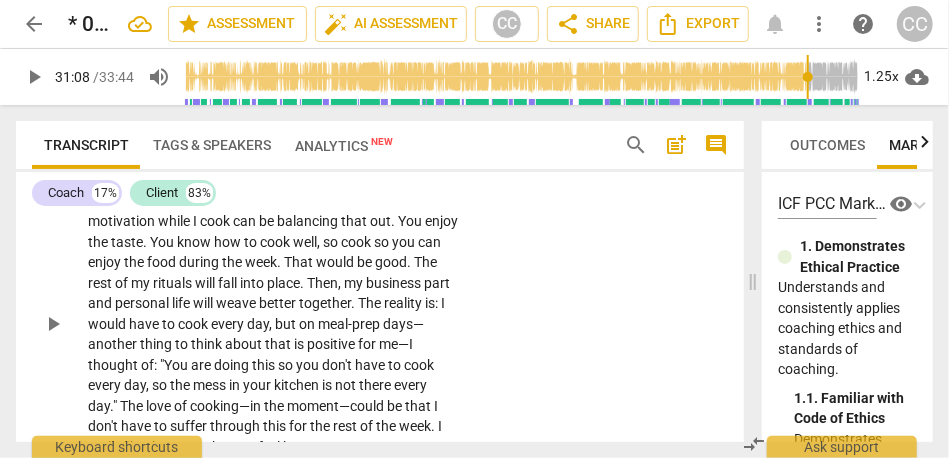 click on "Add competency" at bounding box center (397, 170) 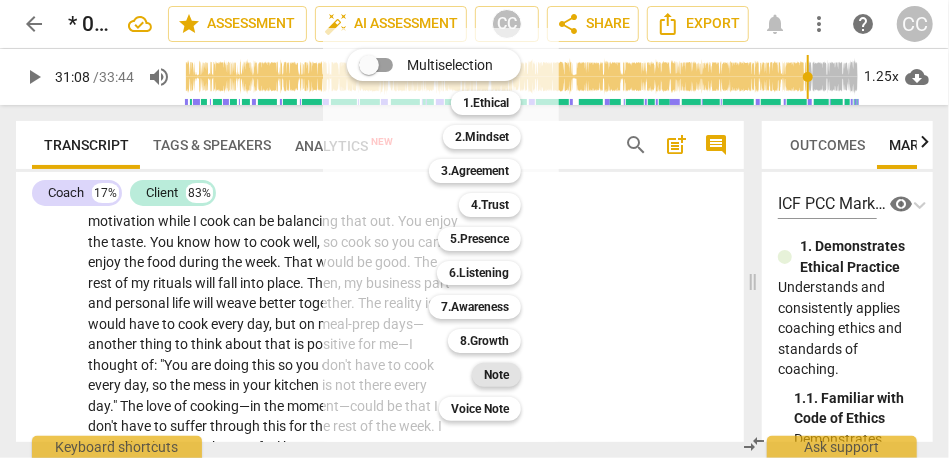 click on "Note" at bounding box center [496, 375] 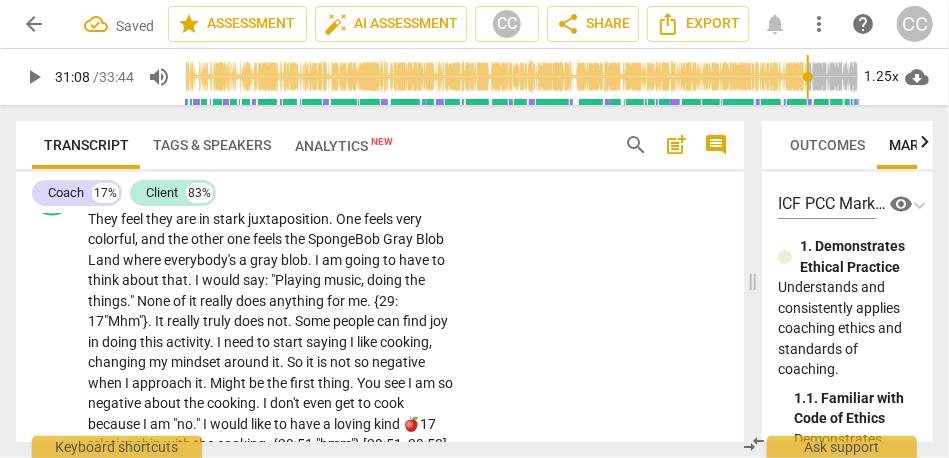 scroll, scrollTop: 9621, scrollLeft: 0, axis: vertical 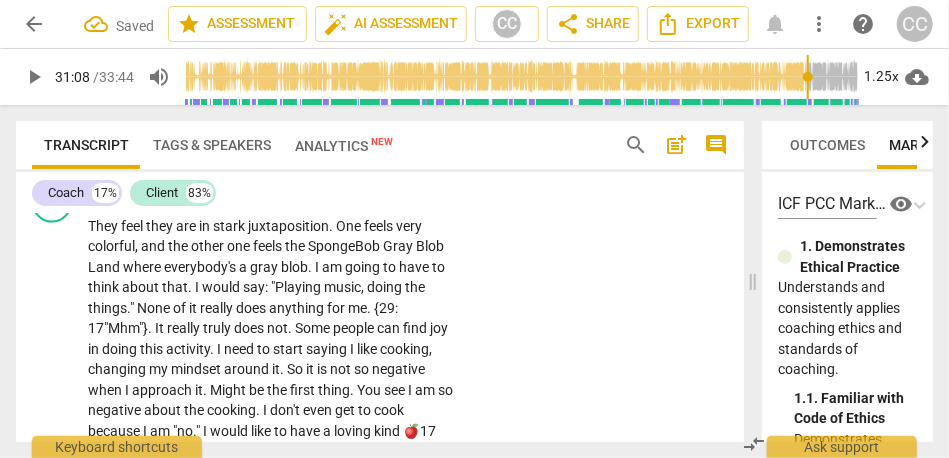 click on "[28:46" at bounding box center [325, 156] 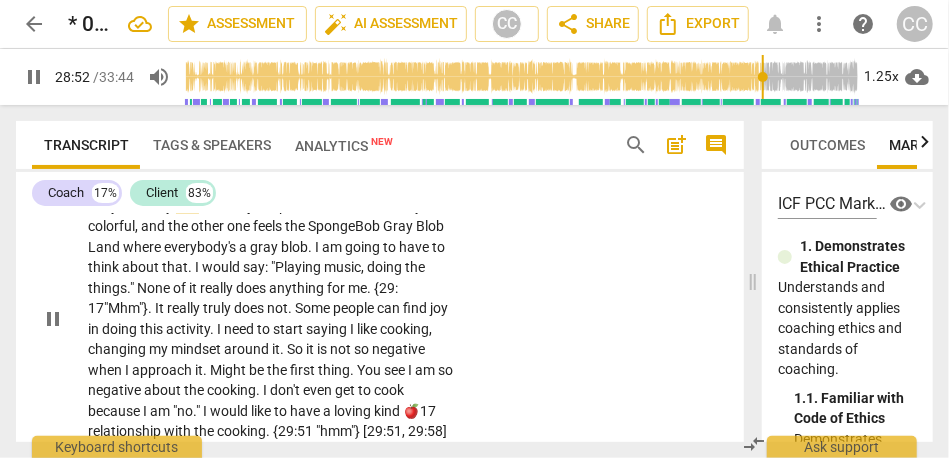 scroll, scrollTop: 9690, scrollLeft: 0, axis: vertical 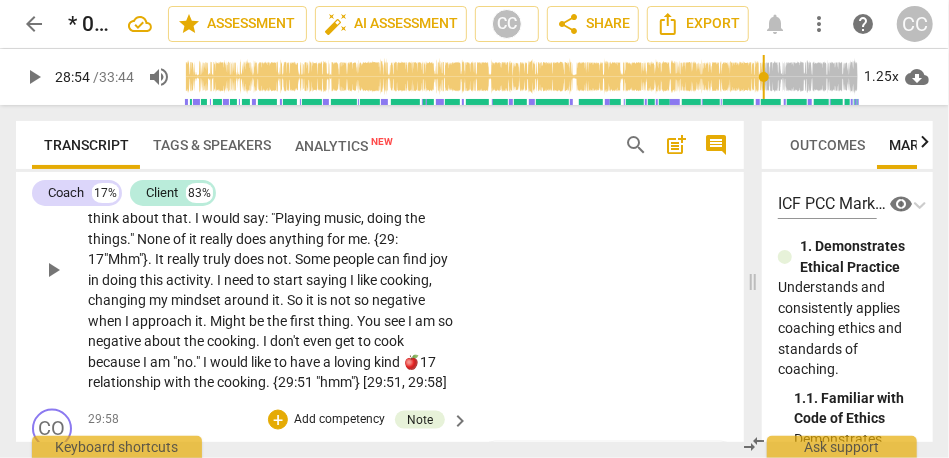 click on "They" at bounding box center [104, 157] 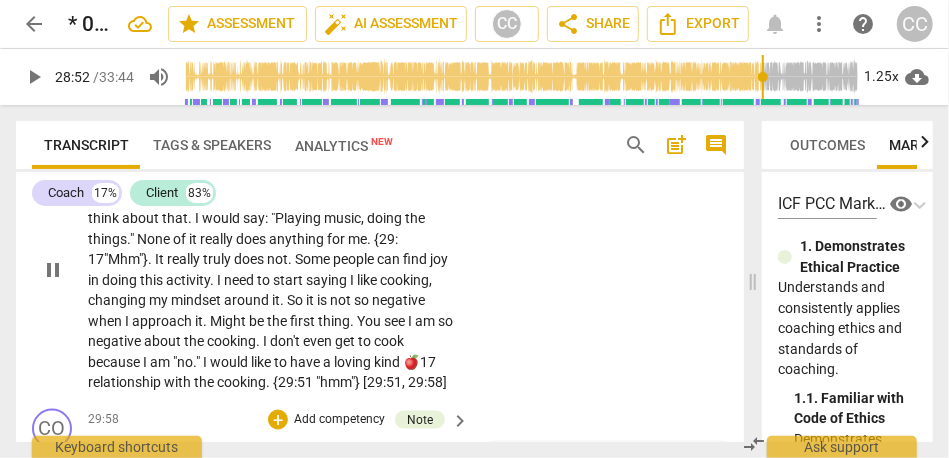 click on "they" at bounding box center (161, 157) 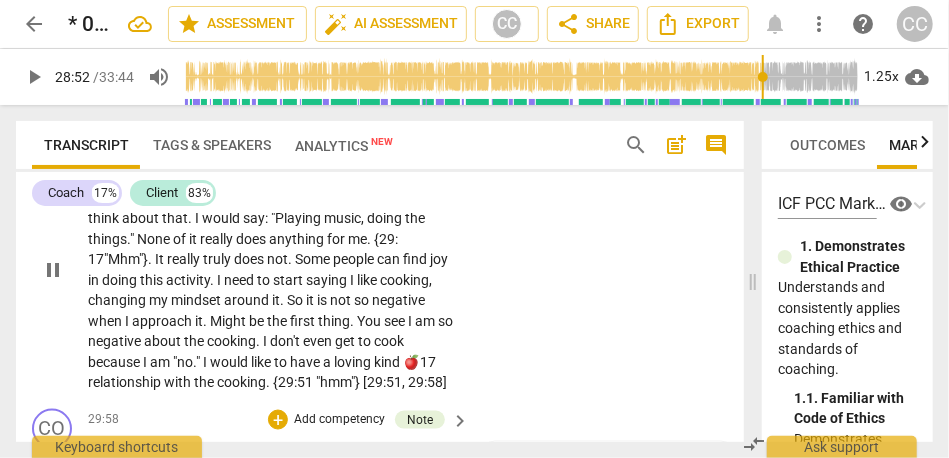 type on "1733" 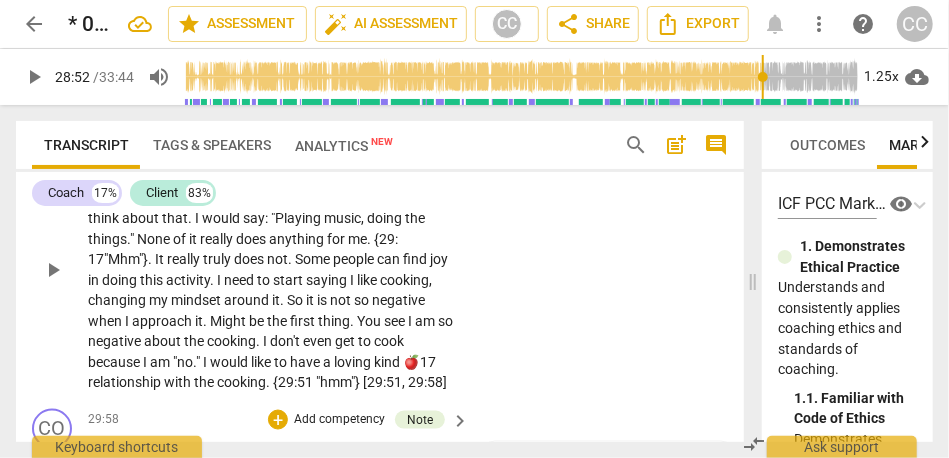 type 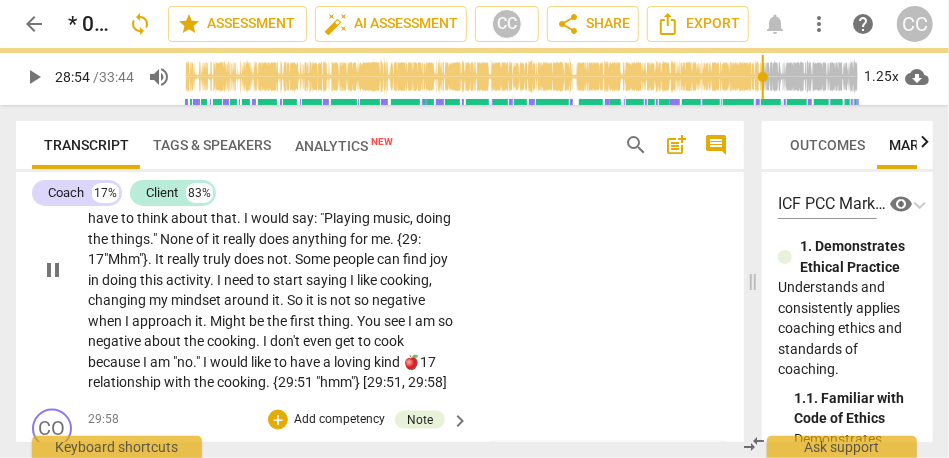 click on "." at bounding box center [392, 157] 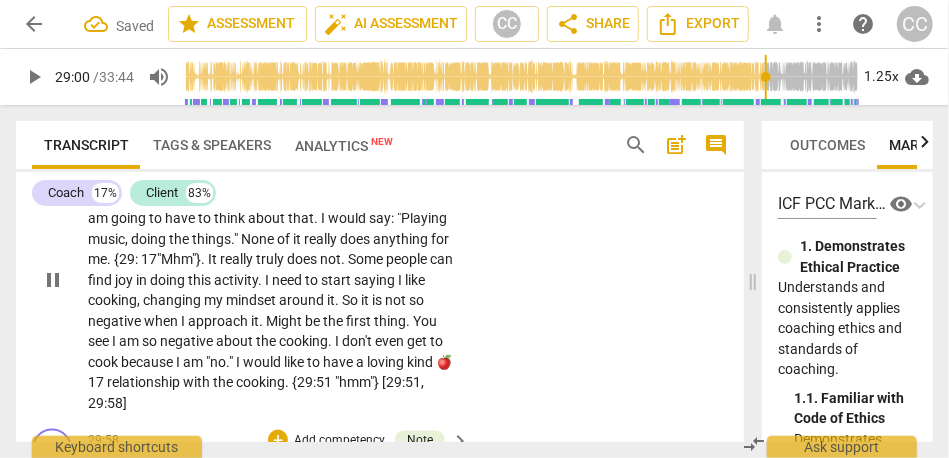 click on "other" at bounding box center [298, 177] 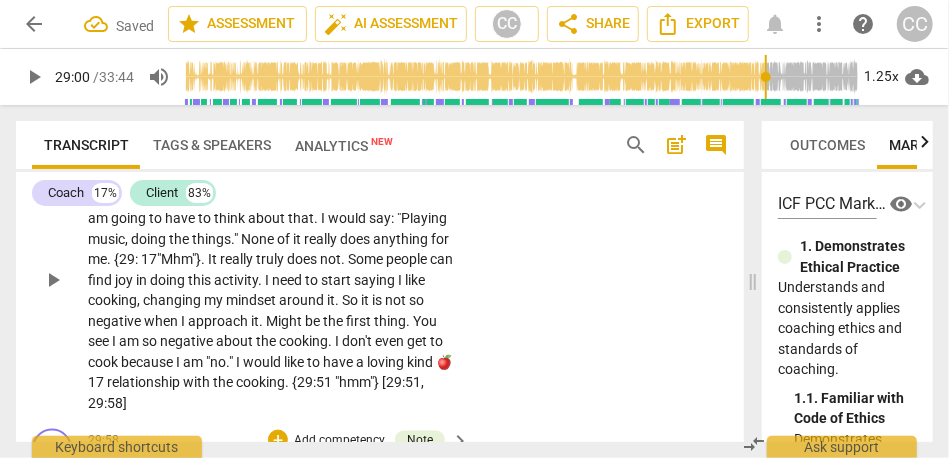 click on "other" at bounding box center [298, 177] 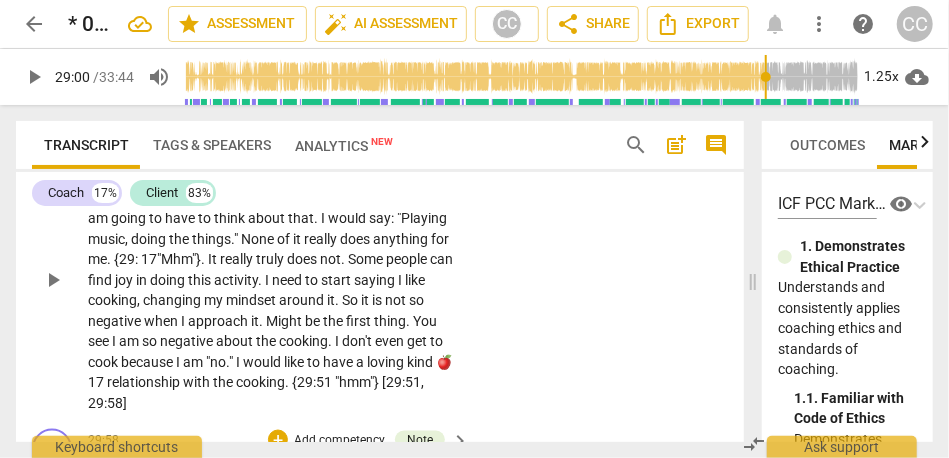 click on "They   feel  as though  they   are   in   stark   juxtaposition . [laughter]   One   feels   very   colorful ,   and   the   other   one   feels   the   SpongeBob   Gray   Blob   Land   where   everybody's   a   gray   blob .   I   am   going   to   have   to   think   about   that .   I   would   say :   "Playing   music ,   doing   the   things . "   None   of   it   really   does   anything   for   me .   {29 :   17"Mhm"} .   It   really   truly   does   not .   Some   people   can   find   joy   in   doing   this   activity .   I   need   to   start   saying   I   like   cooking ,   changing   my   mindset   around   it .   So   it   is   not   so   negative   when   I   approach   it .   Might   be   the   first   thing .   You   see   I   am   so   negative   about   the   cooking .   I   don't   even   get   to   cook   because   I   am   "no . "   I   would   like   to   have   a   loving   kind   🍎17   relationship   with   the   cooking .   {29:51   "hmm"}   [29:51 ,   29:58]" at bounding box center (273, 280) 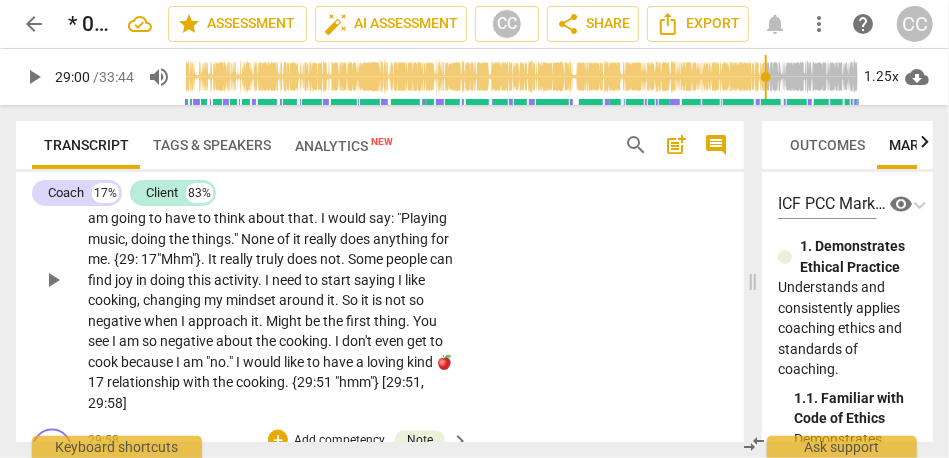 click on "feels like" at bounding box center [369, 177] 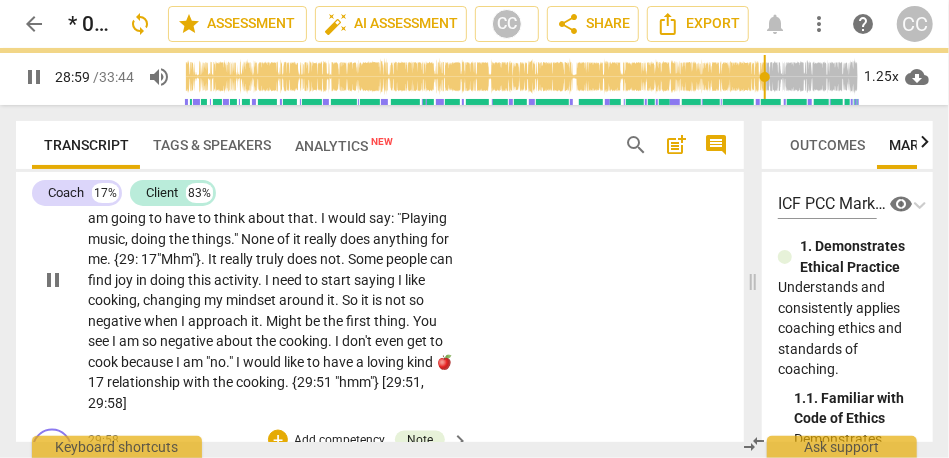 scroll, scrollTop: 9710, scrollLeft: 0, axis: vertical 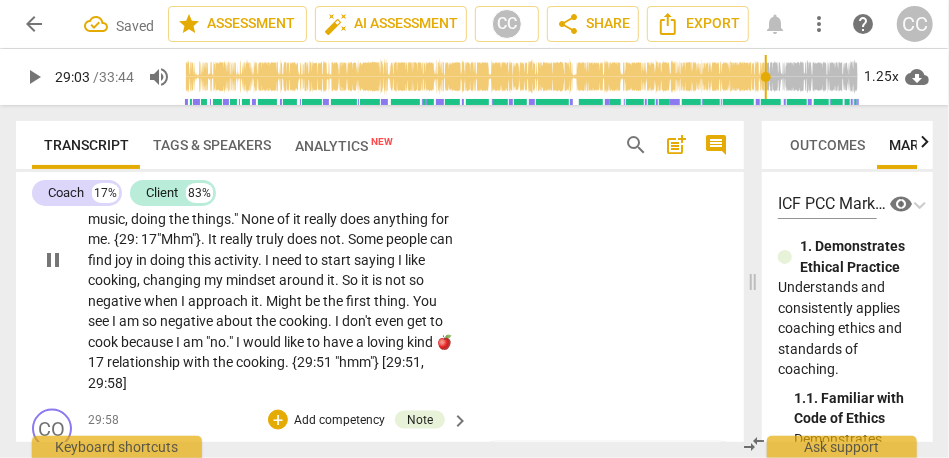 click on "everybody's" at bounding box center [340, 178] 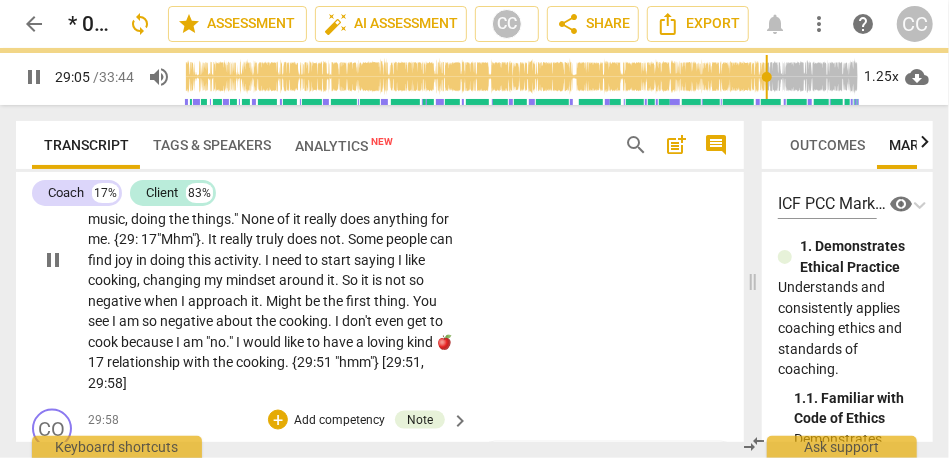 click on "where" at bounding box center (282, 178) 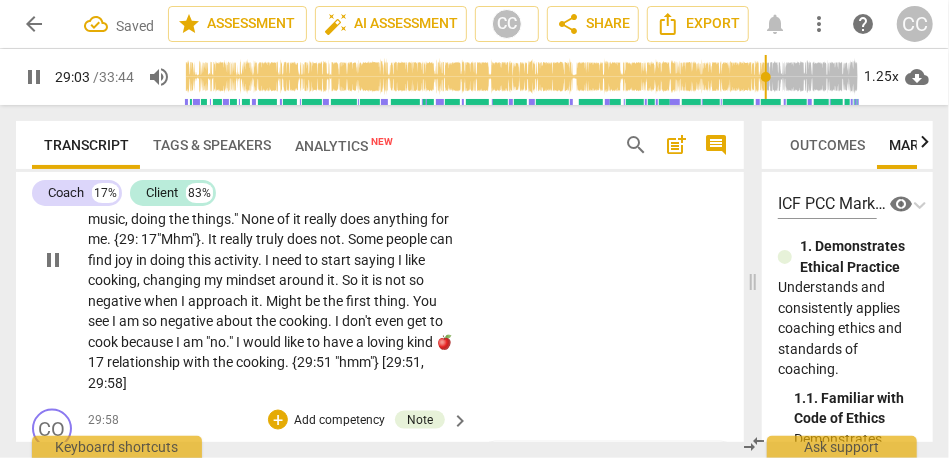 click on "I" at bounding box center [91, 198] 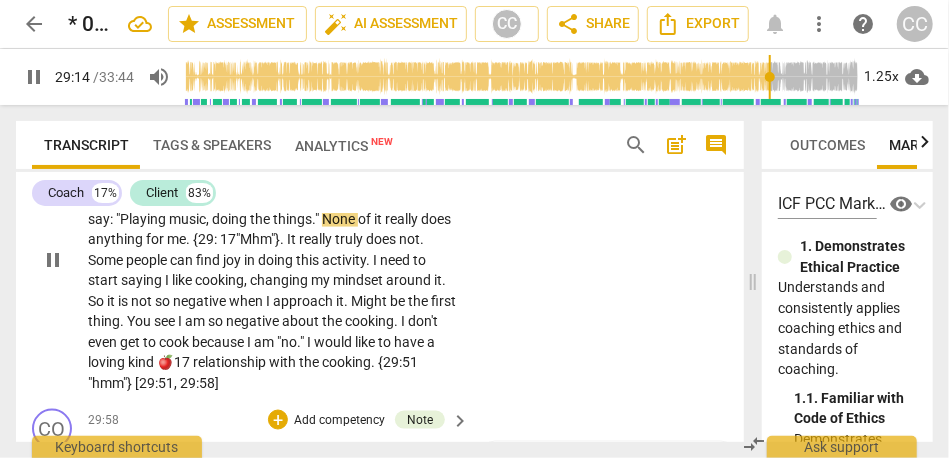 click on ""Playing" at bounding box center [142, 219] 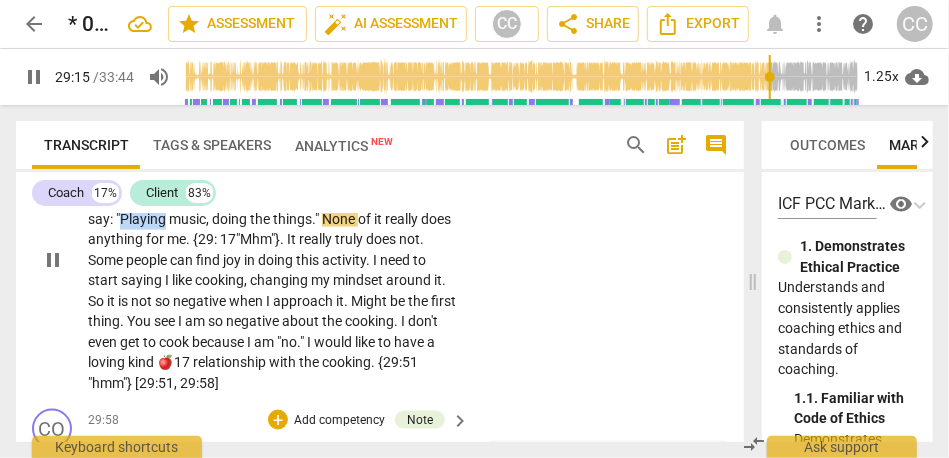 click on ""Playing" at bounding box center (142, 219) 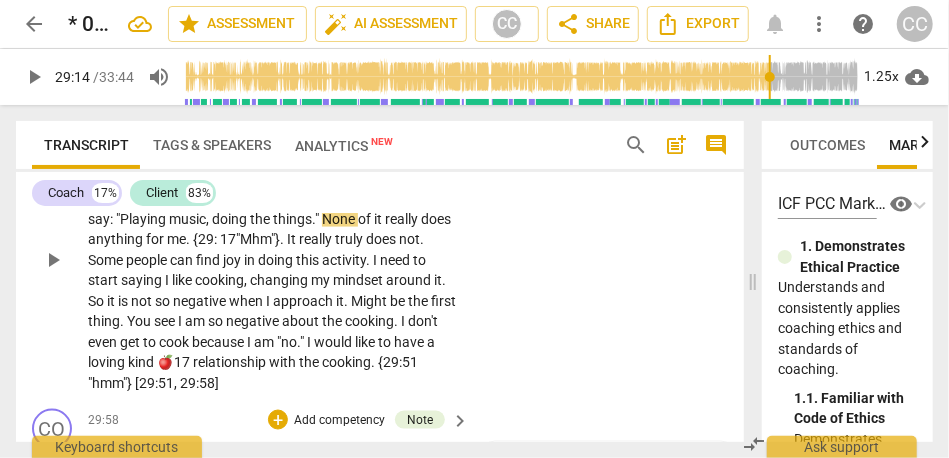 click on "say" at bounding box center (99, 219) 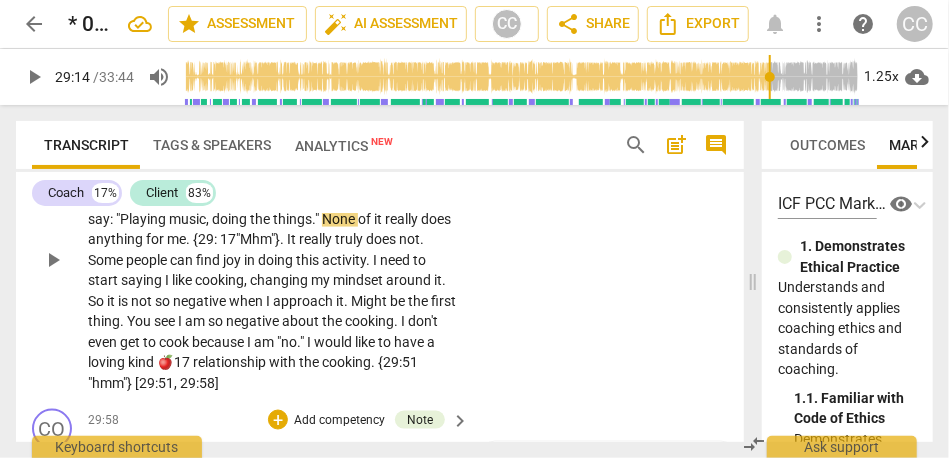 click on "say" at bounding box center [99, 219] 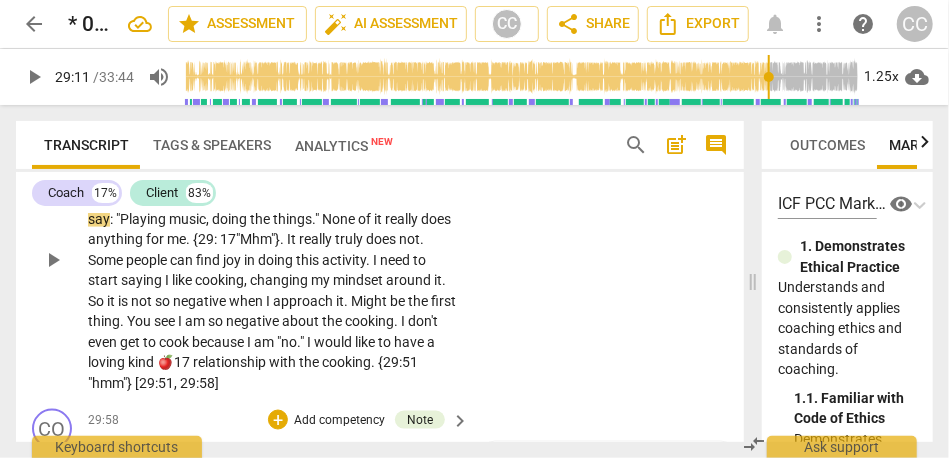click on ":" at bounding box center [113, 219] 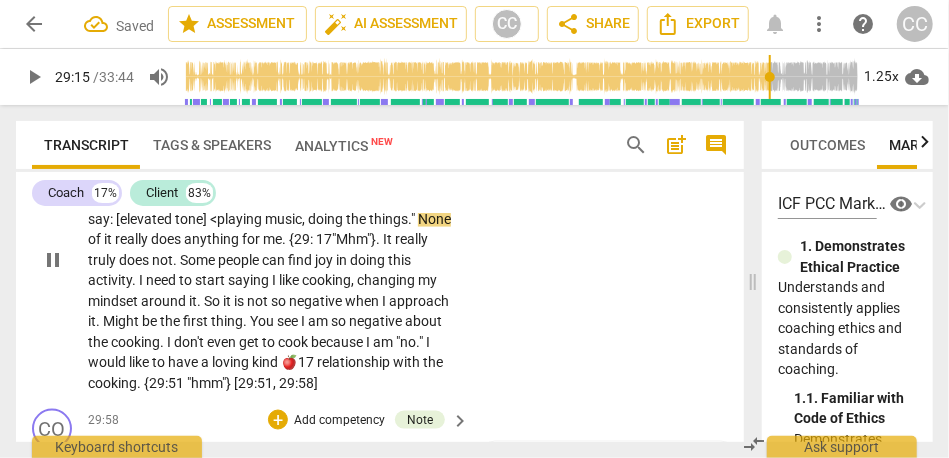 click on "None" at bounding box center (434, 219) 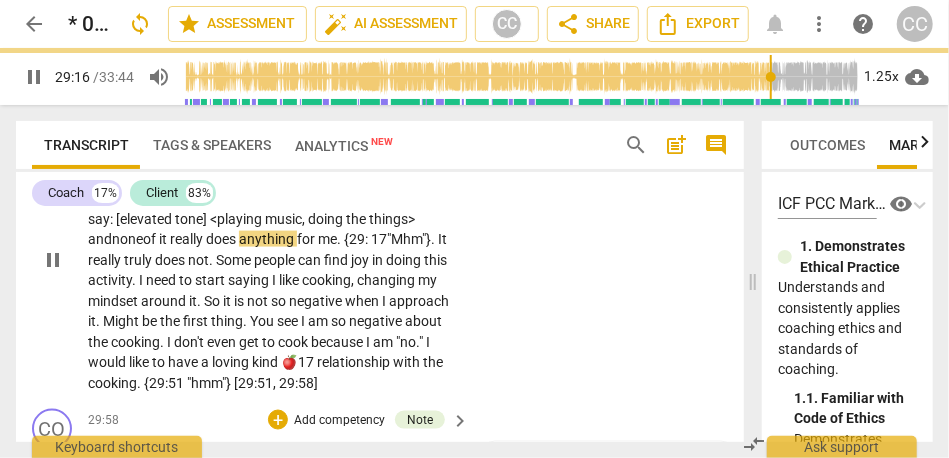 scroll, scrollTop: 9744, scrollLeft: 0, axis: vertical 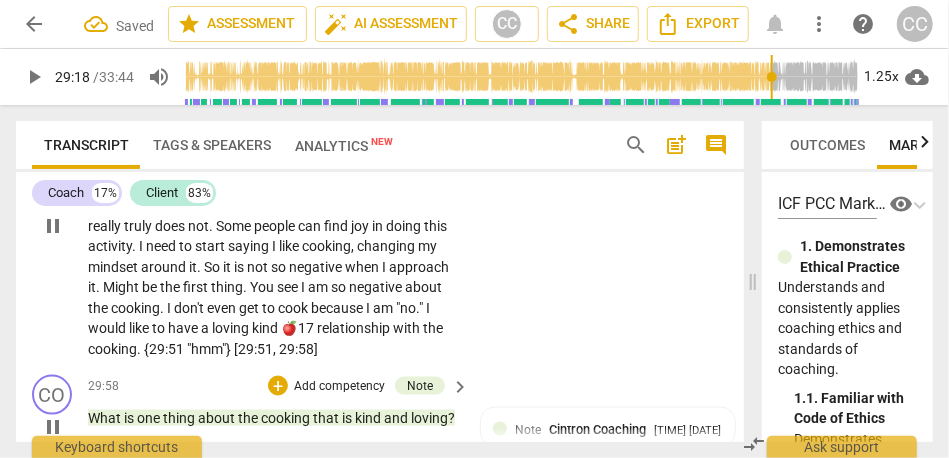 click on "17"Mhm"}" at bounding box center [401, 205] 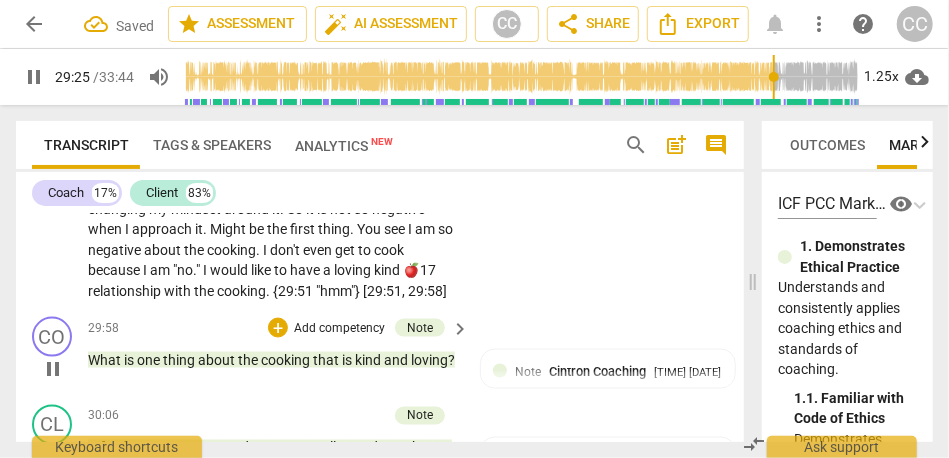 scroll, scrollTop: 9801, scrollLeft: 0, axis: vertical 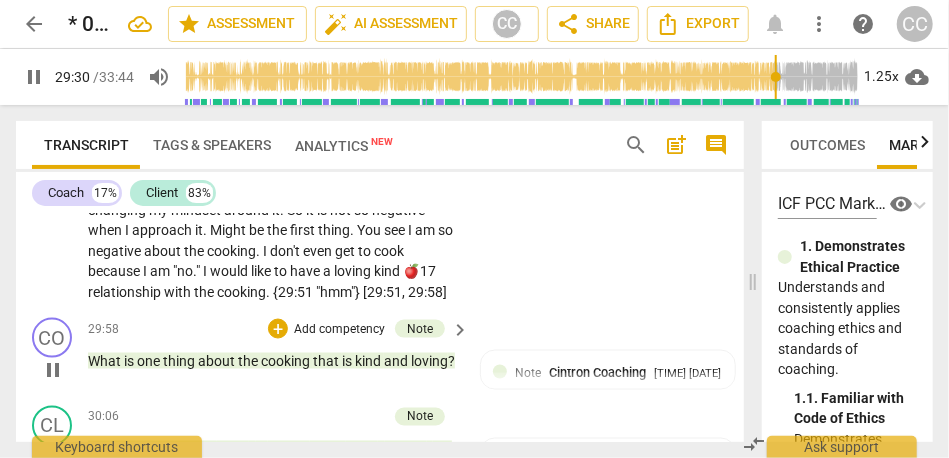 click on "I" at bounding box center (206, 189) 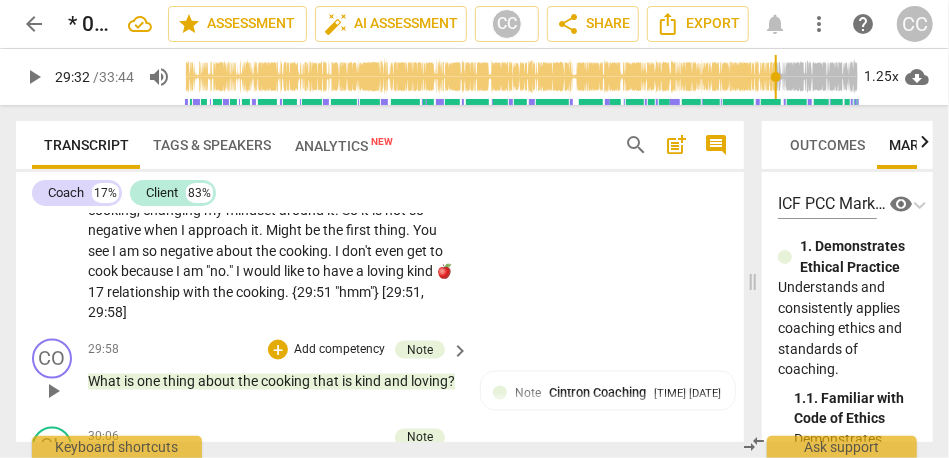 click on "activity" at bounding box center (174, 189) 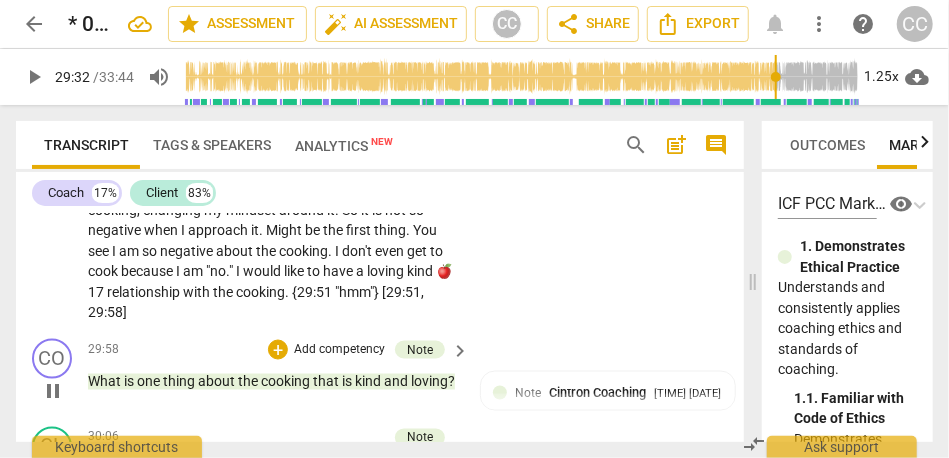 click on "I" at bounding box center [381, 189] 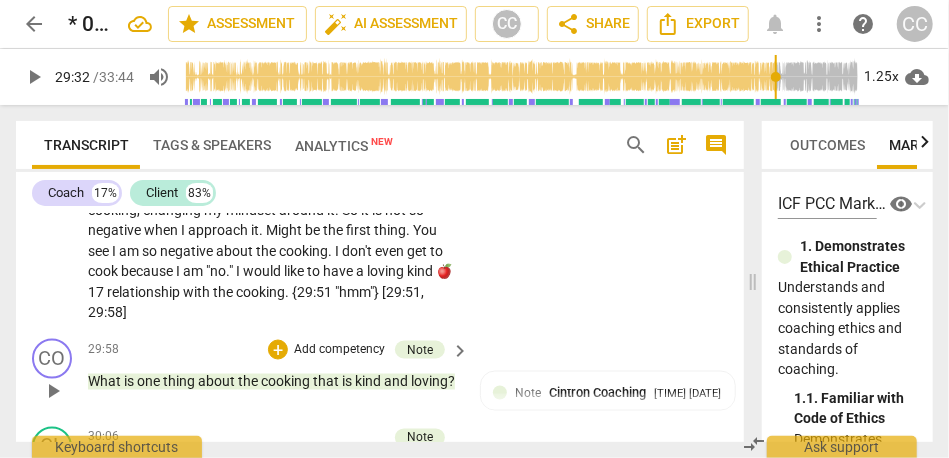 click on "saying: "" at bounding box center [359, 189] 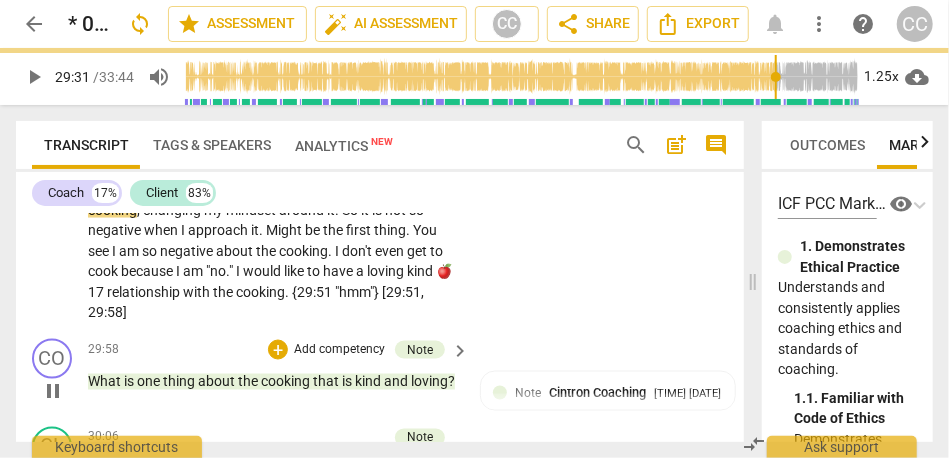 click on "changing" at bounding box center (173, 210) 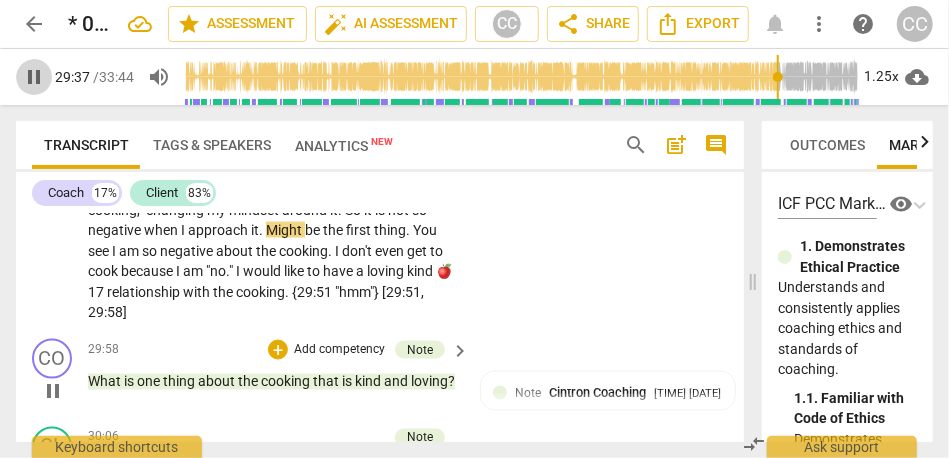 click on "pause" at bounding box center [34, 77] 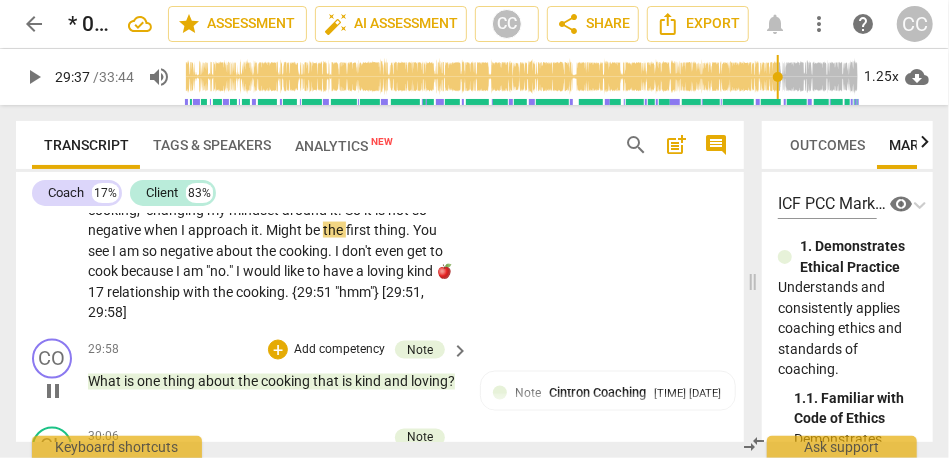 type on "1777" 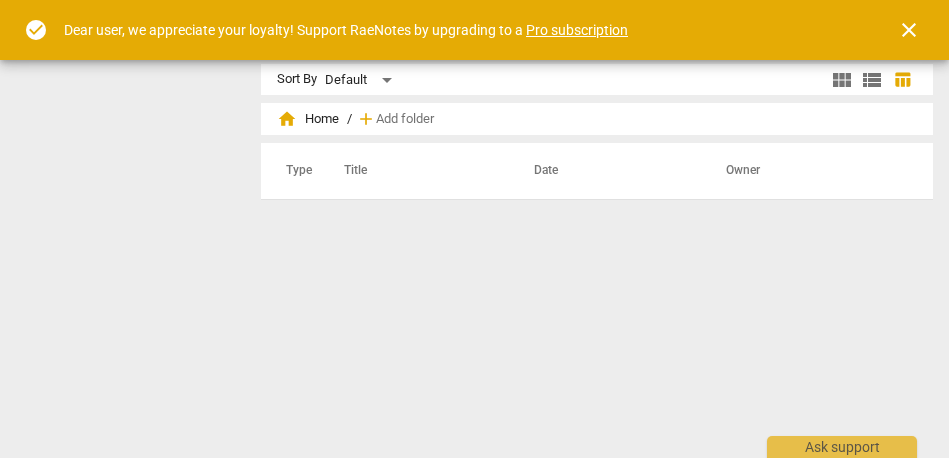 scroll, scrollTop: 0, scrollLeft: 0, axis: both 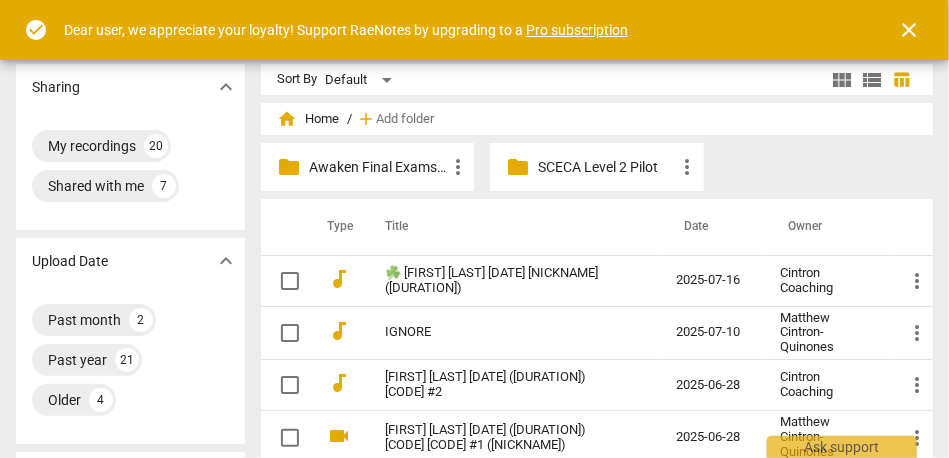 click on "close" at bounding box center [909, 30] 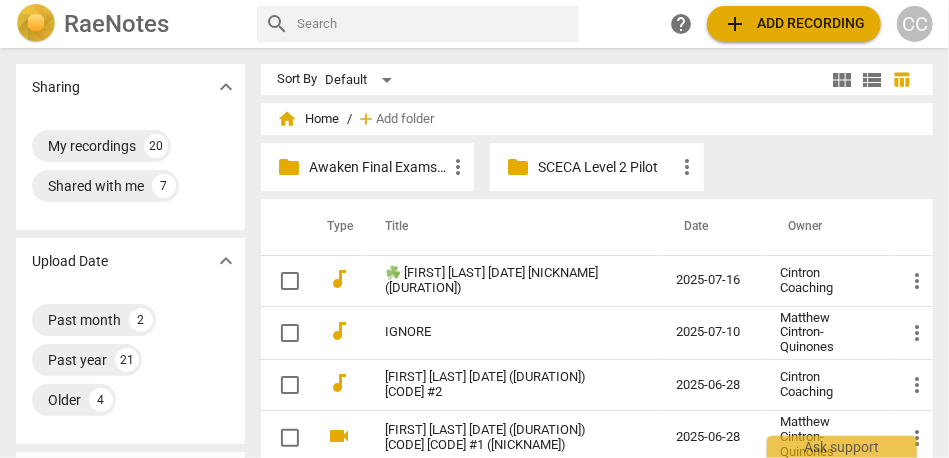 click on "CC" at bounding box center (915, 24) 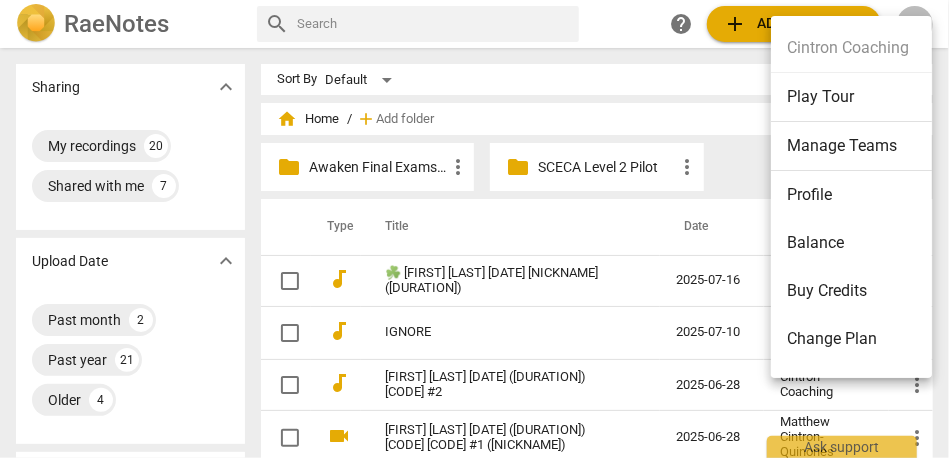 scroll, scrollTop: 138, scrollLeft: 0, axis: vertical 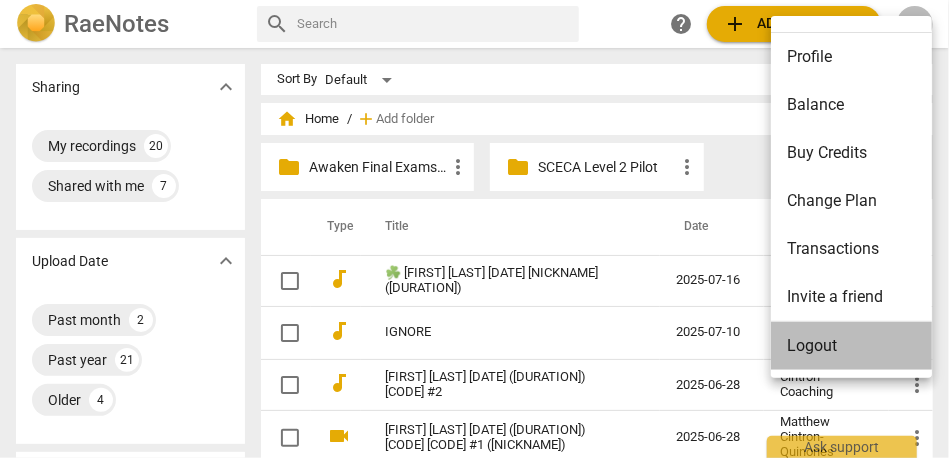 click on "Logout" at bounding box center [855, 346] 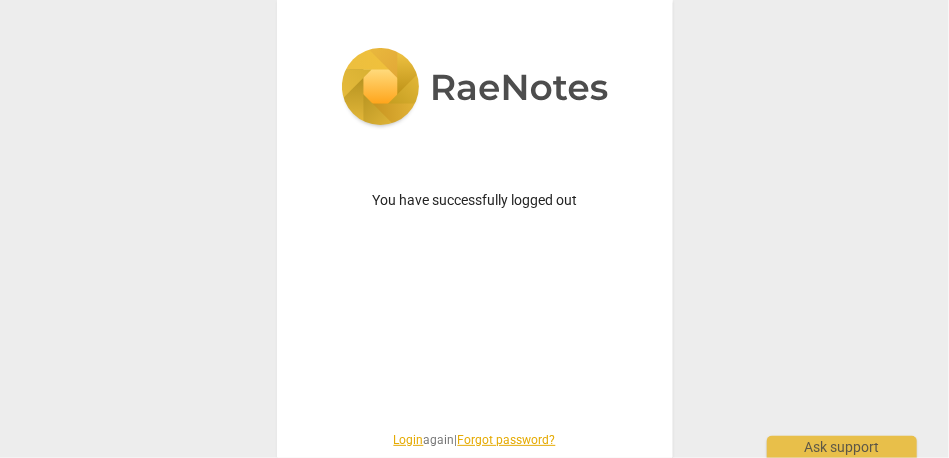 click on "Login" at bounding box center [409, 440] 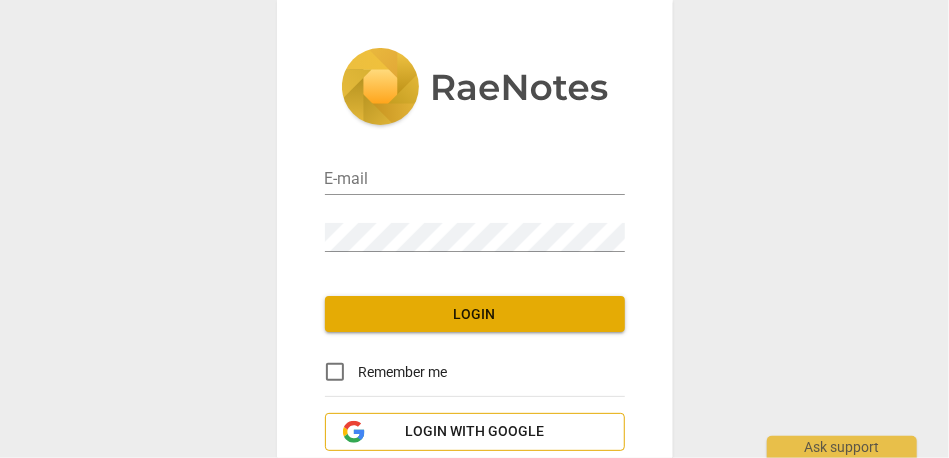 type on "matthewmcc@cintroncoaching.com" 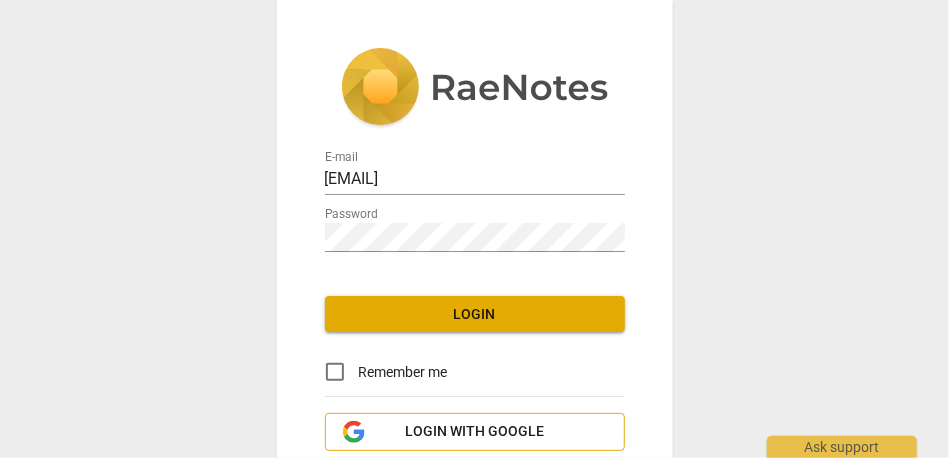 click on "Login with Google" at bounding box center [474, 432] 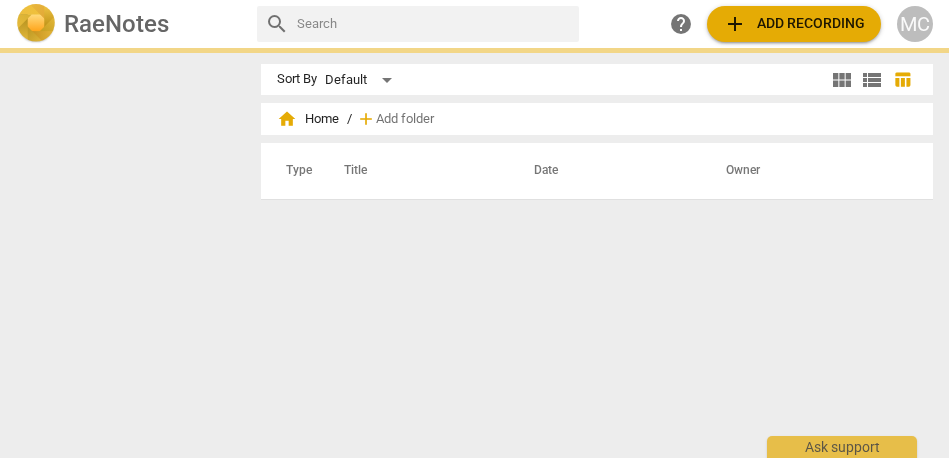 scroll, scrollTop: 0, scrollLeft: 0, axis: both 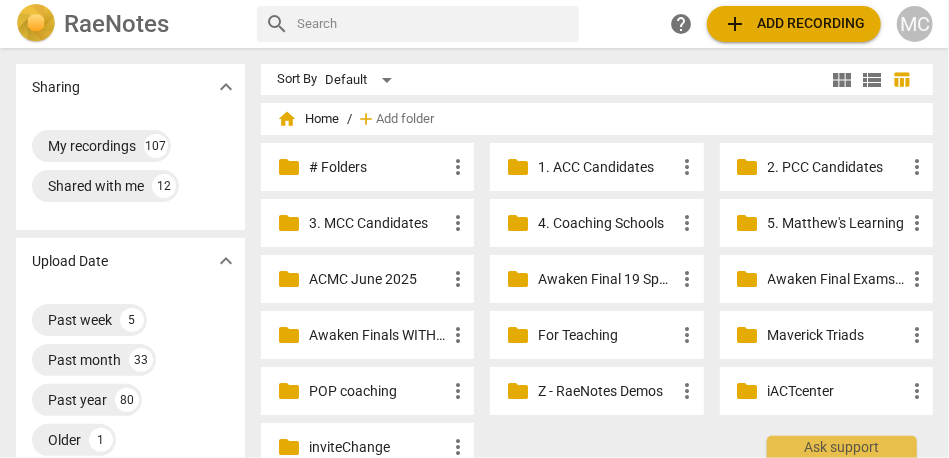 click at bounding box center (434, 24) 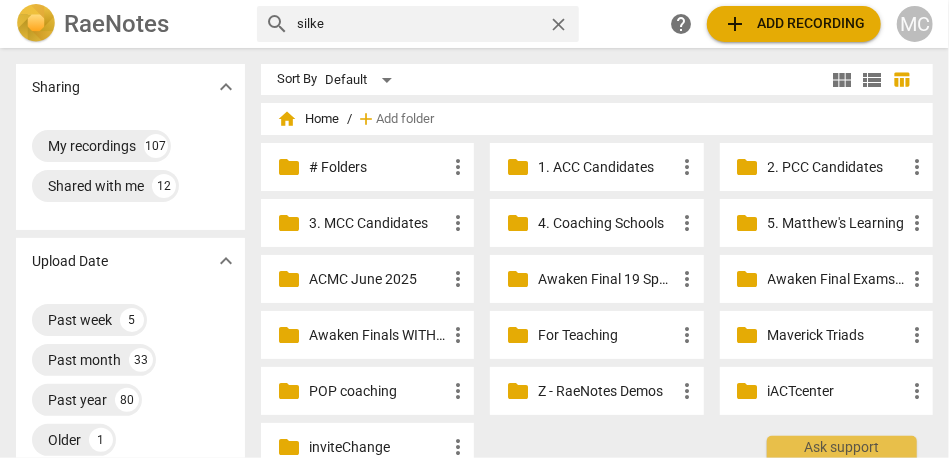 type on "silke" 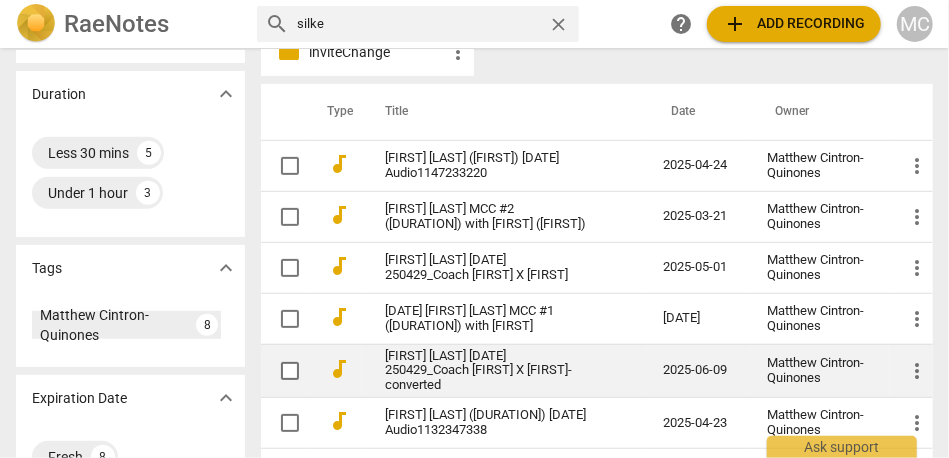 scroll, scrollTop: 392, scrollLeft: 0, axis: vertical 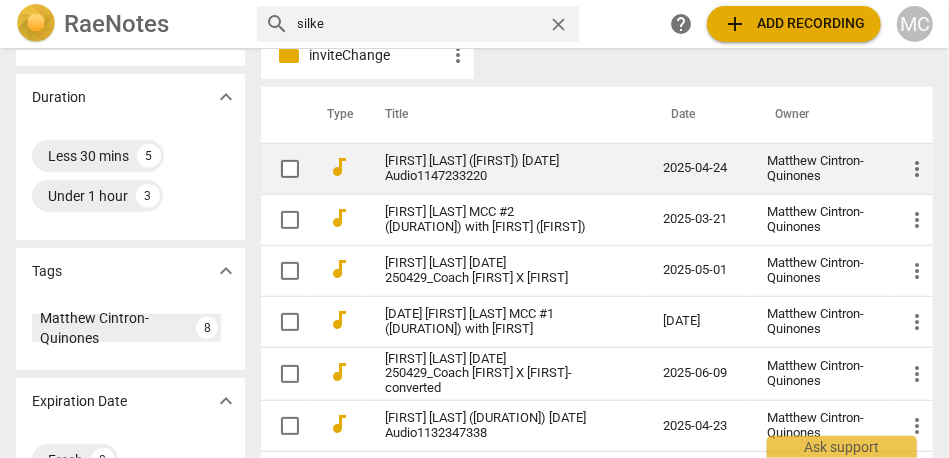 click on "Silke Cramer (Alex) 2025-04-24 Audio1147233220" at bounding box center [488, 169] 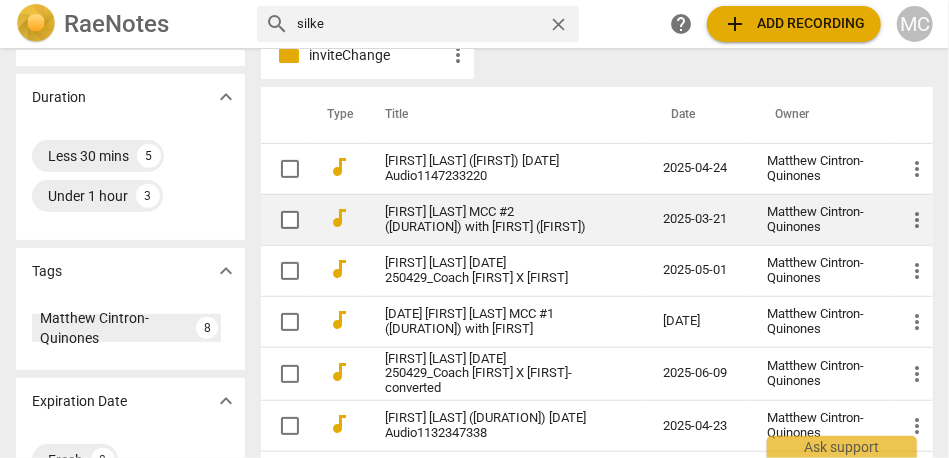 click on "Silke Cramer MCC #2 (47m 01s) with Liz (Alice)" at bounding box center (488, 220) 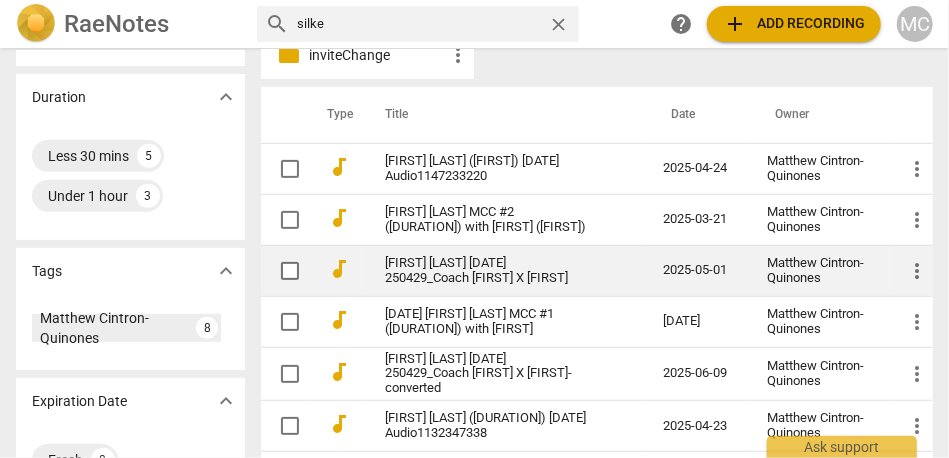 click on "Alex Tan 2025-04-30 250429_Coach Alex X Silke" at bounding box center (488, 271) 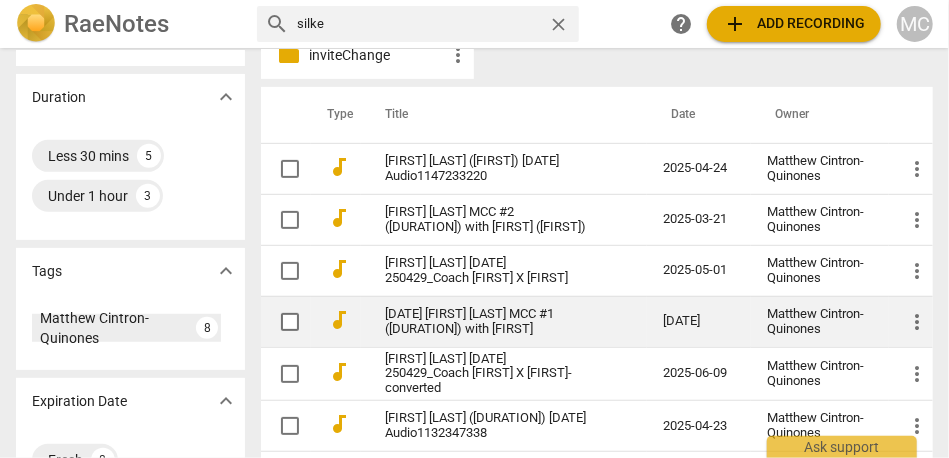 click on "241030 Silke Cramer MCC #1 (39m 09s) with Andrew" at bounding box center [488, 322] 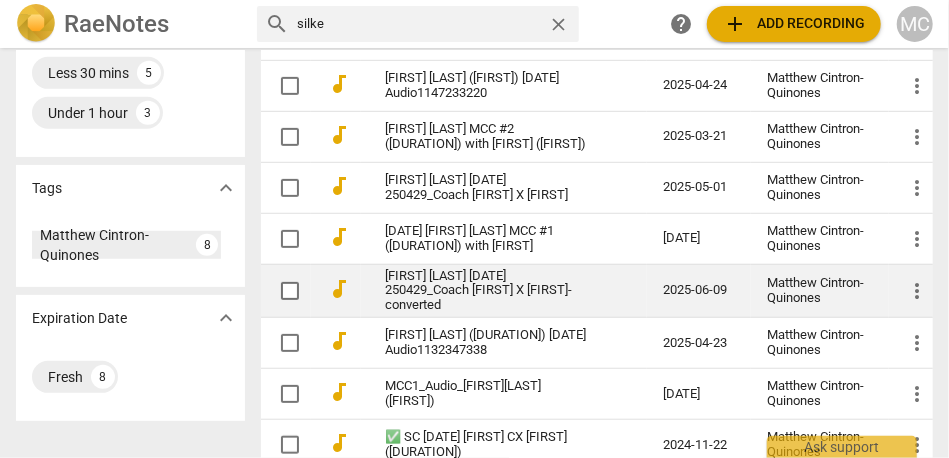 scroll, scrollTop: 480, scrollLeft: 0, axis: vertical 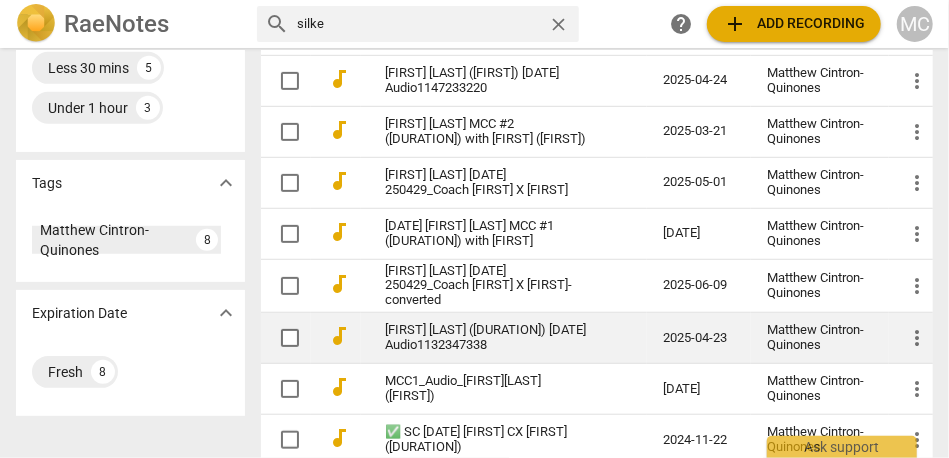 click on "Silke Cramer (43m 06s) 2025-04-10 Audio1132347338" at bounding box center (488, 338) 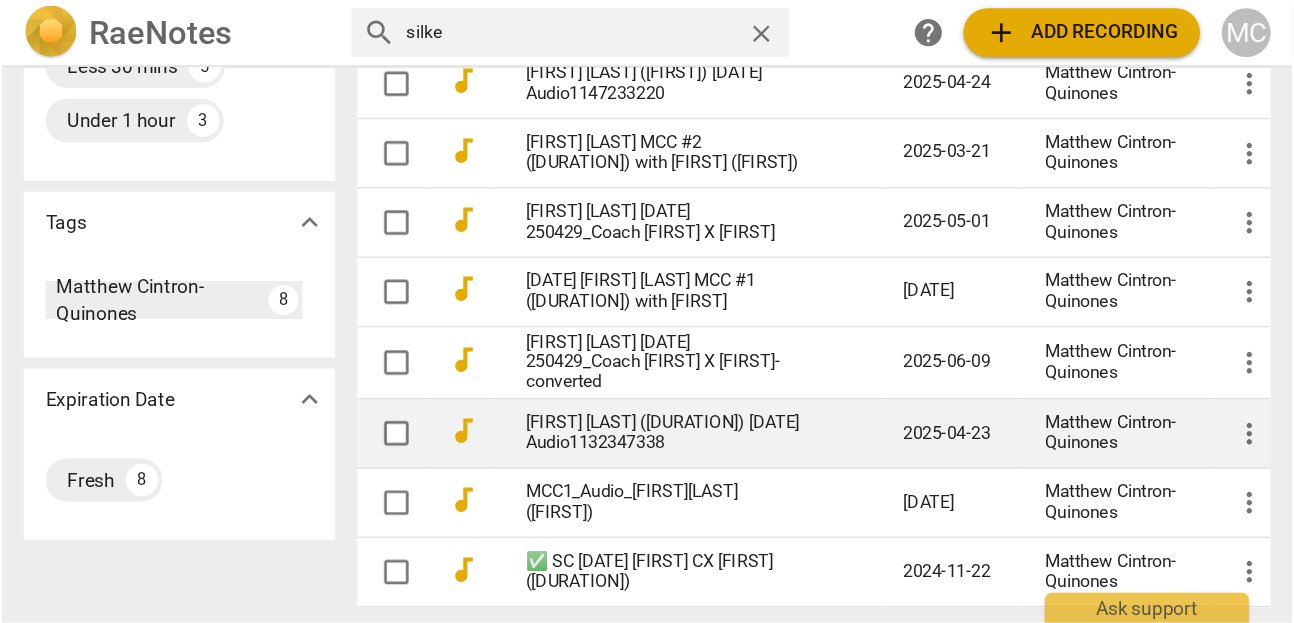 scroll, scrollTop: 504, scrollLeft: 0, axis: vertical 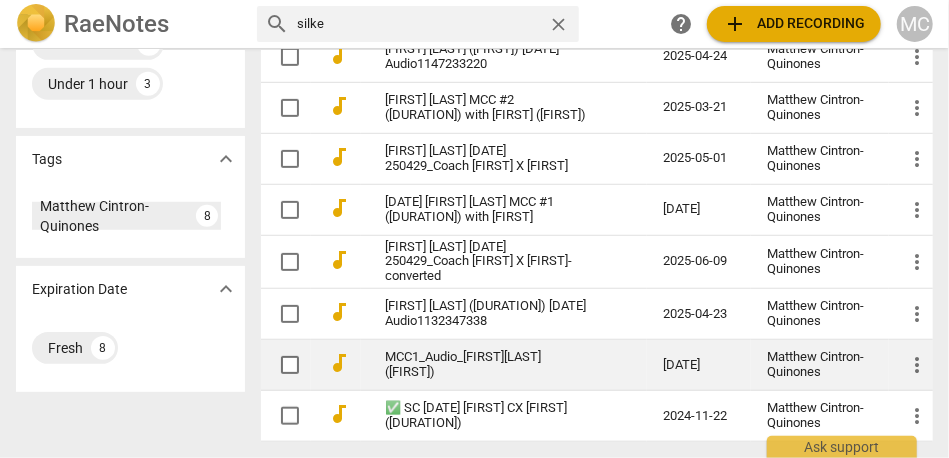 click on "MCC1_Audio_SilkeCramer (Marion)" at bounding box center (488, 365) 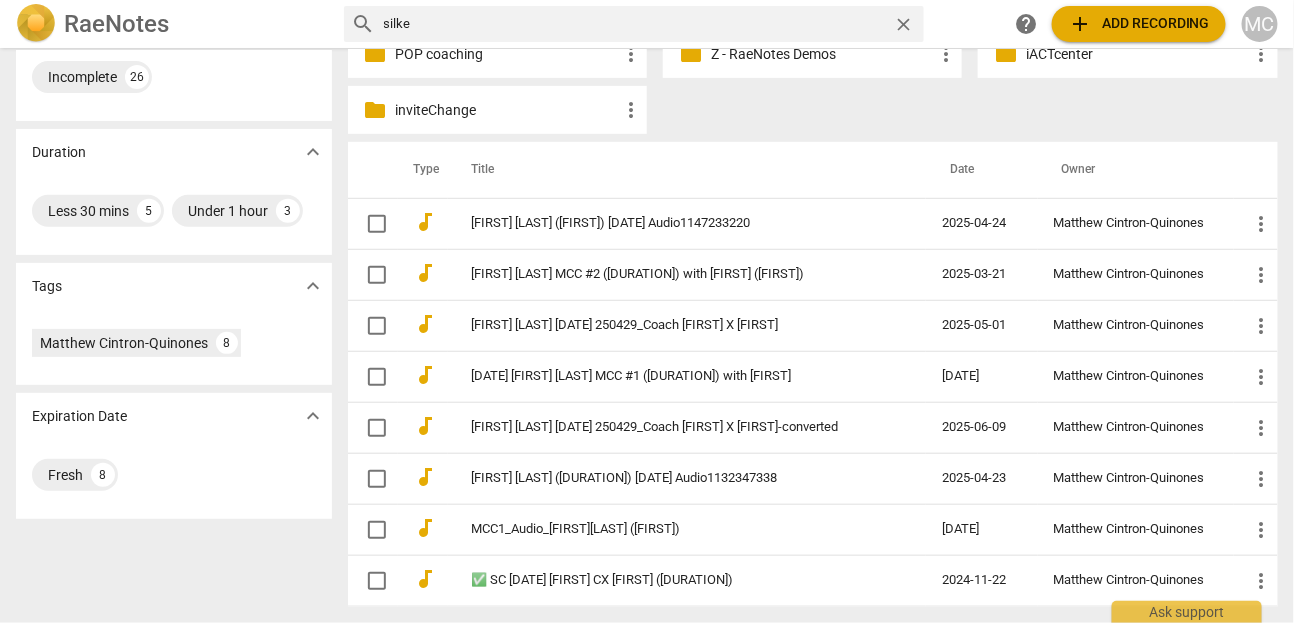 scroll, scrollTop: 334, scrollLeft: 0, axis: vertical 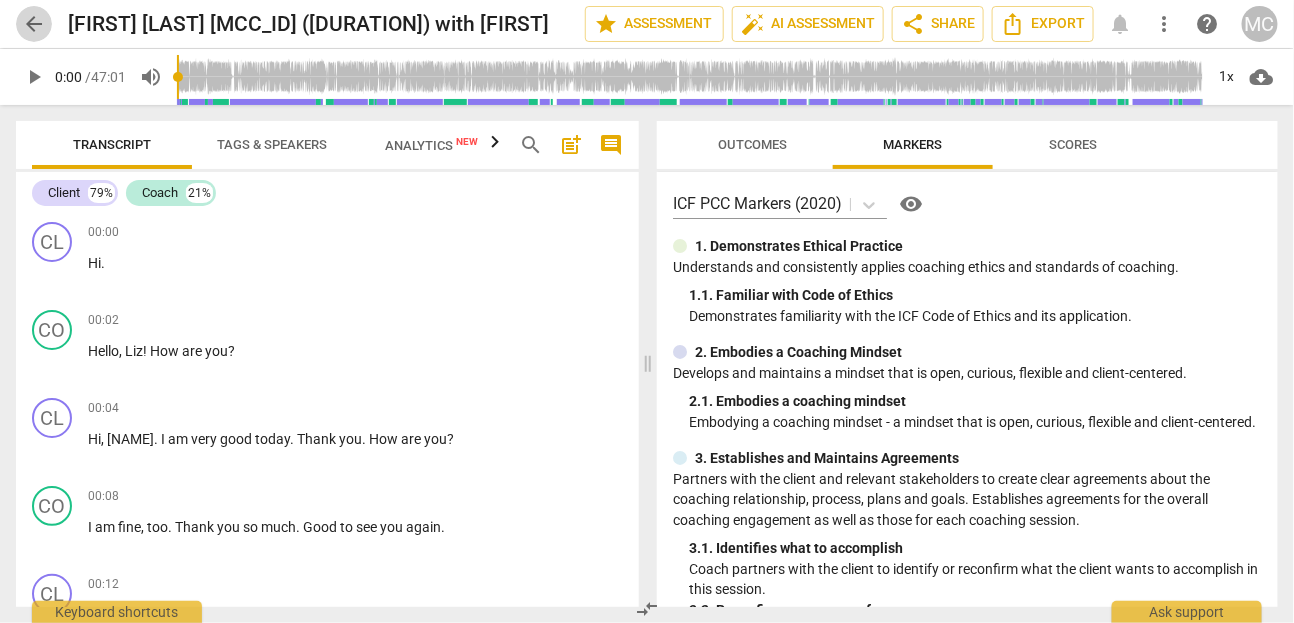 click on "arrow_back" at bounding box center [34, 24] 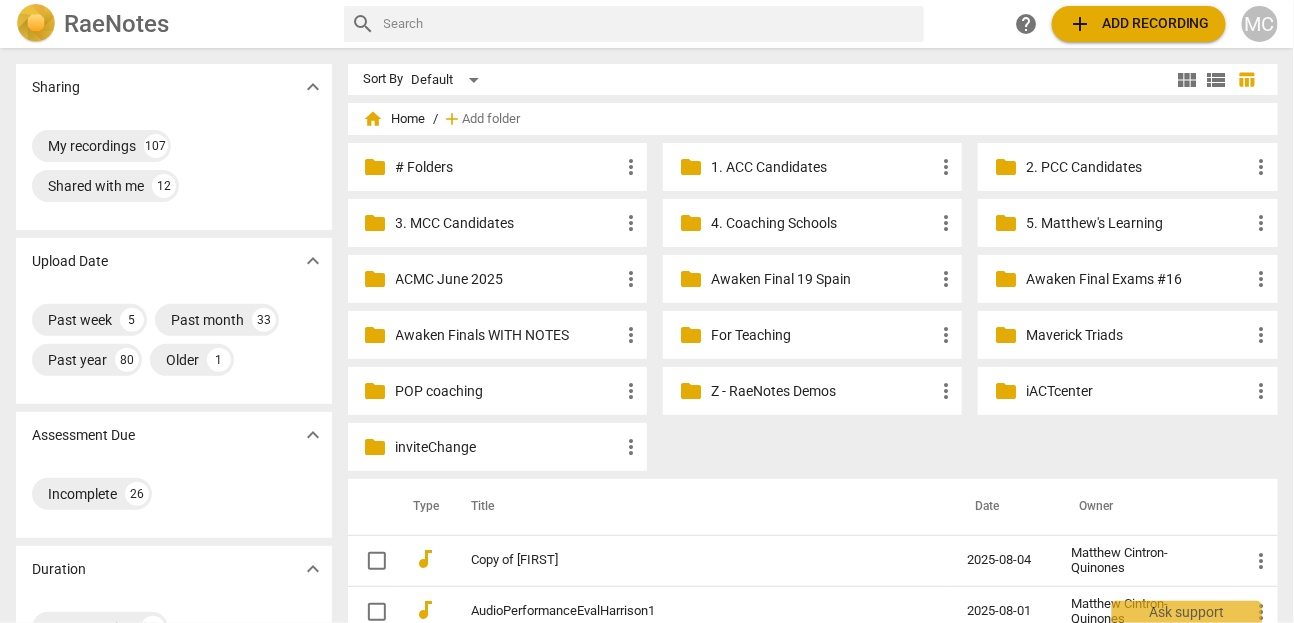 click at bounding box center (650, 24) 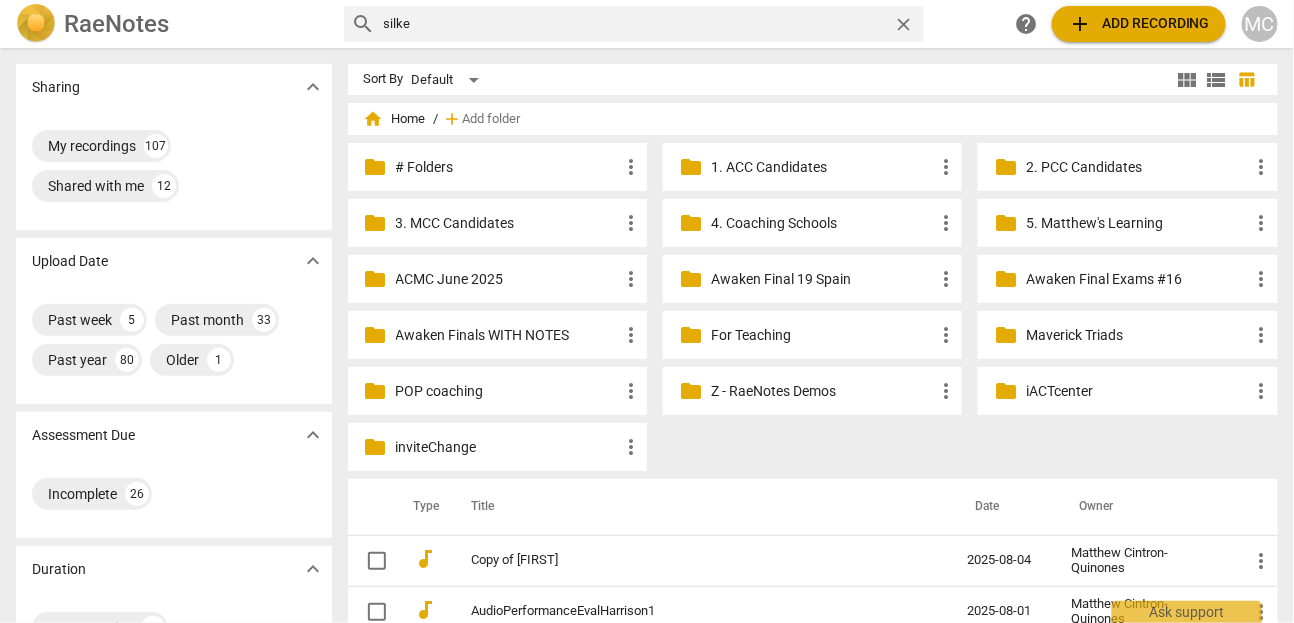 type on "silke" 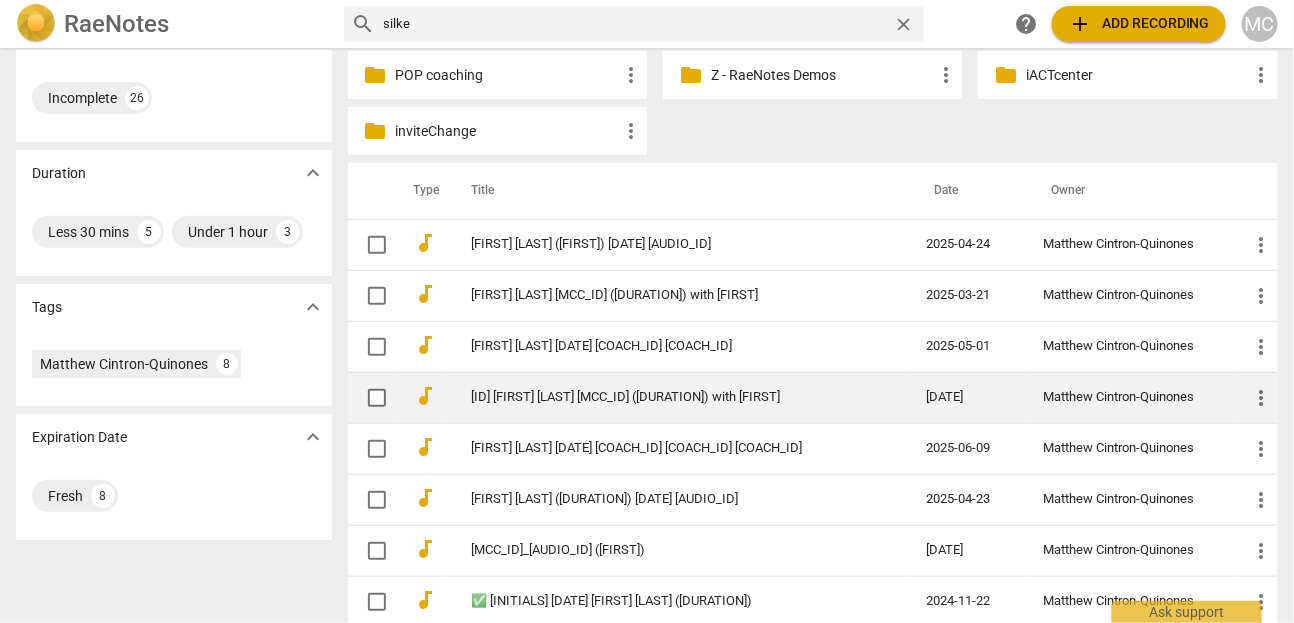 scroll, scrollTop: 335, scrollLeft: 0, axis: vertical 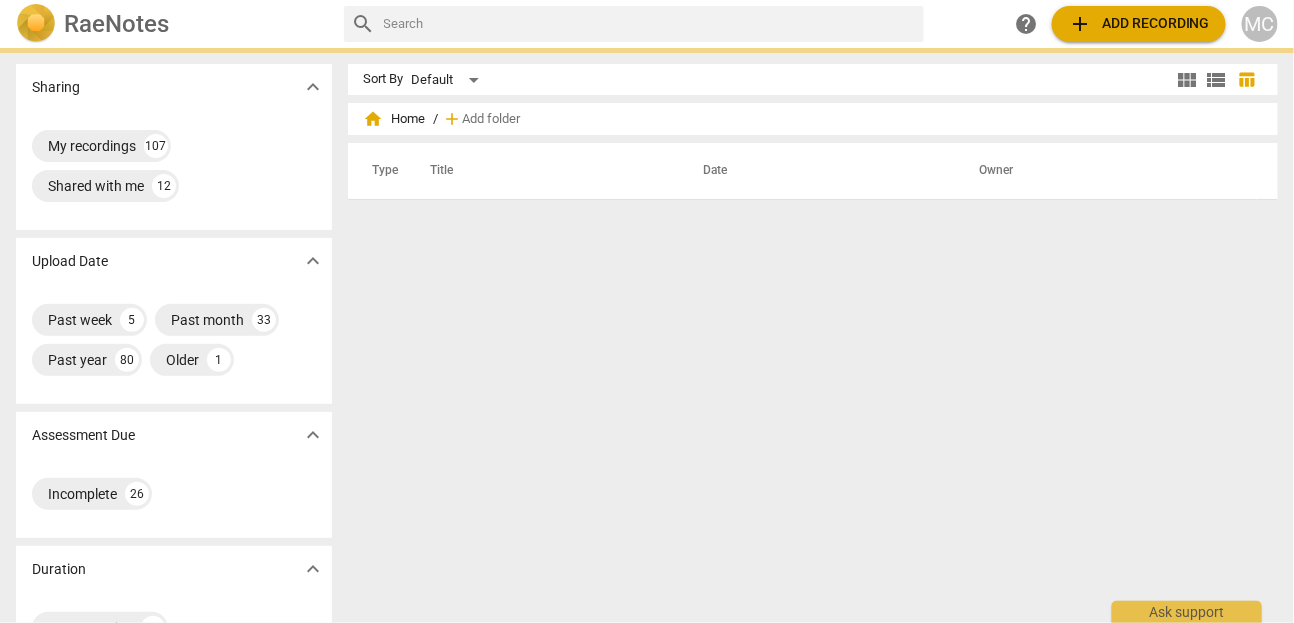 click at bounding box center (650, 24) 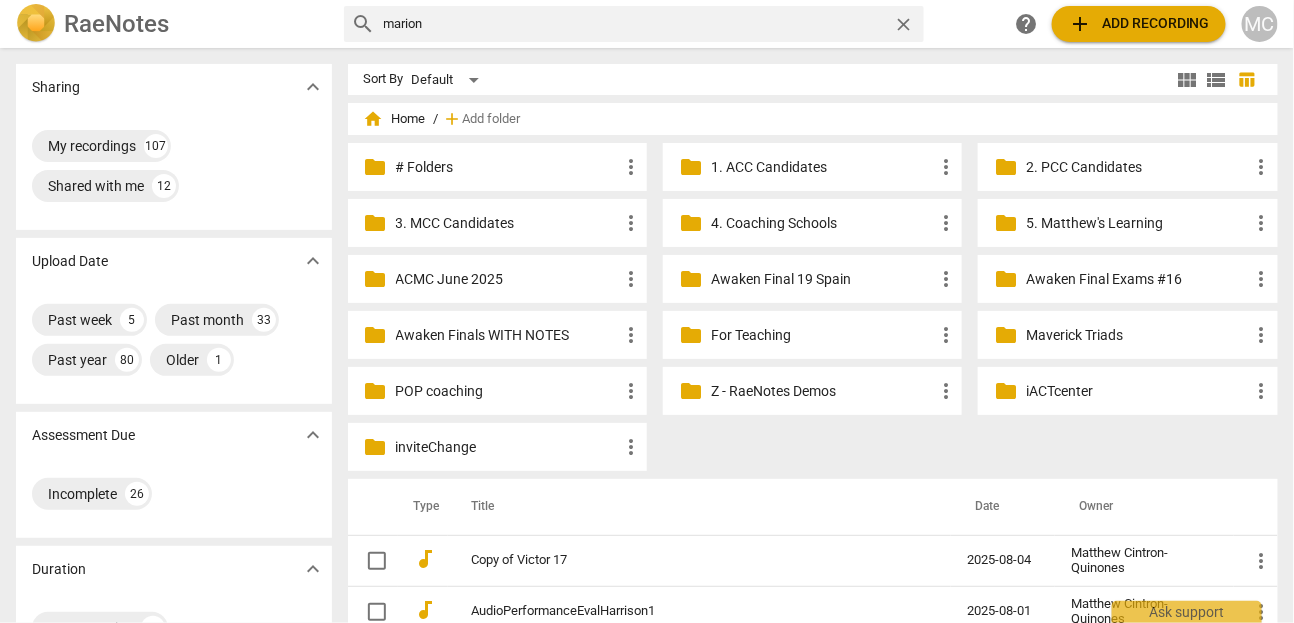 type on "marion" 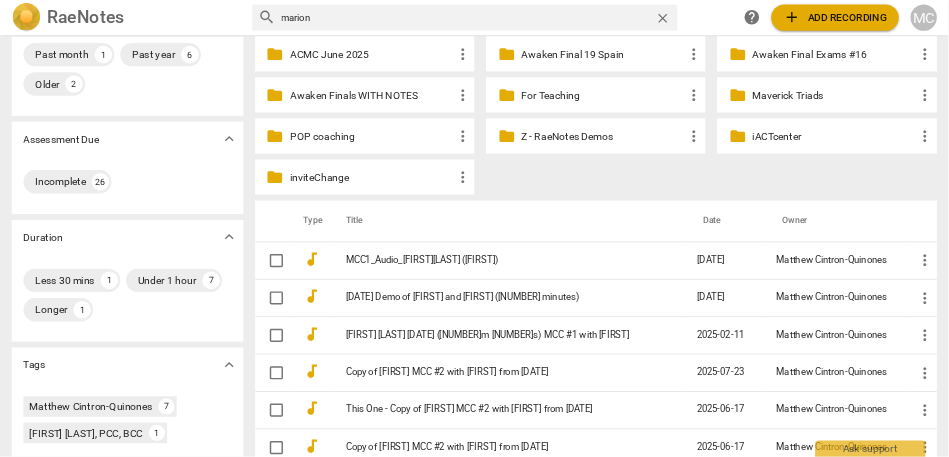 scroll, scrollTop: 207, scrollLeft: 0, axis: vertical 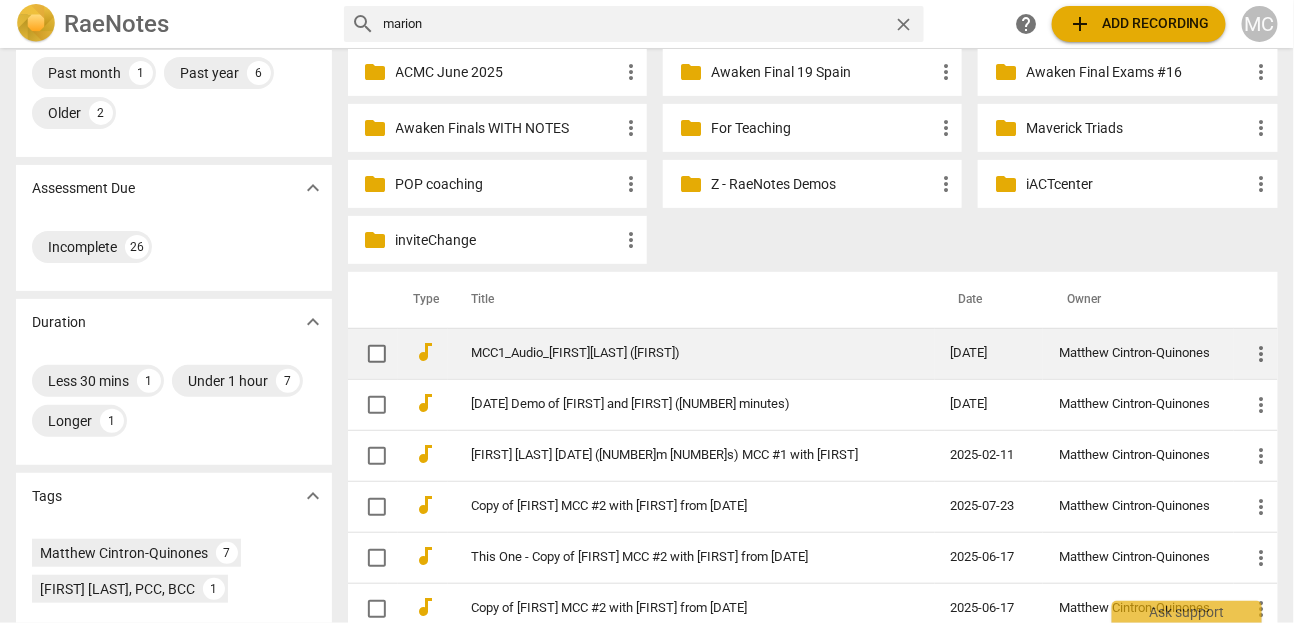 click on "MCC1_Audio_SilkeCramer (Marion)" at bounding box center [691, 353] 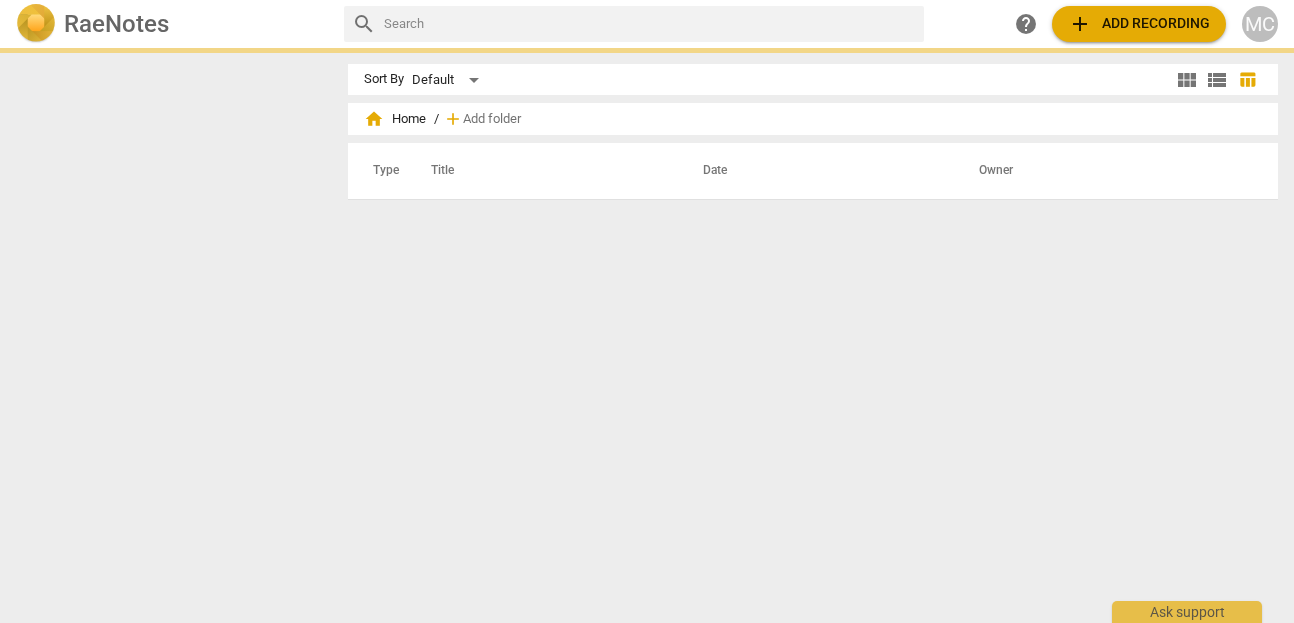 scroll, scrollTop: 0, scrollLeft: 0, axis: both 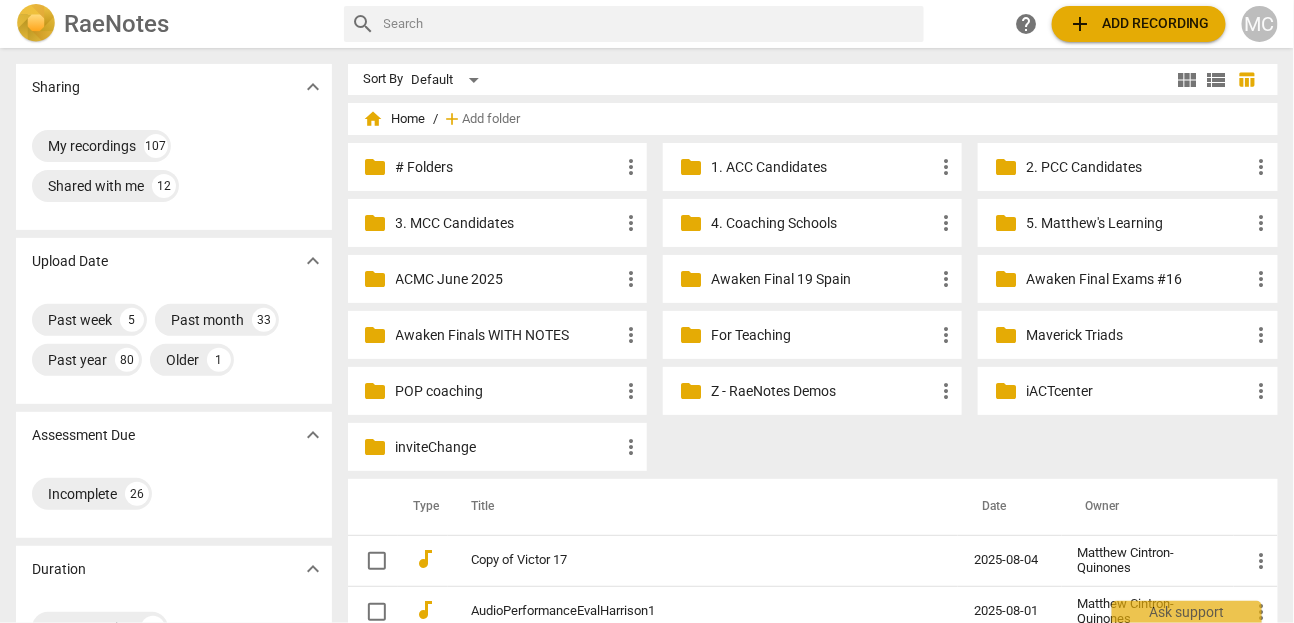 click at bounding box center [650, 24] 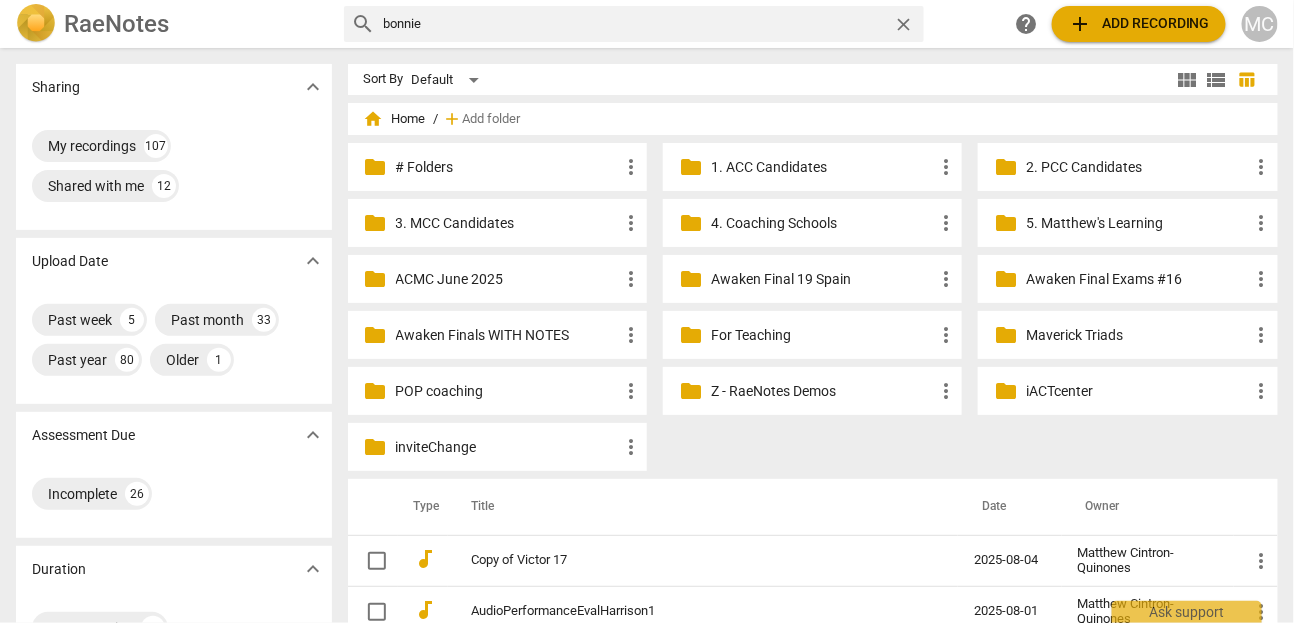 type on "bonnie" 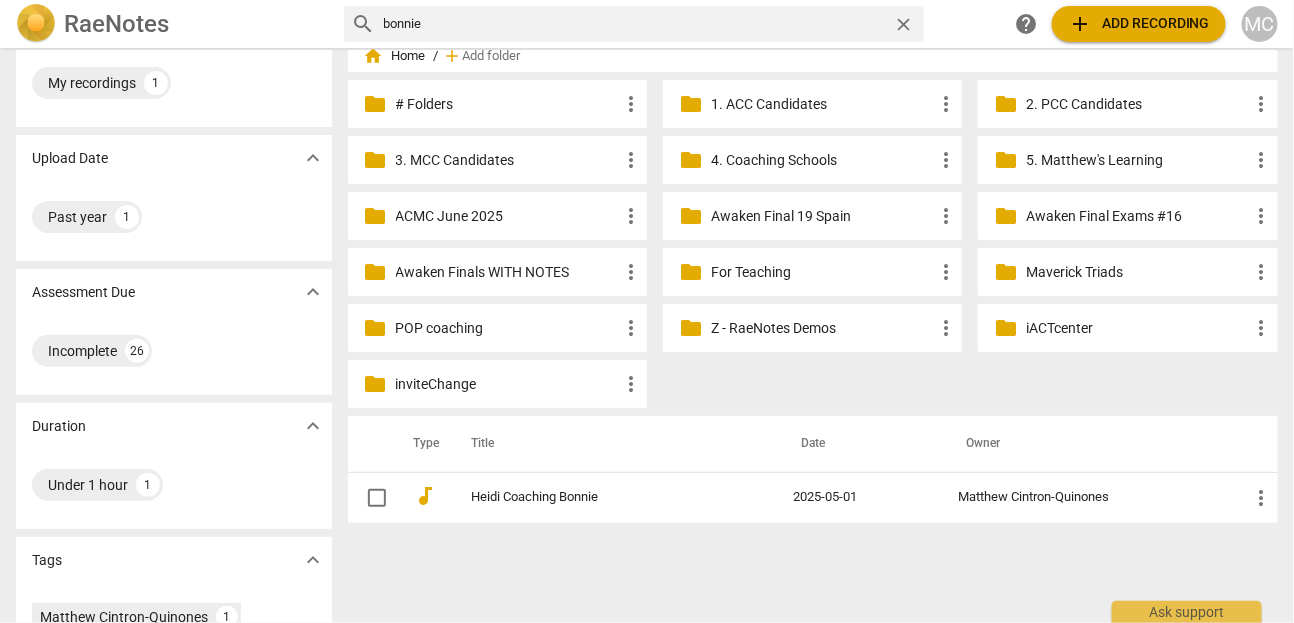 scroll, scrollTop: 88, scrollLeft: 0, axis: vertical 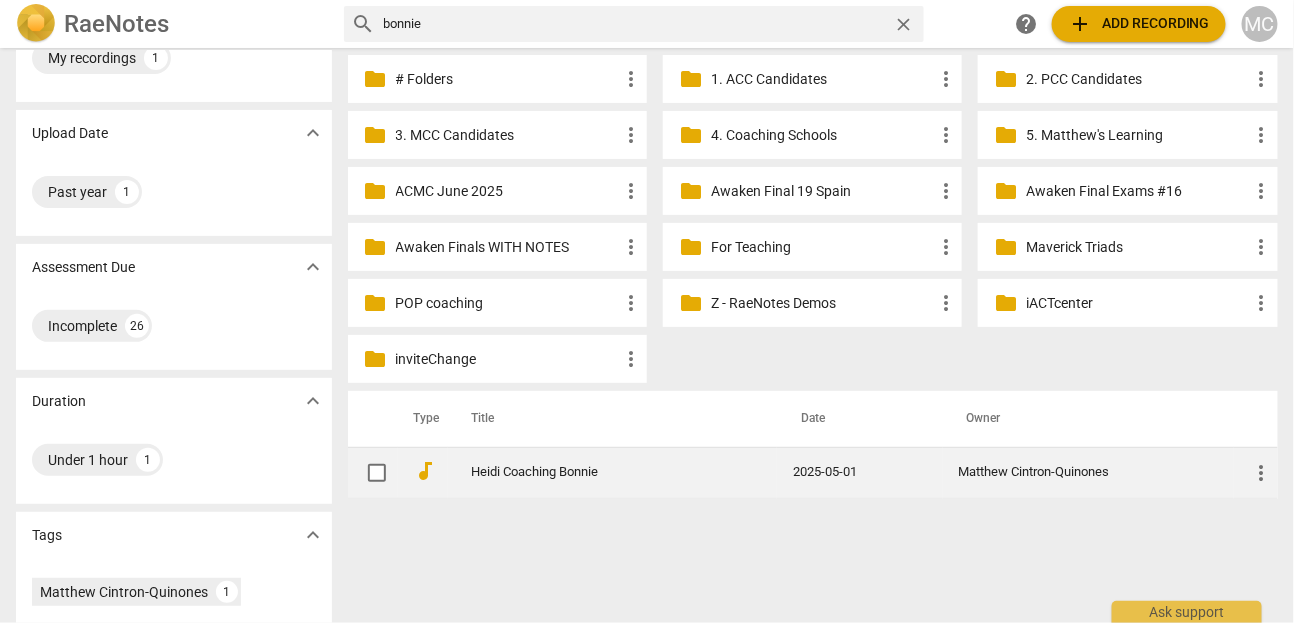 click on "Heidi Coaching Bonnie" at bounding box center [613, 472] 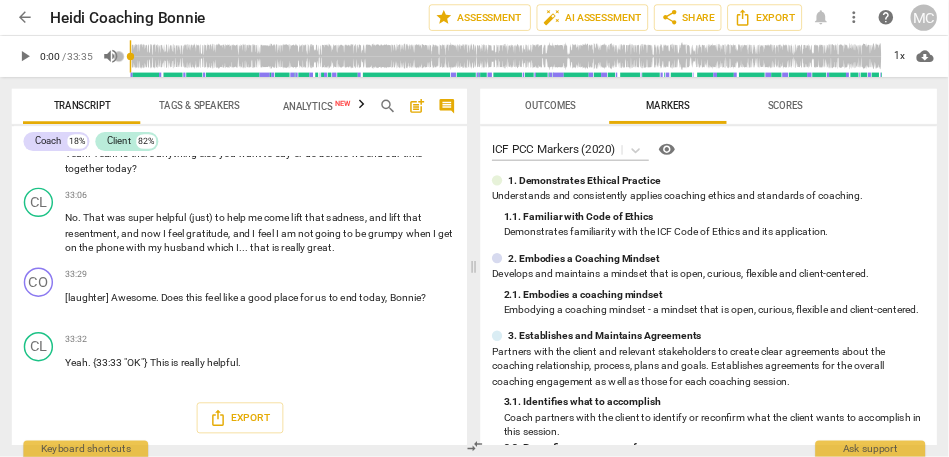 scroll, scrollTop: 9855, scrollLeft: 0, axis: vertical 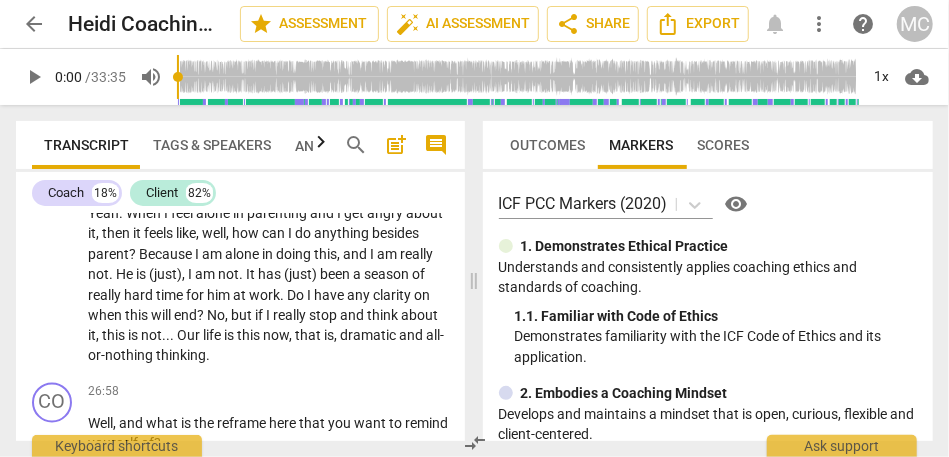 click on "comment" at bounding box center (437, 145) 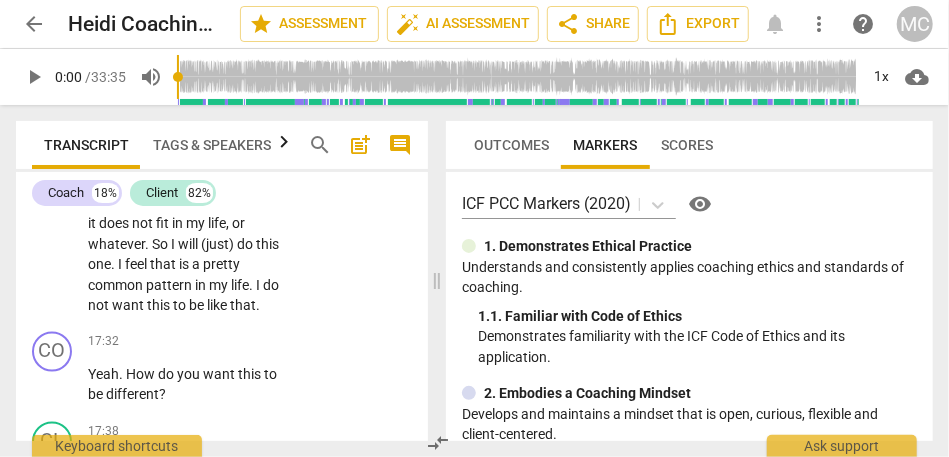 scroll, scrollTop: 15388, scrollLeft: 0, axis: vertical 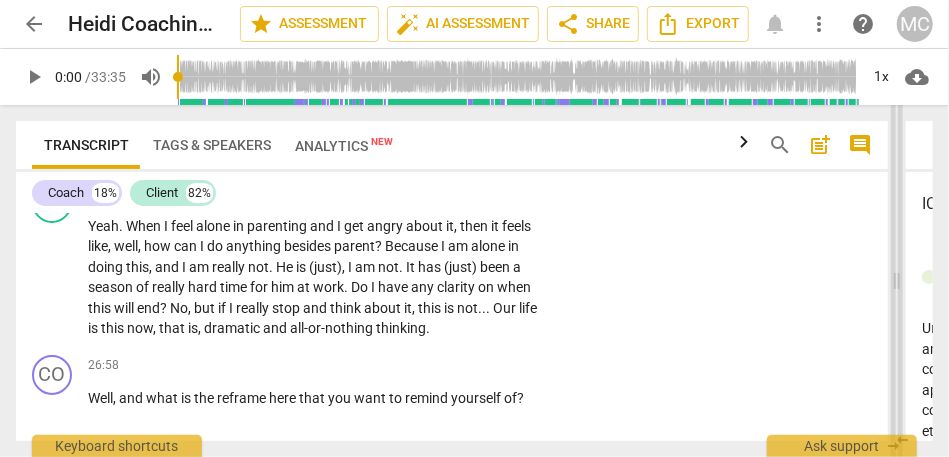 drag, startPoint x: 436, startPoint y: 284, endPoint x: 896, endPoint y: 291, distance: 460.05325 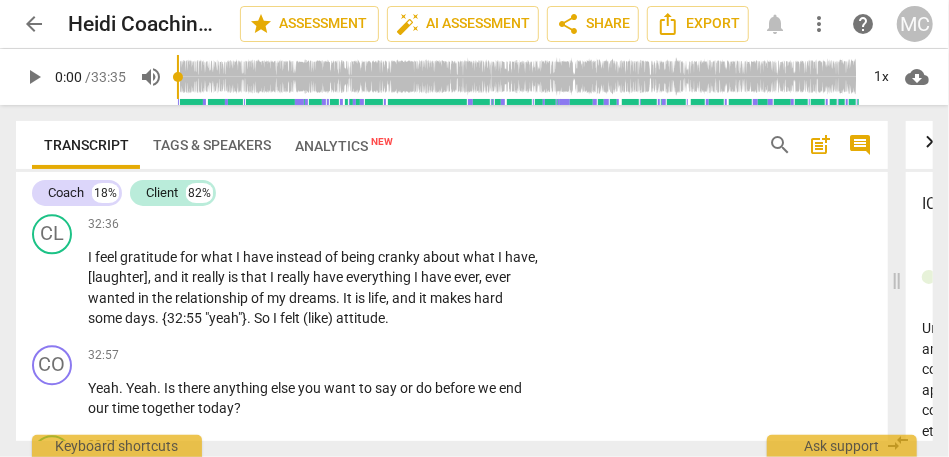 scroll, scrollTop: 11047, scrollLeft: 0, axis: vertical 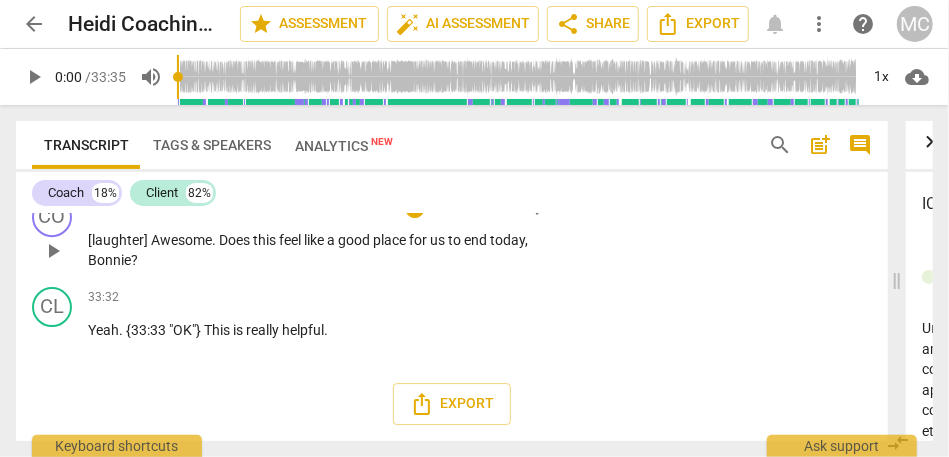 click on "this" at bounding box center [266, 240] 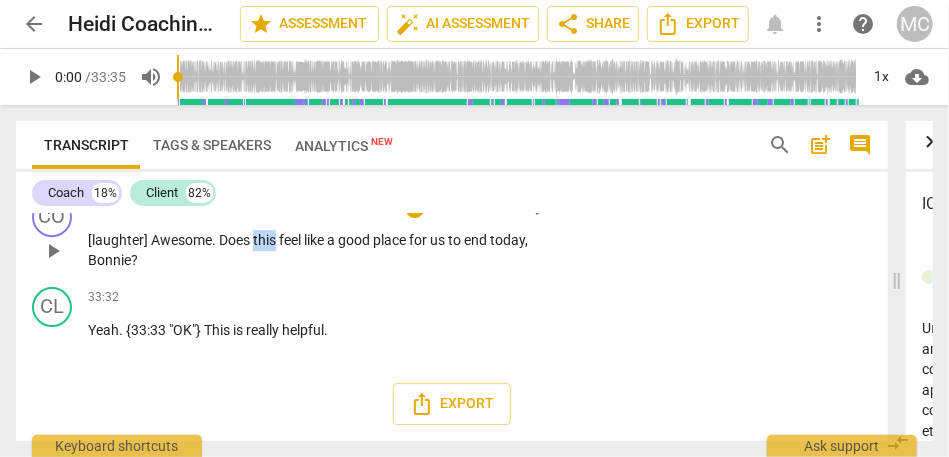 click on "this" at bounding box center [266, 240] 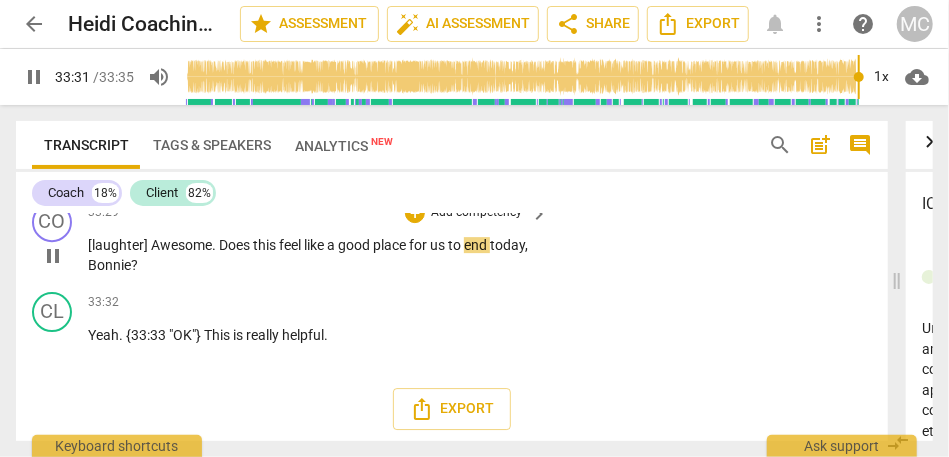 scroll, scrollTop: 10976, scrollLeft: 0, axis: vertical 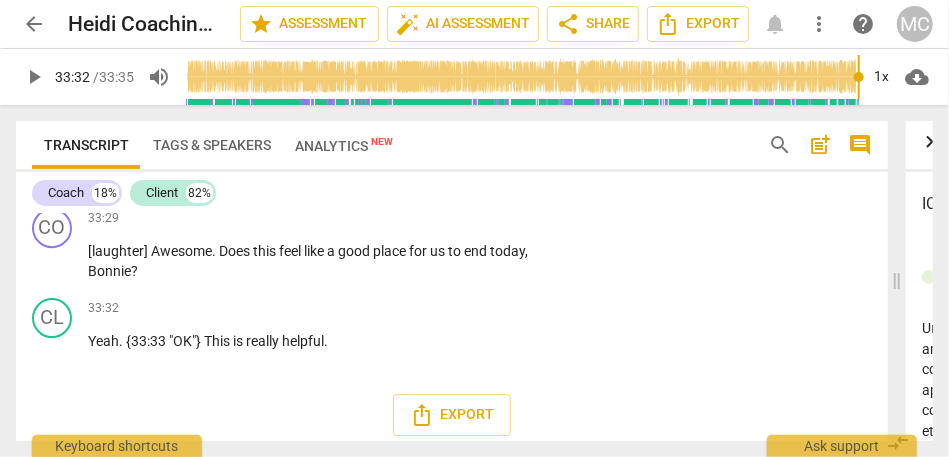 click on "great" at bounding box center (140, 181) 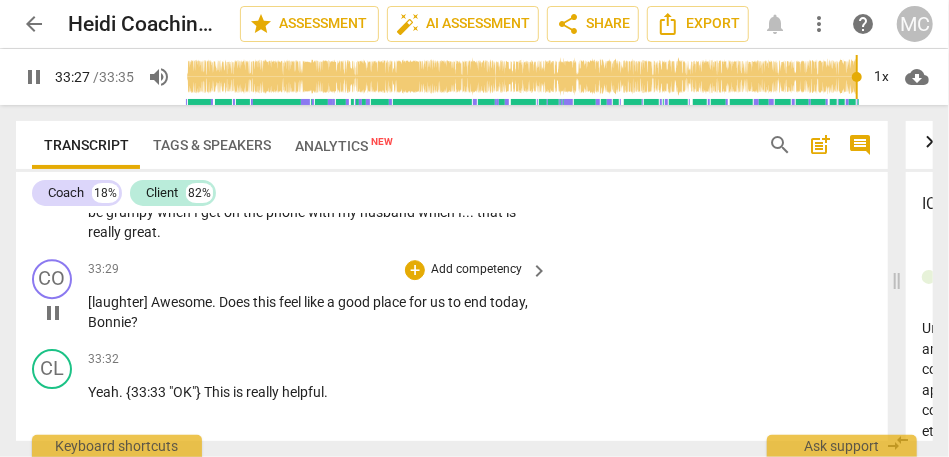 scroll, scrollTop: 10921, scrollLeft: 0, axis: vertical 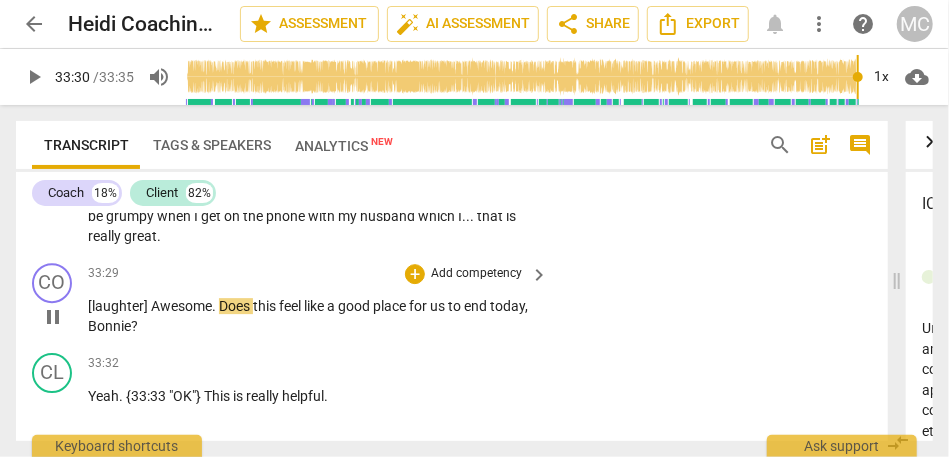 click on "[laughter]" at bounding box center (119, 306) 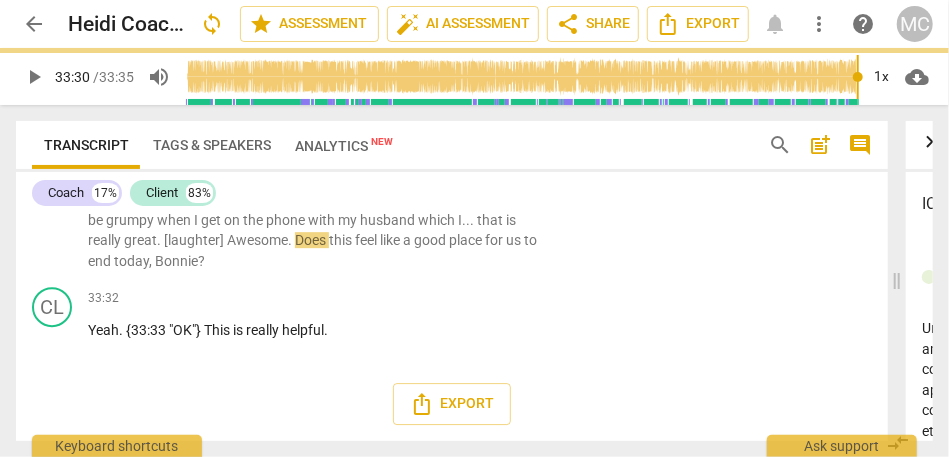 scroll, scrollTop: 10852, scrollLeft: 0, axis: vertical 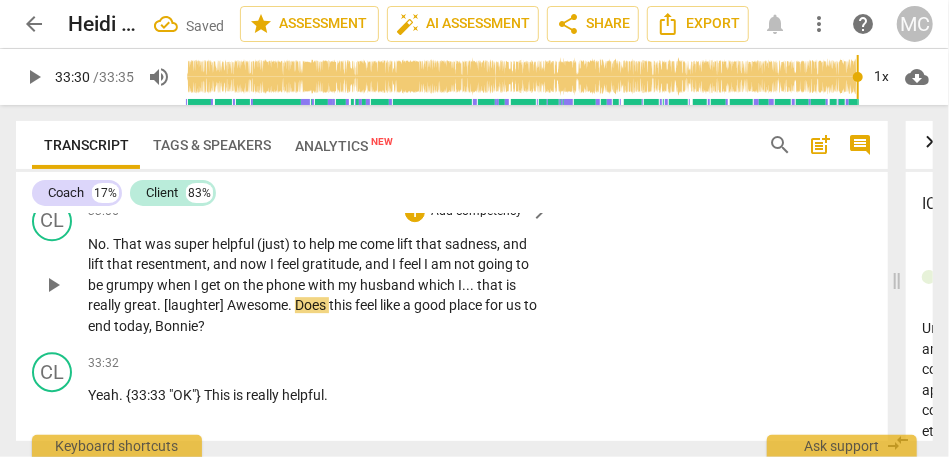 click on "Awesome" at bounding box center [257, 305] 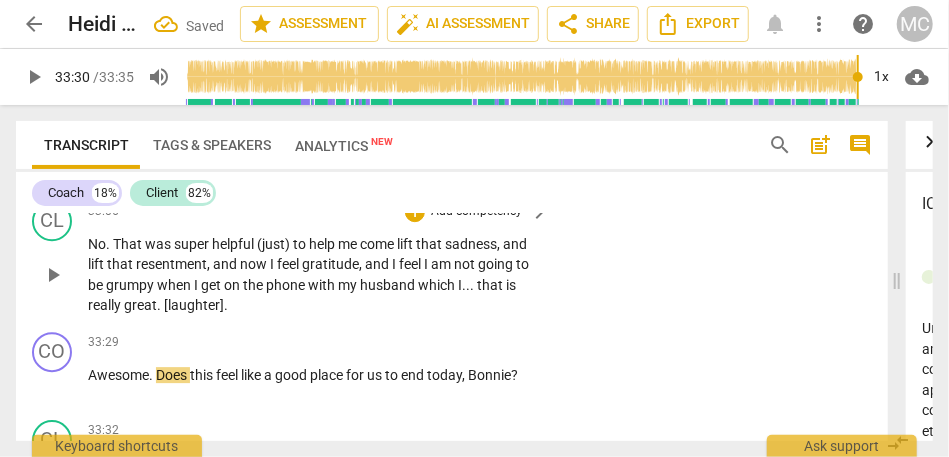 click on "[laughter]" at bounding box center [194, 305] 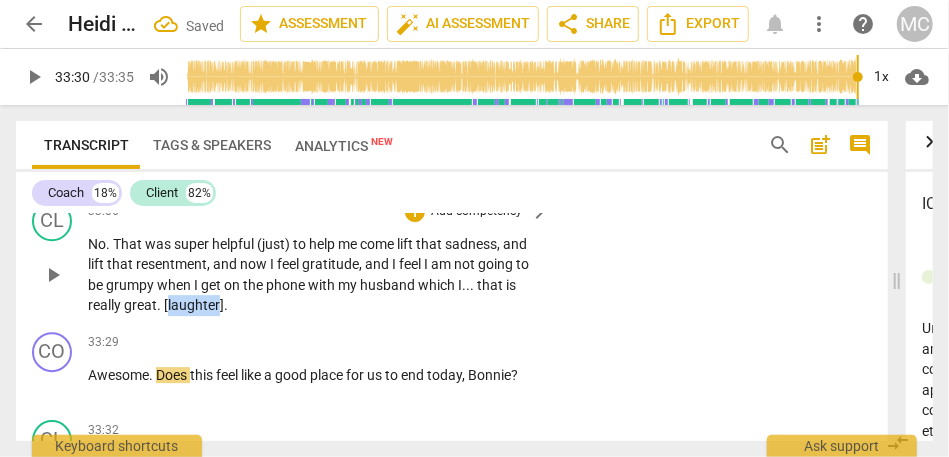 click on "[laughter]" at bounding box center [194, 305] 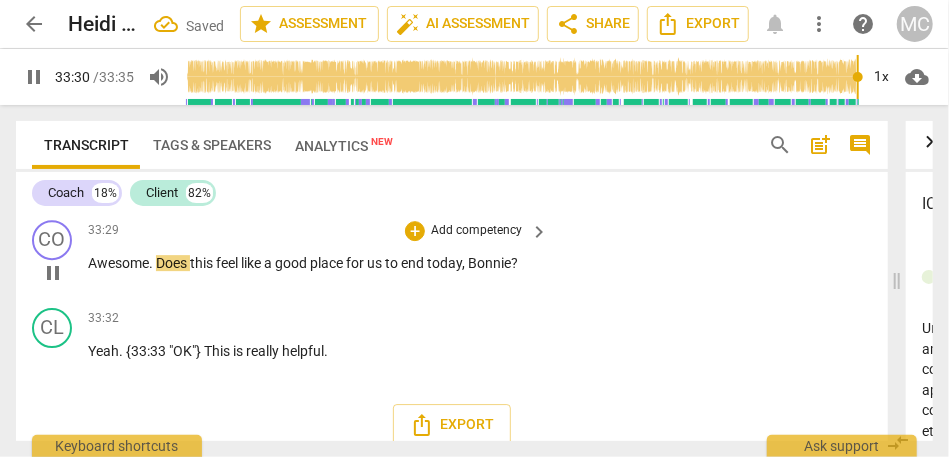 scroll, scrollTop: 10966, scrollLeft: 0, axis: vertical 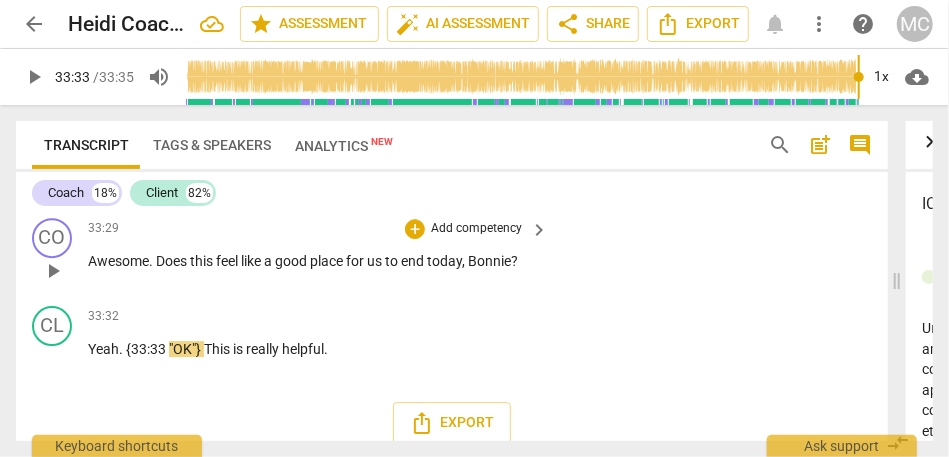 click on "place" at bounding box center (328, 261) 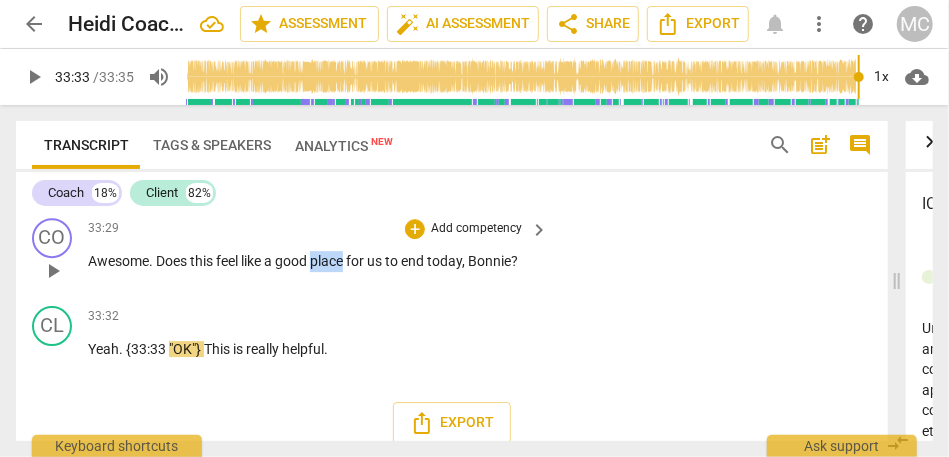 click on "place" at bounding box center [328, 261] 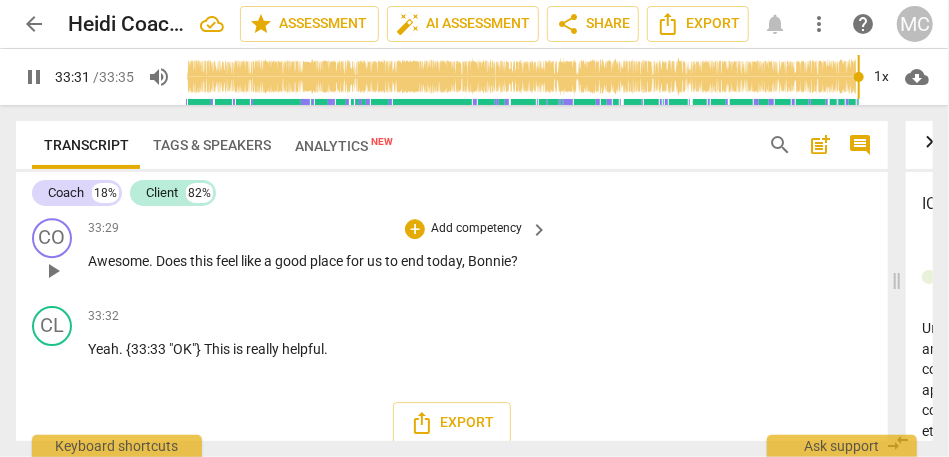 scroll, scrollTop: 11023, scrollLeft: 0, axis: vertical 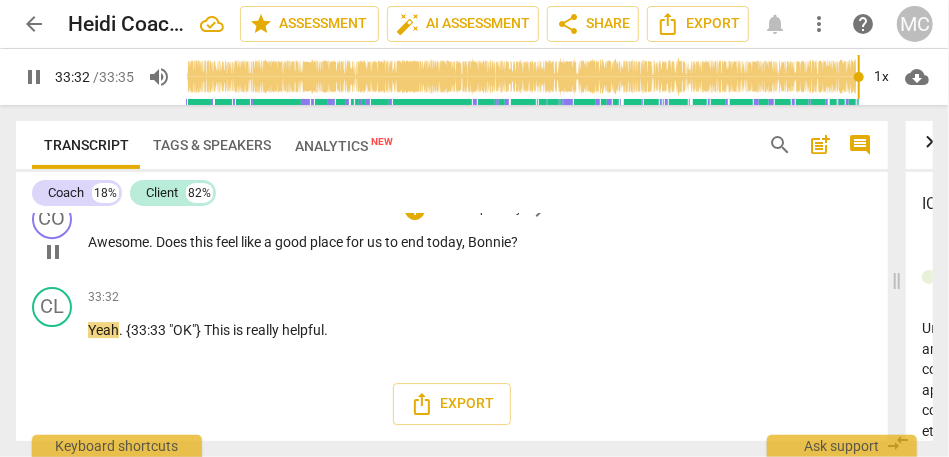 click on "Add competency" at bounding box center [476, 210] 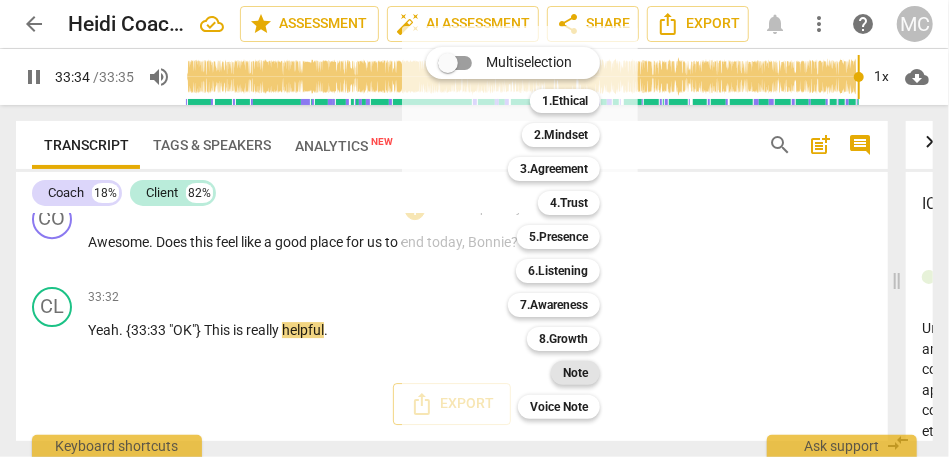 click on "Note" at bounding box center [575, 373] 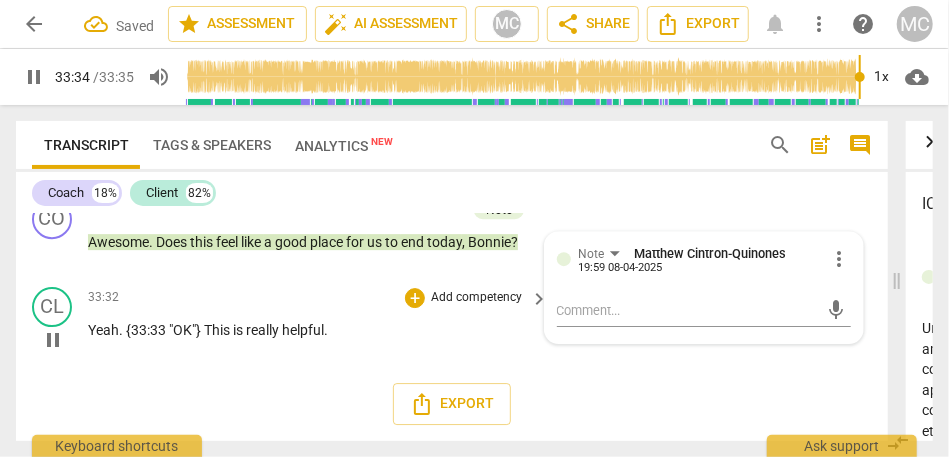 click on "Yeah" at bounding box center [103, 330] 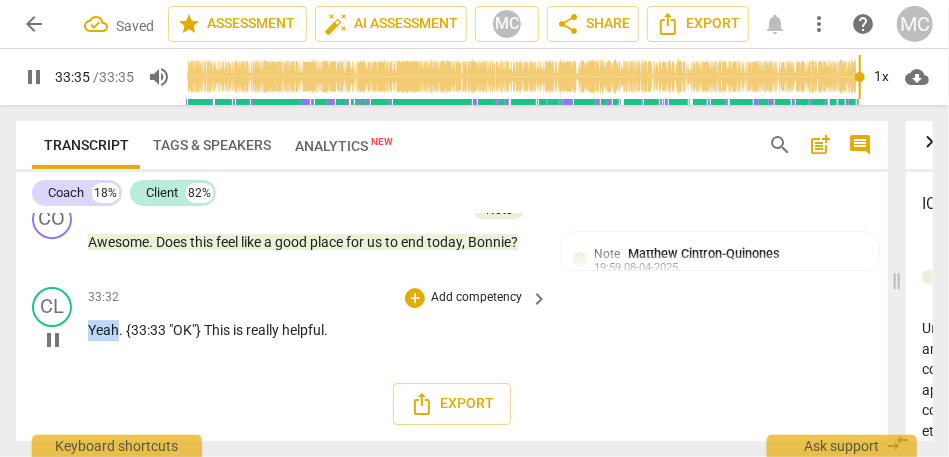 click on "Yeah" at bounding box center (103, 330) 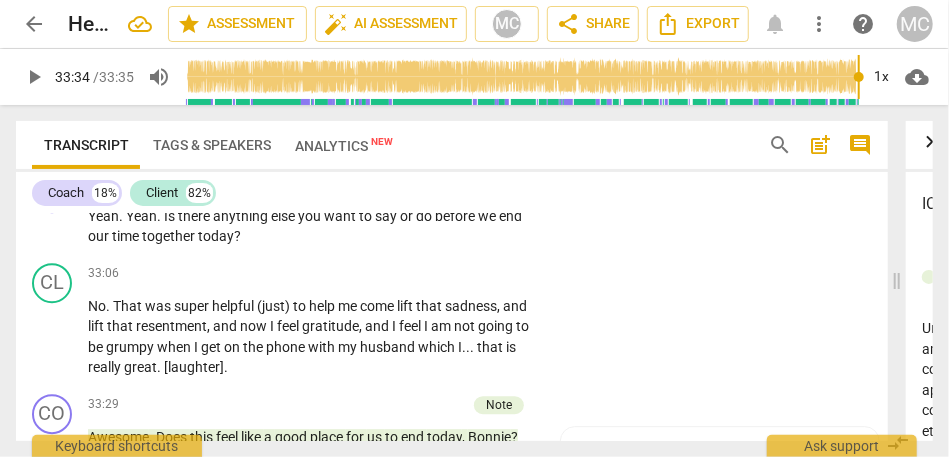 scroll, scrollTop: 10680, scrollLeft: 0, axis: vertical 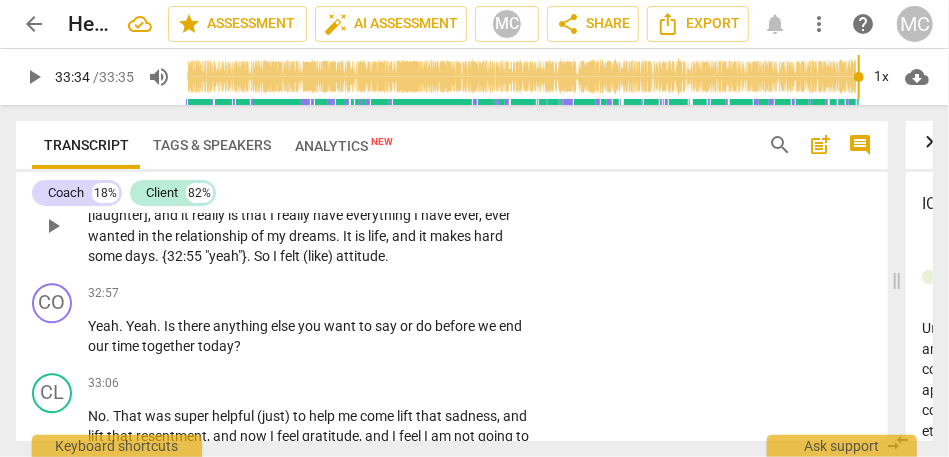 click on "I" at bounding box center (276, 256) 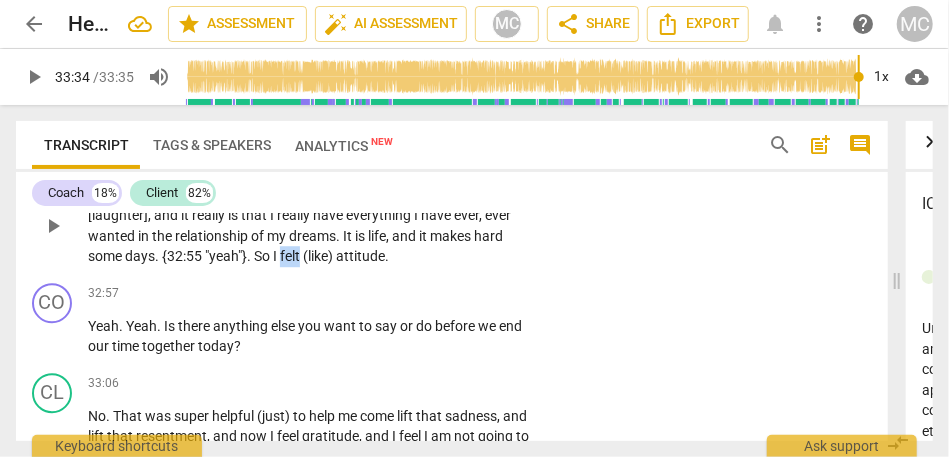 click on "I" at bounding box center (276, 256) 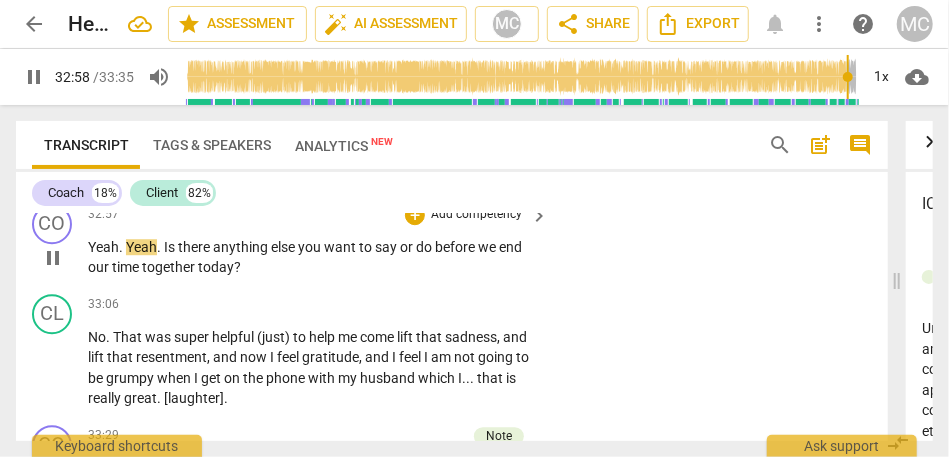 scroll, scrollTop: 10760, scrollLeft: 0, axis: vertical 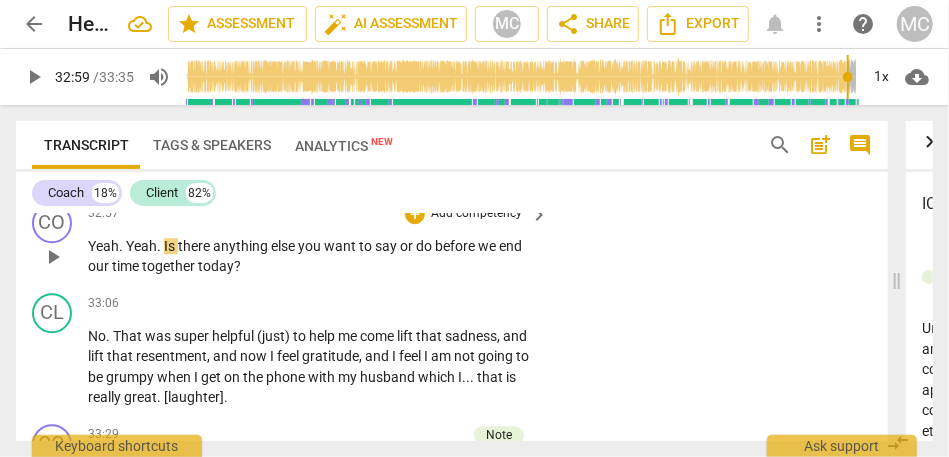 type on "1980" 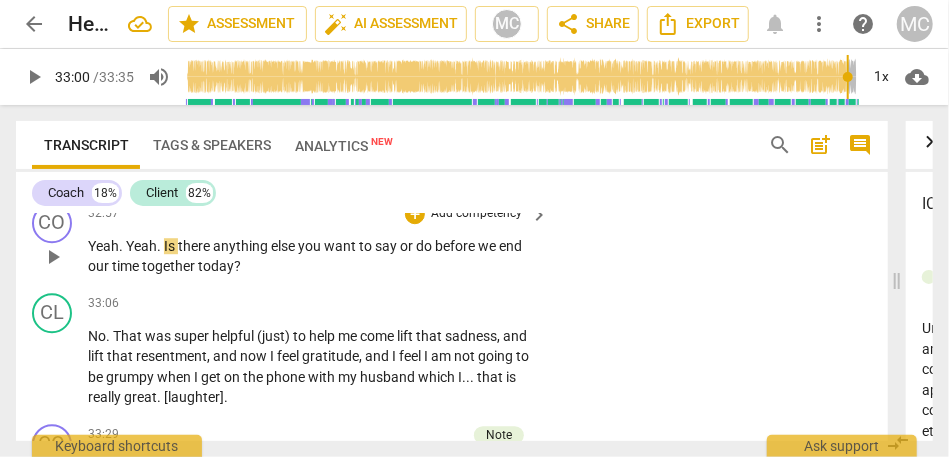 click on "Is" at bounding box center (171, 246) 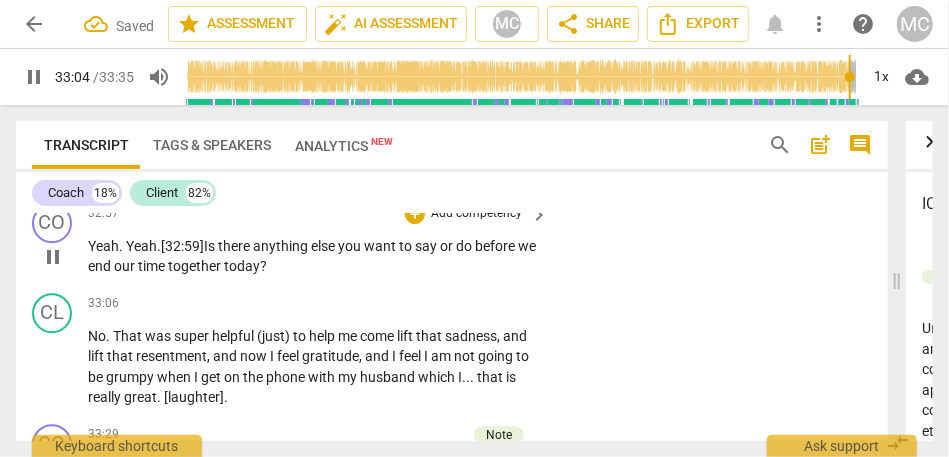 click on "Add competency" at bounding box center (476, 214) 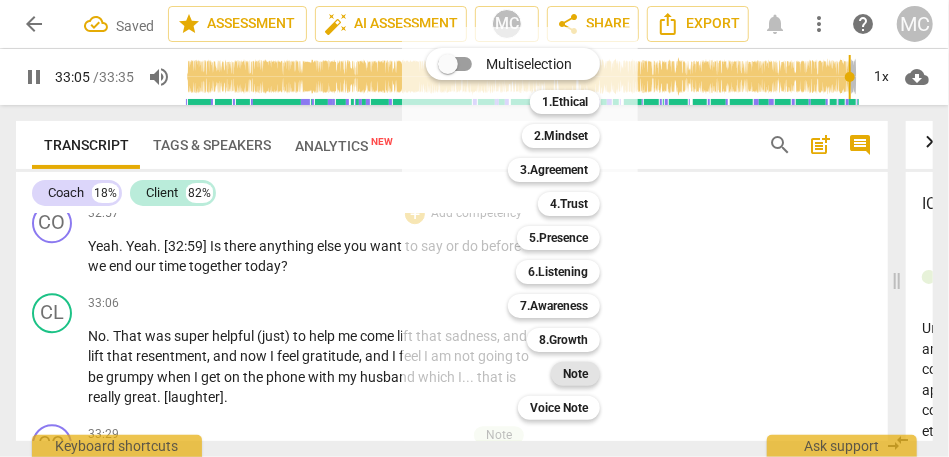 click on "Note" at bounding box center [575, 374] 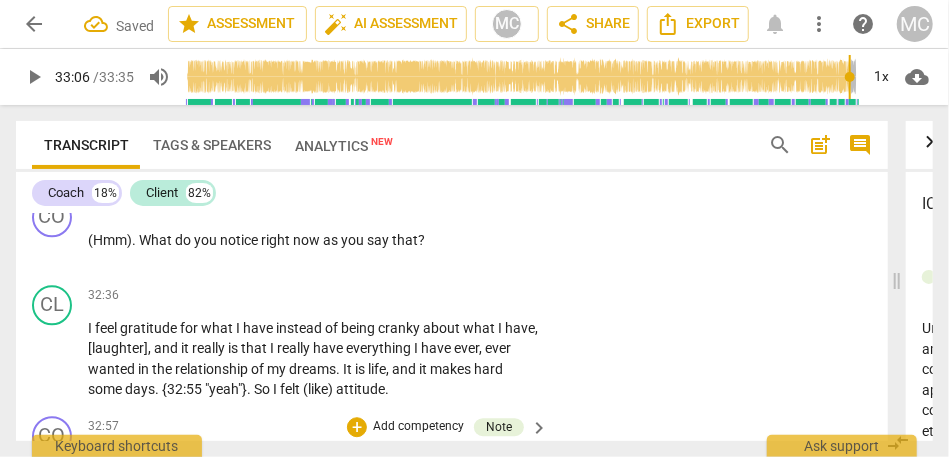 scroll, scrollTop: 10543, scrollLeft: 0, axis: vertical 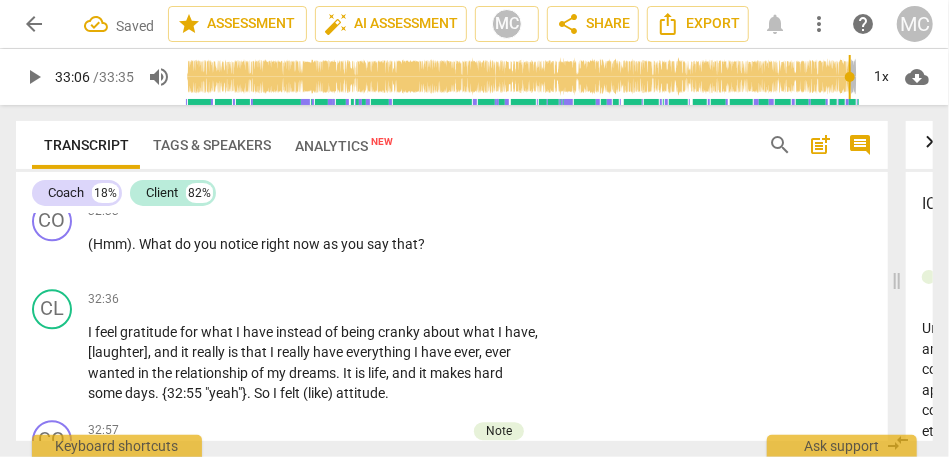 click on "amazing" at bounding box center [165, 174] 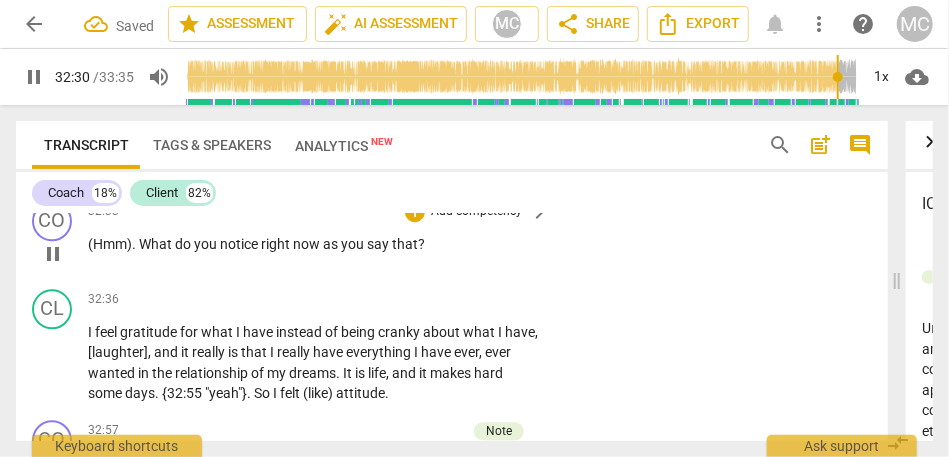 scroll, scrollTop: 10521, scrollLeft: 0, axis: vertical 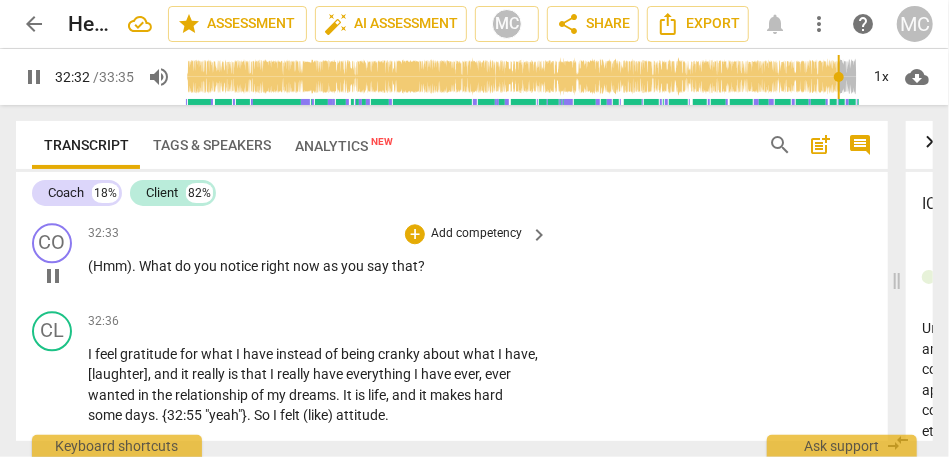 click on "(Hmm)" at bounding box center [110, 266] 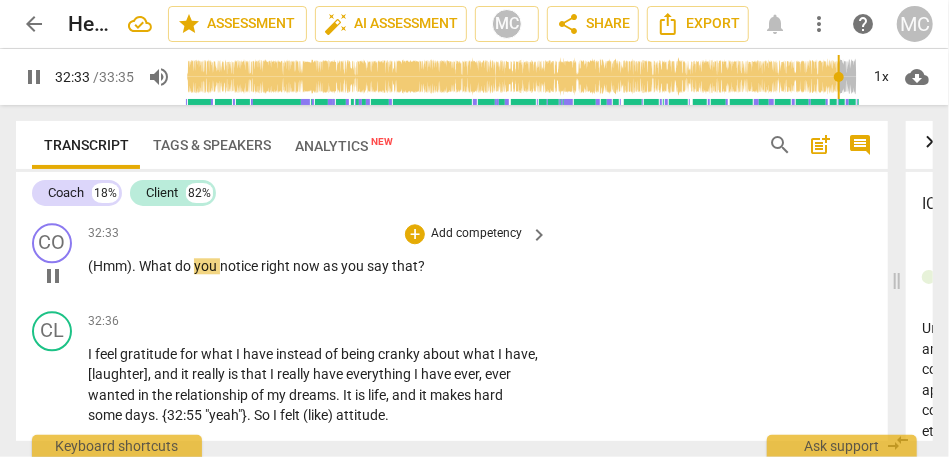 type on "1954" 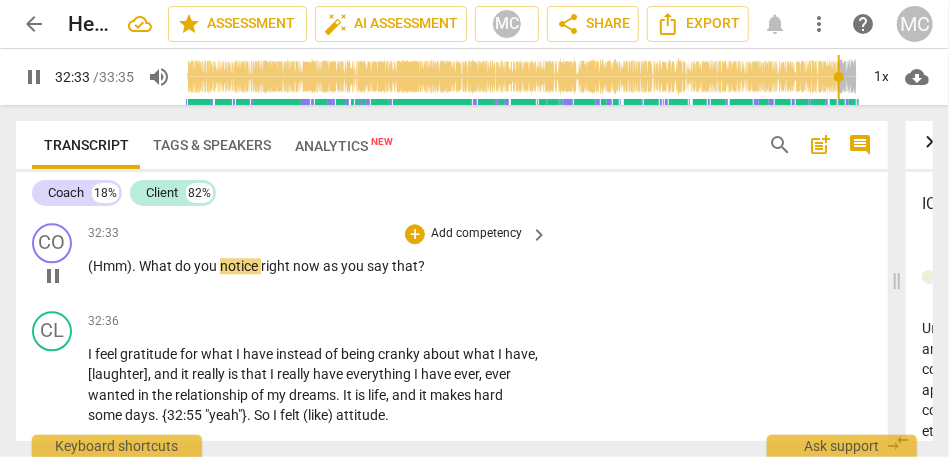 type 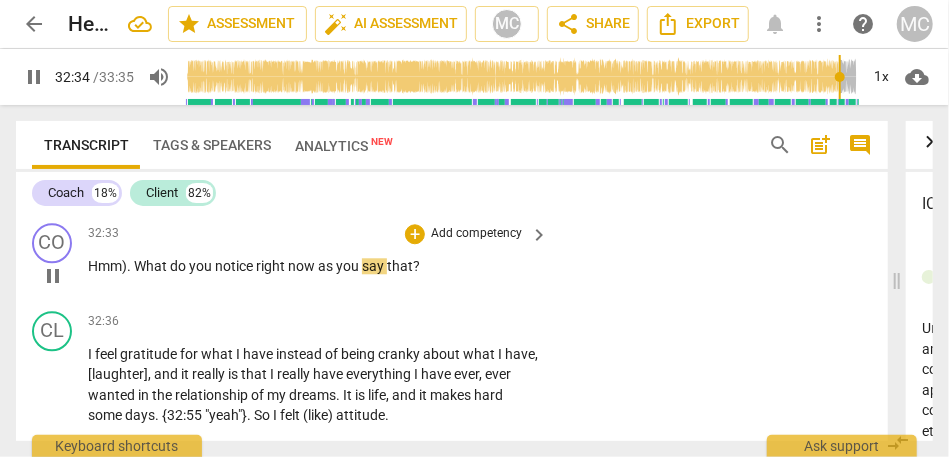 click on "Hmm)" at bounding box center [107, 266] 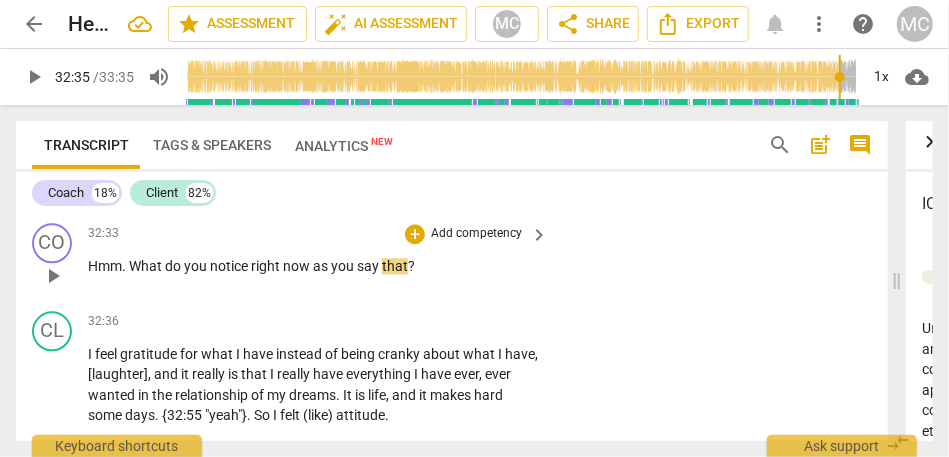 click on "Add competency" at bounding box center [476, 234] 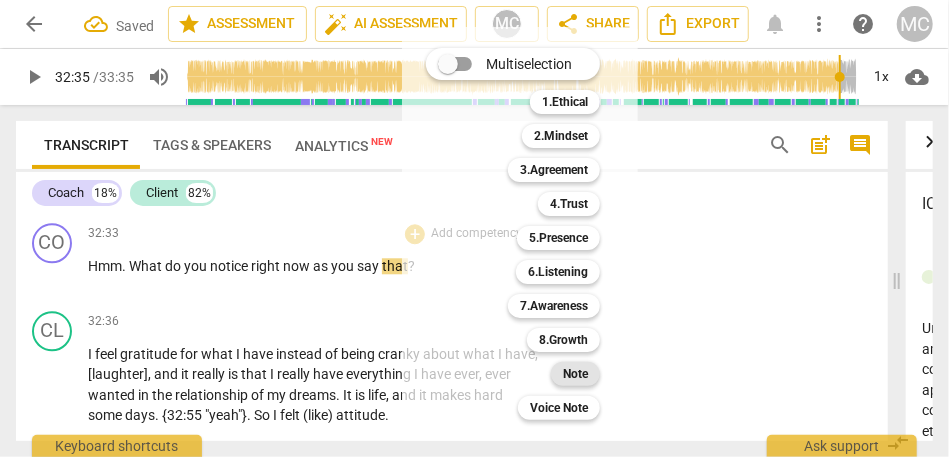 click on "Note" at bounding box center [575, 374] 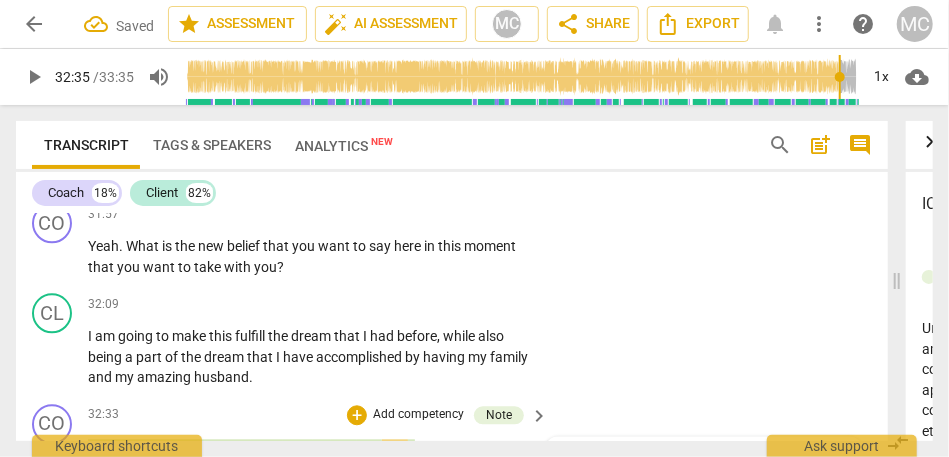 scroll, scrollTop: 10283, scrollLeft: 0, axis: vertical 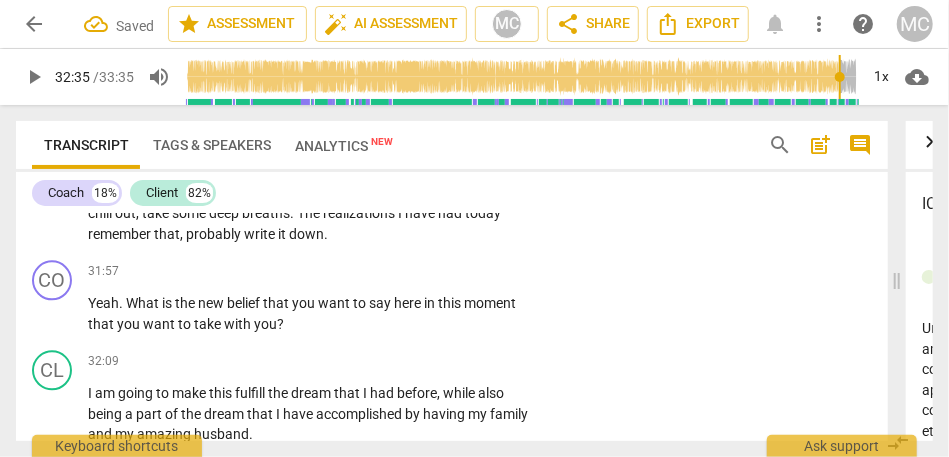 click on "probably" at bounding box center [215, 234] 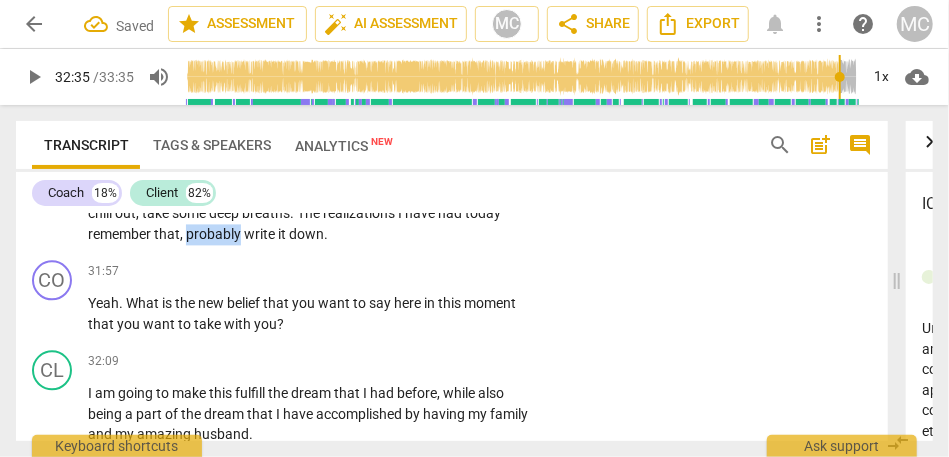 click on "probably" at bounding box center (215, 234) 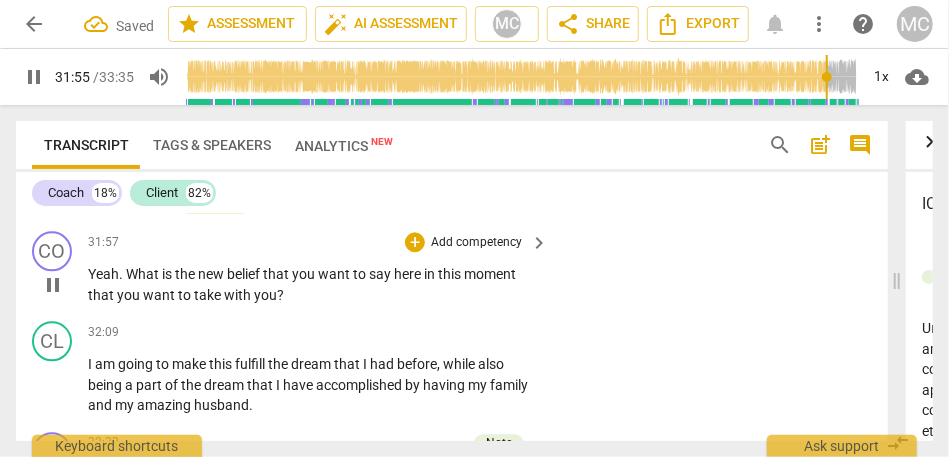 scroll, scrollTop: 10313, scrollLeft: 0, axis: vertical 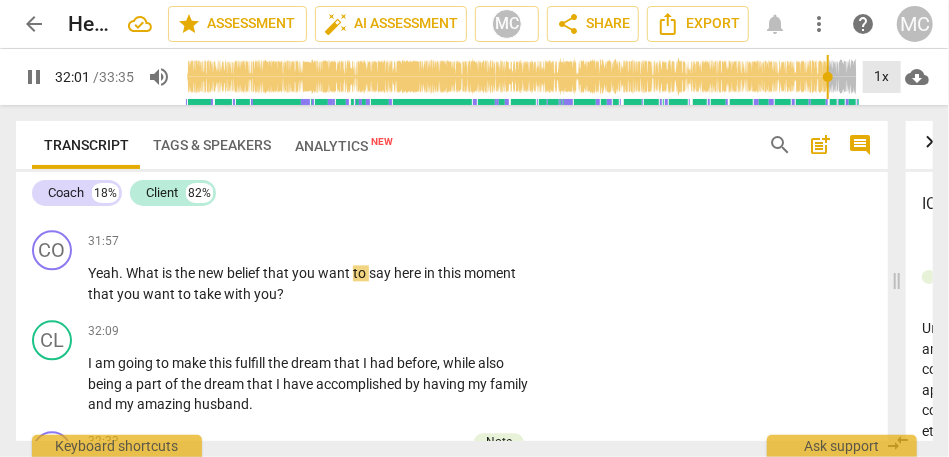 click on "1x" at bounding box center (882, 77) 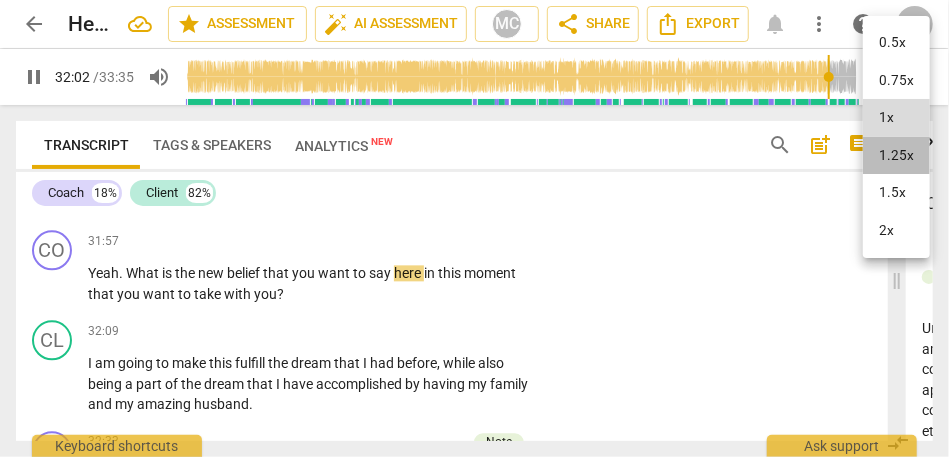 click on "1.25x" at bounding box center (896, 156) 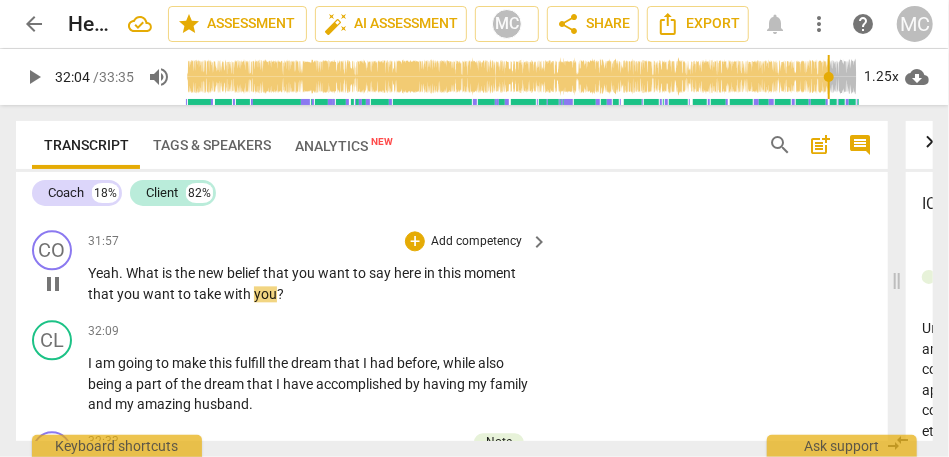 click on "in" at bounding box center (431, 273) 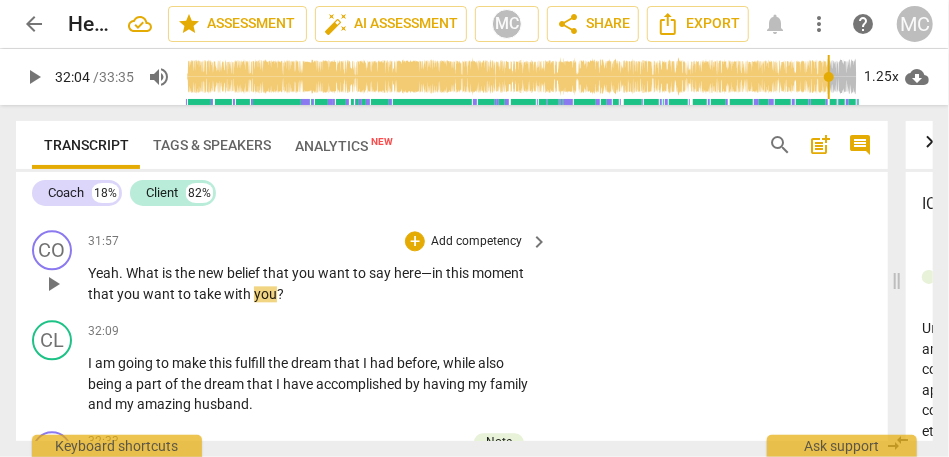 click on "that" at bounding box center (102, 294) 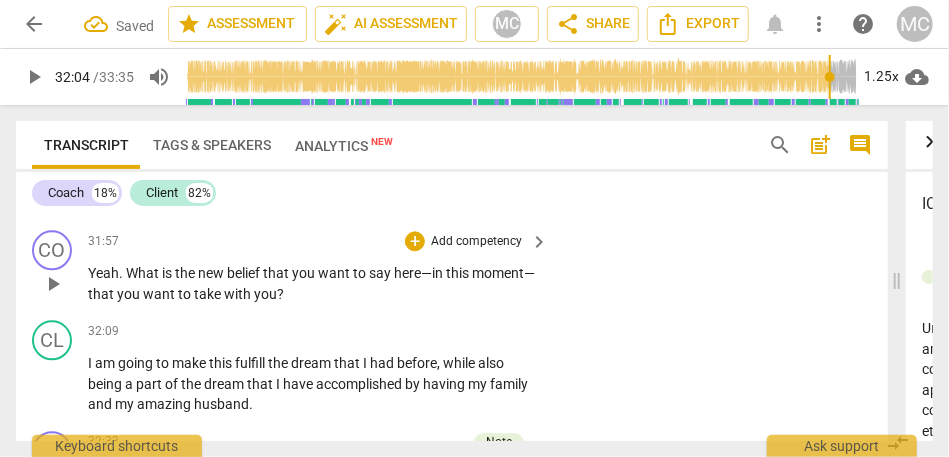 click on "that" at bounding box center (102, 294) 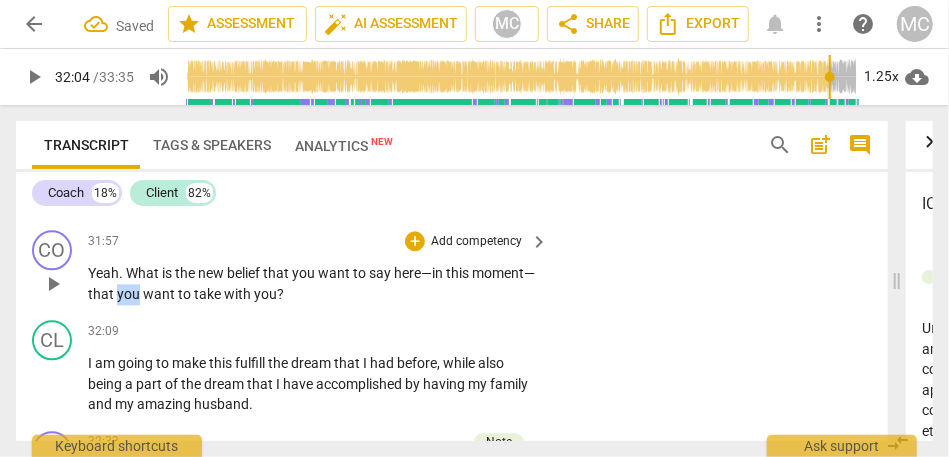 click on "that" at bounding box center [102, 294] 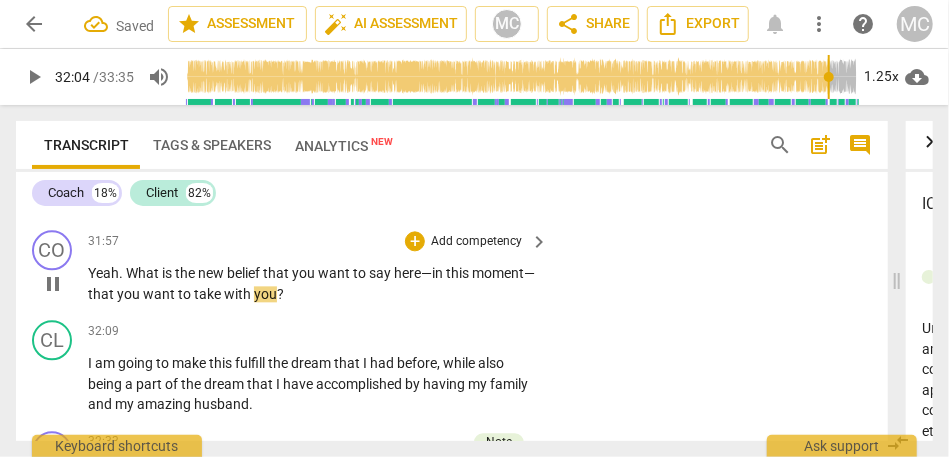 click on "you" at bounding box center [265, 294] 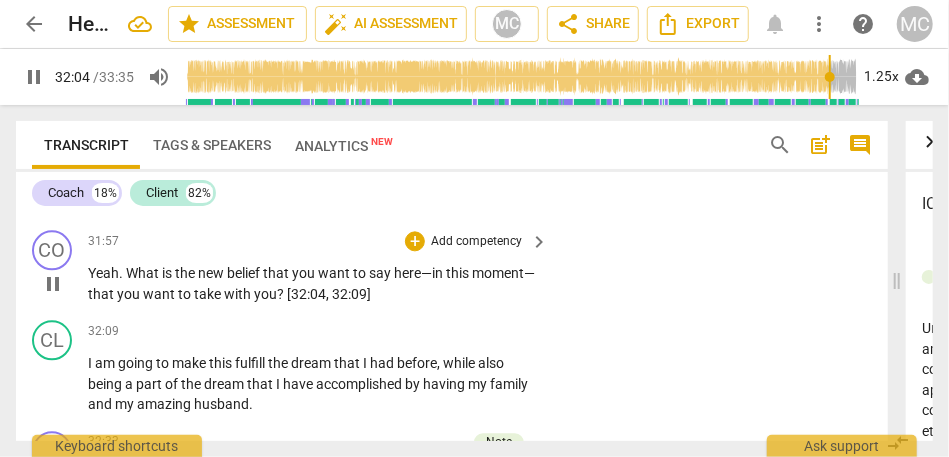 click on "+ Add competency" at bounding box center [464, 241] 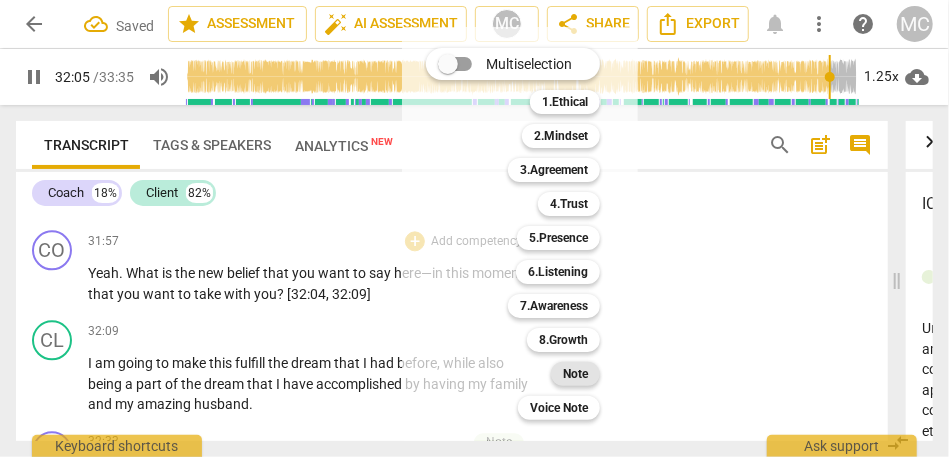 click on "Note" at bounding box center [575, 374] 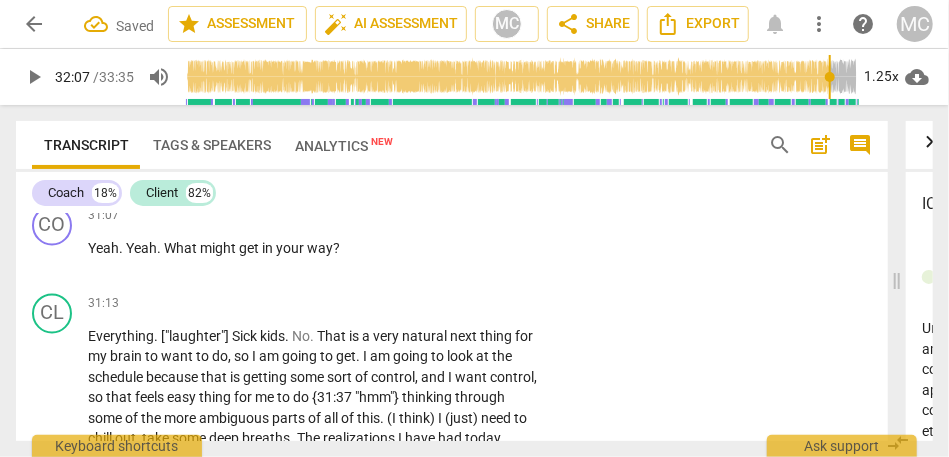 scroll, scrollTop: 10056, scrollLeft: 0, axis: vertical 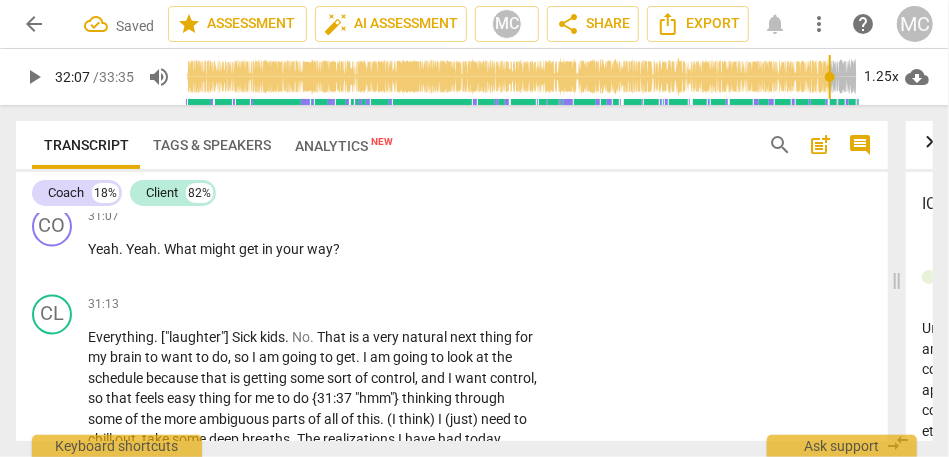 click on "focusing" at bounding box center (225, 180) 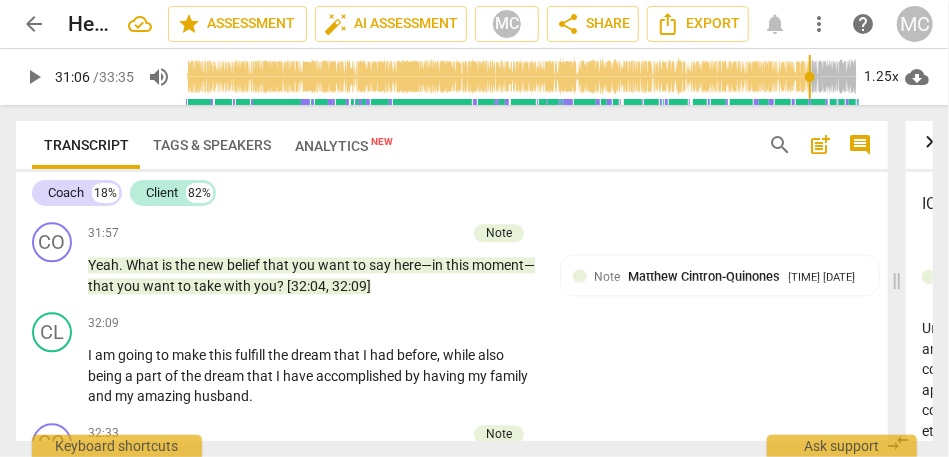 scroll, scrollTop: 10358, scrollLeft: 0, axis: vertical 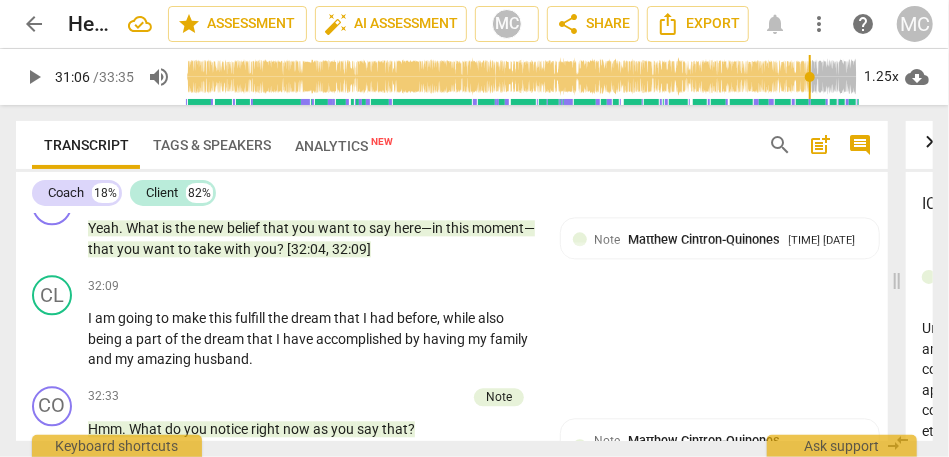 click on "write" at bounding box center (261, 159) 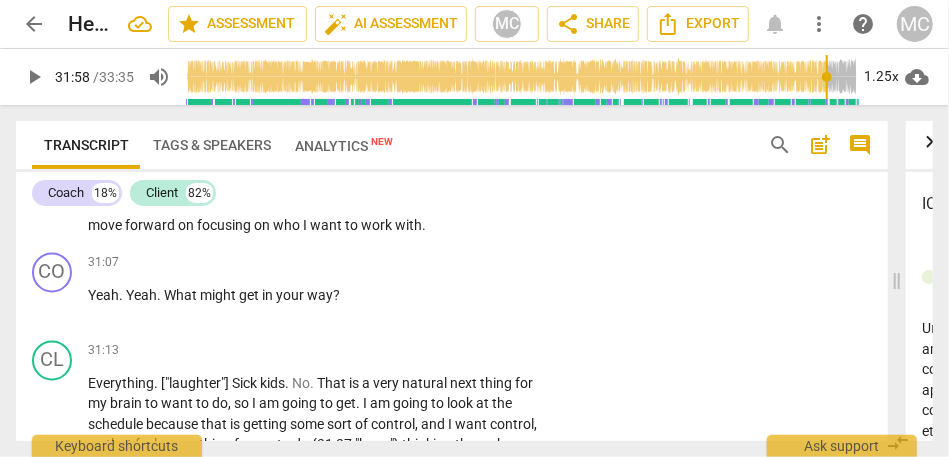 scroll, scrollTop: 9999, scrollLeft: 0, axis: vertical 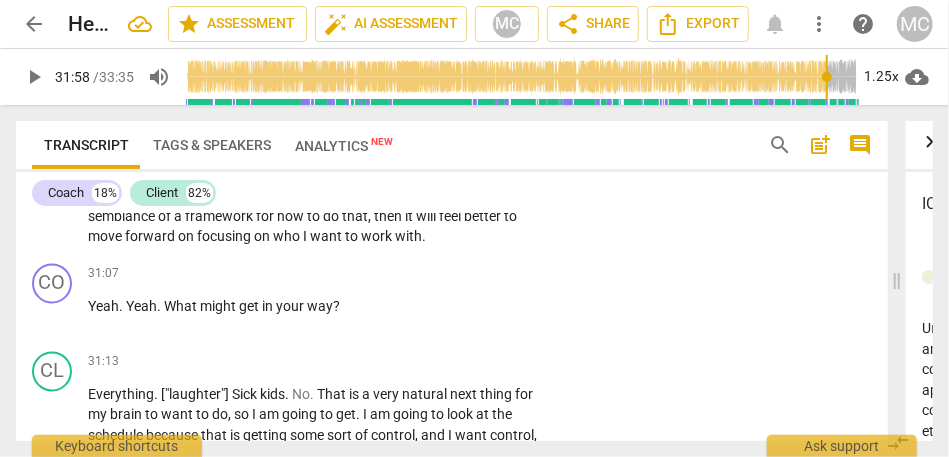 click on "who" at bounding box center [288, 237] 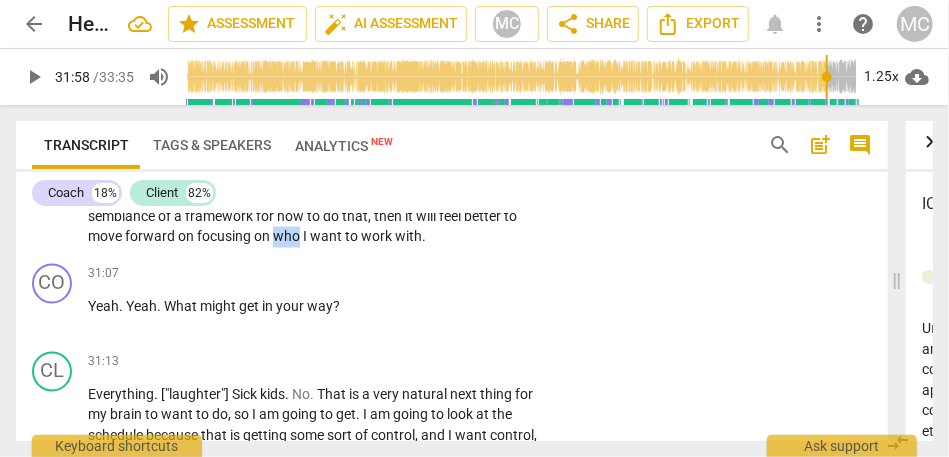click on "who" at bounding box center [288, 237] 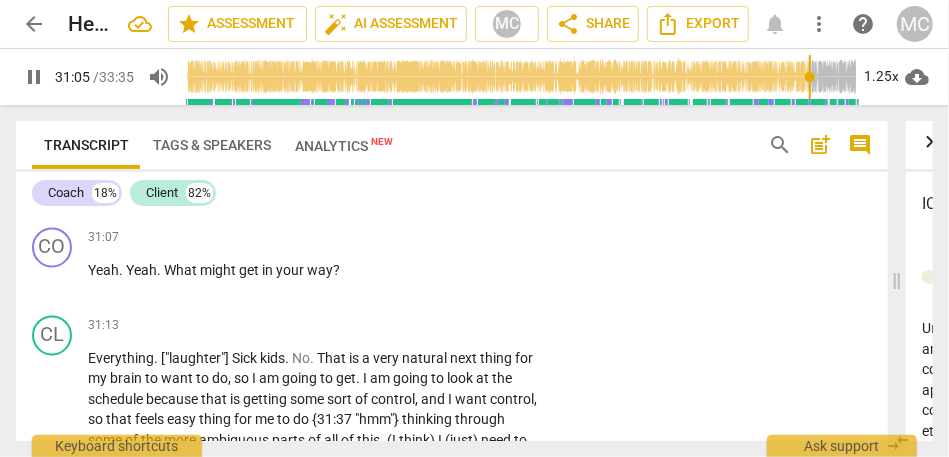 scroll, scrollTop: 10035, scrollLeft: 0, axis: vertical 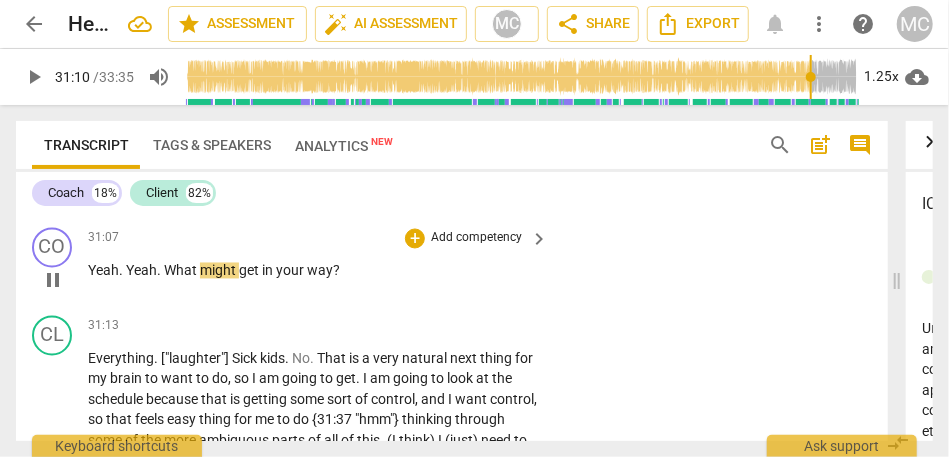 click on "What" at bounding box center [182, 271] 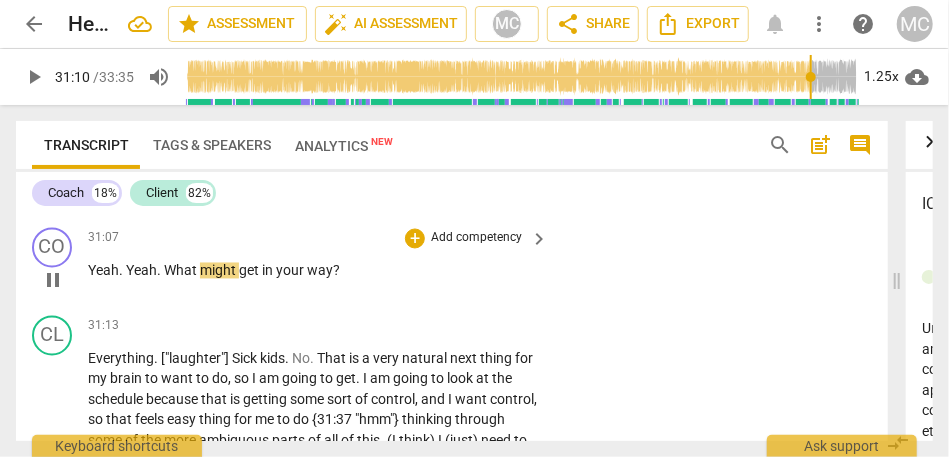 type on "1871" 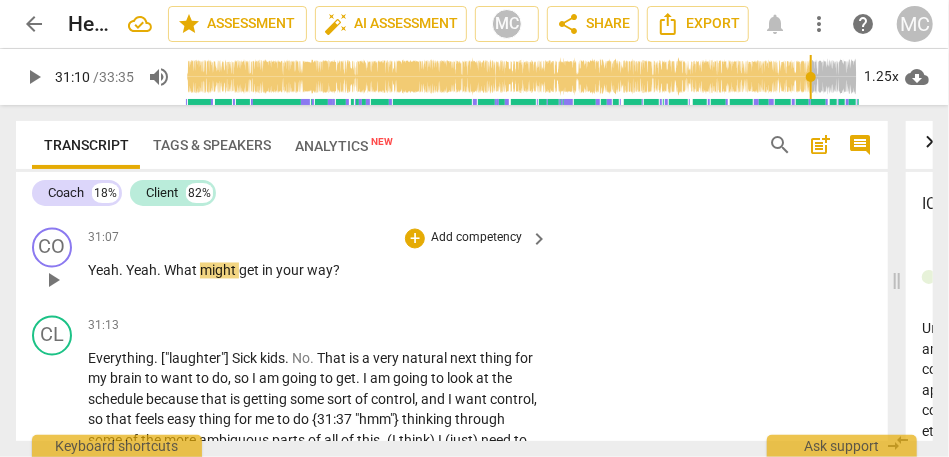 type 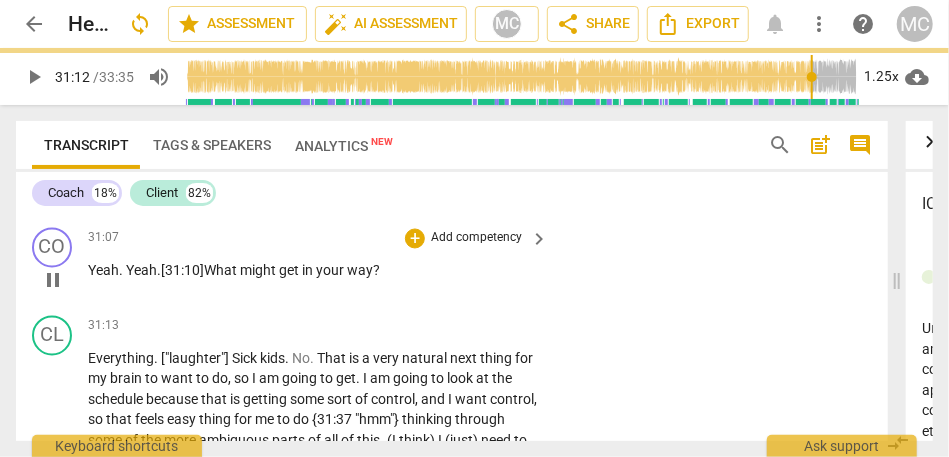 click on "Add competency" at bounding box center [476, 239] 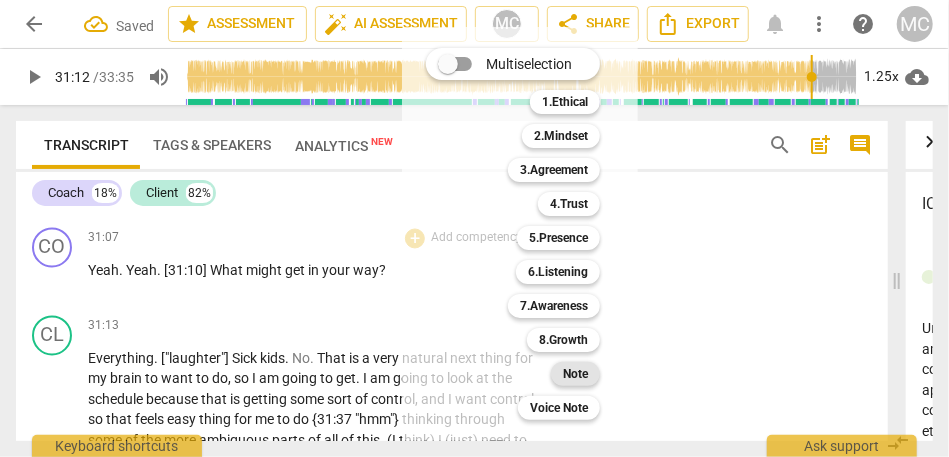 click on "Note" at bounding box center (575, 374) 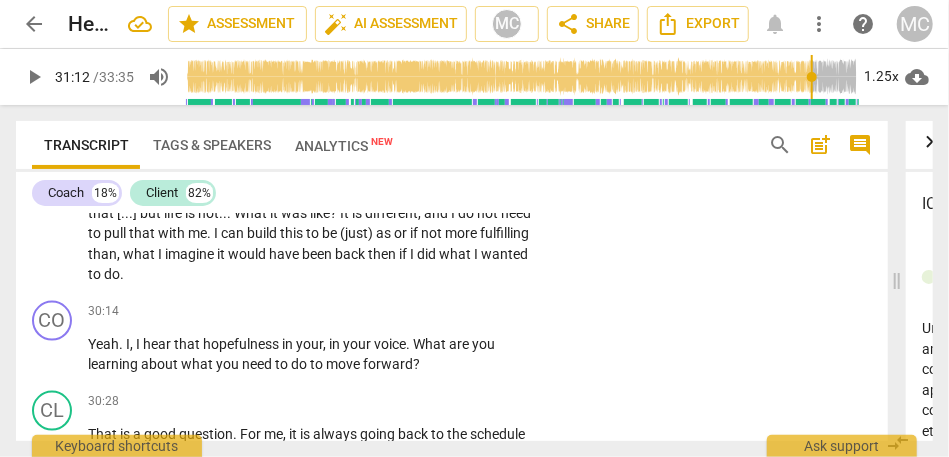 scroll, scrollTop: 9694, scrollLeft: 0, axis: vertical 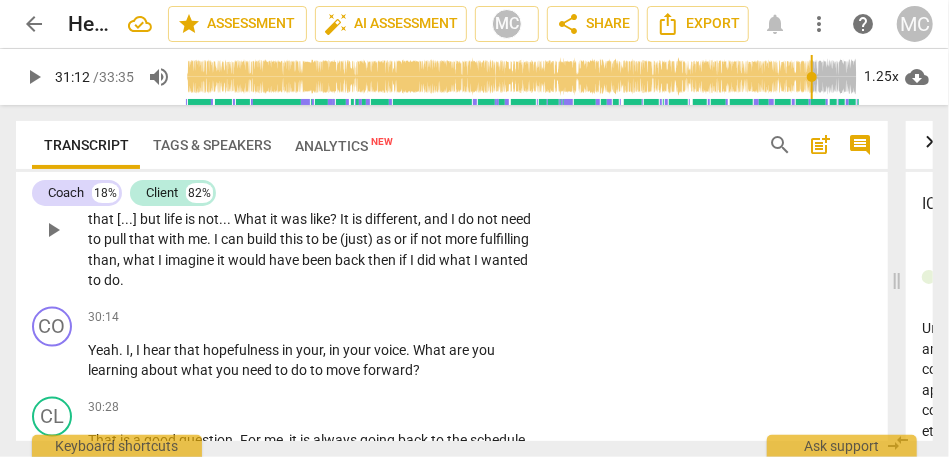 click on "then" at bounding box center [383, 260] 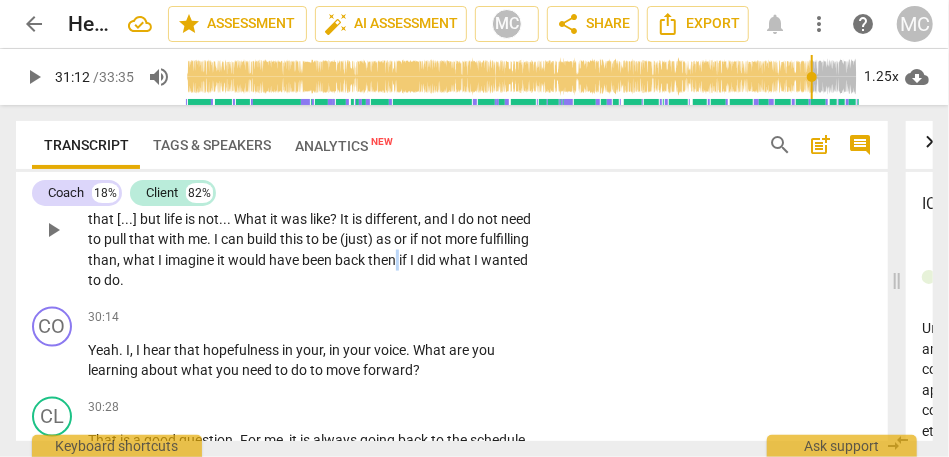 click on "then" at bounding box center (383, 260) 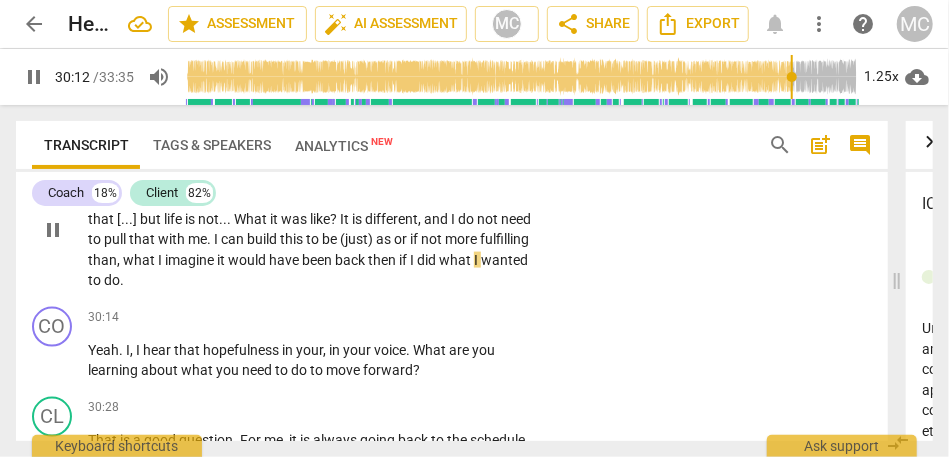 scroll, scrollTop: 9747, scrollLeft: 0, axis: vertical 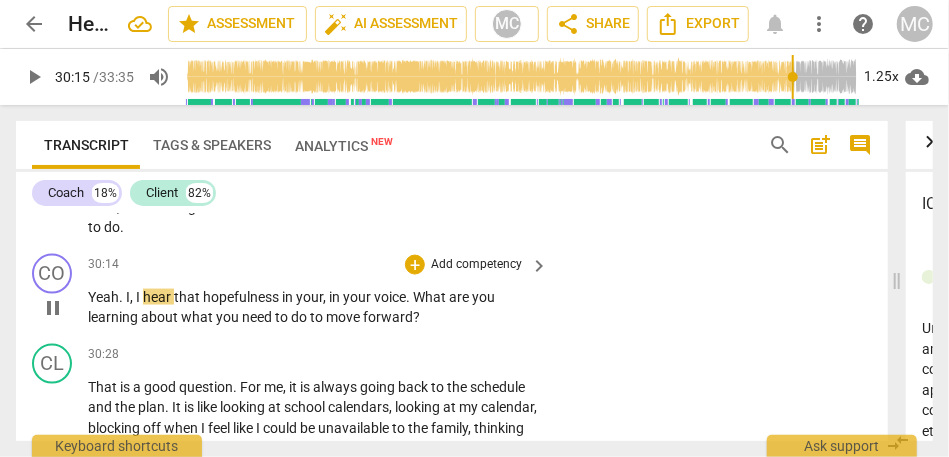 click on "I" at bounding box center (139, 297) 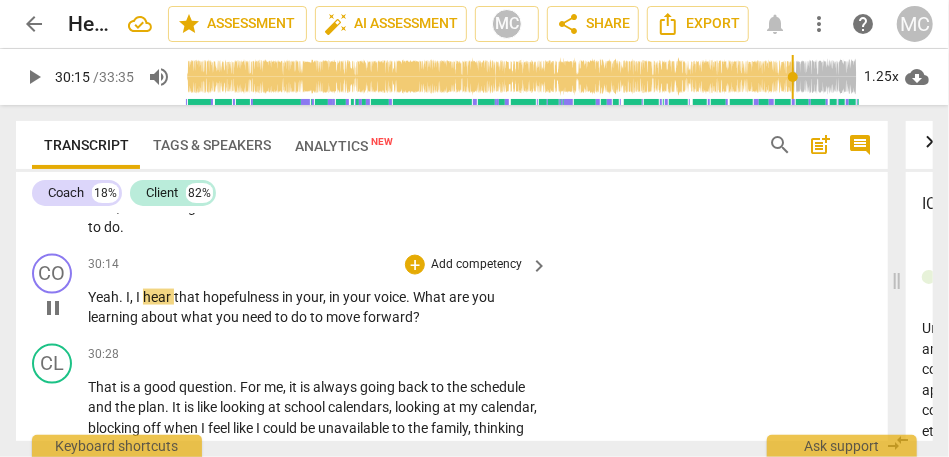 type on "1816" 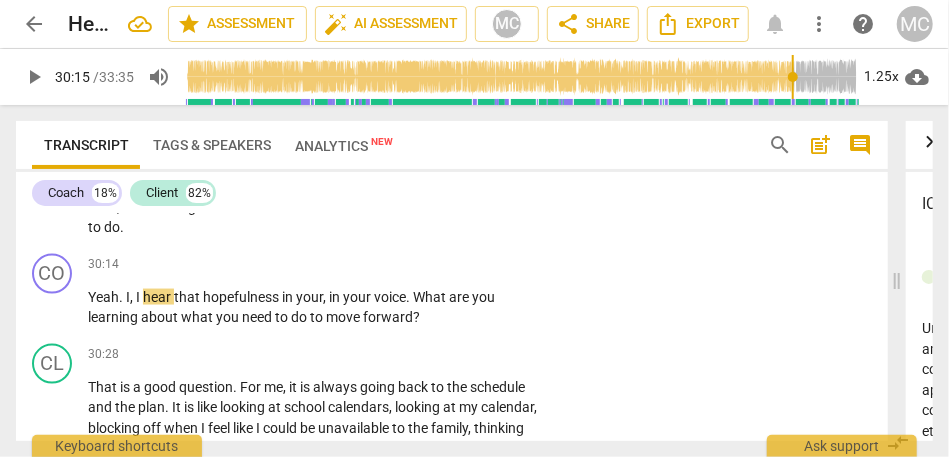 click on "I" at bounding box center (139, 297) 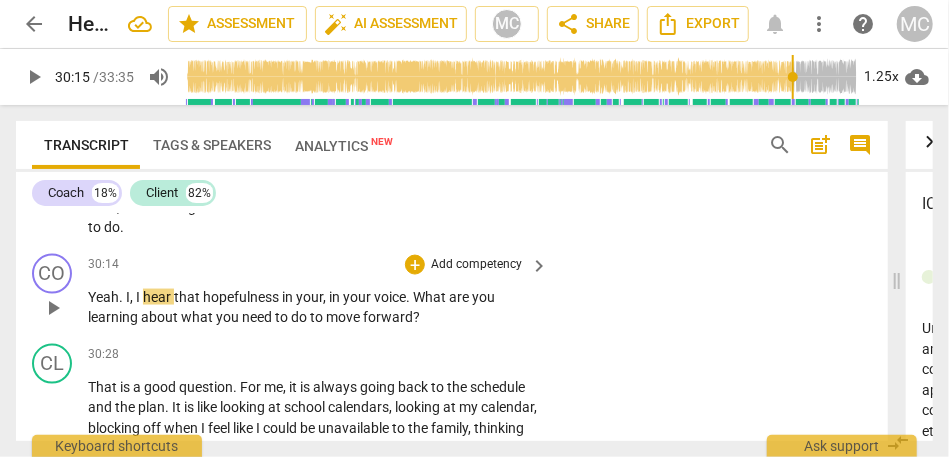 type 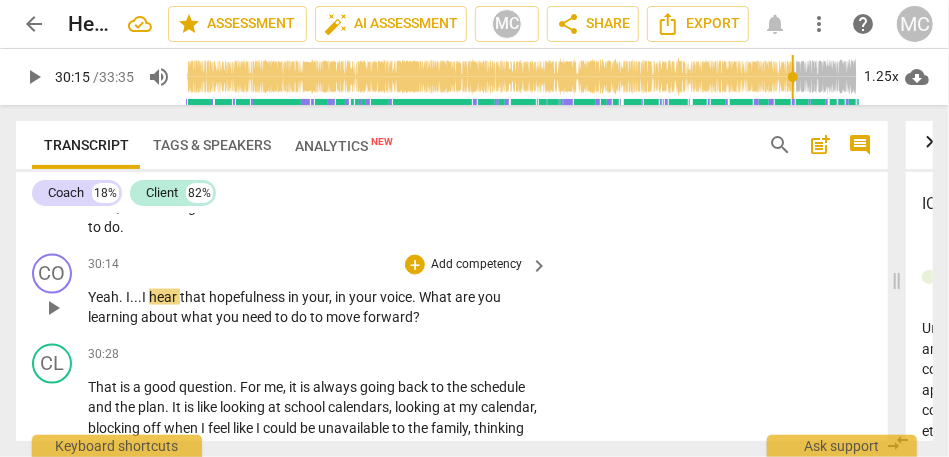 click on "Yeah" at bounding box center [103, 297] 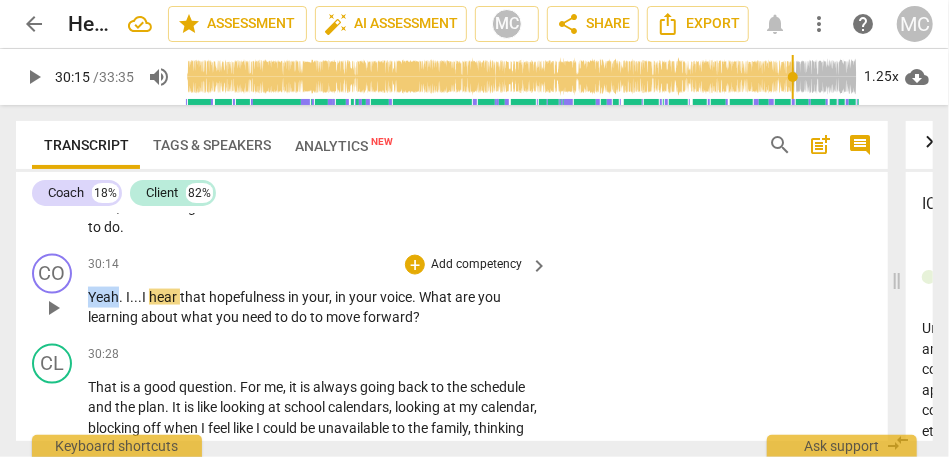 click on "Yeah" at bounding box center [103, 297] 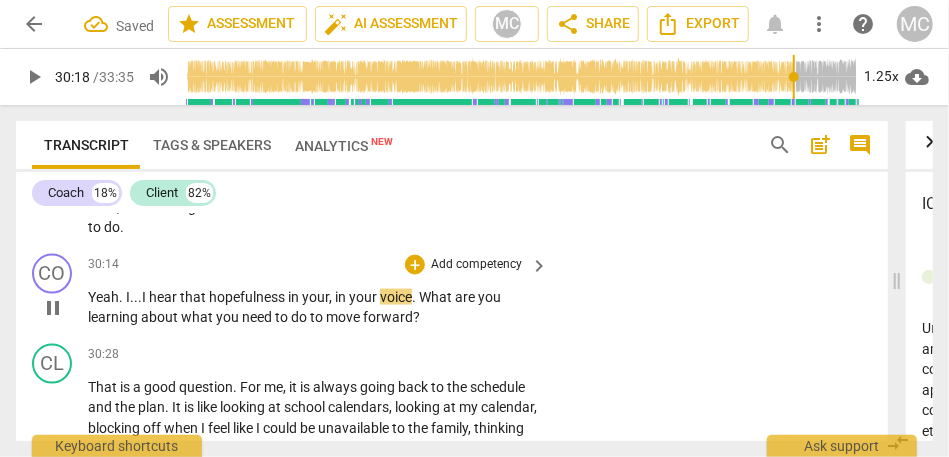 click on "in" at bounding box center [342, 297] 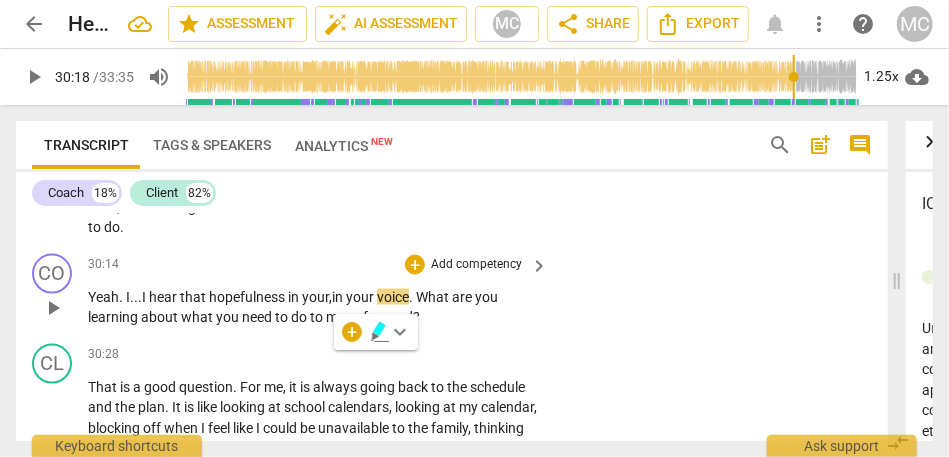 click on "Yeah .   I...  I   hear   that   hopefulness   in   your , in   your   voice .   What   are   you   learning   about   what   you   need   to   do   to   move   forward ?" at bounding box center (313, 307) 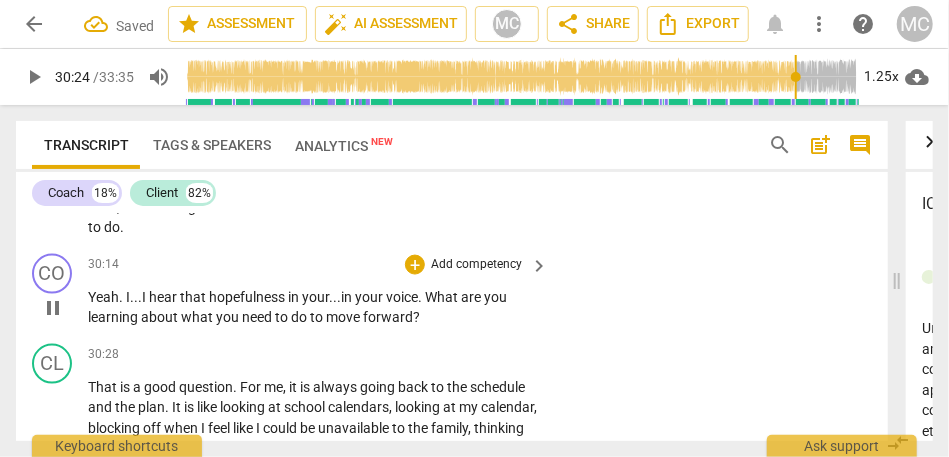 click on "Add competency" at bounding box center [476, 265] 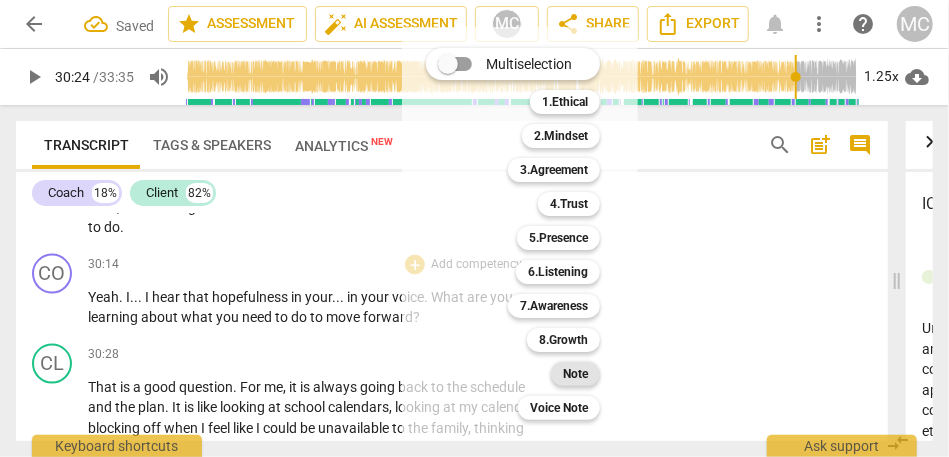 click on "Note" at bounding box center (575, 374) 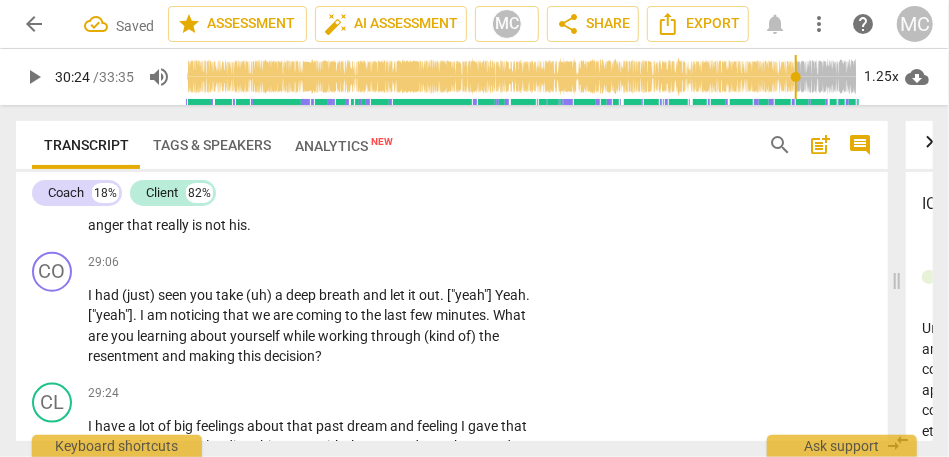 scroll, scrollTop: 9436, scrollLeft: 0, axis: vertical 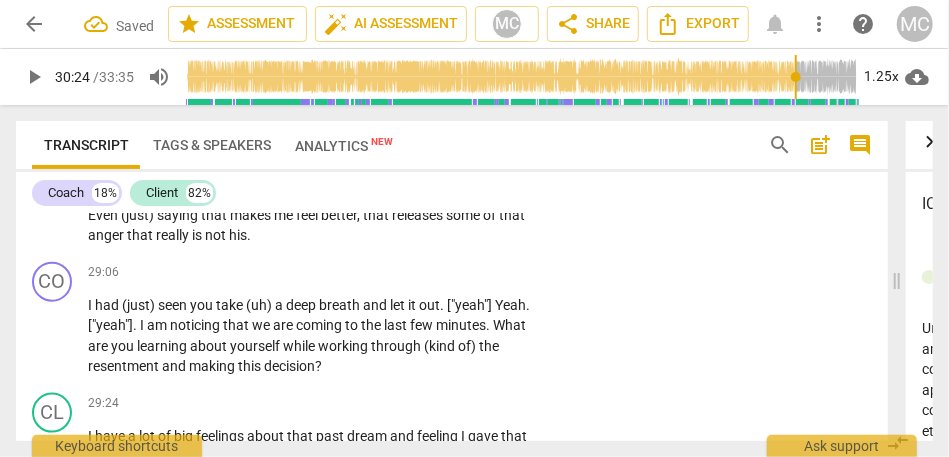 click on "not" at bounding box center [217, 235] 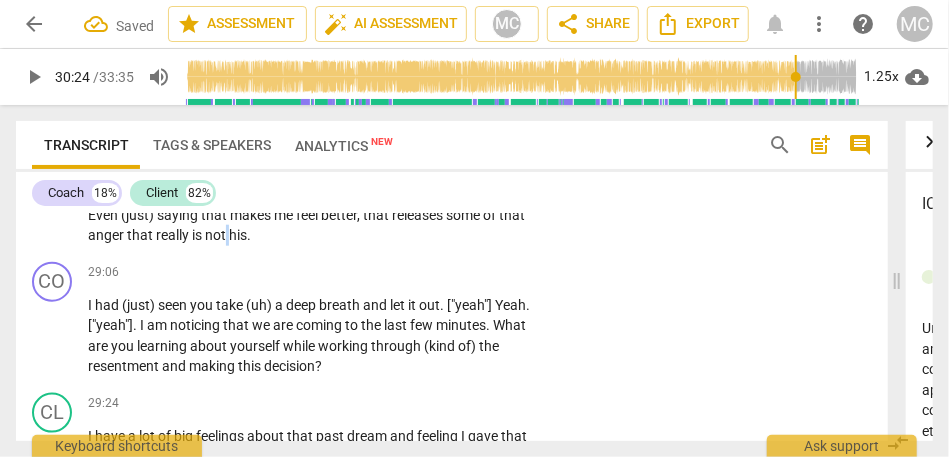 click on "not" at bounding box center [217, 235] 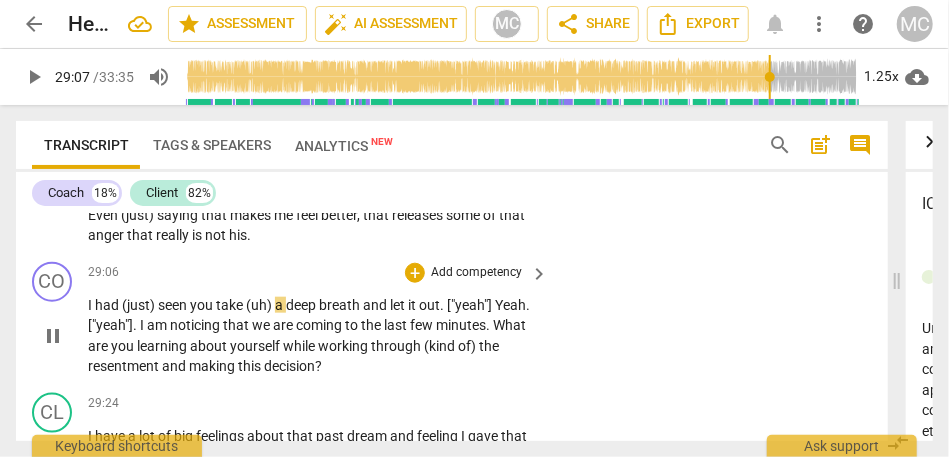 click on "had" at bounding box center (108, 305) 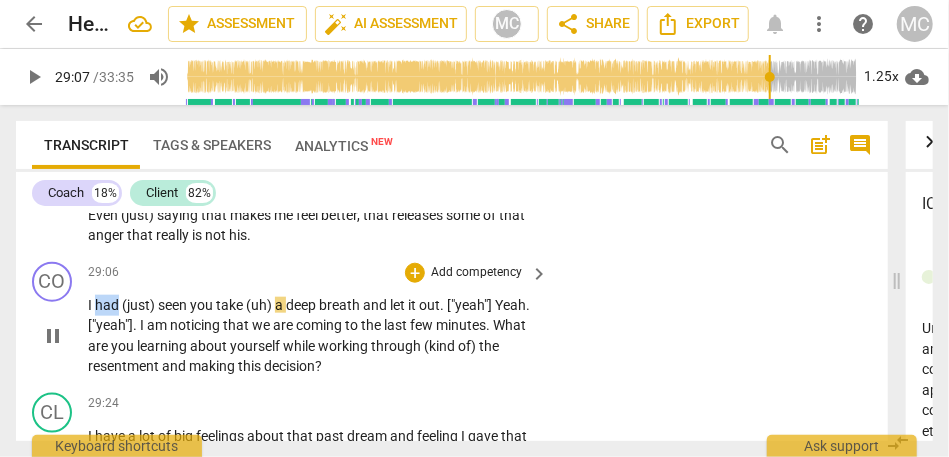 click on "had" at bounding box center (108, 305) 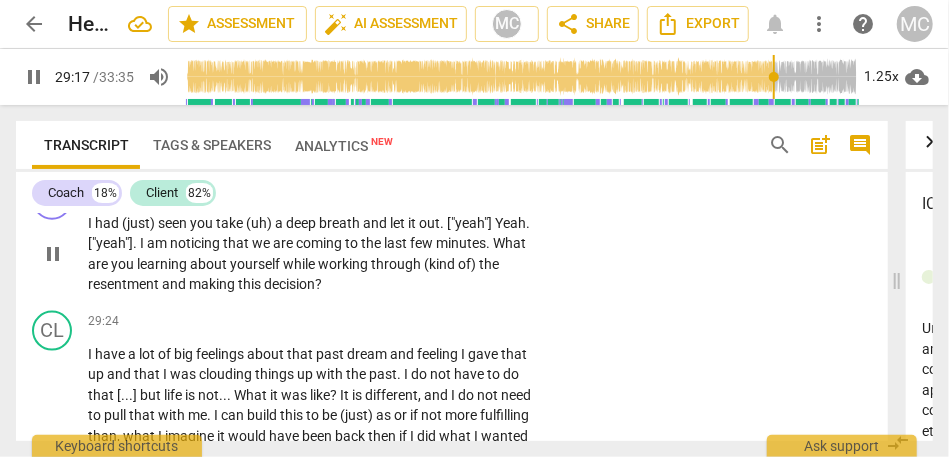 scroll, scrollTop: 9519, scrollLeft: 0, axis: vertical 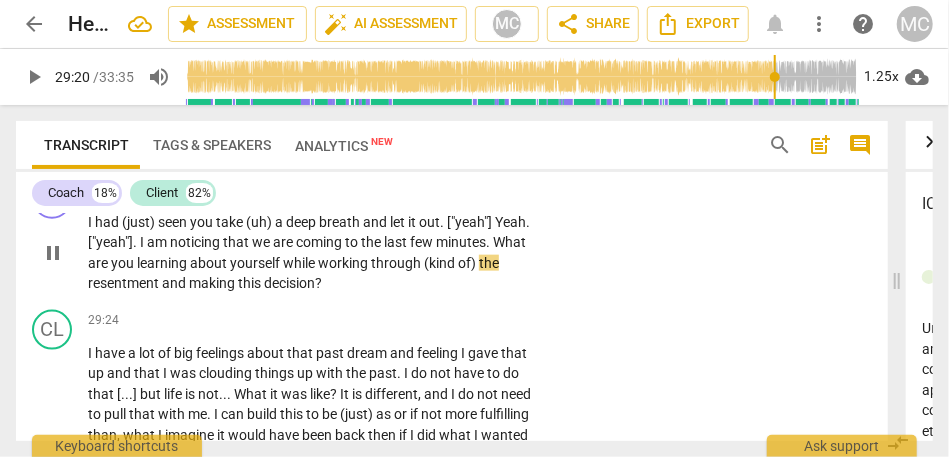 click on "yourself" at bounding box center [256, 263] 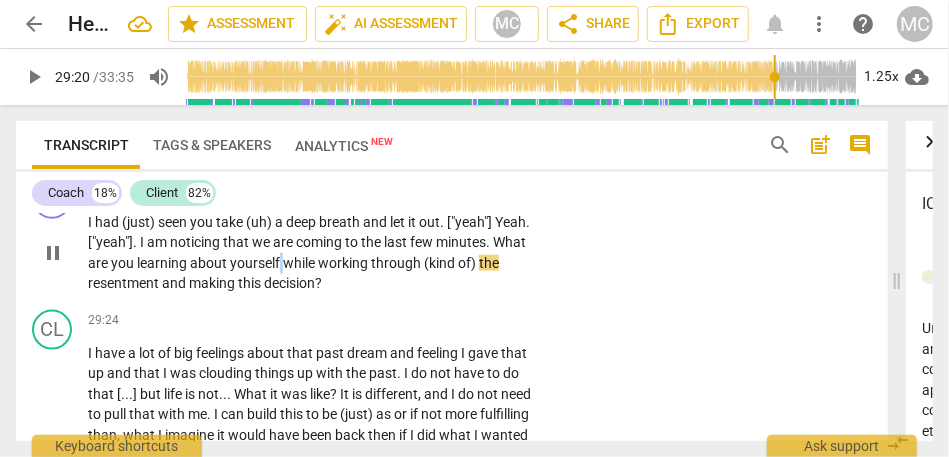 click on "yourself" at bounding box center (256, 263) 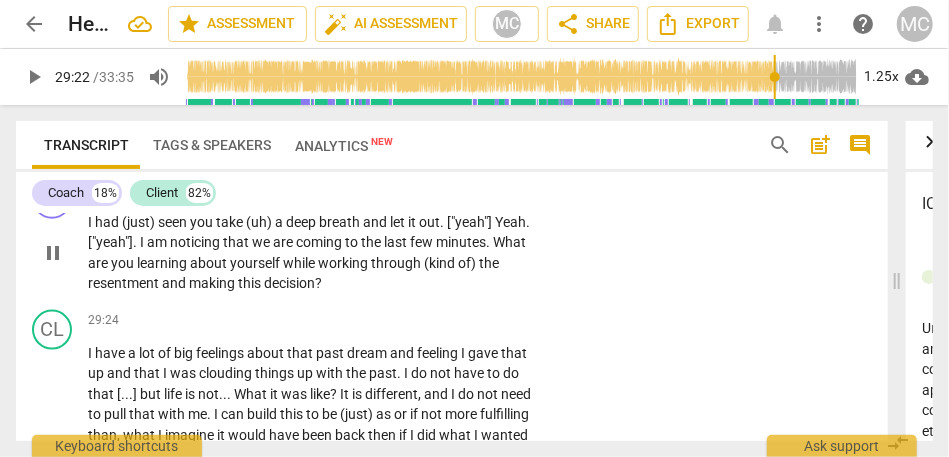 click on "Add competency" at bounding box center [476, 190] 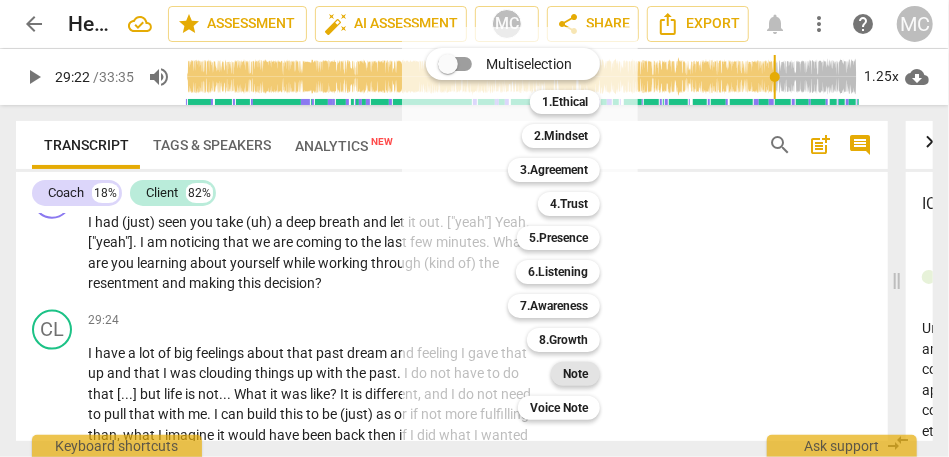 click on "Note" at bounding box center (575, 374) 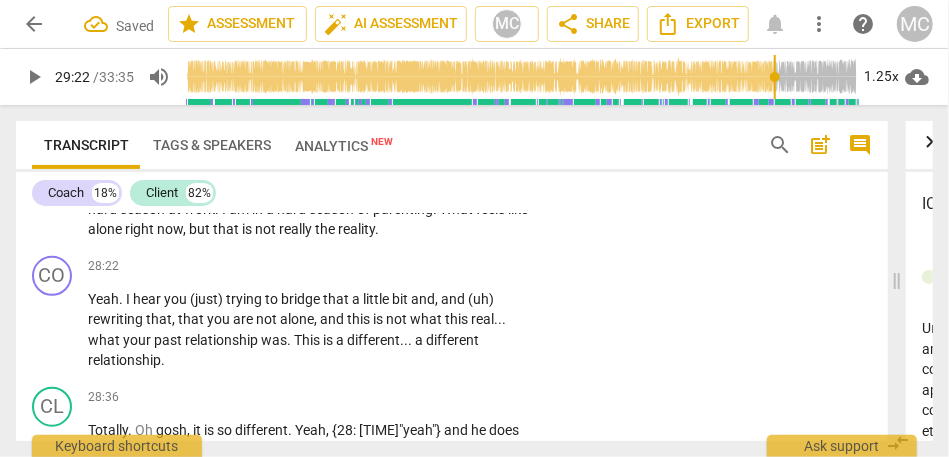 scroll, scrollTop: 9112, scrollLeft: 0, axis: vertical 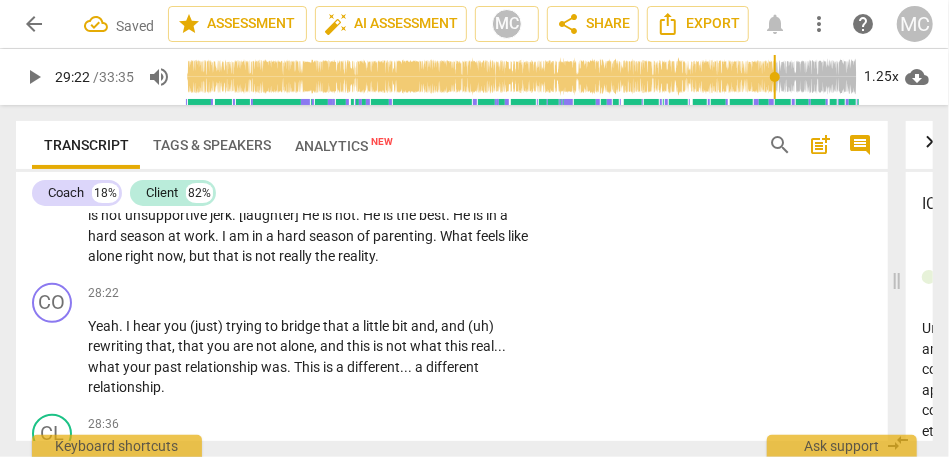 click on "is" at bounding box center (248, 256) 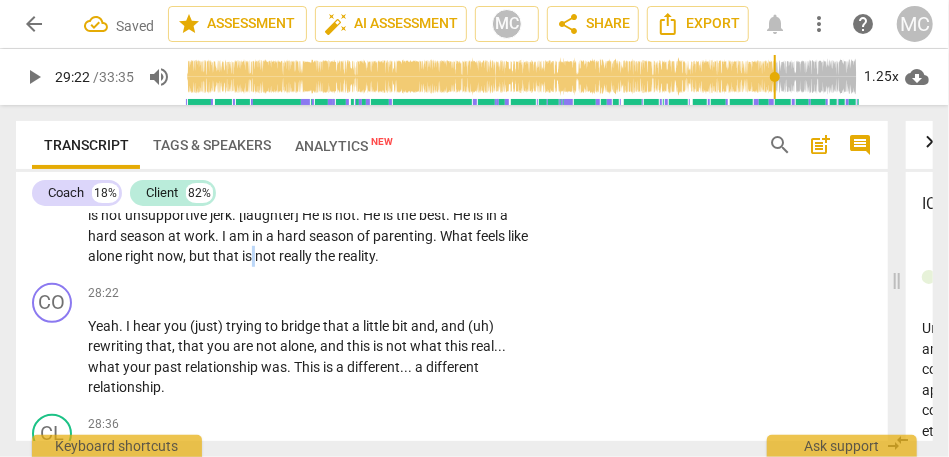 click on "is" at bounding box center [248, 256] 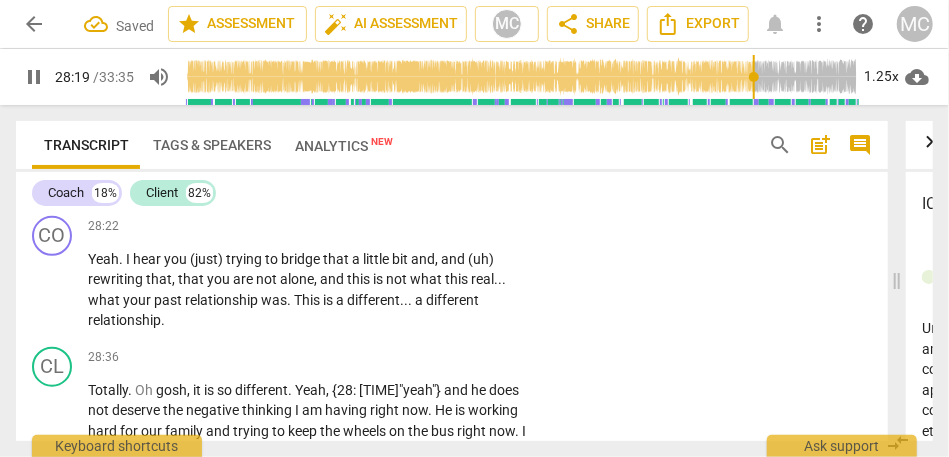 scroll, scrollTop: 9181, scrollLeft: 0, axis: vertical 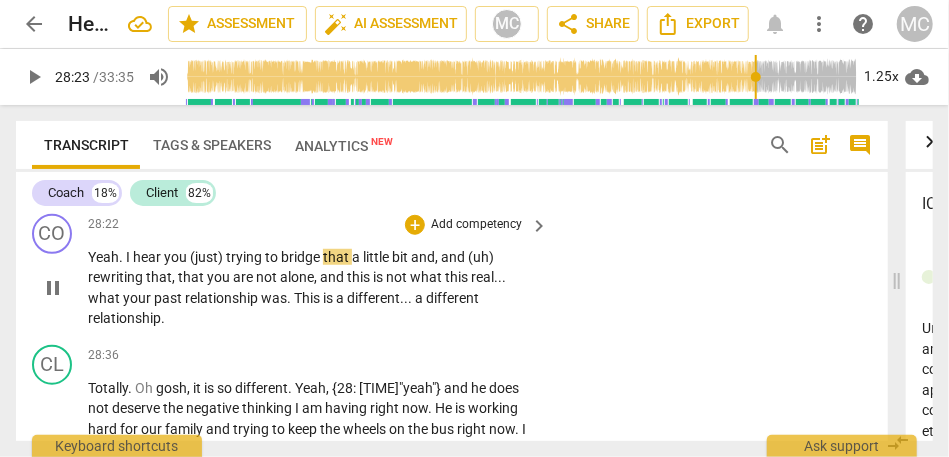 click on "you" at bounding box center (177, 257) 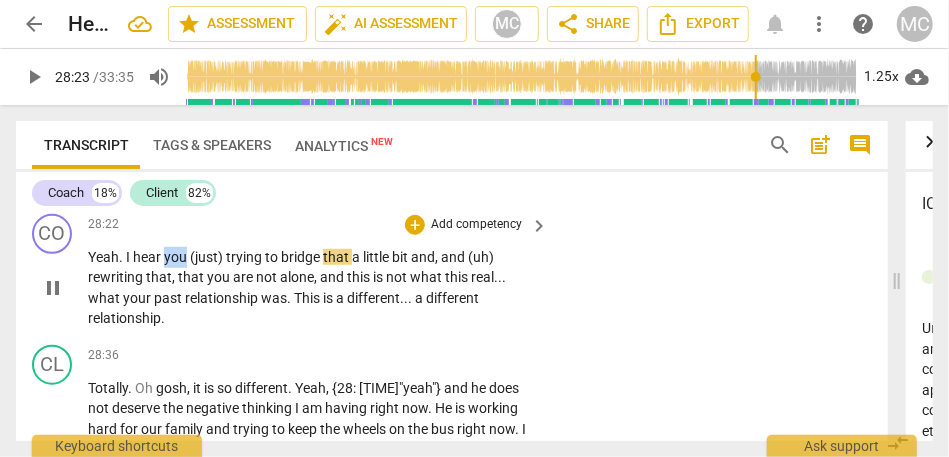 click on "you" at bounding box center [177, 257] 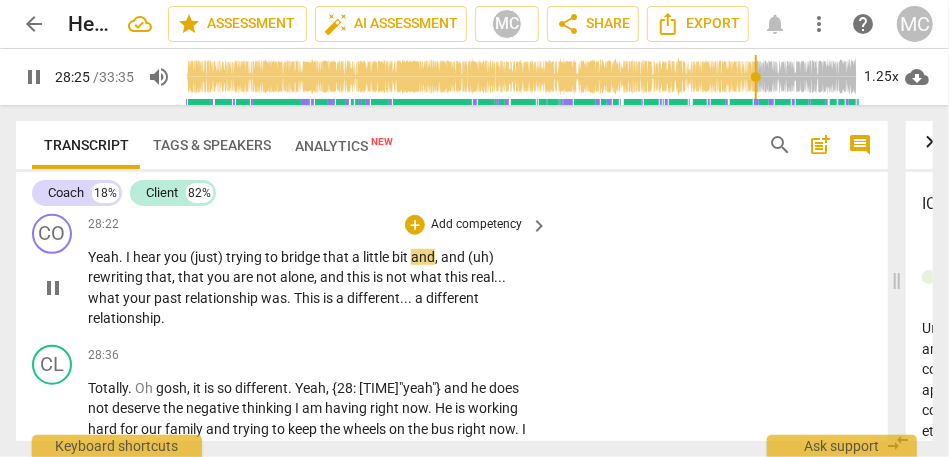 click on "and" at bounding box center [454, 257] 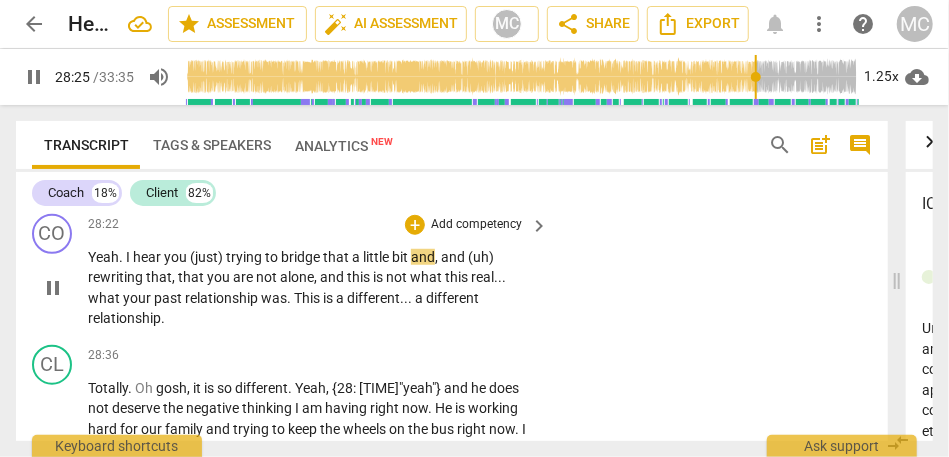 type on "1706" 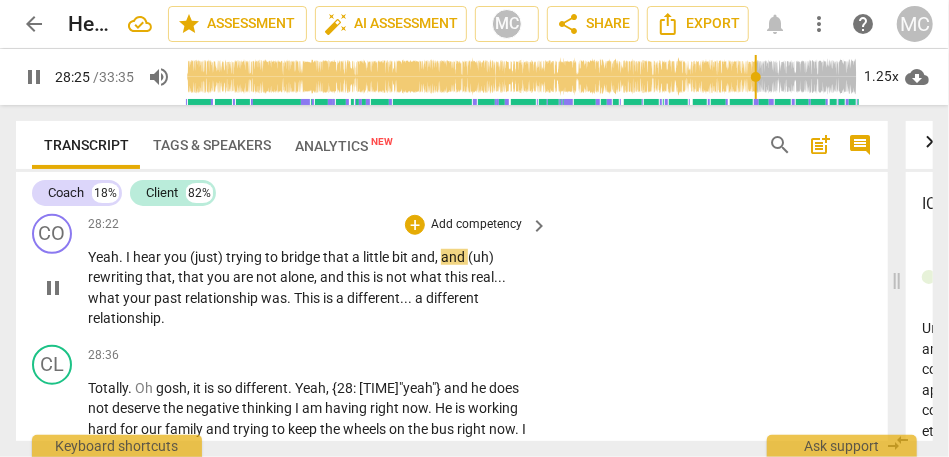 type 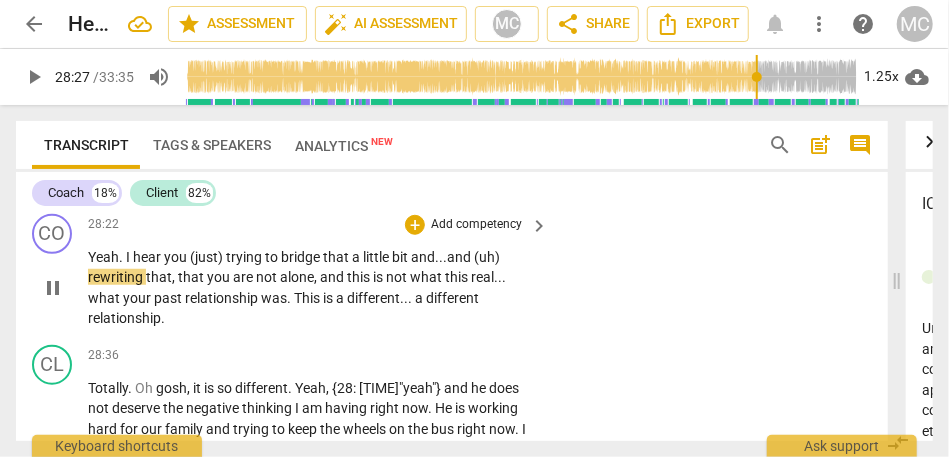 click on "and..." at bounding box center (429, 257) 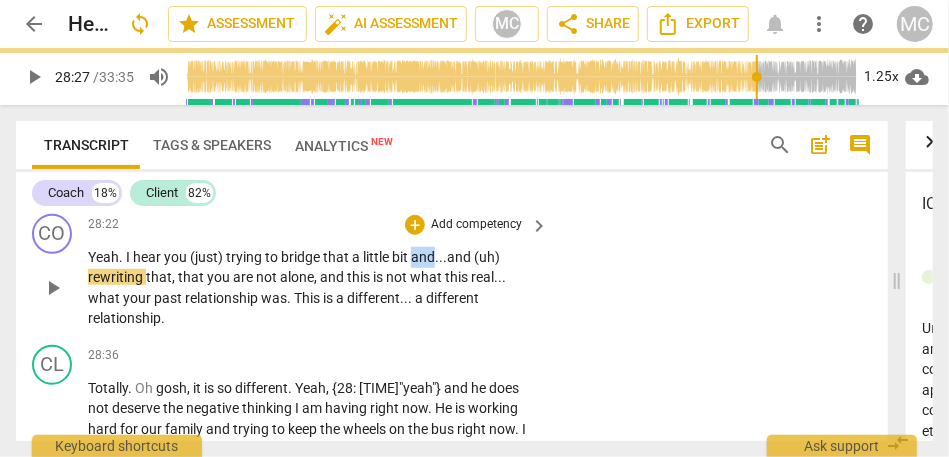 click on "and..." at bounding box center [429, 257] 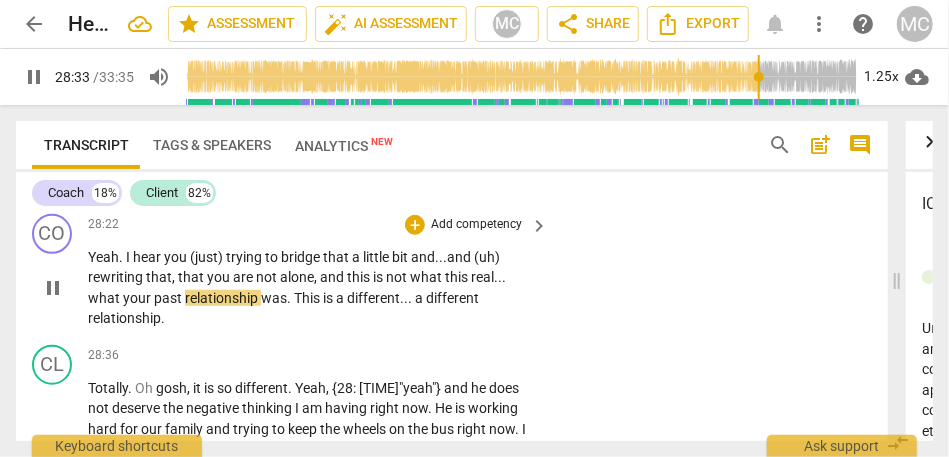 click on "what" at bounding box center [427, 277] 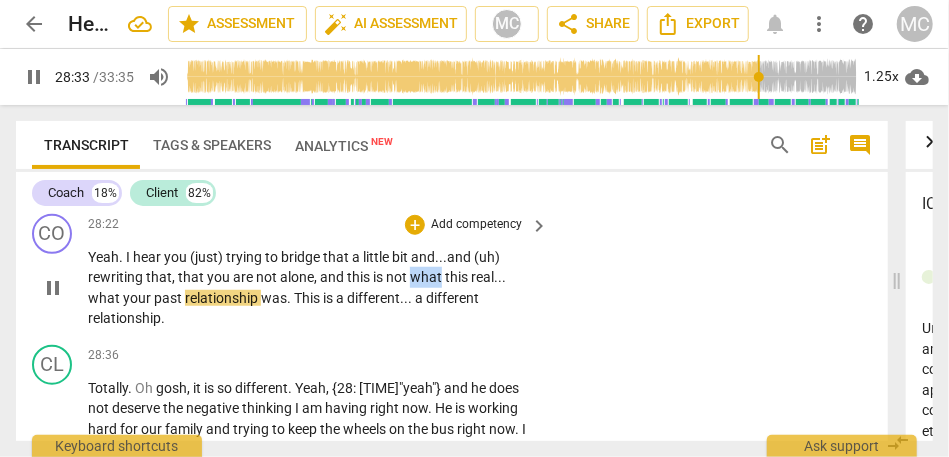 click on "what" at bounding box center (427, 277) 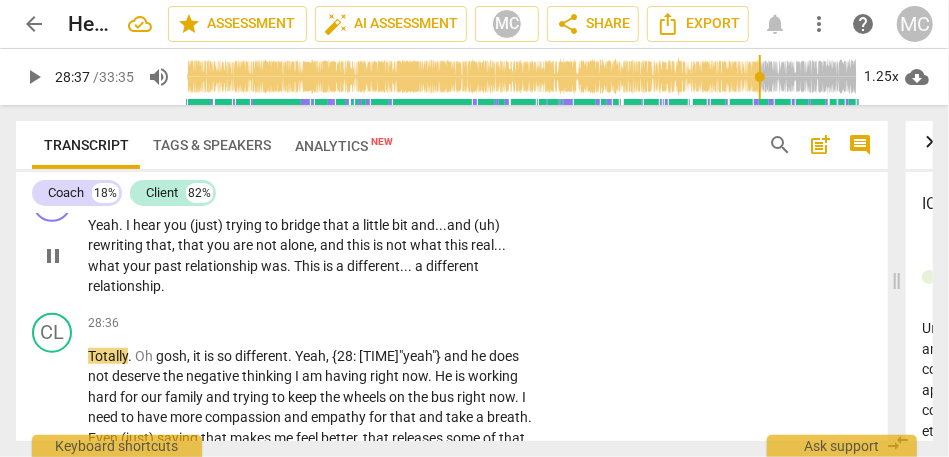 scroll, scrollTop: 9202, scrollLeft: 0, axis: vertical 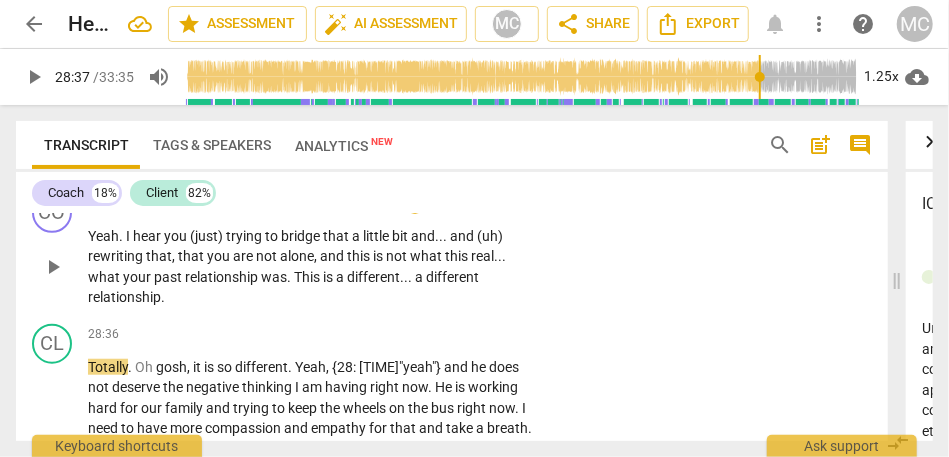 click on "Add competency" at bounding box center [476, 204] 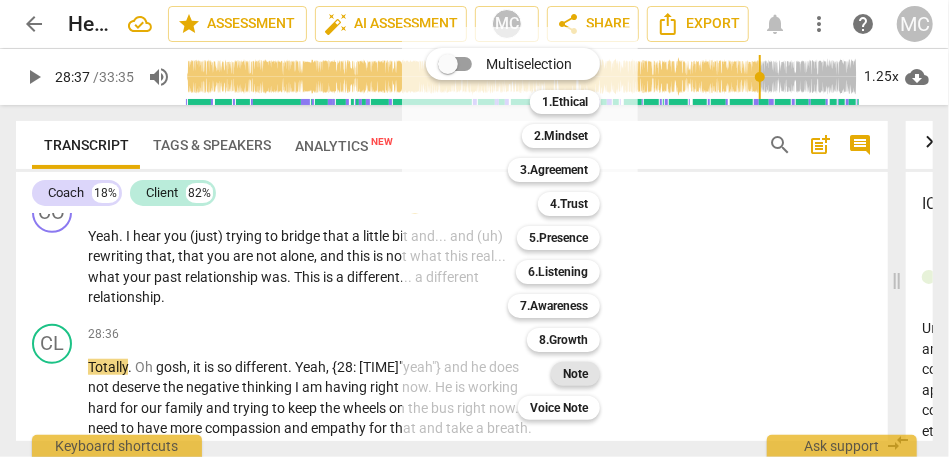 click on "Note" at bounding box center (575, 374) 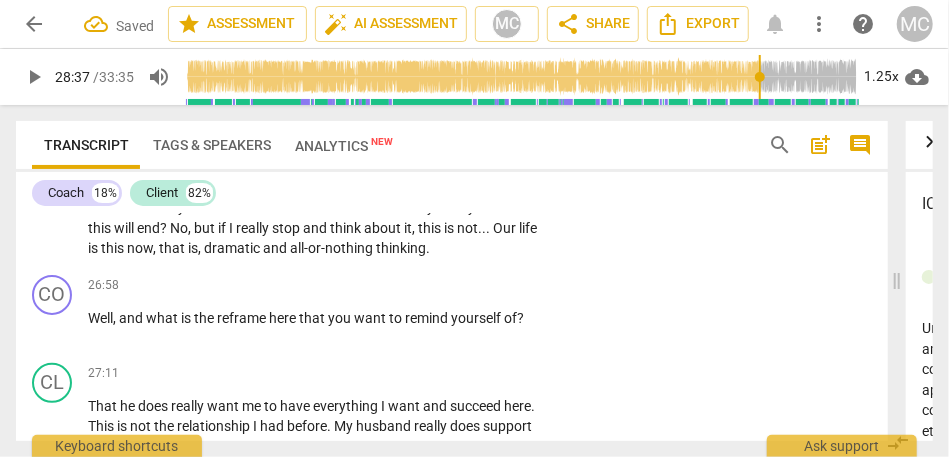 scroll, scrollTop: 8777, scrollLeft: 0, axis: vertical 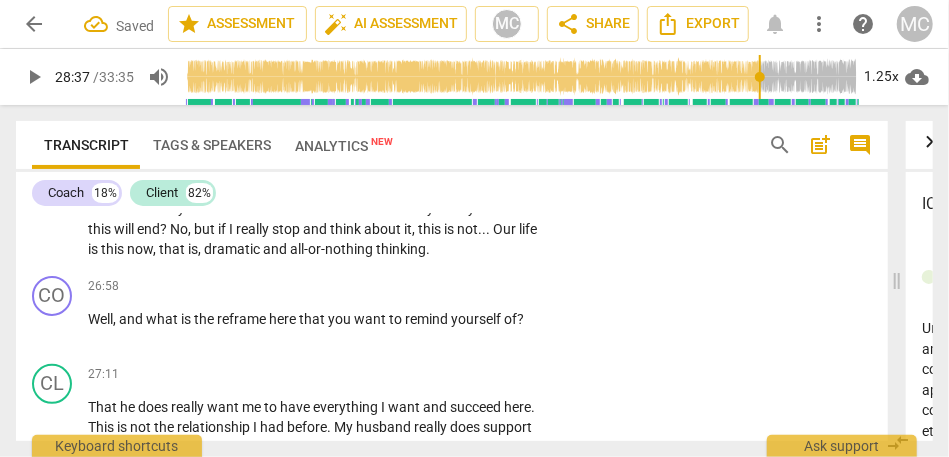 click on "all-or-nothing" at bounding box center (333, 249) 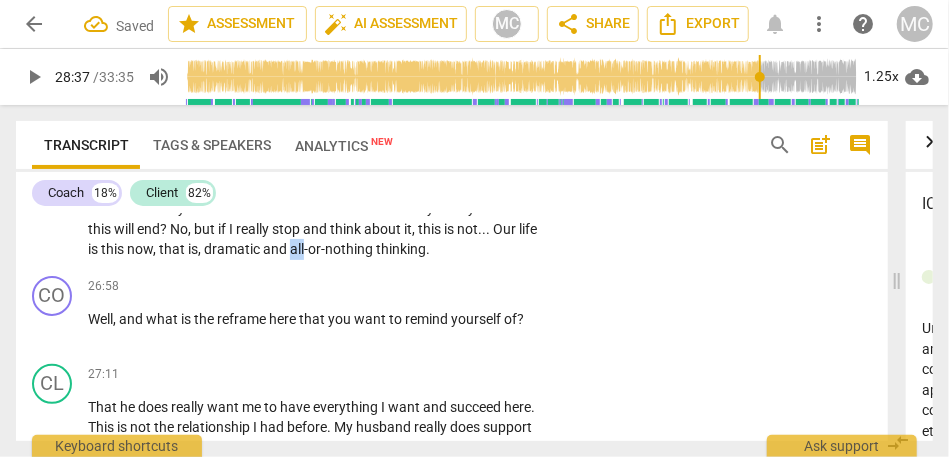 click on "all-or-nothing" at bounding box center (333, 249) 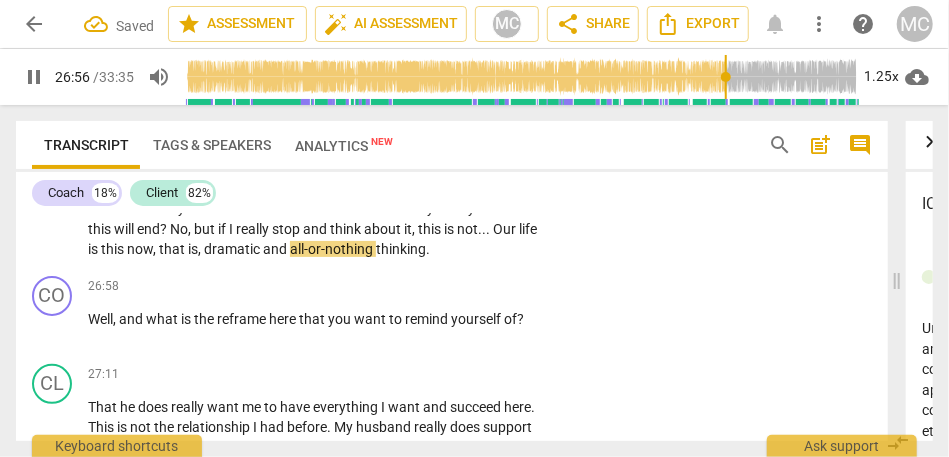 scroll, scrollTop: 8807, scrollLeft: 0, axis: vertical 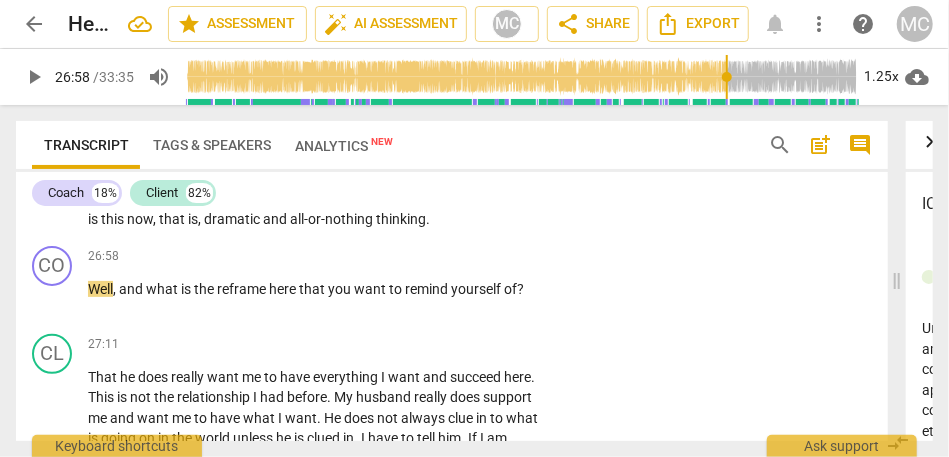 click on "thinking" at bounding box center (401, 219) 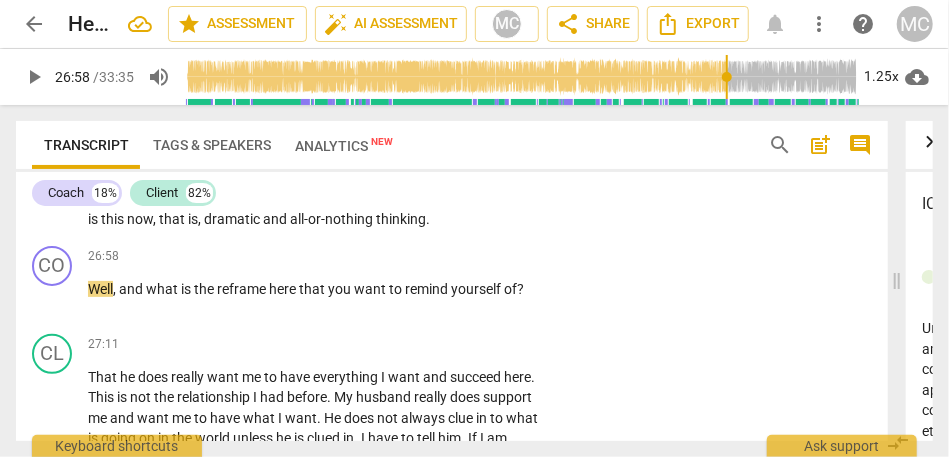 type on "1619" 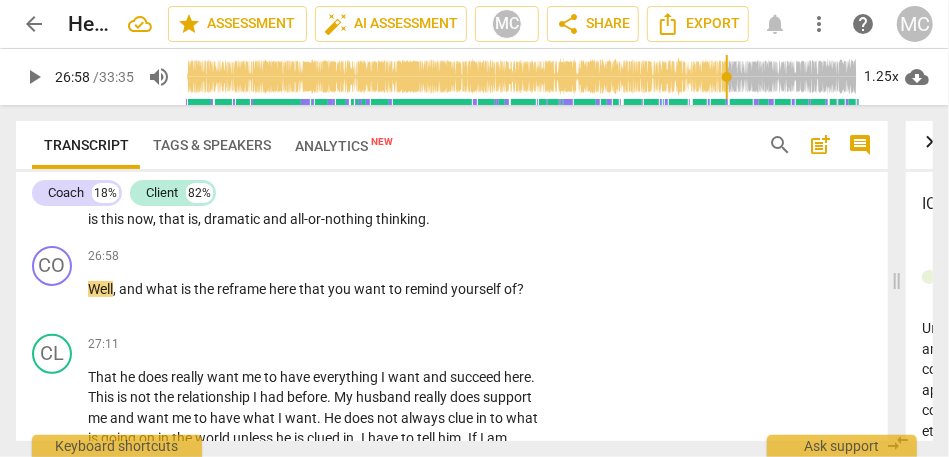 type 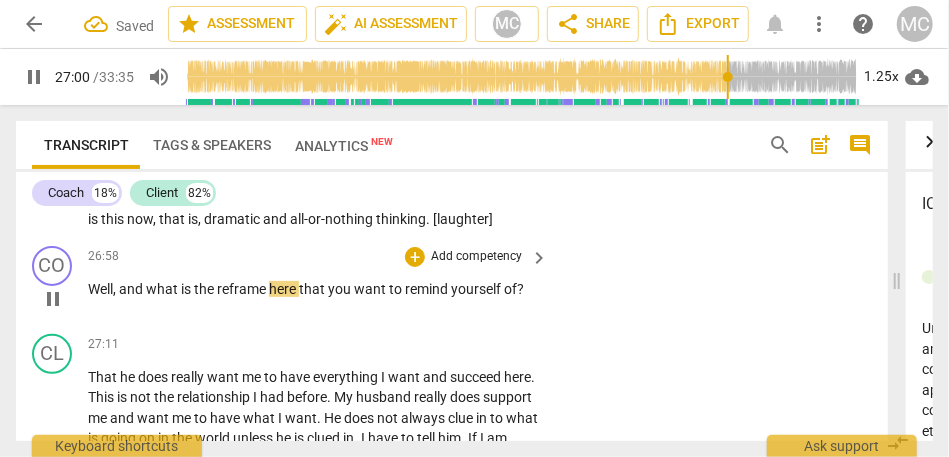 click on "Well" at bounding box center [100, 289] 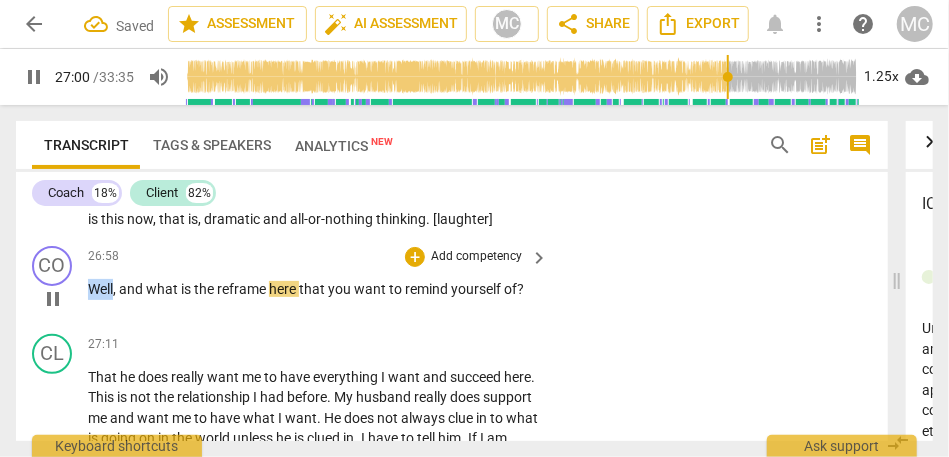 click on "Well" at bounding box center (100, 289) 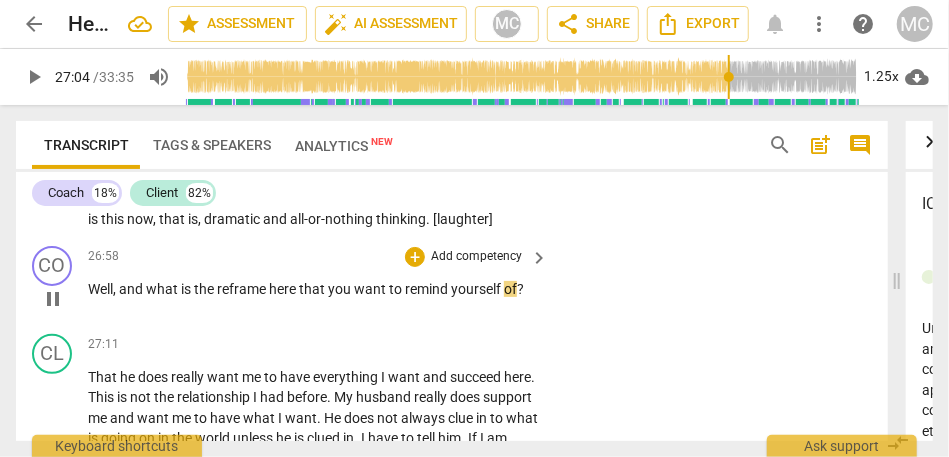 type on "1625" 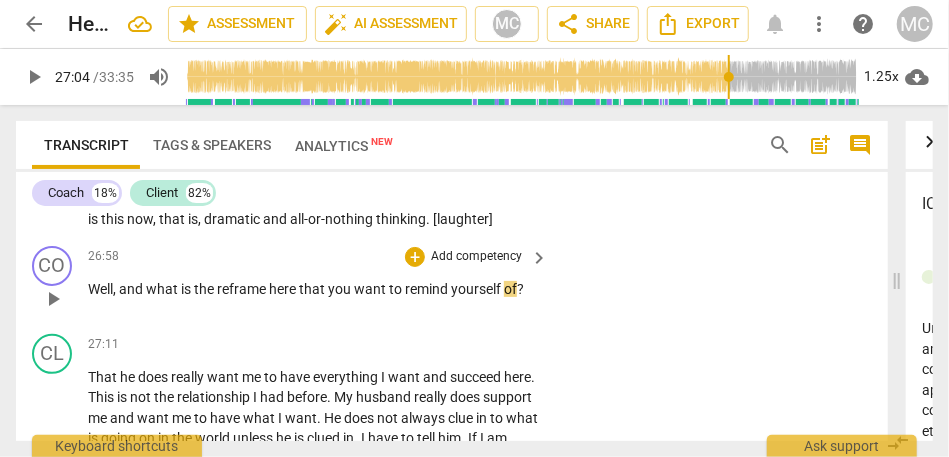 click on "of" at bounding box center (510, 289) 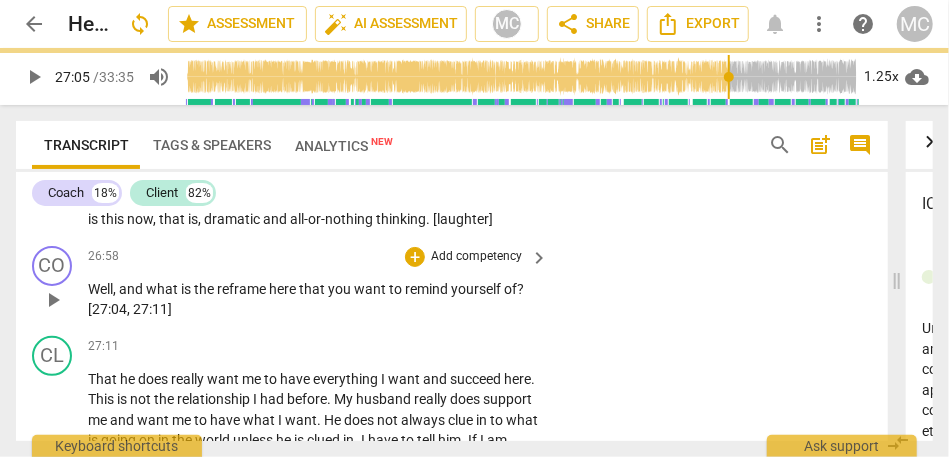 click on "26:58 + Add competency keyboard_arrow_right Well ,   and   what   is   the   reframe   here   that   you   want   to   remind   yourself   of ?   [27:04 ,   27:11]" at bounding box center (319, 283) 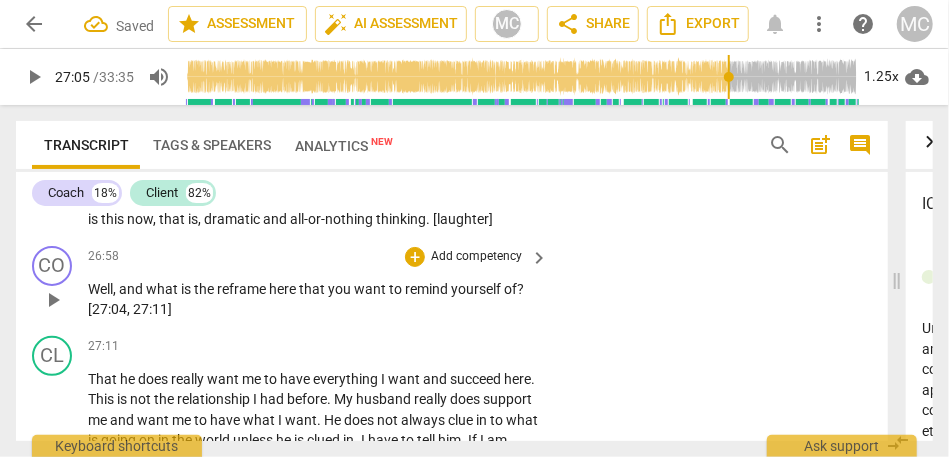 click on "Add competency" at bounding box center (476, 257) 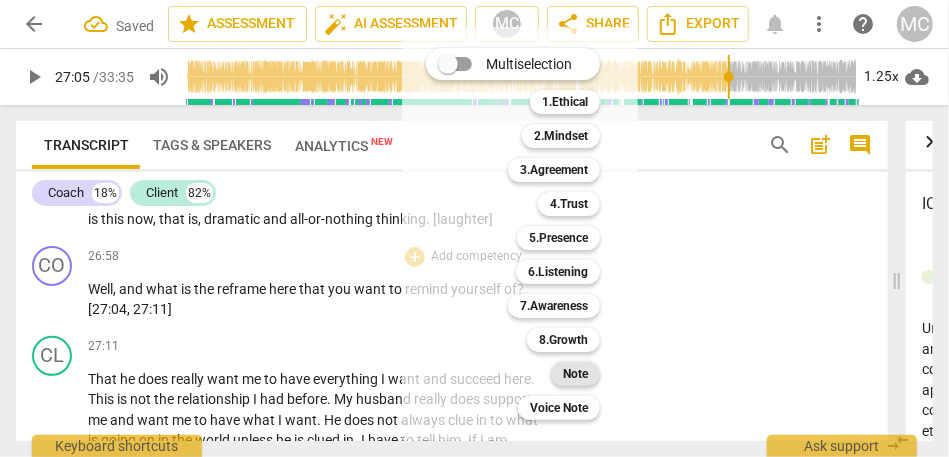 click on "Note" at bounding box center [575, 374] 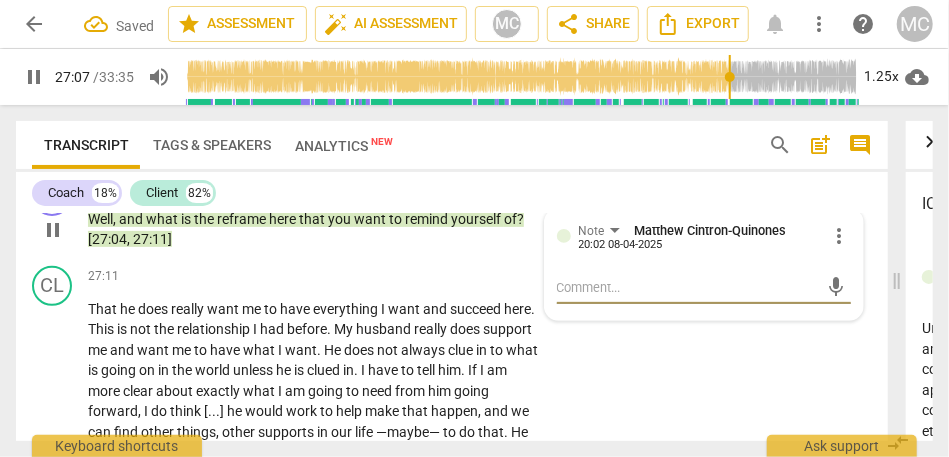 scroll, scrollTop: 8876, scrollLeft: 0, axis: vertical 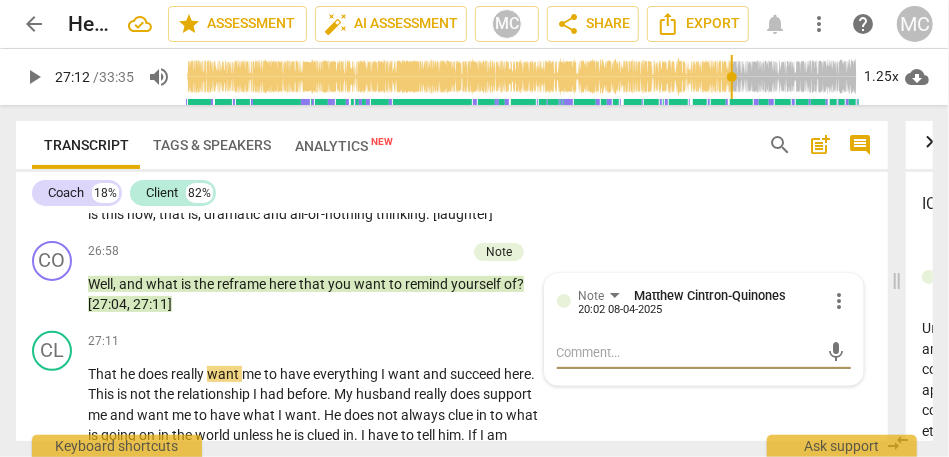 click on "," at bounding box center [201, 214] 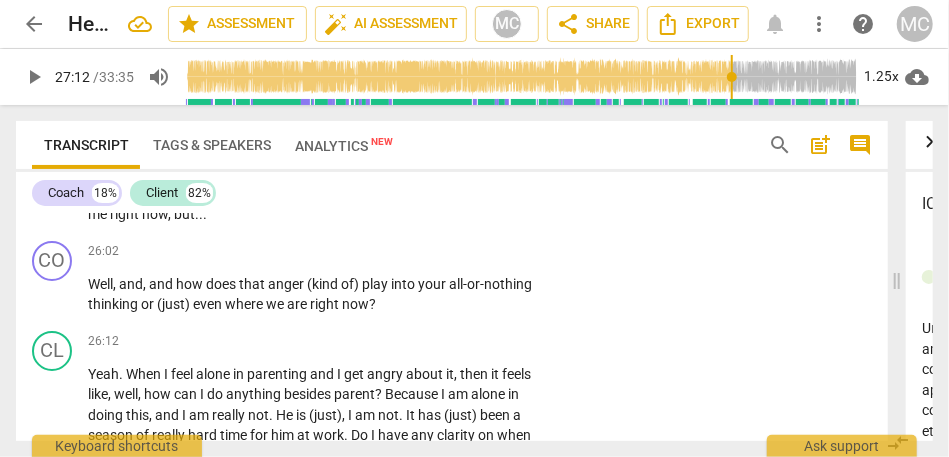 scroll, scrollTop: 8545, scrollLeft: 0, axis: vertical 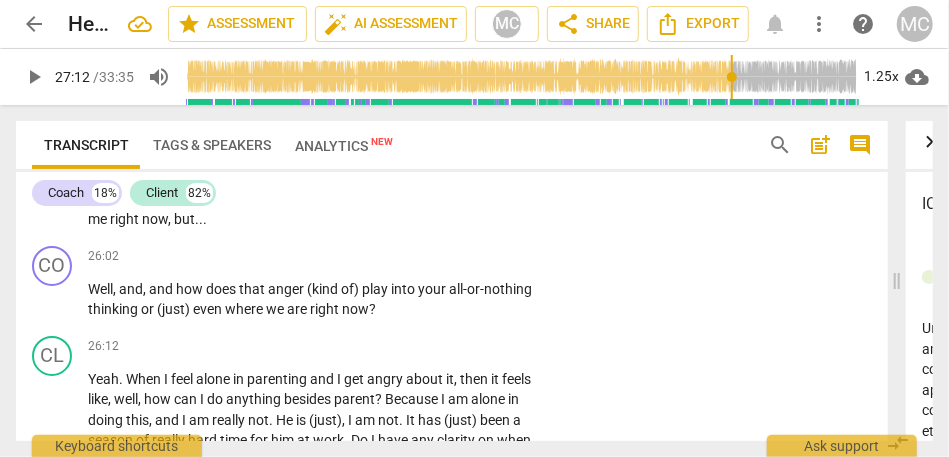 click on "now" at bounding box center [155, 219] 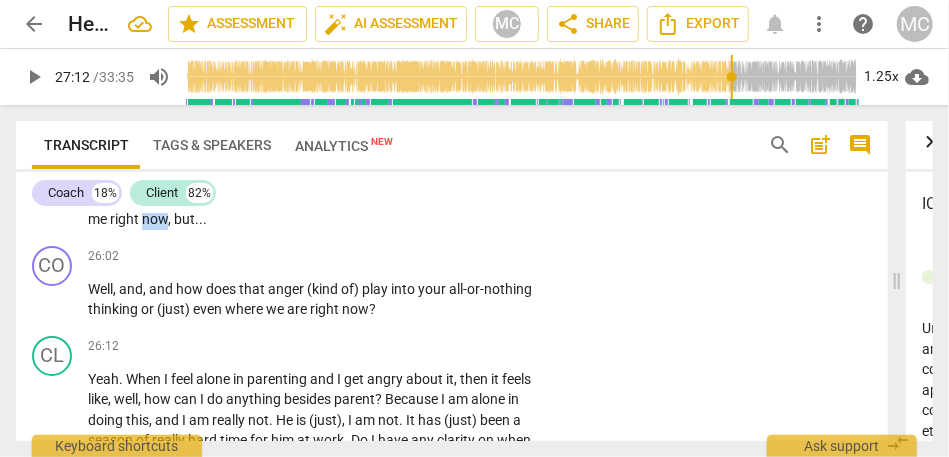 click on "now" at bounding box center (155, 219) 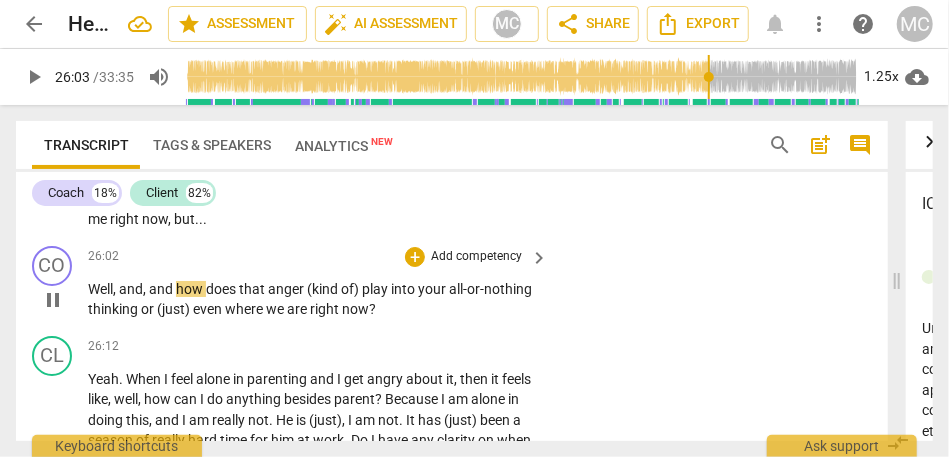 click on "Well" at bounding box center (100, 289) 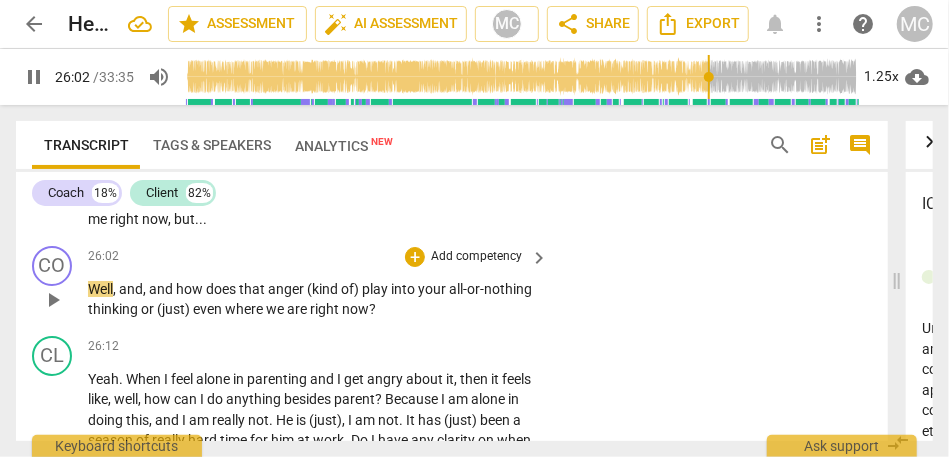 type on "1563" 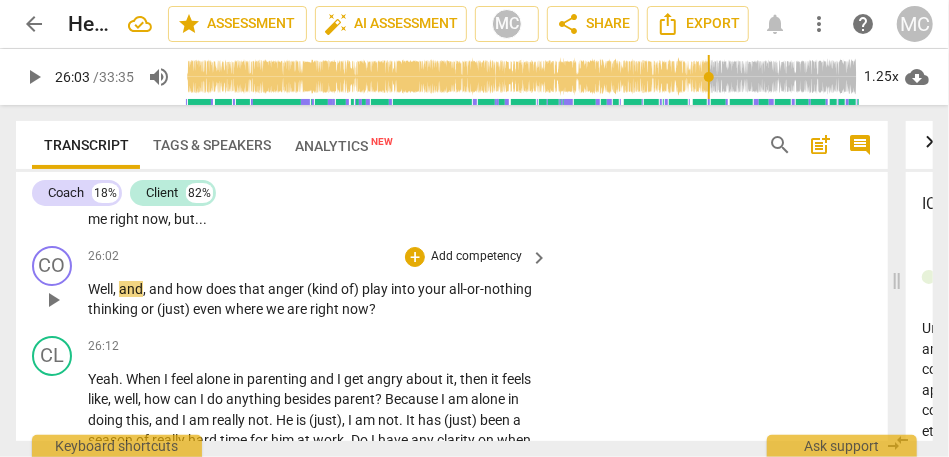 click on "Well" at bounding box center [100, 289] 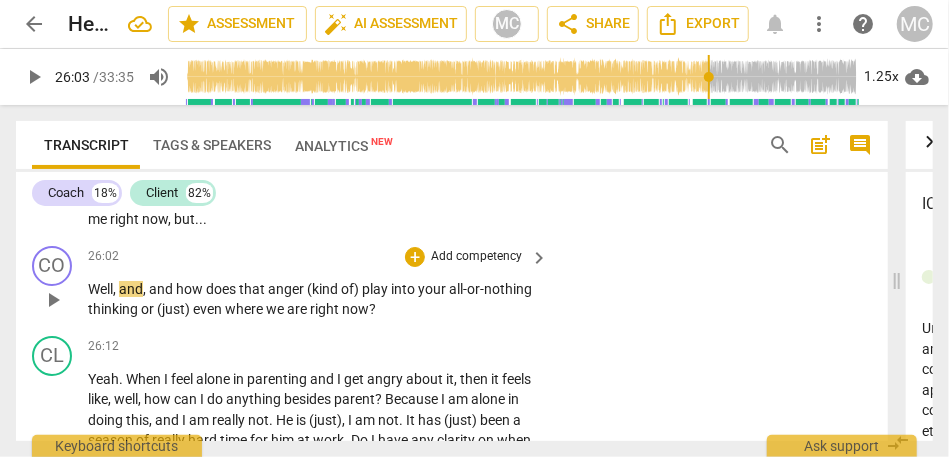 type 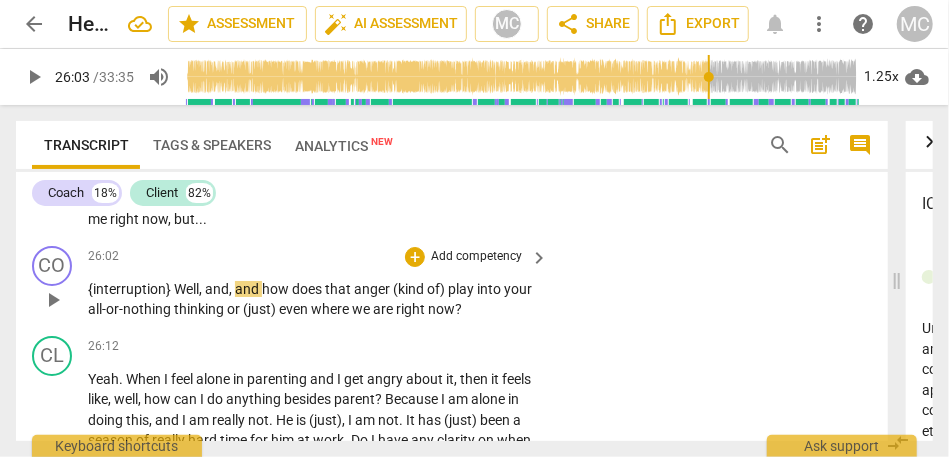 click on "{interruption} Well ,   and ,   and   how   does   that   anger   (kind   of)   play   into   your   all-or-nothing   thinking   or   (just)   even   where   we   are   right   now ?" at bounding box center (313, 299) 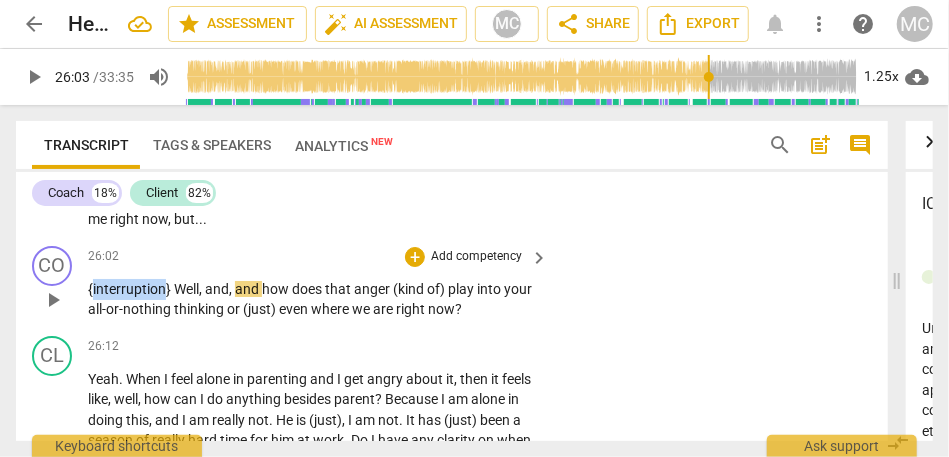 click on "{interruption} Well ,   and ,   and   how   does   that   anger   (kind   of)   play   into   your   all-or-nothing   thinking   or   (just)   even   where   we   are   right   now ?" at bounding box center (313, 299) 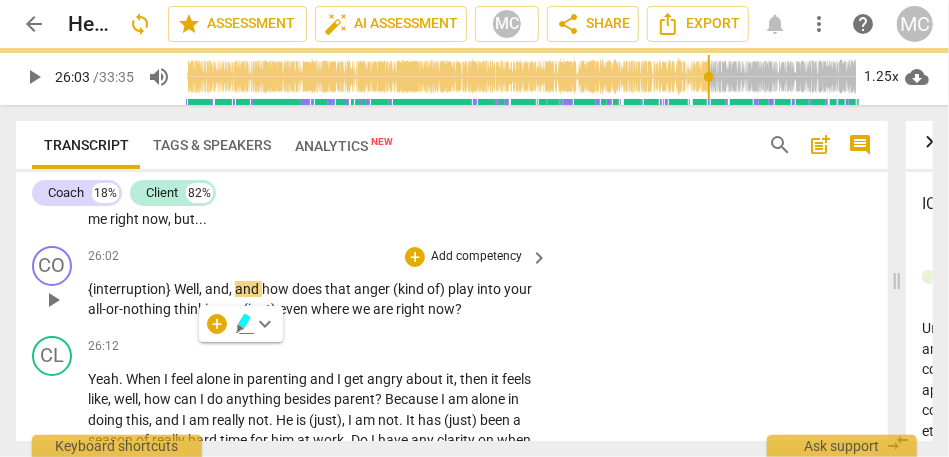 click on "{interruption} Well" at bounding box center (143, 289) 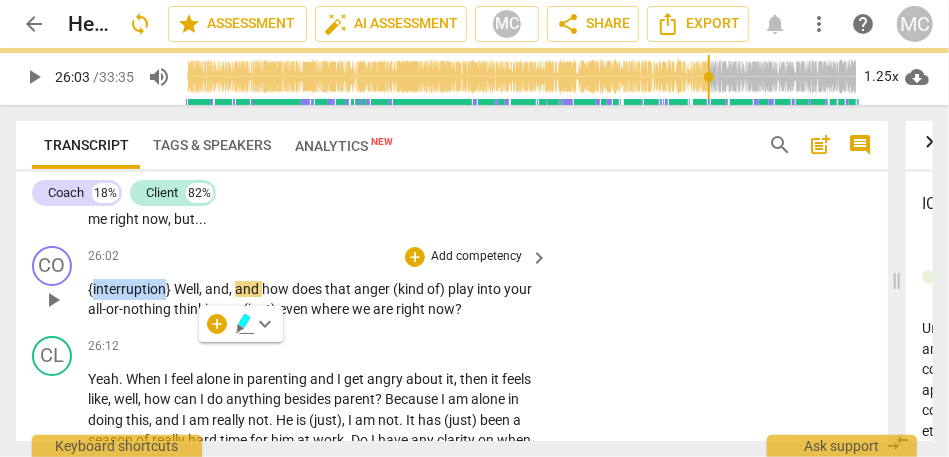 click on "{interruption} Well" at bounding box center (143, 289) 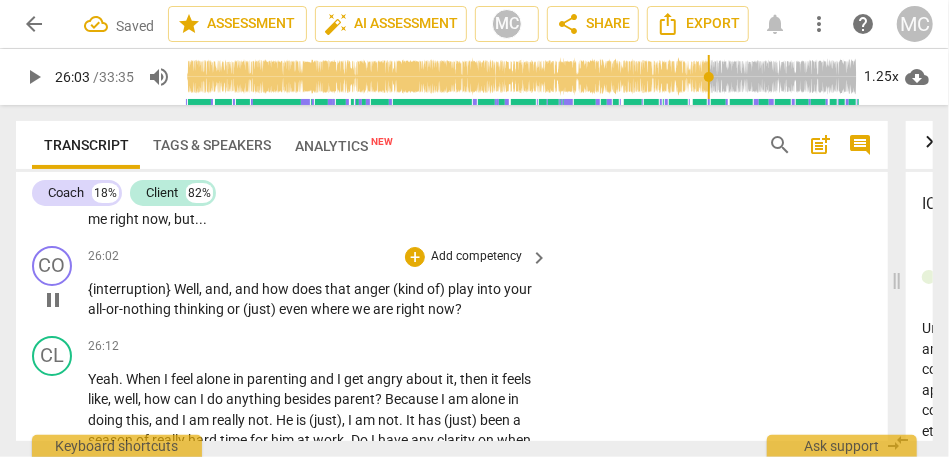click on "and" at bounding box center (248, 289) 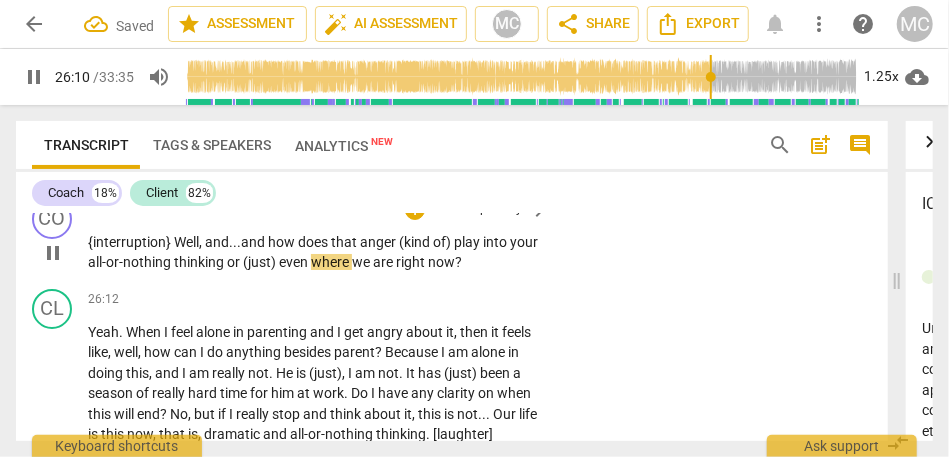 scroll, scrollTop: 8591, scrollLeft: 0, axis: vertical 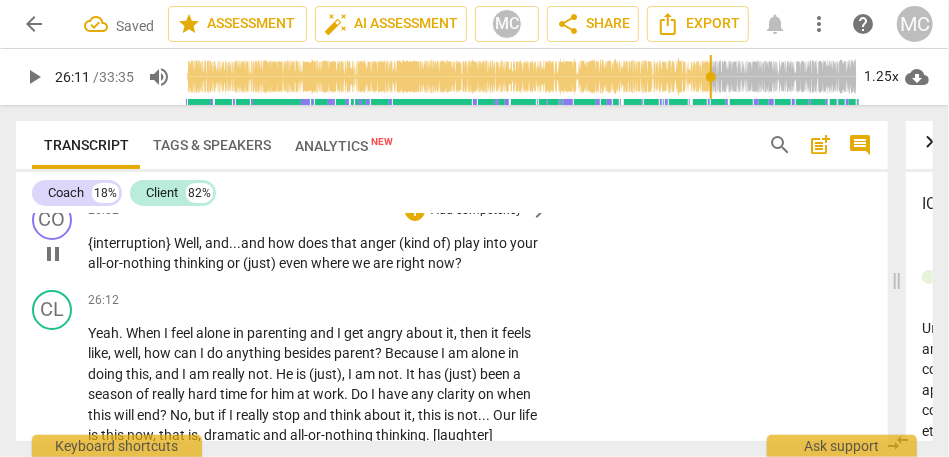 click on "Add competency" at bounding box center [476, 211] 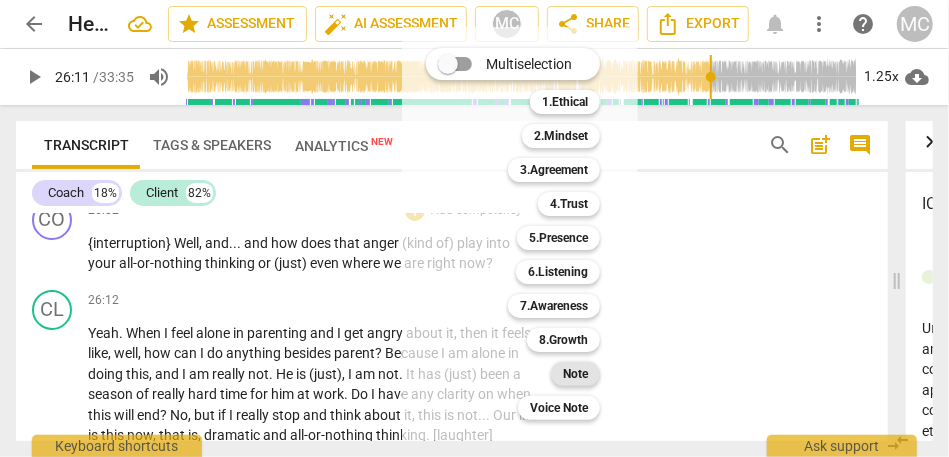 click on "Note" at bounding box center (575, 374) 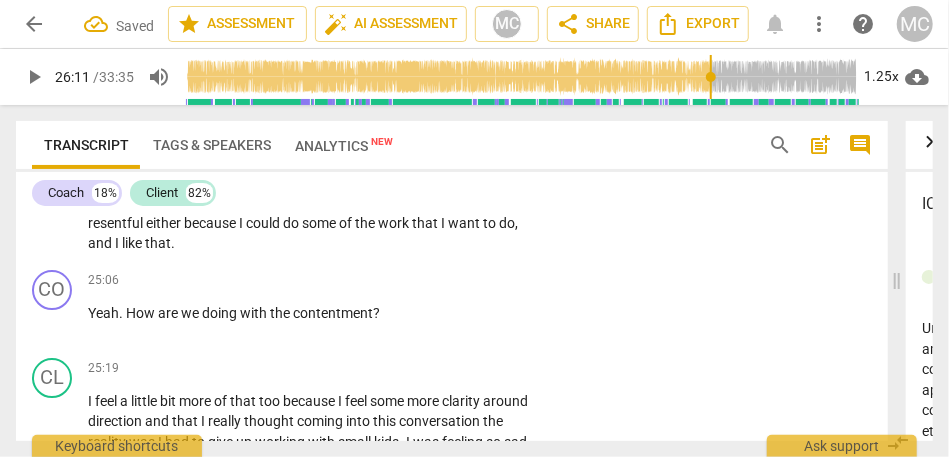 scroll, scrollTop: 8220, scrollLeft: 0, axis: vertical 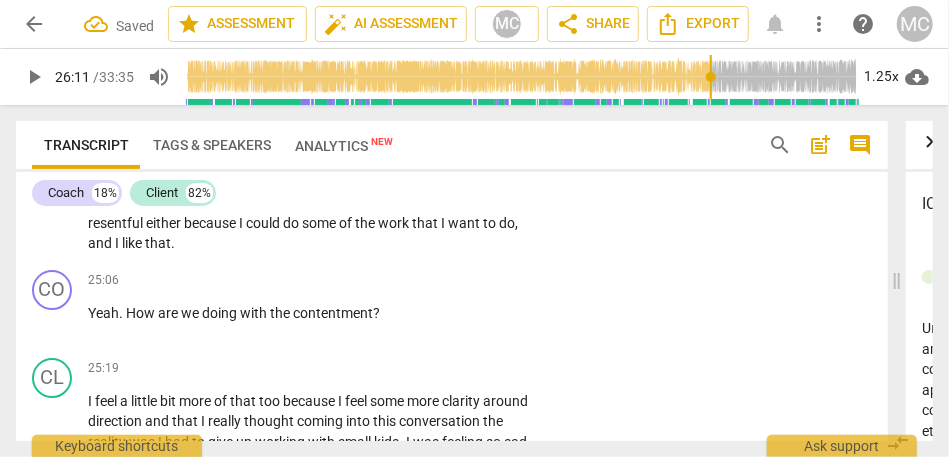 click on "some" at bounding box center [320, 223] 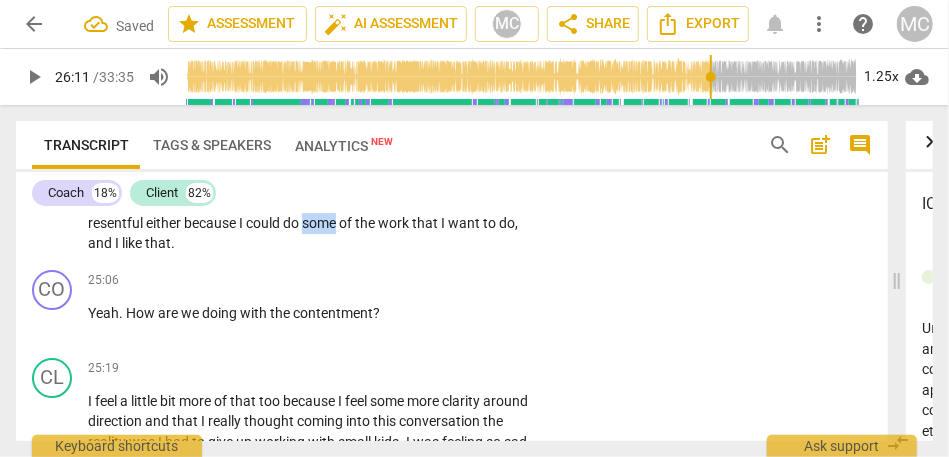 click on "some" at bounding box center (320, 223) 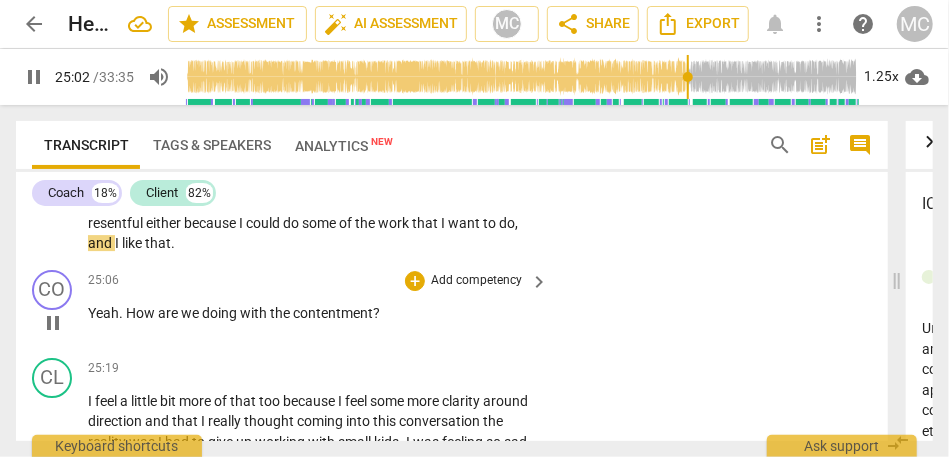 scroll, scrollTop: 8282, scrollLeft: 0, axis: vertical 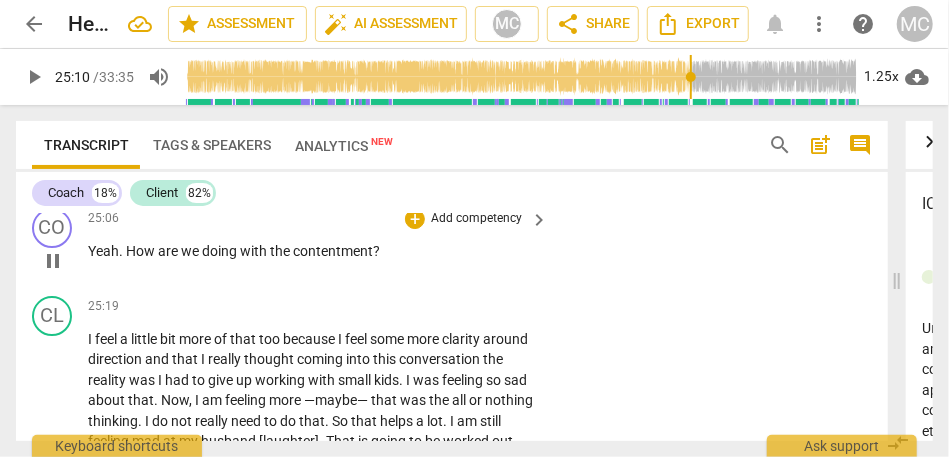 click on "Add competency" at bounding box center (476, 219) 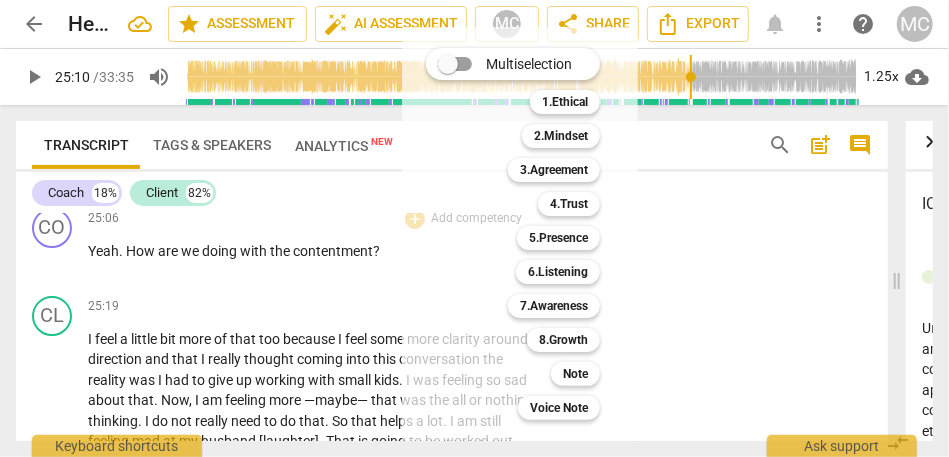 click at bounding box center [474, 228] 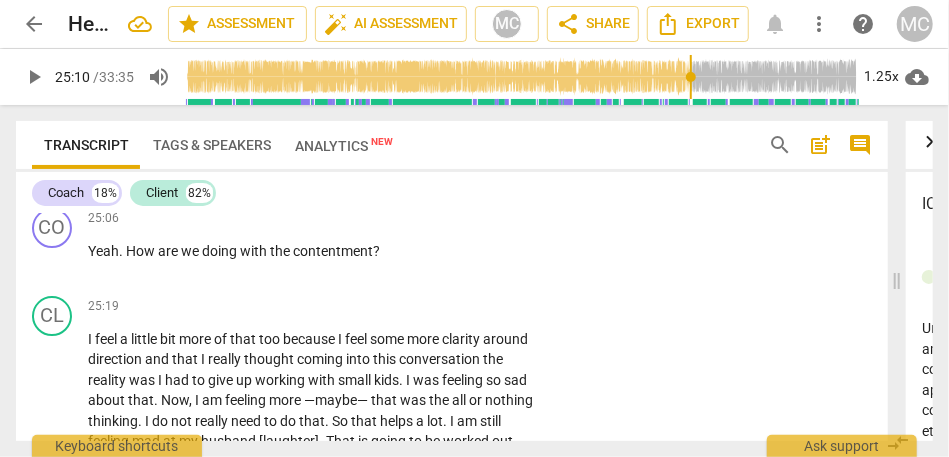 click on "the" at bounding box center [281, 251] 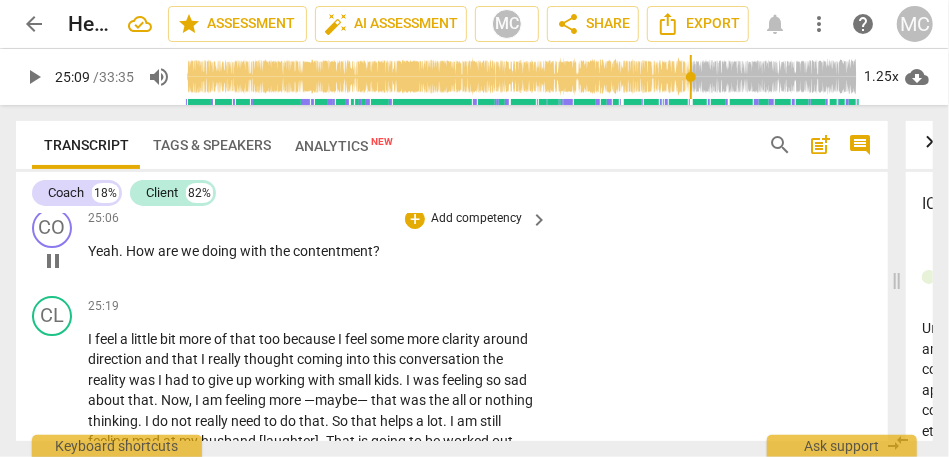 click on "contentment" at bounding box center (333, 251) 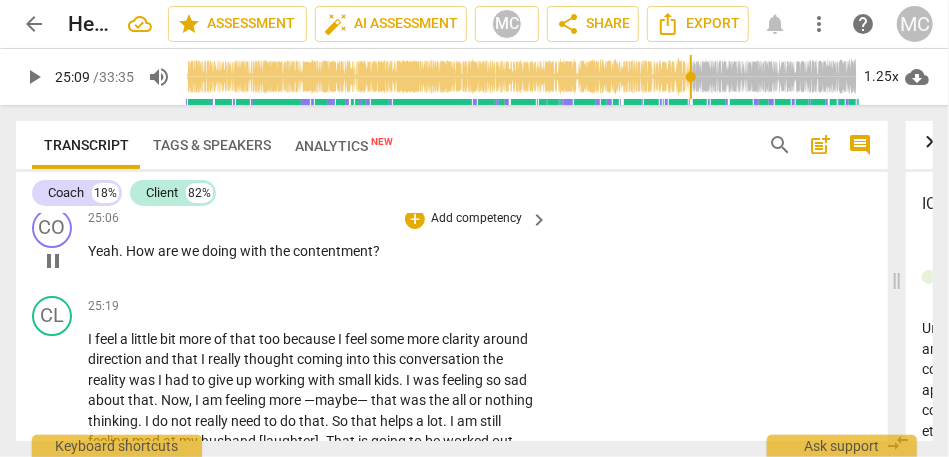 type on "1510" 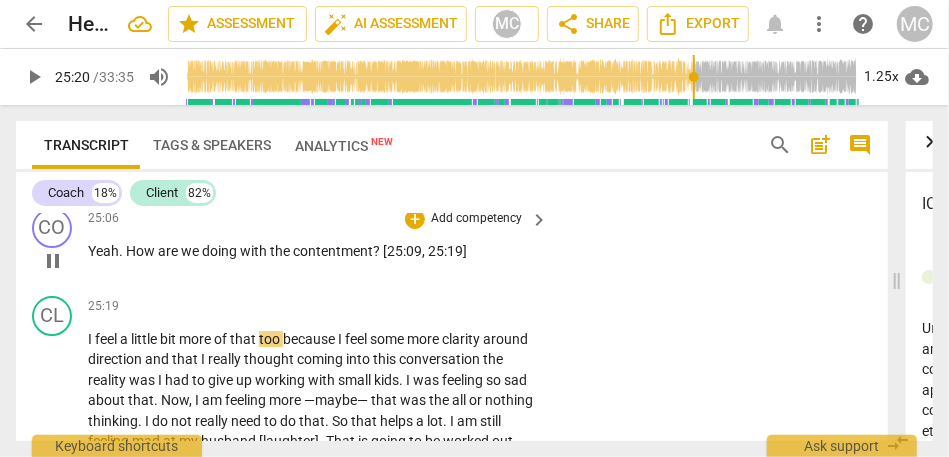 click on "Add competency" at bounding box center (476, 219) 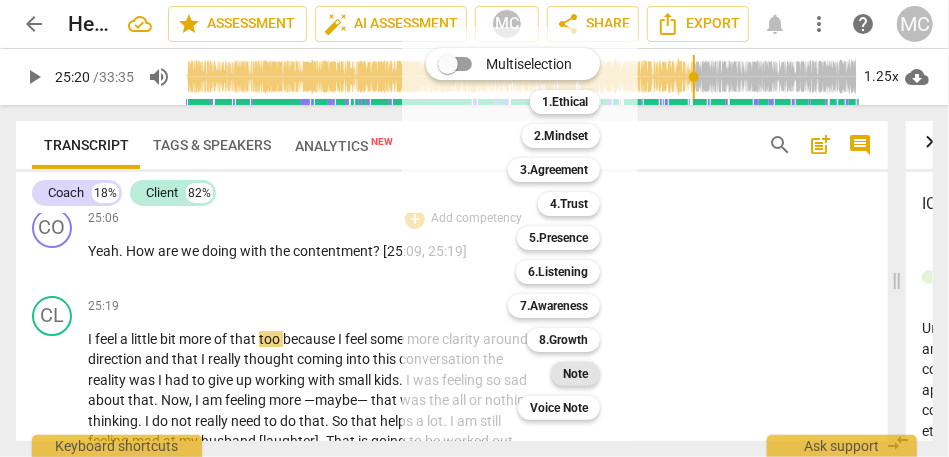 click on "Note" at bounding box center [575, 374] 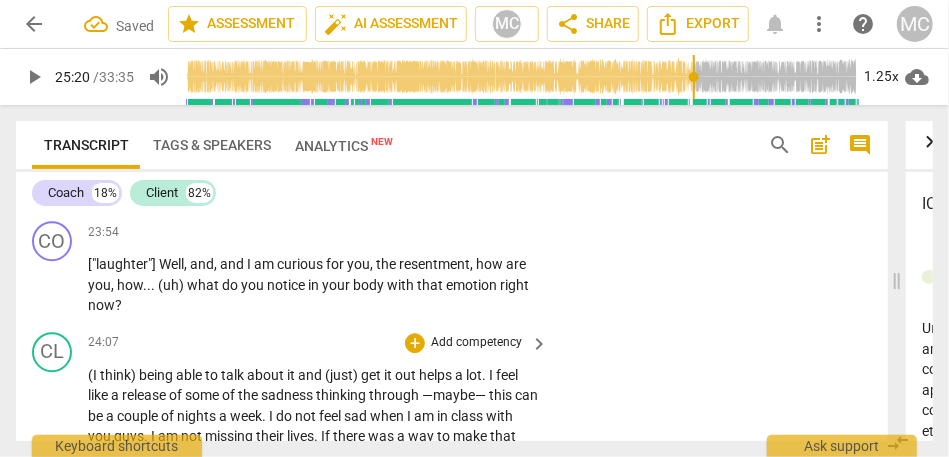scroll, scrollTop: 7902, scrollLeft: 0, axis: vertical 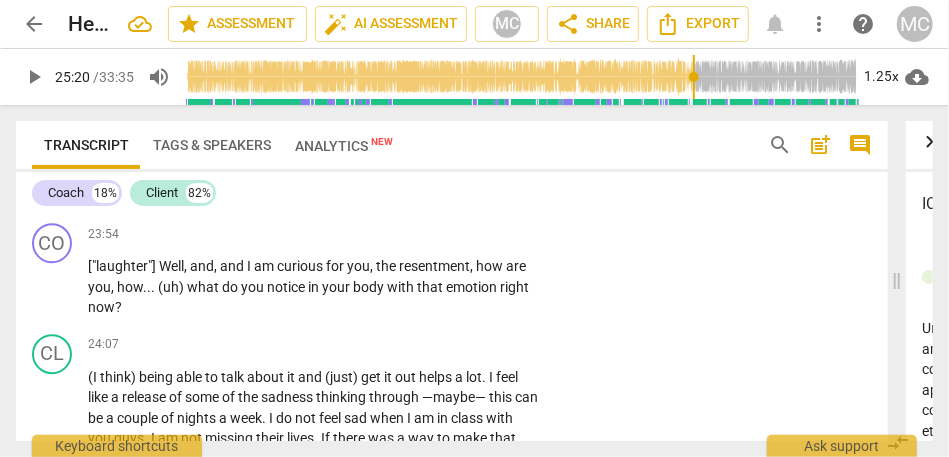 click on "a" at bounding box center (278, 178) 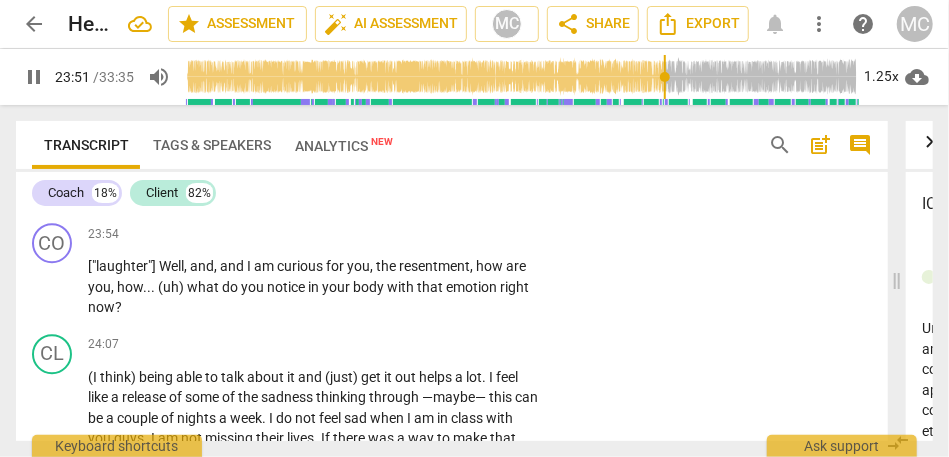 scroll, scrollTop: 7855, scrollLeft: 0, axis: vertical 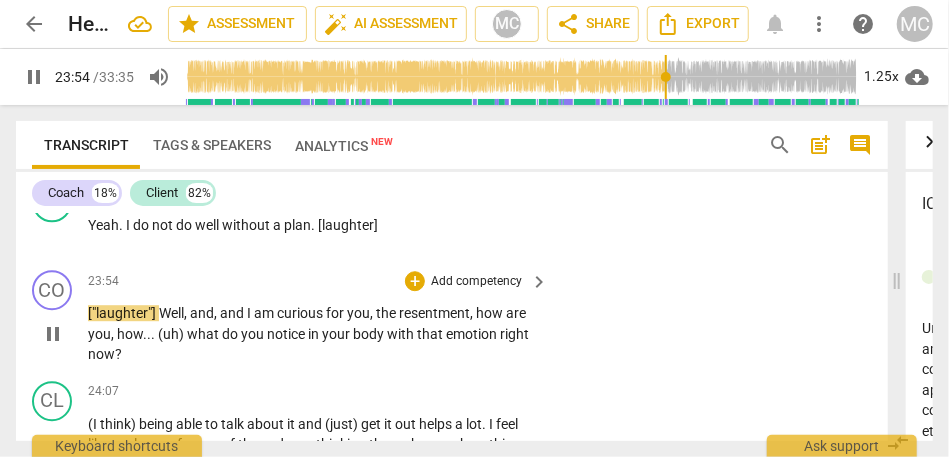 click on "["laughter"]" at bounding box center (123, 313) 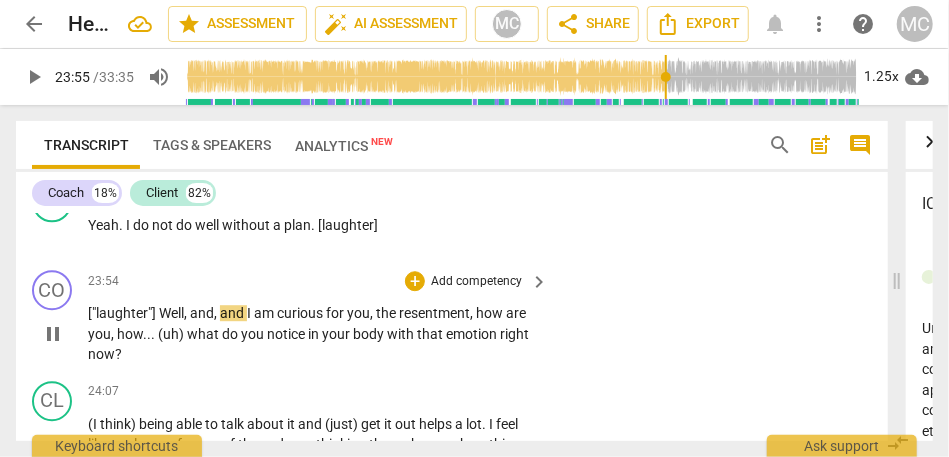 type on "1435" 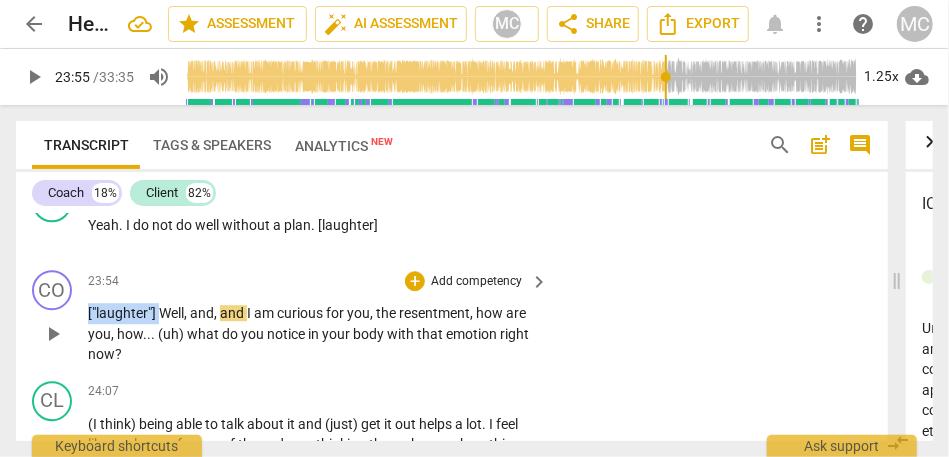 drag, startPoint x: 160, startPoint y: 373, endPoint x: 46, endPoint y: 373, distance: 114 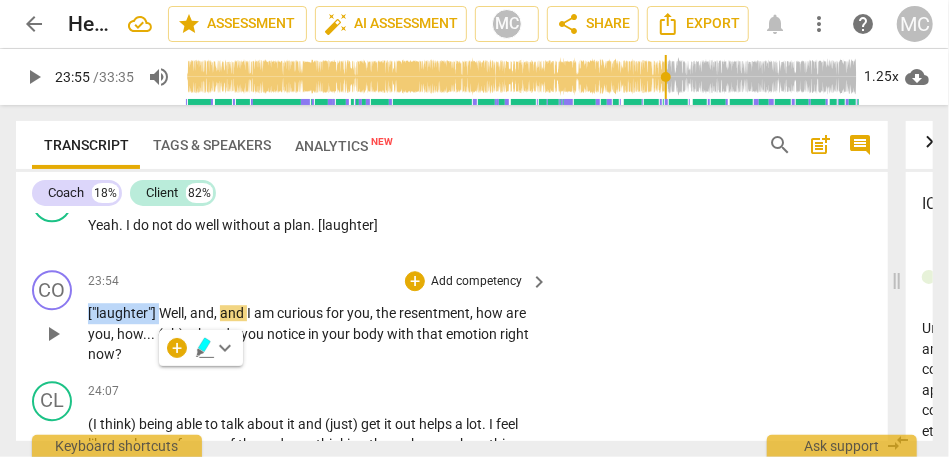 type 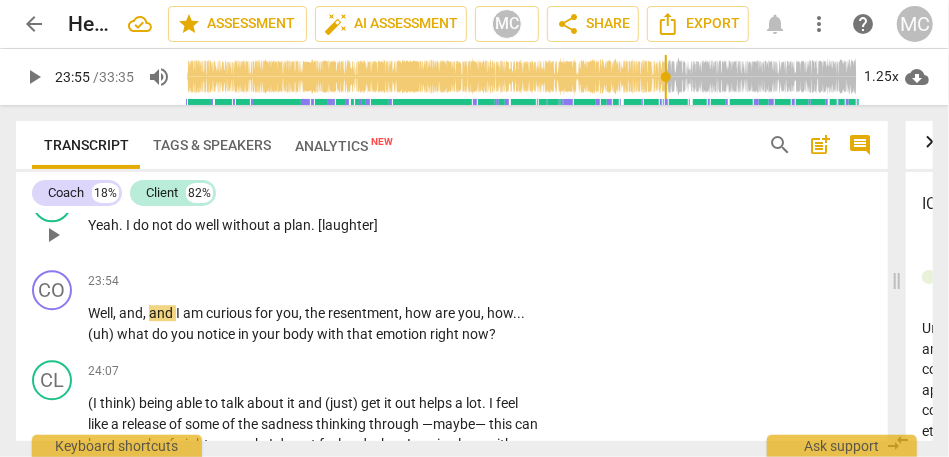 click on "23:50 + Add competency keyboard_arrow_right Yeah .   I   do   not   do   well   without   a   plan .   [laughter]" at bounding box center [319, 218] 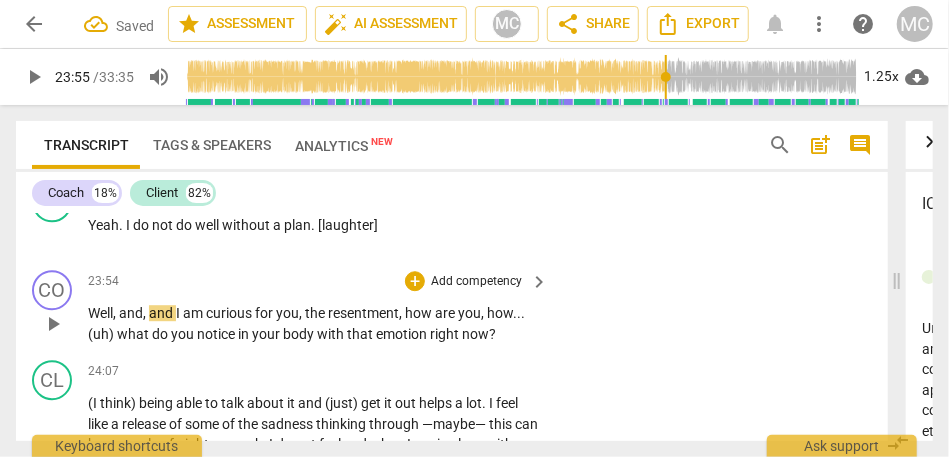 click on "Well" at bounding box center (100, 313) 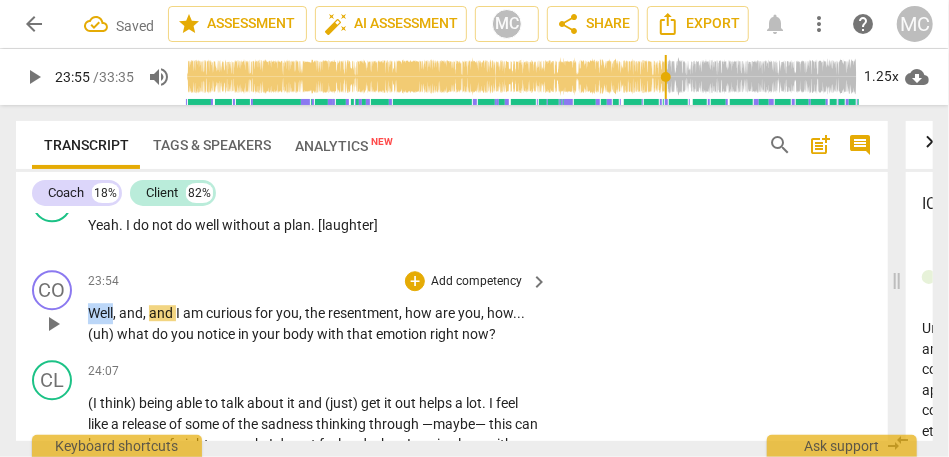 click on "Well" at bounding box center [100, 313] 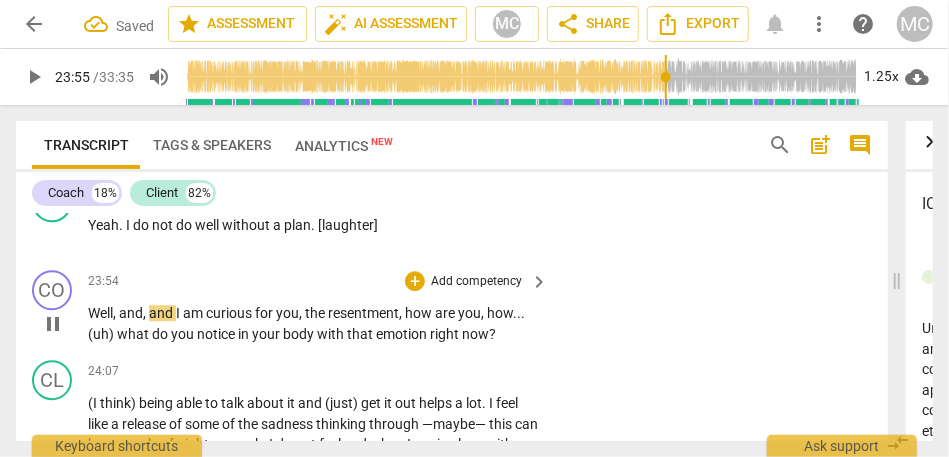 click on "," at bounding box center (146, 313) 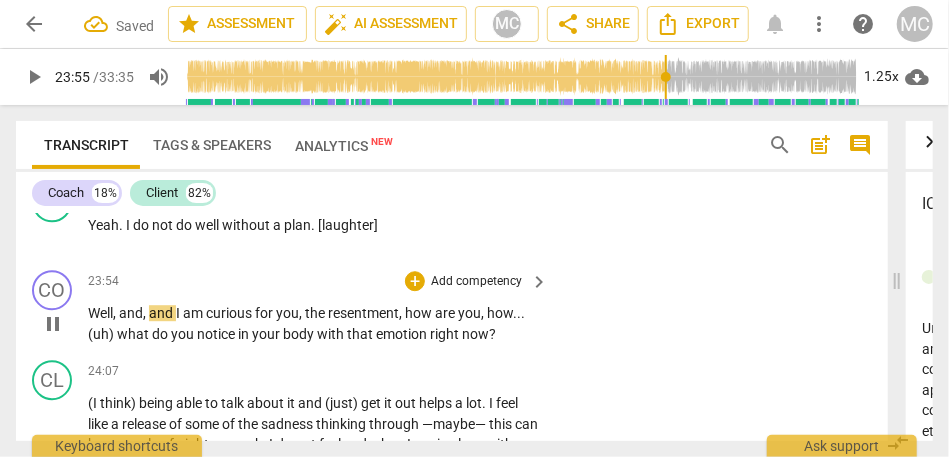 type on "1435" 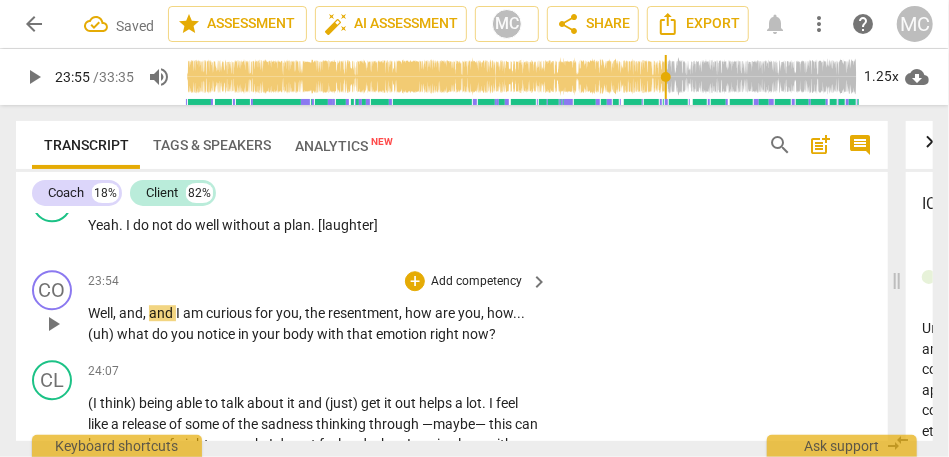 type 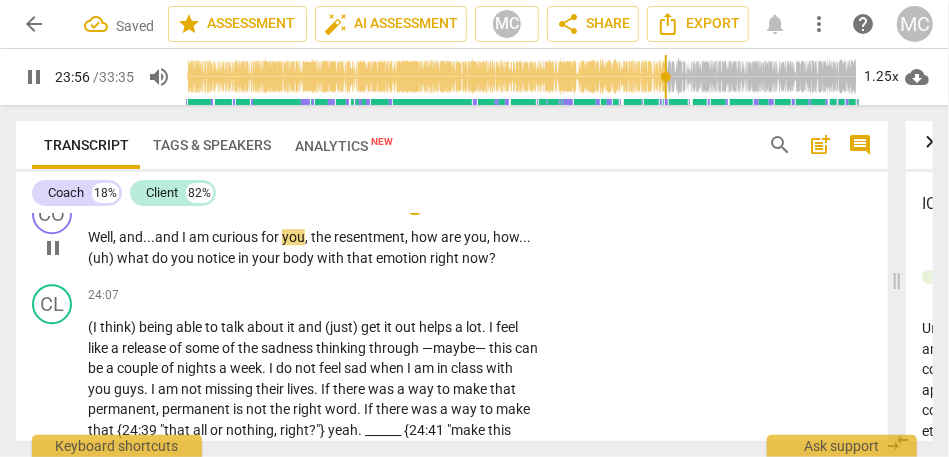 scroll, scrollTop: 7932, scrollLeft: 0, axis: vertical 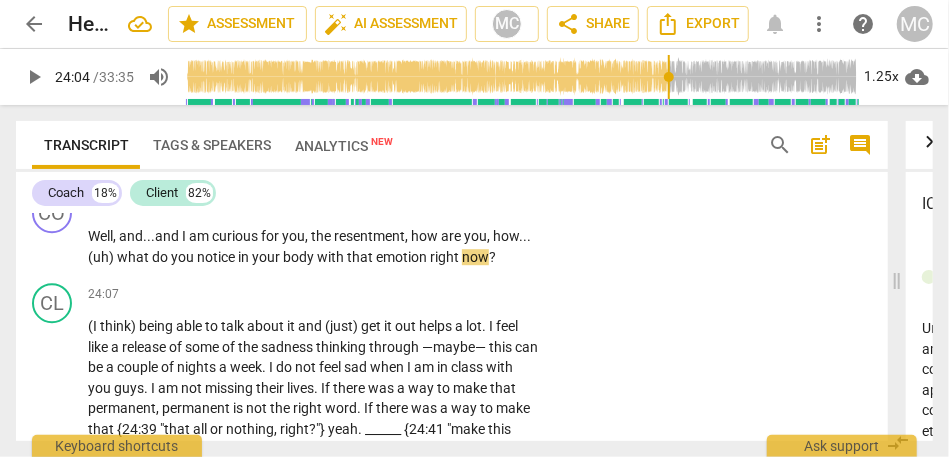 click on "emotion" at bounding box center (403, 257) 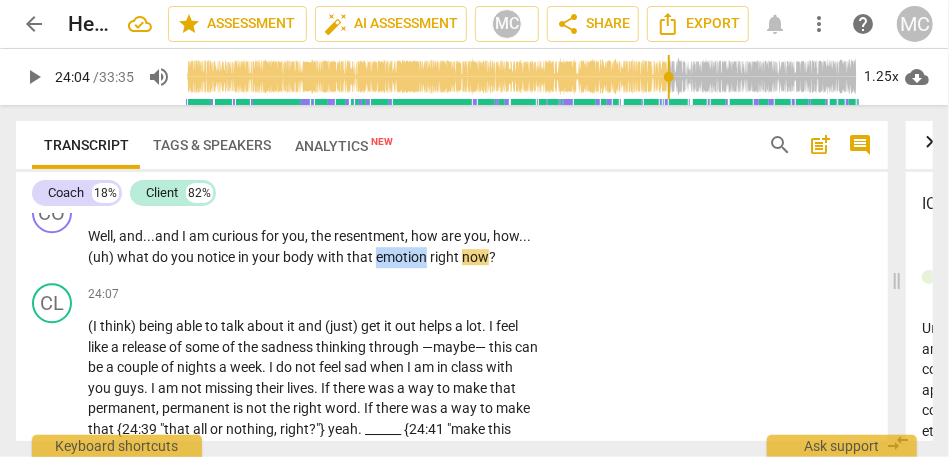 click on "emotion" at bounding box center (403, 257) 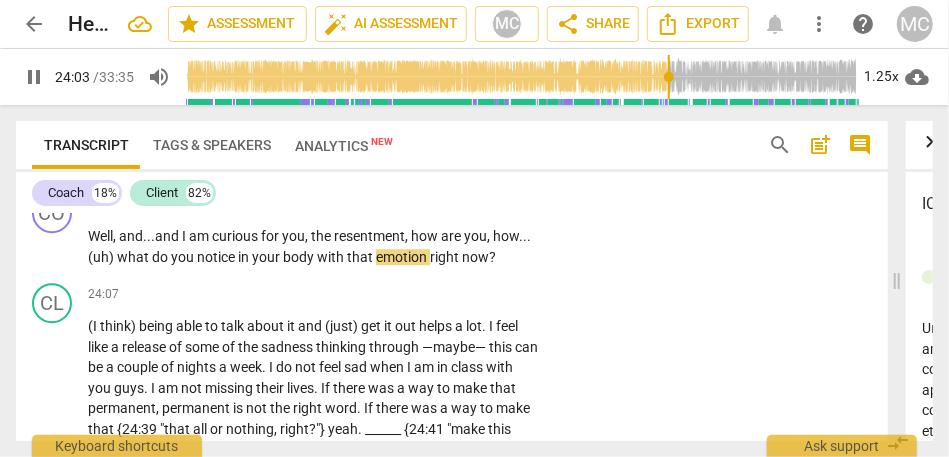 click on "how" at bounding box center [426, 236] 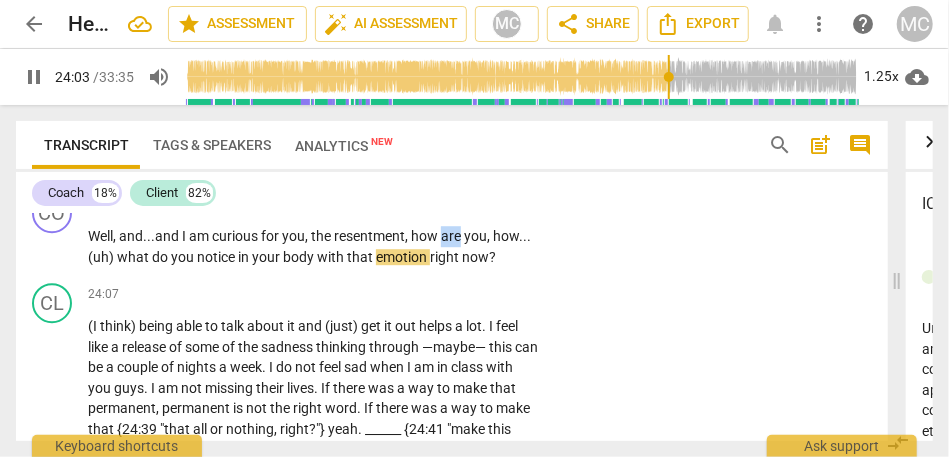 click on "how" at bounding box center (426, 236) 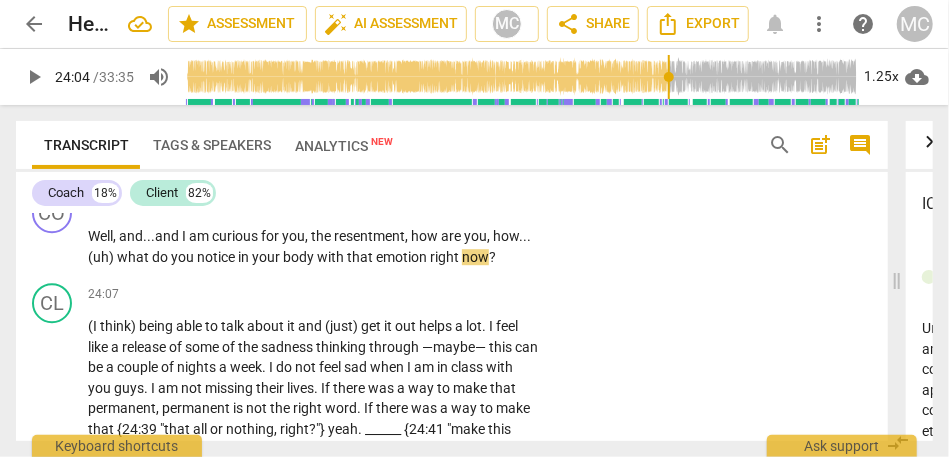 click on "Add competency" at bounding box center [476, 205] 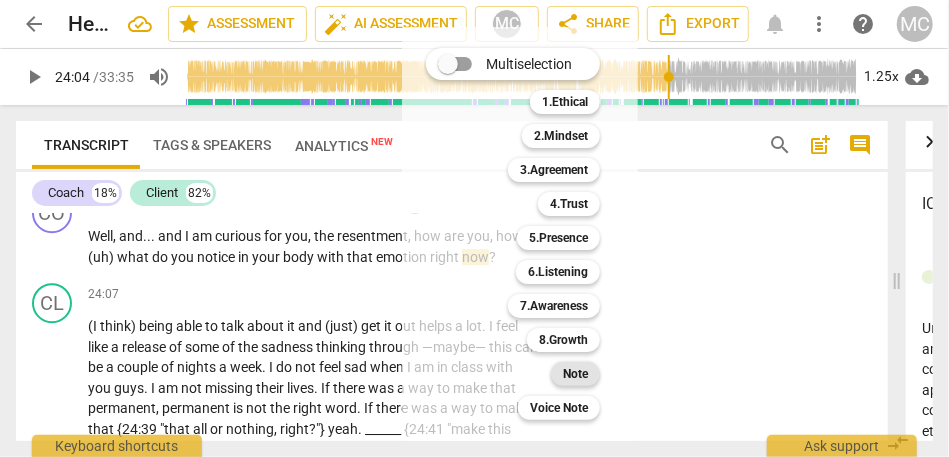 click on "Note" at bounding box center [575, 374] 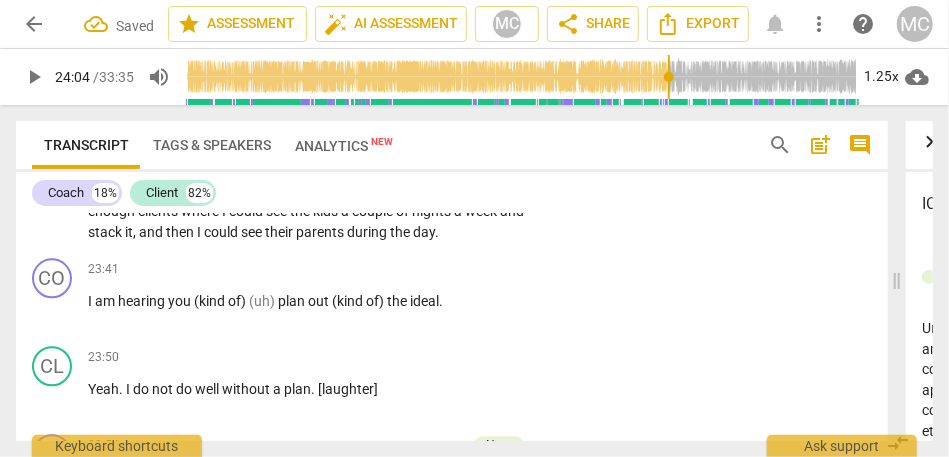 scroll, scrollTop: 7689, scrollLeft: 0, axis: vertical 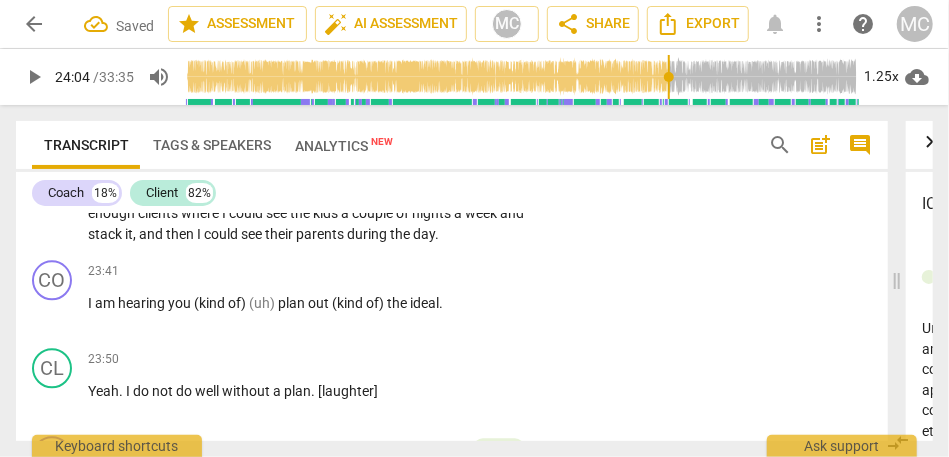 click on "parents" at bounding box center (321, 234) 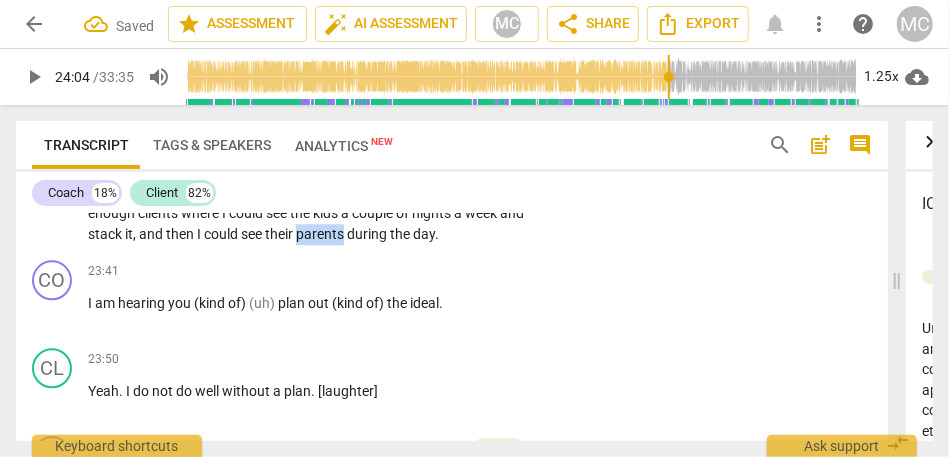 click on "parents" at bounding box center (321, 234) 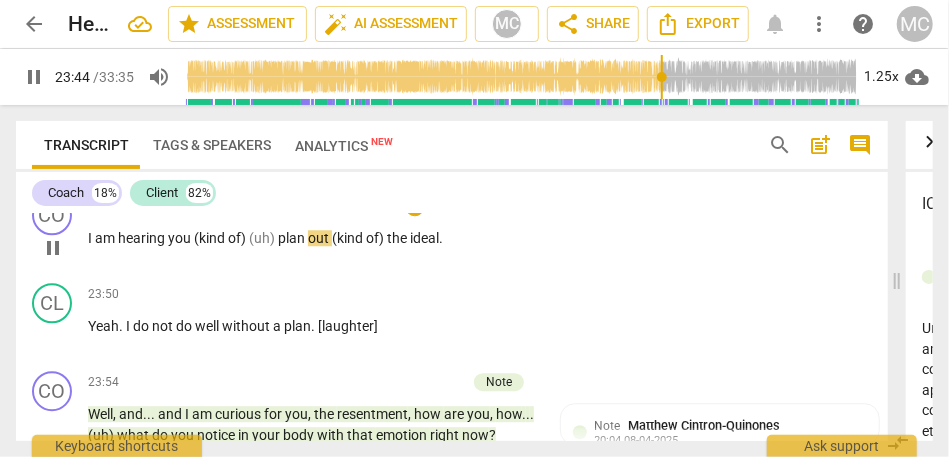 scroll, scrollTop: 7763, scrollLeft: 0, axis: vertical 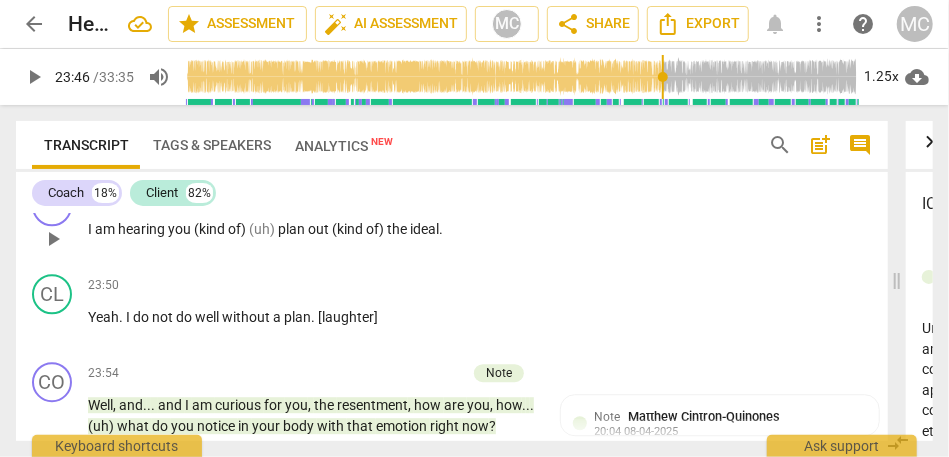 click on "Add competency" at bounding box center [476, 198] 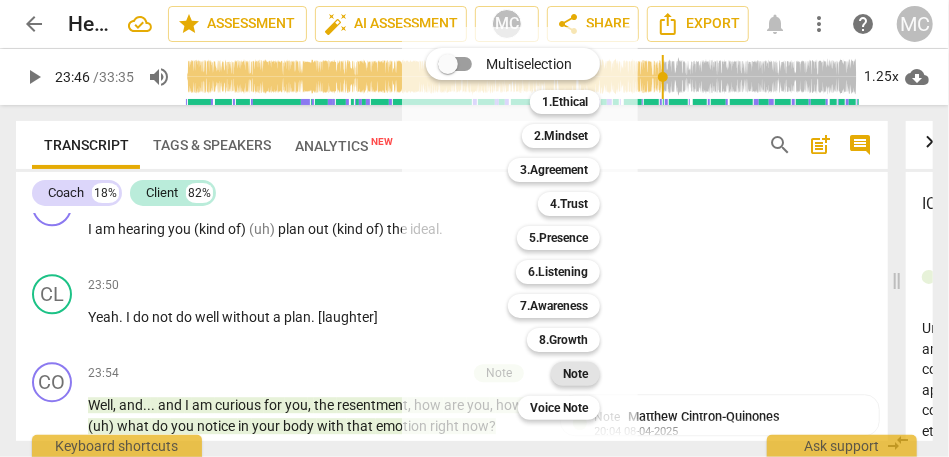 click on "Note" at bounding box center [575, 374] 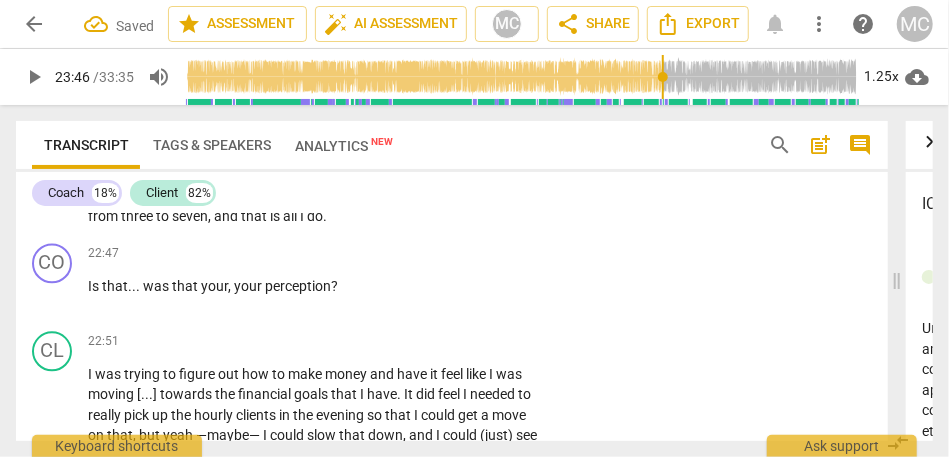 scroll, scrollTop: 7423, scrollLeft: 0, axis: vertical 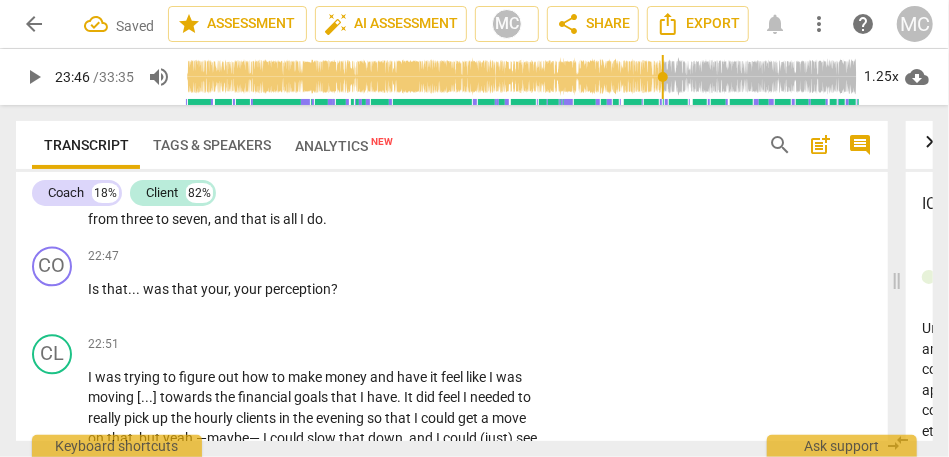 click on "that" at bounding box center [255, 219] 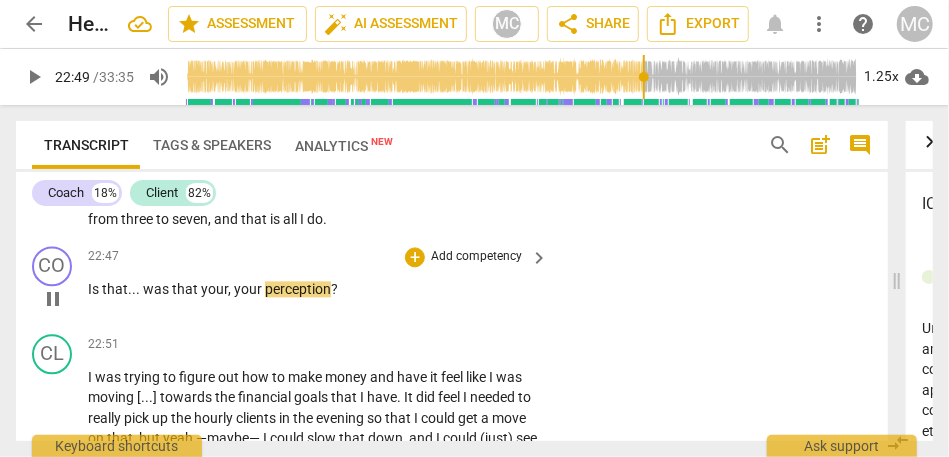 click on "," at bounding box center (231, 289) 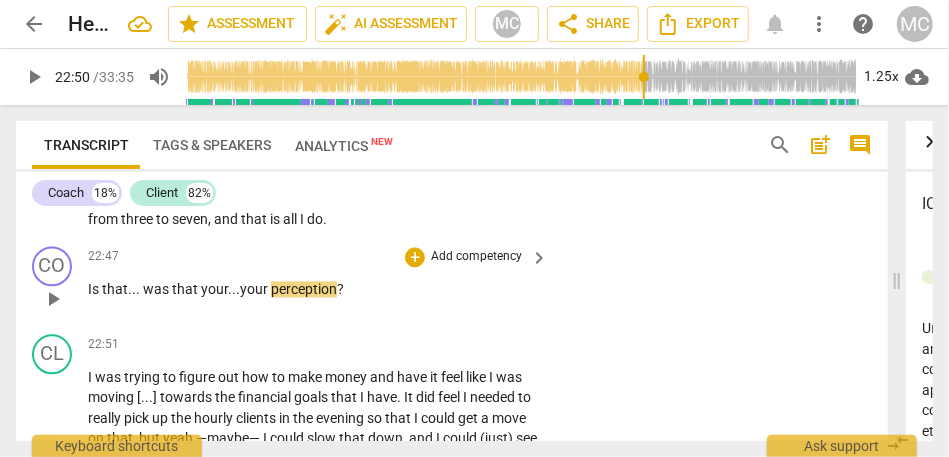 click on "Add competency" at bounding box center (476, 257) 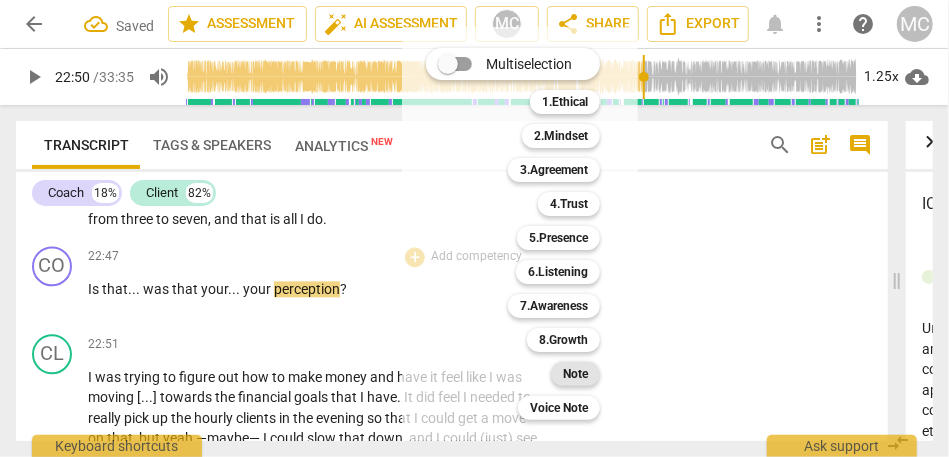 click on "Note" at bounding box center (575, 374) 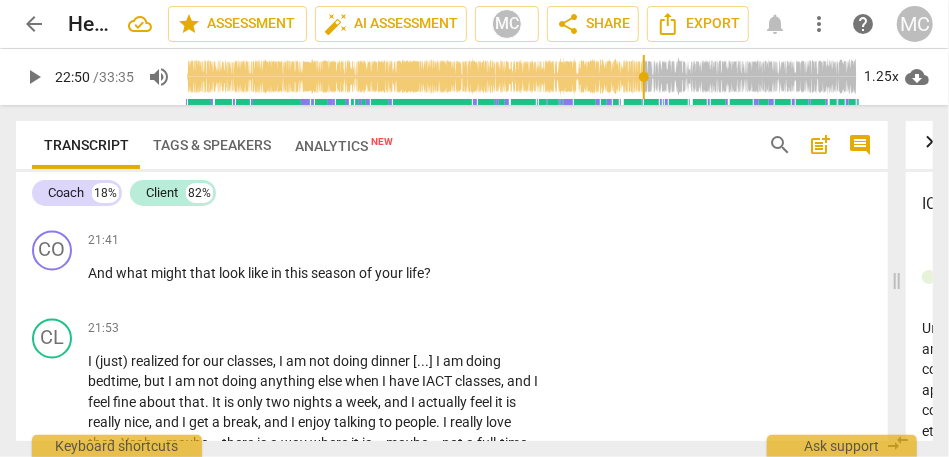 scroll, scrollTop: 7136, scrollLeft: 0, axis: vertical 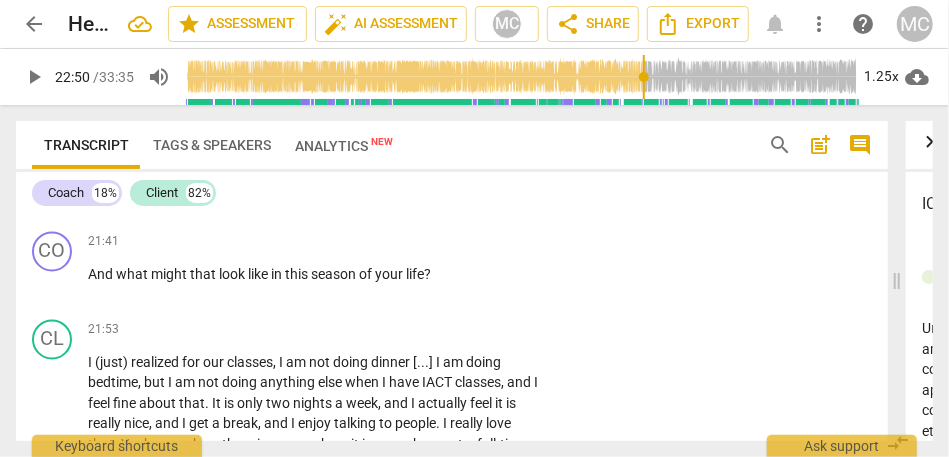 click on "fulfilled" at bounding box center (164, 205) 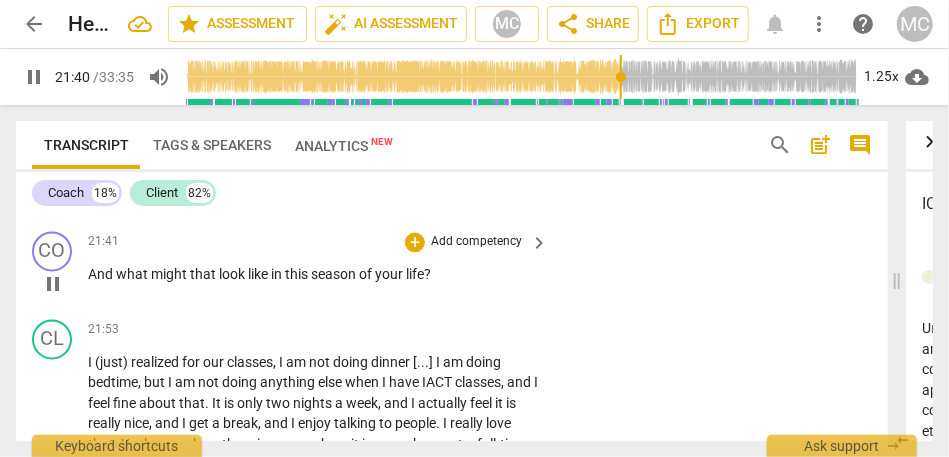 click on "And" at bounding box center (102, 275) 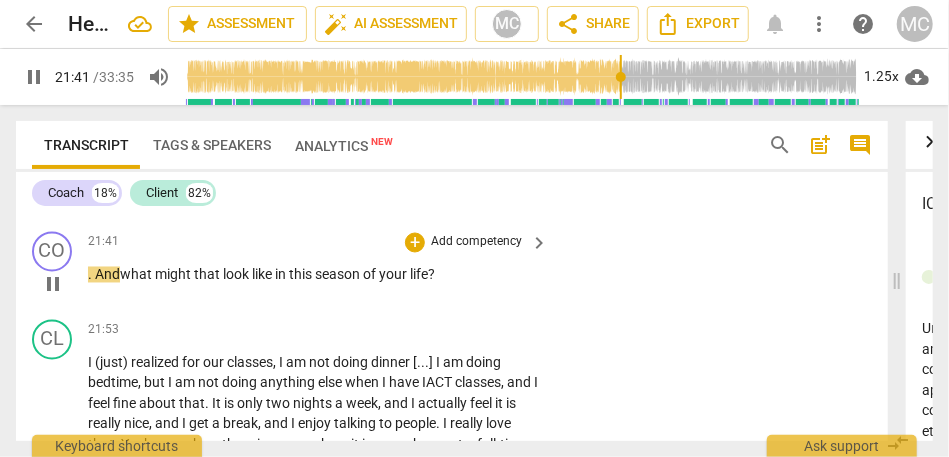 type on "1302" 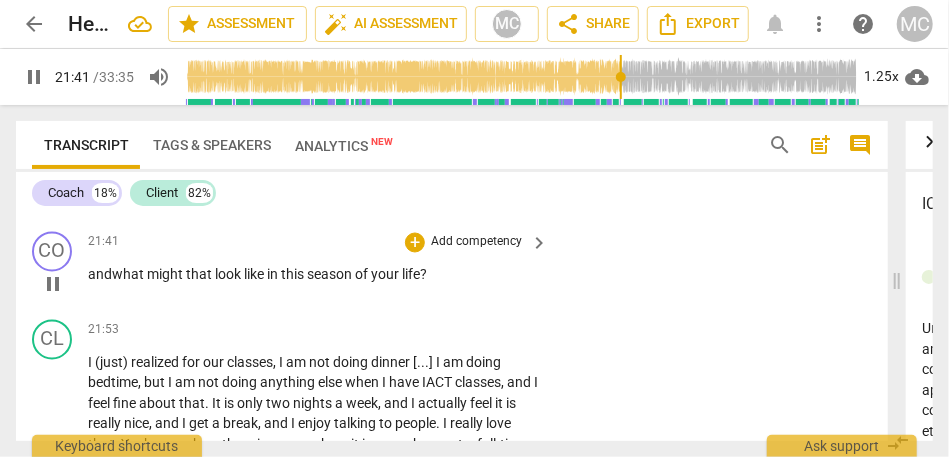 type 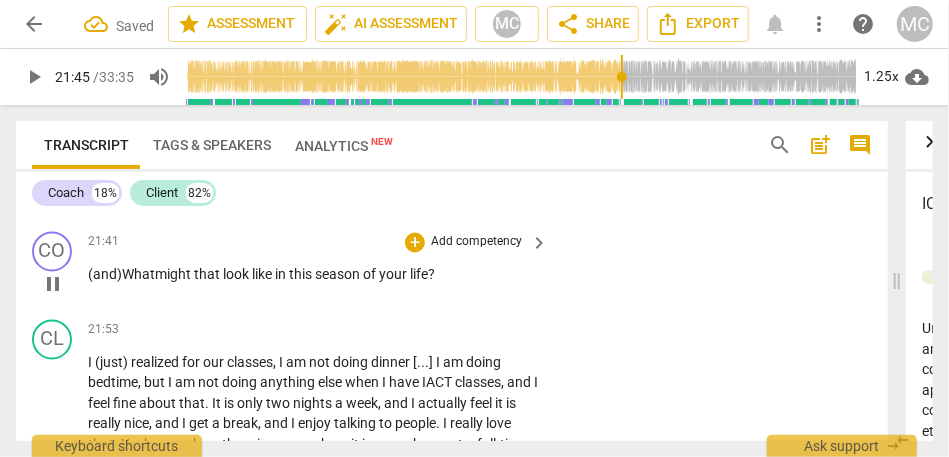 click on "Add competency" at bounding box center [476, 243] 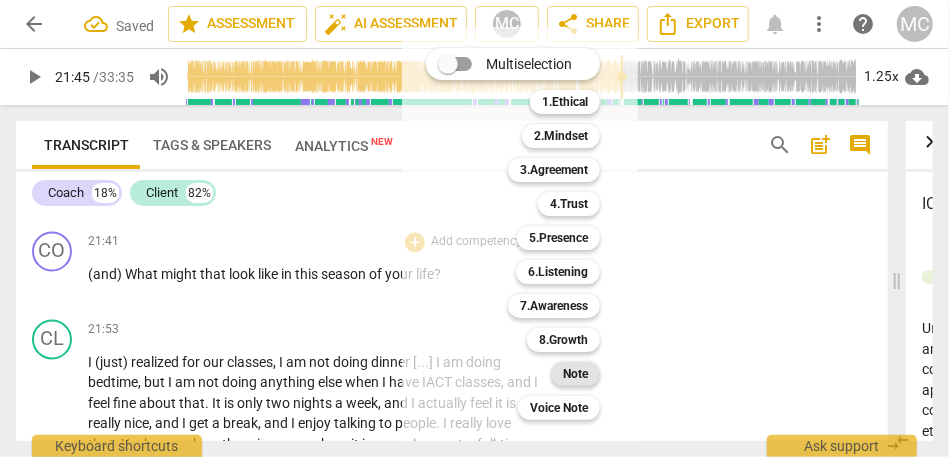 click on "Note" at bounding box center (575, 374) 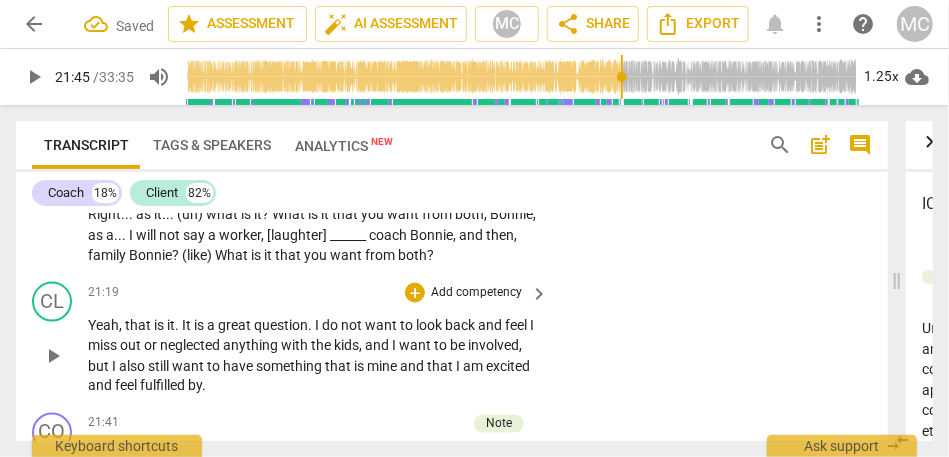 scroll, scrollTop: 6851, scrollLeft: 0, axis: vertical 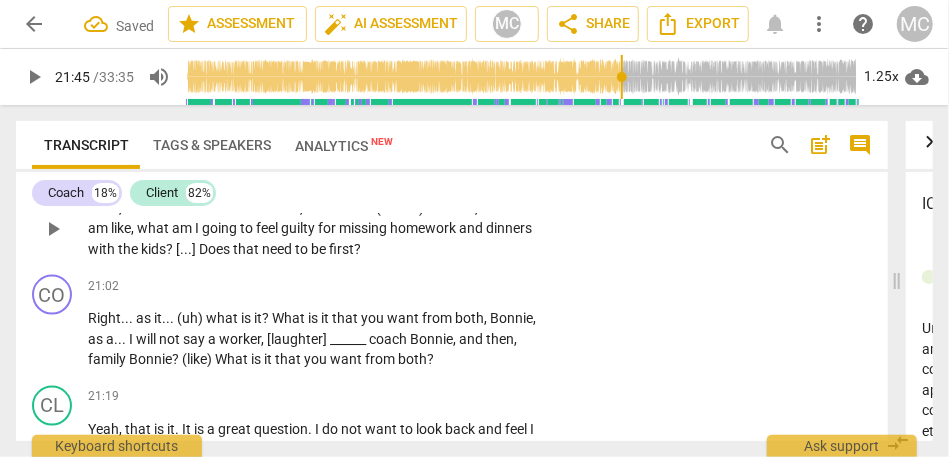 click on "Yeah ,   and   then   I   have   to   be   honest ,   as   soon   as   (I   think)   about   it ,   then   I   am   like ,   what   am   I   going   to   feel   guilty   for   missing   homework   and   dinners   with   the   kids ?   [ . . . ]   Does   that   need   to   be   first ?" at bounding box center [313, 229] 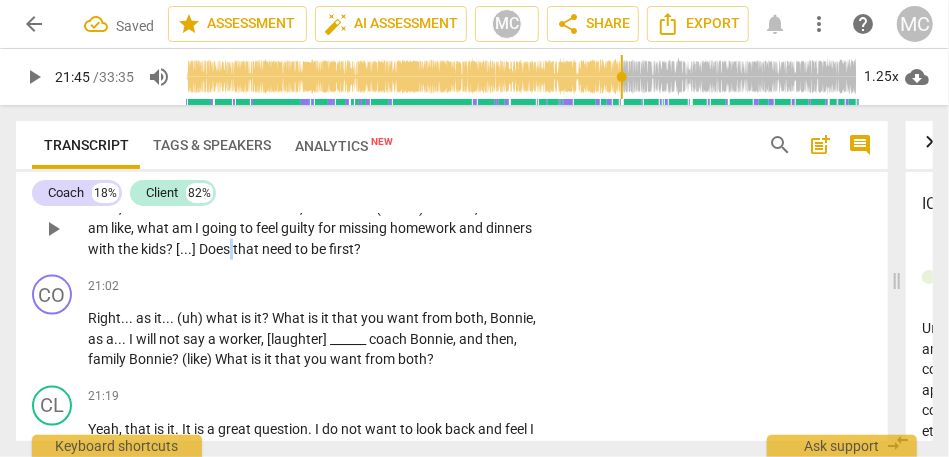 click on "Yeah ,   and   then   I   have   to   be   honest ,   as   soon   as   (I   think)   about   it ,   then   I   am   like ,   what   am   I   going   to   feel   guilty   for   missing   homework   and   dinners   with   the   kids ?   [ . . . ]   Does   that   need   to   be   first ?" at bounding box center (313, 229) 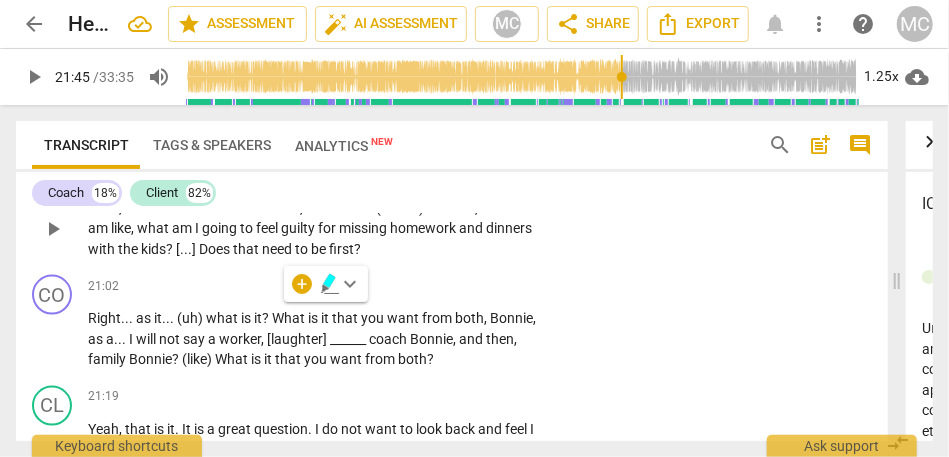 click on "that" at bounding box center (247, 249) 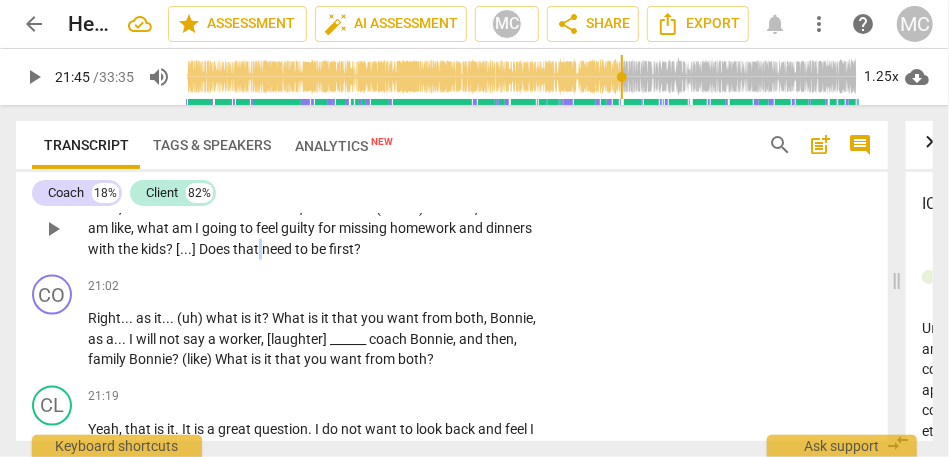 click on "that" at bounding box center [247, 249] 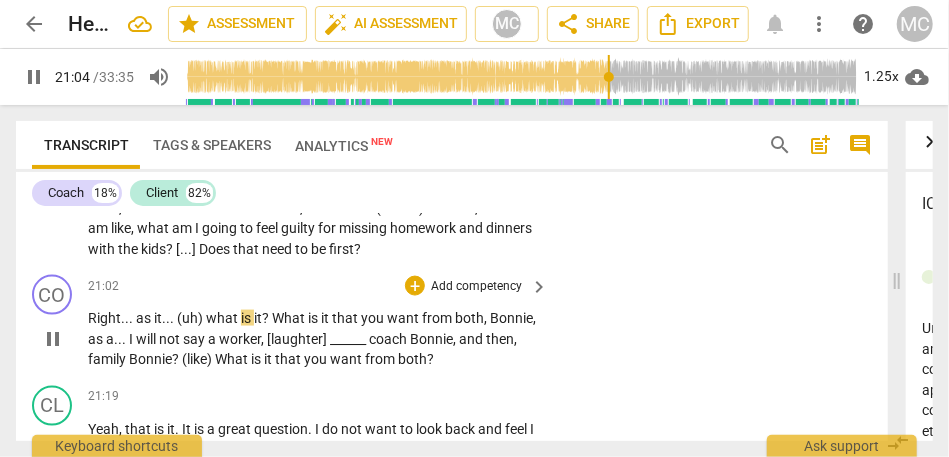 click on "Right" at bounding box center (104, 318) 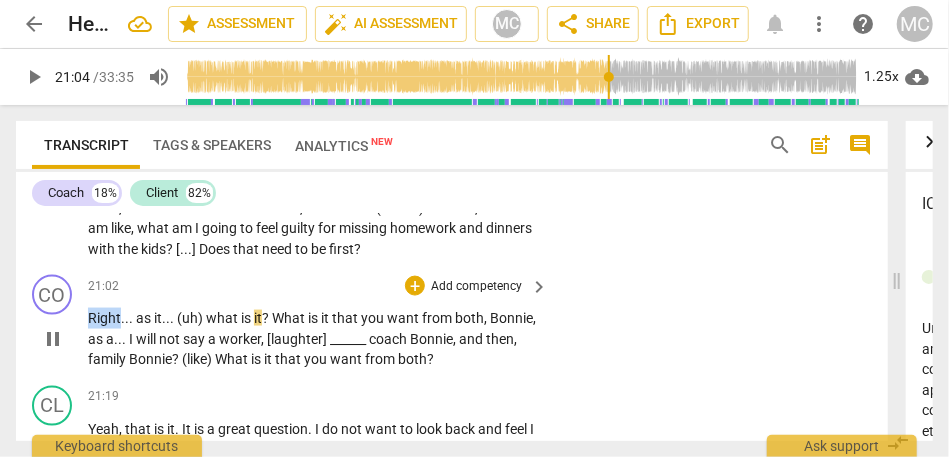 click on "Right" at bounding box center (104, 318) 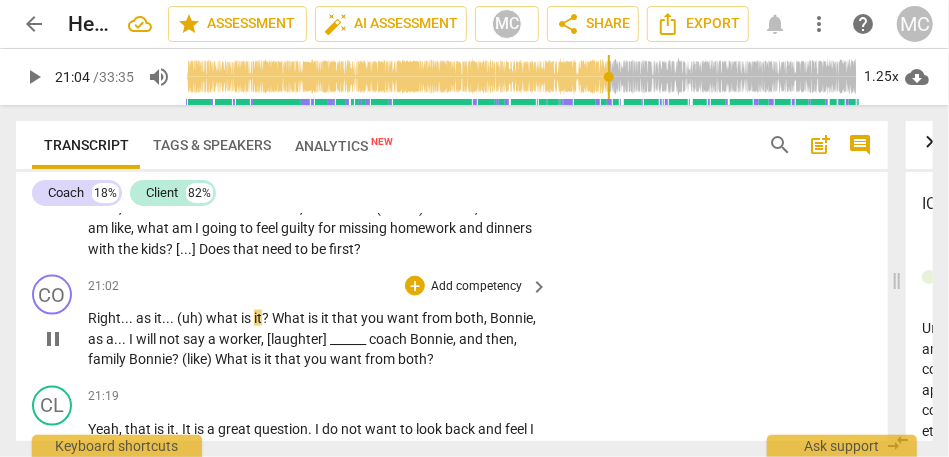 type on "1265" 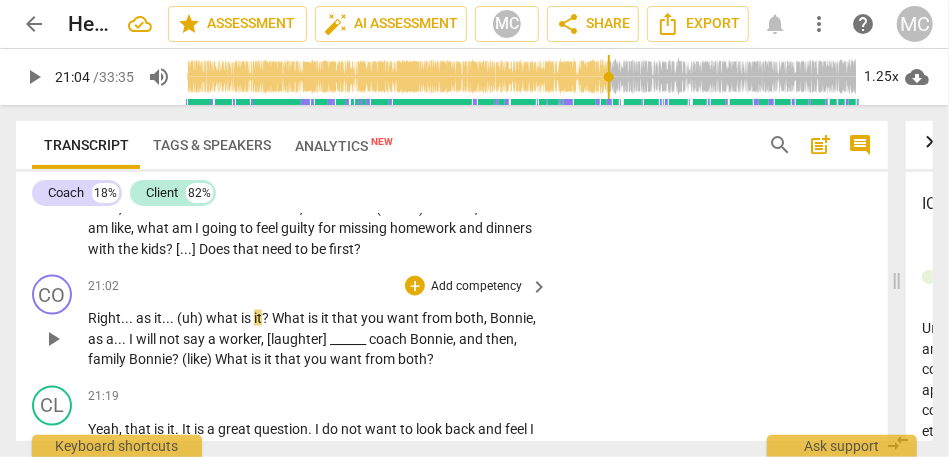 click on "as" at bounding box center (145, 318) 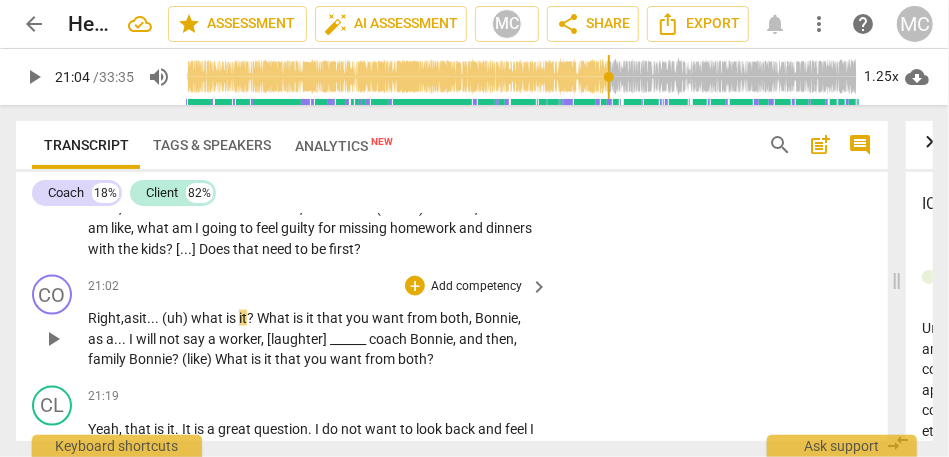 click on "(uh)" at bounding box center (176, 318) 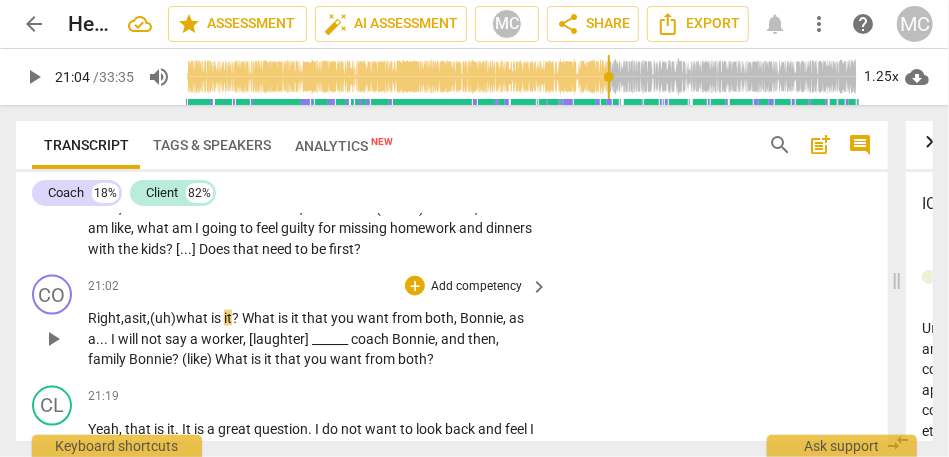 click on "as" at bounding box center (131, 318) 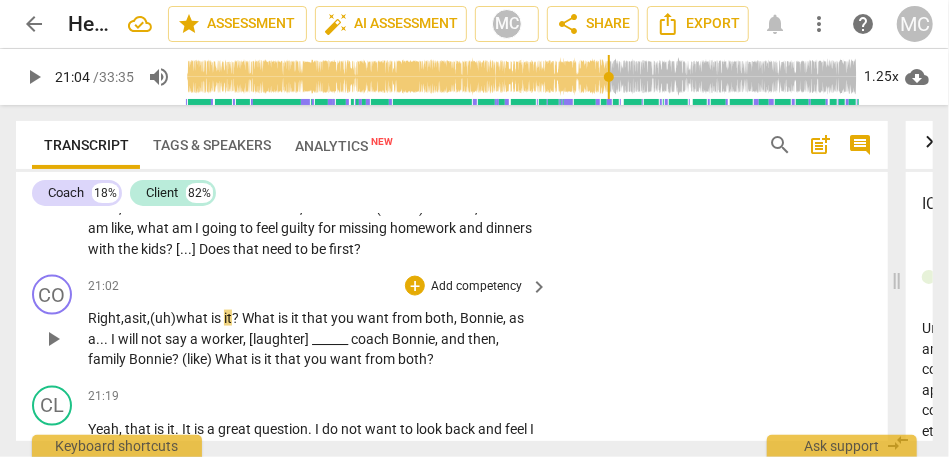 click on "as" at bounding box center (131, 318) 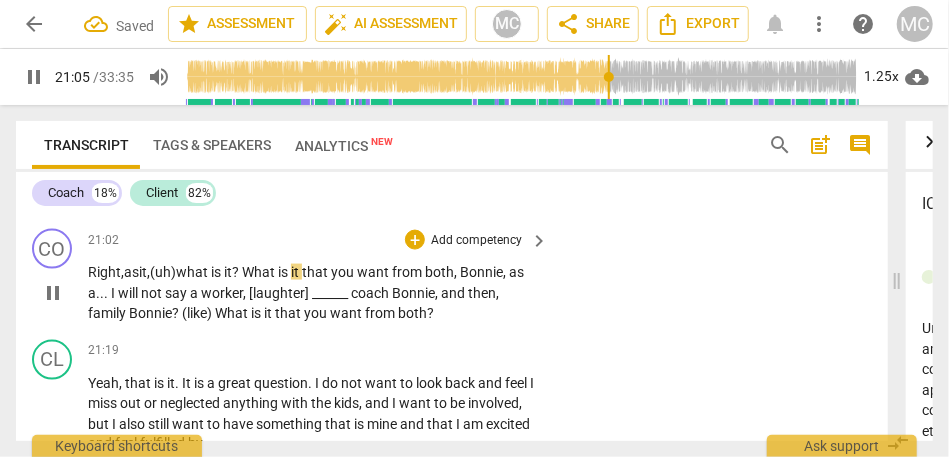 scroll, scrollTop: 6897, scrollLeft: 0, axis: vertical 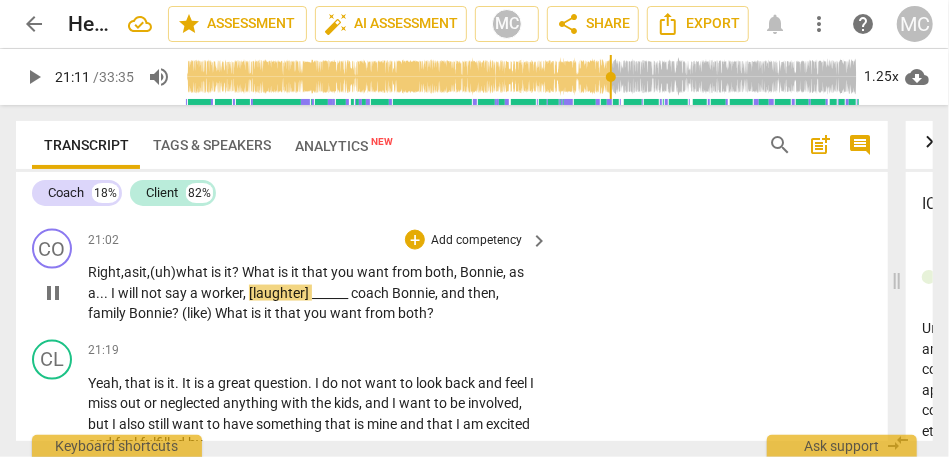 click on "Bonnie" at bounding box center (481, 272) 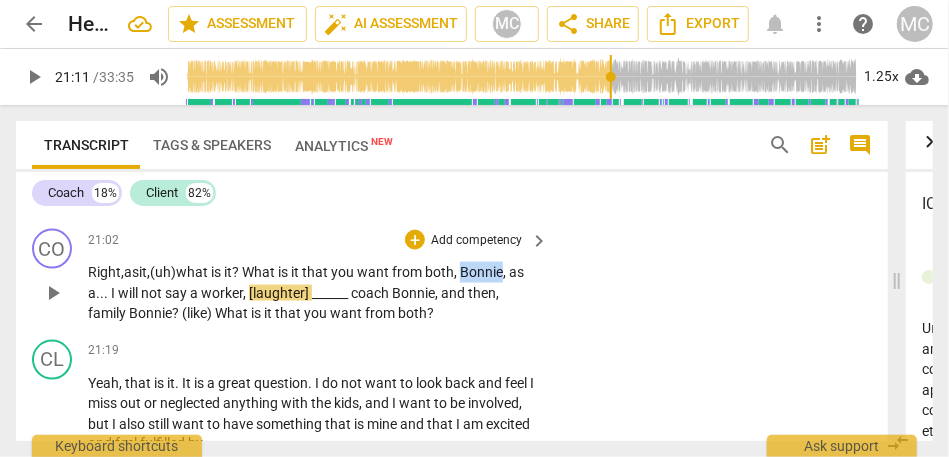 click on "Bonnie" at bounding box center (481, 272) 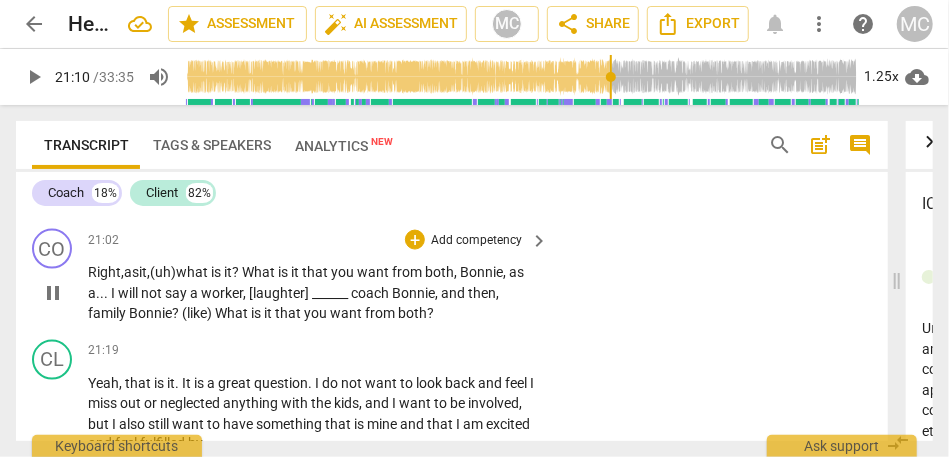 click on "will" at bounding box center (129, 293) 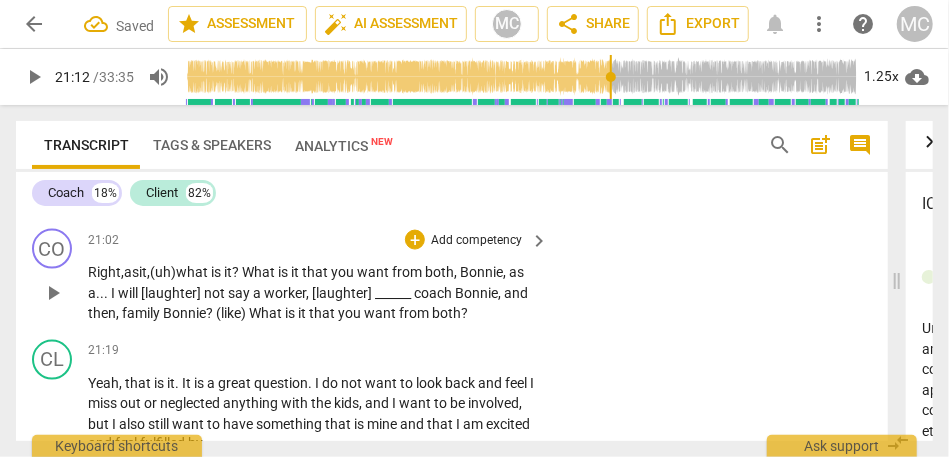 click on "worker" at bounding box center [285, 293] 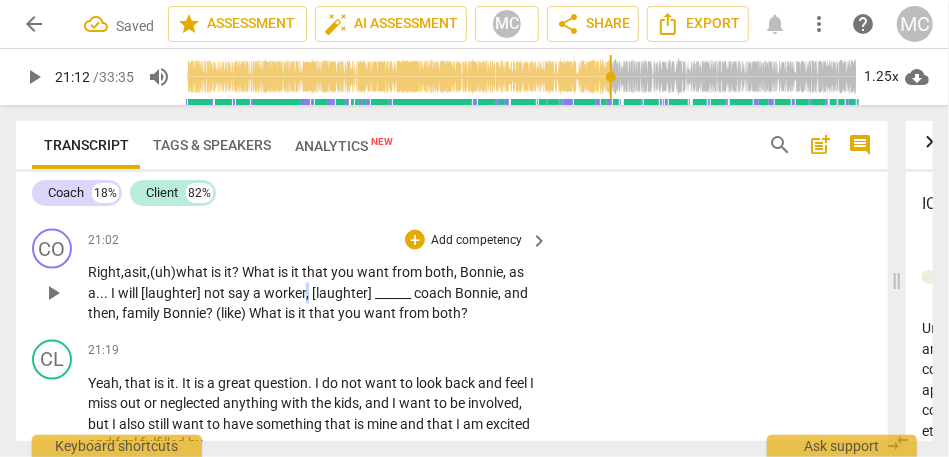 click on "worker" at bounding box center (285, 293) 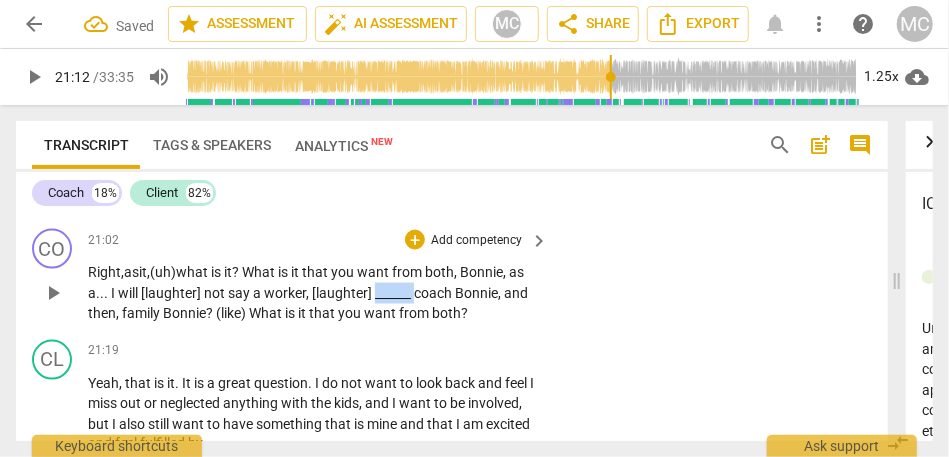 drag, startPoint x: 415, startPoint y: 353, endPoint x: 375, endPoint y: 351, distance: 40.04997 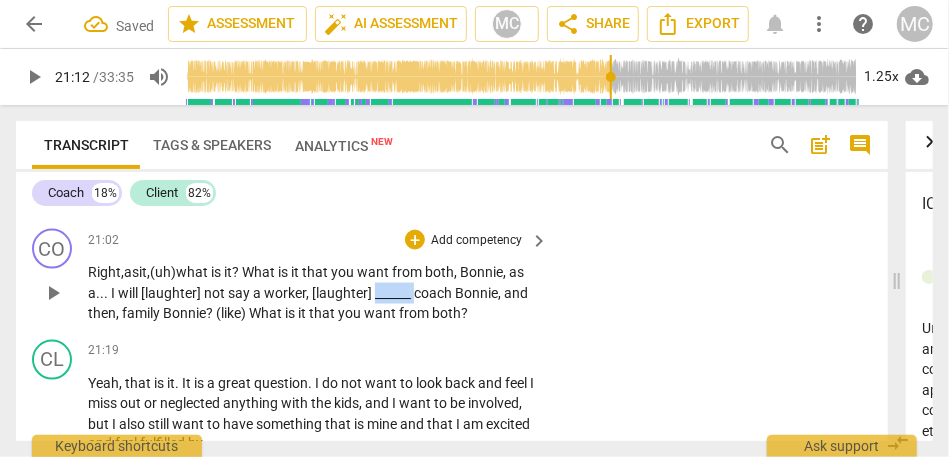 click on "Right,  as  it,  (uh)  what   is   it ?   What   is   it   that   you   want   from   both ,   Bonnie ,   as   a . . .   I   will [laughter]   not   say   a   worker ,   [laughter]   ______   coach   Bonnie ,   and   then ,   family   Bonnie ?   (like)   What   is   it   that   you   want   from   both ?" at bounding box center (313, 293) 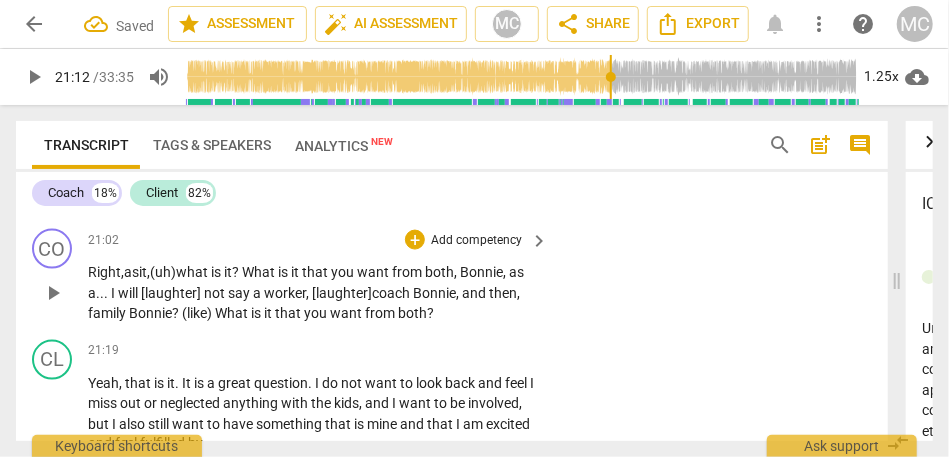 click on "[laughter]" at bounding box center [342, 293] 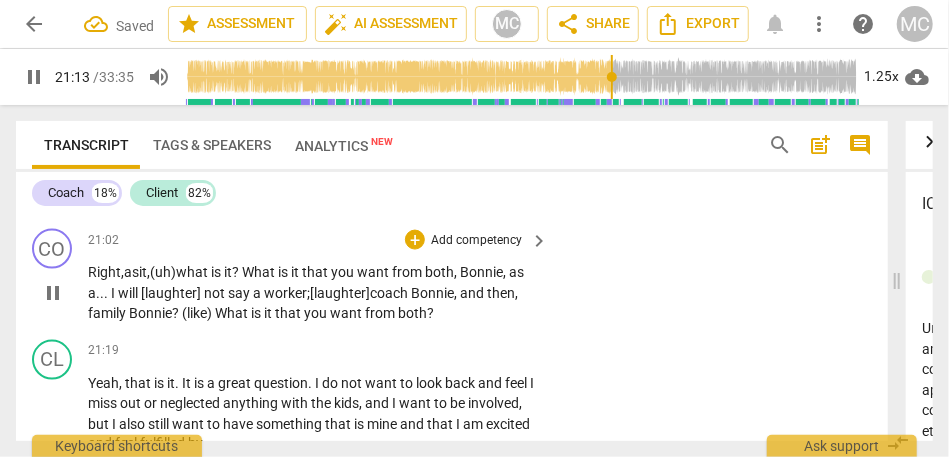 click on "worker;" at bounding box center [287, 293] 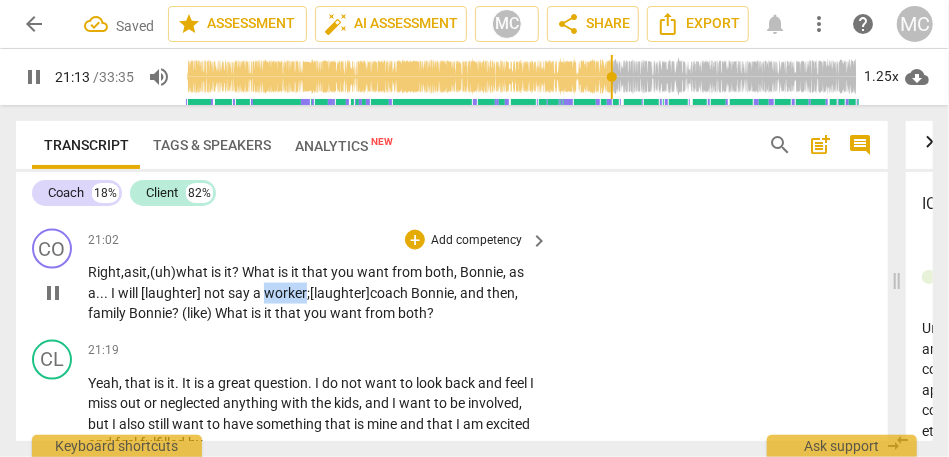 click on "worker;" at bounding box center (287, 293) 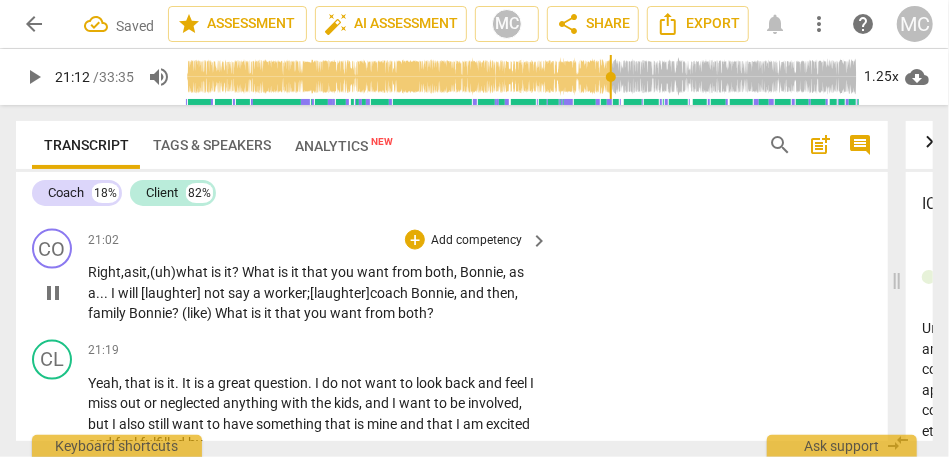 click on "coach" at bounding box center (390, 293) 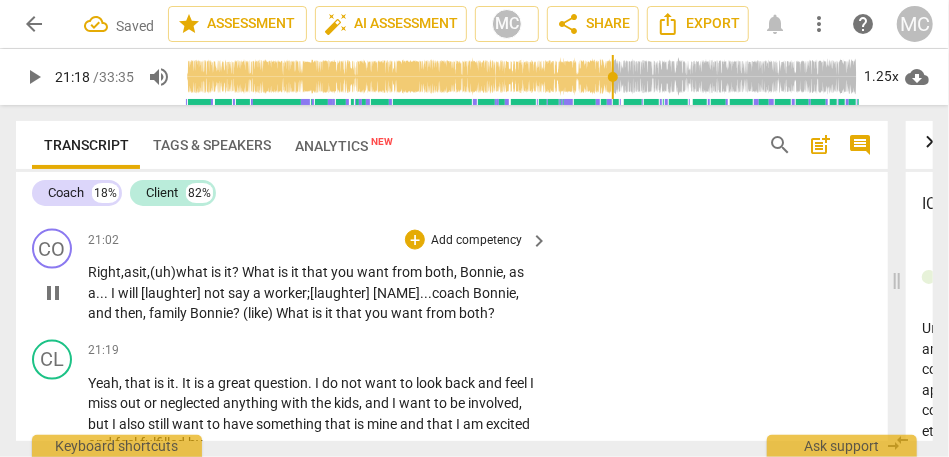 click on "21:02 + Add competency keyboard_arrow_right Right,  as  it,  (uh)  what   is   it ?   What   is   it   that   you   want   from   both ,   Bonnie ,   as   a . . .   I   will [laughter]   not   say   a   worker;  [laughter] Bonnie...  coach   Bonnie ,   and   then ,   family   Bonnie ?   (like)   What   is   it   that   you   want   from   both ?" at bounding box center [319, 276] 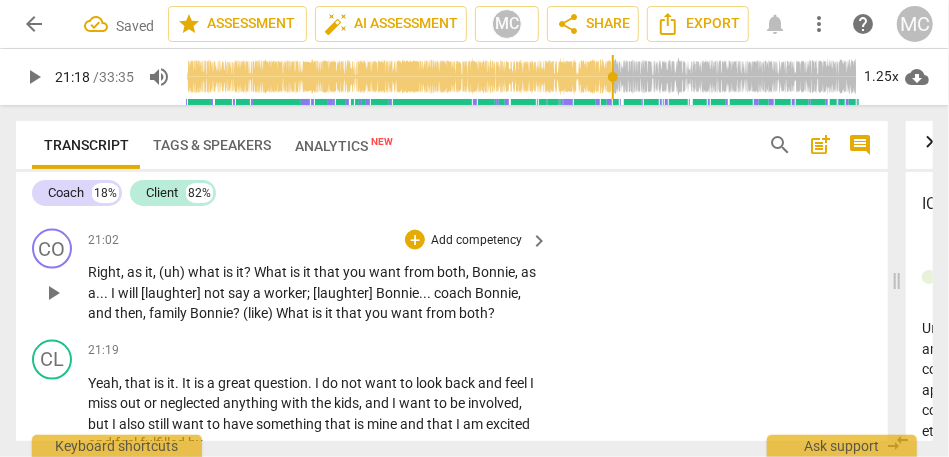 click on "Add competency" at bounding box center (476, 241) 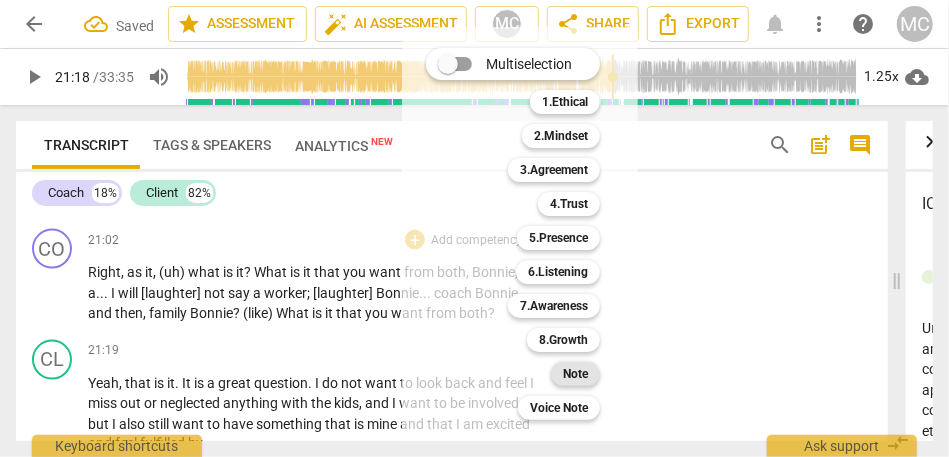 click on "Note" at bounding box center [575, 374] 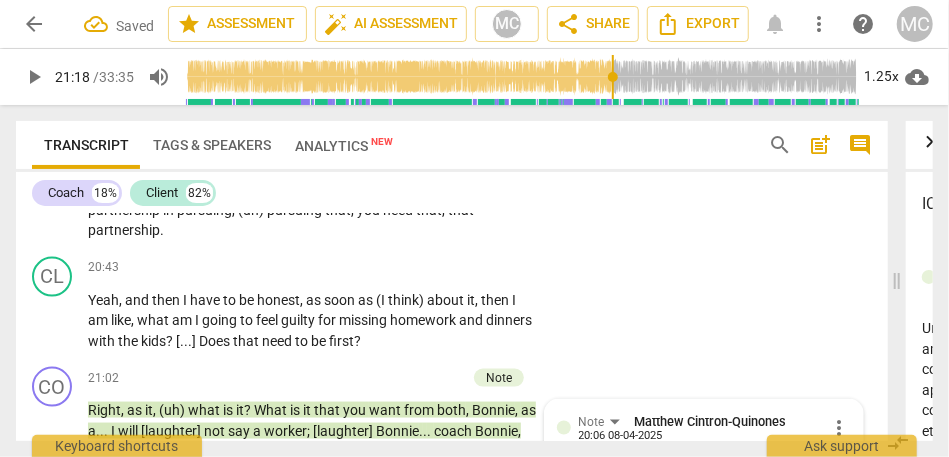 scroll, scrollTop: 6667, scrollLeft: 0, axis: vertical 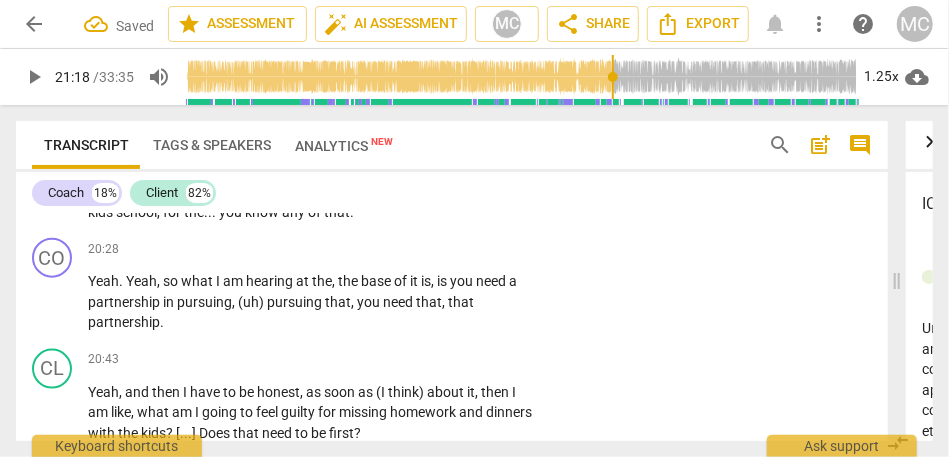 click on "Nine   of   me .   [laughter]   {19:25   "extra   arms"}   Yeah .   {19:28   "something"}   need   to   clone   myself .   [ . . . ]   [19:30 ,   19:40]   I   would   need   my   husband ,   it   would   have   to   look   more   like   two   people   having   full-time   jobs ,   where   he   is   as   committed   to   the   schedule   to   the   kids   and   to   the   home   as   I   am ,   and   as   much   as   he   says   that   he   would   be   excited   for   me   to   have   a   full-time   income .   He   has   no   idea   what   that   means   in   terms   of   what   that   requires   of   him   to   do .   He   thinks   he   does   in   his   head ,   but   he   has   no   clue .   He   does   nothing ,   and   I   mean   he   does   everything .   He   works   so   hard .   He   is   a   great   dad .   I   am   not   trying   to   throw   him   {20:20   "Right ,   yeah"}   under   the   bus .   He   does   not   do   anything   to   keep   the   wheels   on   the   bus   for   our   house ," at bounding box center (313, 110) 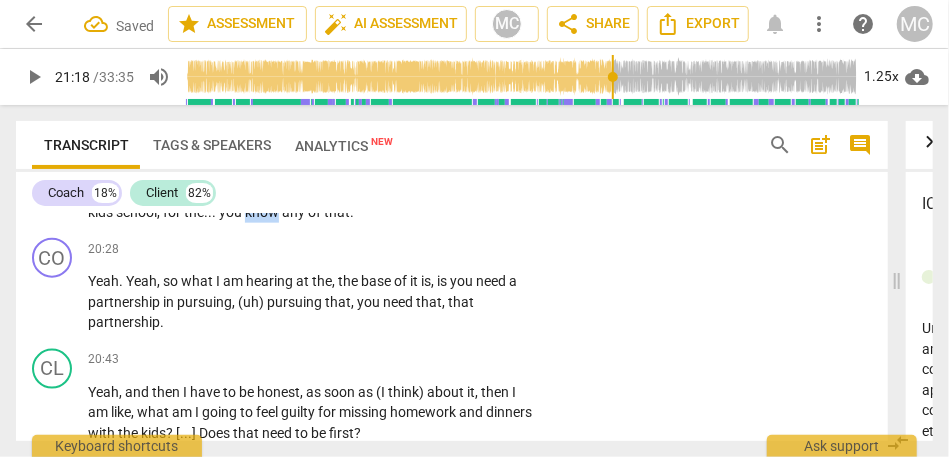 click on "Nine   of   me .   [laughter]   {19:25   "extra   arms"}   Yeah .   {19:28   "something"}   need   to   clone   myself .   [ . . . ]   [19:30 ,   19:40]   I   would   need   my   husband ,   it   would   have   to   look   more   like   two   people   having   full-time   jobs ,   where   he   is   as   committed   to   the   schedule   to   the   kids   and   to   the   home   as   I   am ,   and   as   much   as   he   says   that   he   would   be   excited   for   me   to   have   a   full-time   income .   He   has   no   idea   what   that   means   in   terms   of   what   that   requires   of   him   to   do .   He   thinks   he   does   in   his   head ,   but   he   has   no   clue .   He   does   nothing ,   and   I   mean   he   does   everything .   He   works   so   hard .   He   is   a   great   dad .   I   am   not   trying   to   throw   him   {20:20   "Right ,   yeah"}   under   the   bus .   He   does   not   do   anything   to   keep   the   wheels   on   the   bus   for   our   house ," at bounding box center [313, 110] 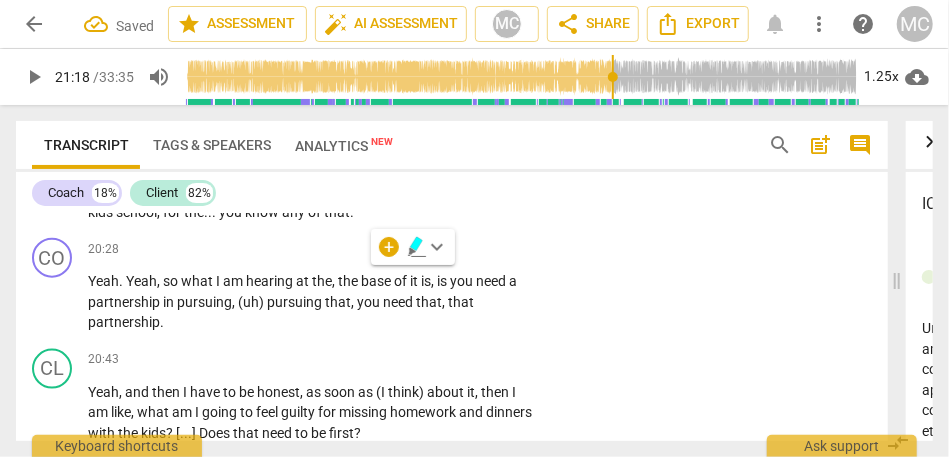 click on "know" at bounding box center [263, 212] 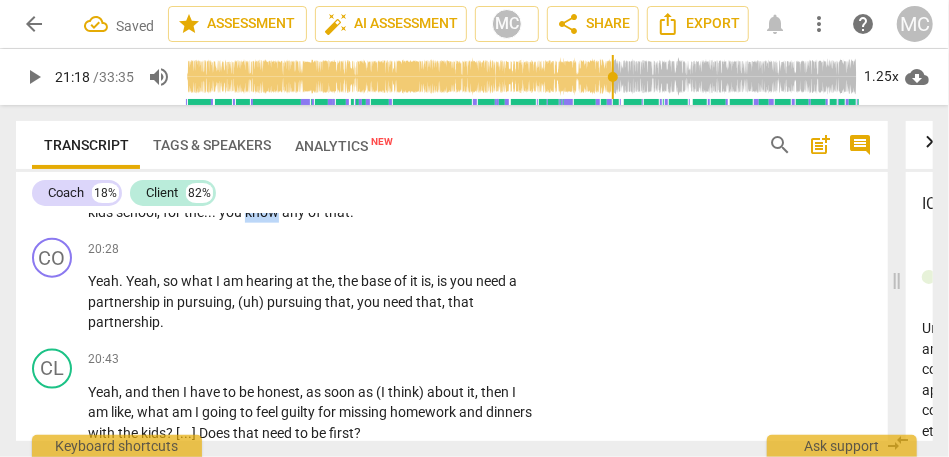 click on "know" at bounding box center [263, 212] 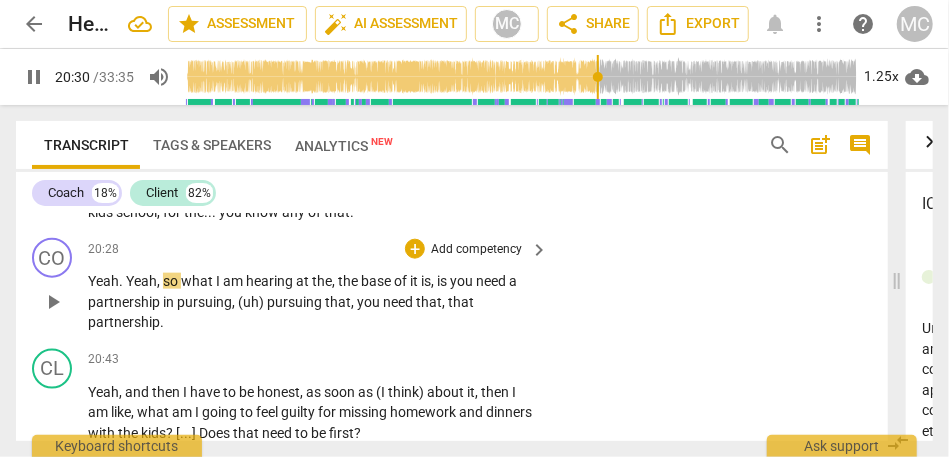 type on "1231" 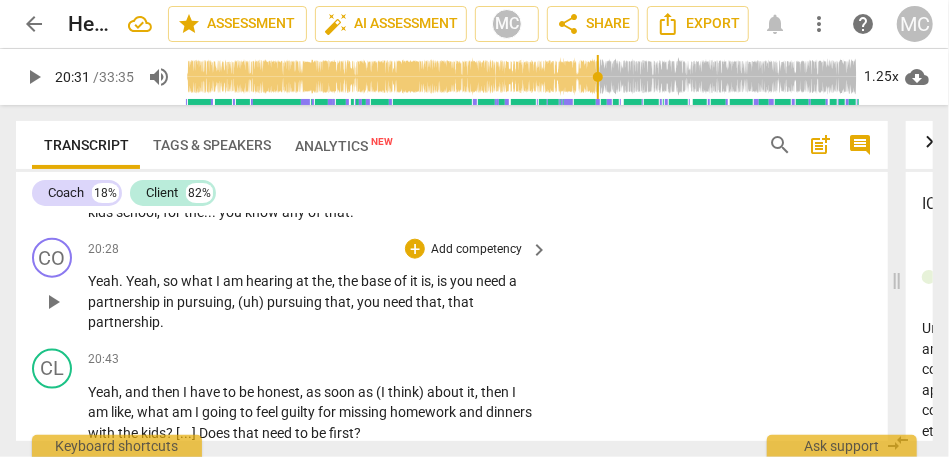click on "what" at bounding box center [198, 281] 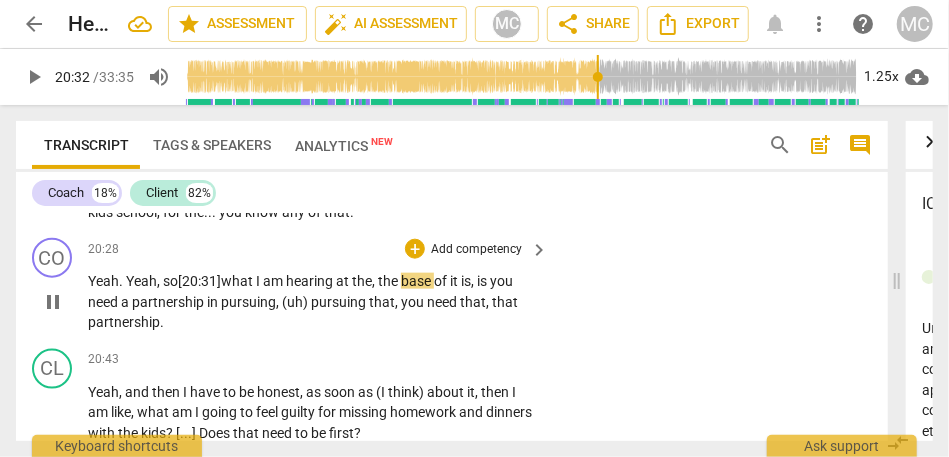 click on "the" at bounding box center (389, 281) 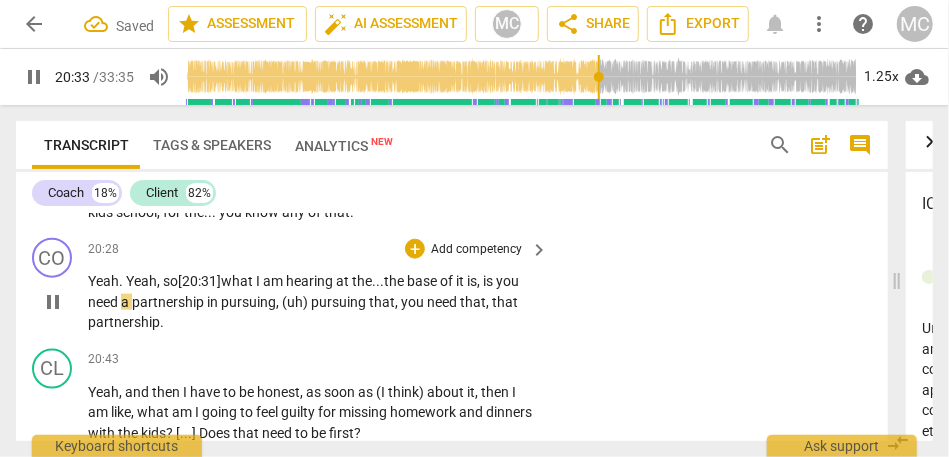 click on "is" at bounding box center [489, 281] 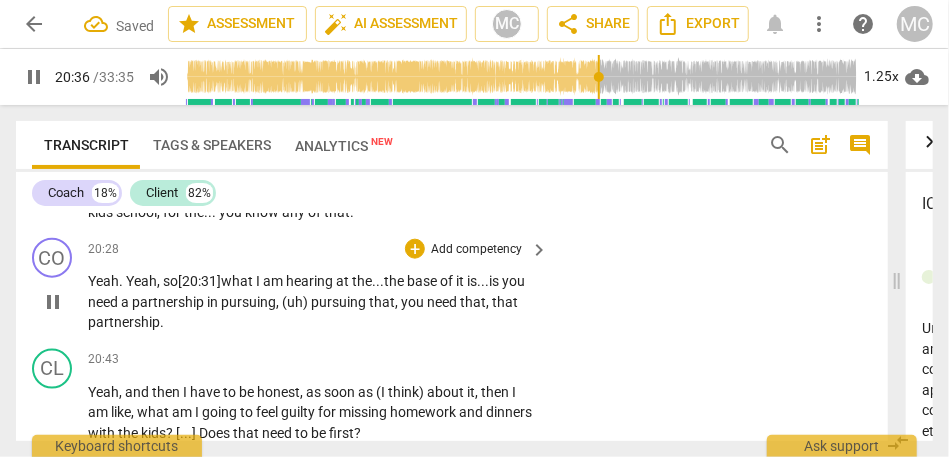 click on "Yeah .   Yeah ,   so  [20:31]  what   I   am   hearing   at   the...  the   base   of   it   is...  is   you   need   a   partnership   in   pursuing ,   (uh)   pursuing   that ,   you   need   that ,   that   partnership ." at bounding box center [313, 302] 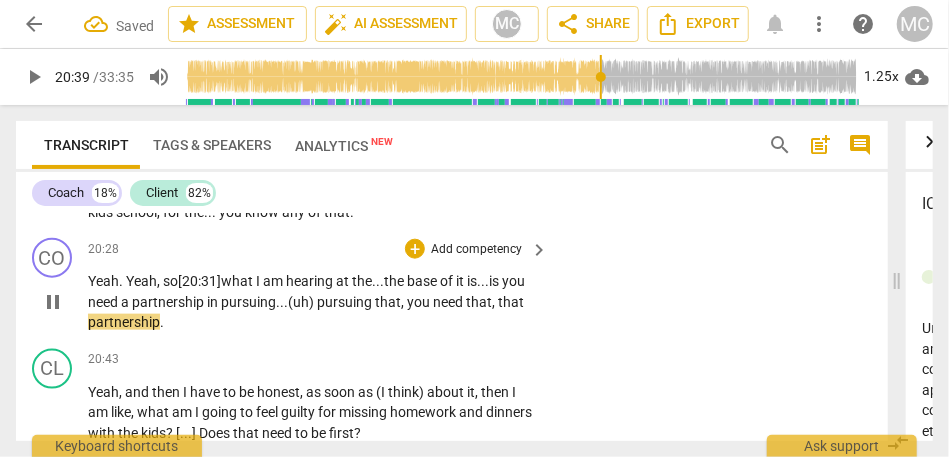 click on "Yeah .   Yeah ,   so  [20:31]  what   I   am   hearing   at   the...  the   base   of   it   is...  is   you   need   a   partnership   in   pursuing...  (uh)   pursuing   that ,   you   need   that ,   that   partnership ." at bounding box center (313, 302) 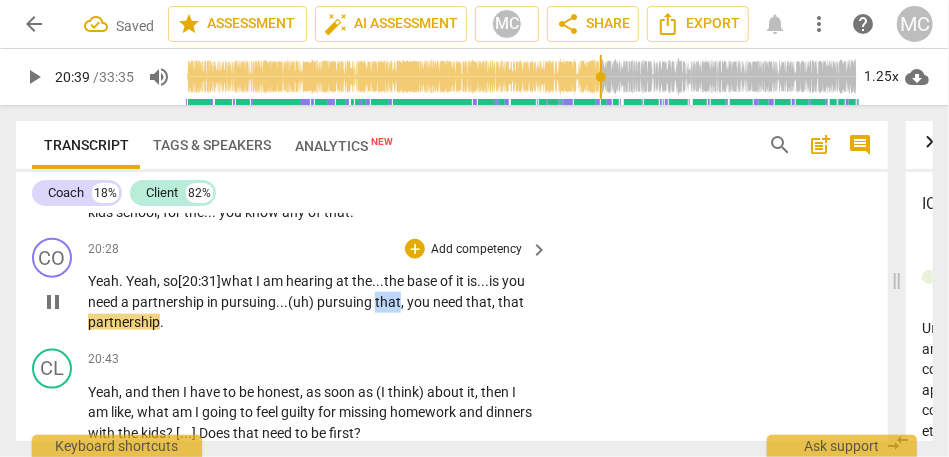 click on "Yeah .   Yeah ,   so  [20:31]  what   I   am   hearing   at   the...  the   base   of   it   is...  is   you   need   a   partnership   in   pursuing...  (uh)   pursuing   that ,   you   need   that ,   that   partnership ." at bounding box center (313, 302) 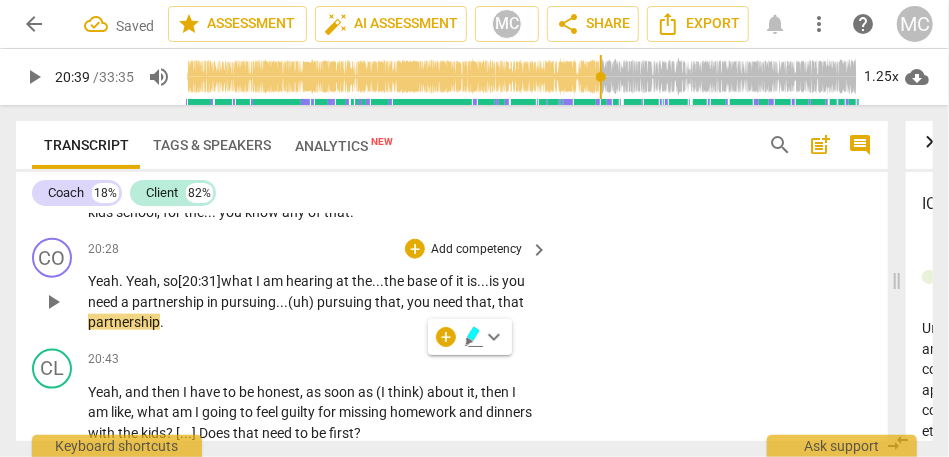 click on "pursuing" at bounding box center [346, 302] 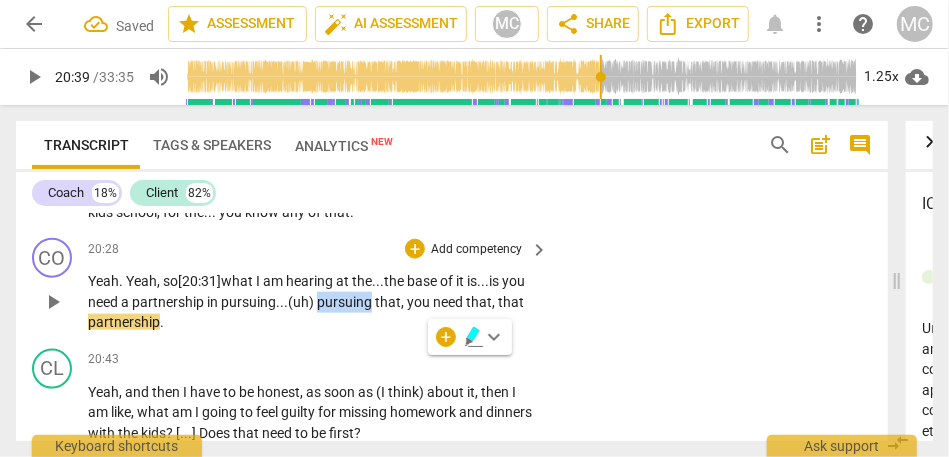 click on "pursuing" at bounding box center [346, 302] 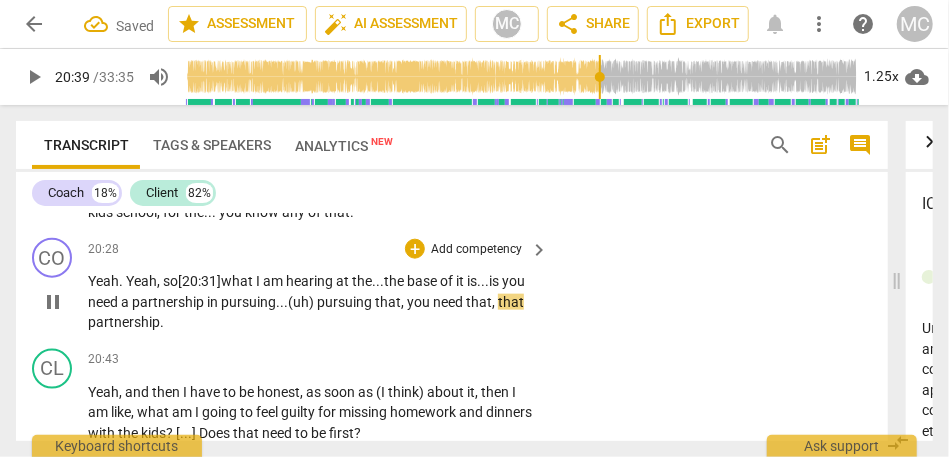 click on "you" at bounding box center (420, 302) 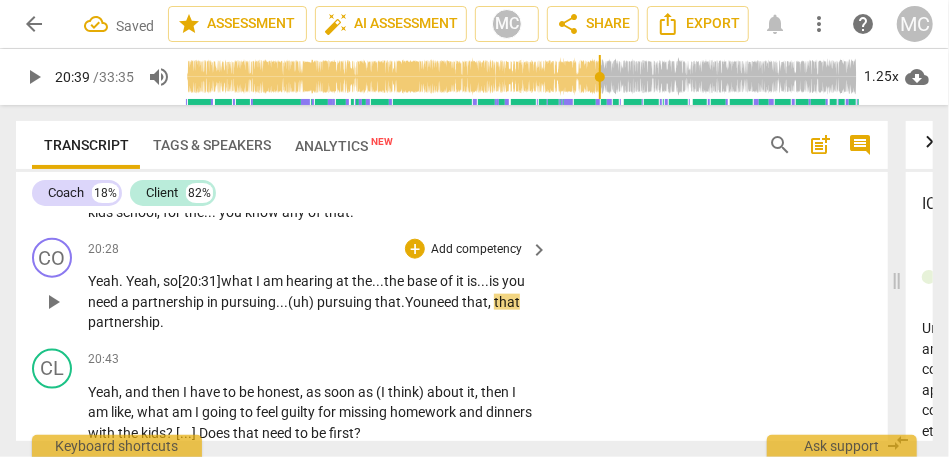 click on "that" at bounding box center (475, 302) 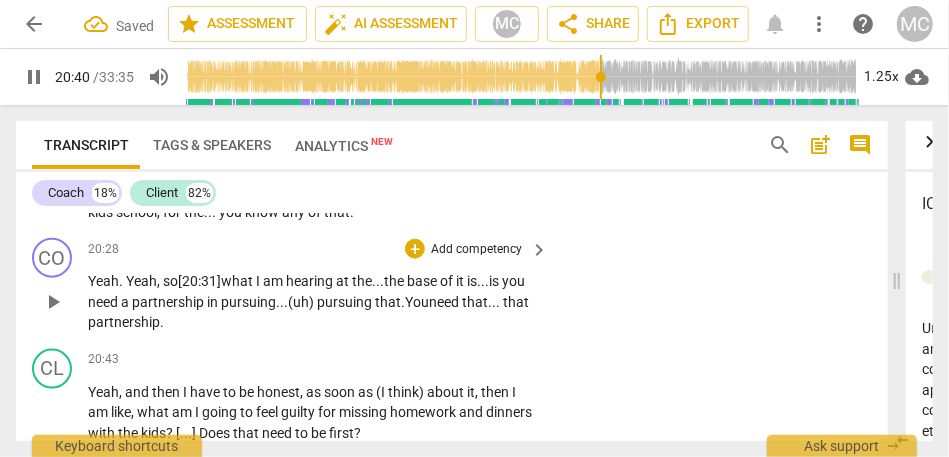 click on "CO play_arrow pause 20:28 + Add competency keyboard_arrow_right Yeah .   Yeah ,   so  [20:31]  what   I   am   hearing   at   the...  the   base   of   it   is...  is   you   need   a   partnership   in   pursuing...  (uh)   pursuing   that.  You  need   that...    that   partnership ." at bounding box center (452, 285) 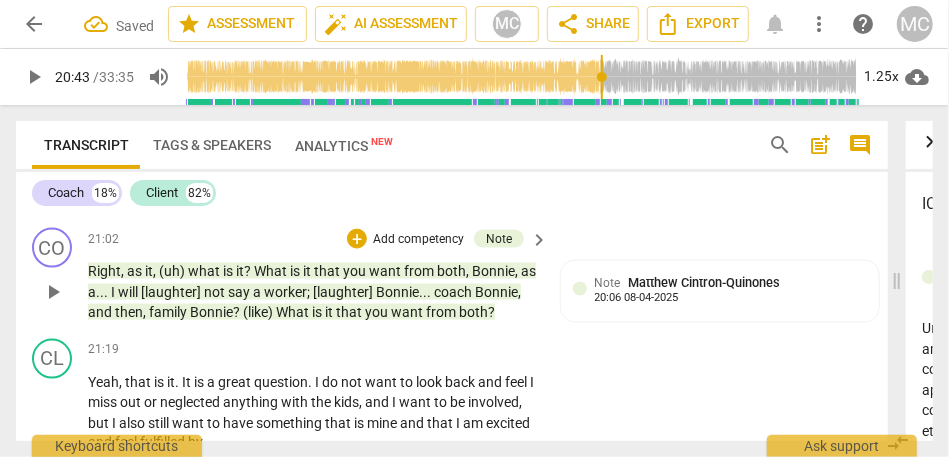 scroll, scrollTop: 6778, scrollLeft: 0, axis: vertical 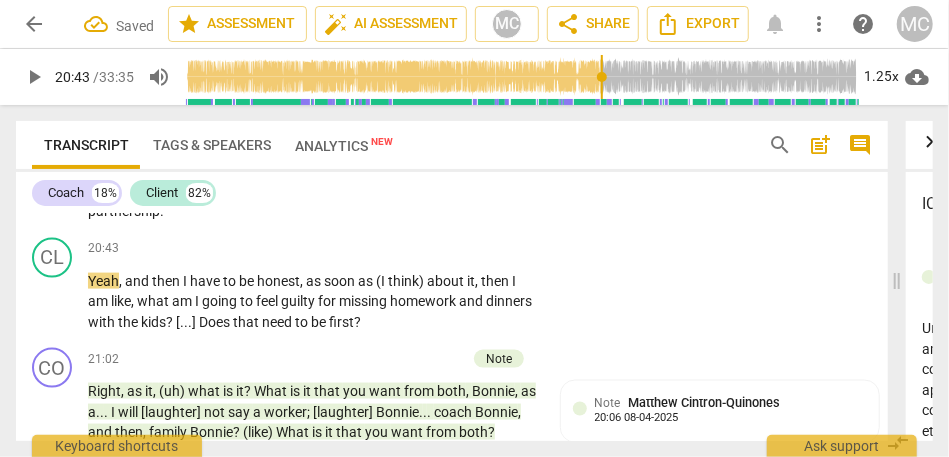 click on "partnership" at bounding box center (124, 211) 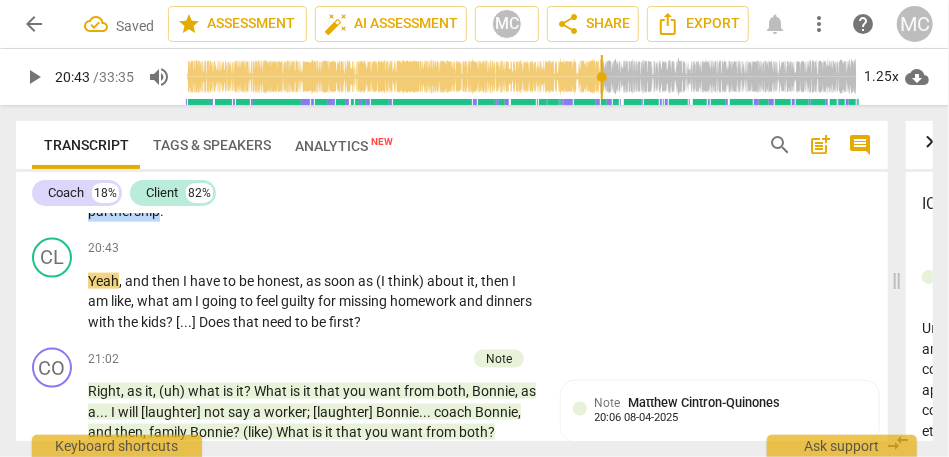 click on "partnership" at bounding box center (124, 211) 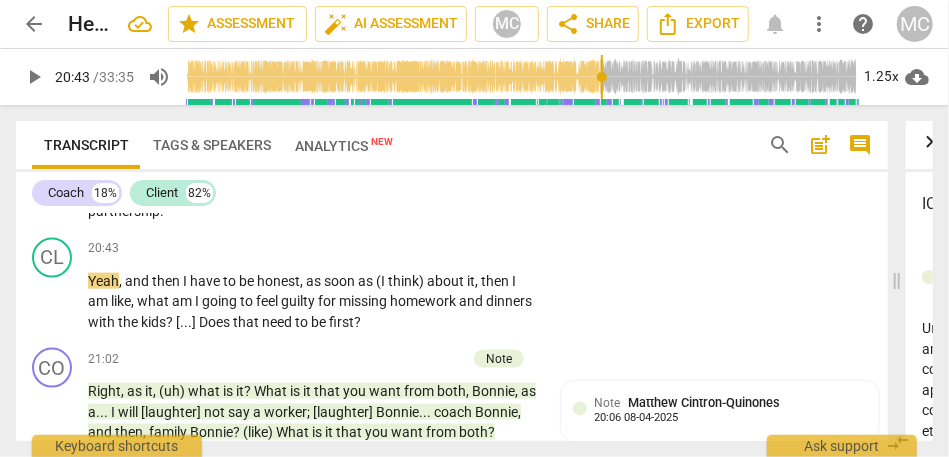 click on "partnership" at bounding box center (124, 211) 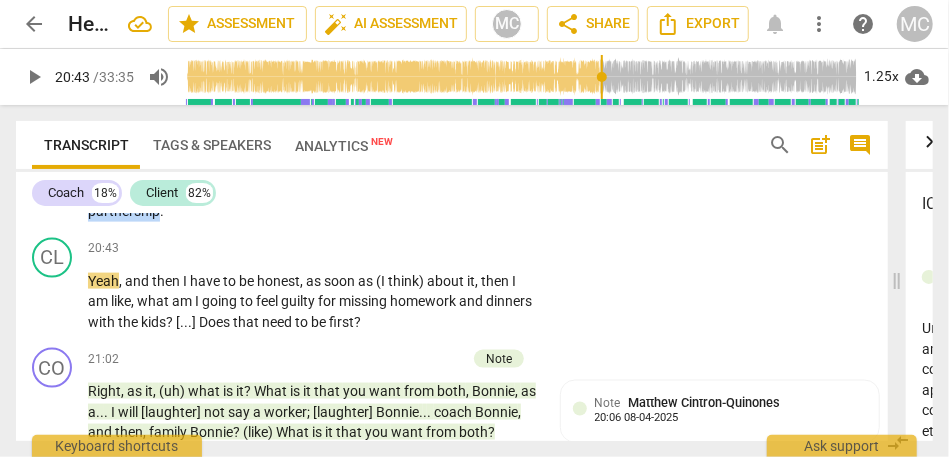 click on "partnership" at bounding box center [124, 211] 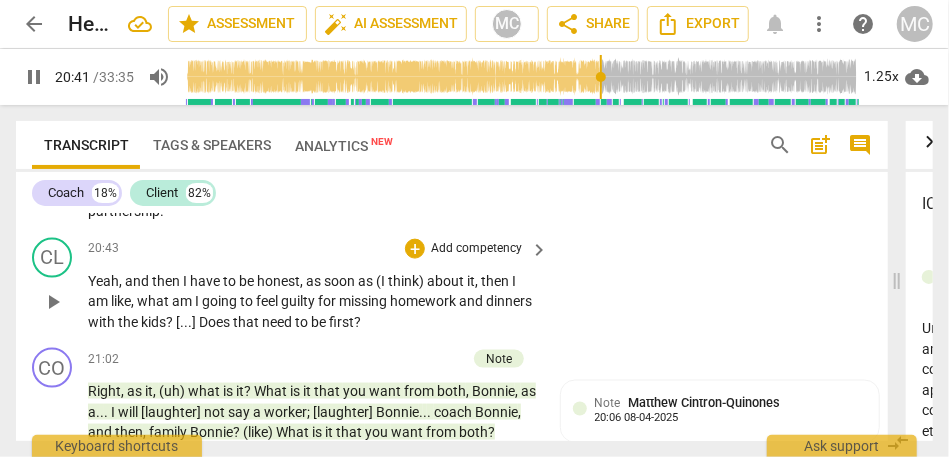 type on "1241" 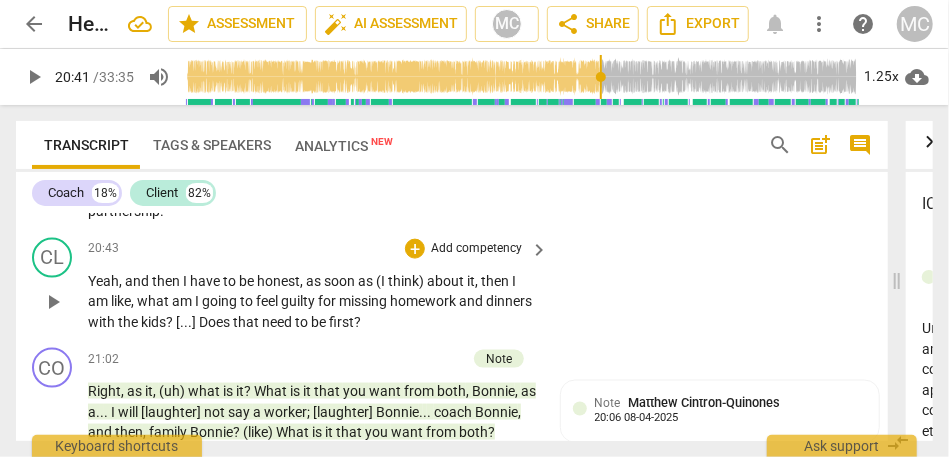 click on "Yeah ,   and   then   I   have   to   be   honest ,   as   soon   as   (I   think)   about   it ,   then   I   am   like ,   what   am   I   going   to   feel   guilty   for   missing   homework   and   dinners   with   the   kids ?   [ . . . ]   Does   that   need   to   be   first ?" at bounding box center (313, 302) 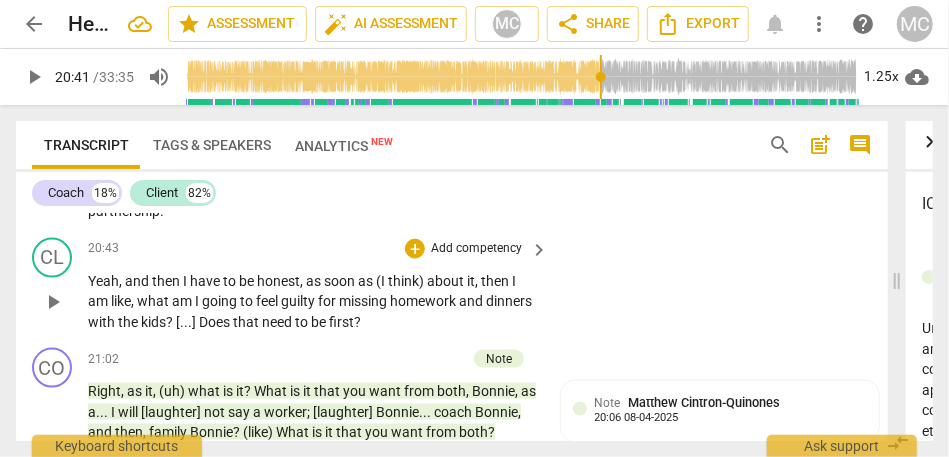 type 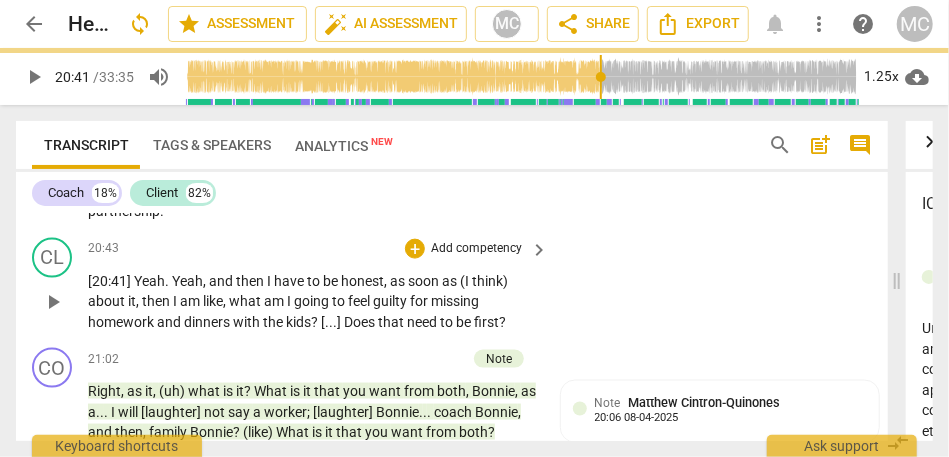 click on "20:43 + Add competency keyboard_arrow_right" at bounding box center [319, 249] 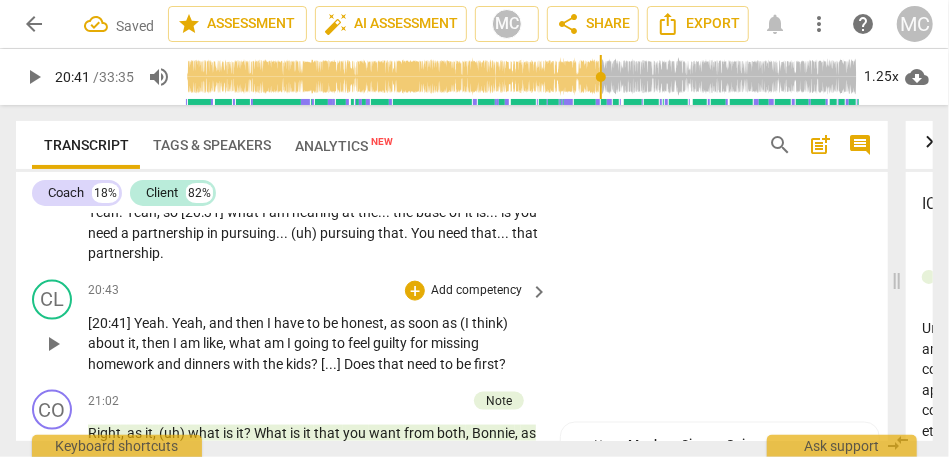 scroll, scrollTop: 6736, scrollLeft: 0, axis: vertical 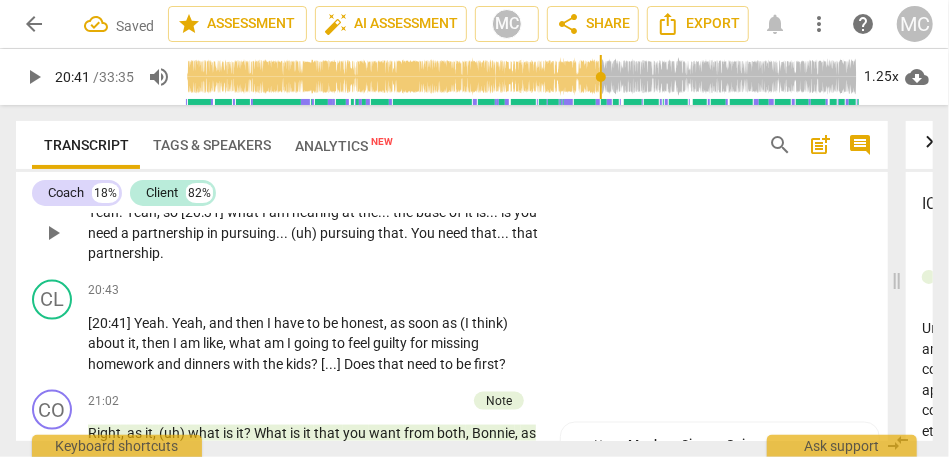 click on "Add competency" at bounding box center [476, 181] 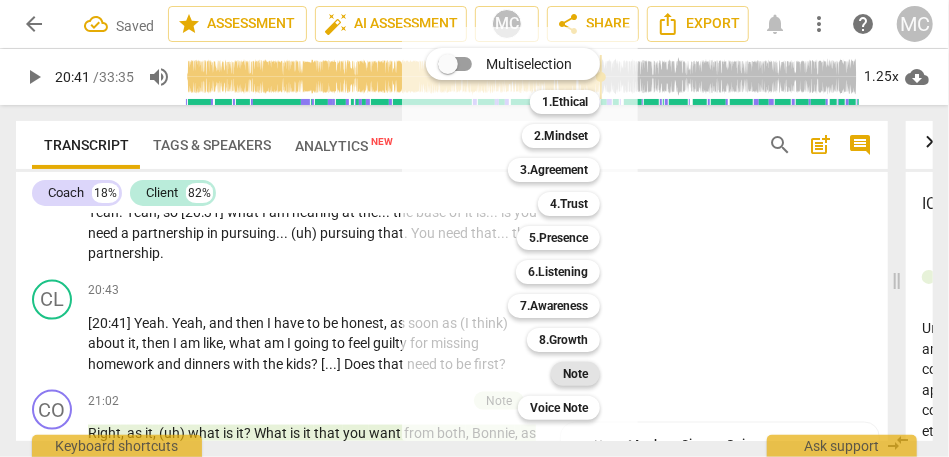 click on "Note" at bounding box center [575, 374] 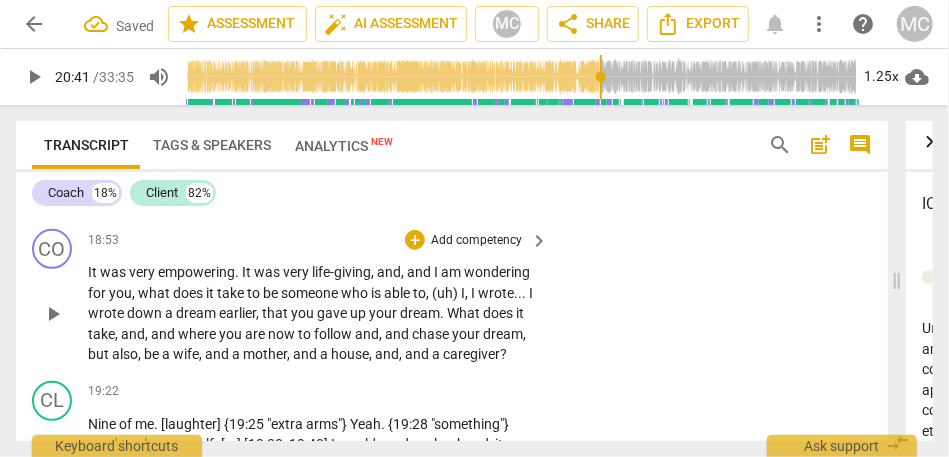 scroll, scrollTop: 6244, scrollLeft: 0, axis: vertical 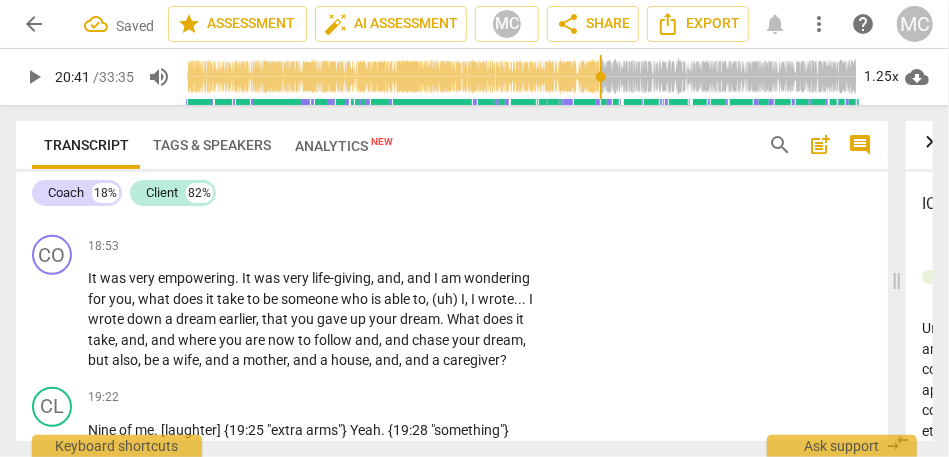 click on "Yes" at bounding box center [167, 190] 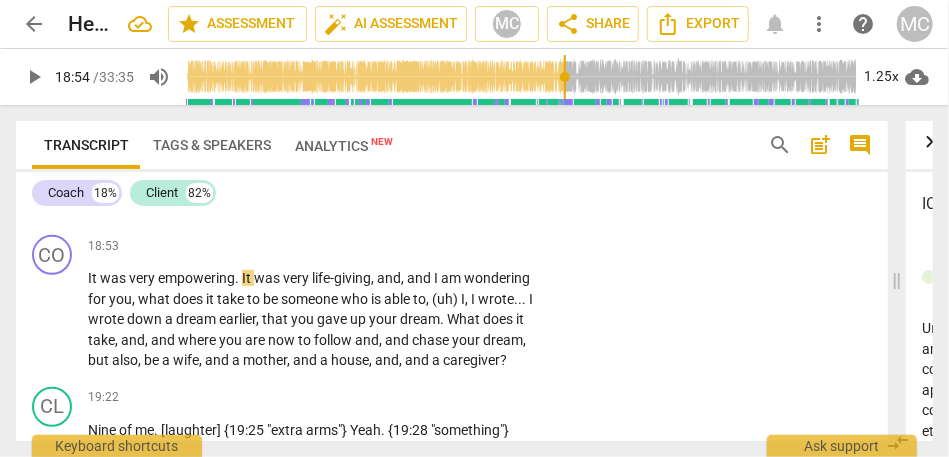 click on "Yes" at bounding box center [167, 190] 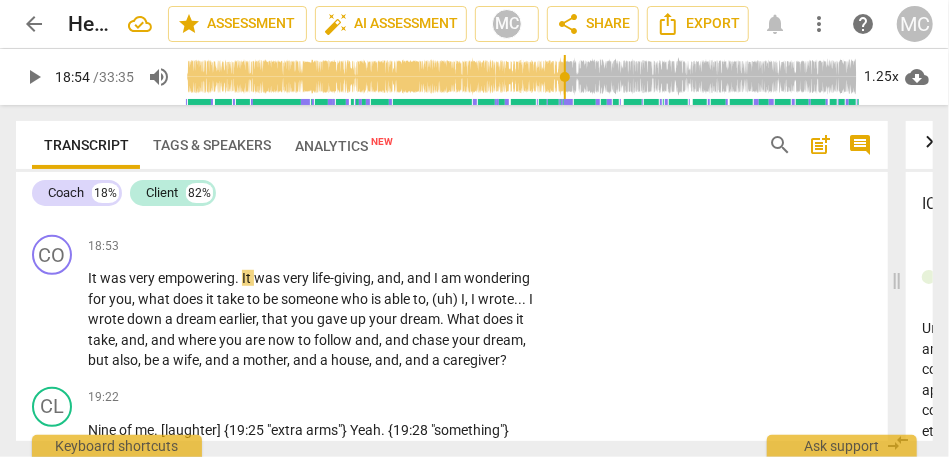click on "Yes" at bounding box center [167, 190] 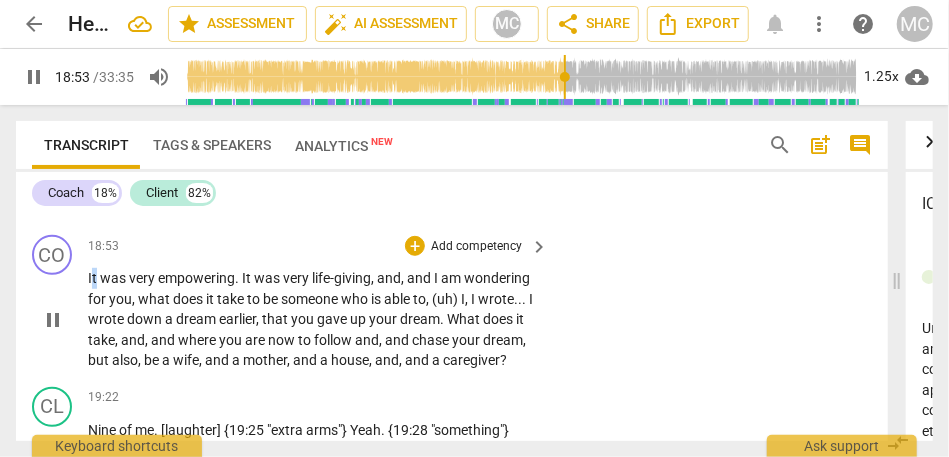 click on "It" at bounding box center [94, 278] 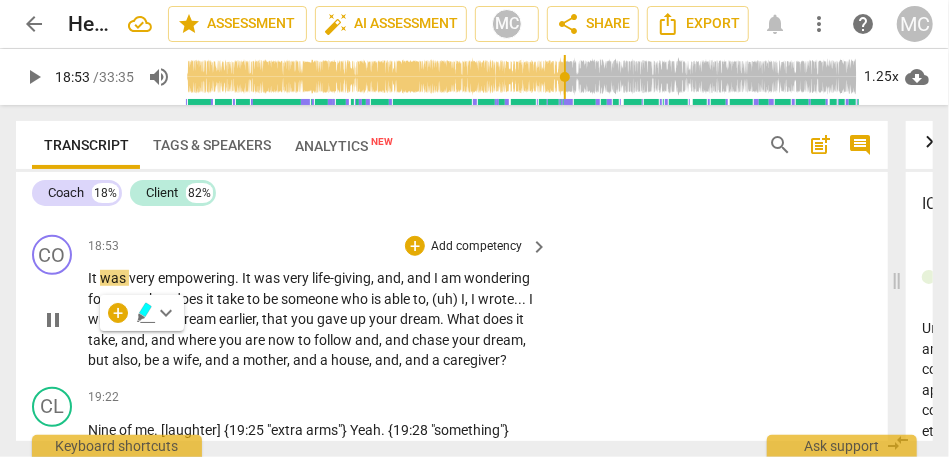 type on "1133" 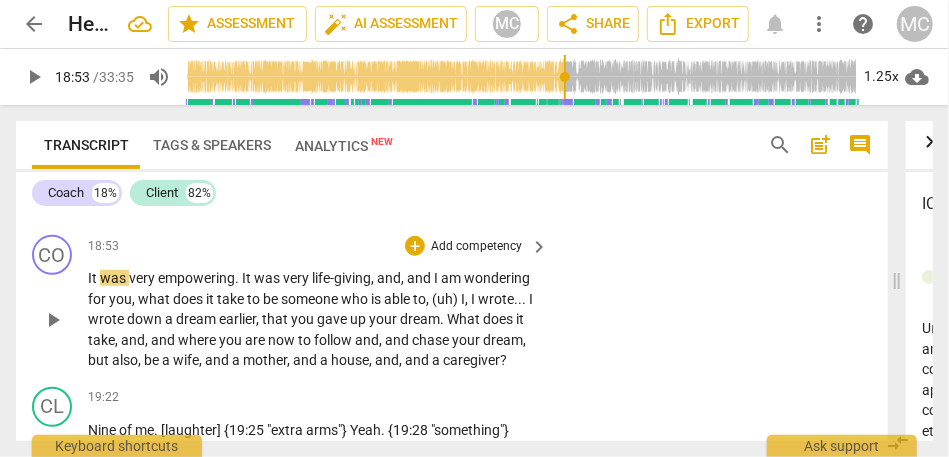 type 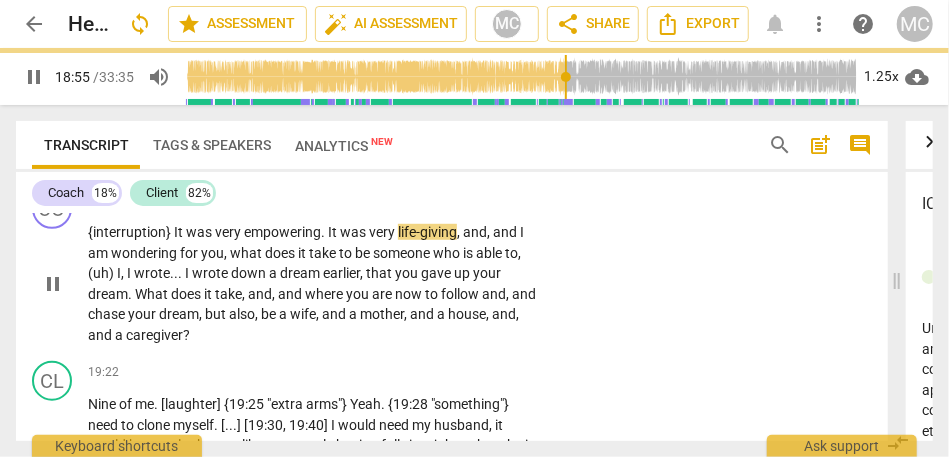 scroll, scrollTop: 6292, scrollLeft: 0, axis: vertical 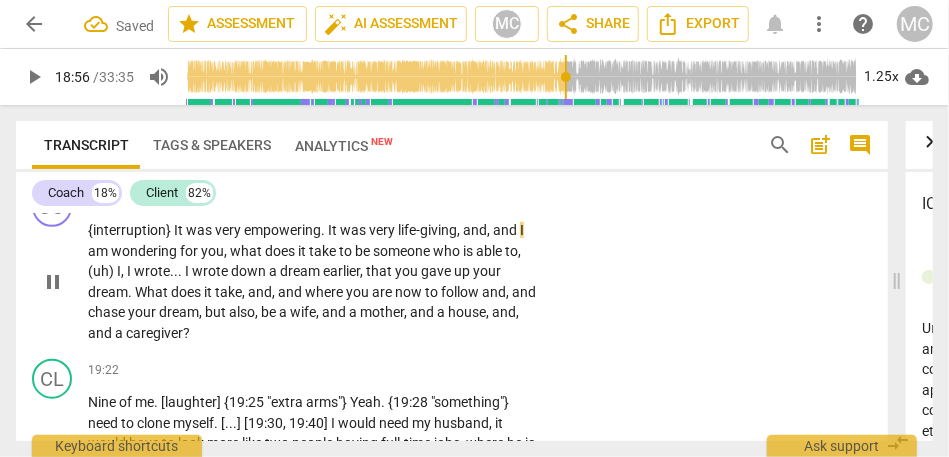 click on "and" at bounding box center (506, 230) 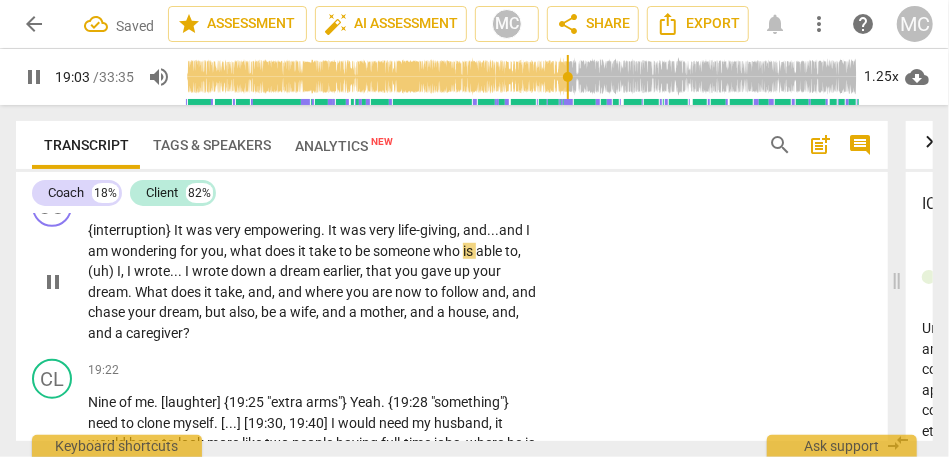 click on "," at bounding box center [519, 251] 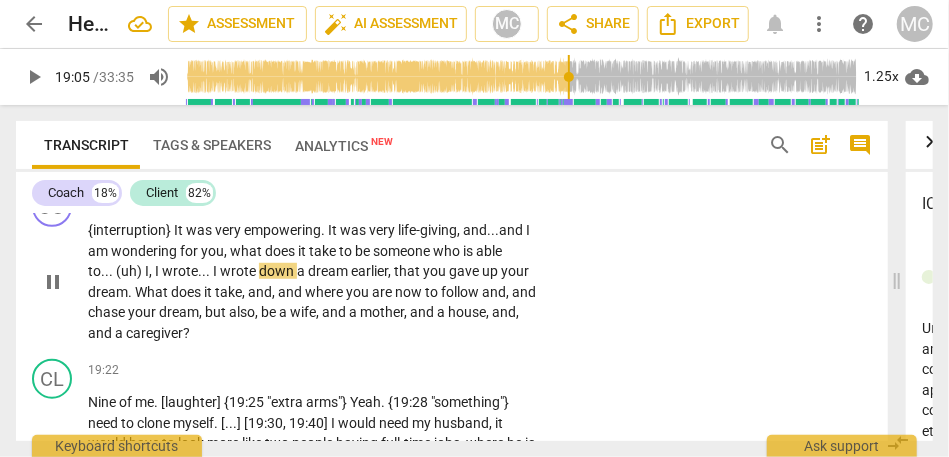 click on "," at bounding box center [152, 271] 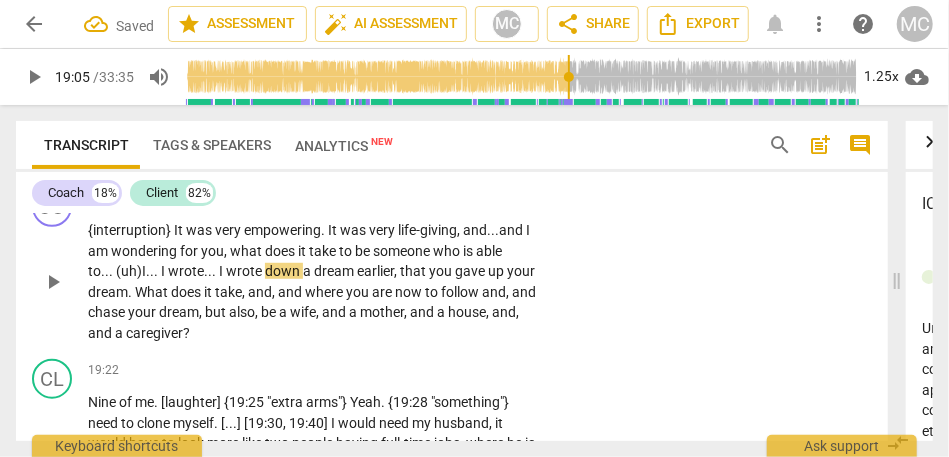 click on "18:53 + Add competency keyboard_arrow_right" at bounding box center (319, 198) 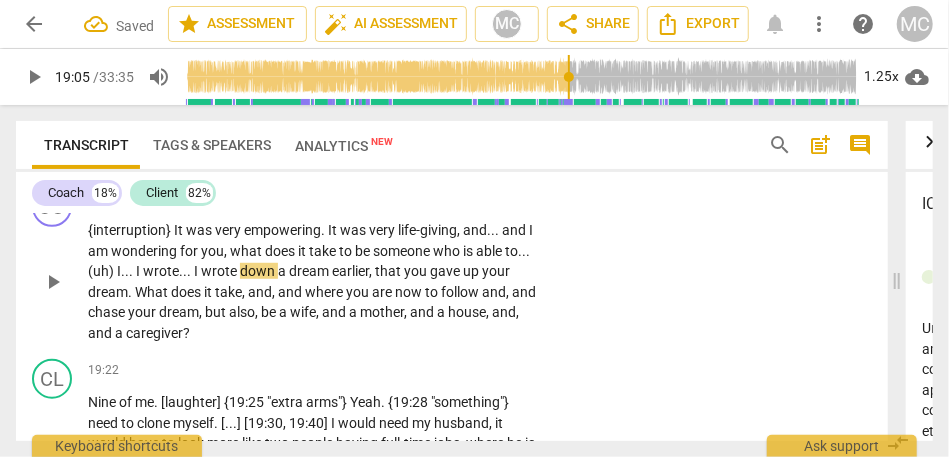 click on "able" at bounding box center [490, 251] 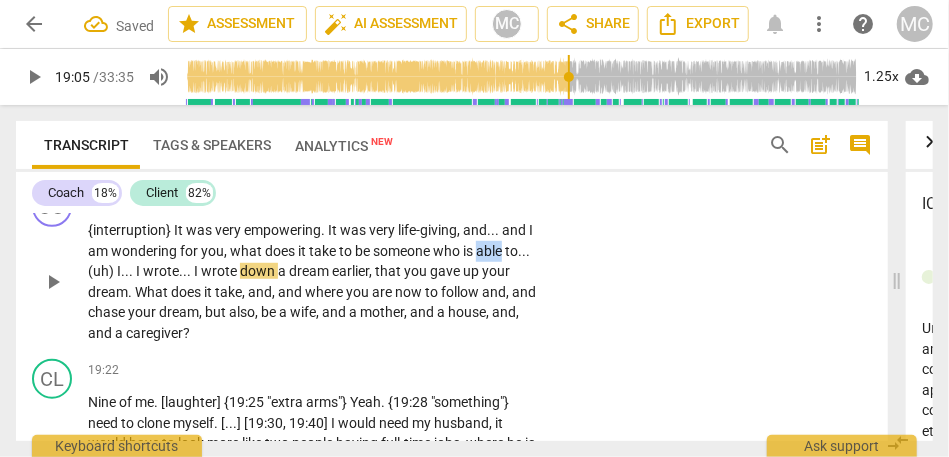 click on "able" at bounding box center [490, 251] 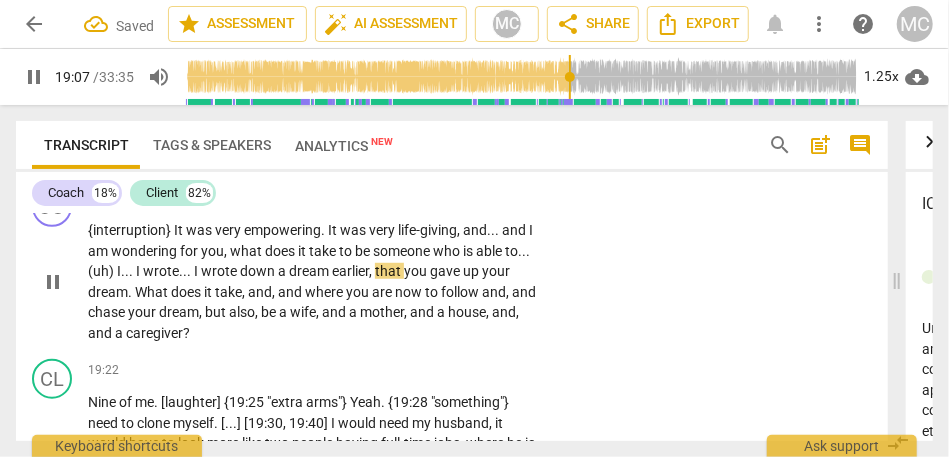 click on "earlier" at bounding box center [350, 271] 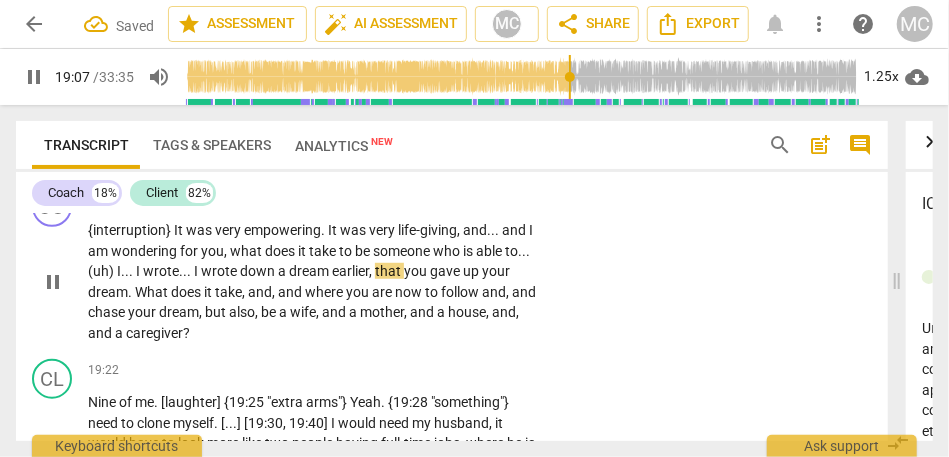 type on "1148" 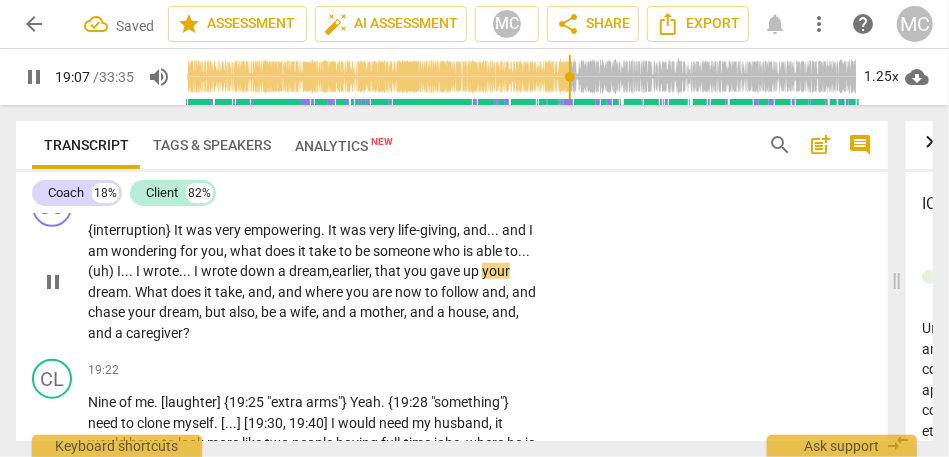 click on "earlier" at bounding box center [350, 271] 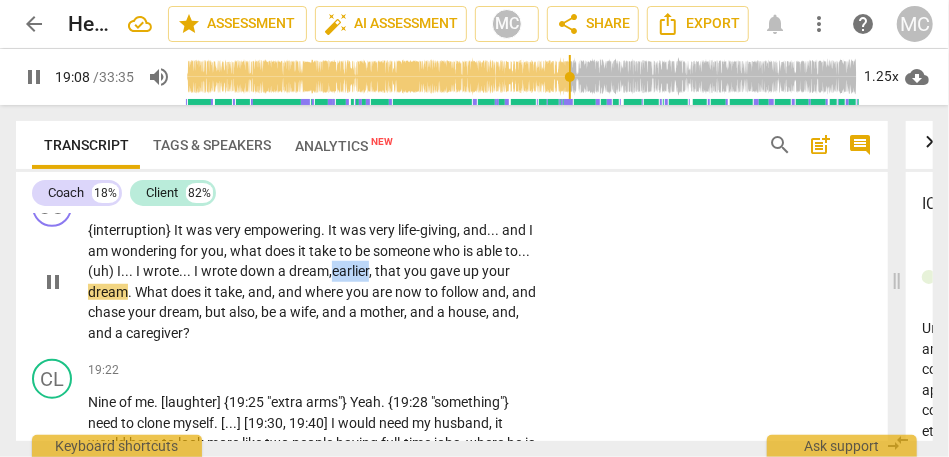 click on "earlier" at bounding box center [350, 271] 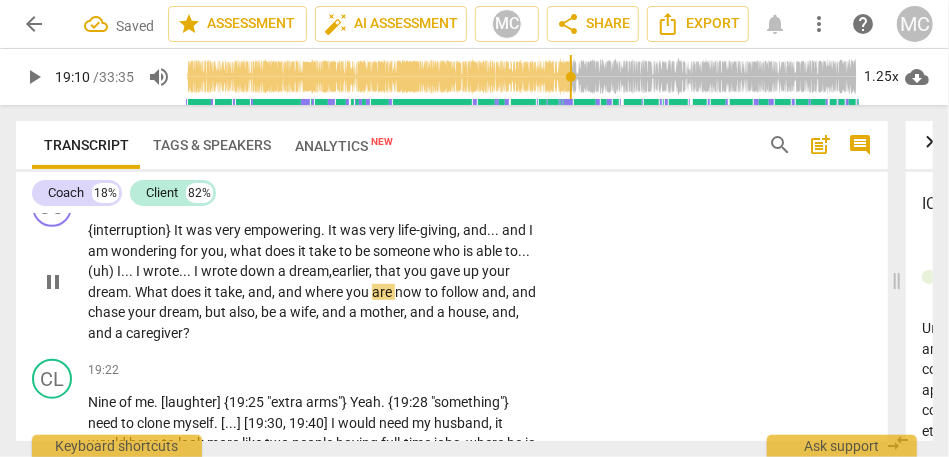 click on "and" at bounding box center [291, 292] 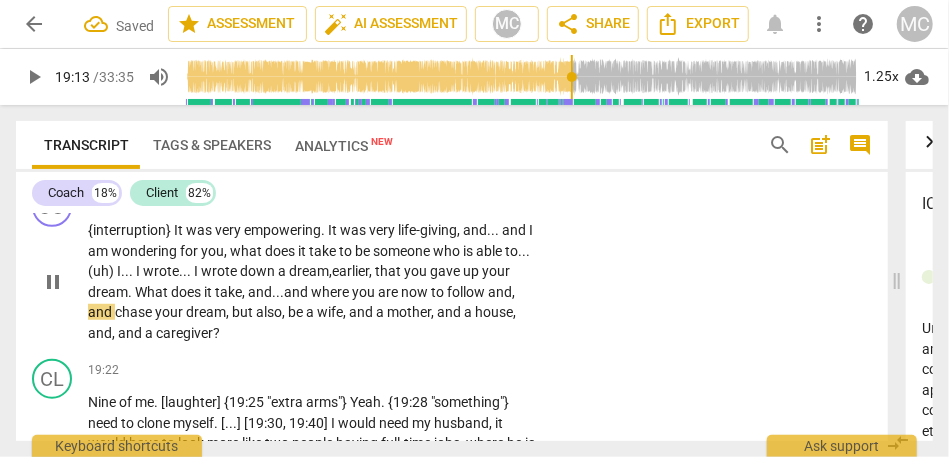 click on "and" at bounding box center (101, 312) 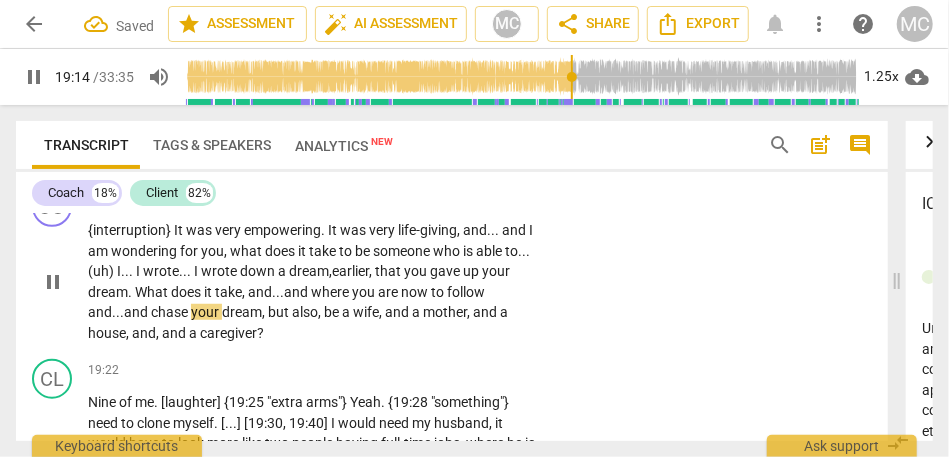 scroll, scrollTop: 6323, scrollLeft: 0, axis: vertical 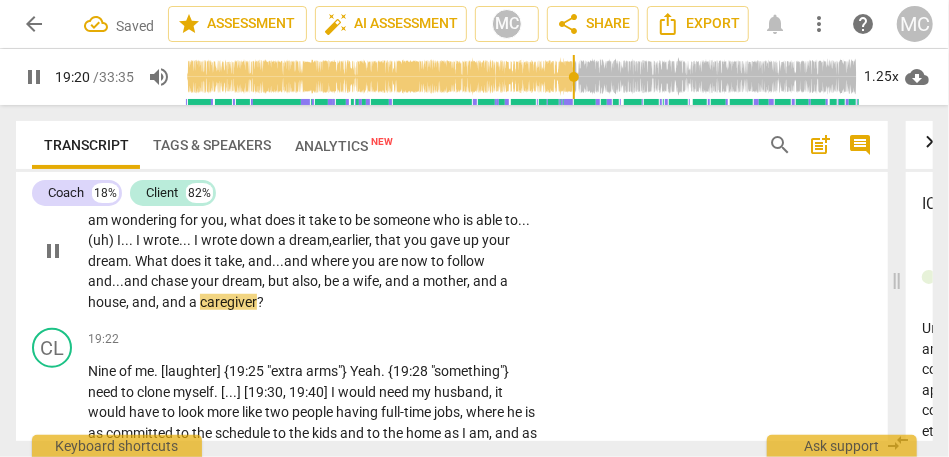 click on "house" at bounding box center (107, 302) 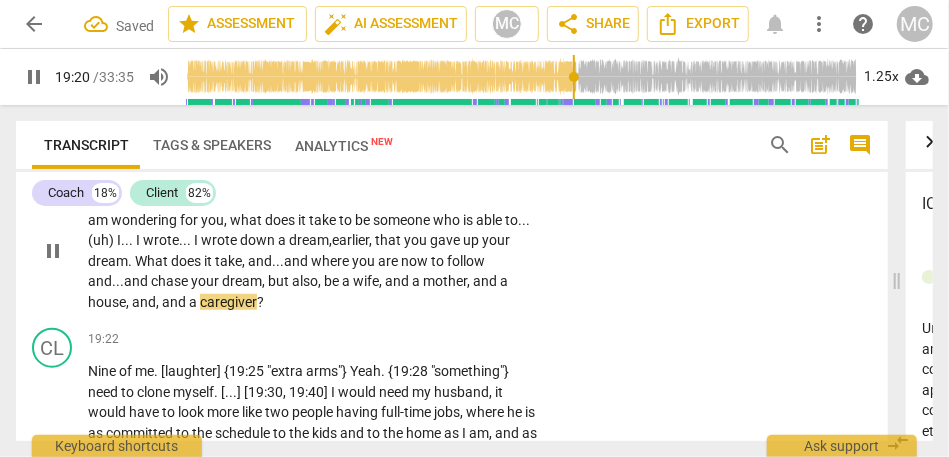 click on "house" at bounding box center [107, 302] 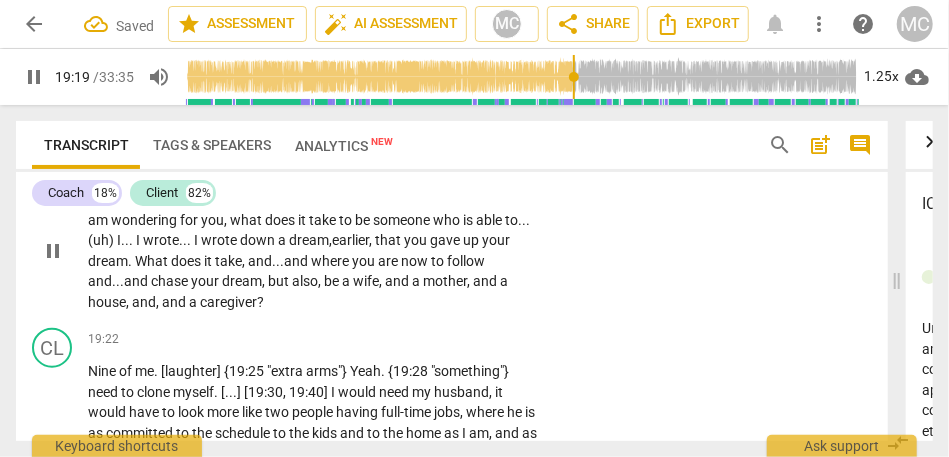 click on "," at bounding box center [129, 302] 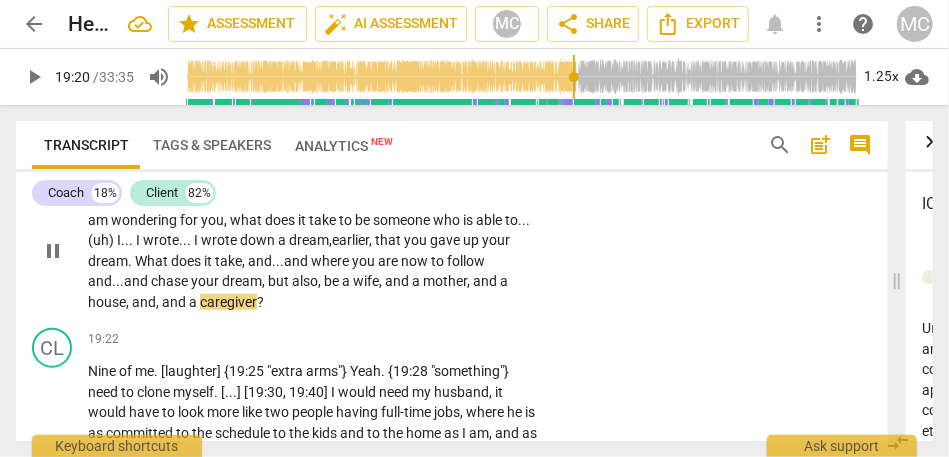 click on "and" at bounding box center (175, 302) 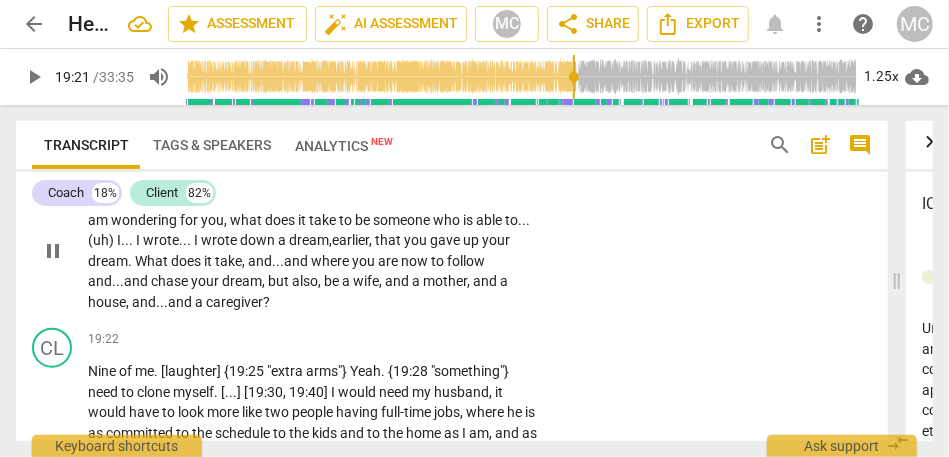 click on "18:53 + Add competency keyboard_arrow_right {interruption}   It   was   very   empowering .   It   was   very   life-giving ,   and . . .   and   I   am   wondering   for   you ,   what   does   it   take   to   be   someone   who   is   able   to . . .   (uh)   I . . .   I   wrote . . .   I   wrote   down   a   dream,  earlier ,   that   you   gave   up   your   dream .   What   does   it   take ,   and...  and   where   you   are   now   to   follow   and...  and   chase   your   dream ,   but   also ,   be   a   wife ,   and   a   mother ,   and   a   house ,   and...  and   a   caregiver ?" at bounding box center [319, 234] 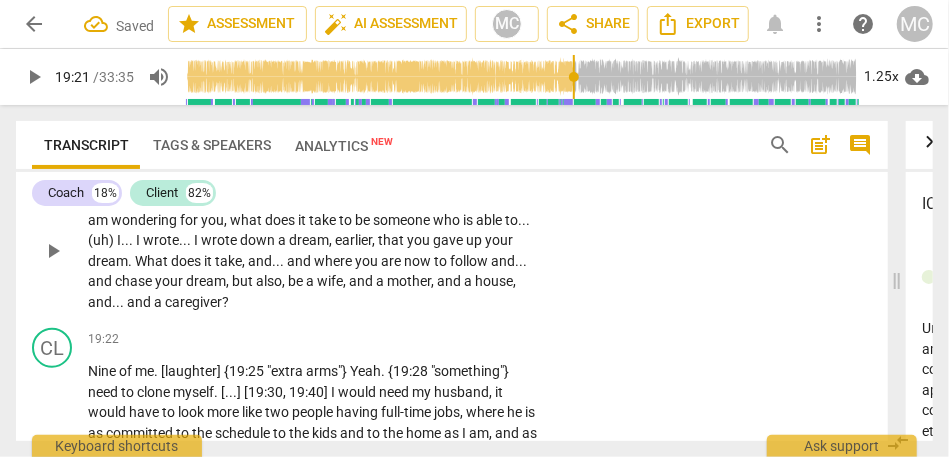 click on "Add competency" at bounding box center (476, 168) 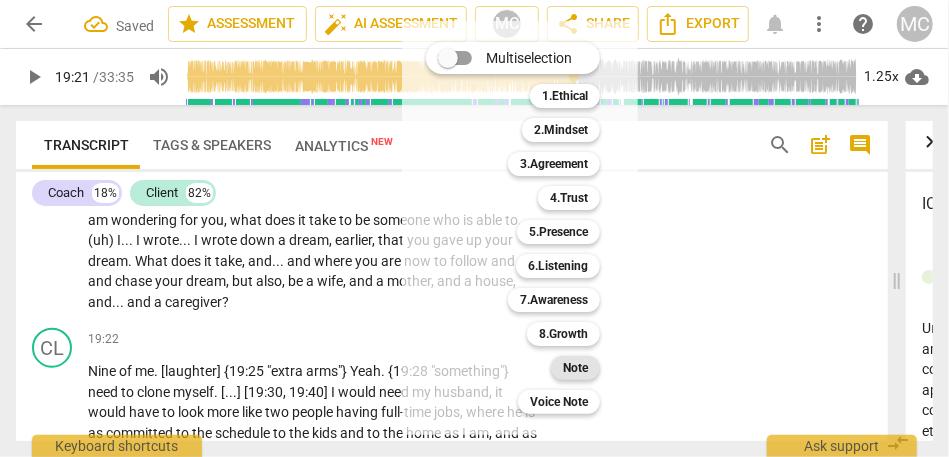 click on "Note" at bounding box center [575, 368] 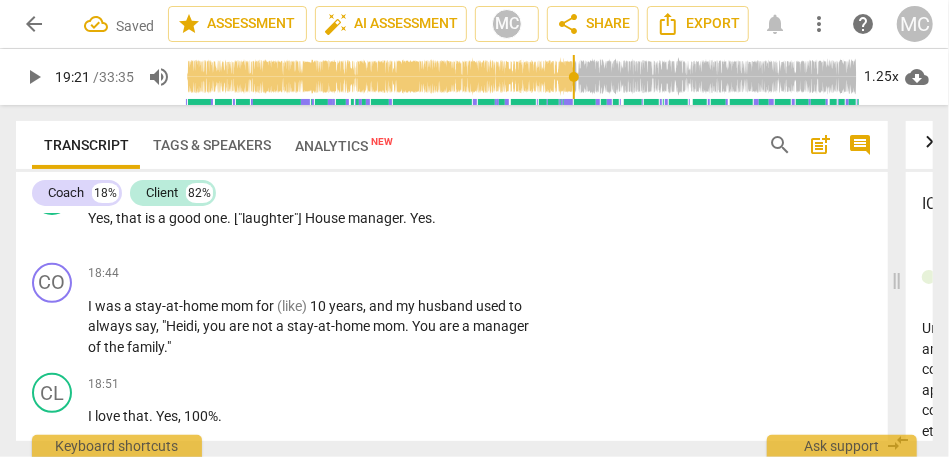 scroll, scrollTop: 6014, scrollLeft: 0, axis: vertical 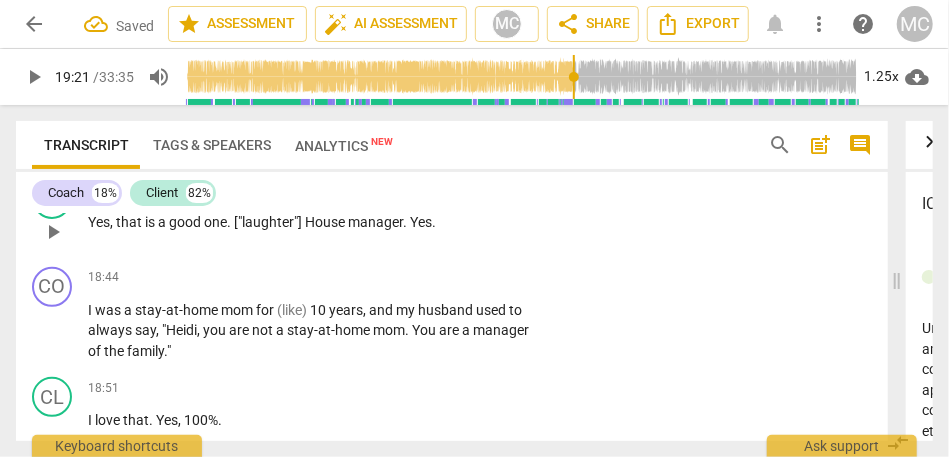 click on "Yes ,   that   is   a   good   one .   ["laughter"]   House   manager .   Yes ." at bounding box center (313, 222) 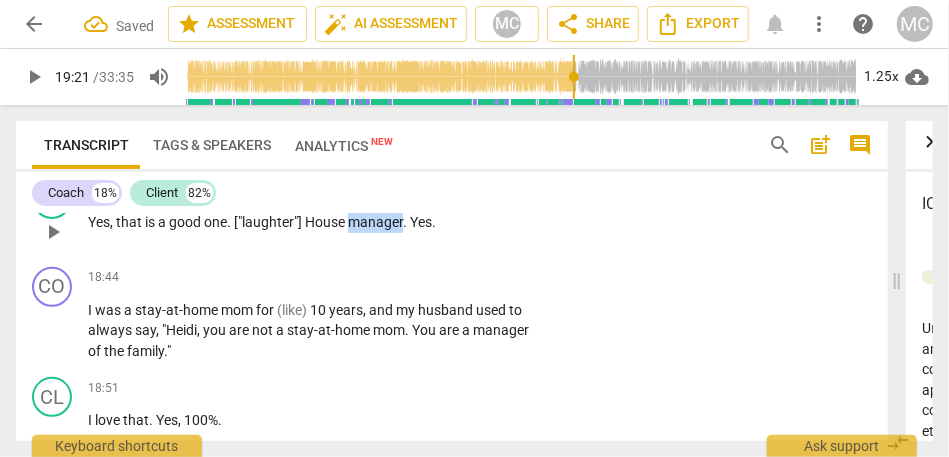 click on "Yes ,   that   is   a   good   one .   ["laughter"]   House   manager .   Yes ." at bounding box center (313, 222) 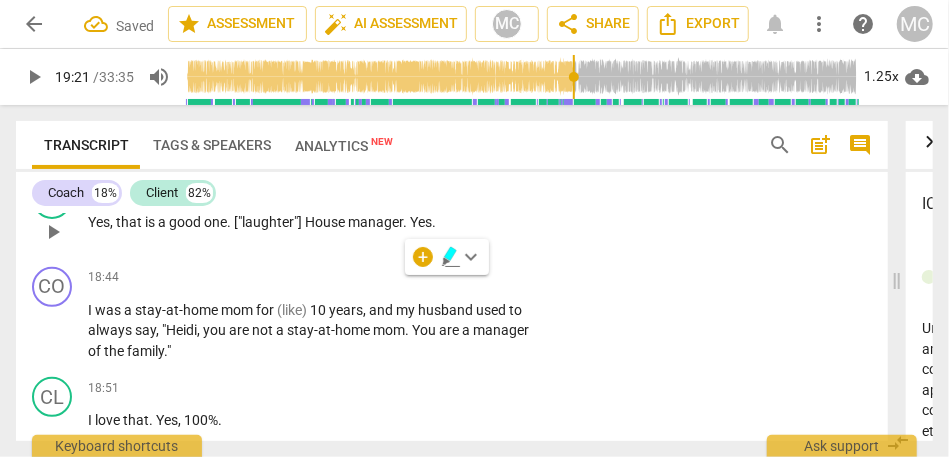 click on "manager" at bounding box center [375, 222] 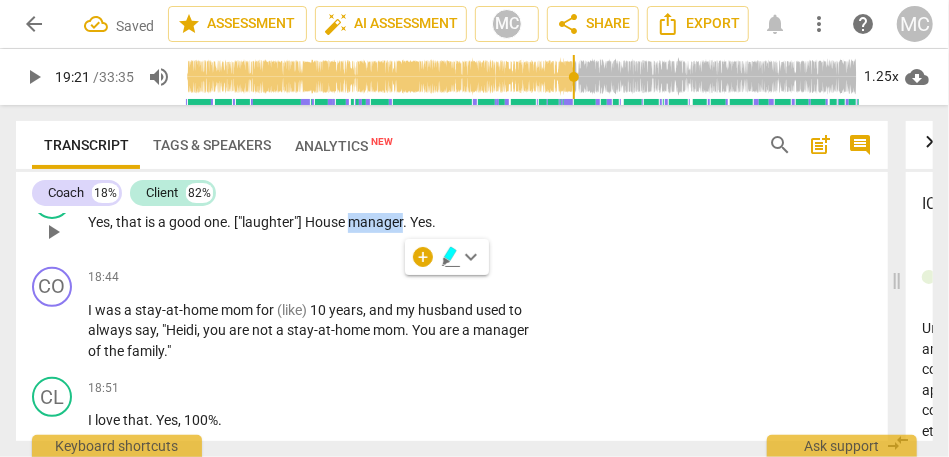 click on "manager" at bounding box center [375, 222] 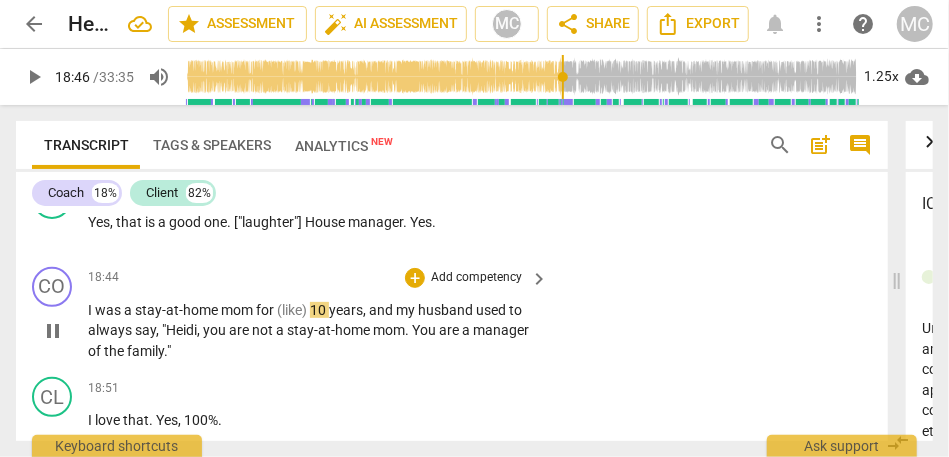 type on "1126" 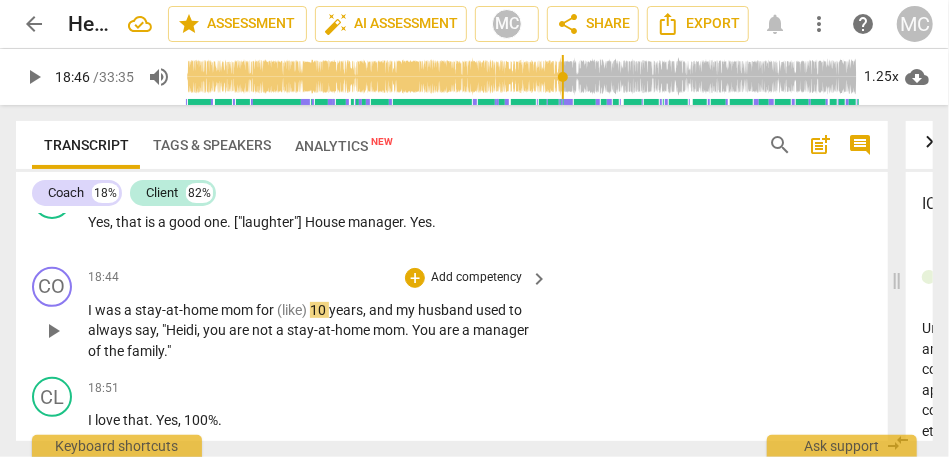 click on "I" at bounding box center [91, 310] 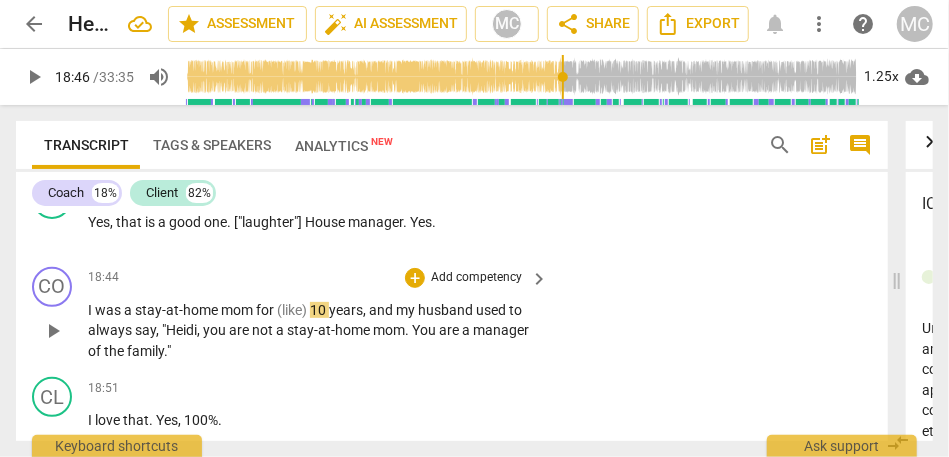 type 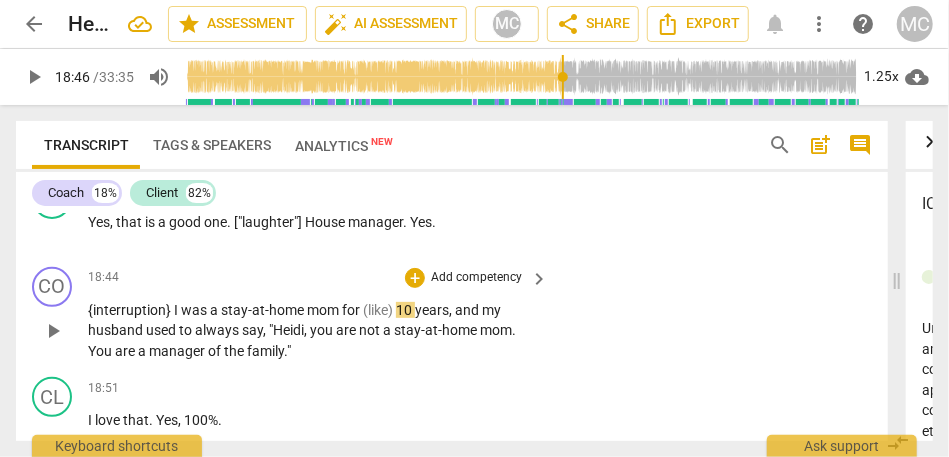 click on "{interruption} I" at bounding box center (134, 310) 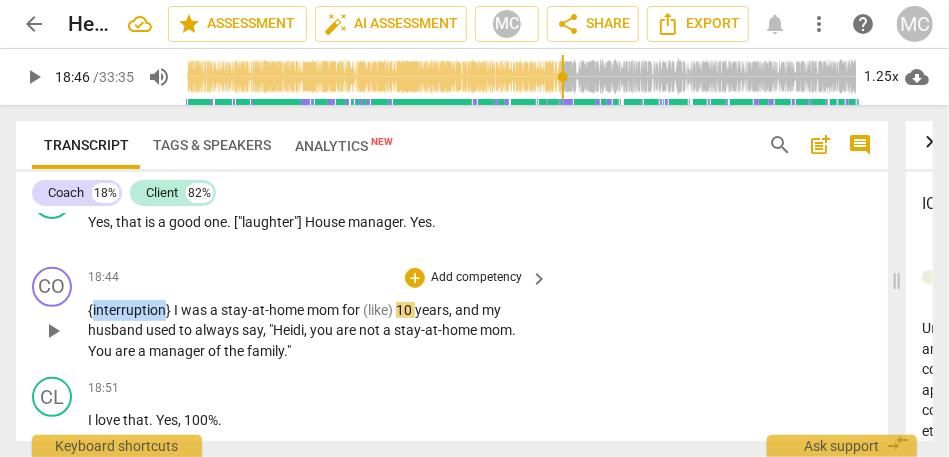 click on "{interruption} I" at bounding box center [134, 310] 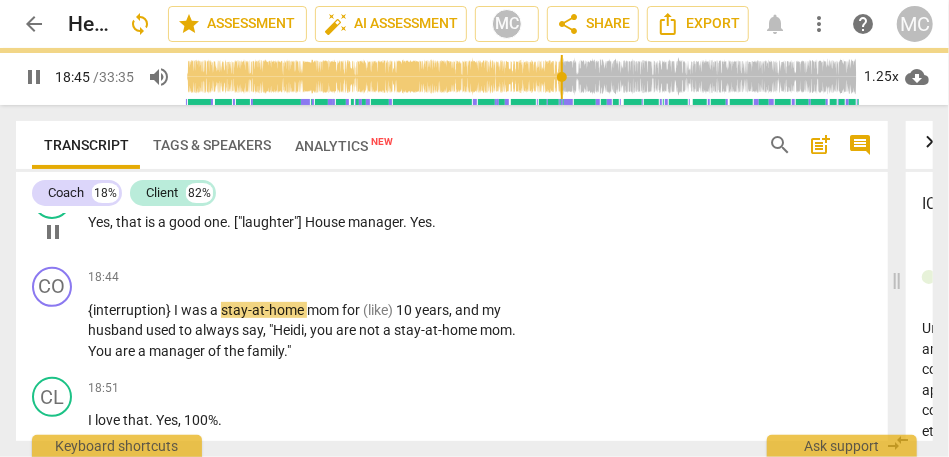 click on "." at bounding box center (406, 222) 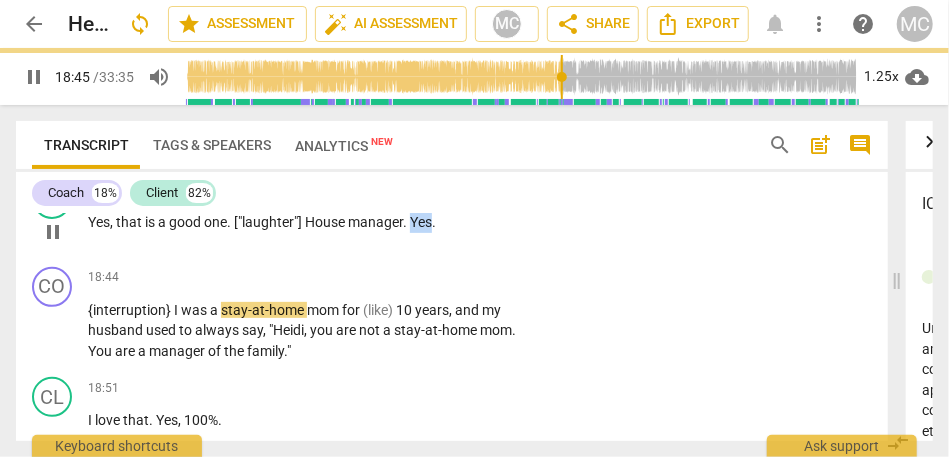 click on "." at bounding box center [406, 222] 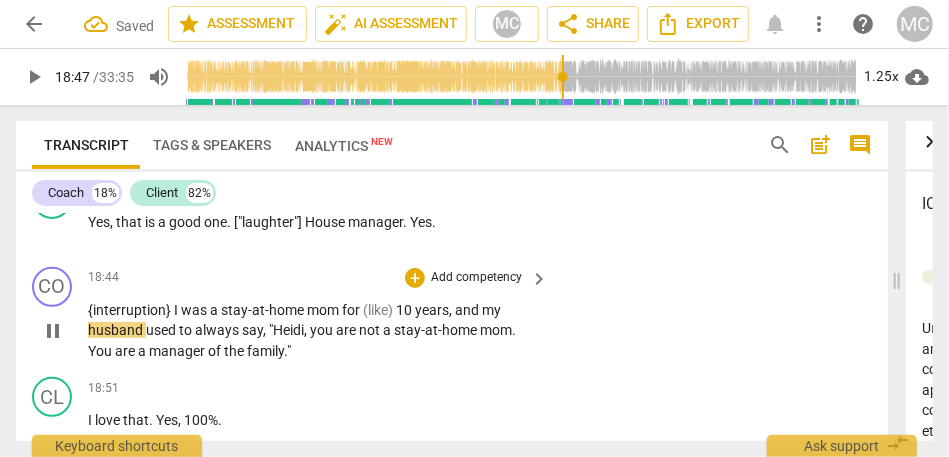 click on "stay-at-home" at bounding box center [264, 310] 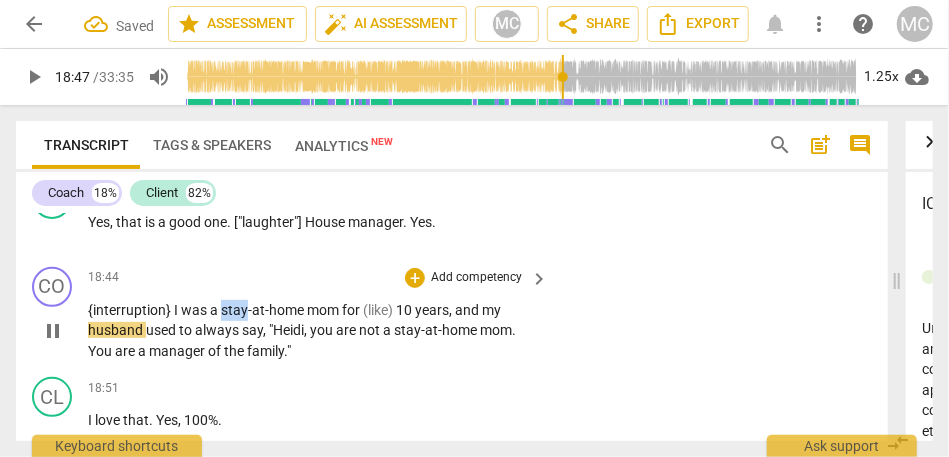 click on "stay-at-home" at bounding box center [264, 310] 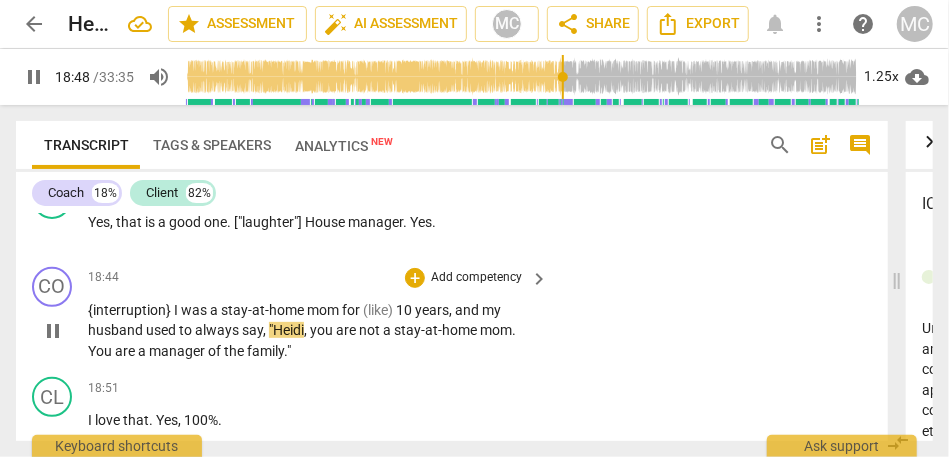 click on ""Heidi" at bounding box center [286, 330] 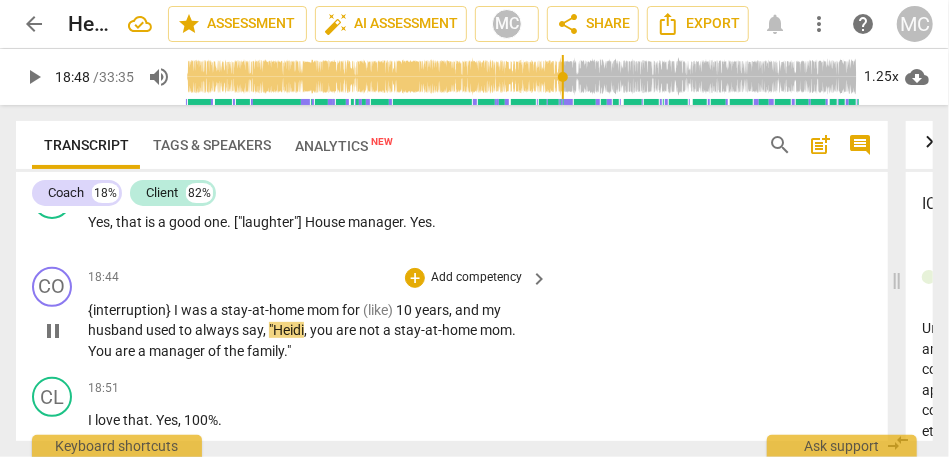 type on "1128" 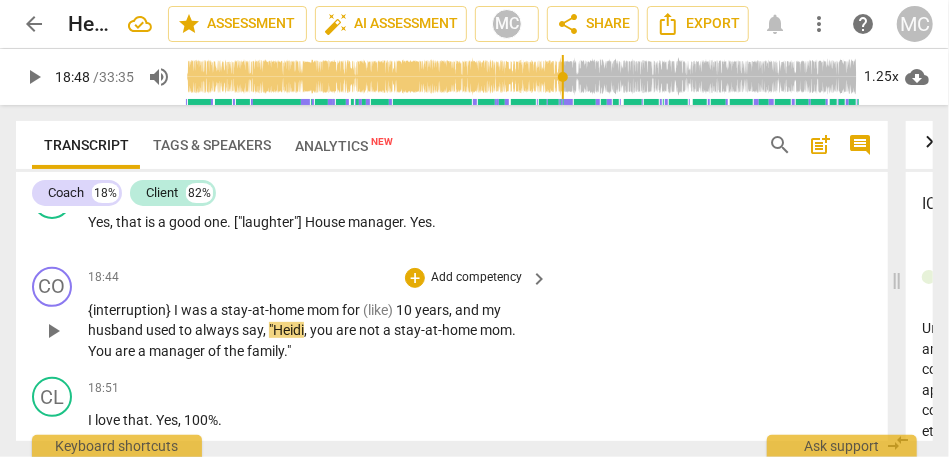 type 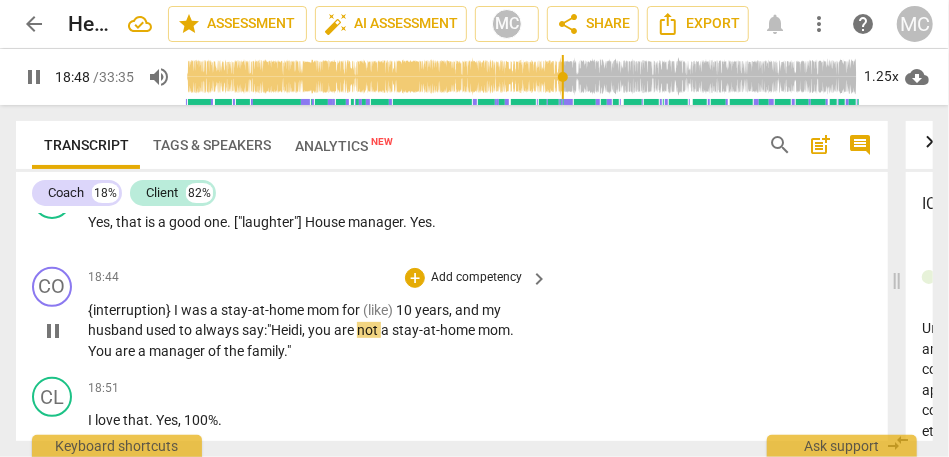 click on "," at bounding box center (305, 330) 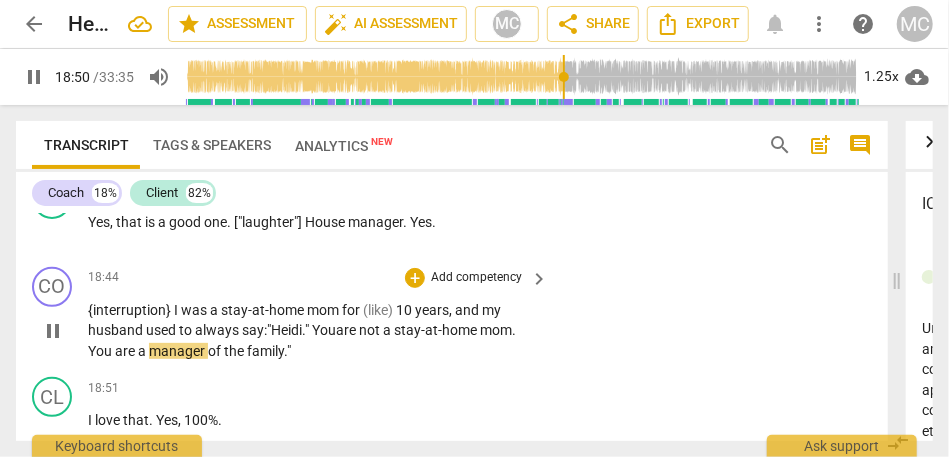 click at bounding box center [310, 330] 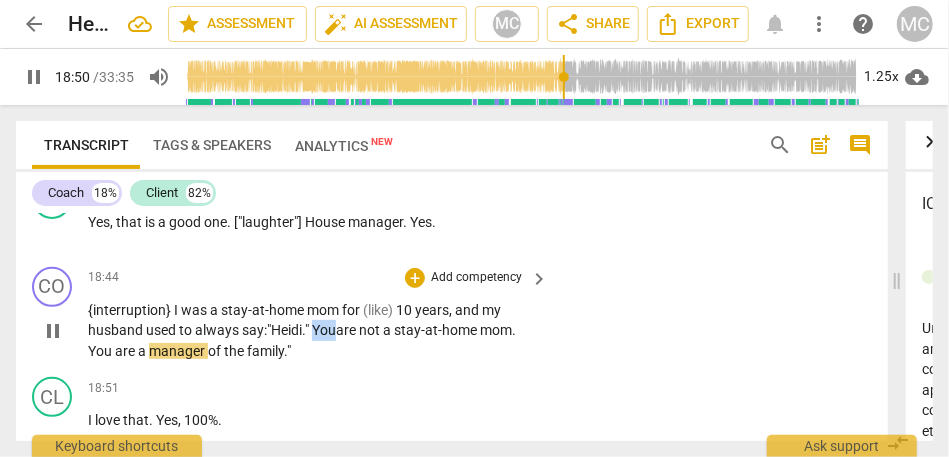 click at bounding box center (310, 330) 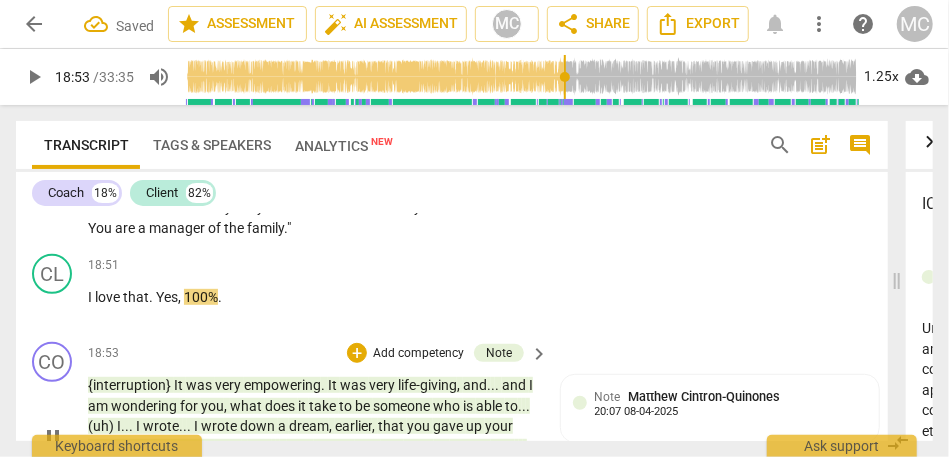 scroll, scrollTop: 6123, scrollLeft: 0, axis: vertical 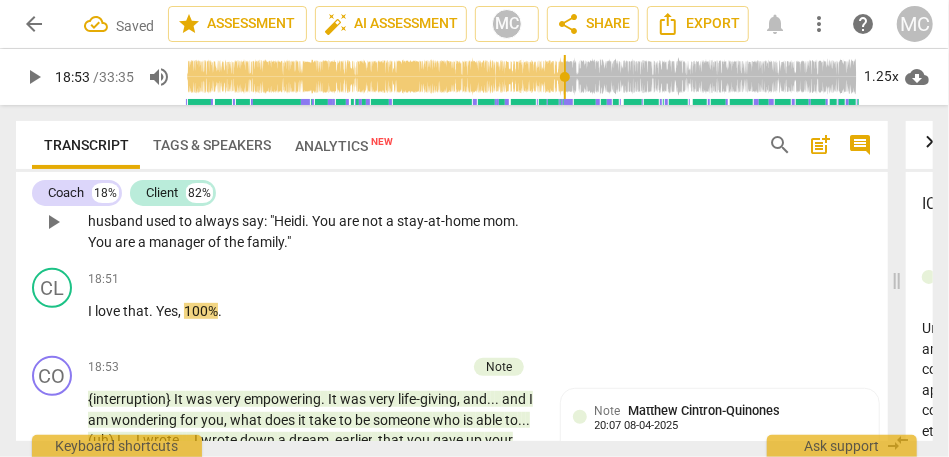 click on "Add competency" at bounding box center (476, 169) 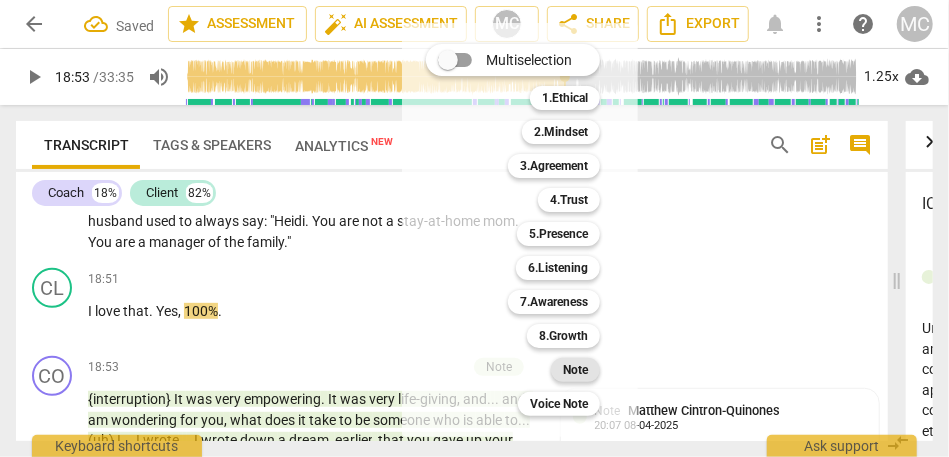 click on "Note" at bounding box center [575, 370] 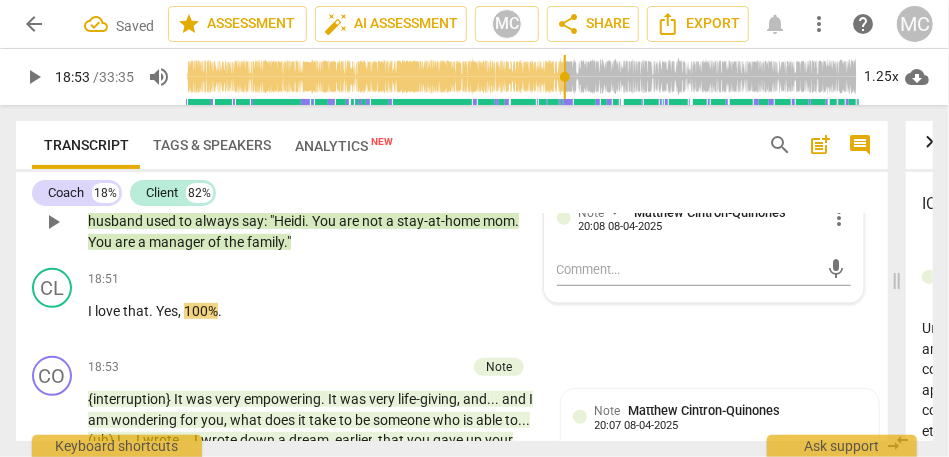 click on "family" at bounding box center (265, 242) 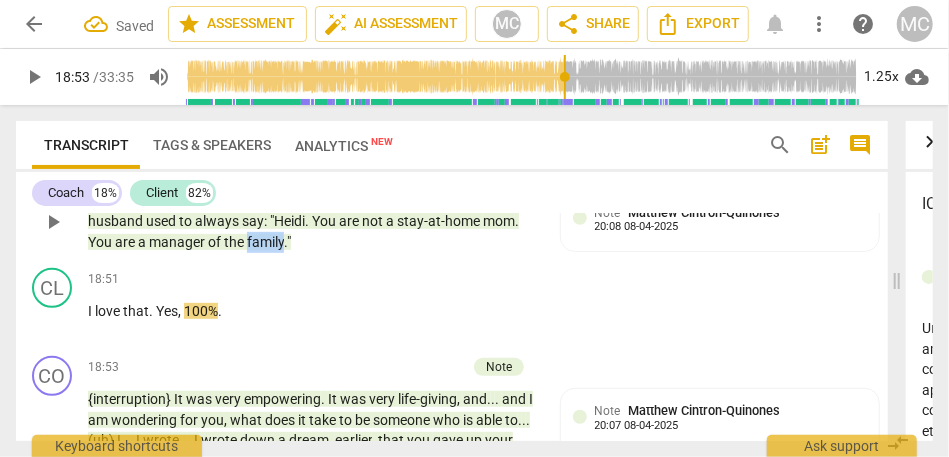 click on "family" at bounding box center (265, 242) 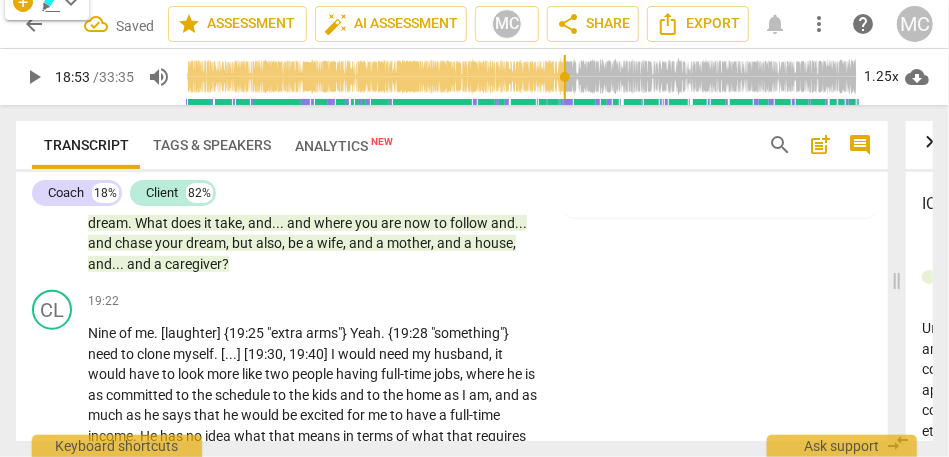 click on "19:22 + Add competency keyboard_arrow_right Nine   of   me .   [laughter]   {19:25   "extra   arms"}   Yeah .   {19:28   "something"}   need   to   clone   myself .   [ . . . ]   [19:30 ,   19:40]   I   would   need   my   husband ,   it   would   have   to   look   more   like   two   people   having   full-time   jobs ,   where   he   is   as   committed   to   the   schedule   to   the   kids   and   to   the   home   as   I   am ,   and   as   much   as   he   says   that   he   would   be   excited   for   me   to   have   a   full-time   income .   He   has   no   idea   what   that   means   in   terms   of   what   that   requires   of   him   to   do .   He   thinks   he   does   in   his   head ,   but   he   has   no   clue .   He   does   nothing ,   and   I   mean   he   does   everything .   He   works   so   hard .   He   is   a   great   dad .   I   am   not   trying   to   throw   him   {20:20   "Right ,   yeah"}   under   the   bus .   He   does   not   do   anything   to   keep   the     on" at bounding box center [319, 419] 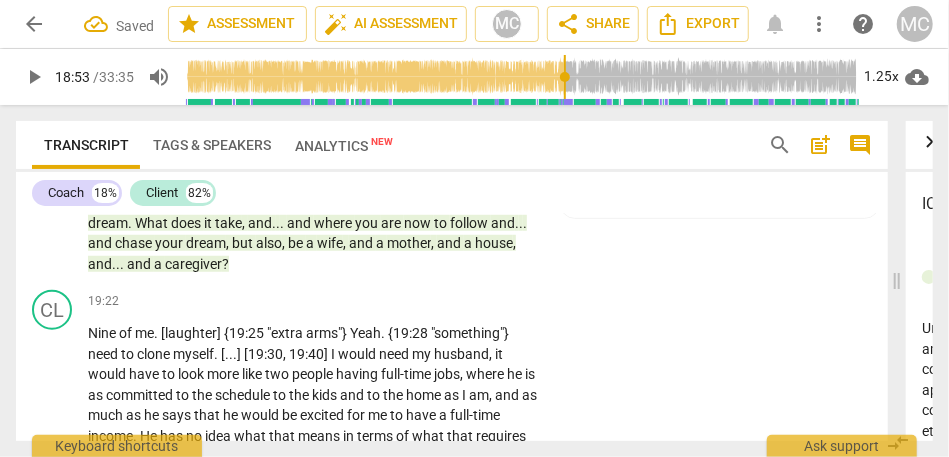type on "1133" 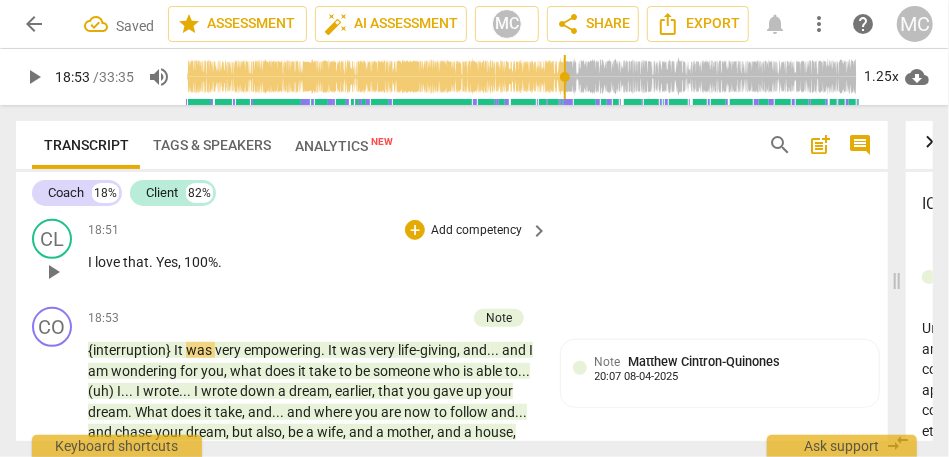 scroll, scrollTop: 6165, scrollLeft: 0, axis: vertical 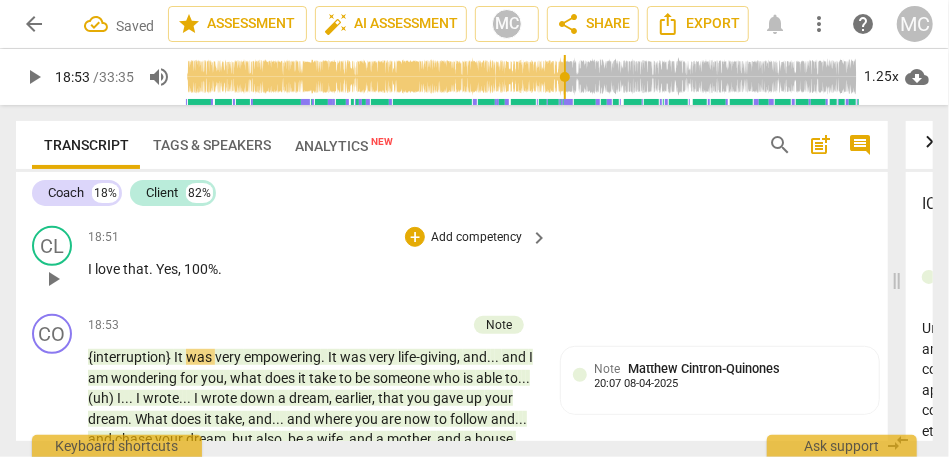 click on "100%" at bounding box center (201, 269) 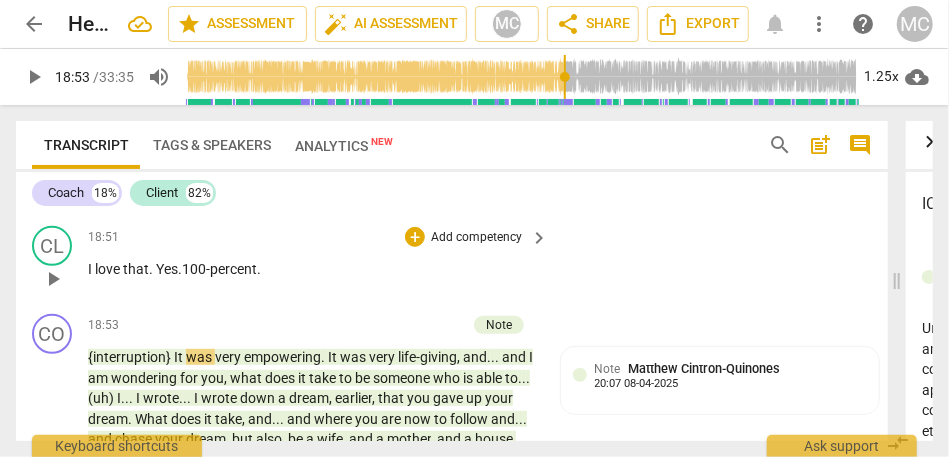 scroll, scrollTop: 6155, scrollLeft: 0, axis: vertical 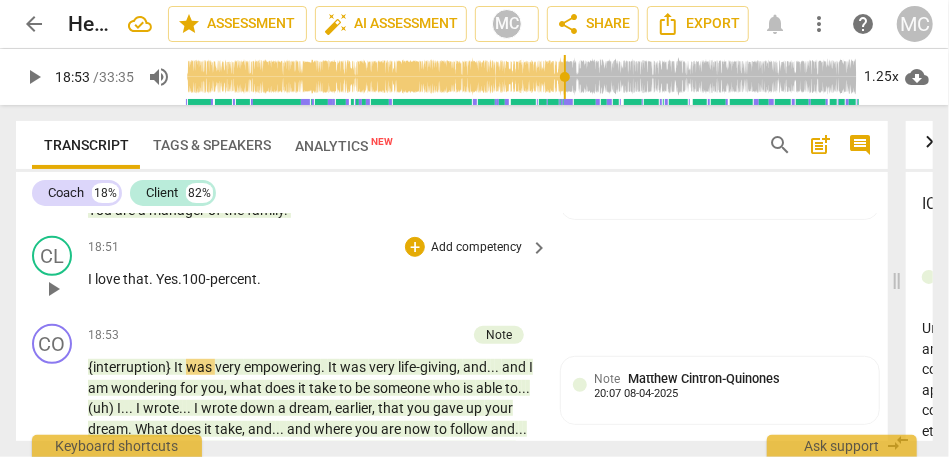 click on "Add competency" at bounding box center (476, 248) 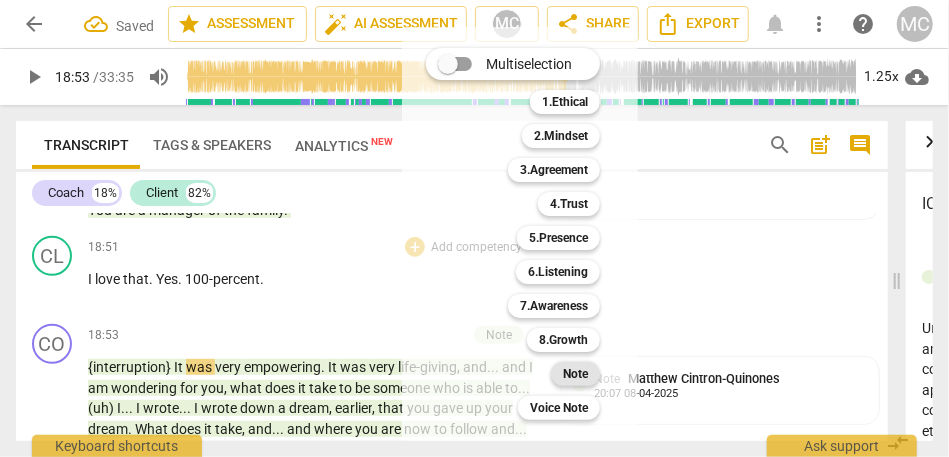 click on "Note" at bounding box center (575, 374) 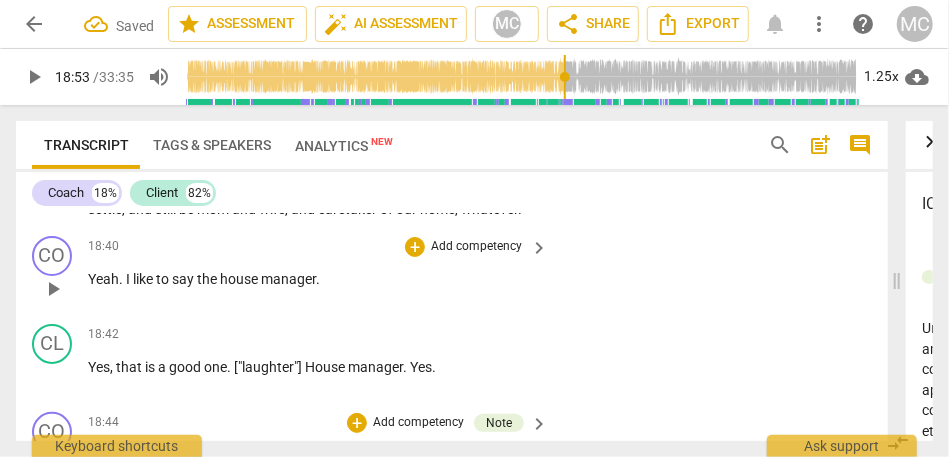 scroll, scrollTop: 5868, scrollLeft: 0, axis: vertical 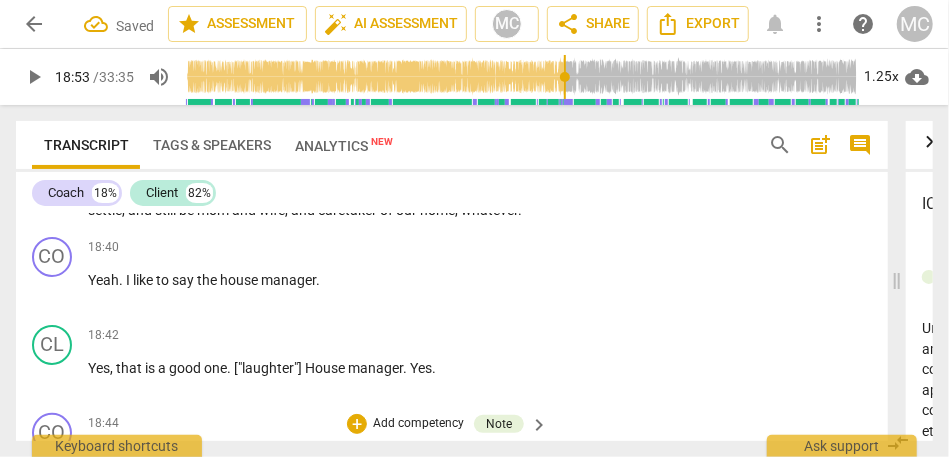 click on "whatever" at bounding box center (489, 210) 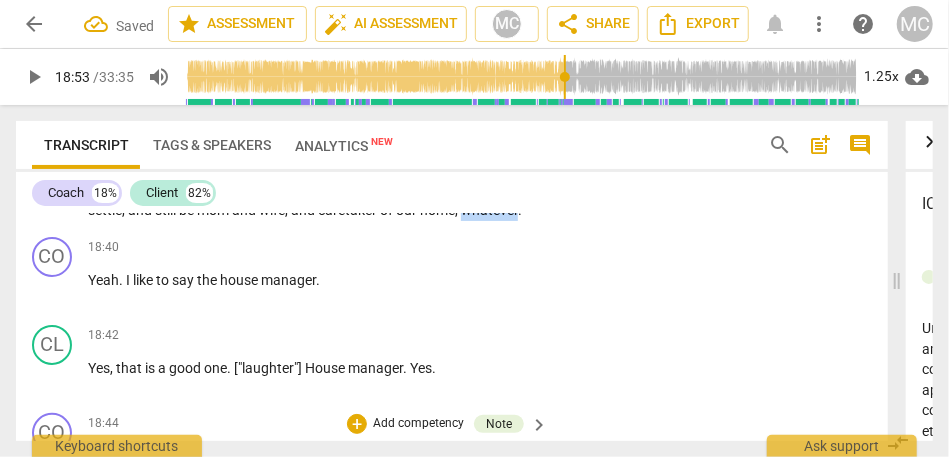 click on "whatever" at bounding box center (489, 210) 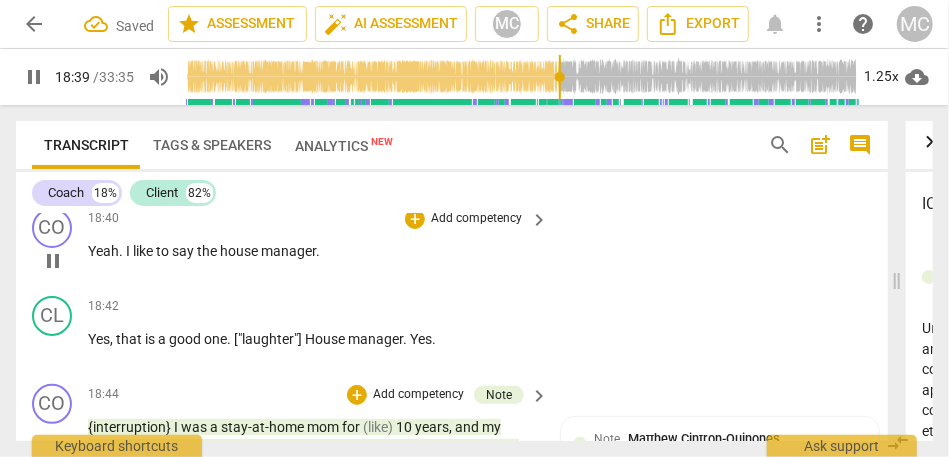 scroll, scrollTop: 5904, scrollLeft: 0, axis: vertical 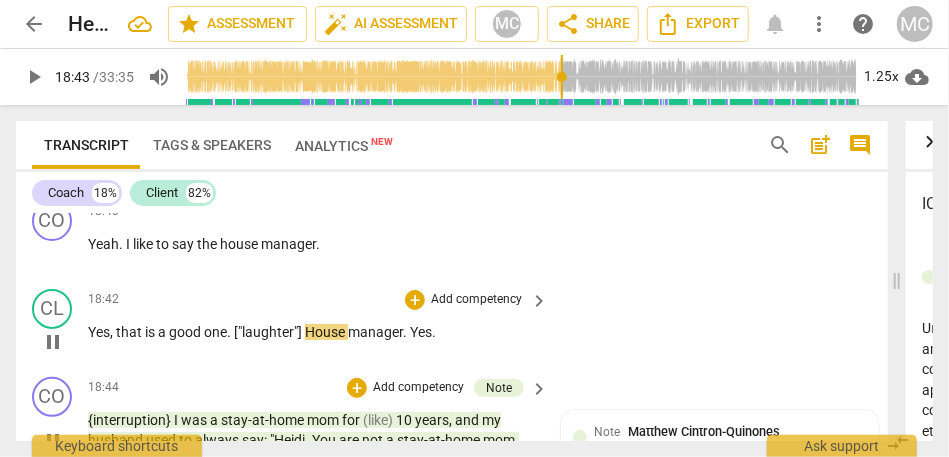 click on "that" at bounding box center (130, 332) 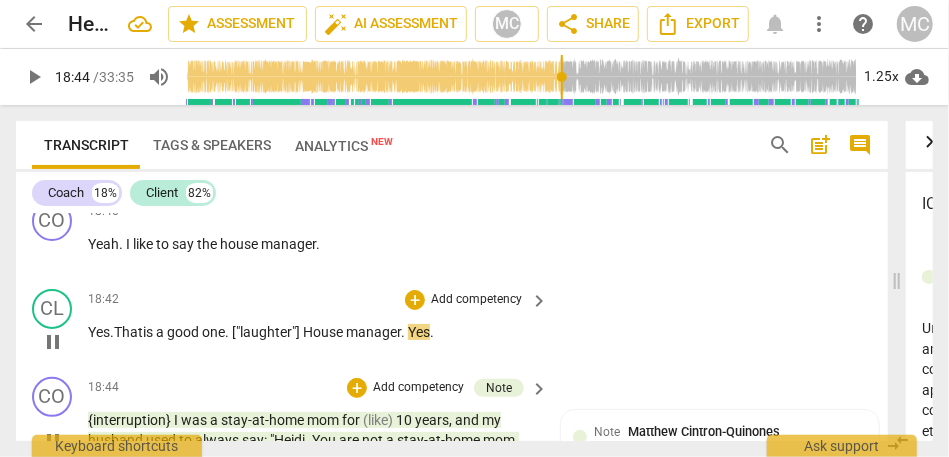 click on "["laughter"]" at bounding box center (267, 332) 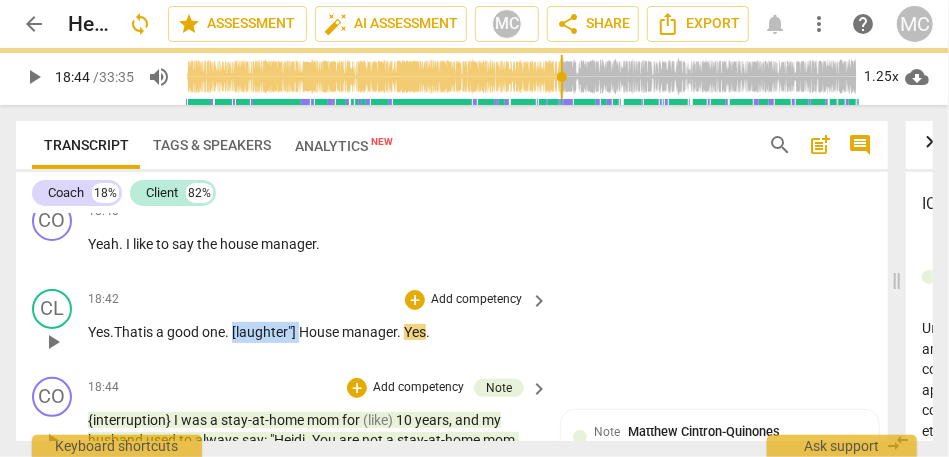 drag, startPoint x: 308, startPoint y: 390, endPoint x: 238, endPoint y: 395, distance: 70.178345 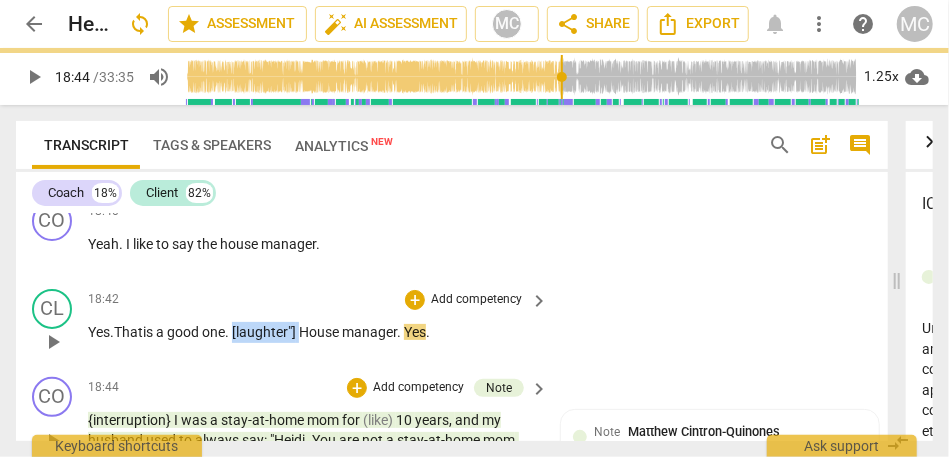 click on "Yes.  That  is   a   good   one .   [laughter"]   House   manager .   Yes ." at bounding box center (313, 332) 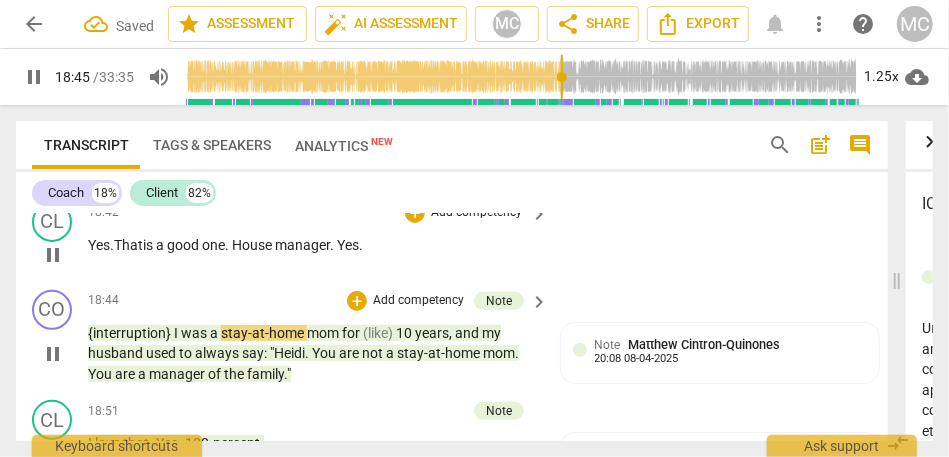 scroll, scrollTop: 6020, scrollLeft: 0, axis: vertical 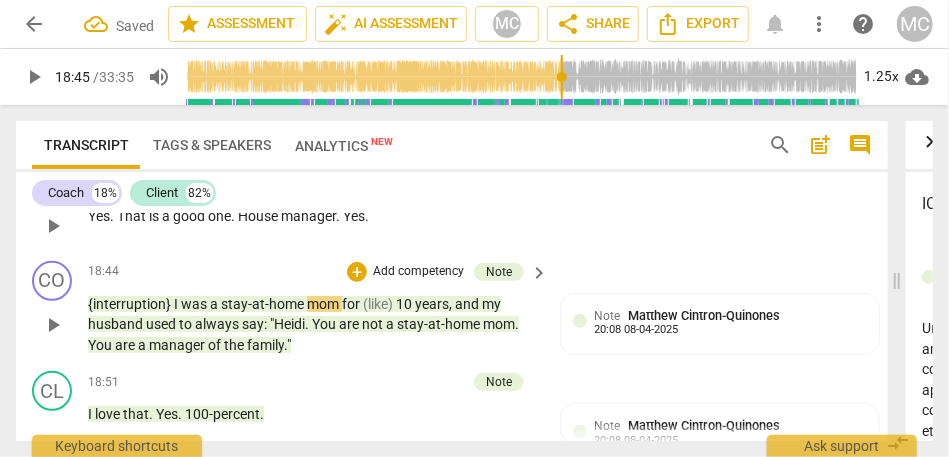 click on "+ Add competency" at bounding box center (464, 184) 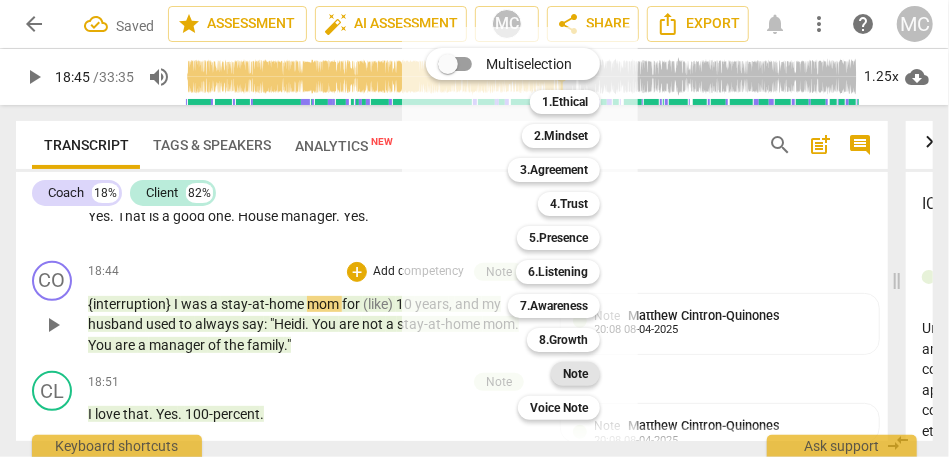 click on "Note" at bounding box center (575, 374) 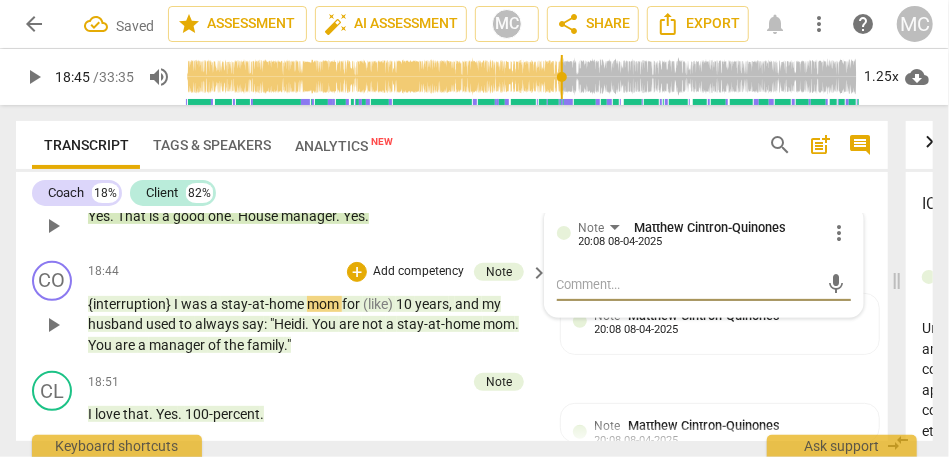 scroll, scrollTop: 5919, scrollLeft: 0, axis: vertical 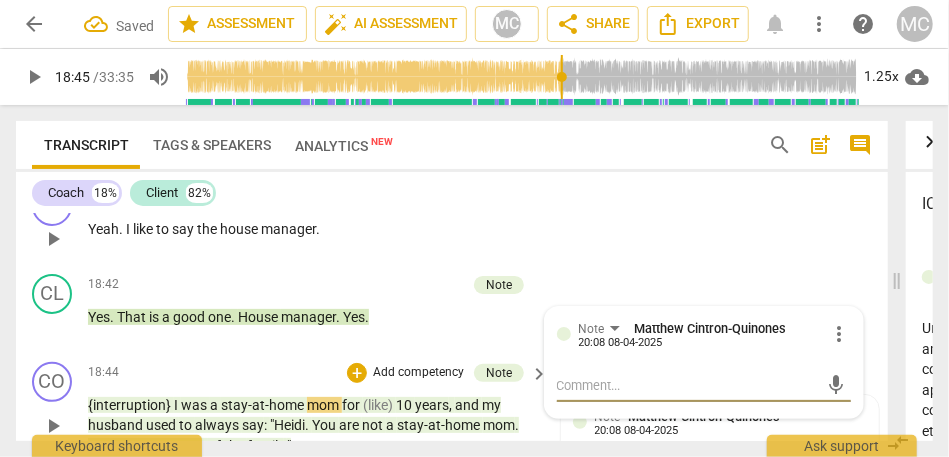 click on "Add competency" at bounding box center (476, 197) 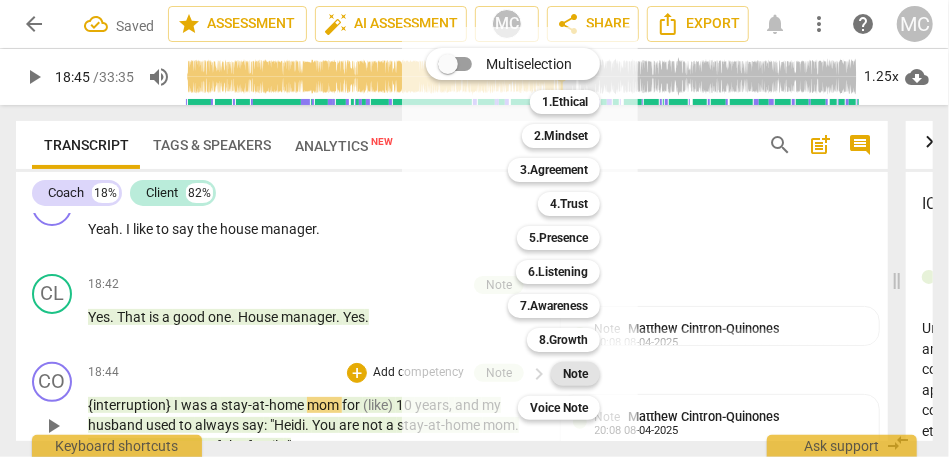 click on "Note" at bounding box center (575, 374) 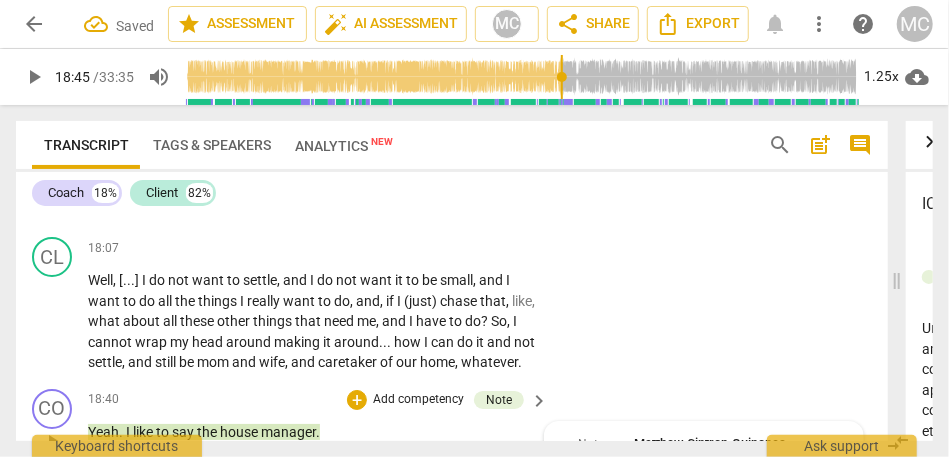 scroll, scrollTop: 5715, scrollLeft: 0, axis: vertical 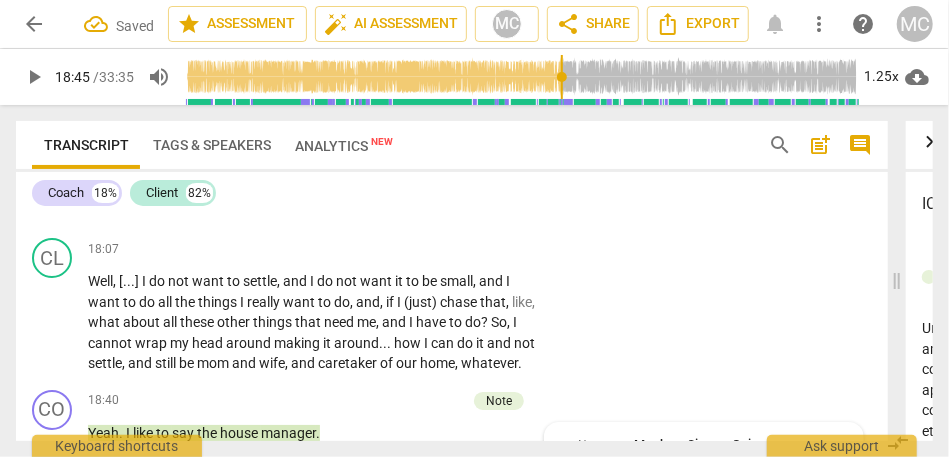 click on "logically" at bounding box center [364, 193] 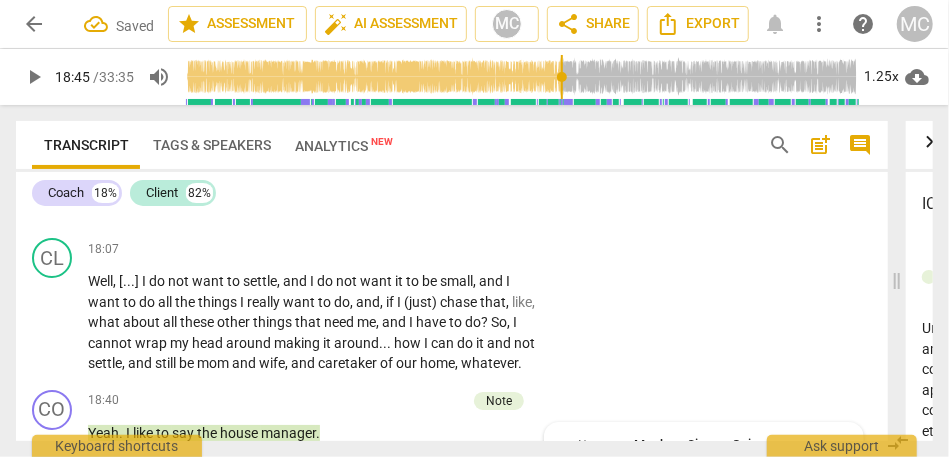 click on "logically" at bounding box center (364, 193) 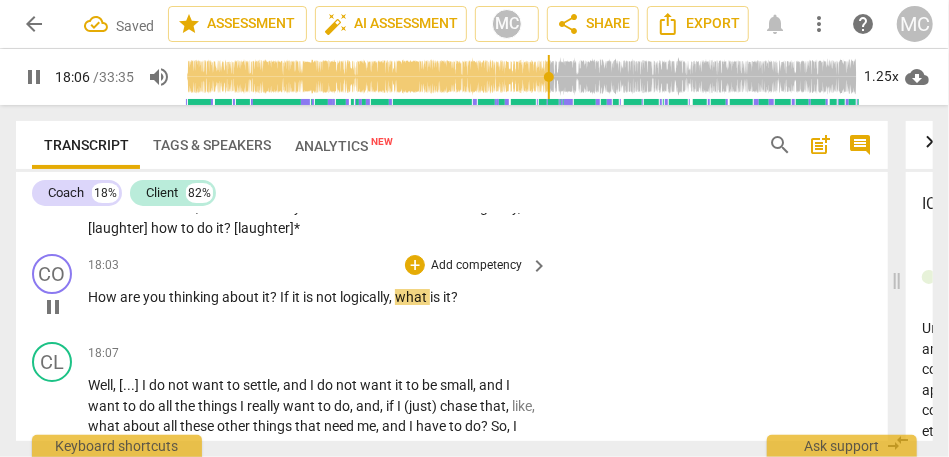 scroll, scrollTop: 5607, scrollLeft: 0, axis: vertical 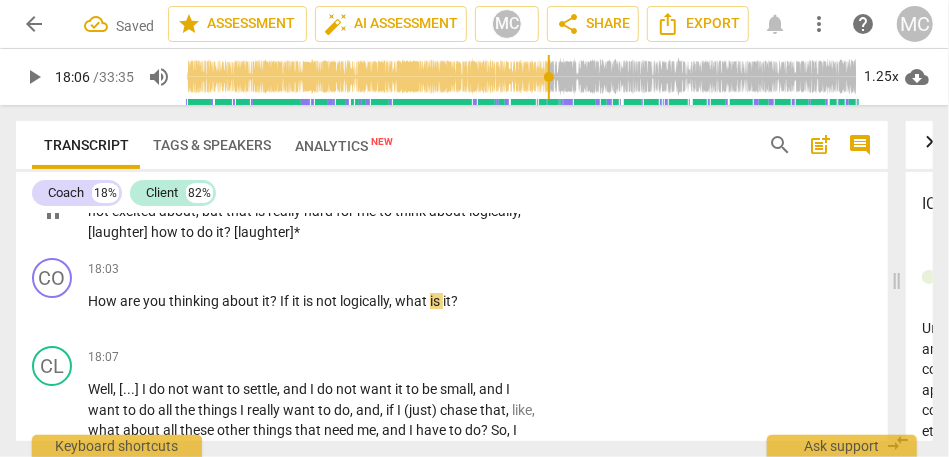 click on "[laughter]*" at bounding box center [267, 232] 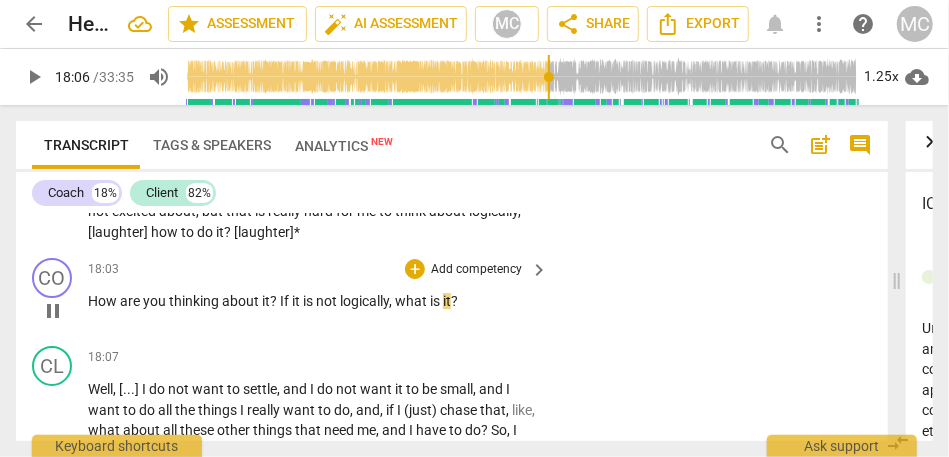 click on "Add competency" at bounding box center (476, 270) 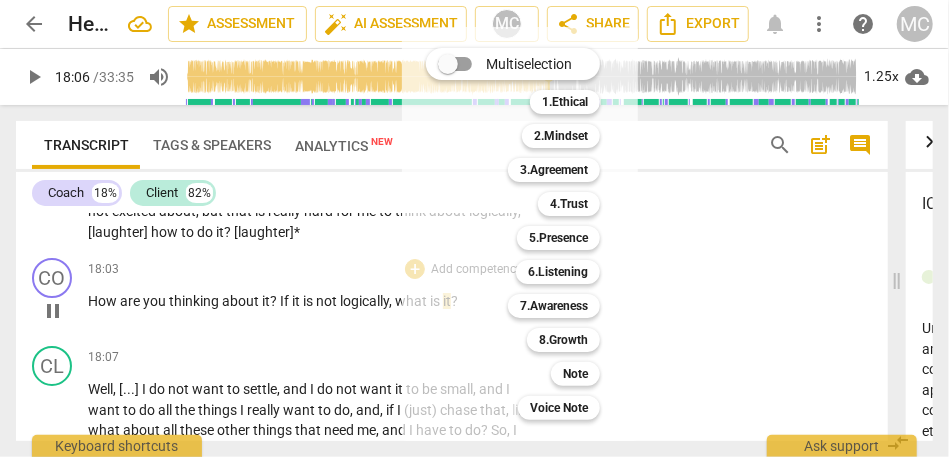 type on "1087" 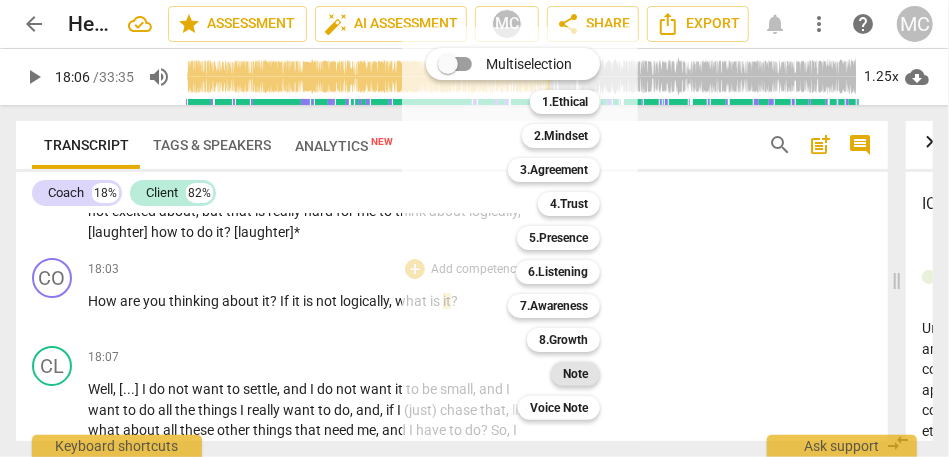 click on "Note" at bounding box center (575, 374) 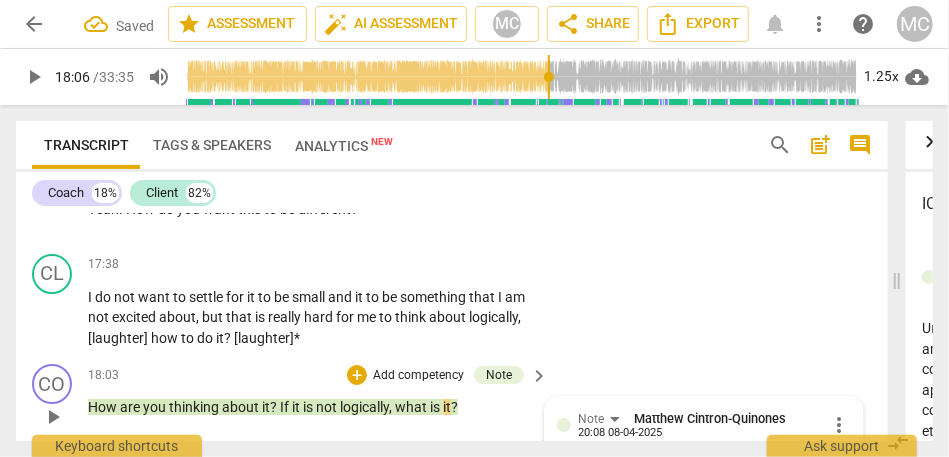 scroll, scrollTop: 5494, scrollLeft: 0, axis: vertical 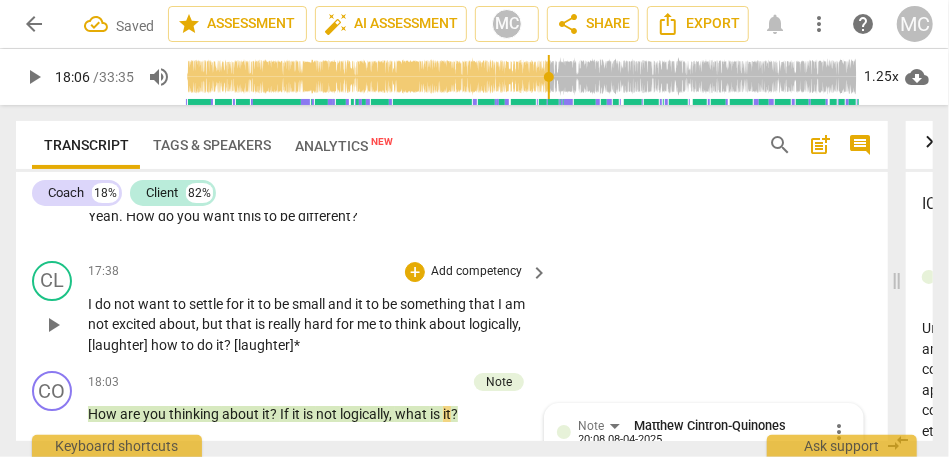 click on "I   do   not   want   to   settle   for   it   to   be   small   and   it   to   be   something   that   I   am   not   excited   about ,   but   that   is   really   hard   for   me   to   think   about   logically ,   [laughter]   how   to   do   it ?   [laughter]*" at bounding box center [313, 325] 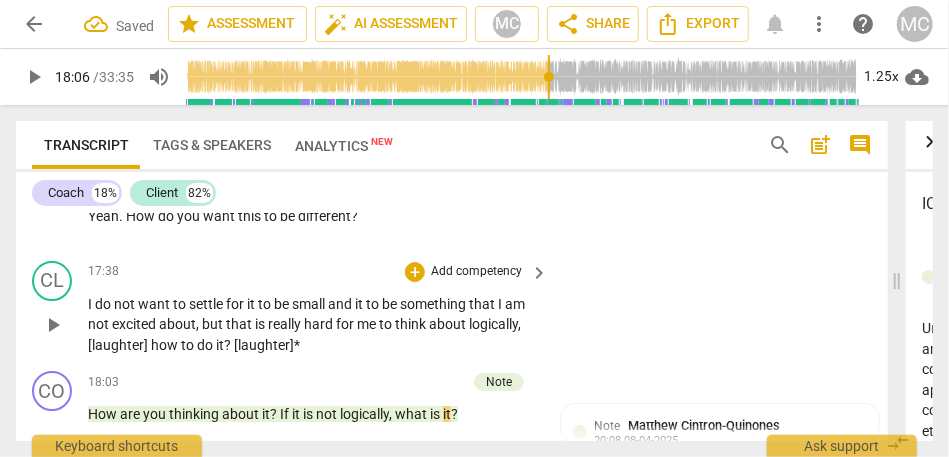 type 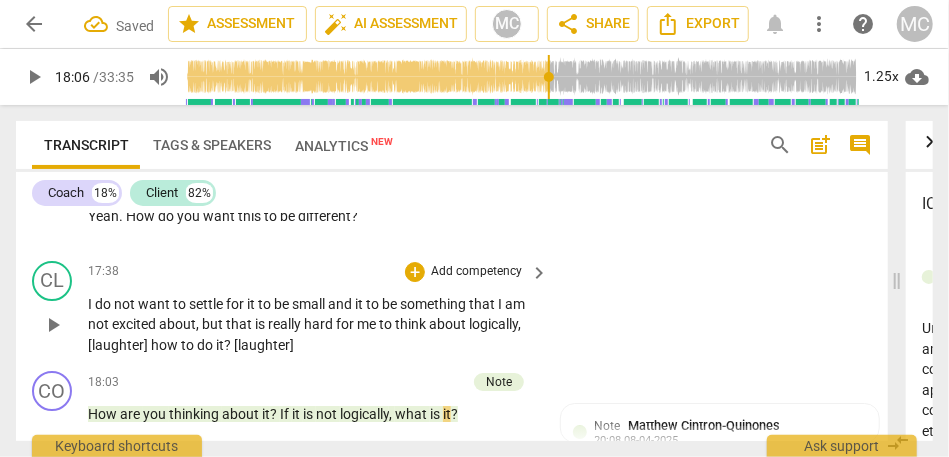 click on "I   do   not   want   to   settle   for   it   to   be   small   and   it   to   be   something   that   I   am   not   excited   about ,   but   that   is   really   hard   for   me   to   think   about   logically ,   [laughter]   how   to   do   it ?   [laughter]" at bounding box center [313, 325] 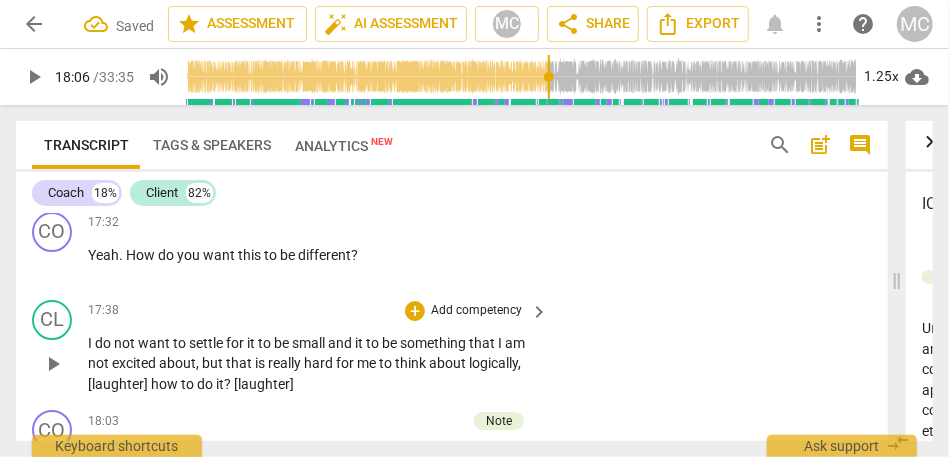 scroll, scrollTop: 5413, scrollLeft: 0, axis: vertical 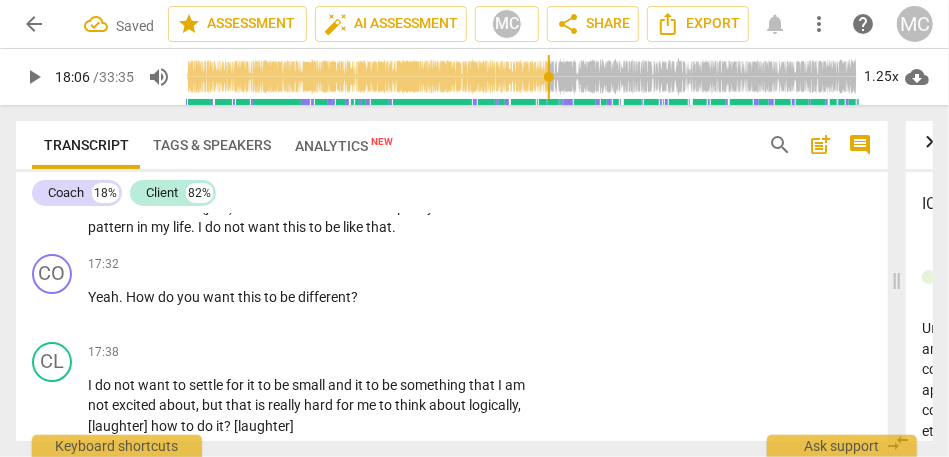 click on "want" at bounding box center (265, 227) 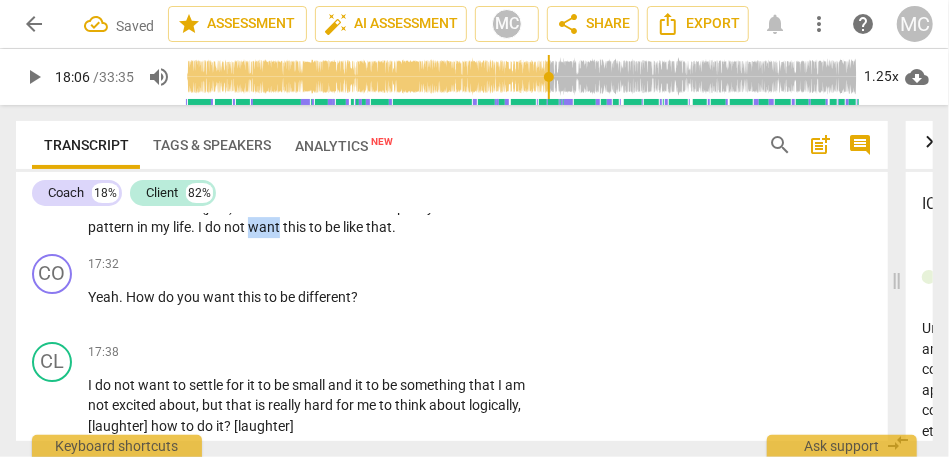 click on "want" at bounding box center (265, 227) 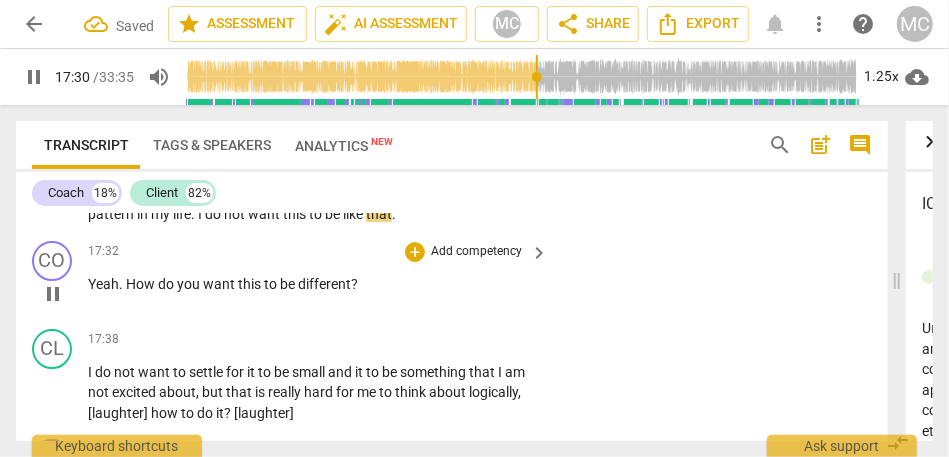 scroll, scrollTop: 5425, scrollLeft: 0, axis: vertical 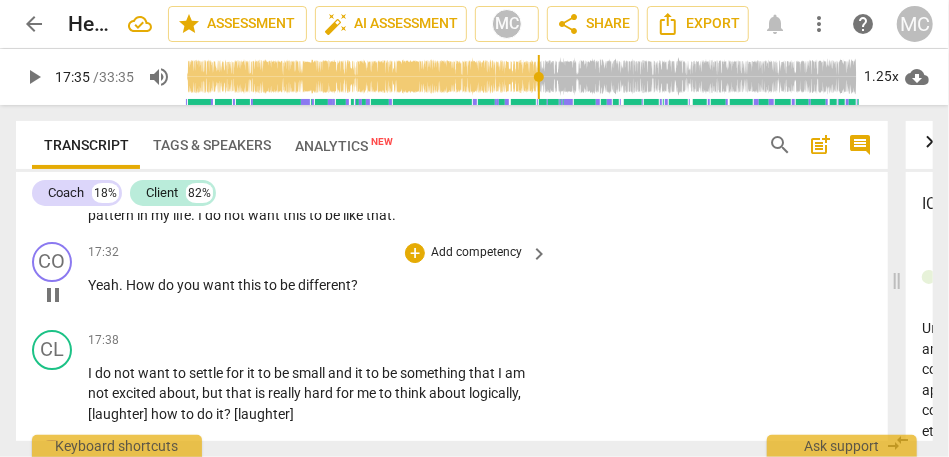 click on "Add competency" at bounding box center [476, 253] 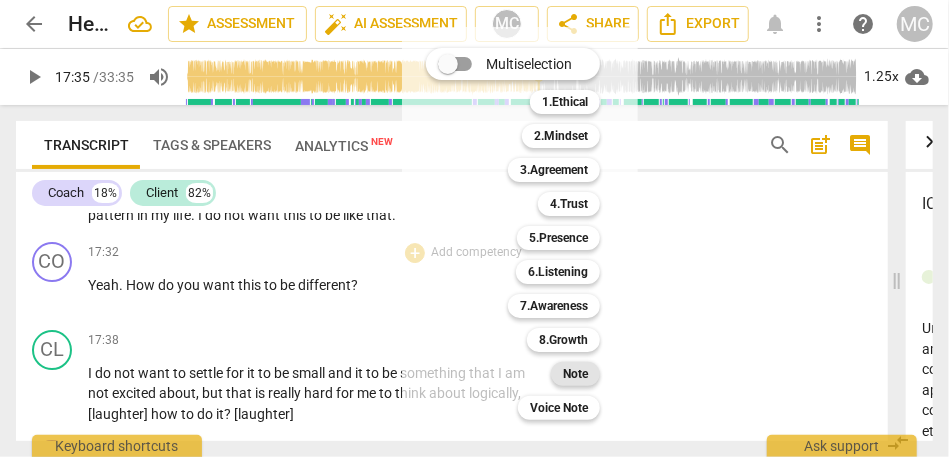 click on "Note" at bounding box center (575, 374) 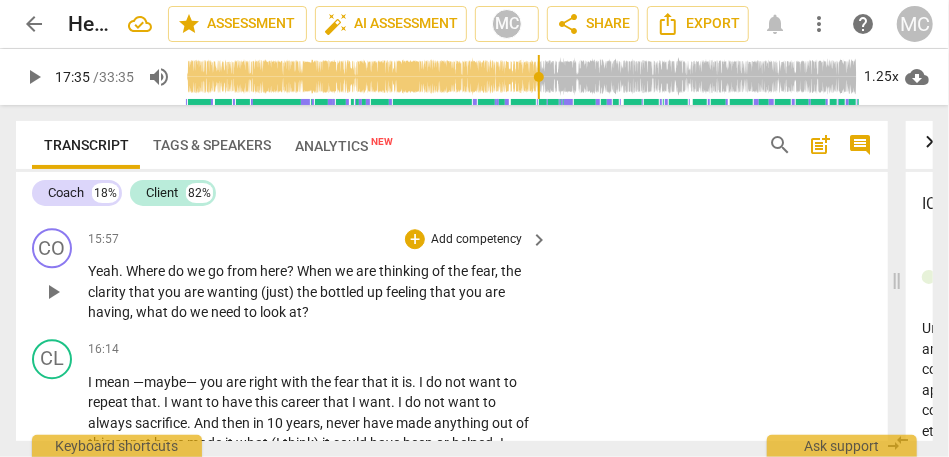 scroll, scrollTop: 5028, scrollLeft: 0, axis: vertical 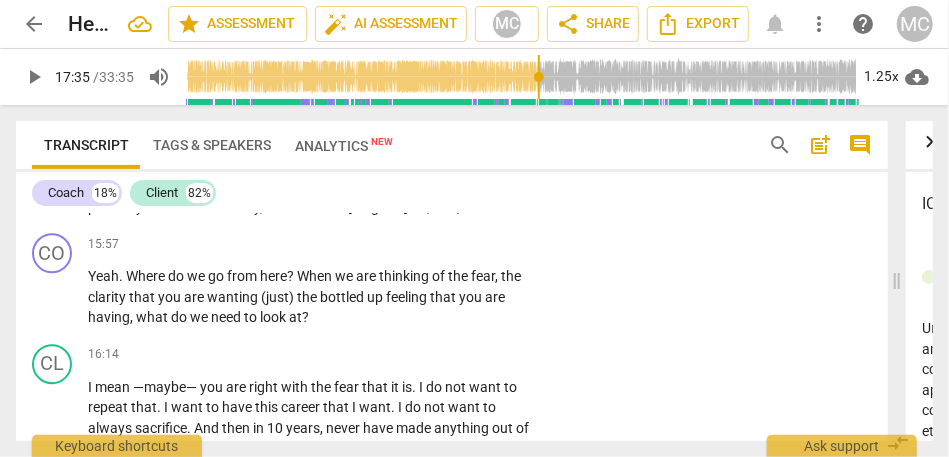 click on "[laughter]" at bounding box center [379, 207] 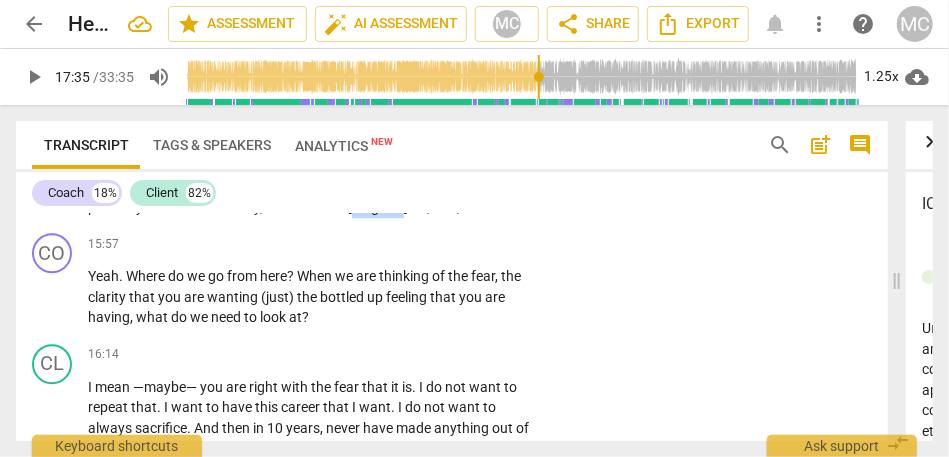 click on "[laughter]" at bounding box center (379, 207) 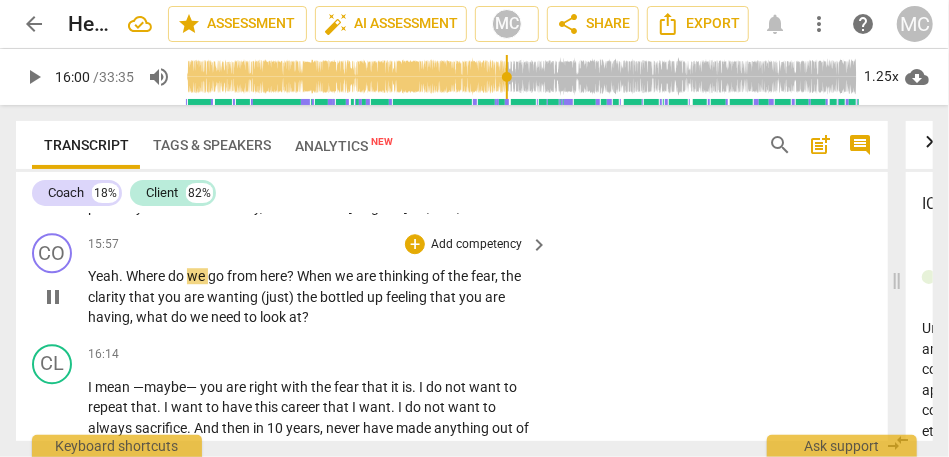 click on "Where" at bounding box center [147, 276] 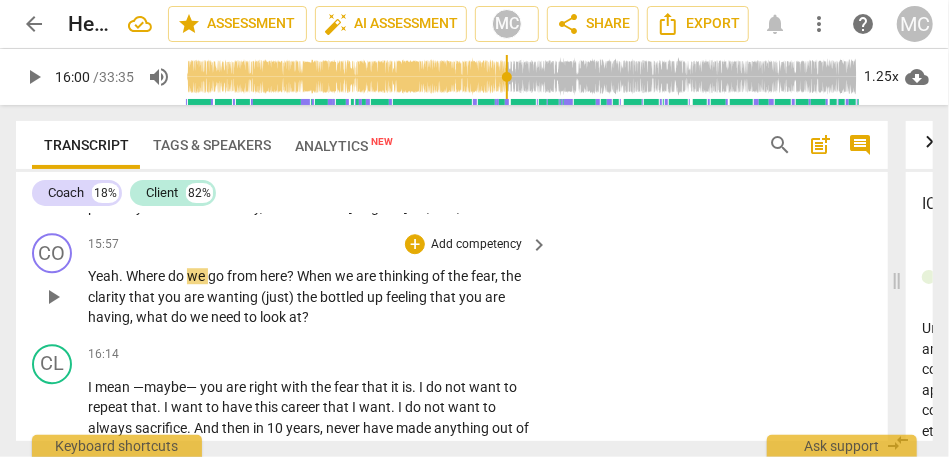 type 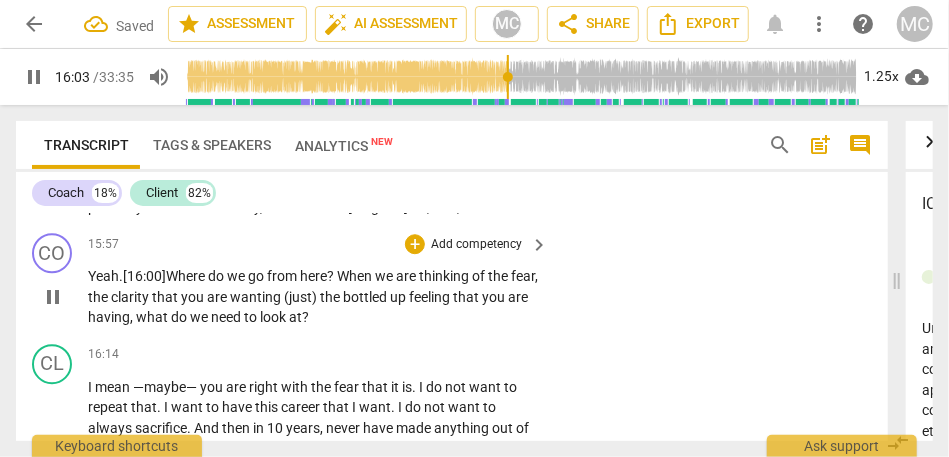 click on "are" at bounding box center [407, 276] 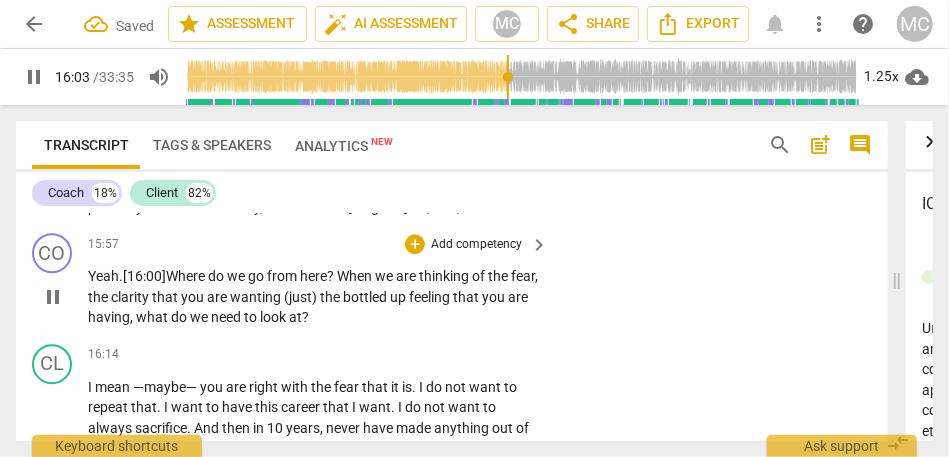 click on "are" at bounding box center [407, 276] 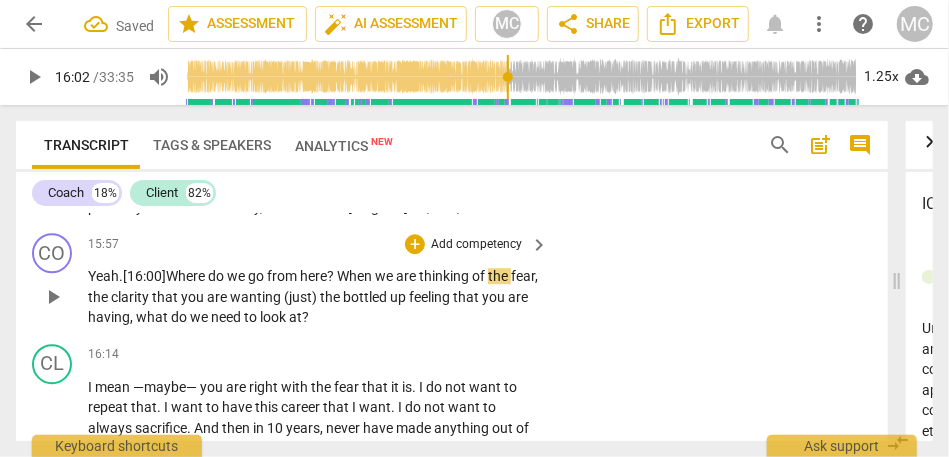 click on "thinking" at bounding box center [445, 276] 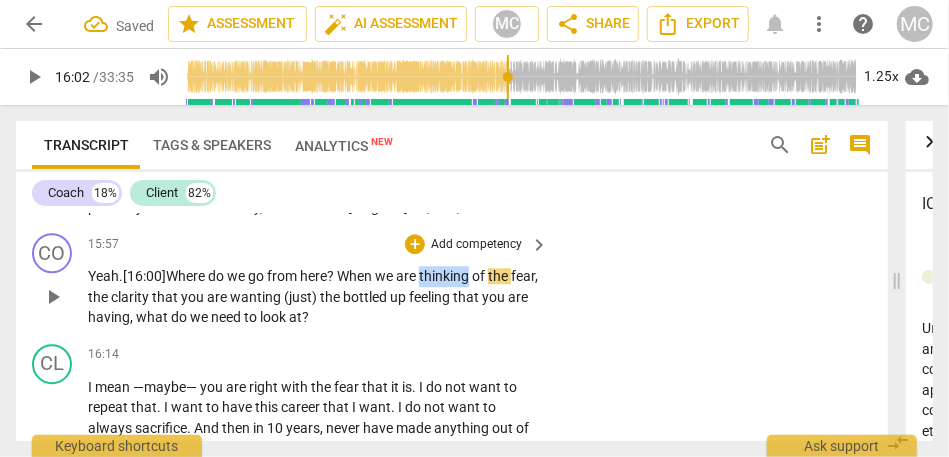 click on "thinking" at bounding box center [445, 276] 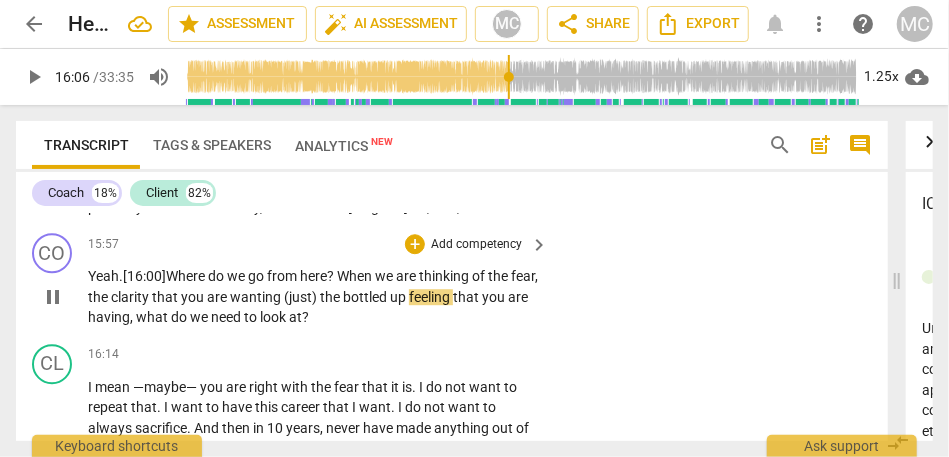 click on "wanting" at bounding box center [257, 297] 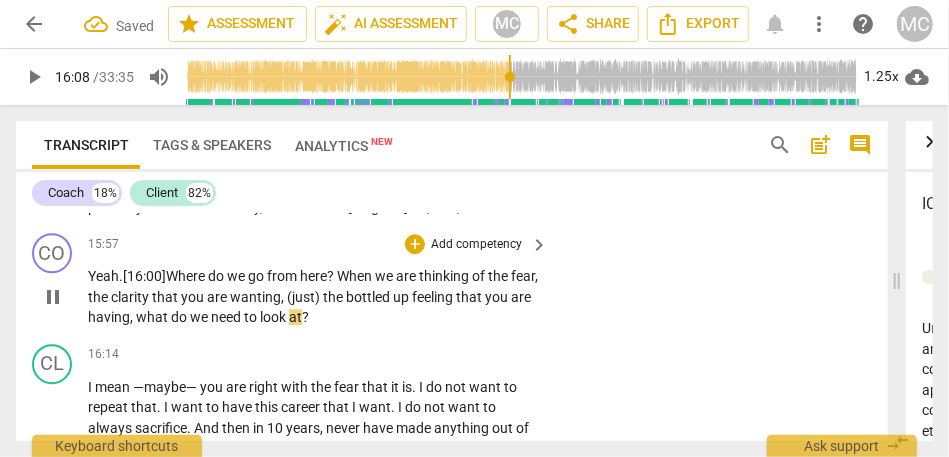 click on "," at bounding box center [133, 317] 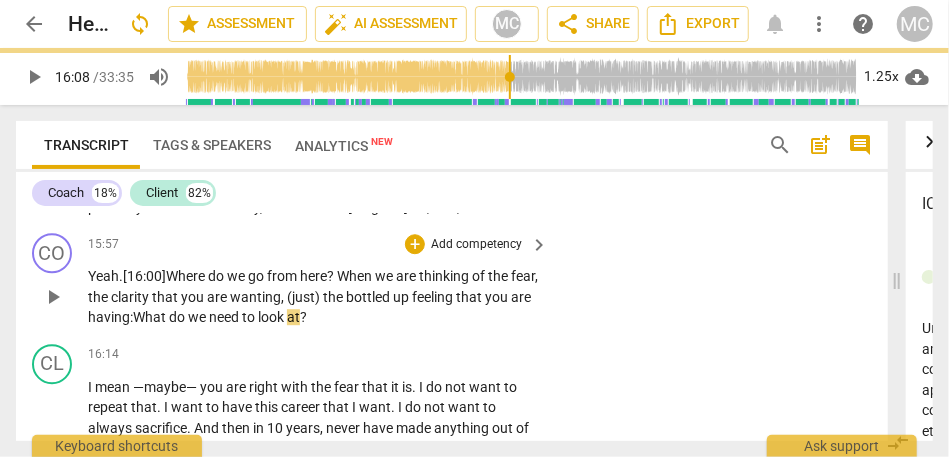 click on "at" at bounding box center (293, 317) 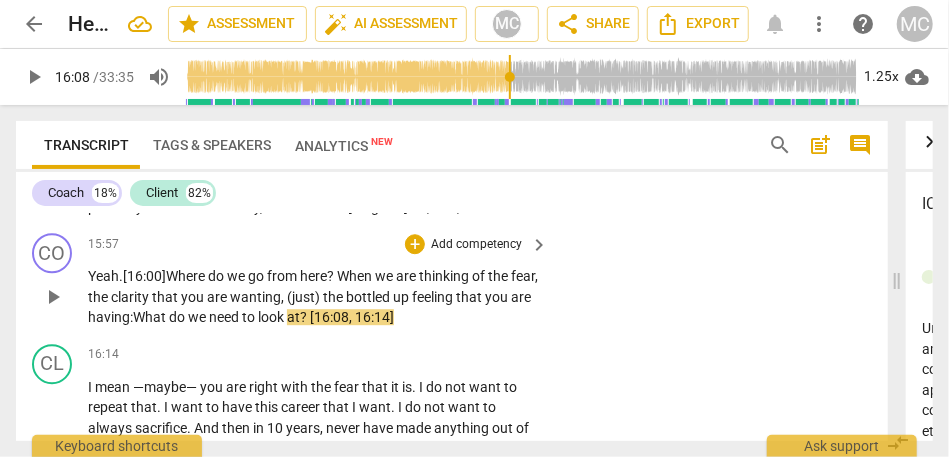click on "Add competency" at bounding box center [476, 245] 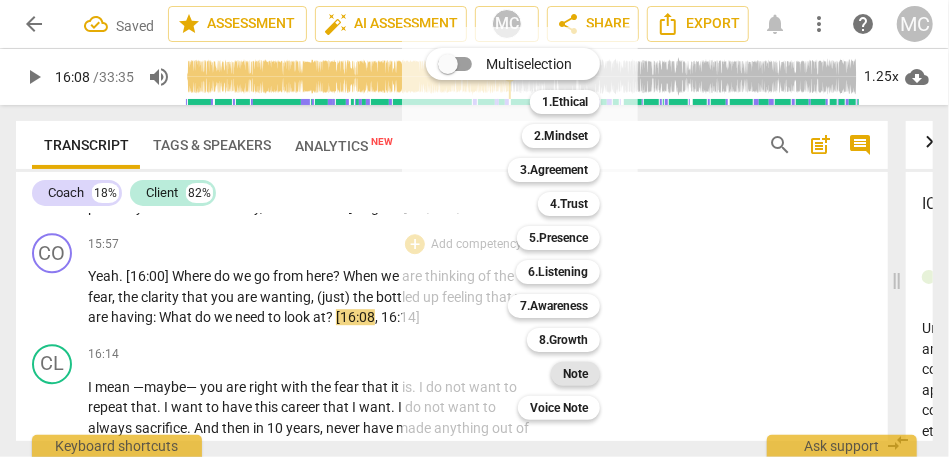 click on "Note" at bounding box center (575, 374) 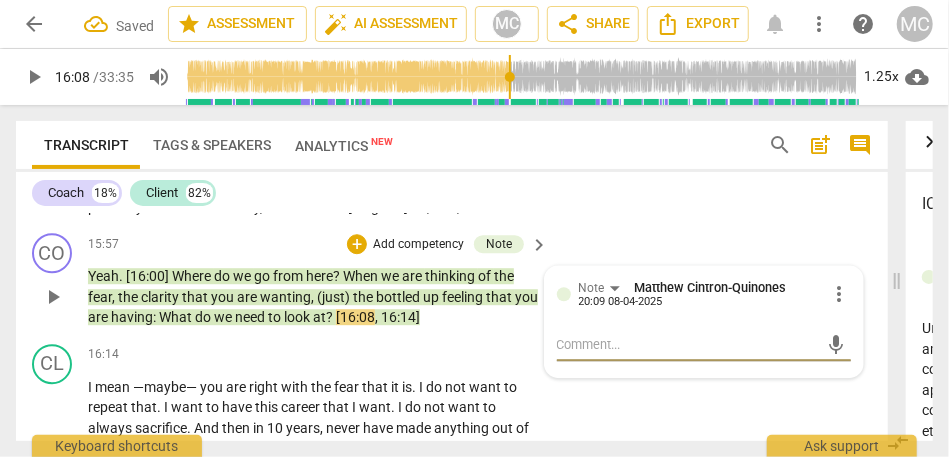 click on "Yeah .   [16:00]   Where   do   we   go   from   here ?   When   we   are   thinking   of   the   fear ,   the   clarity   that   you   are   wanting ,   (just)   the   bottled   up   feeling   that   you   are   having :   What   do   we   need   to   look   at ?   [16:08 ,   16:14]" at bounding box center (313, 297) 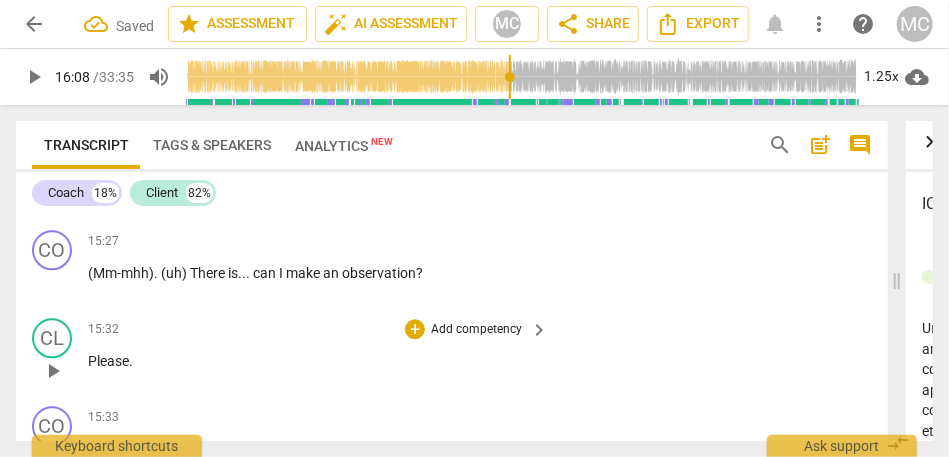 scroll, scrollTop: 4654, scrollLeft: 0, axis: vertical 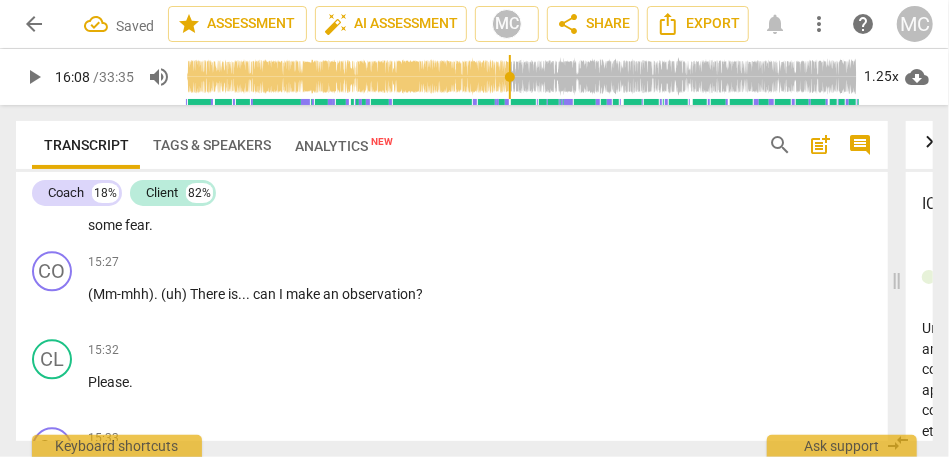 click on "definitely" at bounding box center [508, 204] 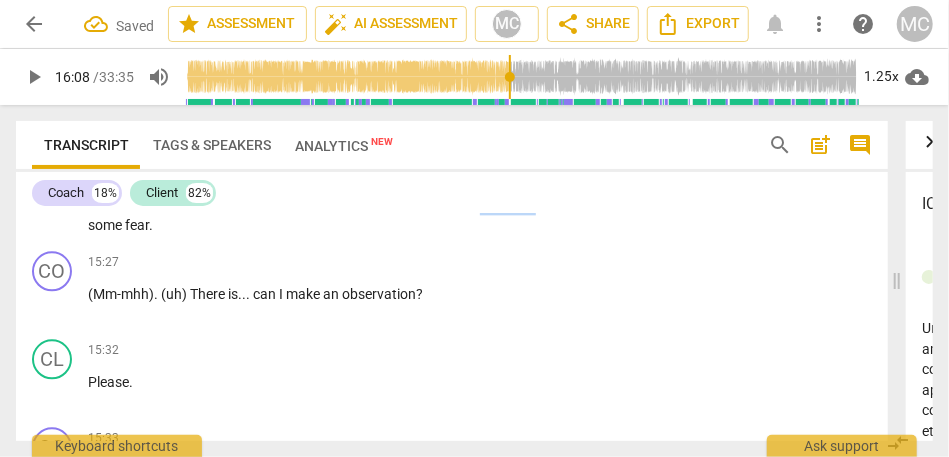 click on "definitely" at bounding box center [508, 204] 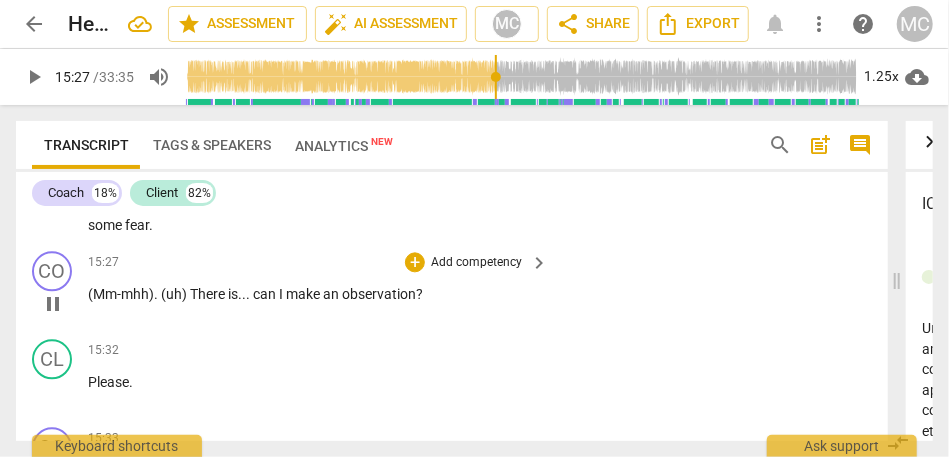 click on "(Mm-mhh)" at bounding box center [121, 294] 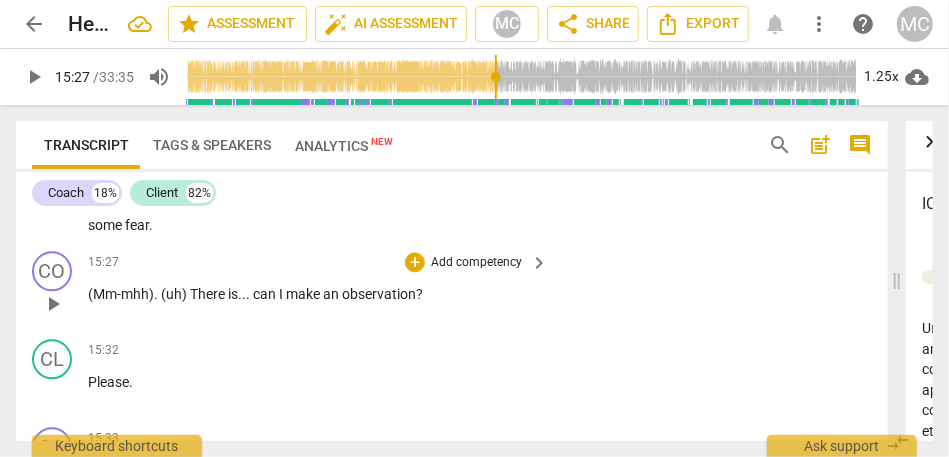 scroll, scrollTop: 4587, scrollLeft: 0, axis: vertical 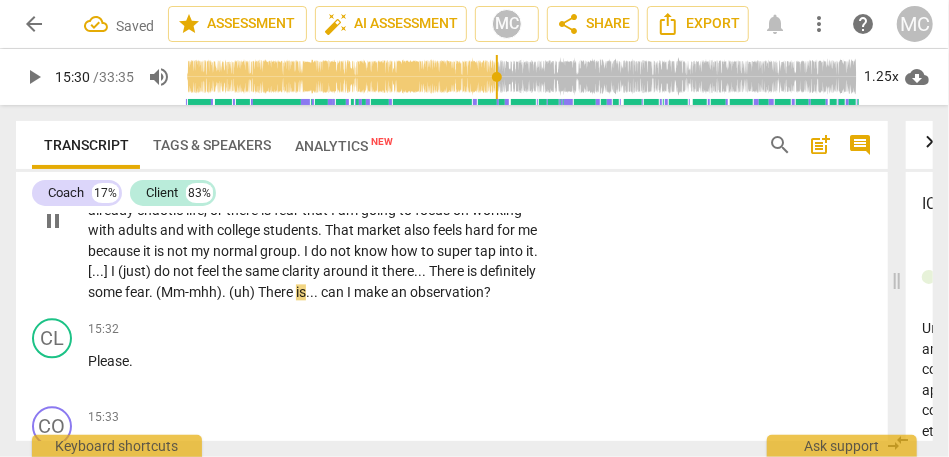 click on "(uh)" at bounding box center [243, 292] 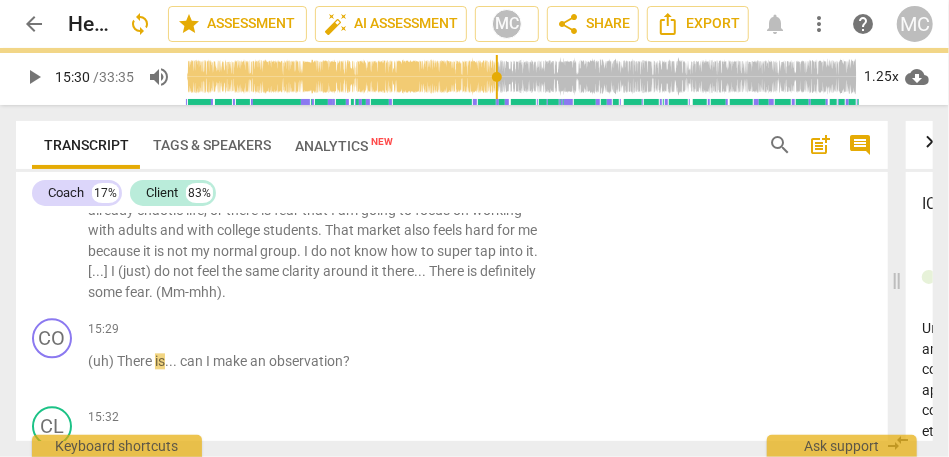 scroll, scrollTop: 4654, scrollLeft: 0, axis: vertical 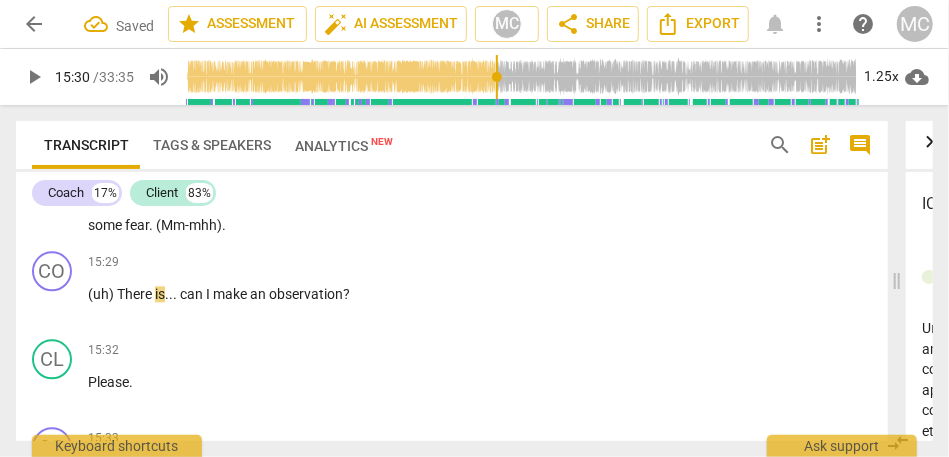 click on "some" at bounding box center [106, 225] 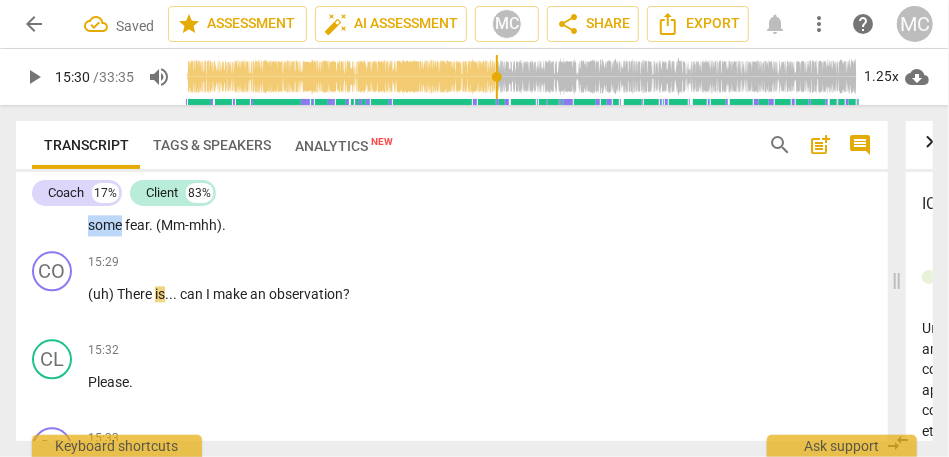 click on "some" at bounding box center (106, 225) 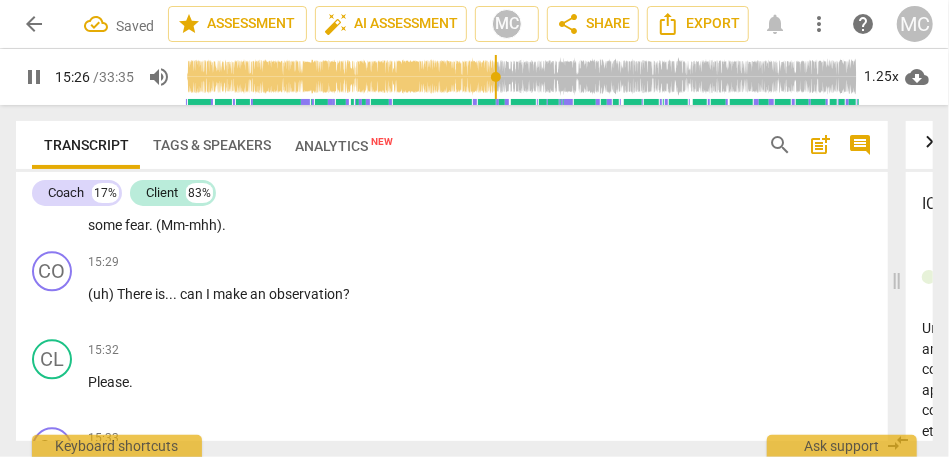type on "927" 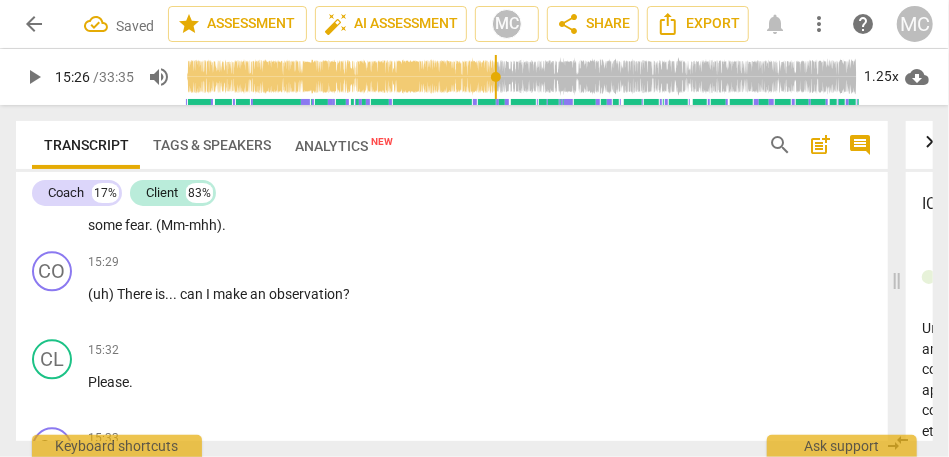 click on "(Mm-mhh)" at bounding box center [189, 225] 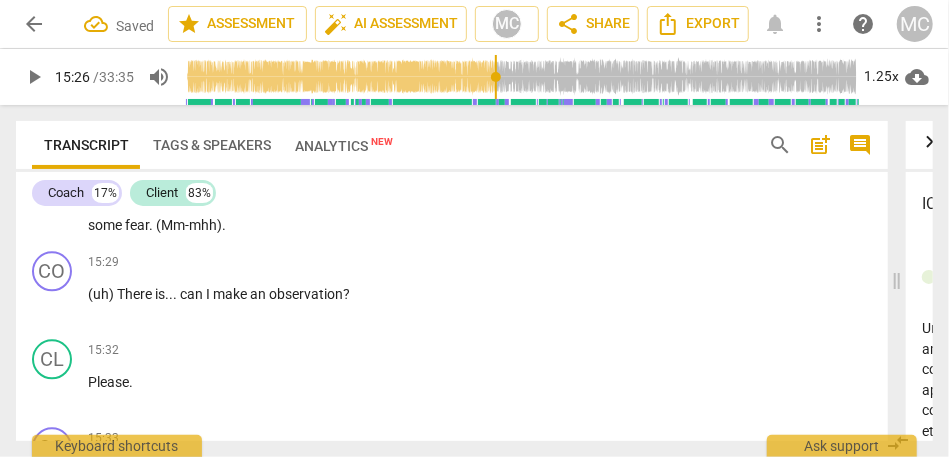 type 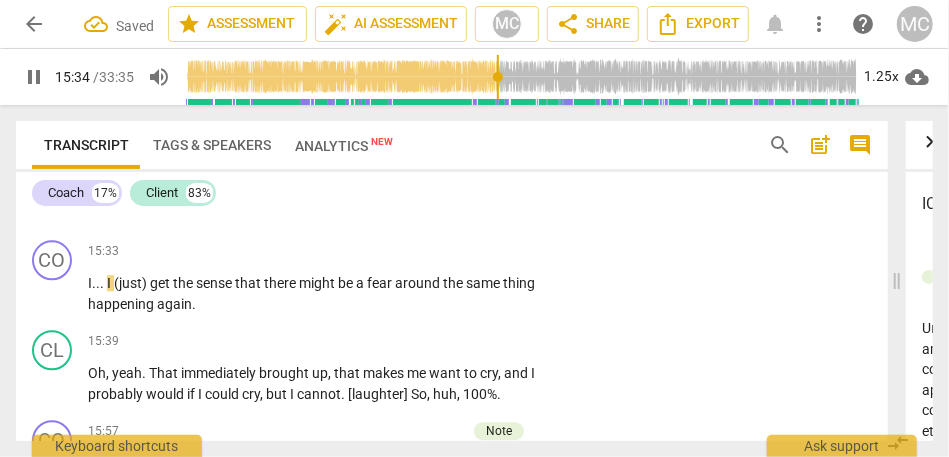 scroll, scrollTop: 4721, scrollLeft: 0, axis: vertical 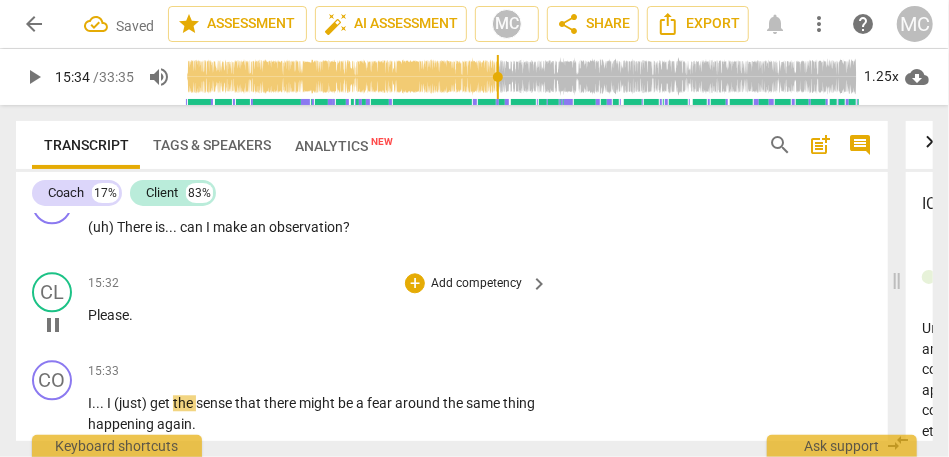 type on "935" 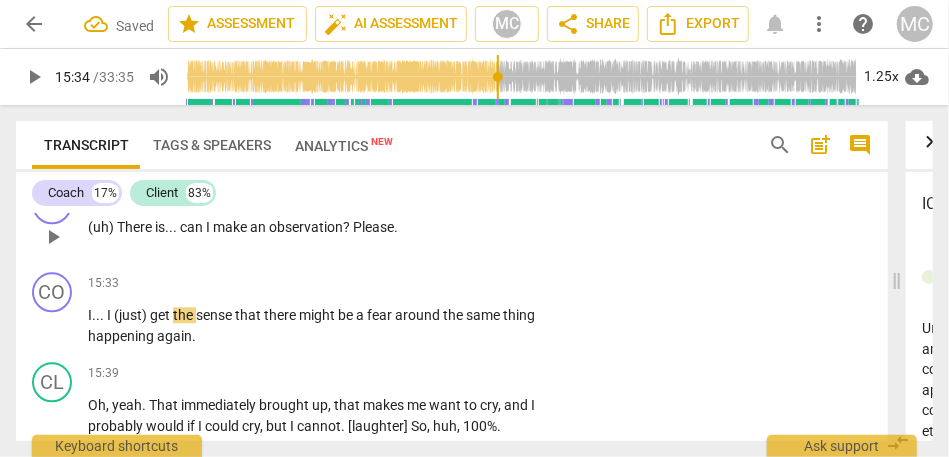 click on "Please" at bounding box center [373, 227] 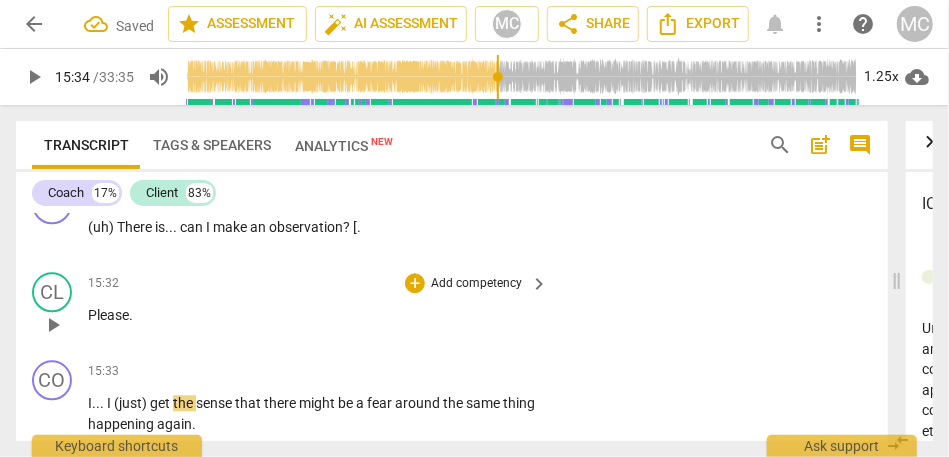 click on "Please" at bounding box center (108, 315) 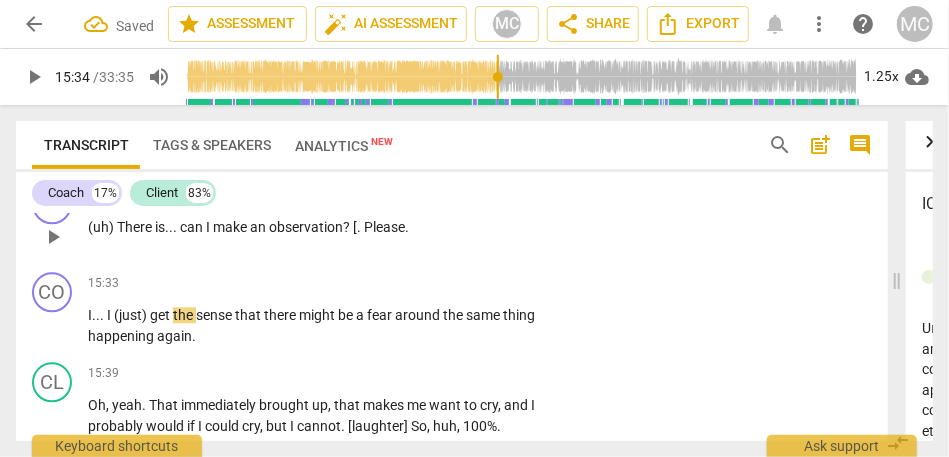 click on "Please" at bounding box center (384, 227) 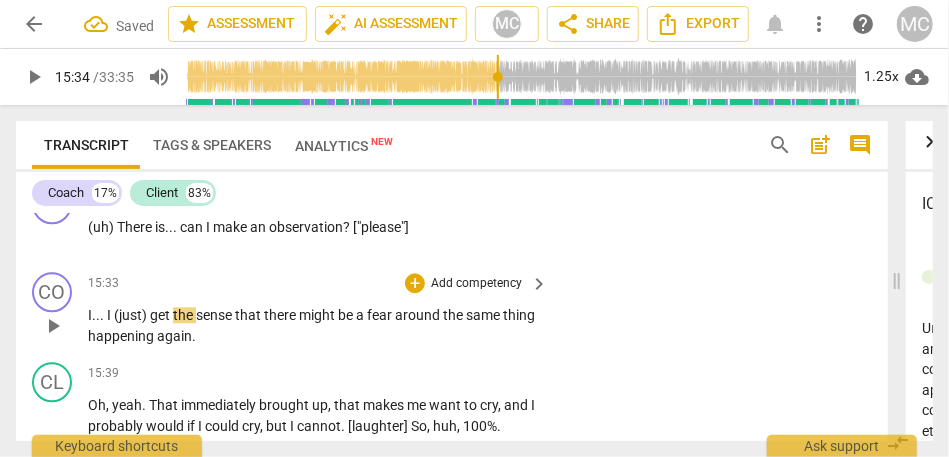 click on "play_arrow pause" at bounding box center [62, 326] 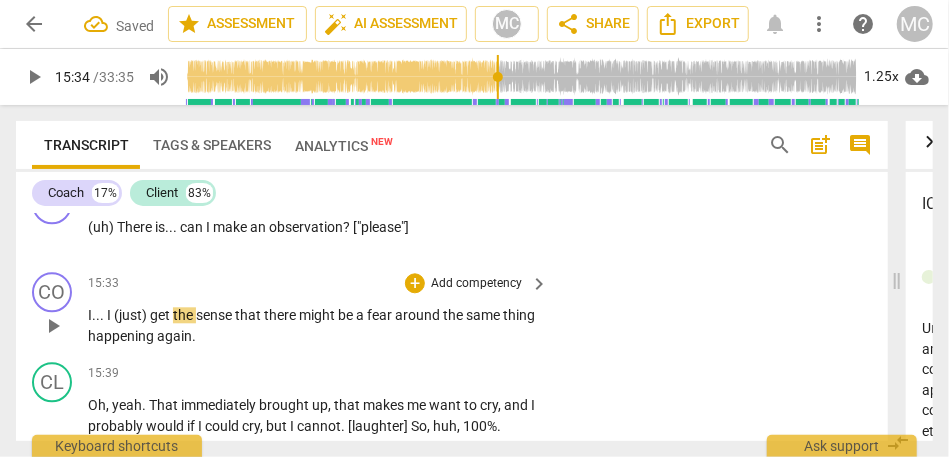 click on "." at bounding box center (98, 315) 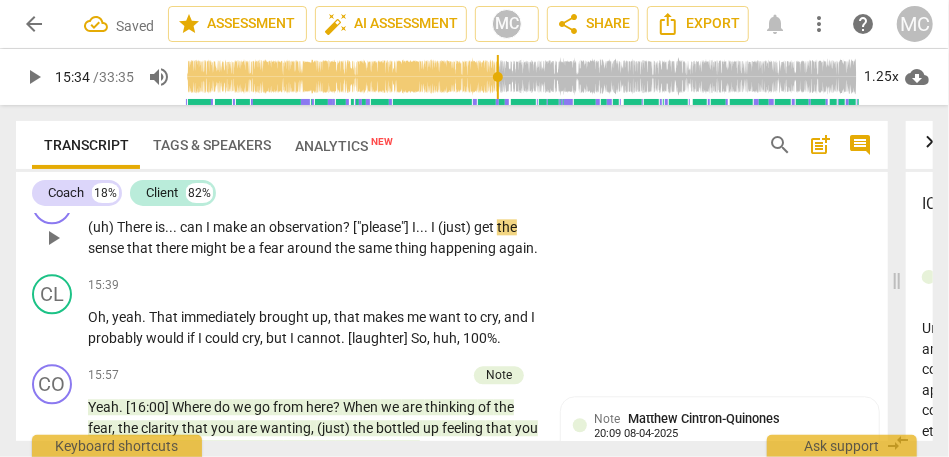 click on "I" at bounding box center (414, 227) 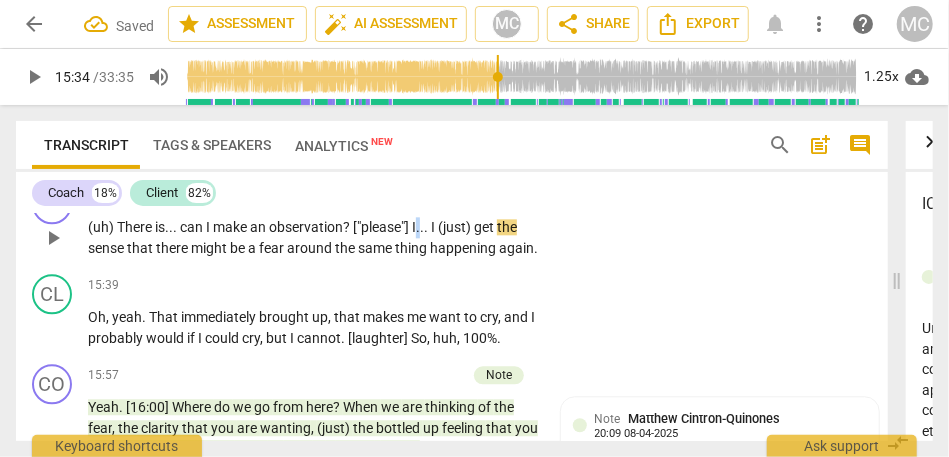click on "I" at bounding box center (414, 227) 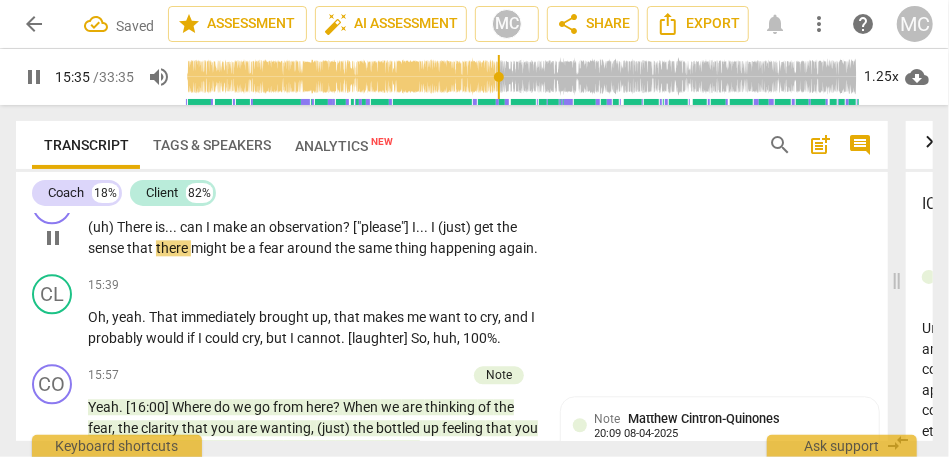 click on "I" at bounding box center [414, 227] 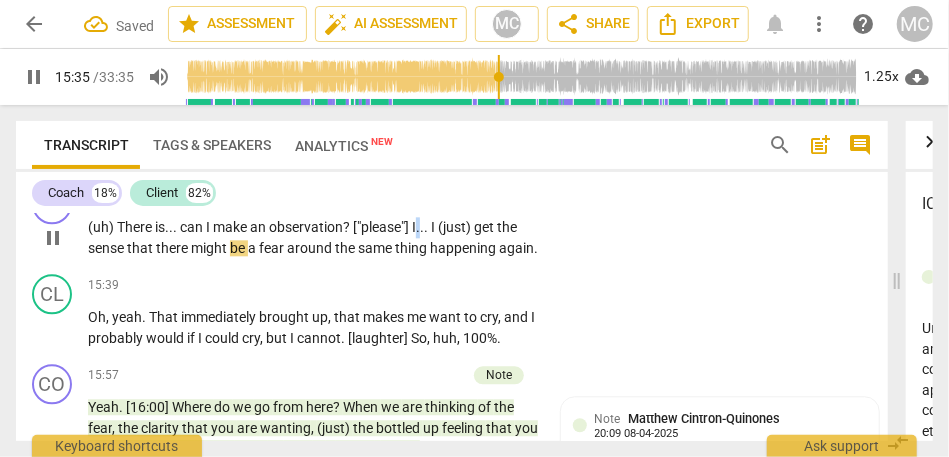 click on "I" at bounding box center [414, 227] 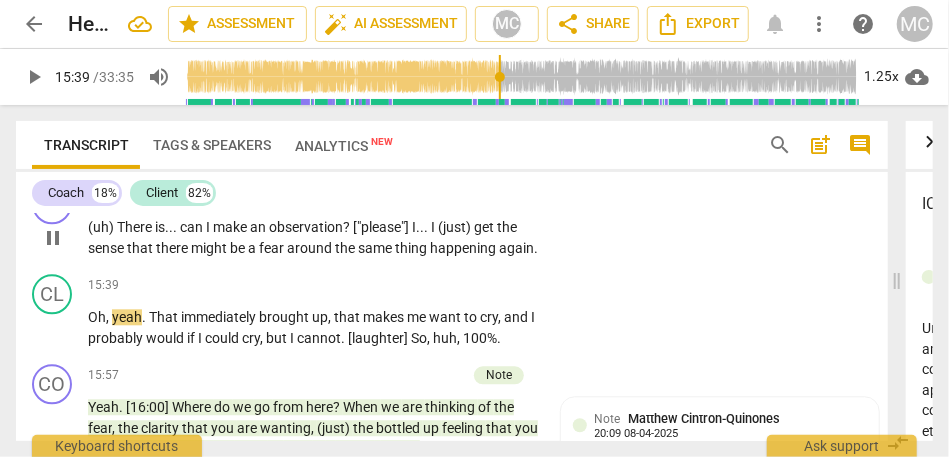 click on "Add competency" at bounding box center [476, 196] 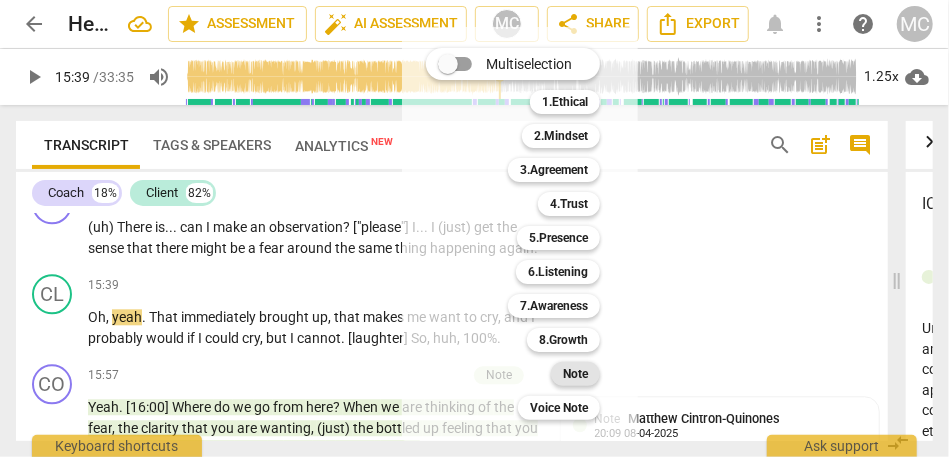 click on "Note" at bounding box center (575, 374) 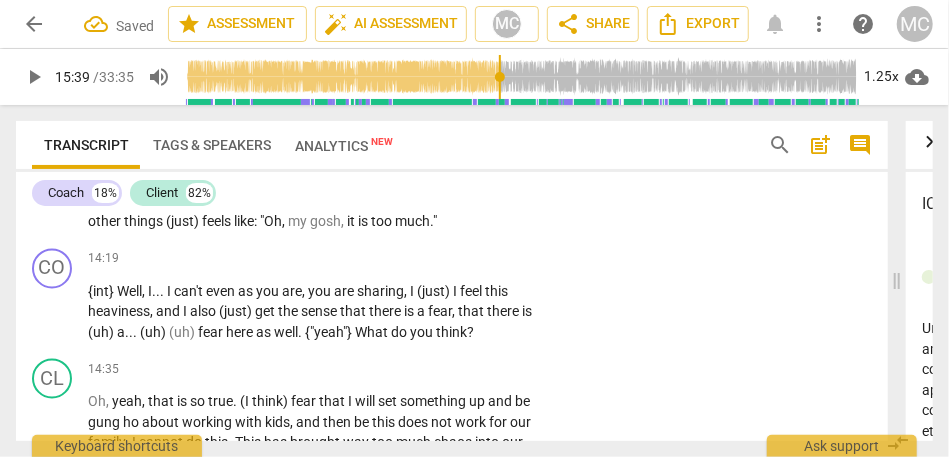 scroll, scrollTop: 4331, scrollLeft: 0, axis: vertical 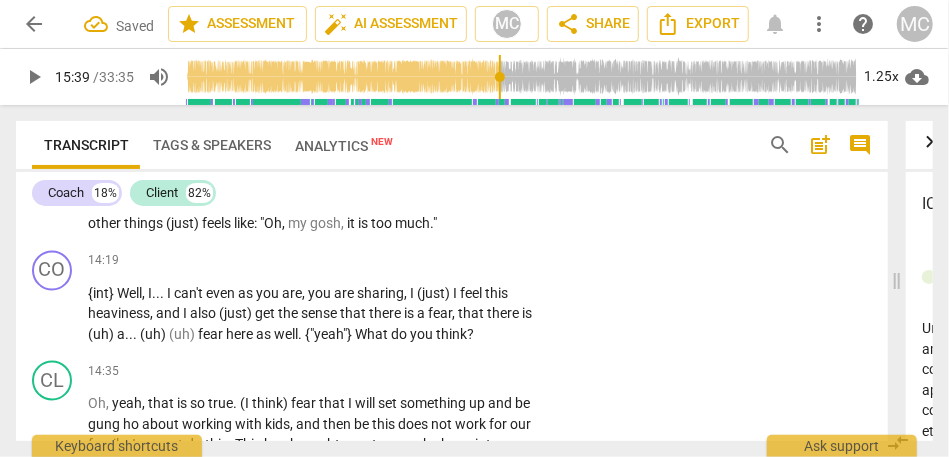 click on "Maybe   this   resentment   piece   is   (just)   so . . .   (I   think)   it   helps   to   understand   —maybe—   where   I   am   going   to   know   that .   I   was   married   in   the   past   and   divorced .   I   got   married   young ,   divorced   young ,   but   during   that   time   was ,   when   I   went   to   graduate   school   and   I   got   my   counseling   degree .   During   that   time   period ,   he   was   in   the   military .   Our   lives   were   like   we   are   going   to   move   in   a   couple   of   years .   We   are   going   to   move   to   another   base .   What   made   most   sense   was   to   focus   on   school   counseling   because   there   is   always   school   on   base .   No   matter   where   you   go ,   you   do   not   have   to   establish   yourself   and   get   clientele ,   you   can   (just) .   That   was   what   I   did .   I   definitely   gave   up   a   piece   of   myself   of   wanting   to   do   get   my   full   licensure" at bounding box center (313, -175) 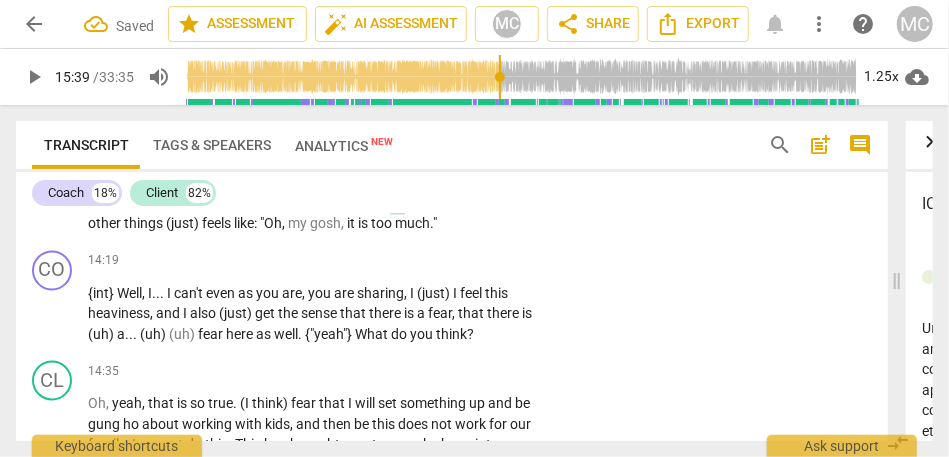 click on "Maybe   this   resentment   piece   is   (just)   so . . .   (I   think)   it   helps   to   understand   —maybe—   where   I   am   going   to   know   that .   I   was   married   in   the   past   and   divorced .   I   got   married   young ,   divorced   young ,   but   during   that   time   was ,   when   I   went   to   graduate   school   and   I   got   my   counseling   degree .   During   that   time   period ,   he   was   in   the   military .   Our   lives   were   like   we   are   going   to   move   in   a   couple   of   years .   We   are   going   to   move   to   another   base .   What   made   most   sense   was   to   focus   on   school   counseling   because   there   is   always   school   on   base .   No   matter   where   you   go ,   you   do   not   have   to   establish   yourself   and   get   clientele ,   you   can   (just) .   That   was   what   I   did .   I   definitely   gave   up   a   piece   of   myself   of   wanting   to   do   get   my   full   licensure" at bounding box center [313, -175] 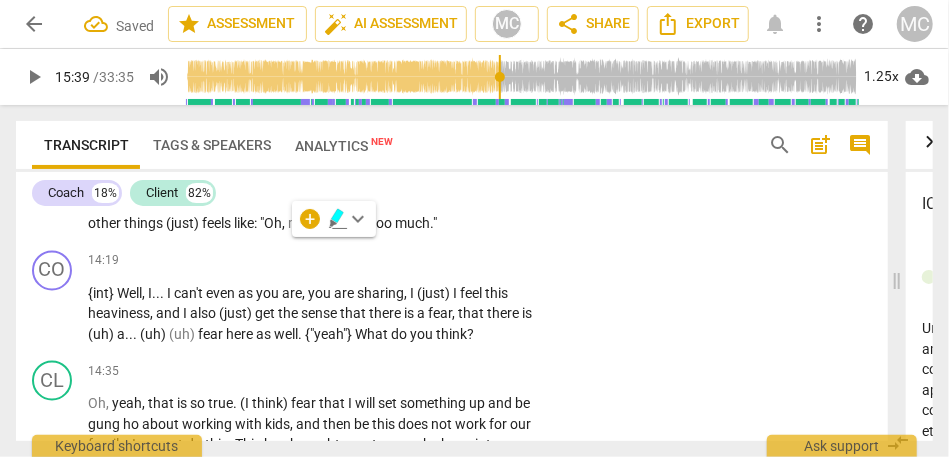 click on "Maybe   this   resentment   piece   is   (just)   so . . .   (I   think)   it   helps   to   understand   —maybe—   where   I   am   going   to   know   that .   I   was   married   in   the   past   and   divorced .   I   got   married   young ,   divorced   young ,   but   during   that   time   was ,   when   I   went   to   graduate   school   and   I   got   my   counseling   degree .   During   that   time   period ,   he   was   in   the   military .   Our   lives   were   like   we   are   going   to   move   in   a   couple   of   years .   We   are   going   to   move   to   another   base .   What   made   most   sense   was   to   focus   on   school   counseling   because   there   is   always   school   on   base .   No   matter   where   you   go ,   you   do   not   have   to   establish   yourself   and   get   clientele ,   you   can   (just) .   That   was   what   I   did .   I   definitely   gave   up   a   piece   of   myself   of   wanting   to   do   get   my   full   licensure" at bounding box center [313, -175] 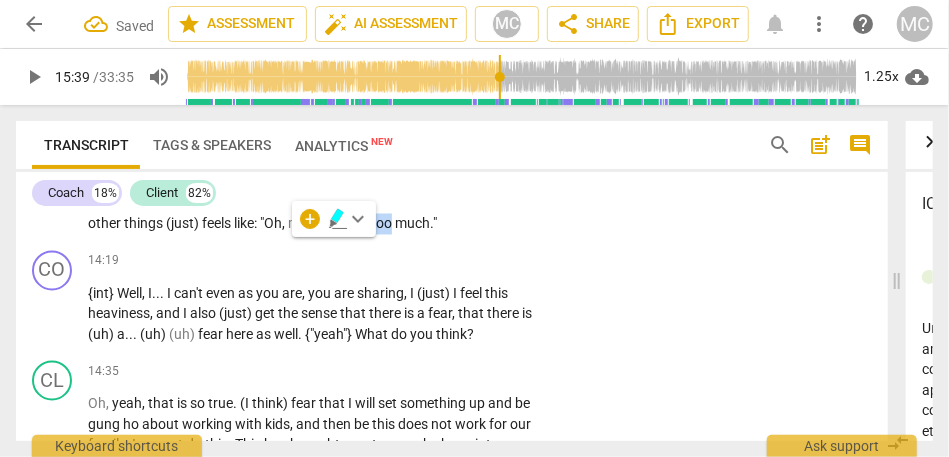 click on "is" at bounding box center (364, 224) 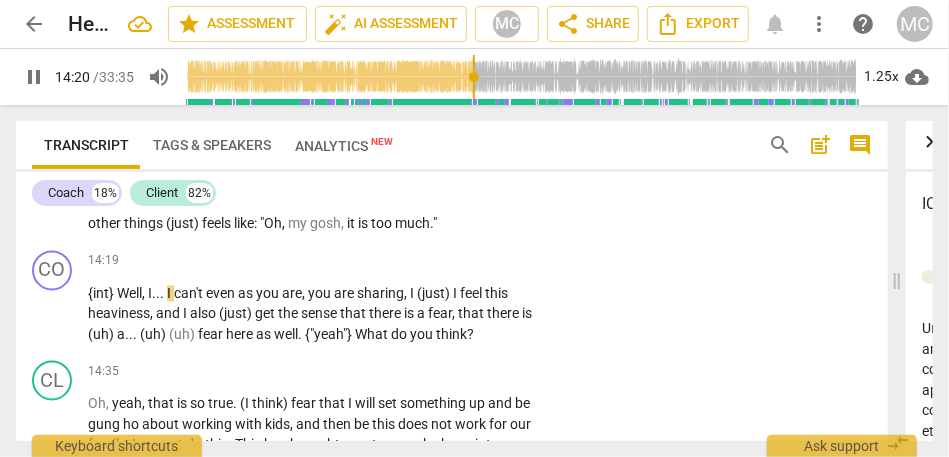 click on "gosh" at bounding box center [325, 224] 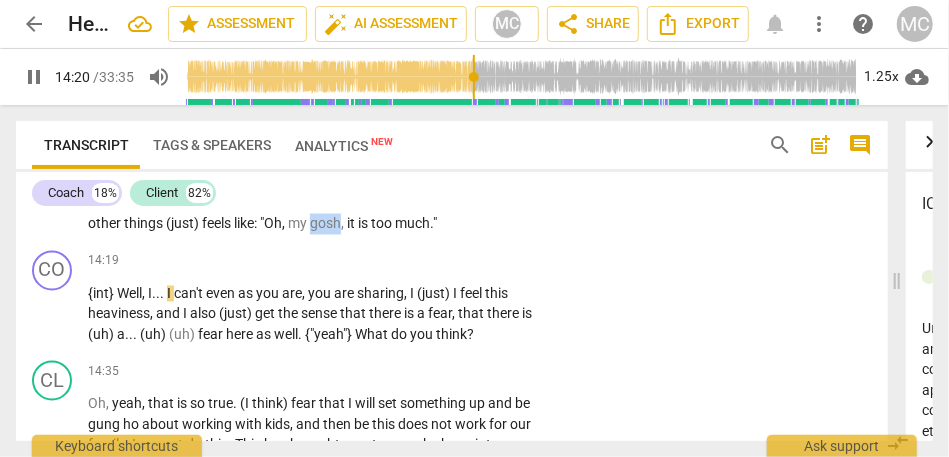 click on "gosh" at bounding box center [325, 224] 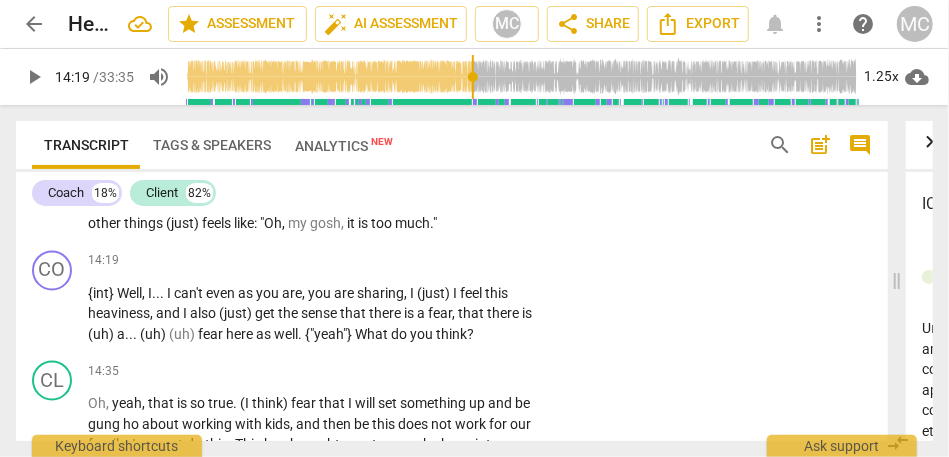 type on "860" 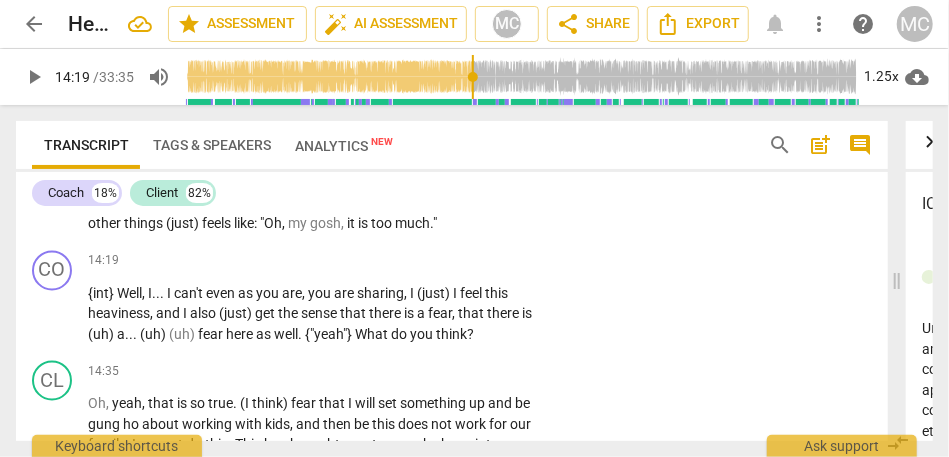 click on "Maybe   this   resentment   piece   is   (just)   so . . .   (I   think)   it   helps   to   understand   —maybe—   where   I   am   going   to   know   that .   I   was   married   in   the   past   and   divorced .   I   got   married   young ,   divorced   young ,   but   during   that   time   was ,   when   I   went   to   graduate   school   and   I   got   my   counseling   degree .   During   that   time   period ,   he   was   in   the   military .   Our   lives   were   like   we   are   going   to   move   in   a   couple   of   years .   We   are   going   to   move   to   another   base .   What   made   most   sense   was   to   focus   on   school   counseling   because   there   is   always   school   on   base .   No   matter   where   you   go ,   you   do   not   have   to   establish   yourself   and   get   clientele ,   you   can   (just) .   That   was   what   I   did .   I   definitely   gave   up   a   piece   of   myself   of   wanting   to   do   get   my   full   licensure" at bounding box center (313, -175) 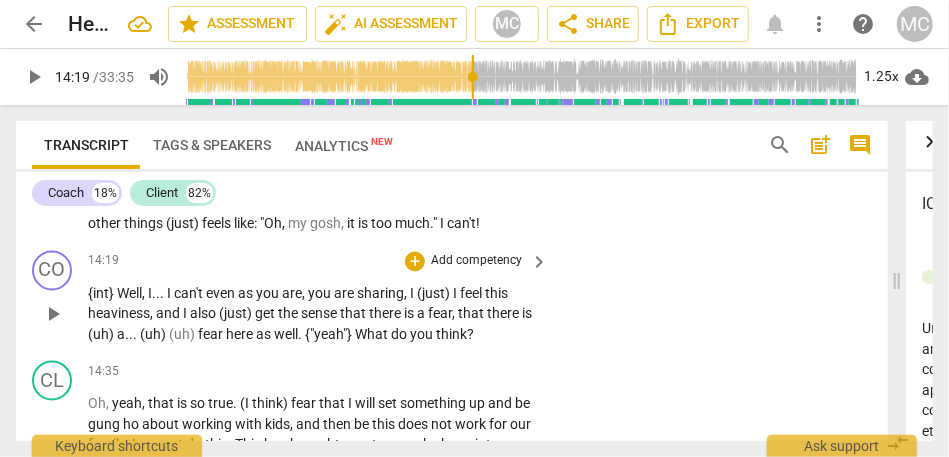 click on "{int}" at bounding box center [102, 294] 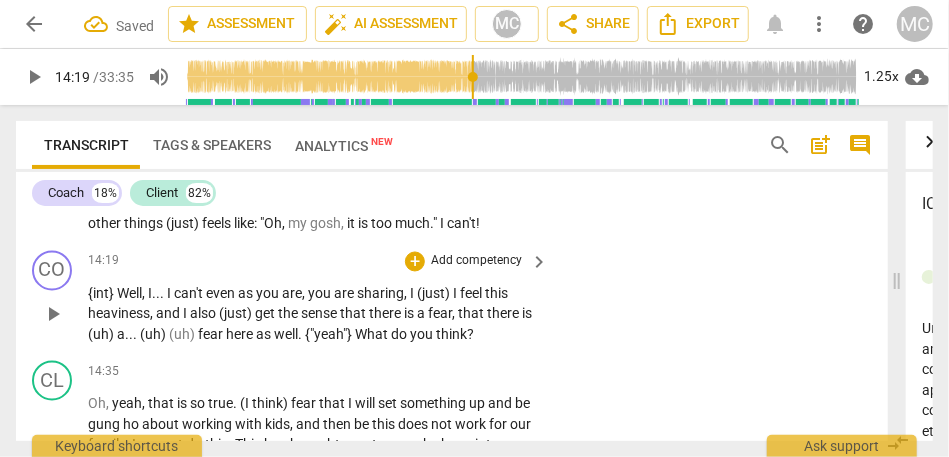 type 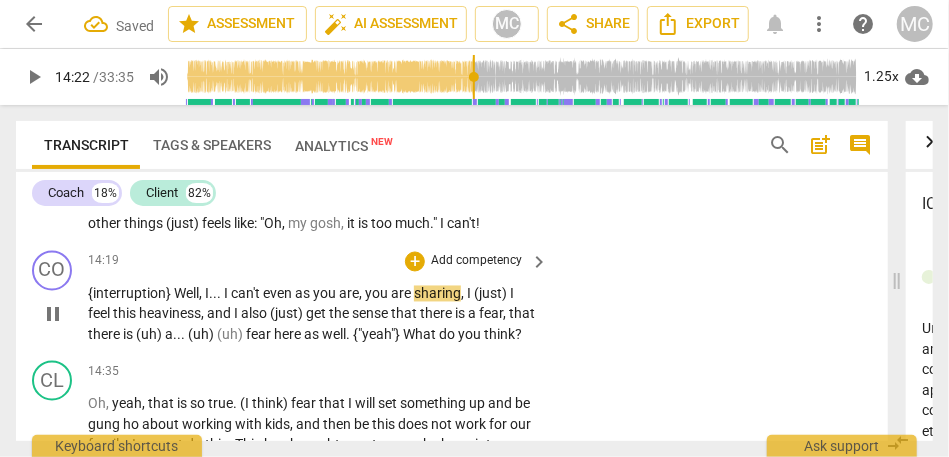 click on "you" at bounding box center (378, 294) 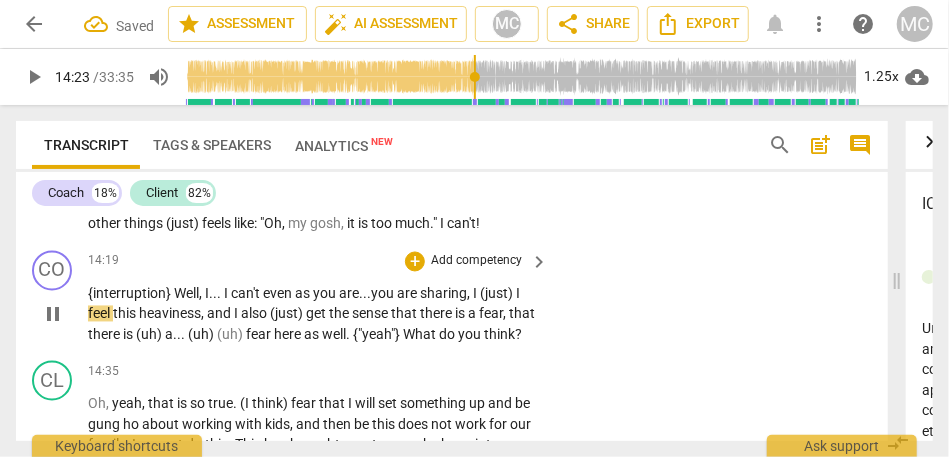 click on "(just)" at bounding box center (498, 294) 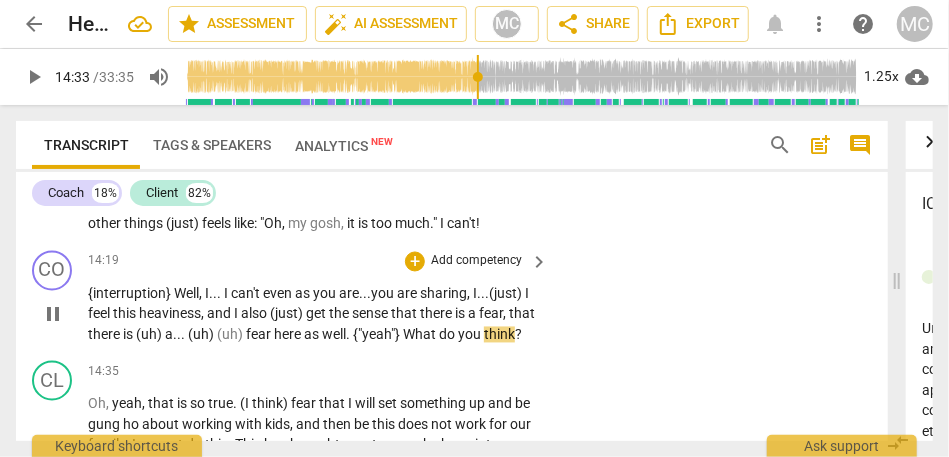 click on "{"yeah"}" at bounding box center (378, 335) 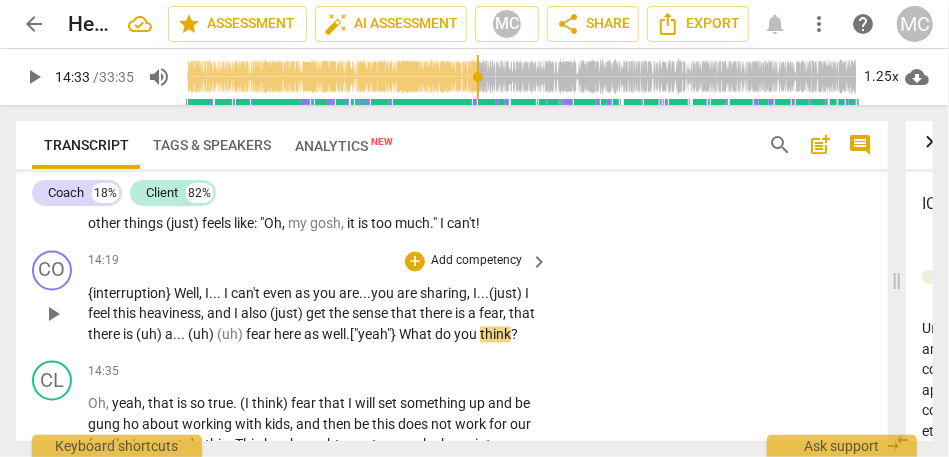 click on "What" at bounding box center [417, 335] 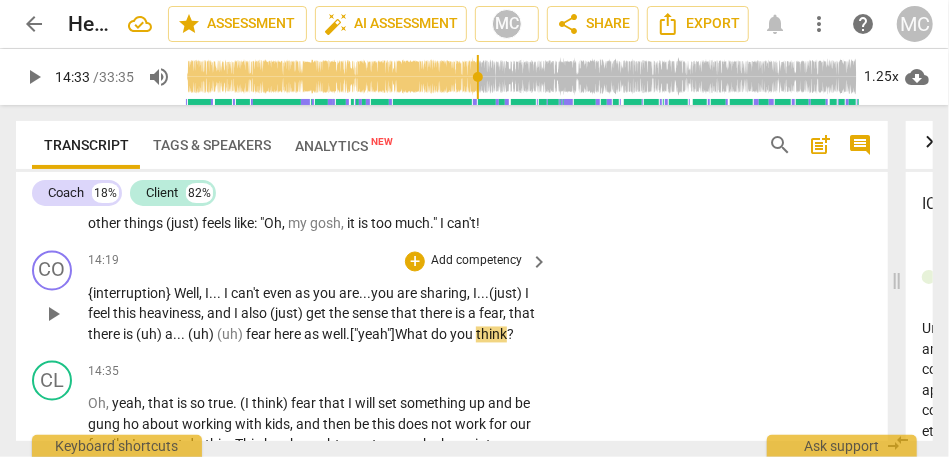 click on "well" at bounding box center (334, 335) 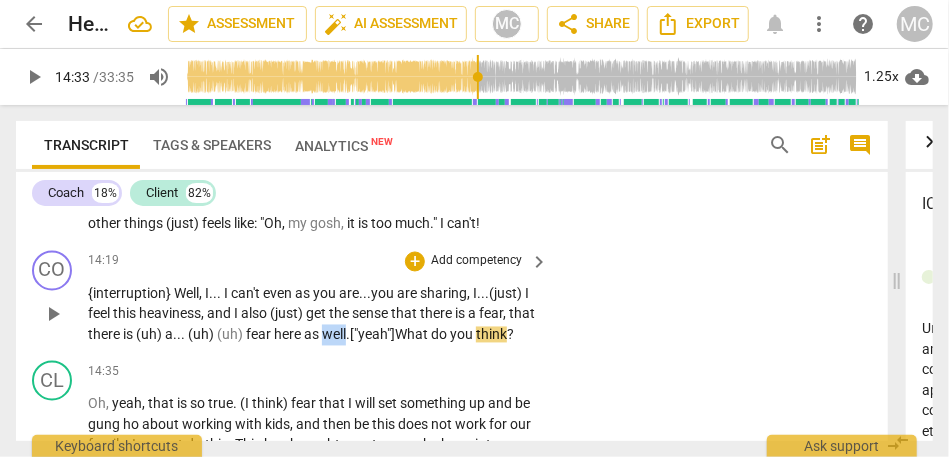 click on "well" at bounding box center (334, 335) 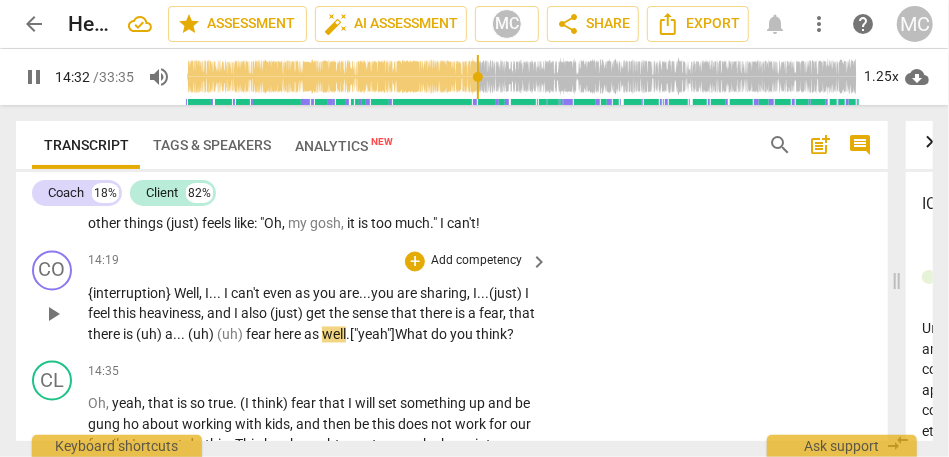 scroll, scrollTop: 4384, scrollLeft: 0, axis: vertical 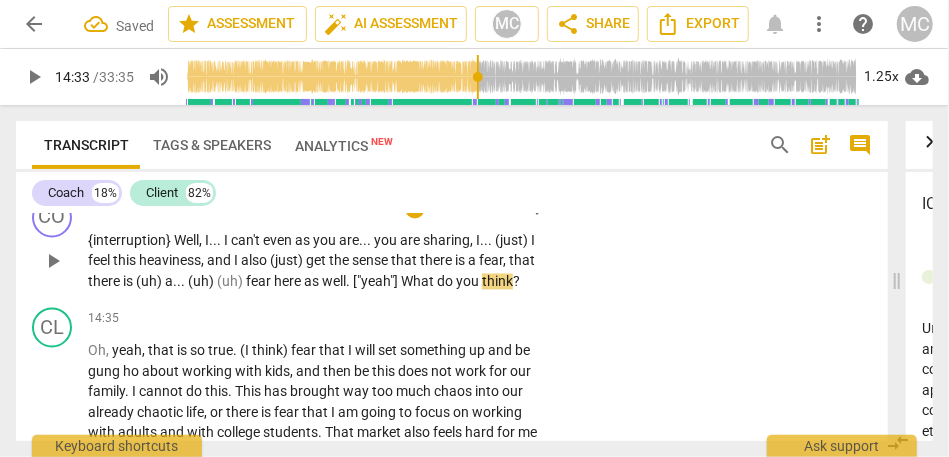 click on "Add competency" at bounding box center (476, 209) 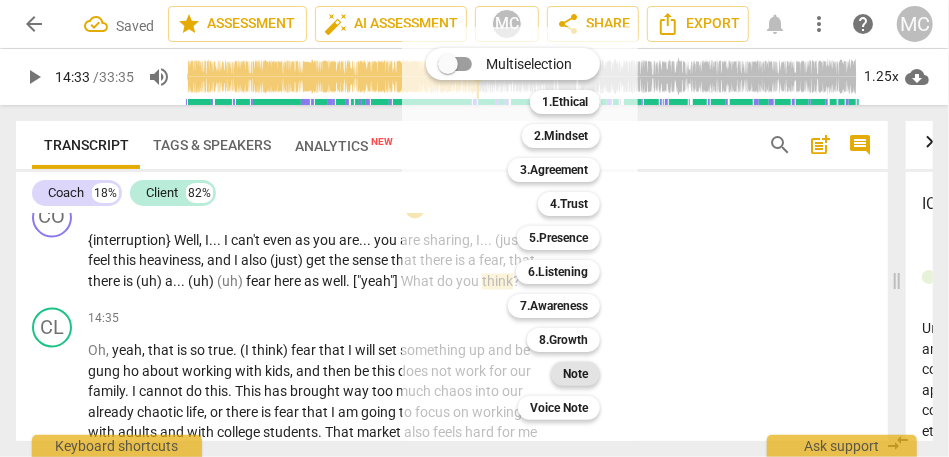 click on "Note" at bounding box center (575, 374) 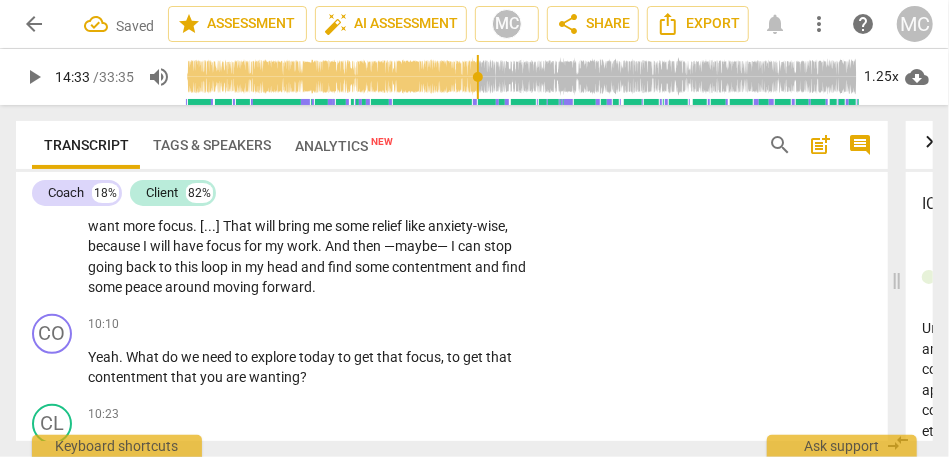 scroll, scrollTop: 3289, scrollLeft: 0, axis: vertical 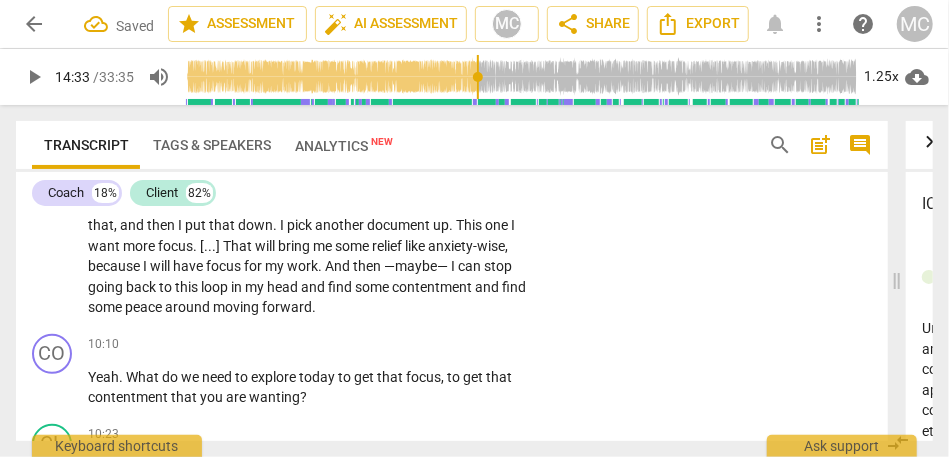 click on "moving" at bounding box center (237, 307) 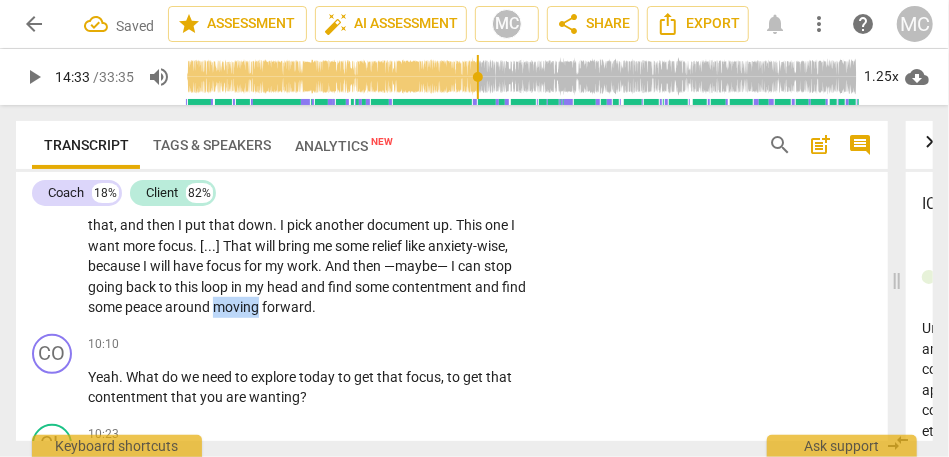 click on "moving" at bounding box center (237, 307) 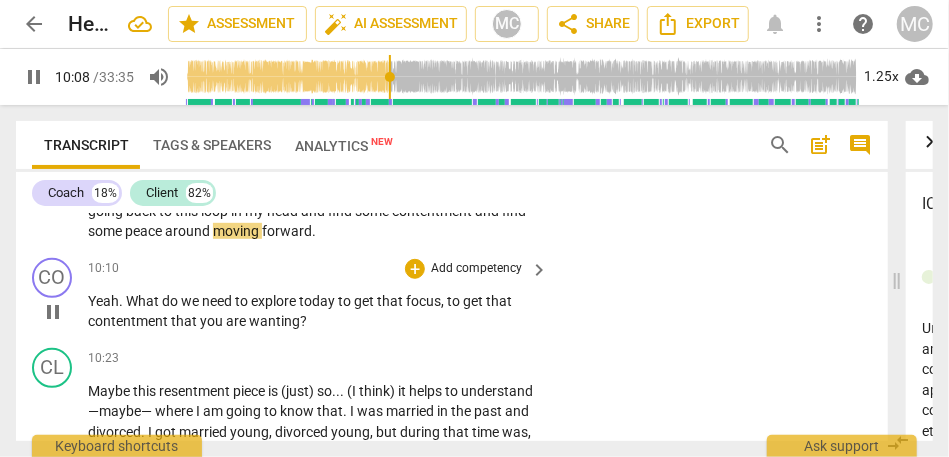 scroll, scrollTop: 3366, scrollLeft: 0, axis: vertical 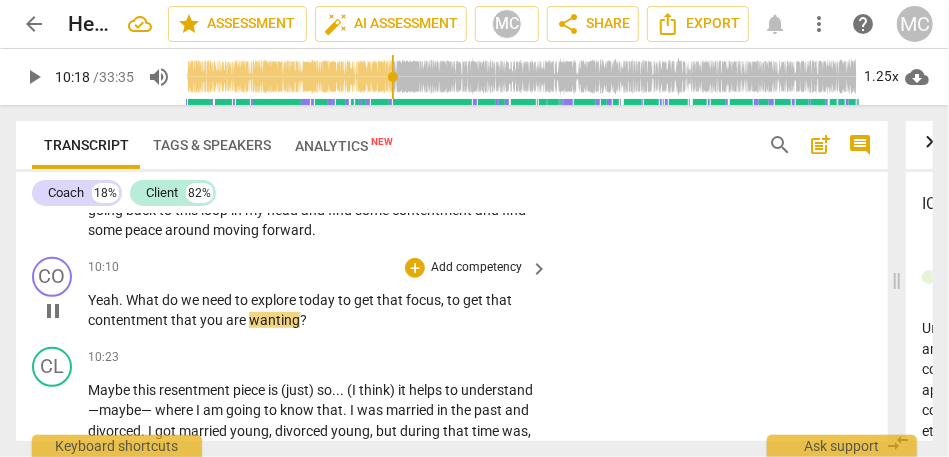 click on "Add competency" at bounding box center (476, 268) 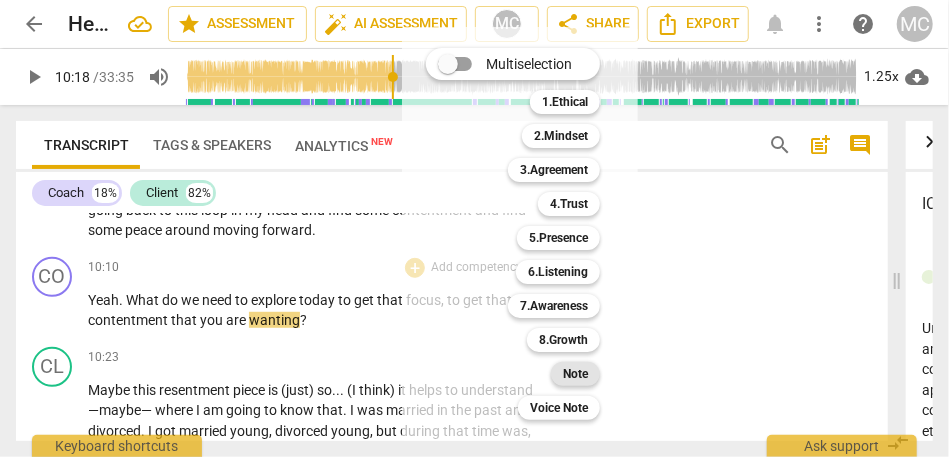 click on "Note" at bounding box center [575, 374] 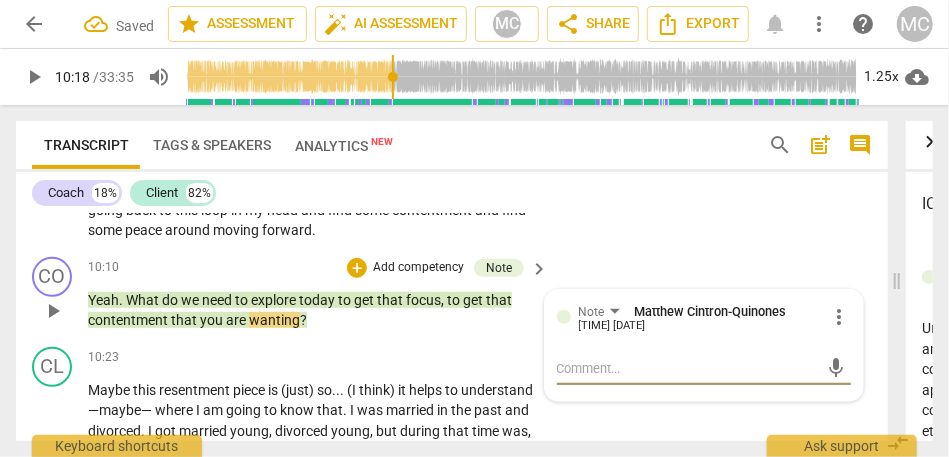 click on "wanting" at bounding box center (274, 320) 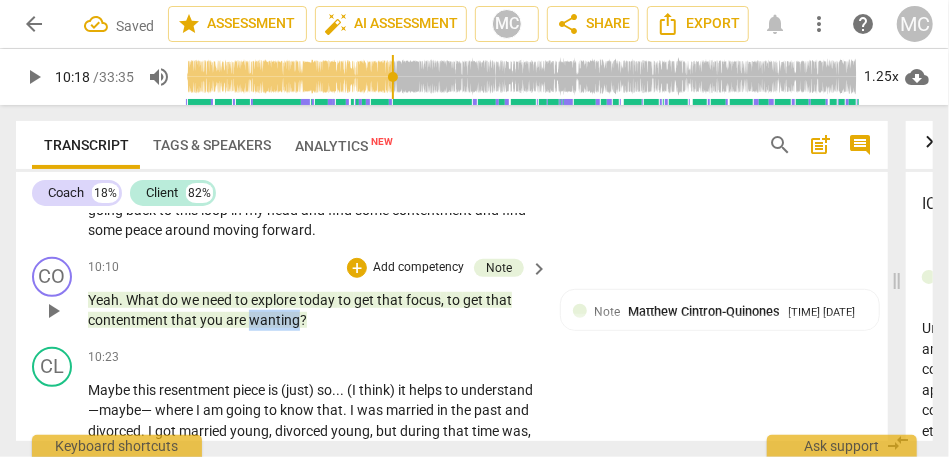 click on "wanting" at bounding box center (274, 320) 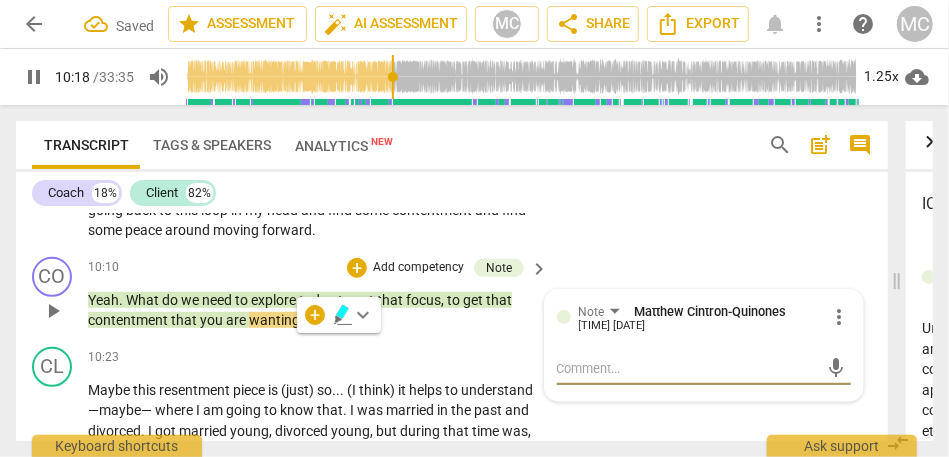 type on "618" 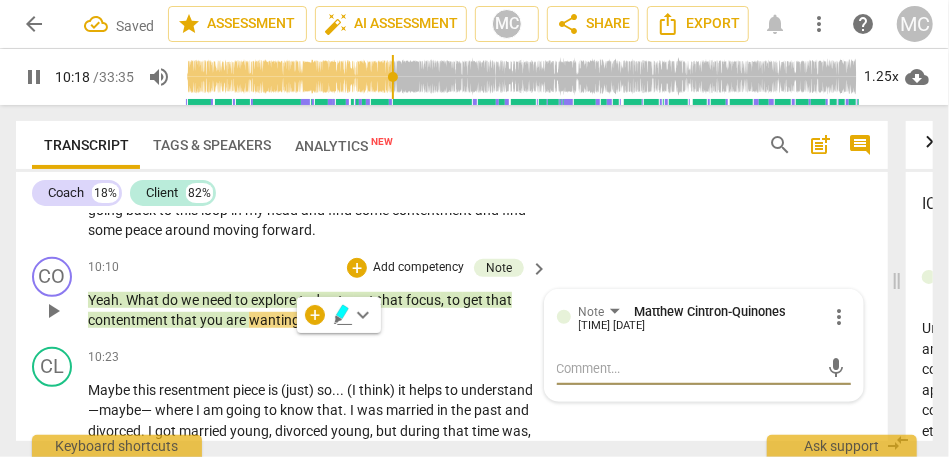 click on "wanting" at bounding box center [274, 320] 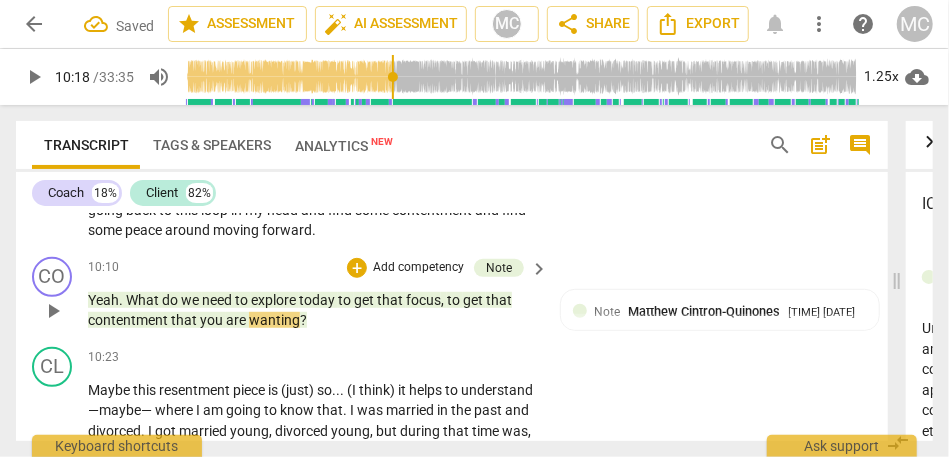 type 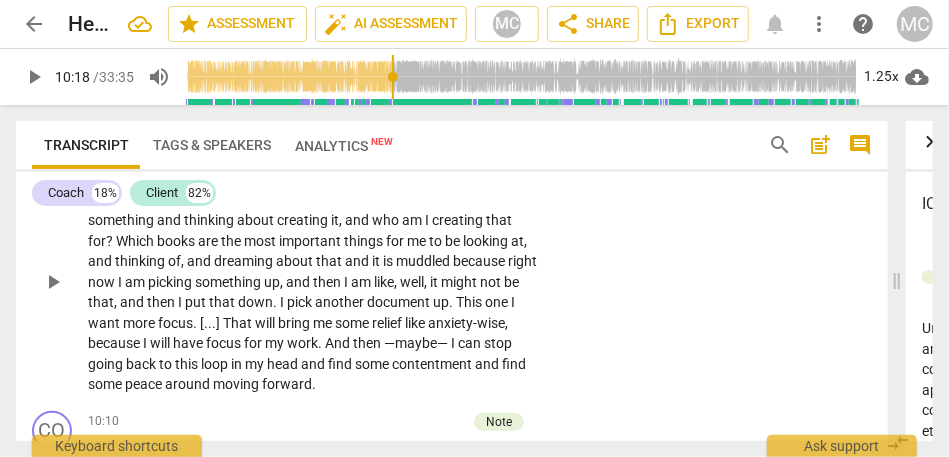 click on "down" at bounding box center [255, 302] 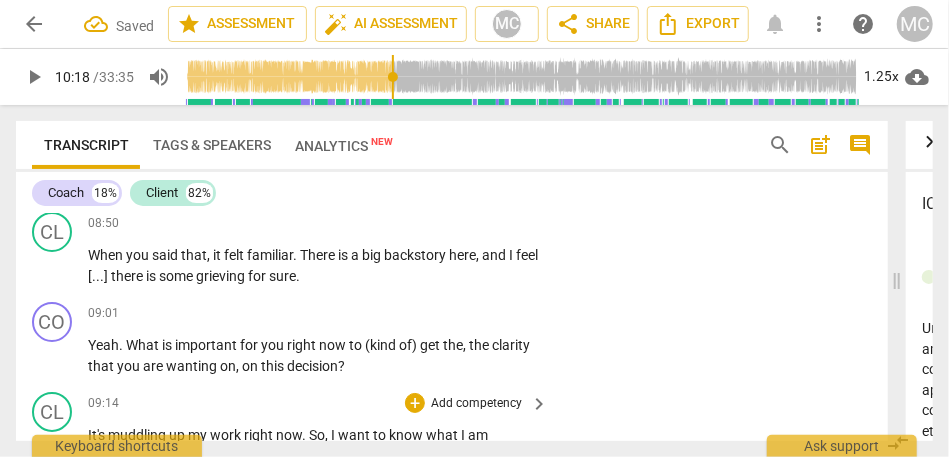 scroll, scrollTop: 2953, scrollLeft: 0, axis: vertical 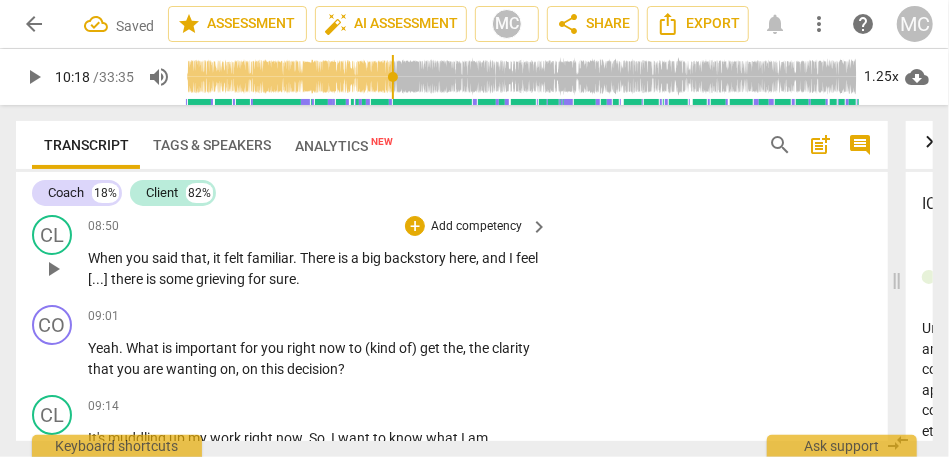 click on "grieving" at bounding box center (222, 279) 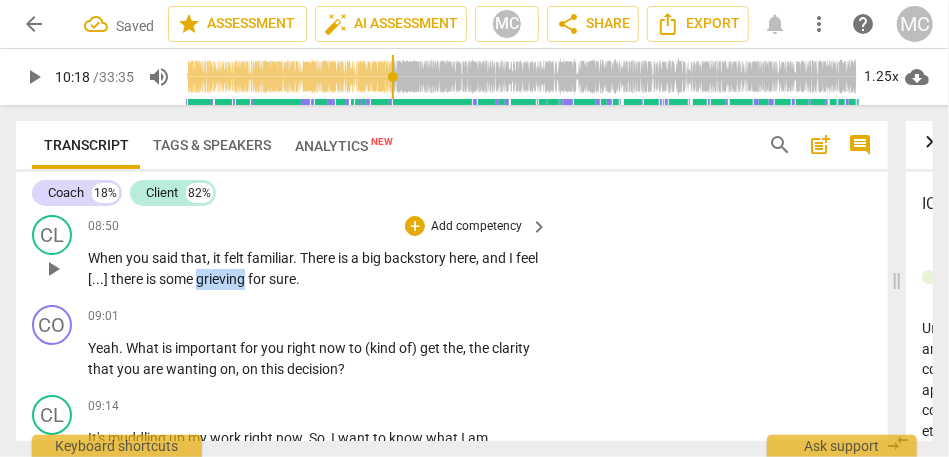 click on "grieving" at bounding box center (222, 279) 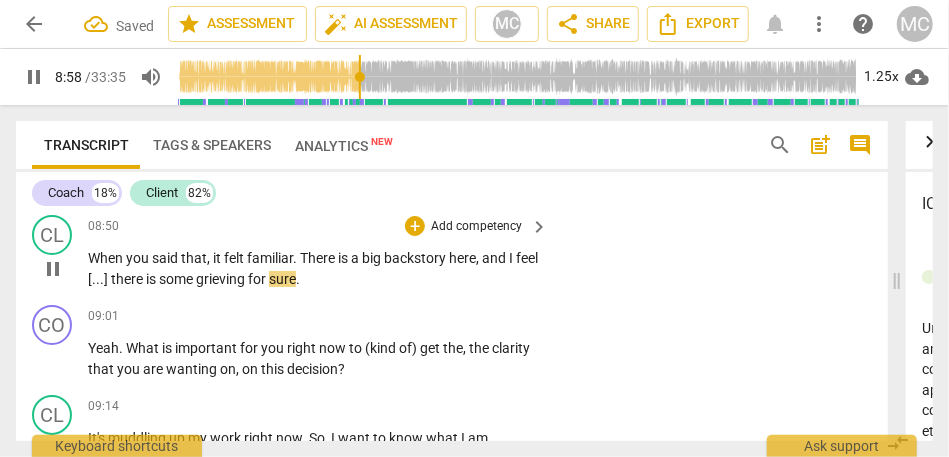 scroll, scrollTop: 3001, scrollLeft: 0, axis: vertical 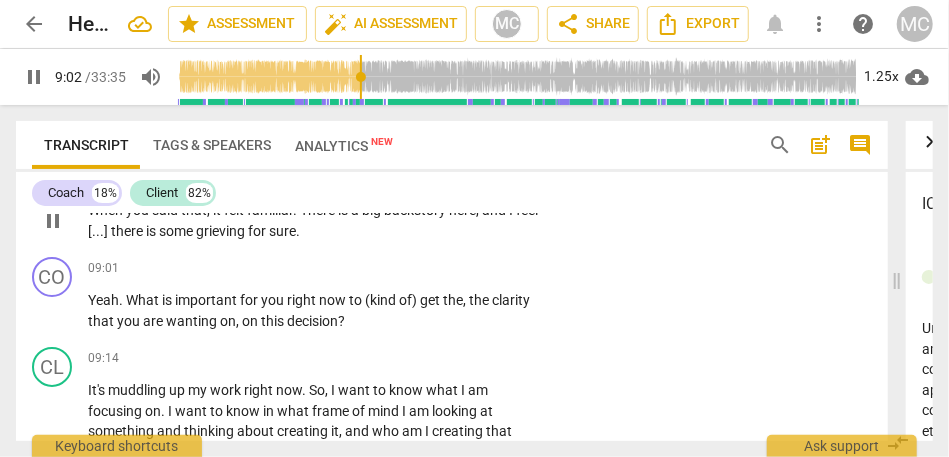 type on "542" 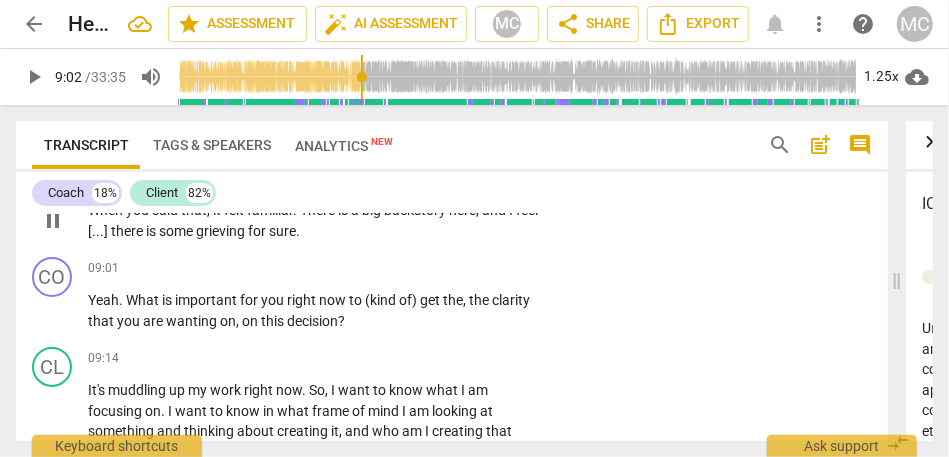 click on "When   you   said   that ,   it   felt   familiar .   There   is   a   big   backstory   here ,   and   I   feel   [ . . . ]   there   is   some   grieving   for   sure ." at bounding box center [313, 220] 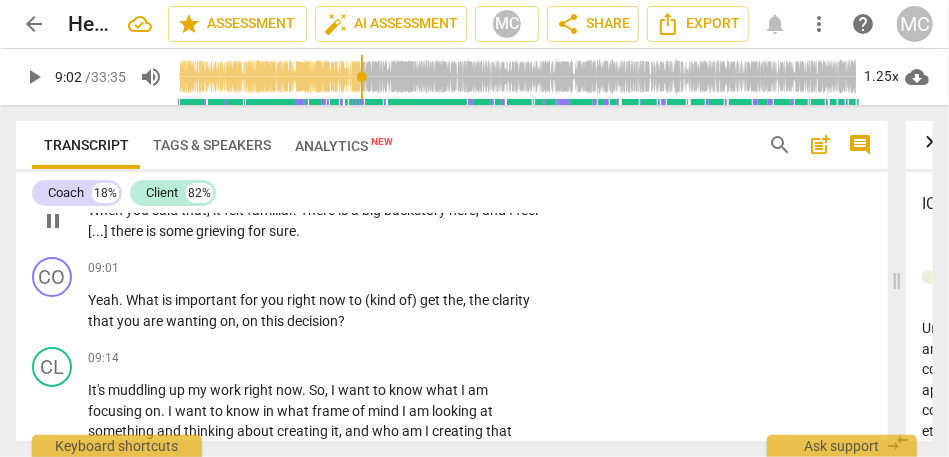 type 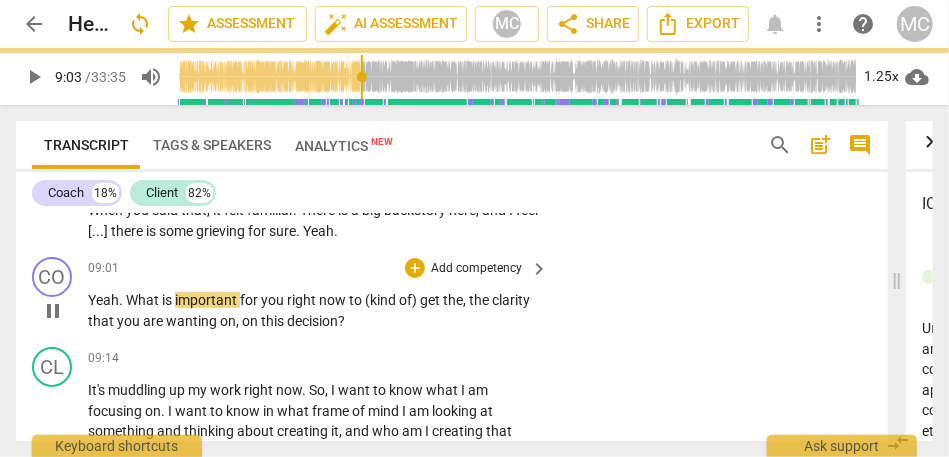 click on "What" at bounding box center [144, 300] 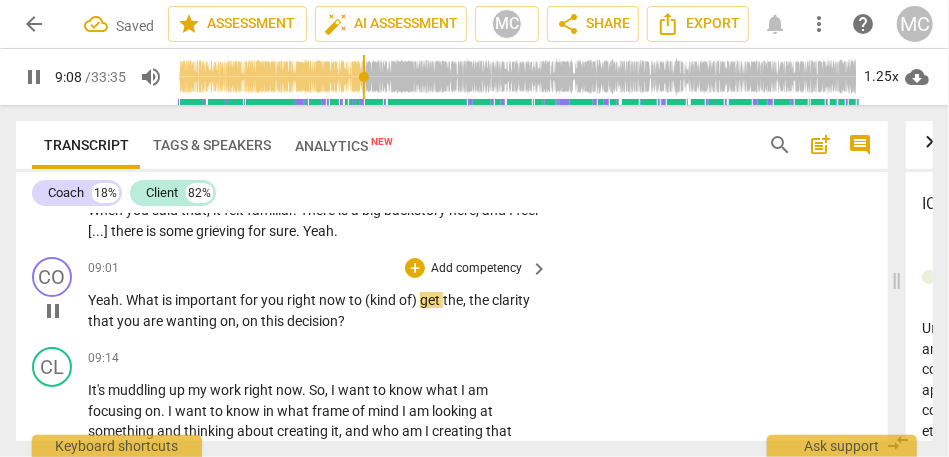 click on "," at bounding box center (466, 300) 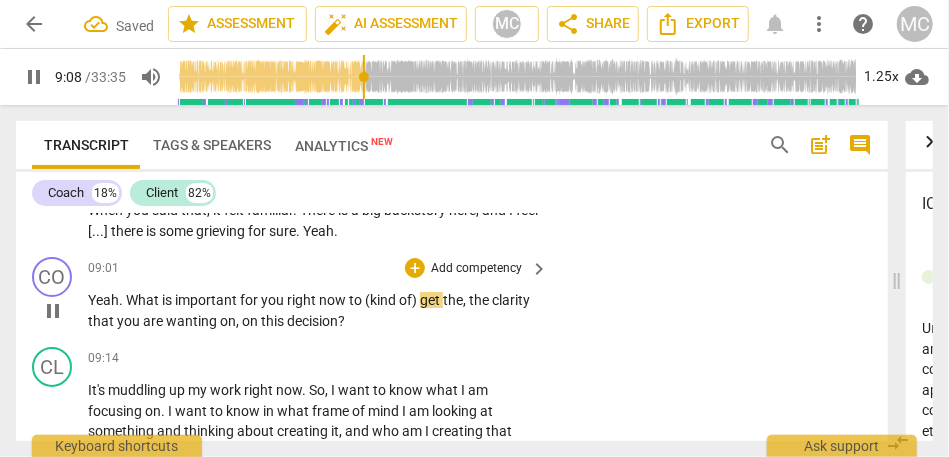 type on "549" 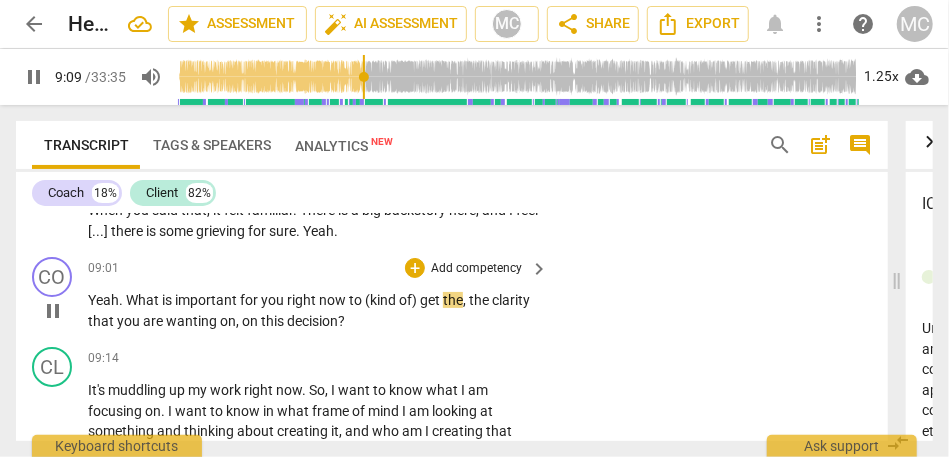 type 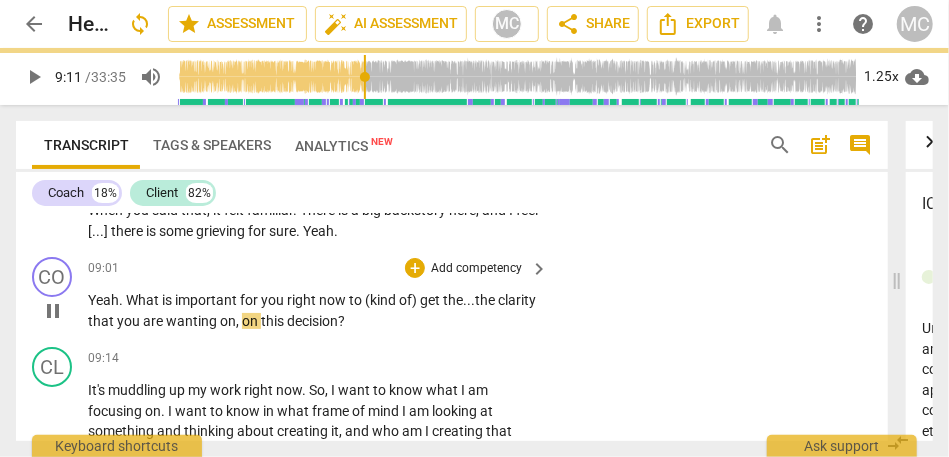 click on "on" at bounding box center [251, 321] 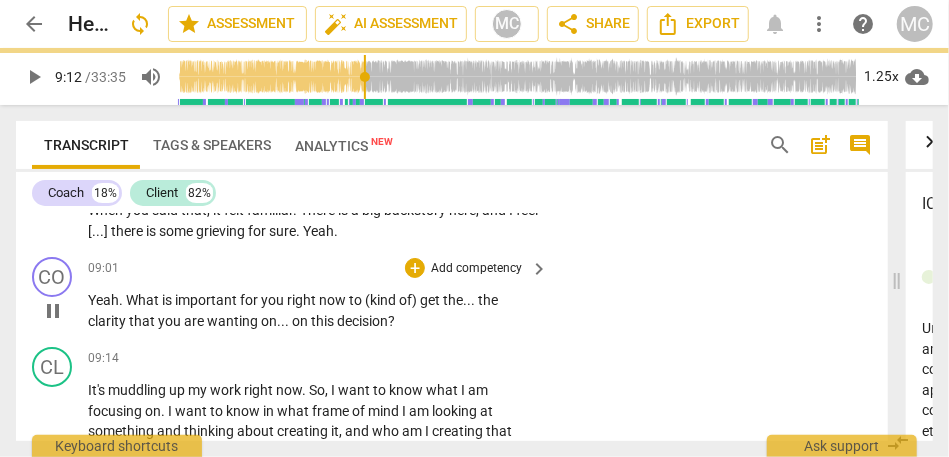 click on "+ Add competency" at bounding box center [464, 268] 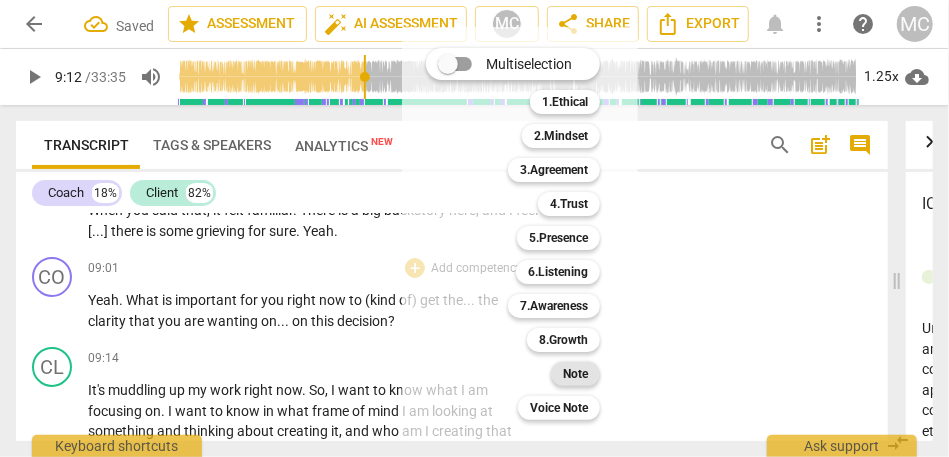 click on "Note" at bounding box center (575, 374) 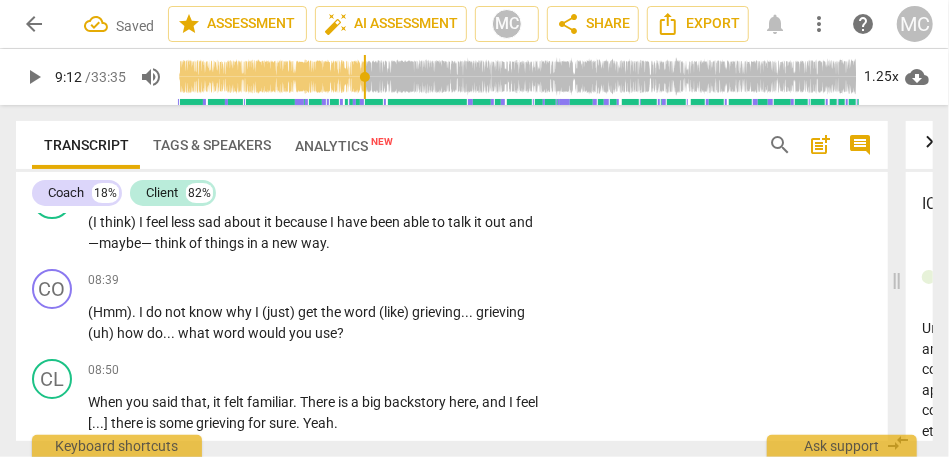 scroll, scrollTop: 2804, scrollLeft: 0, axis: vertical 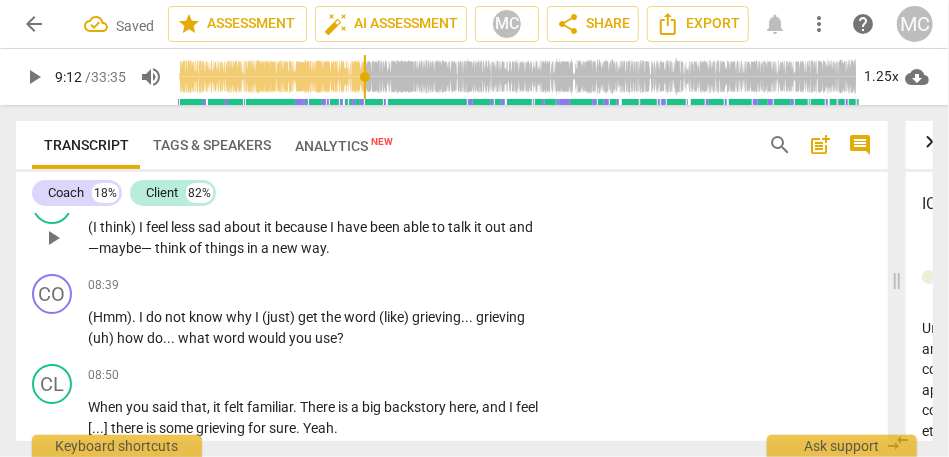 click on "new" at bounding box center (286, 248) 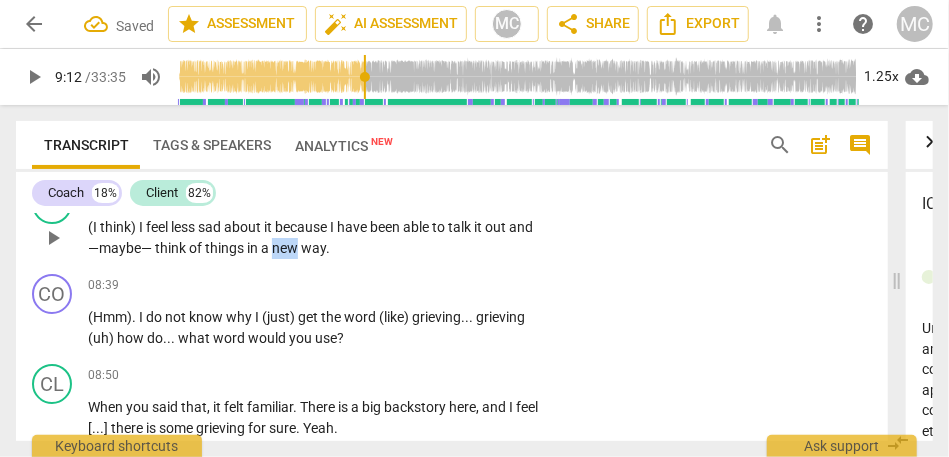 click on "new" at bounding box center (286, 248) 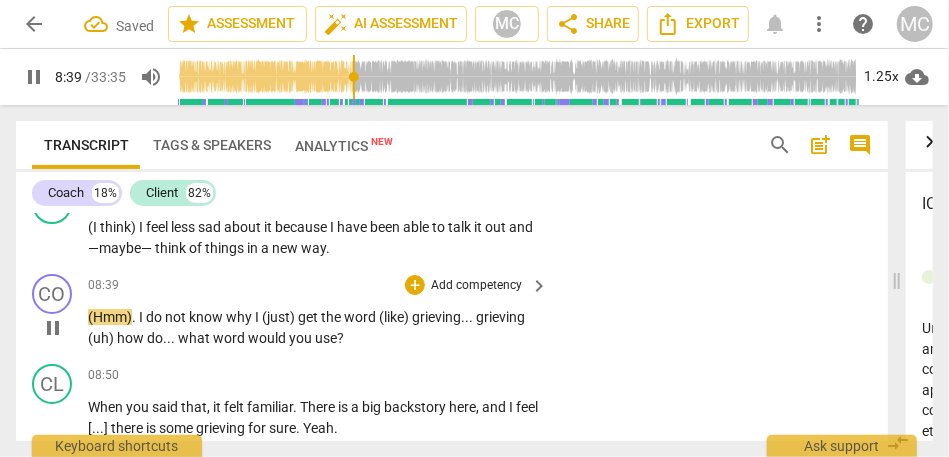 type on "520" 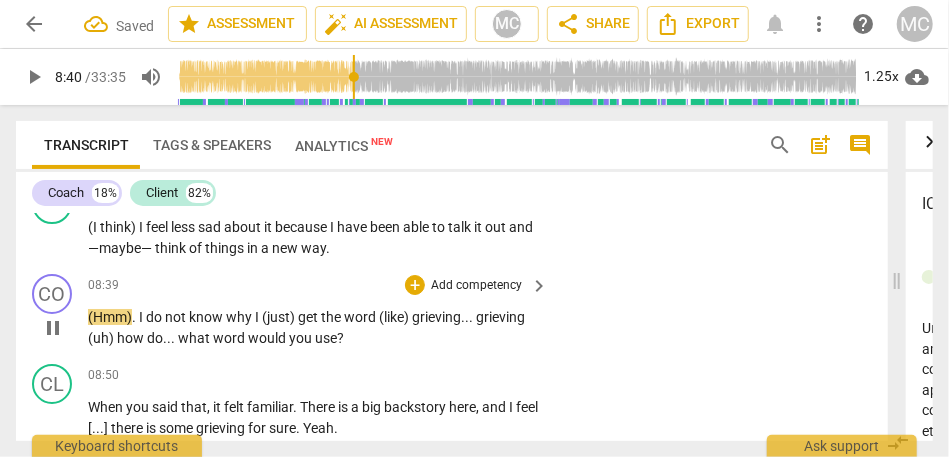 click on "(Hmm)" at bounding box center (110, 317) 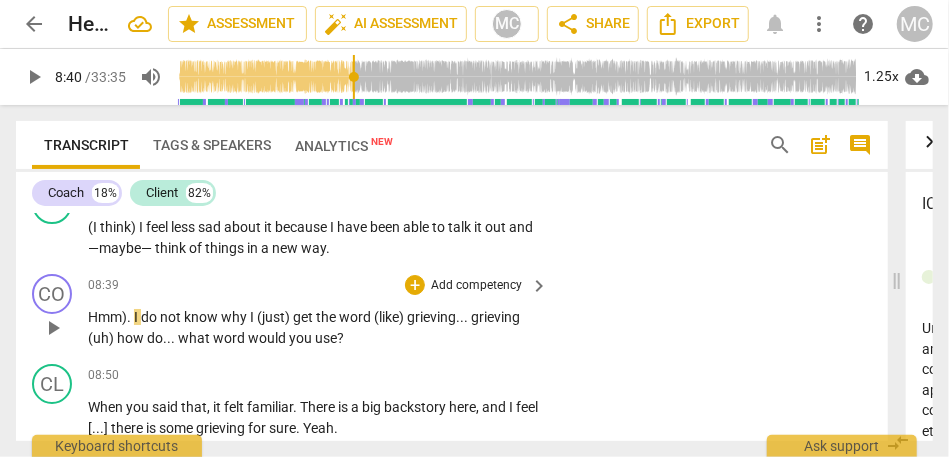 click on "." at bounding box center [130, 317] 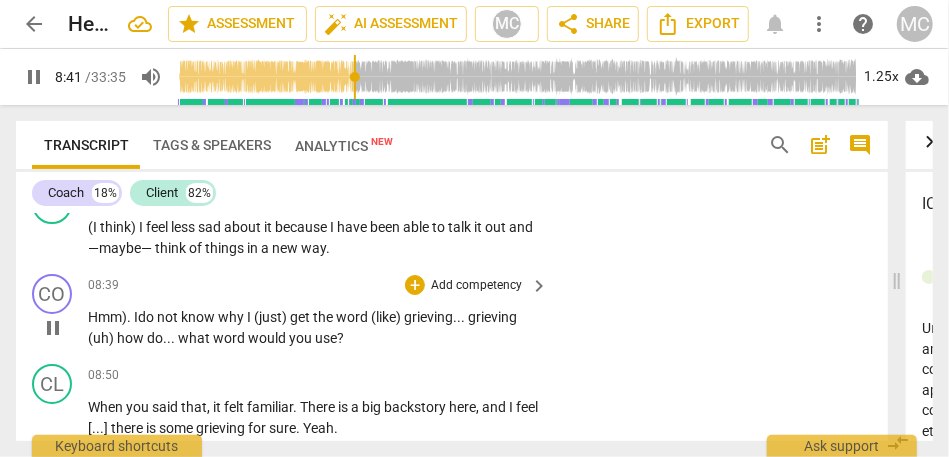 click on "know" at bounding box center [199, 317] 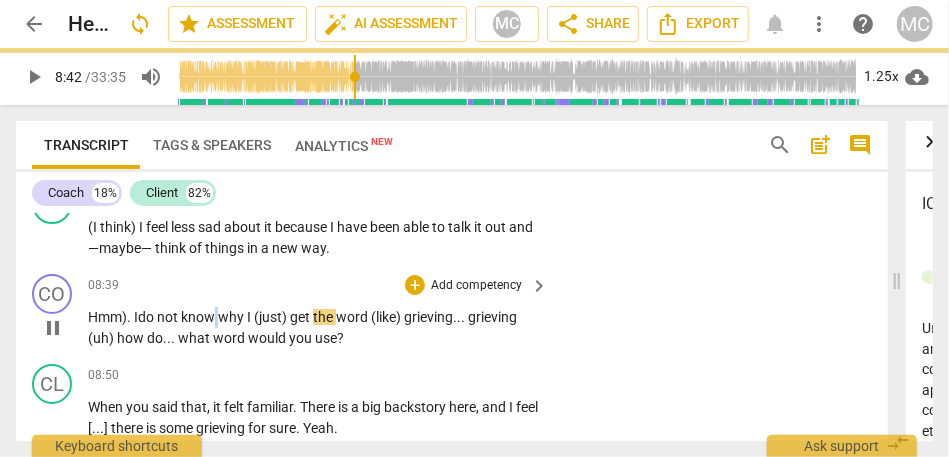 click on "know" at bounding box center [199, 317] 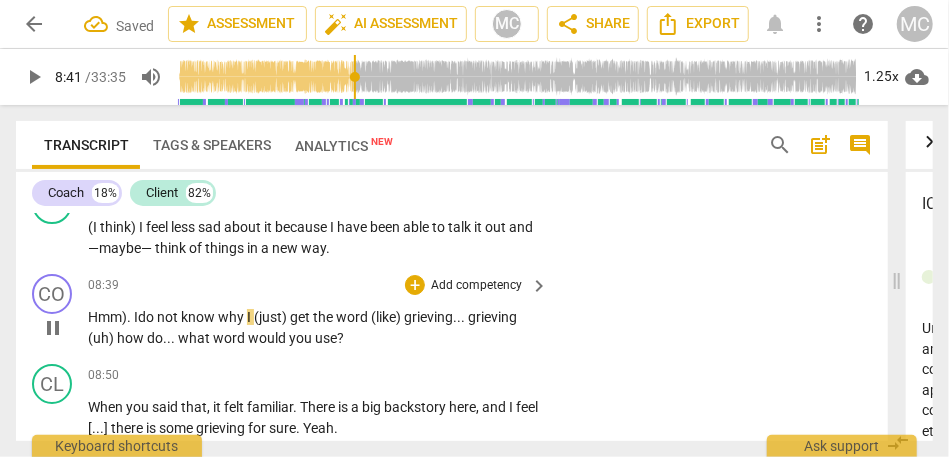 click on "I" at bounding box center [250, 317] 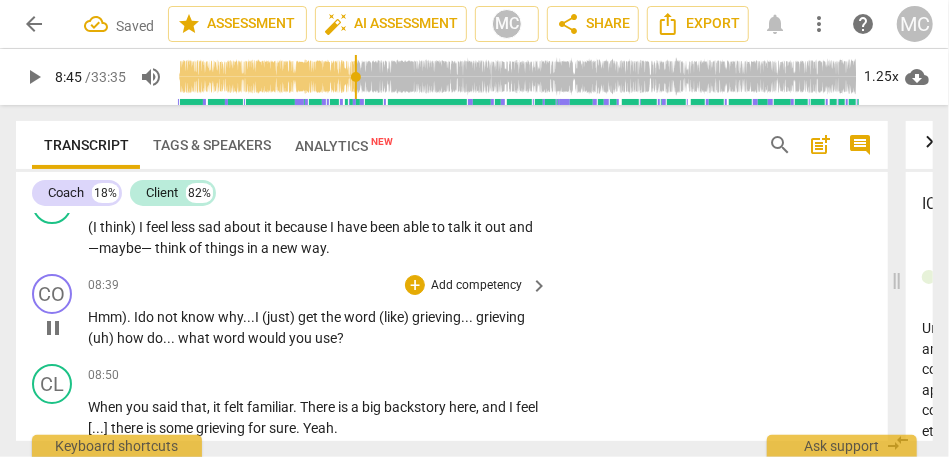 click on "grieving" at bounding box center [436, 317] 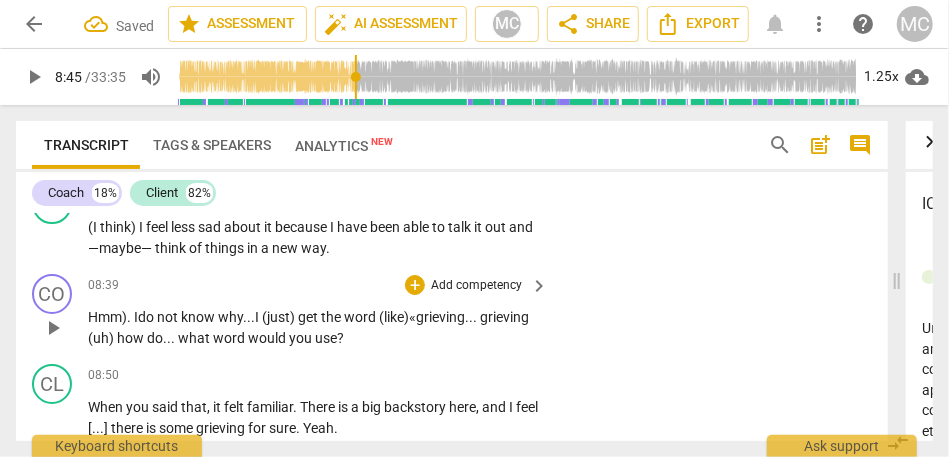 click on "Hmm).   I  do   not   know   why...  I   (just)   get   the   word   (like)  « grieving . . .   grieving   (uh)   how   do . . .   what   word   would   you   use ?" at bounding box center [313, 327] 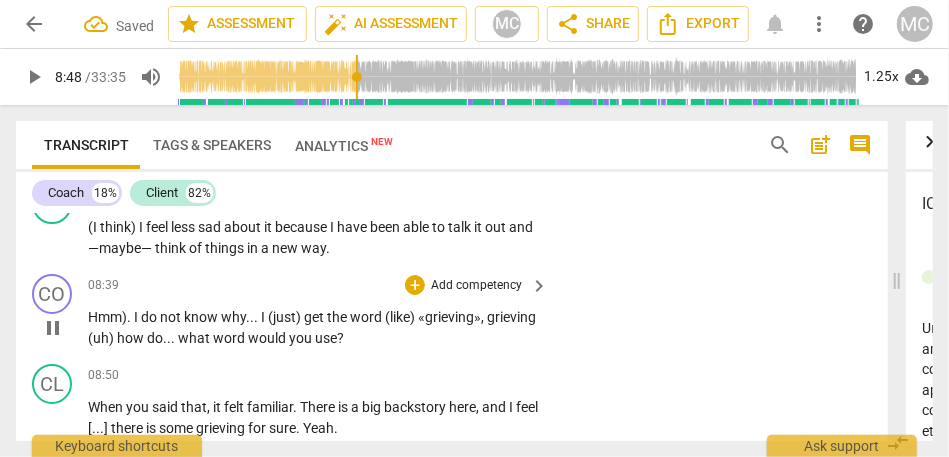 click on "08:39 + Add competency keyboard_arrow_right Hmm) .   I   do   not   know   why . . .   I   (just)   get   the   word   (like)   «grieving» ,   grieving   (uh)   how   do . . .   what   word   would   you   use ?" at bounding box center [319, 311] 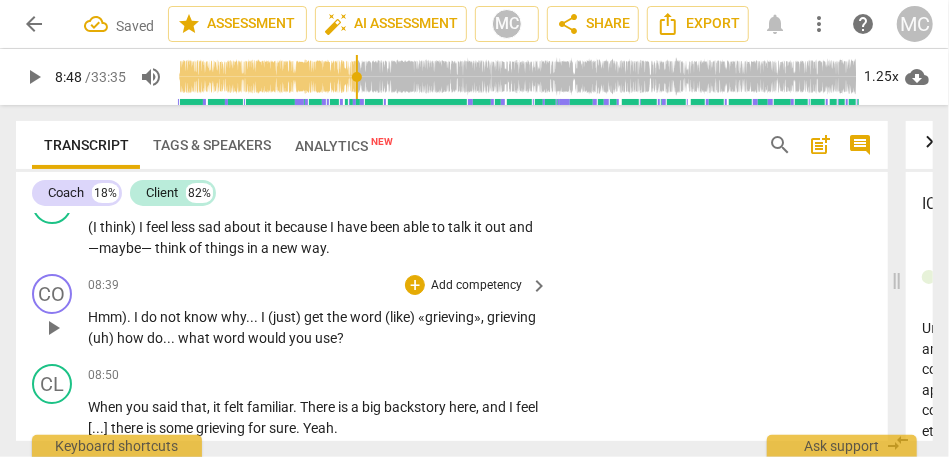 click on "Add competency" at bounding box center (476, 286) 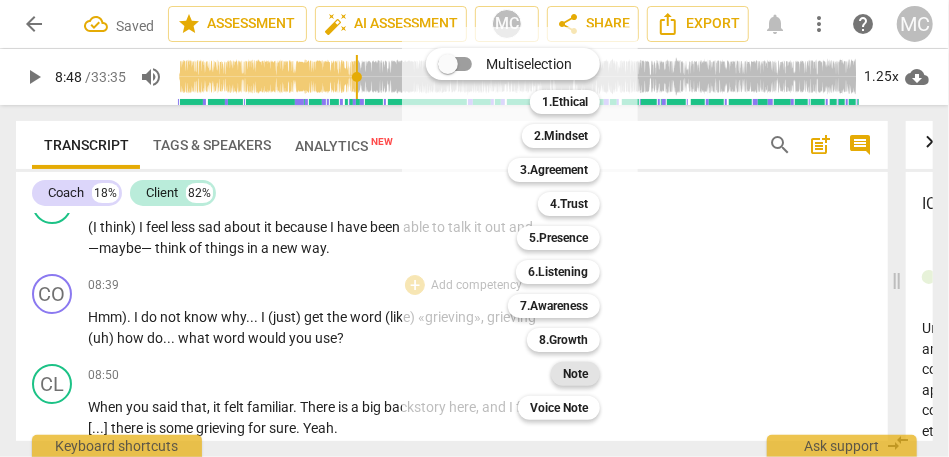 click on "Note" at bounding box center (575, 374) 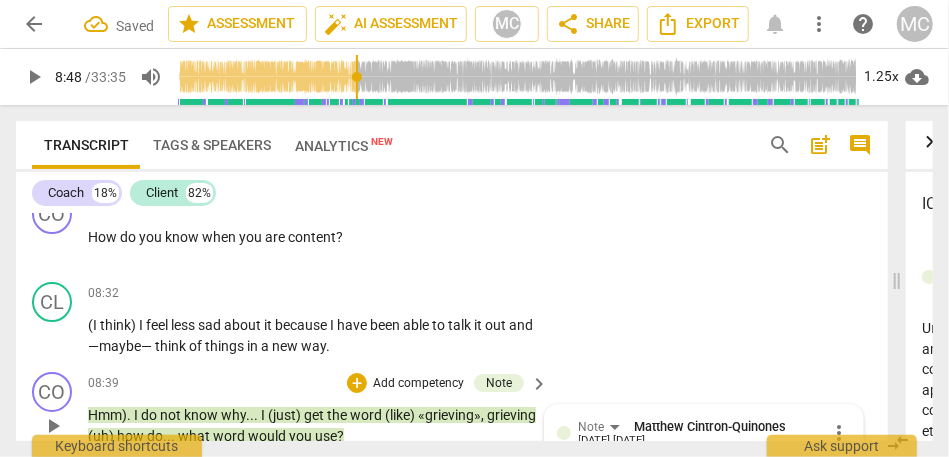 scroll, scrollTop: 2704, scrollLeft: 0, axis: vertical 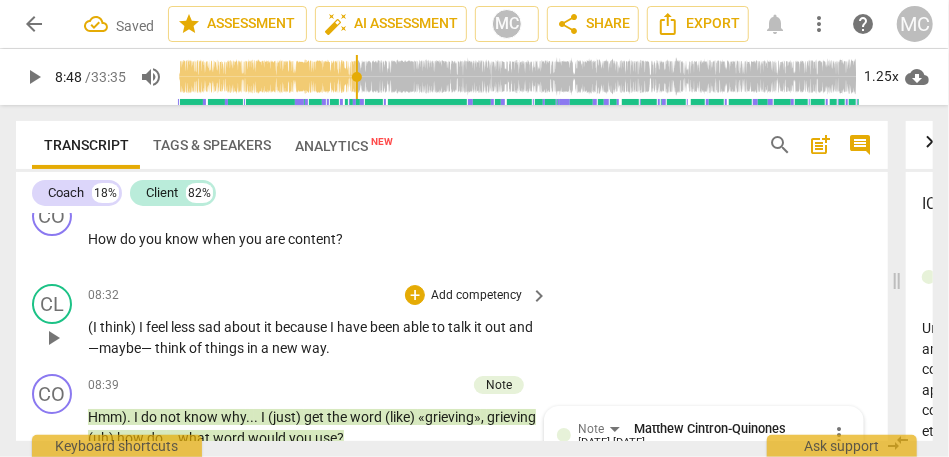 drag, startPoint x: 563, startPoint y: 339, endPoint x: 497, endPoint y: 353, distance: 67.46851 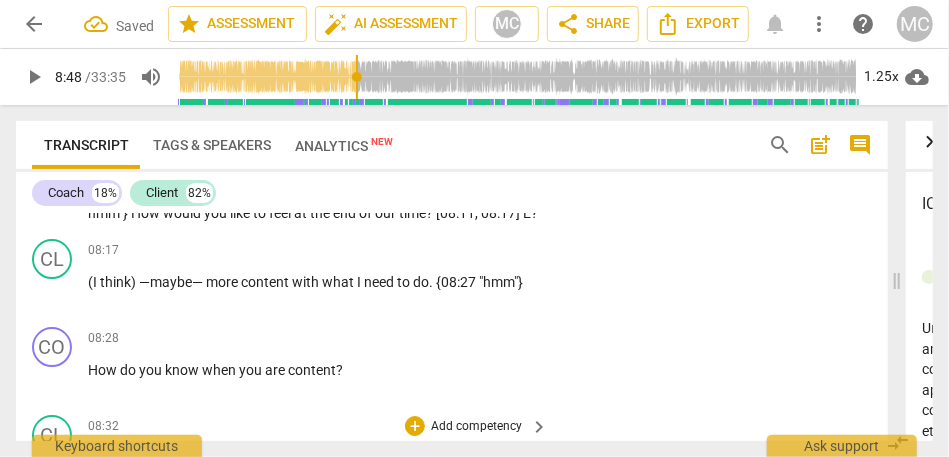 scroll, scrollTop: 2545, scrollLeft: 0, axis: vertical 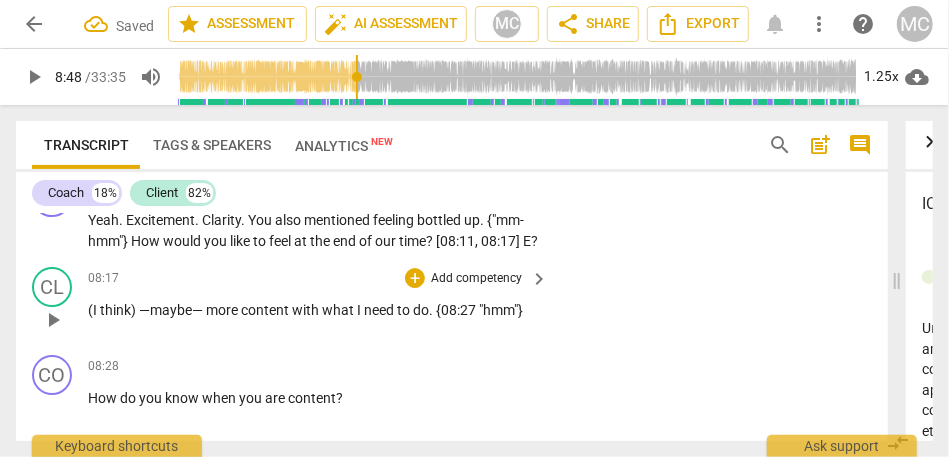 click on "need" at bounding box center (380, 310) 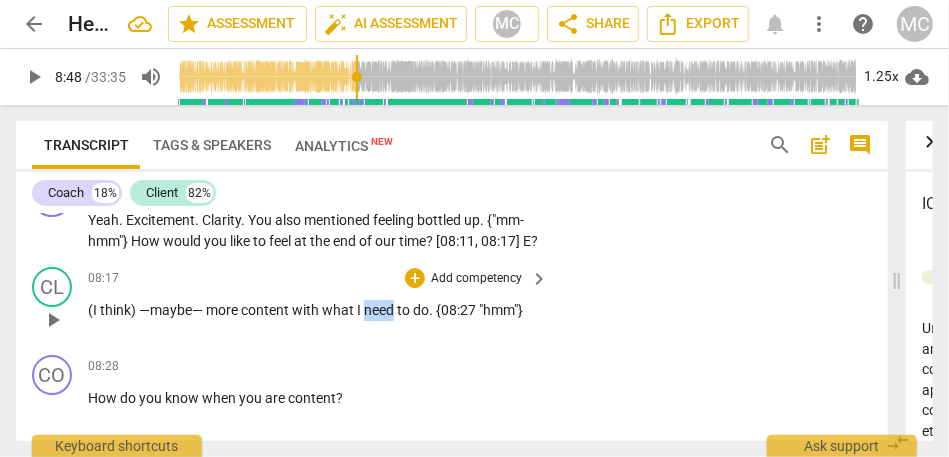 click on "need" at bounding box center (380, 310) 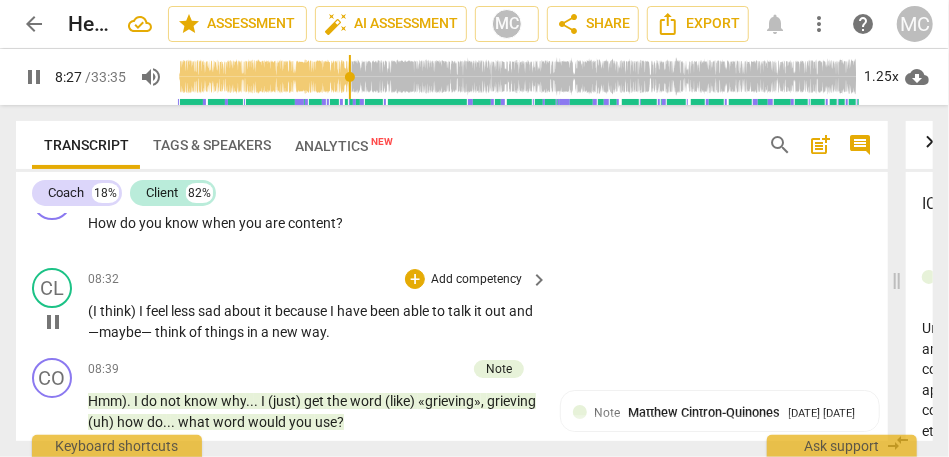 scroll, scrollTop: 2709, scrollLeft: 0, axis: vertical 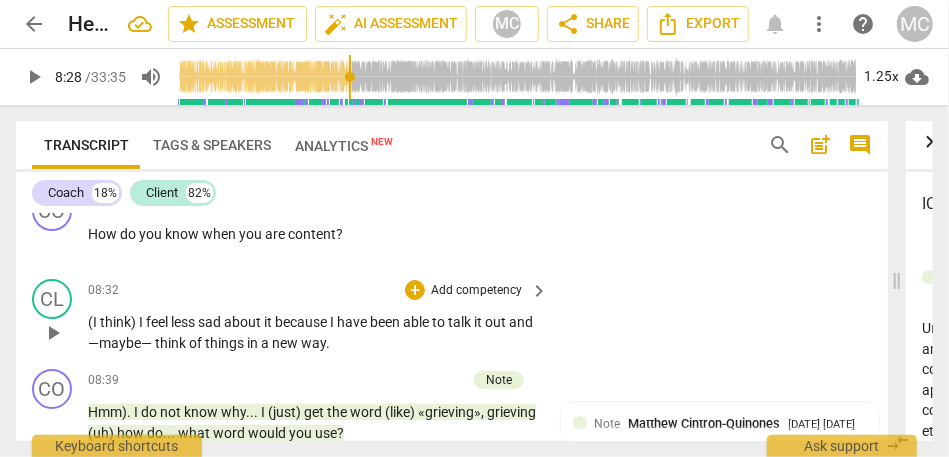 click on "of" at bounding box center (197, 343) 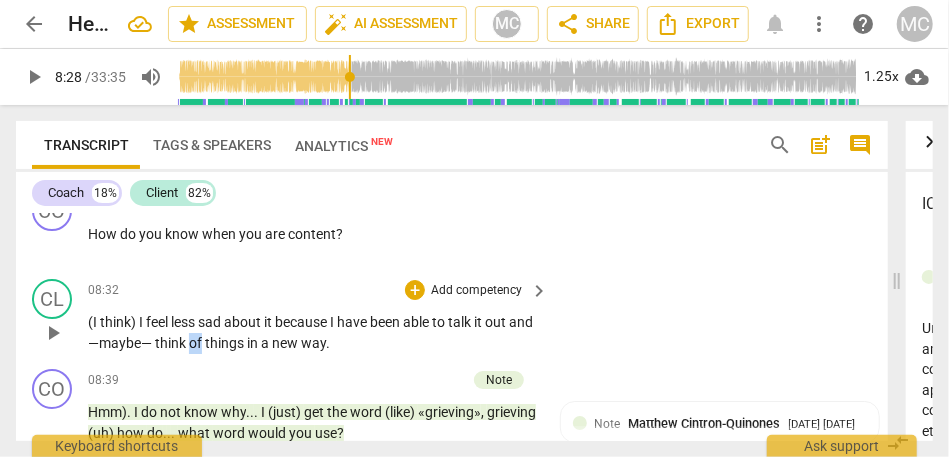 click on "of" at bounding box center [197, 343] 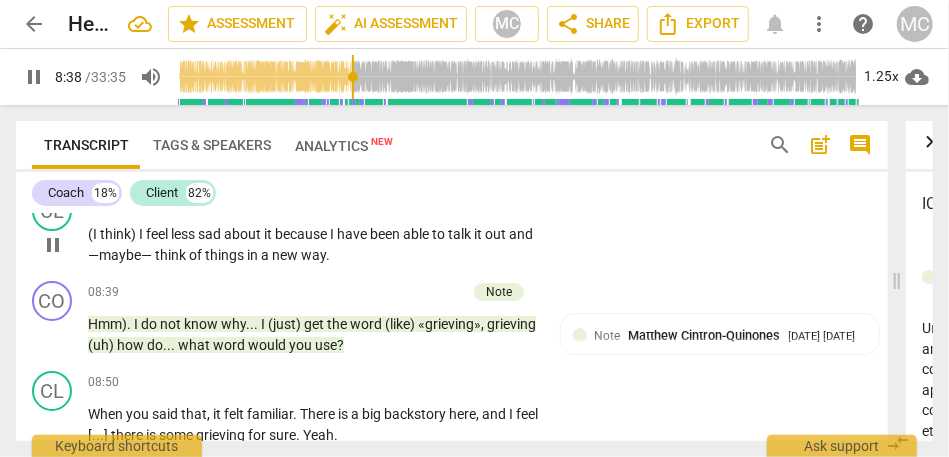 scroll, scrollTop: 2816, scrollLeft: 0, axis: vertical 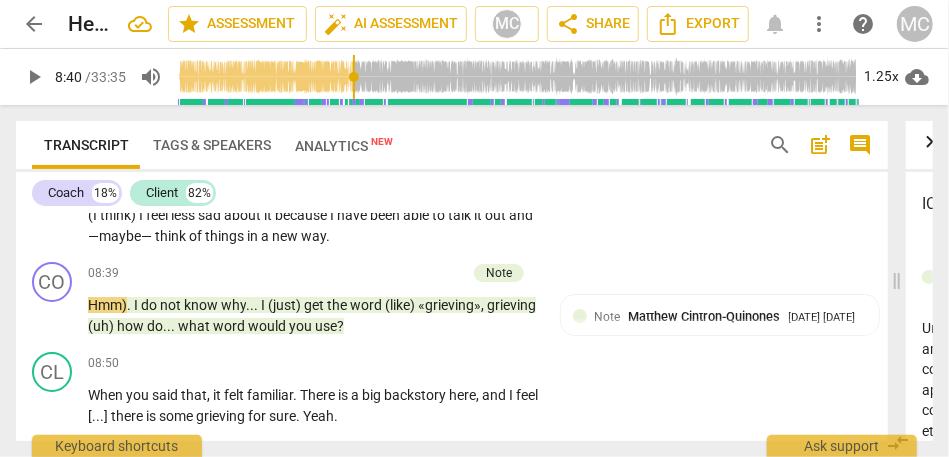 click on "Hmm) .   I   do   not   know   why . . .   I   (just)   get   the   word   (like)   «grieving» ,   grieving   (uh)   how   do . . .   what   word   would   you   use ?" at bounding box center [313, 315] 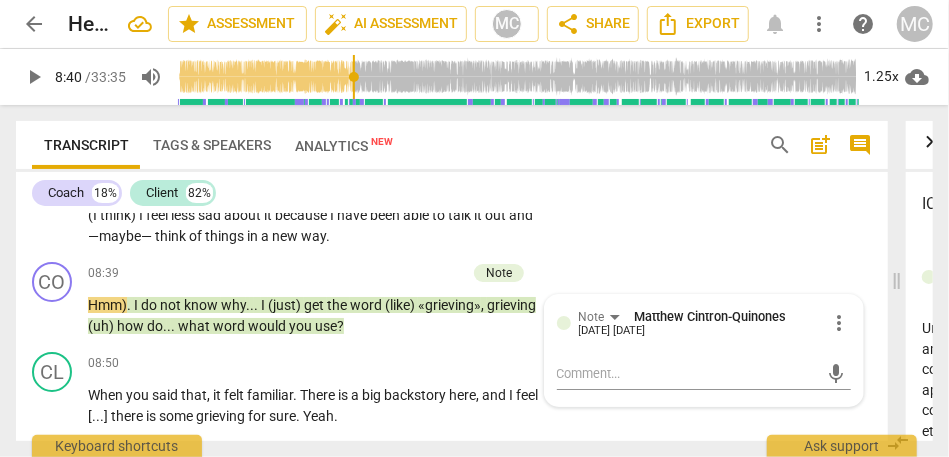 click on "Hmm)" at bounding box center [107, 305] 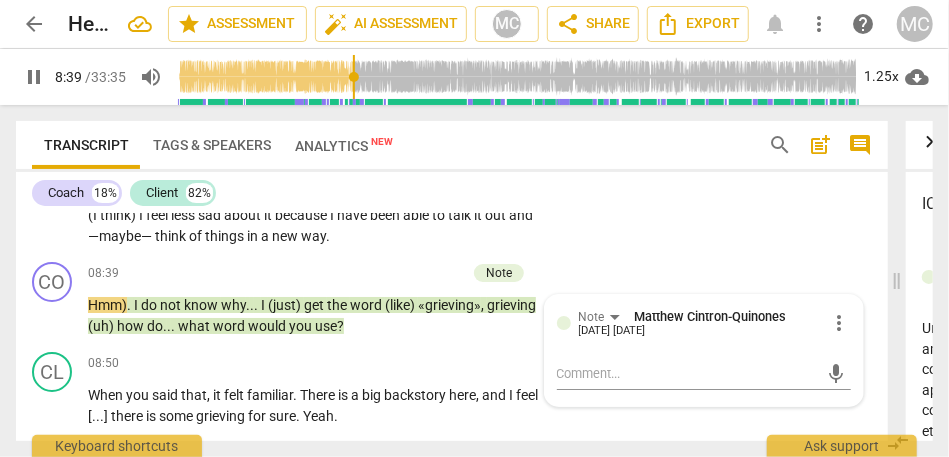 type on "520" 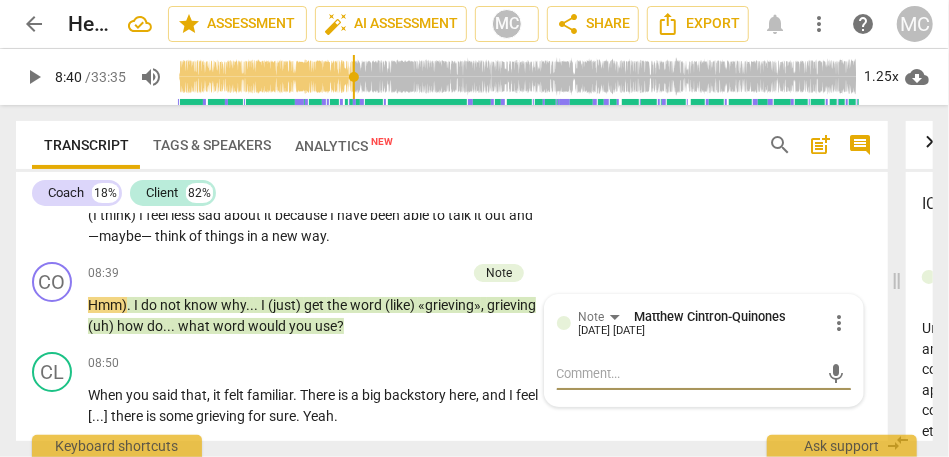 click on "Hmm)" at bounding box center (107, 305) 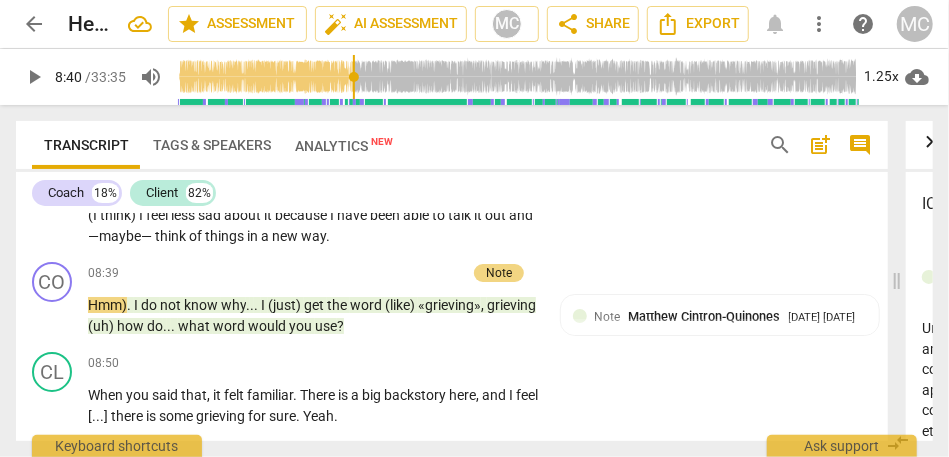 scroll, scrollTop: 2767, scrollLeft: 0, axis: vertical 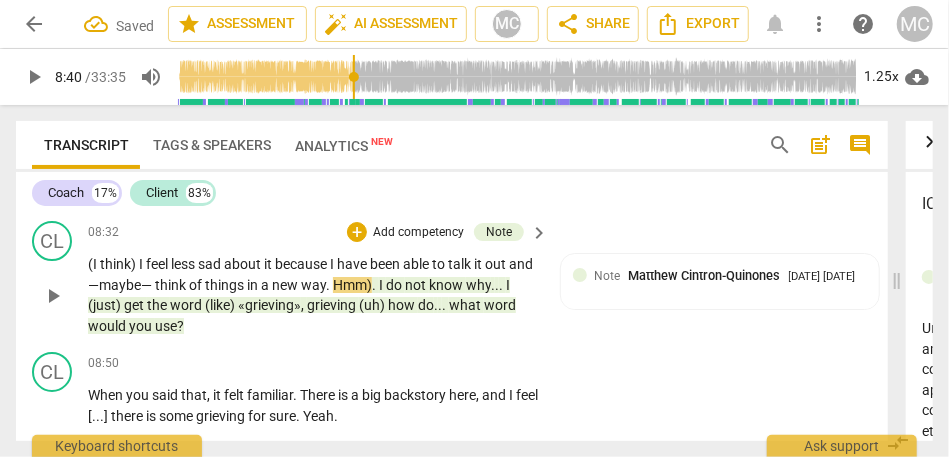 click on "Hmm)" at bounding box center (352, 285) 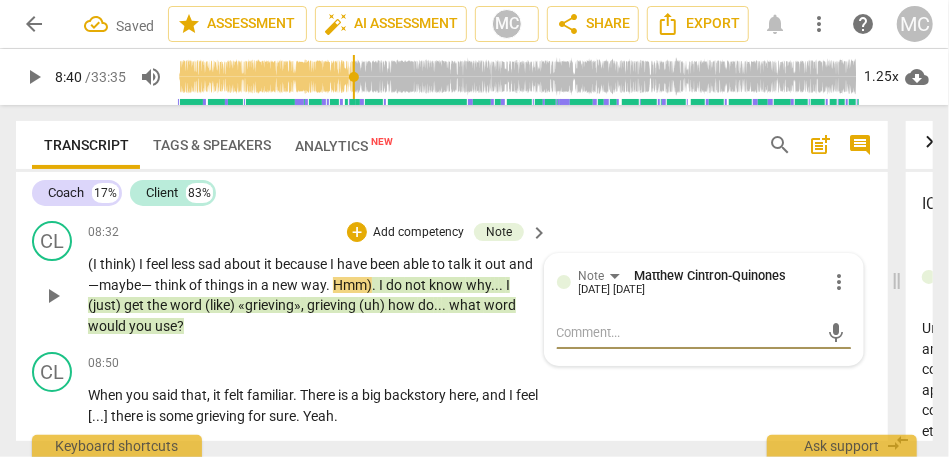 click on "Note Matthew Cintron-Quinones 20:12 08-04-2025" at bounding box center [703, 281] 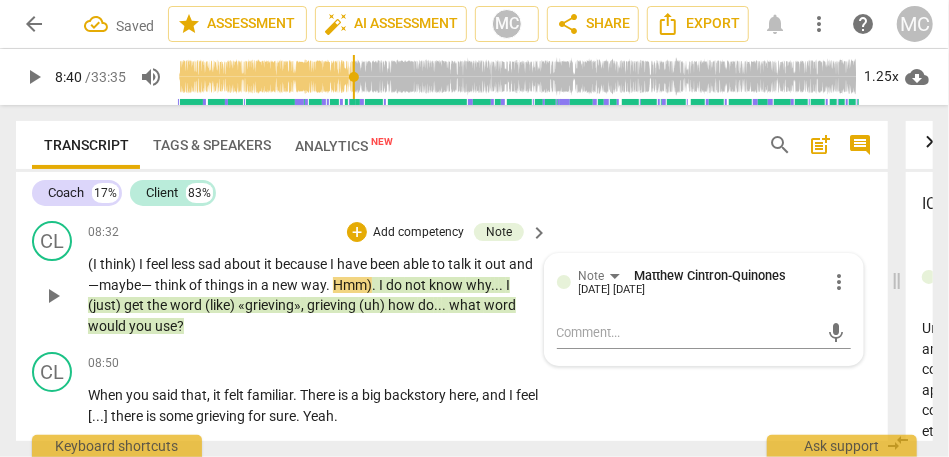 click on "more_vert" at bounding box center (839, 282) 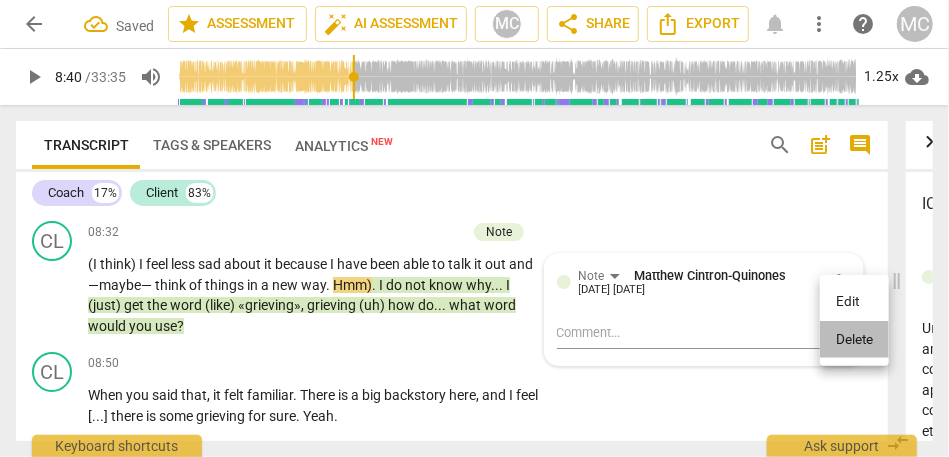 click on "Delete" at bounding box center (854, 340) 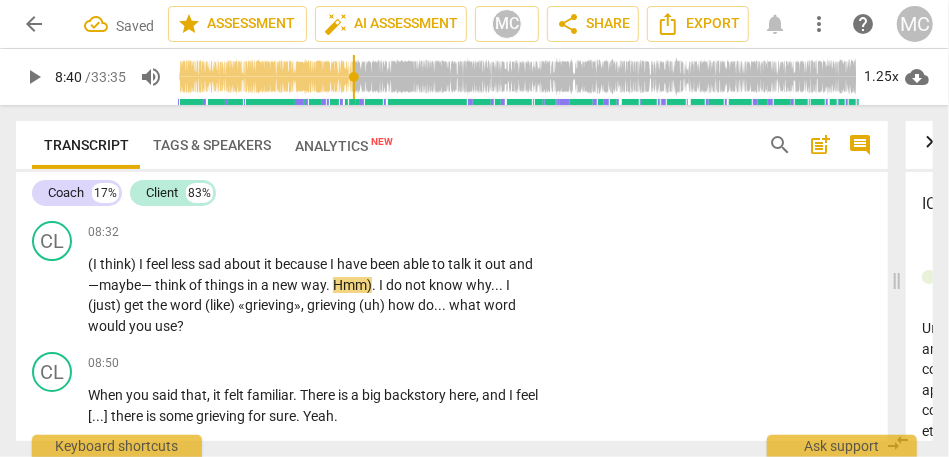 click on "Hmm)" at bounding box center (352, 285) 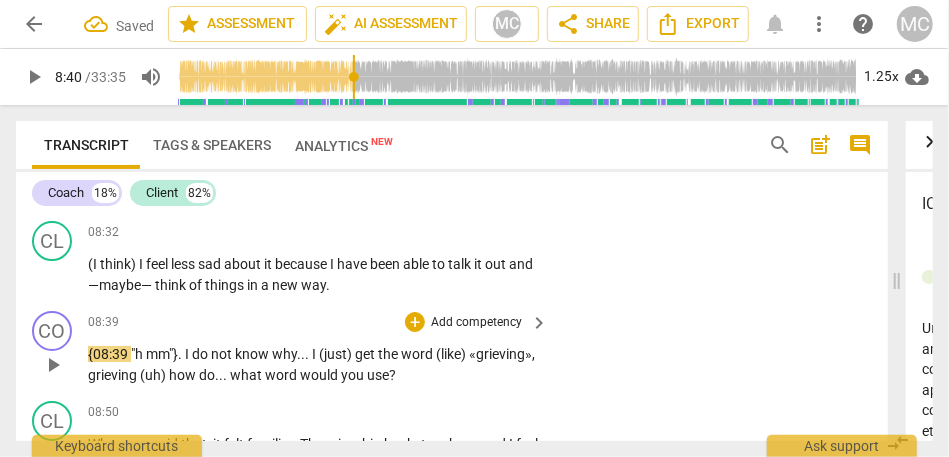 click on "{08:39" at bounding box center (109, 354) 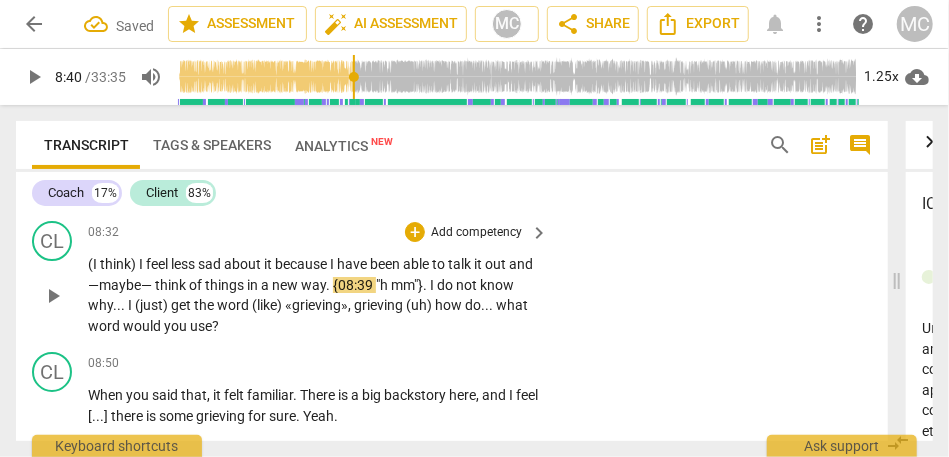 click on ""h" at bounding box center [383, 285] 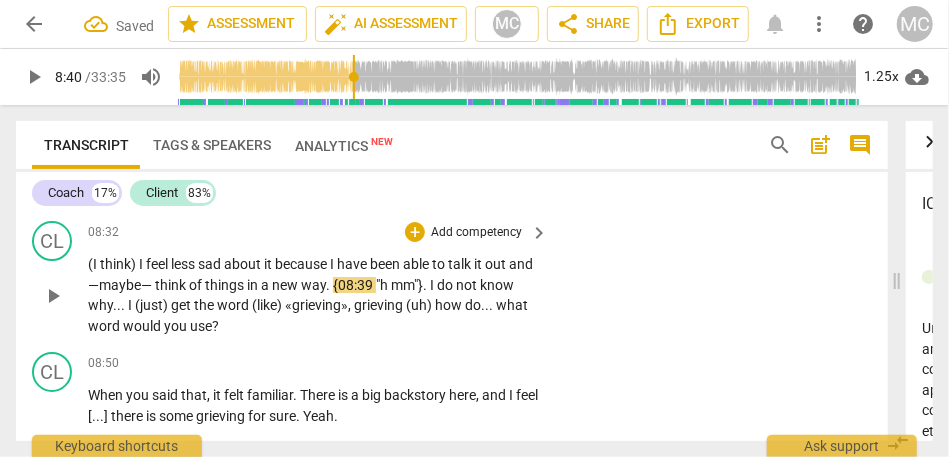 type 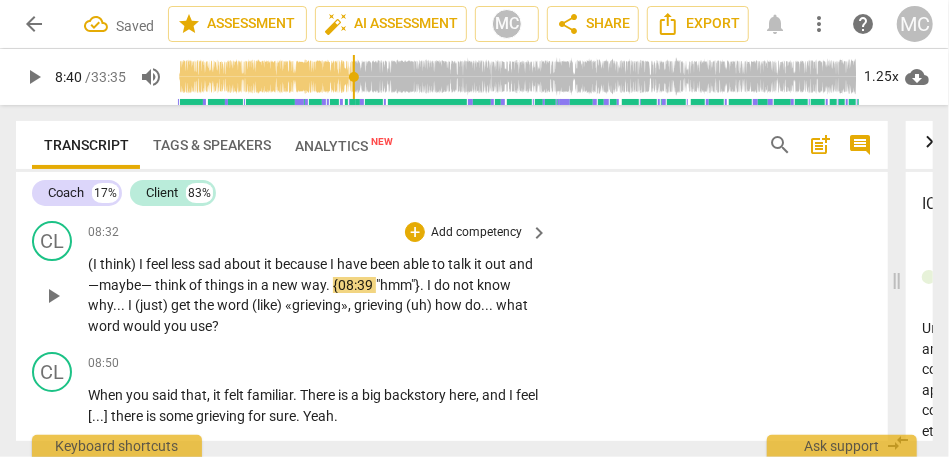click on "I" at bounding box center (430, 285) 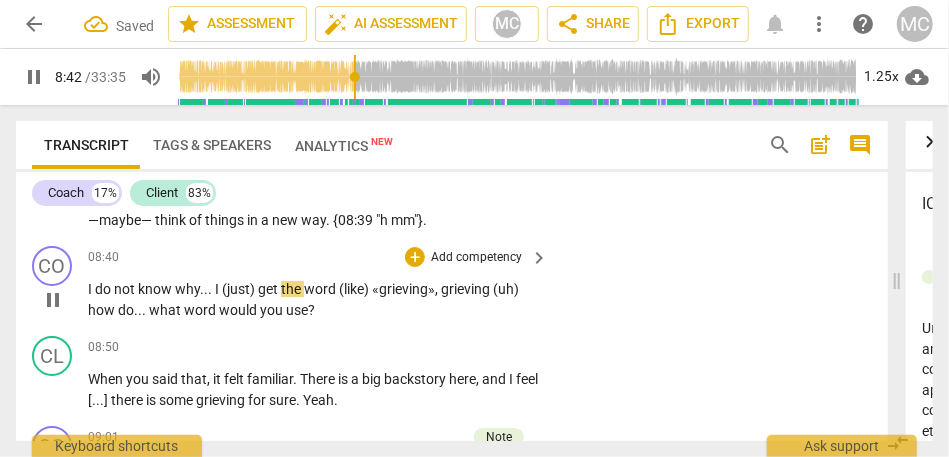 scroll, scrollTop: 2849, scrollLeft: 0, axis: vertical 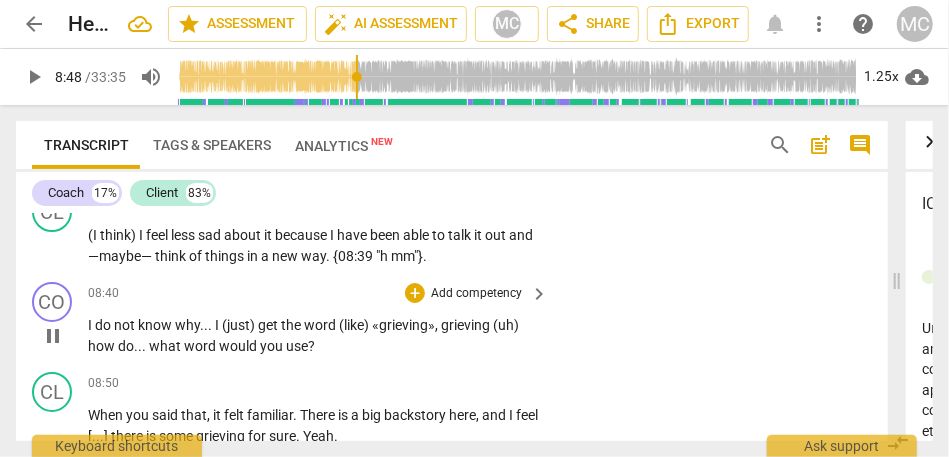 type on "529" 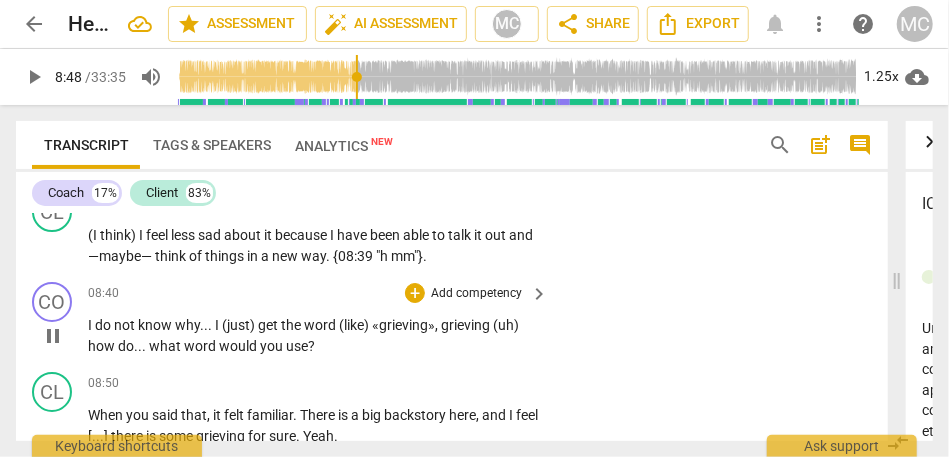 scroll, scrollTop: 2773, scrollLeft: 0, axis: vertical 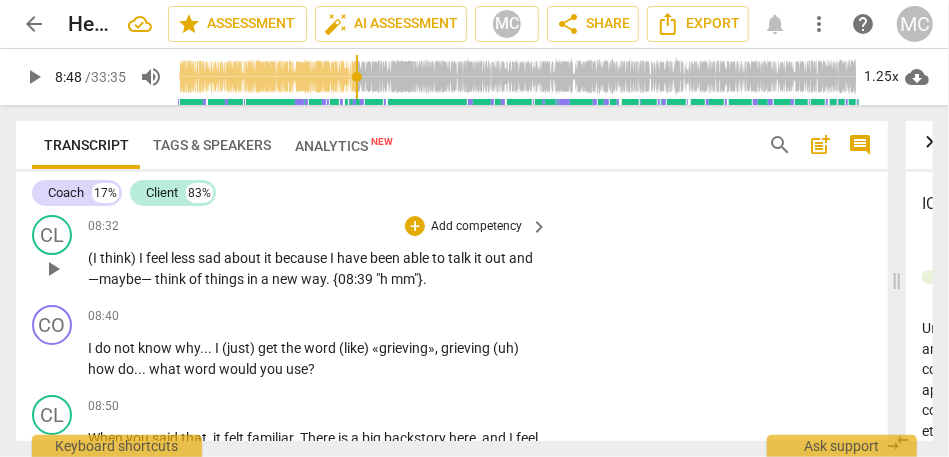 click on "mm"}" at bounding box center [407, 279] 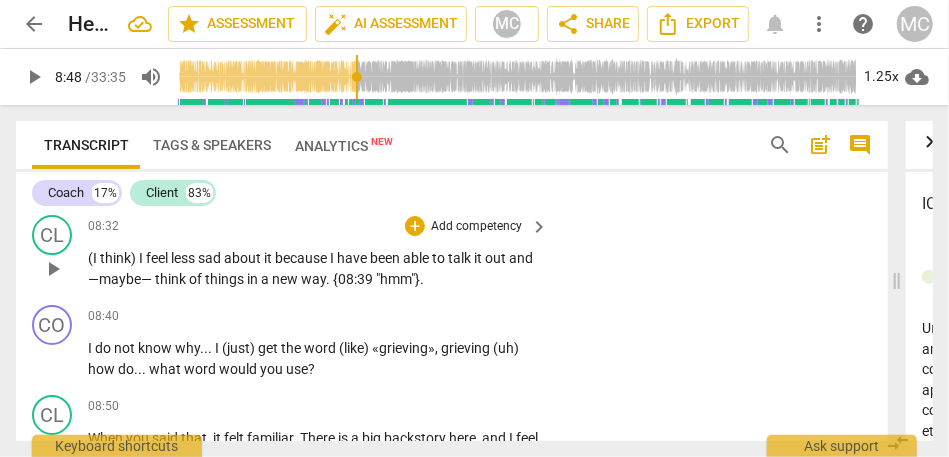 click on "(I   think)   I   feel   less   sad   about   it   because   I   have   been   able   to   talk   it   out   and   —maybe—   think   of   things   in   a   new   way .   {08:39   "h mm"} ." at bounding box center (313, 268) 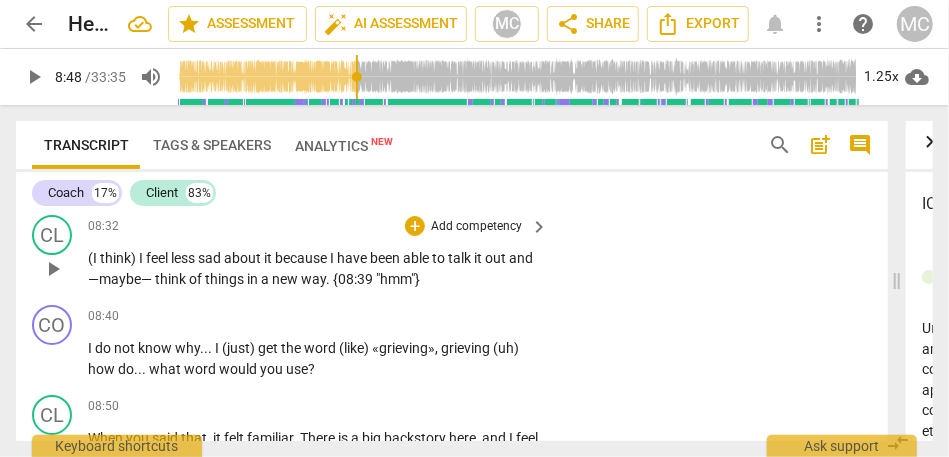 click on "(I   think)   I   feel   less   sad   about   it   because   I   have   been   able   to   talk   it   out   and   —maybe—   think   of   things   in   a   new   way .   {08:39   "h mm"}" at bounding box center (313, 268) 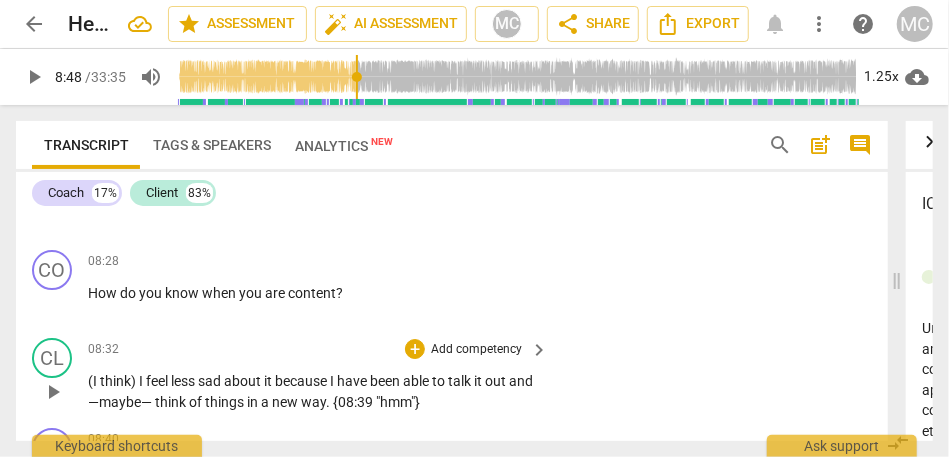 scroll, scrollTop: 2648, scrollLeft: 0, axis: vertical 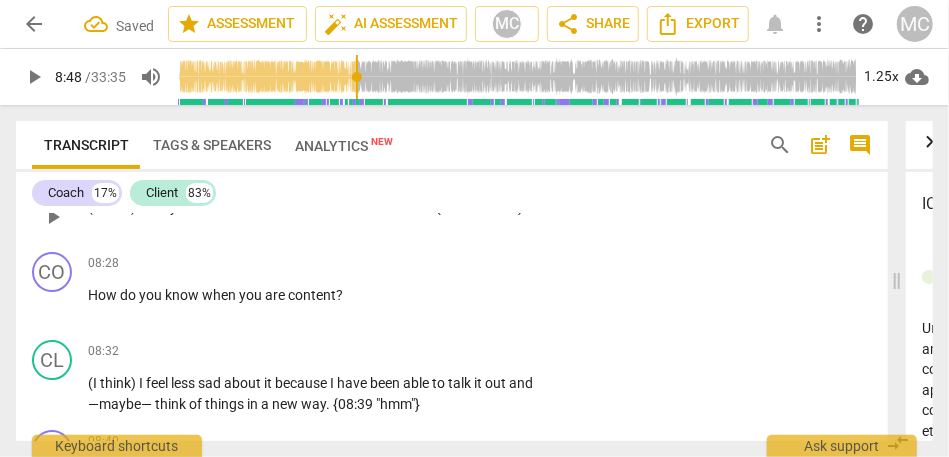 click on "with" at bounding box center [307, 207] 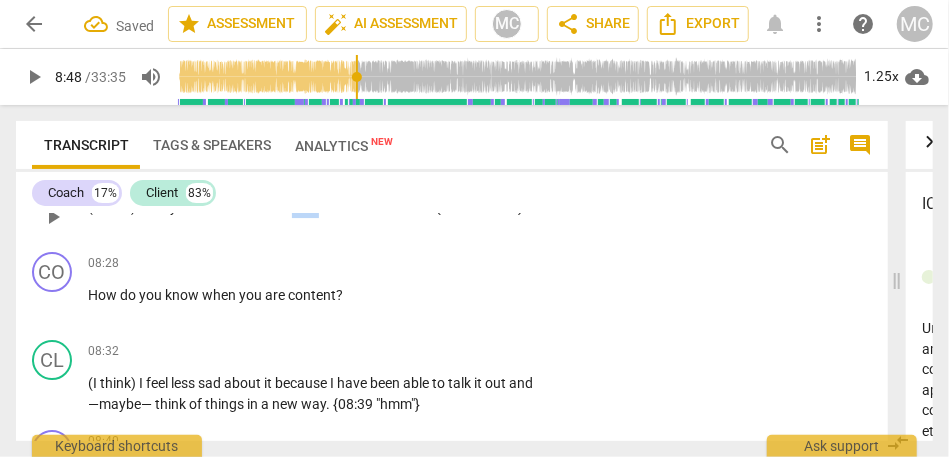 click on "with" at bounding box center (307, 207) 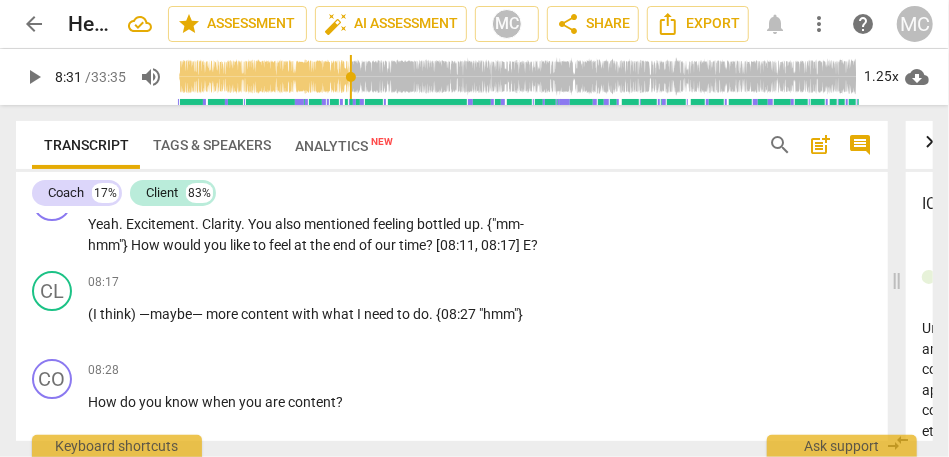scroll, scrollTop: 2536, scrollLeft: 0, axis: vertical 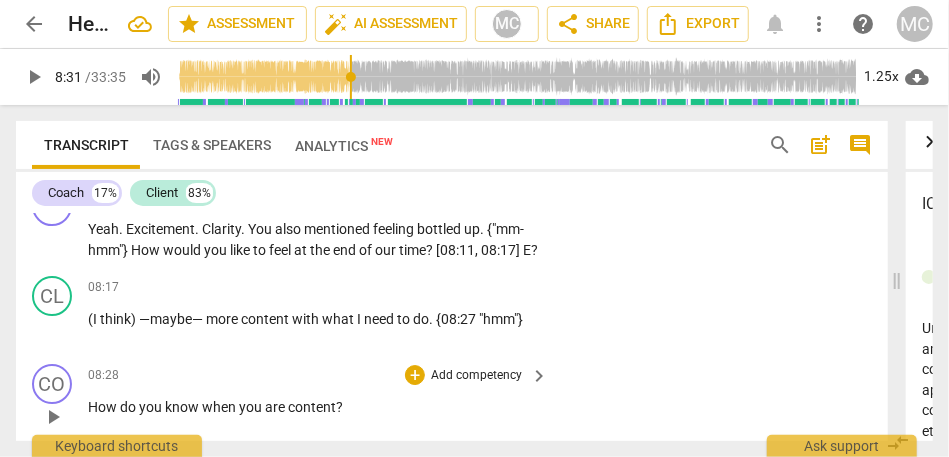 click on "Add competency" at bounding box center (476, 376) 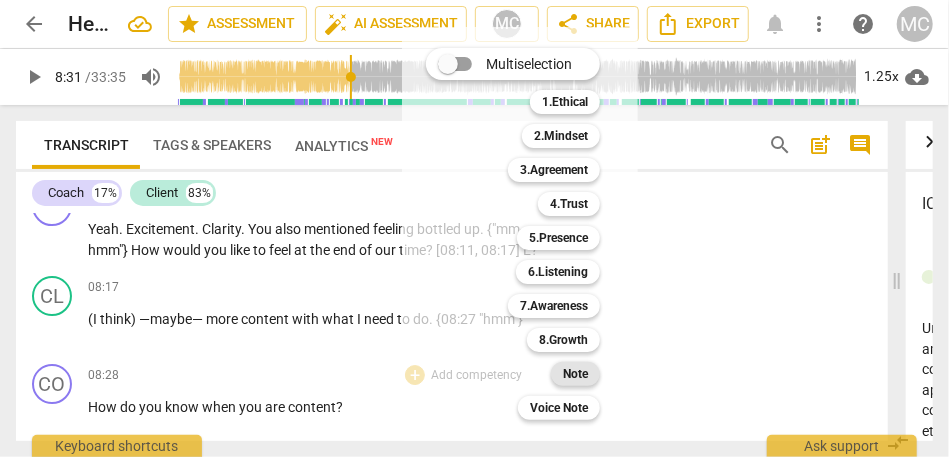 click on "Note" at bounding box center (575, 374) 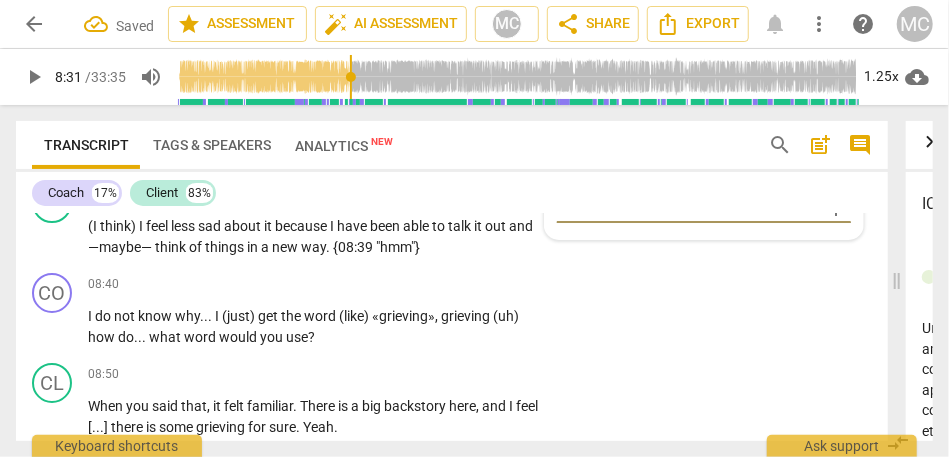 scroll, scrollTop: 2808, scrollLeft: 0, axis: vertical 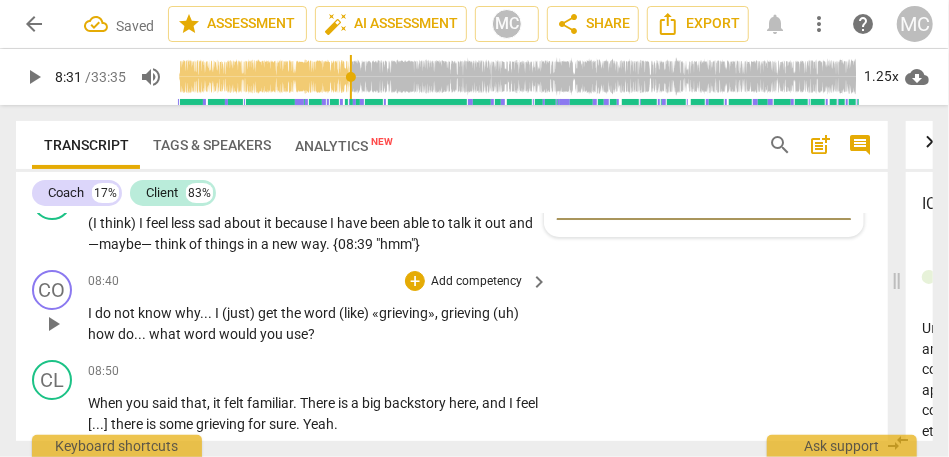 click on "Add competency" at bounding box center [476, 282] 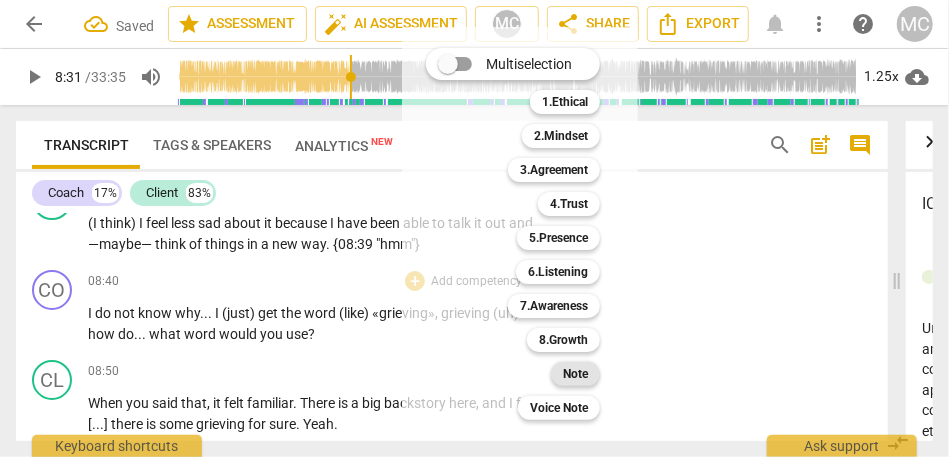 click on "Note" at bounding box center (575, 374) 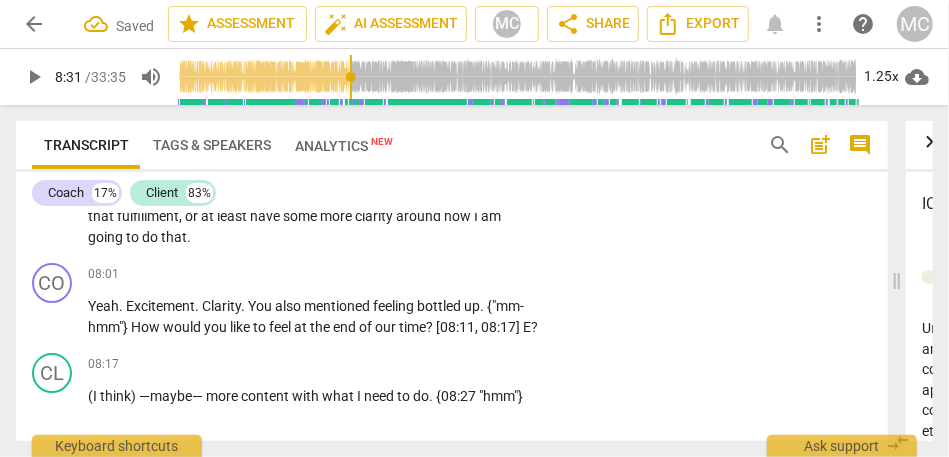scroll, scrollTop: 2459, scrollLeft: 0, axis: vertical 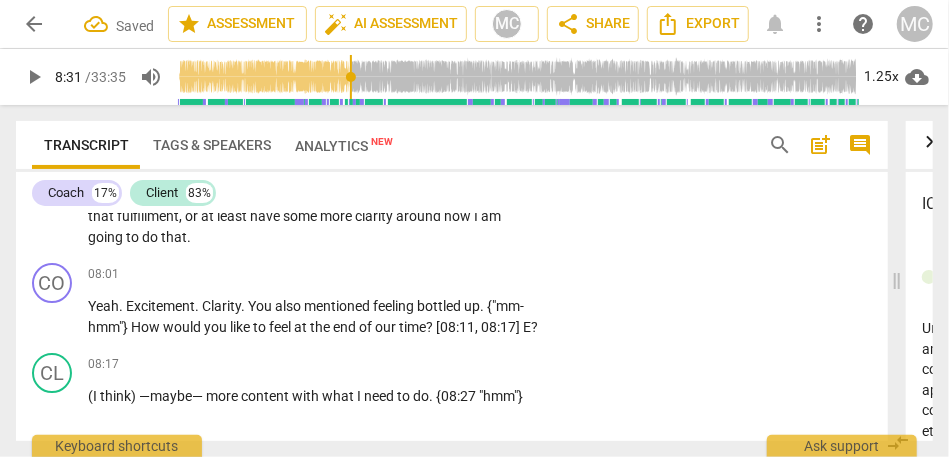 click on "going" at bounding box center [107, 237] 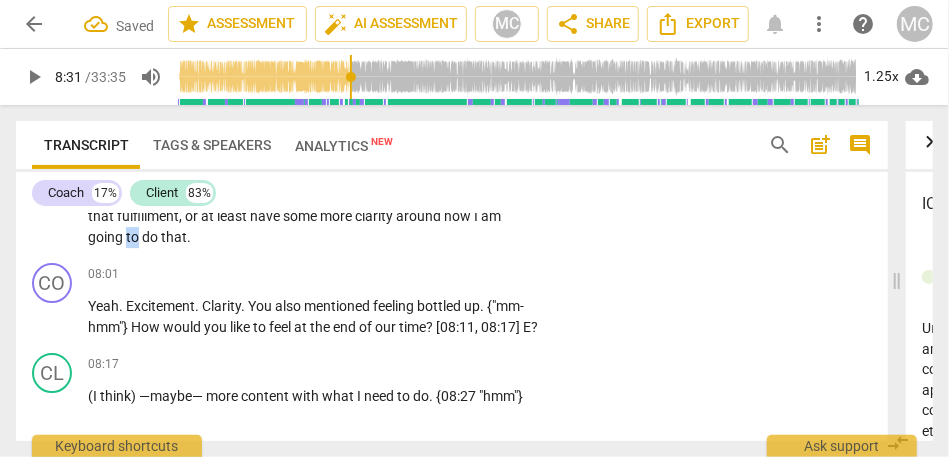 click on "going" at bounding box center (107, 237) 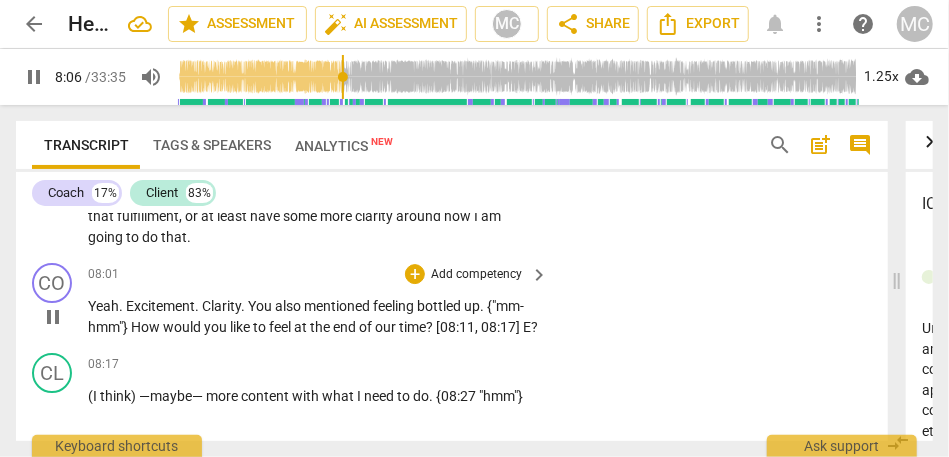 click on "{"mm-hmm"}" at bounding box center [306, 316] 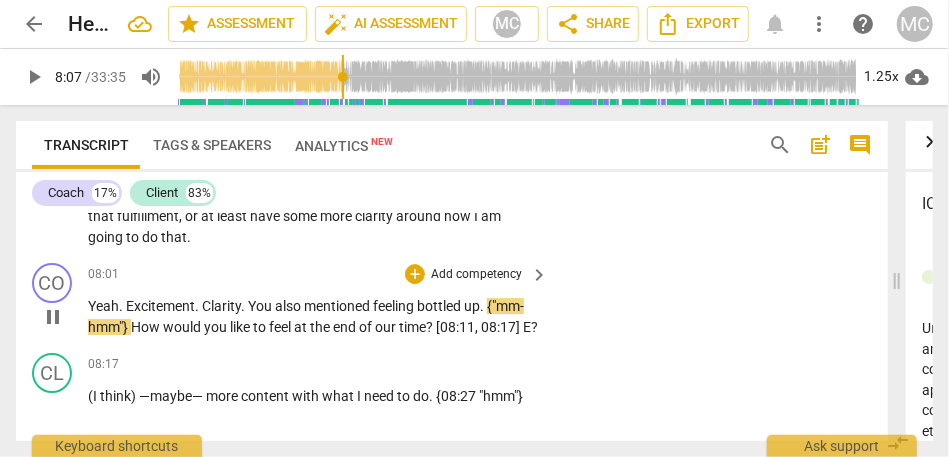 type on "487" 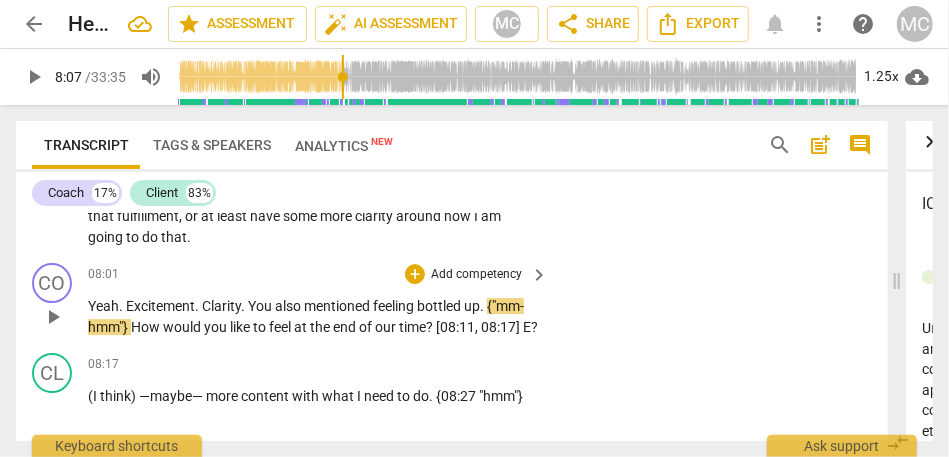 type 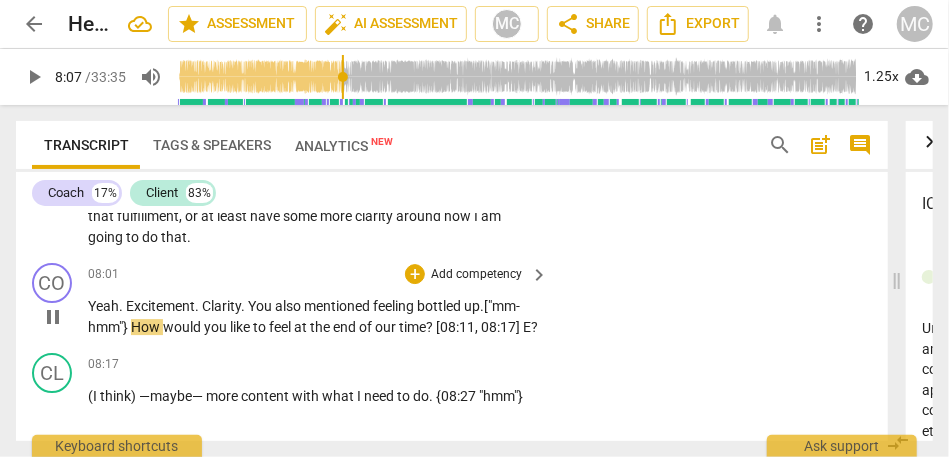 click on ""mm-hmm"}" at bounding box center [304, 316] 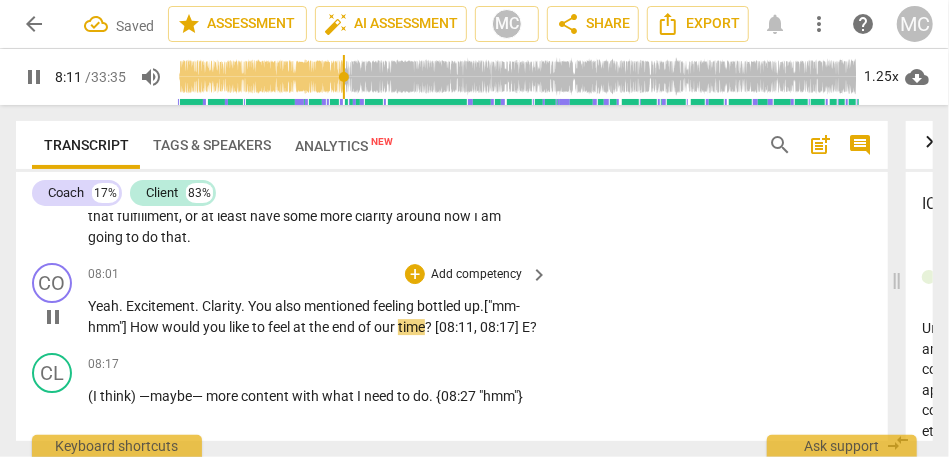 click on "Yeah .   Excitement .   Clarity .   You   also   mentioned   feeling   bottled   up .  [ "mm-hmm"]   How   would   you   like   to   feel   at   the   end   of   our   time ?   [08:11 ,   08:17]   E ?" at bounding box center (313, 316) 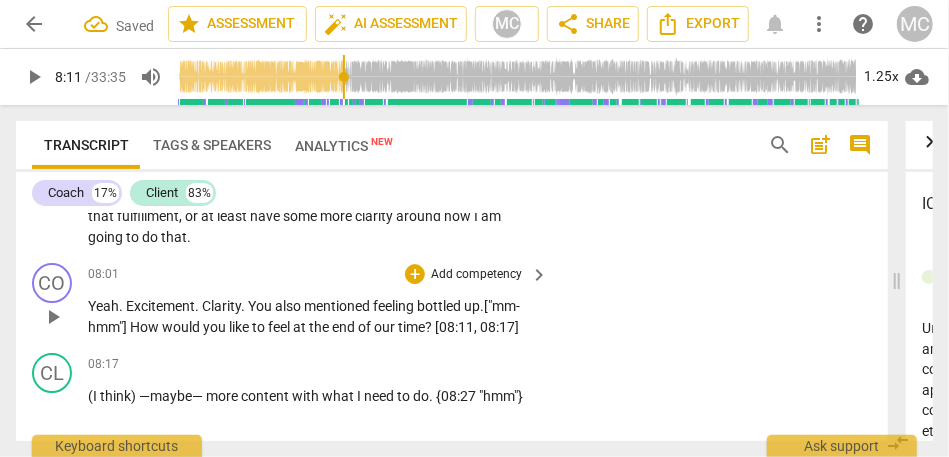 click on "Add competency" at bounding box center [476, 275] 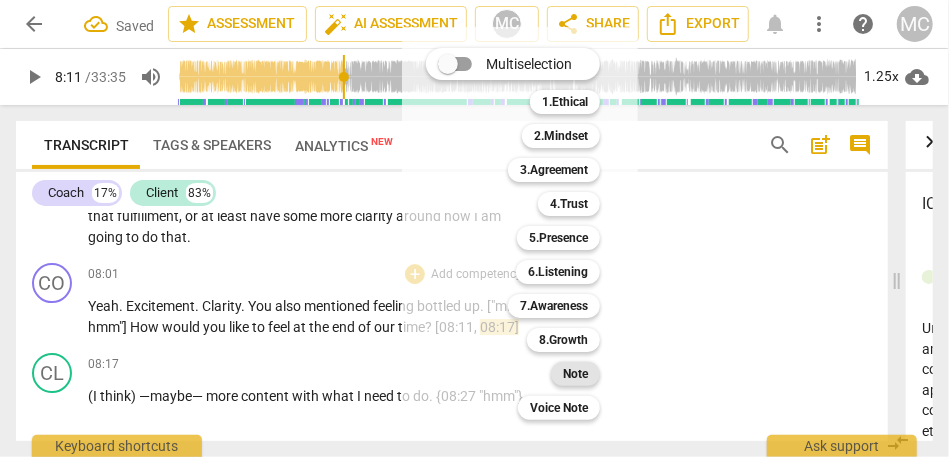 click on "Note" at bounding box center (575, 374) 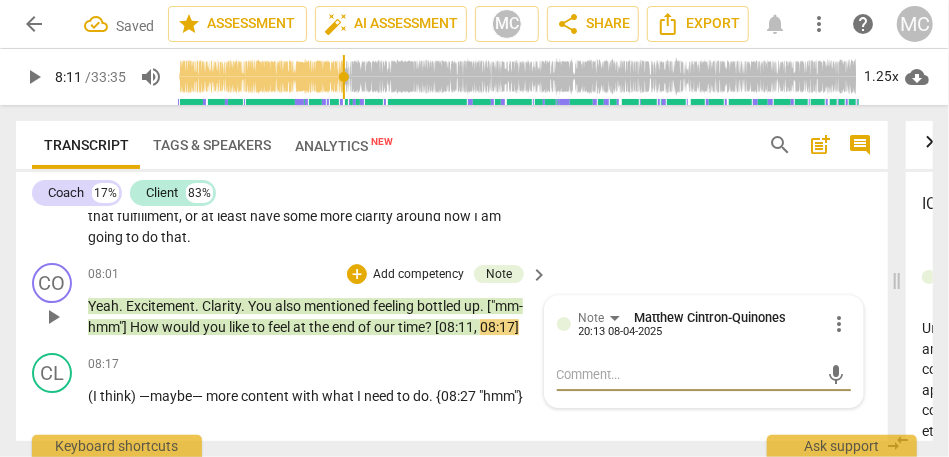 click on "Yeah .   Excitement .   Clarity .   You   also   mentioned   feeling   bottled   up .   ["mm-hmm"]   How   would   you   like   to   feel   at   the   end   of   our   time ?   [08:11 ,   08:17]" at bounding box center (313, 316) 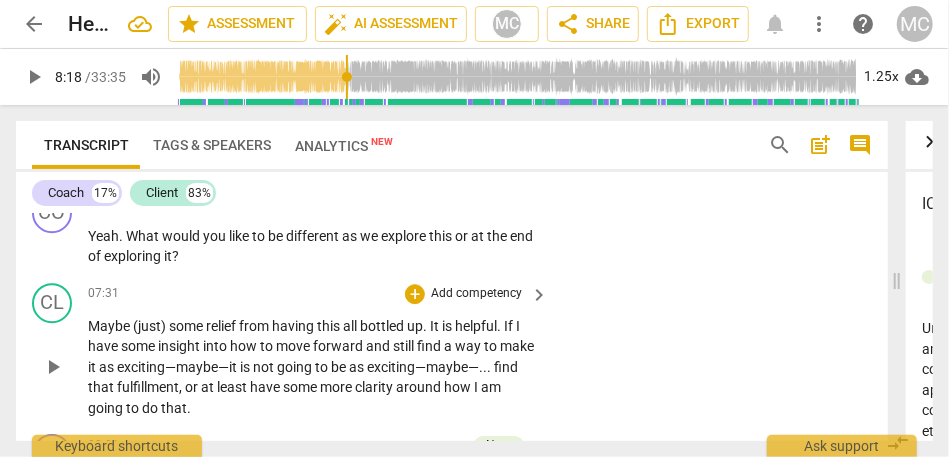 scroll, scrollTop: 2171, scrollLeft: 0, axis: vertical 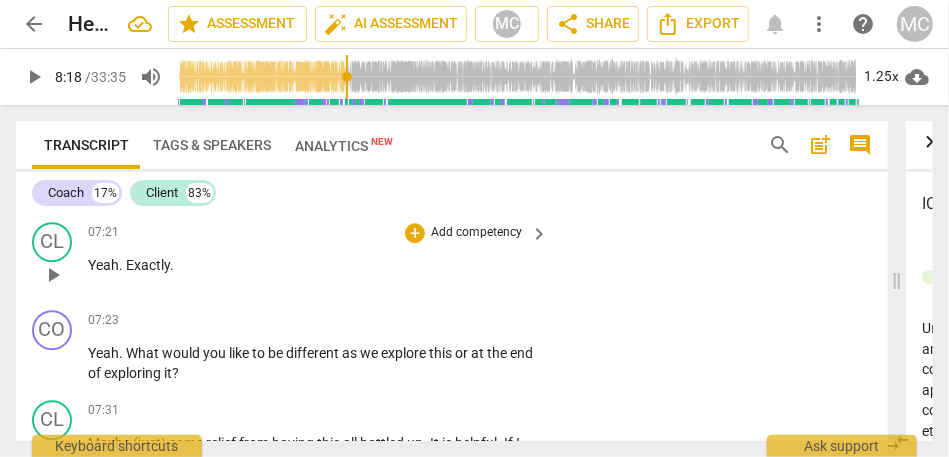 click on "Exactly" at bounding box center [148, 265] 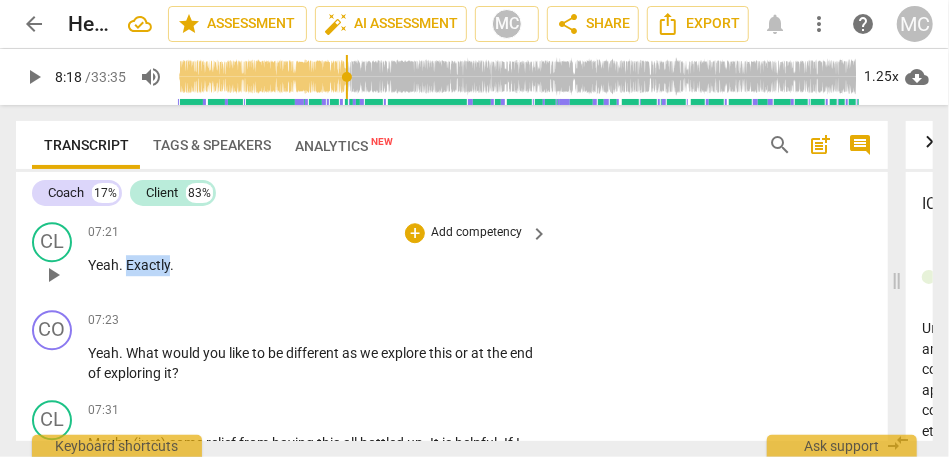 click on "Exactly" at bounding box center (148, 265) 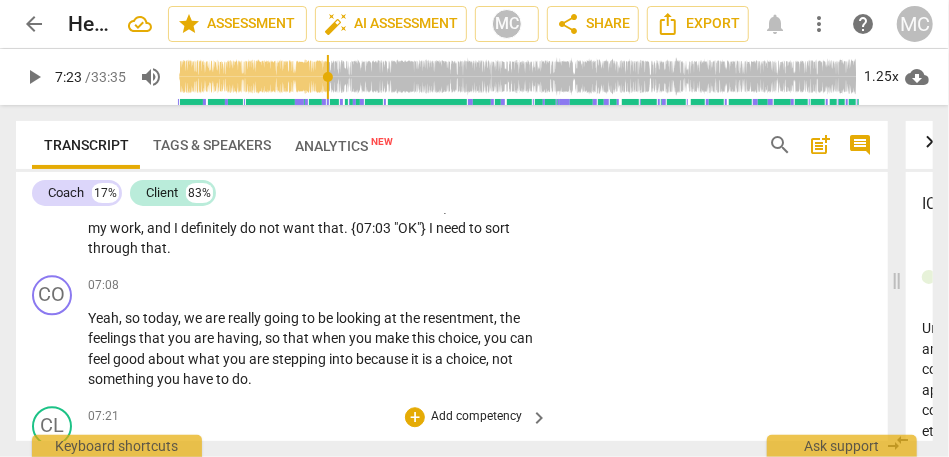 scroll, scrollTop: 1980, scrollLeft: 0, axis: vertical 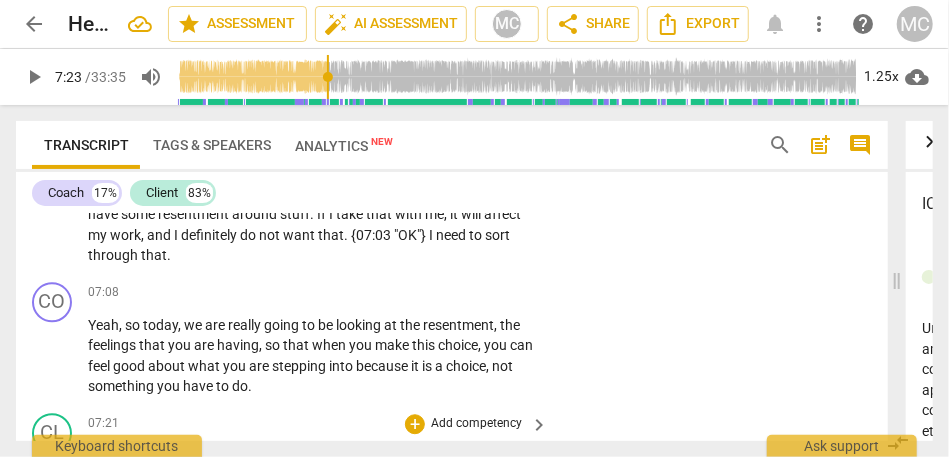 click on "through" at bounding box center [114, 255] 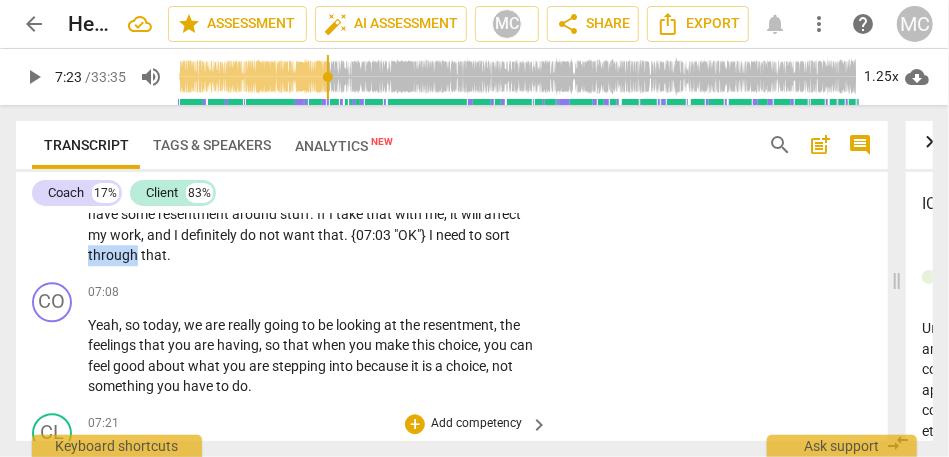 click on "through" at bounding box center [114, 255] 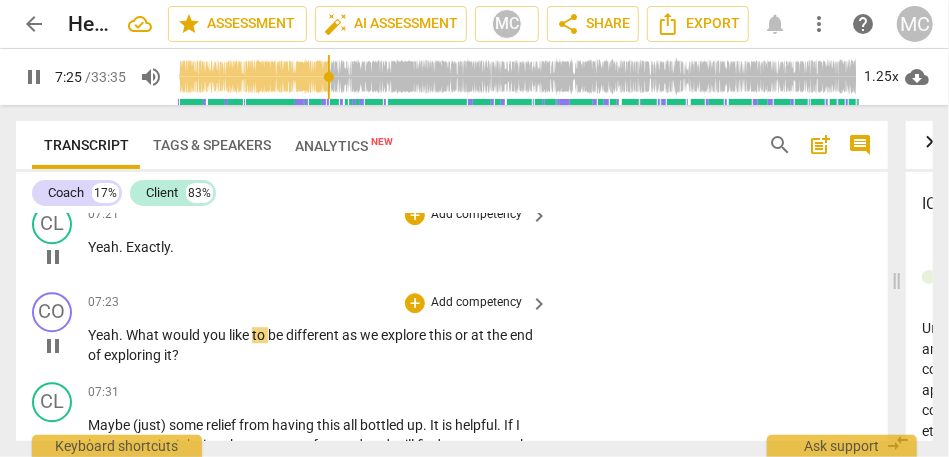 scroll, scrollTop: 2201, scrollLeft: 0, axis: vertical 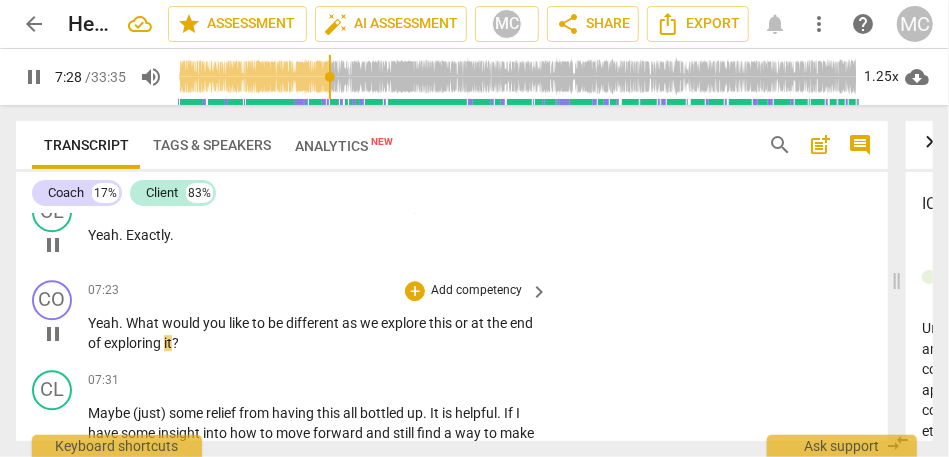 click on "Add competency" at bounding box center (476, 291) 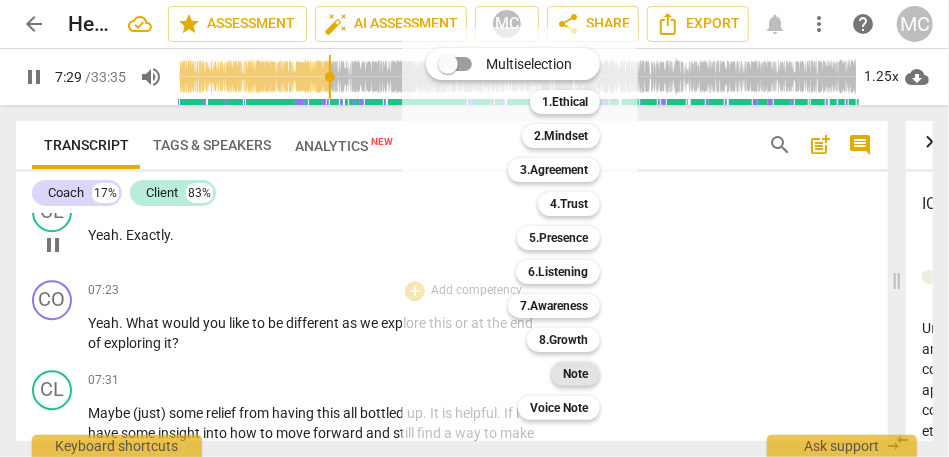 click on "Note" at bounding box center (575, 374) 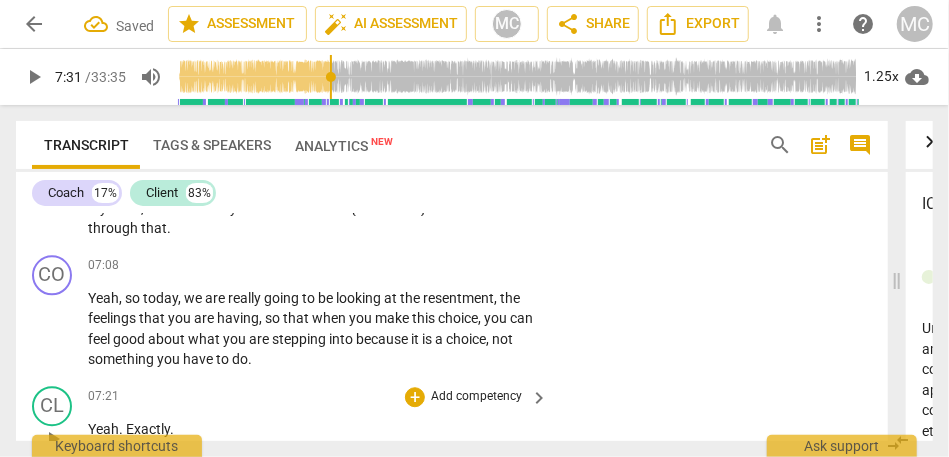 scroll, scrollTop: 1994, scrollLeft: 0, axis: vertical 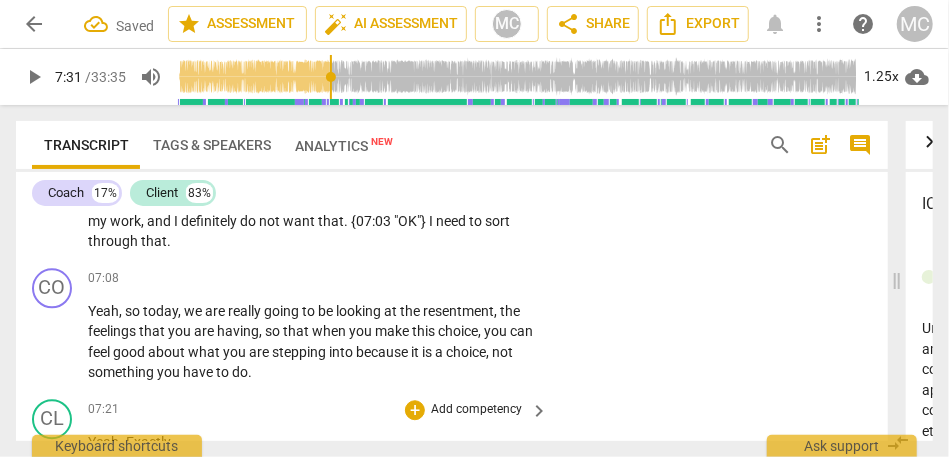 click on "(I   think)   (just)   being   able   to   talk   about   my   feelings   around   it .   It   is   actually   really   helpful .   I   am   thinking   through   how   I   can   sort   through   them   and   make ,   but   I   need   to   get   out   of   a   place   of   resentment ,   so   that   when   I   make   this   choice ,   I   am   excited   about   what   I   am   going   to   do   and   not   [ . . . ]   I   am   going   to   go   work   with   adults .   That   sounds   like   a   terrible   attitude ,   but   I   do   have   some   resentment   around   stuff .   If   I   take   that   with   me ,   it   will   affect   my   work ,   and   I   definitely   do   not   want   that .   {07:03   "OK"}   I   need   to   sort   through   that ." at bounding box center (313, 170) 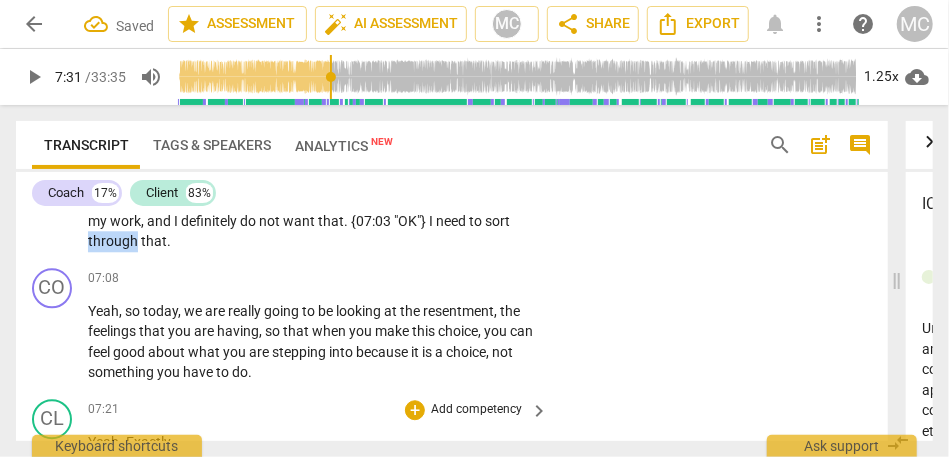 click on "(I   think)   (just)   being   able   to   talk   about   my   feelings   around   it .   It   is   actually   really   helpful .   I   am   thinking   through   how   I   can   sort   through   them   and   make ,   but   I   need   to   get   out   of   a   place   of   resentment ,   so   that   when   I   make   this   choice ,   I   am   excited   about   what   I   am   going   to   do   and   not   [ . . . ]   I   am   going   to   go   work   with   adults .   That   sounds   like   a   terrible   attitude ,   but   I   do   have   some   resentment   around   stuff .   If   I   take   that   with   me ,   it   will   affect   my   work ,   and   I   definitely   do   not   want   that .   {07:03   "OK"}   I   need   to   sort   through   that ." at bounding box center [313, 170] 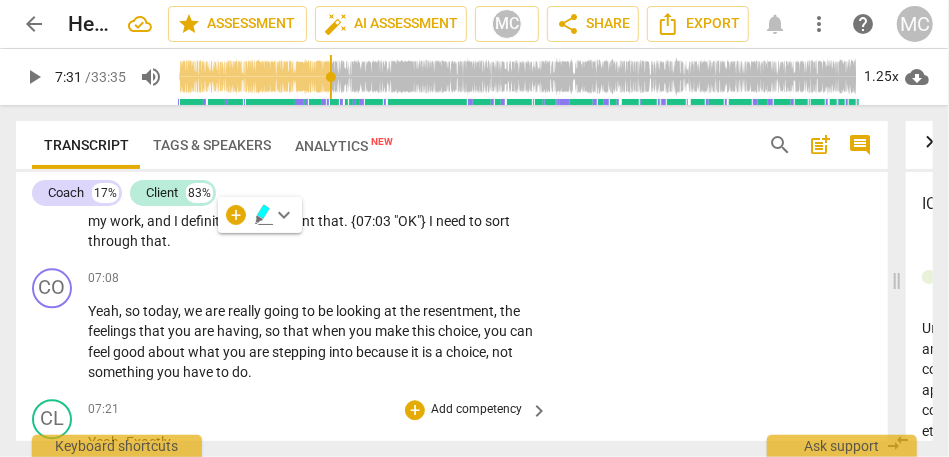 click on "through" at bounding box center [114, 241] 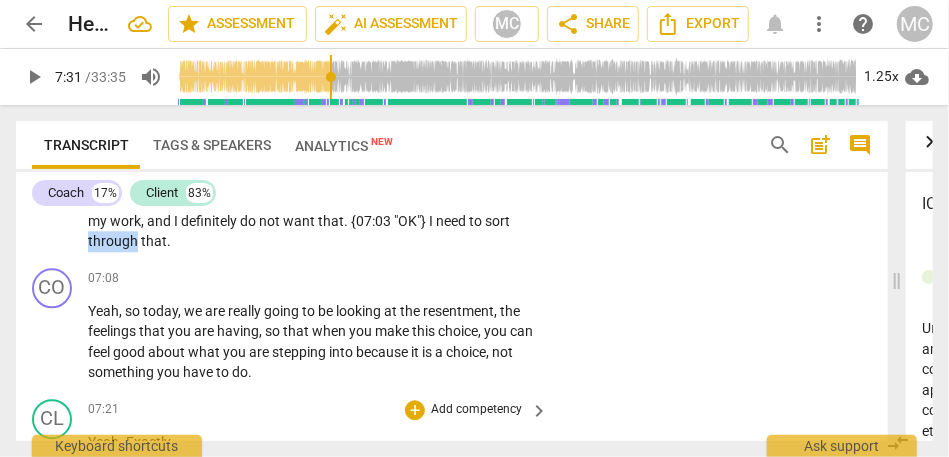 click on "through" at bounding box center (114, 241) 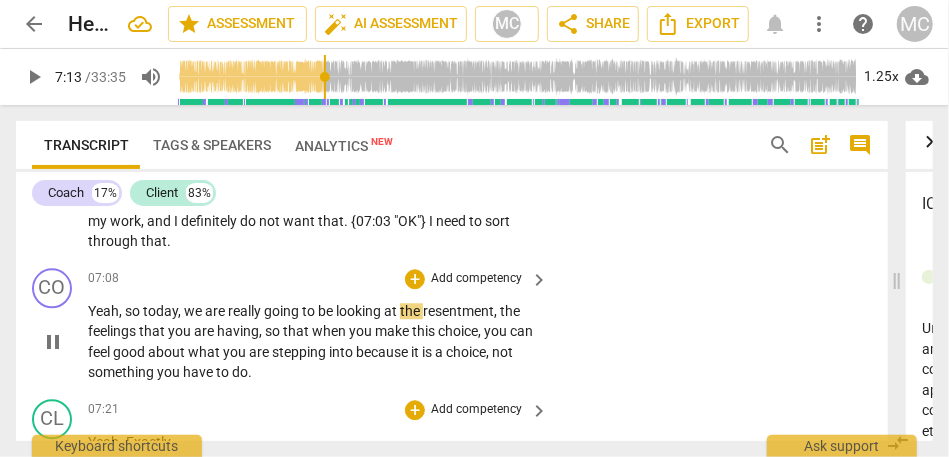 click on "Add competency" at bounding box center [476, 279] 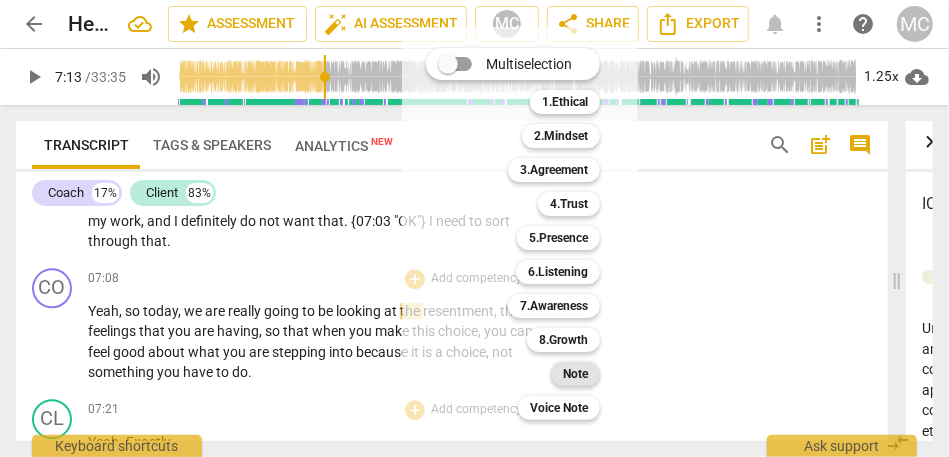 click on "Note" at bounding box center (575, 374) 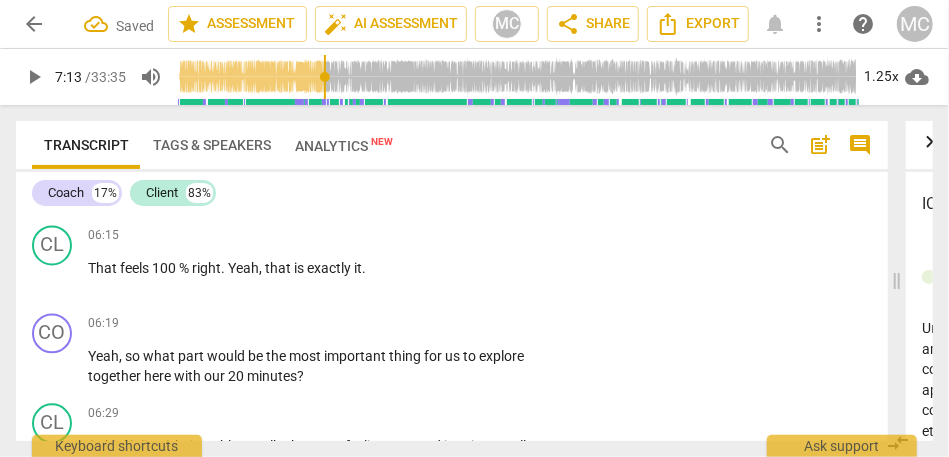 scroll, scrollTop: 1643, scrollLeft: 0, axis: vertical 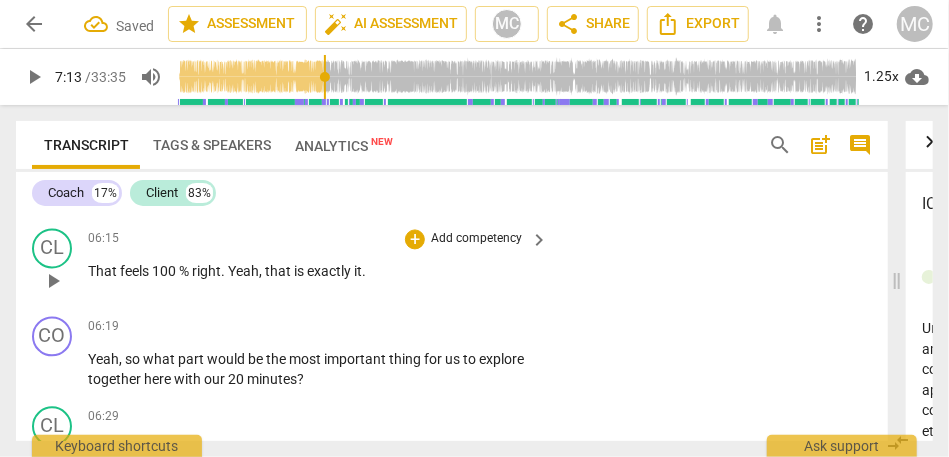click on "Yeah" at bounding box center [243, 271] 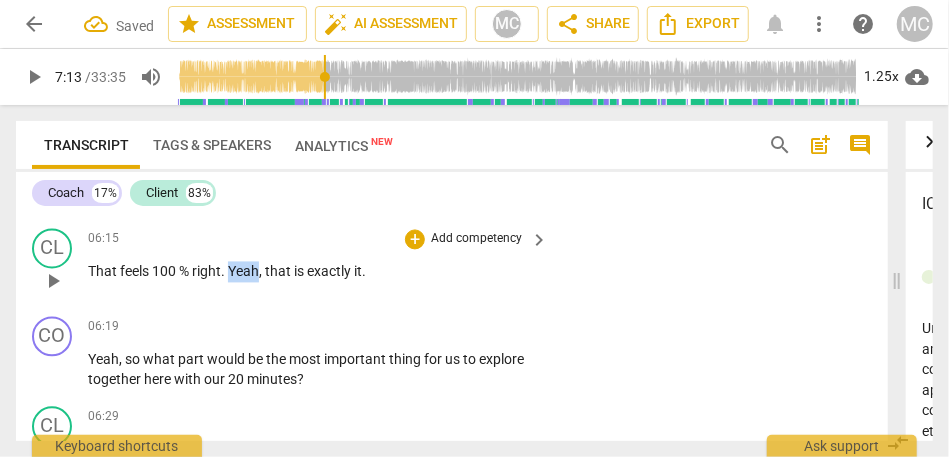 click on "Yeah" at bounding box center [243, 271] 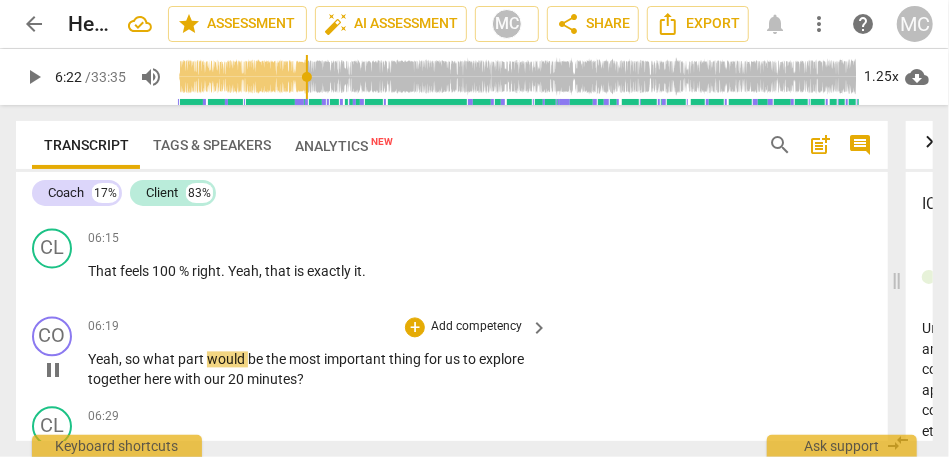 click on "Yeah" at bounding box center (103, 359) 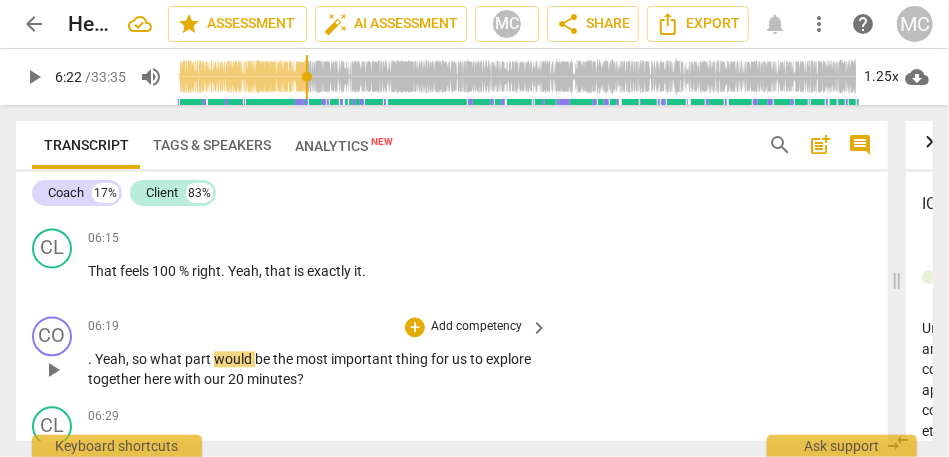 type 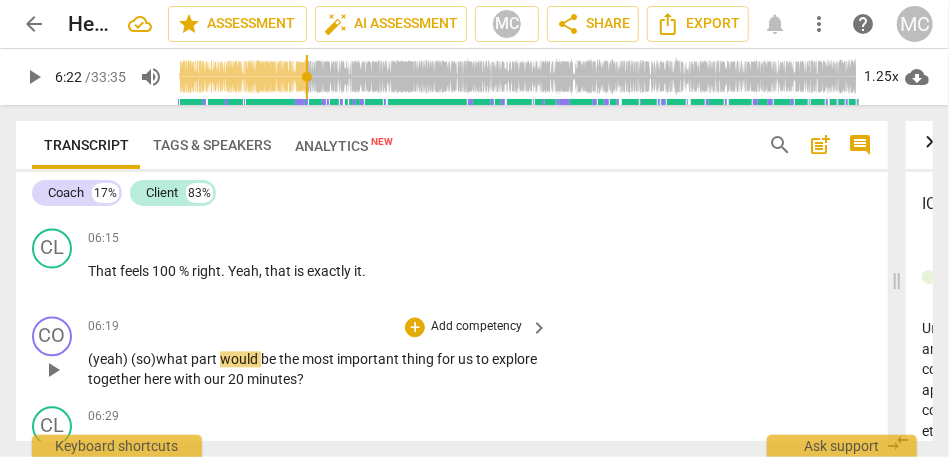 click on "(yeah) (" at bounding box center (112, 359) 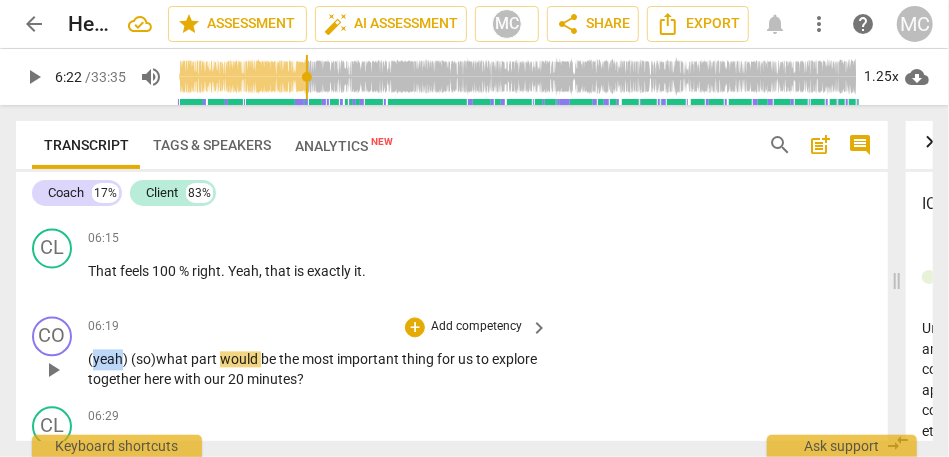 click on "(yeah) (" at bounding box center (112, 359) 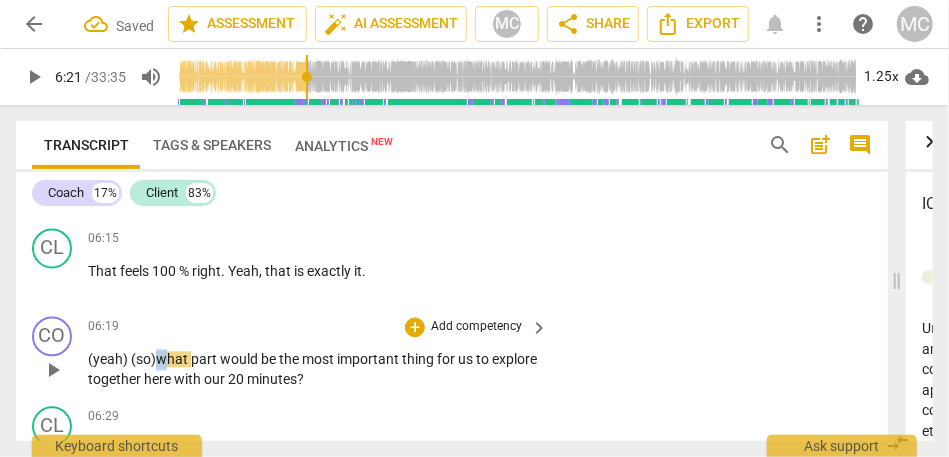 click on "what" at bounding box center [173, 359] 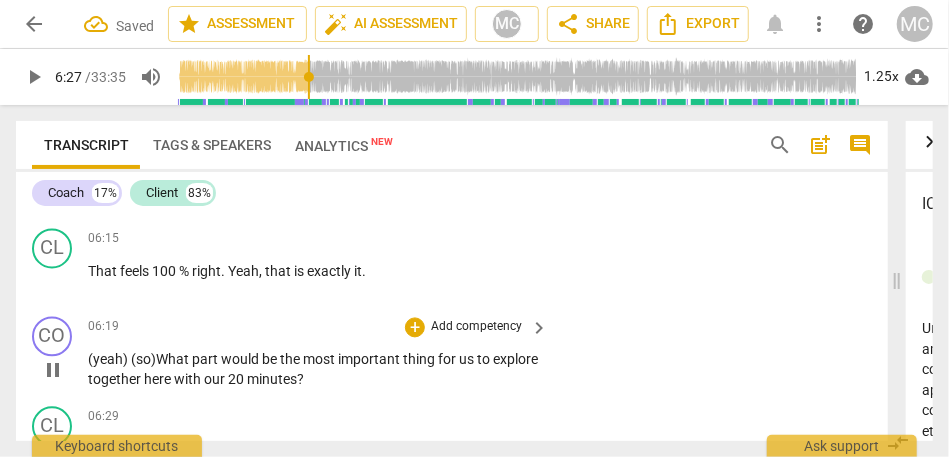 click on "Add competency" at bounding box center [476, 327] 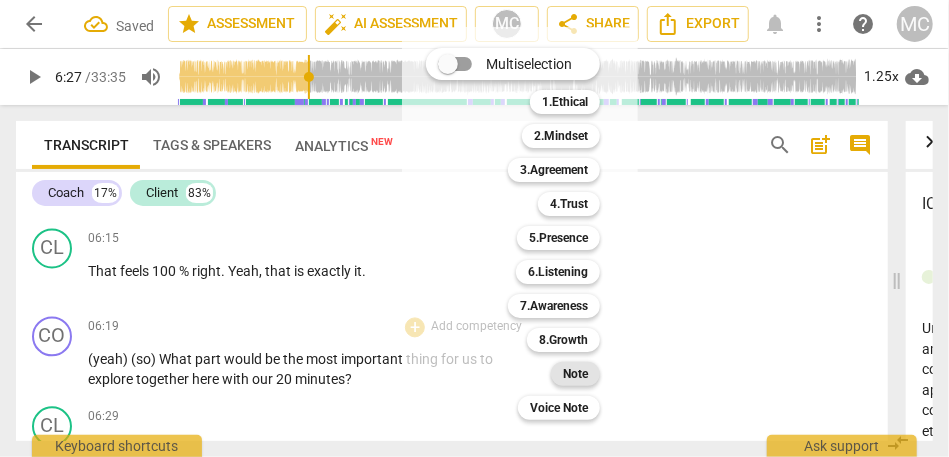 click on "Note" at bounding box center (575, 374) 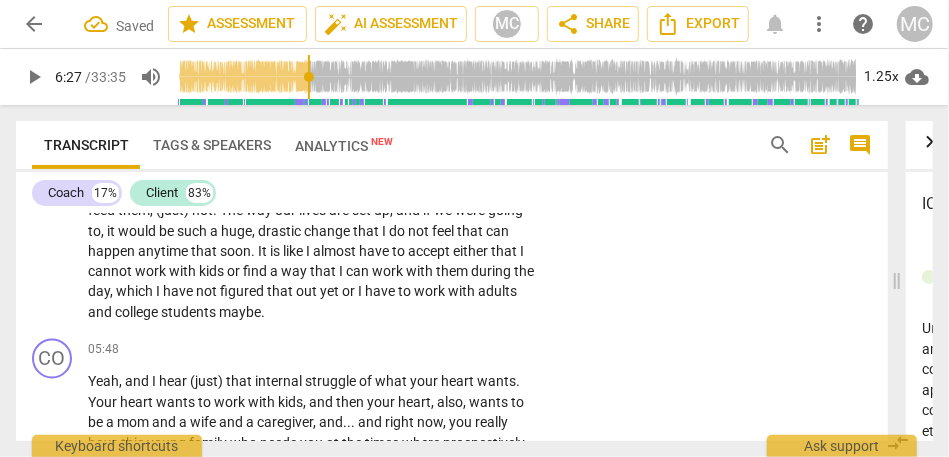 scroll, scrollTop: 1379, scrollLeft: 0, axis: vertical 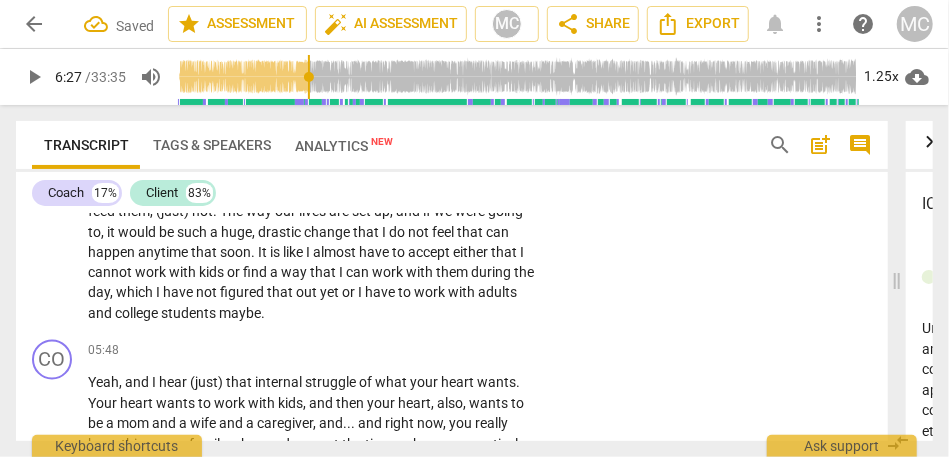 click on "The   control   of   my   life ?   {03:26   "Um-Mhm"}   Yeah .   (I   think)   the   only   part   of   that   is   scheduling .   Certainly ,   some   days   they   will   be   thrown   there .   If   I   worked   with   adults ,   then   I   would   at   least   be   able   to   schedule   during   the   daytime   when   the   kids   are   supposed   to   be   at   school .   If   I   have   to   go   pick   them   up ,   I   have   to   go   pick   them   up   {03:57   "um-Hmm} .   Hopefully ,   that   is   not   happening   constantly ,   but   I   can   have   my   daytime   hours   filled .   If   I   work   with . . .   Presumably ,   I   know   it   will   not   be   perfect   to   work   like   that   all   the   time .   With   littles ,   I   am   really   having   to   work   around   the   school   schedule .   It   feels   like   that   is   going   to   be   like   that   three   to . . .   whenever ;   three   to   seven   during   the   weeknights   and   Saturdays   and   things   like   ," at bounding box center [313, 89] 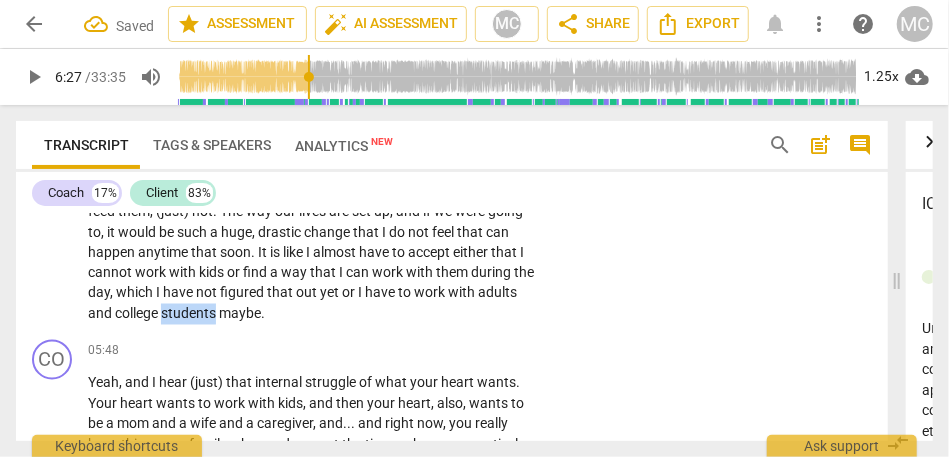 click on "The   control   of   my   life ?   {03:26   "Um-Mhm"}   Yeah .   (I   think)   the   only   part   of   that   is   scheduling .   Certainly ,   some   days   they   will   be   thrown   there .   If   I   worked   with   adults ,   then   I   would   at   least   be   able   to   schedule   during   the   daytime   when   the   kids   are   supposed   to   be   at   school .   If   I   have   to   go   pick   them   up ,   I   have   to   go   pick   them   up   {03:57   "um-Hmm} .   Hopefully ,   that   is   not   happening   constantly ,   but   I   can   have   my   daytime   hours   filled .   If   I   work   with . . .   Presumably ,   I   know   it   will   not   be   perfect   to   work   like   that   all   the   time .   With   littles ,   I   am   really   having   to   work   around   the   school   schedule .   It   feels   like   that   is   going   to   be   like   that   three   to . . .   whenever ;   three   to   seven   during   the   weeknights   and   Saturdays   and   things   like   ," at bounding box center [313, 89] 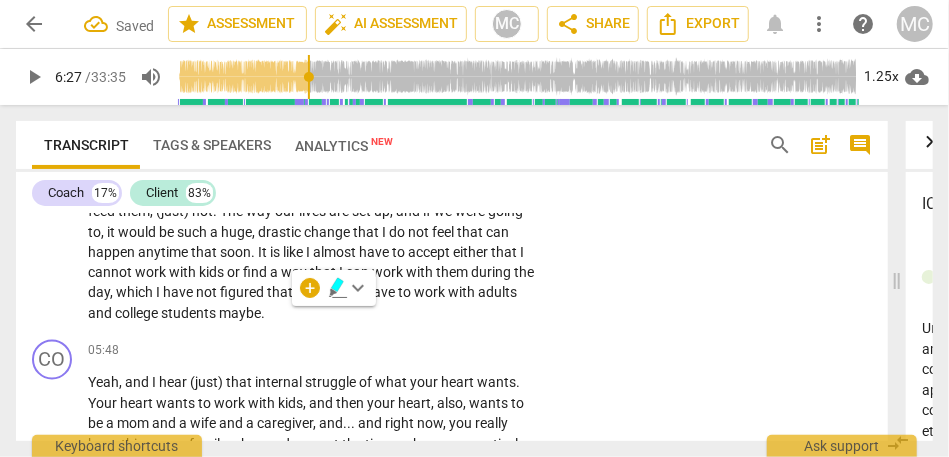 click on "students" at bounding box center (190, 314) 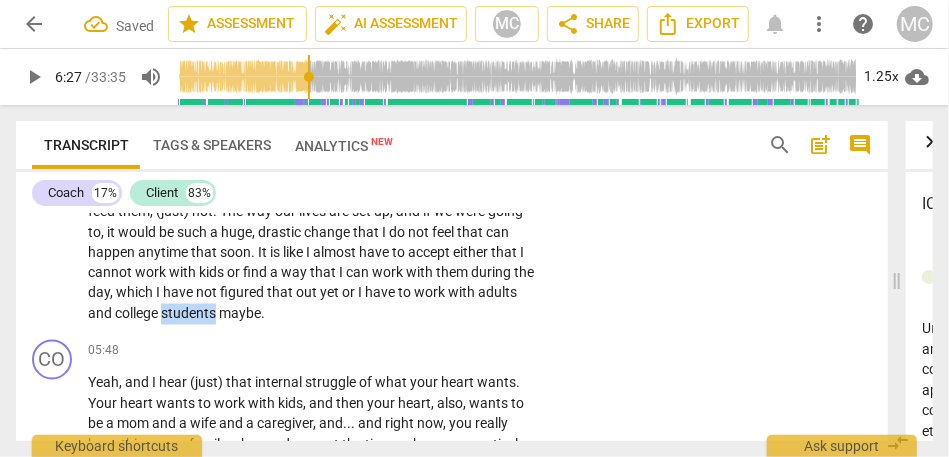 click on "students" at bounding box center [190, 314] 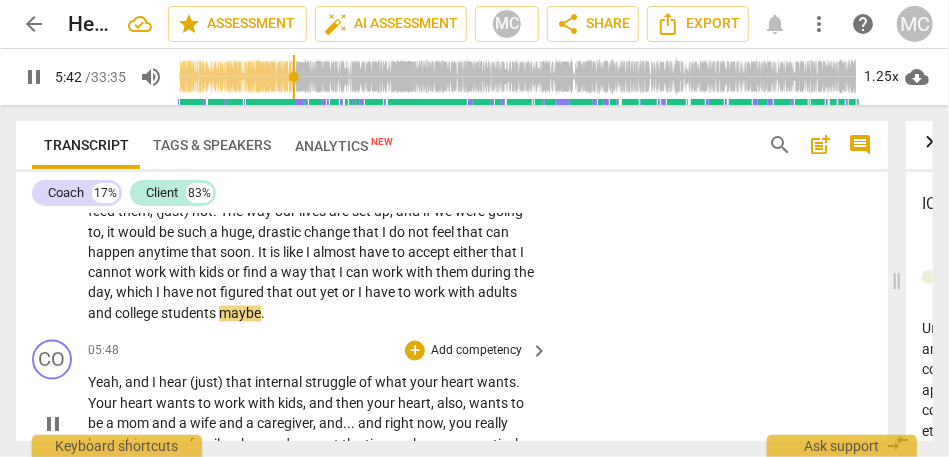 scroll, scrollTop: 1419, scrollLeft: 0, axis: vertical 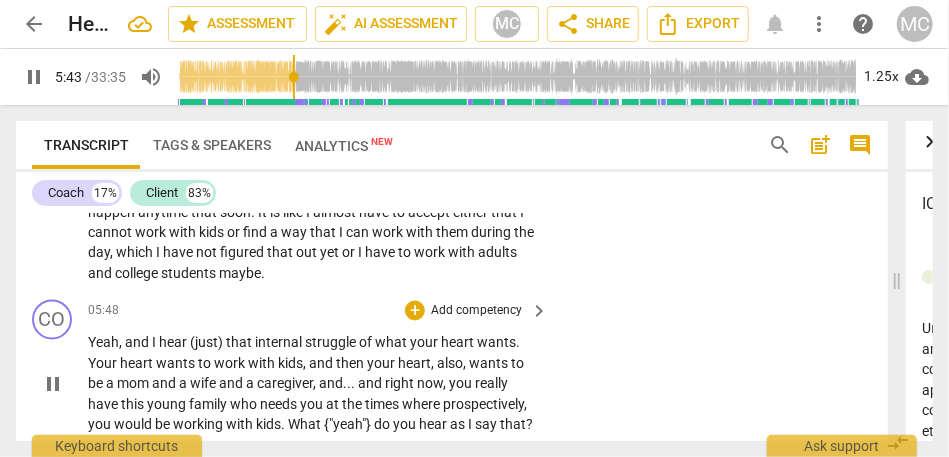click on "Yeah" at bounding box center [103, 343] 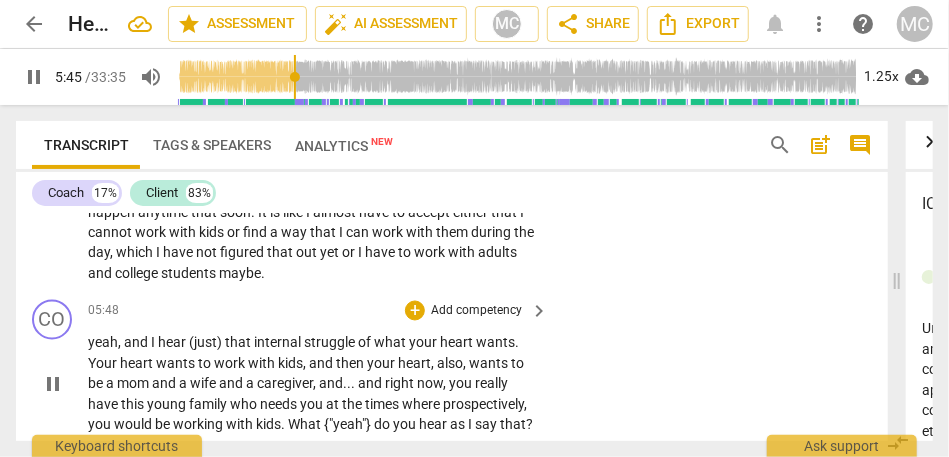 type on "345" 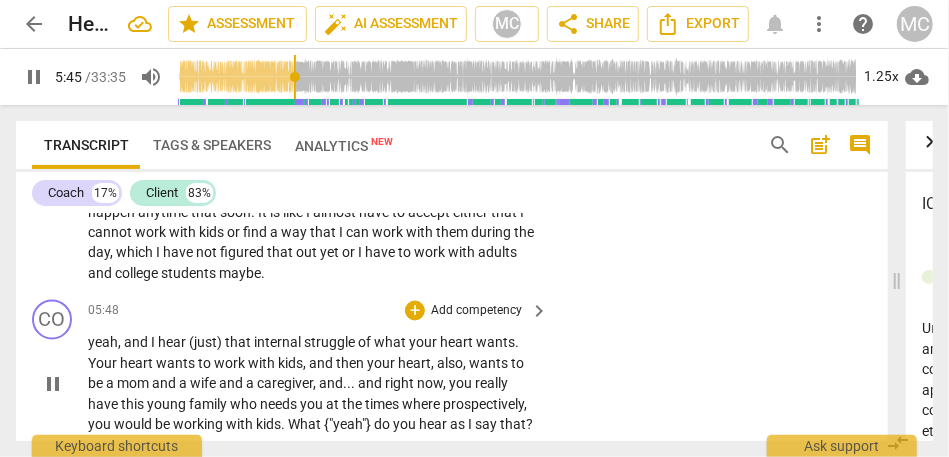 type 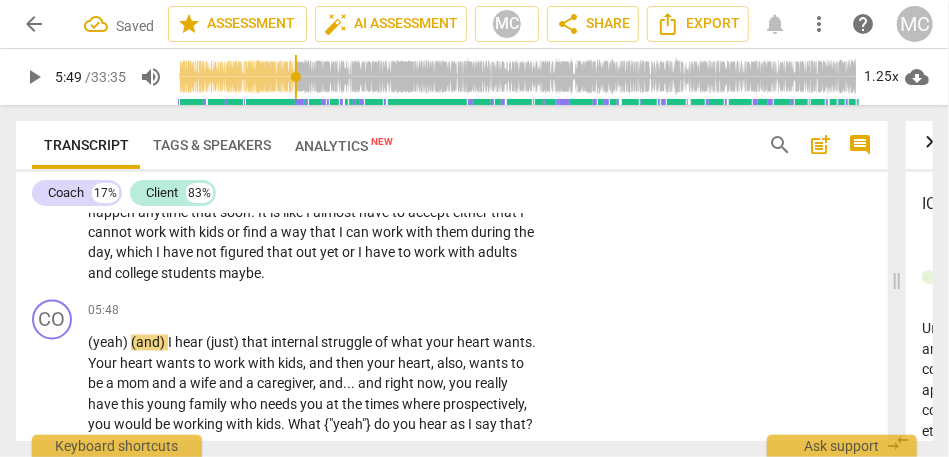 click on "maybe" at bounding box center (240, 274) 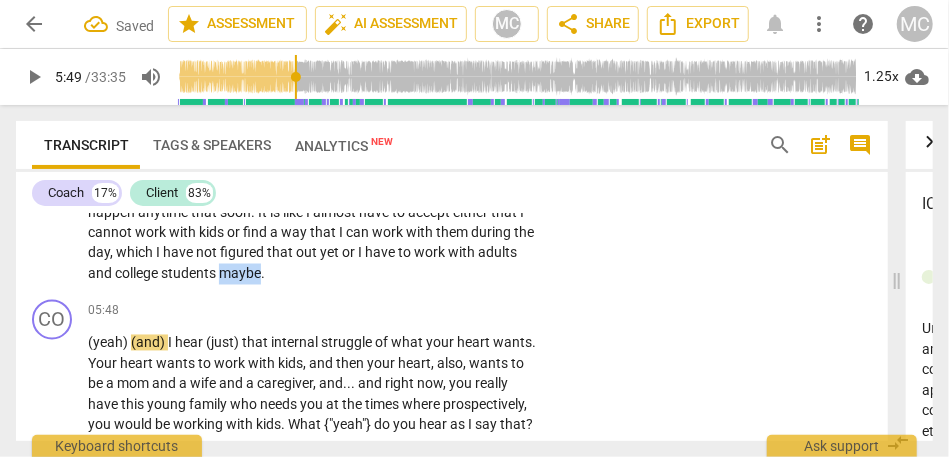 click on "maybe" at bounding box center (240, 274) 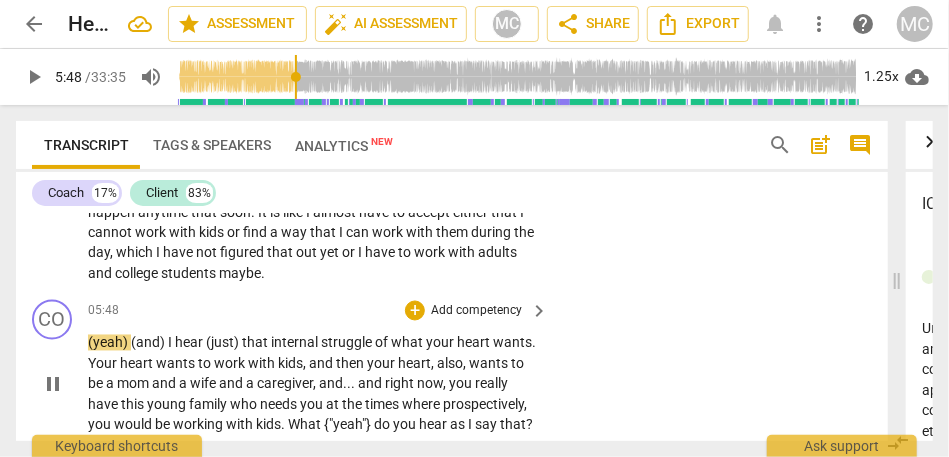 type on "348" 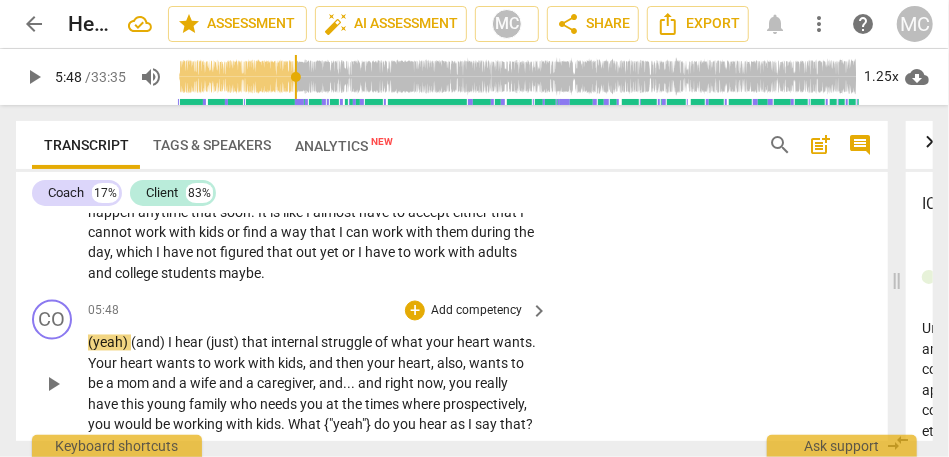 click on "(yeah)" at bounding box center [109, 343] 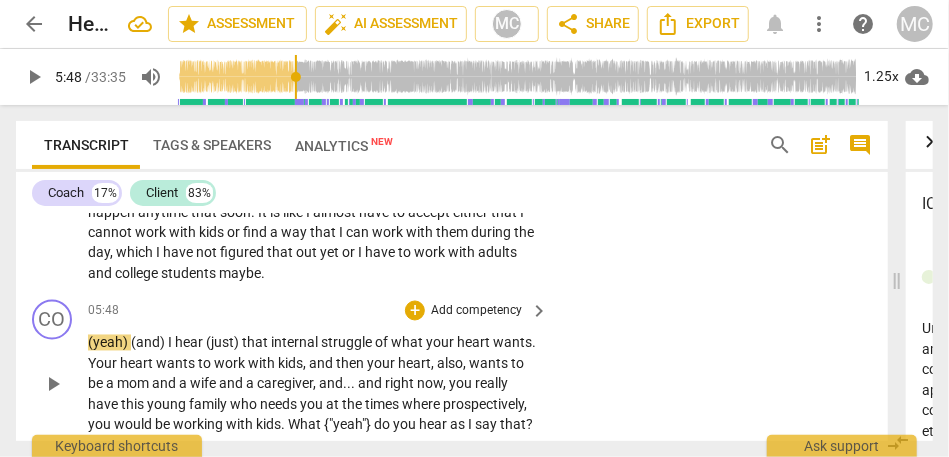 type 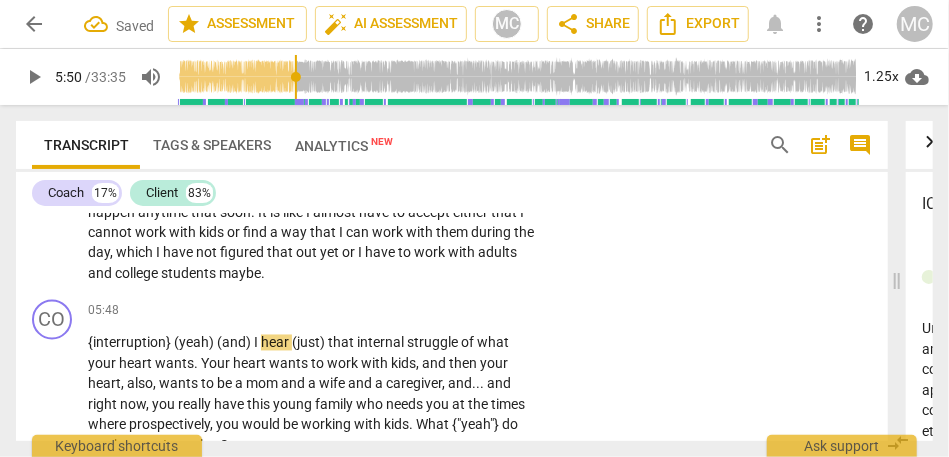click on "students" at bounding box center (190, 274) 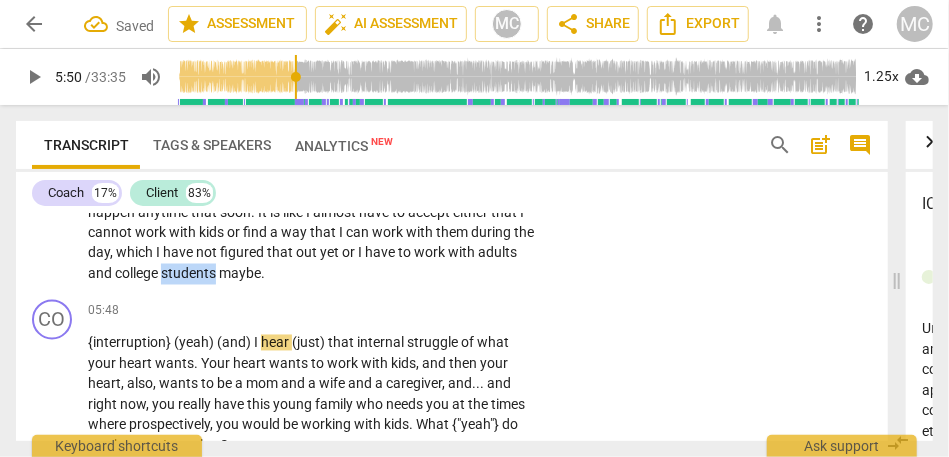 click on "students" at bounding box center (190, 274) 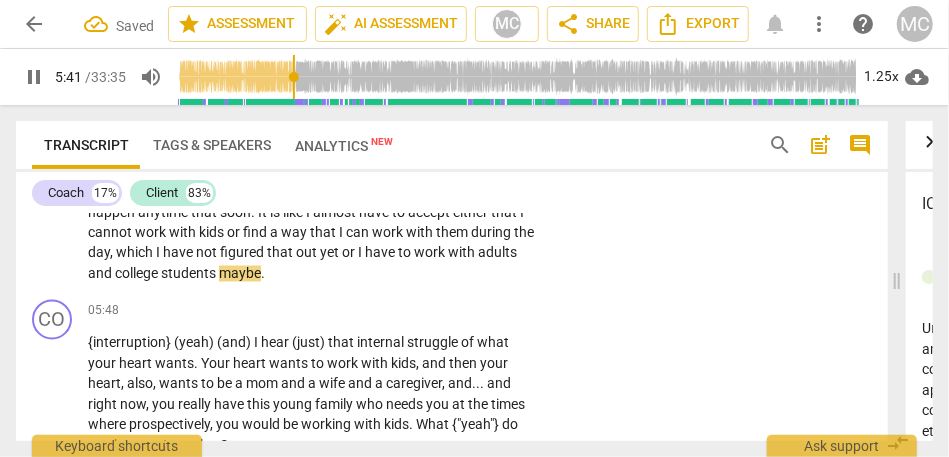 click on "maybe" at bounding box center [240, 274] 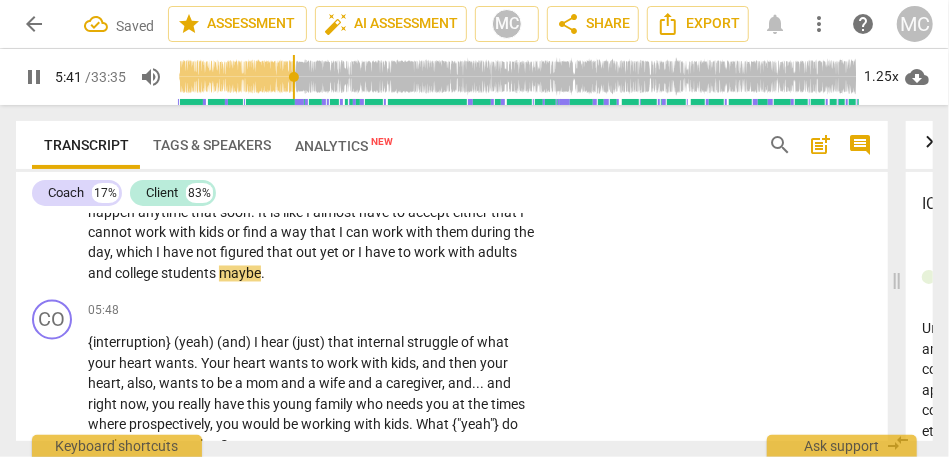 type on "342" 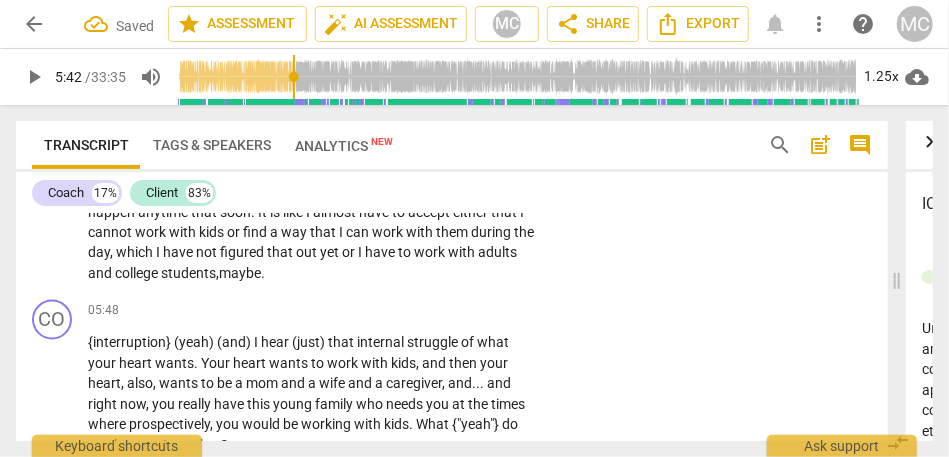 click on "maybe" at bounding box center [240, 274] 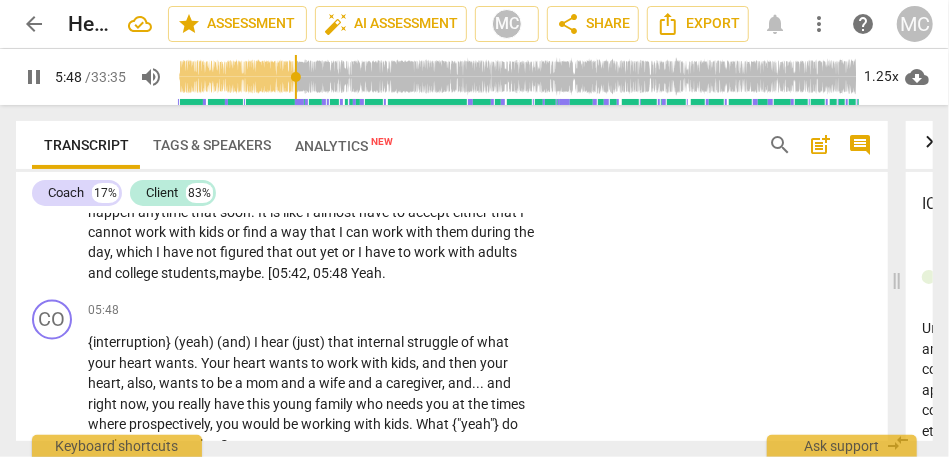 click on "CL play_arrow pause 03:23 + Add competency keyboard_arrow_right The   control   of   my   life ?   {03:26   "Um-Mhm"}   Yeah .   (I   think)   the   only   part   of   that   is   scheduling .   Certainly ,   some   days   they   will   be   thrown   there .   If   I   worked   with   adults ,   then   I   would   at   least   be   able   to   schedule   during   the   daytime   when   the   kids   are   supposed   to   be   at   school .   If   I   have   to   go   pick   them   up ,   I   have   to   go   pick   them   up   {03:57   "um-Hmm} .   Hopefully ,   that   is   not   happening   constantly ,   but   I   can   have   my   daytime   hours   filled .   If   I   work   with . . .   Presumably ,   I   know   it   will   not   be   perfect   to   work   like   that   all   the   time .   With   littles ,   I   am   really   having   to   work   around   the   school   schedule .   It   feels   like   that   is   going   to   be   like   that   three   to . . .   whenever ;   three   to   seven   during" at bounding box center [452, 32] 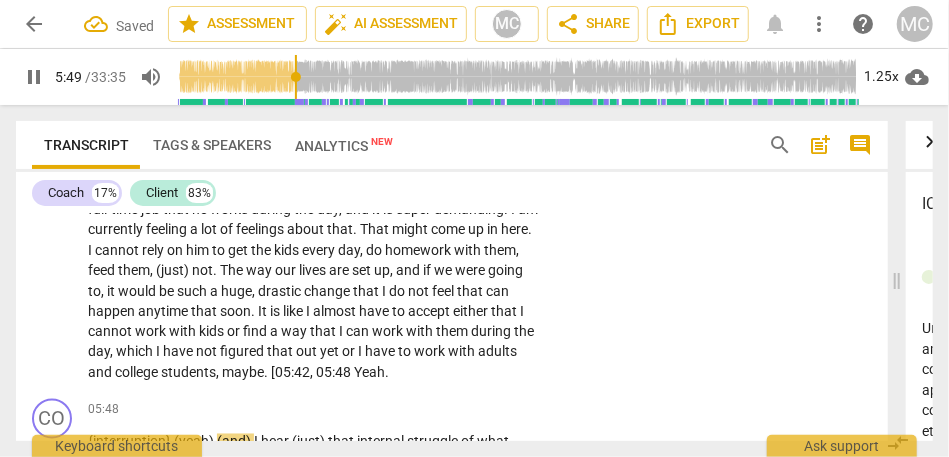 scroll, scrollTop: 1320, scrollLeft: 0, axis: vertical 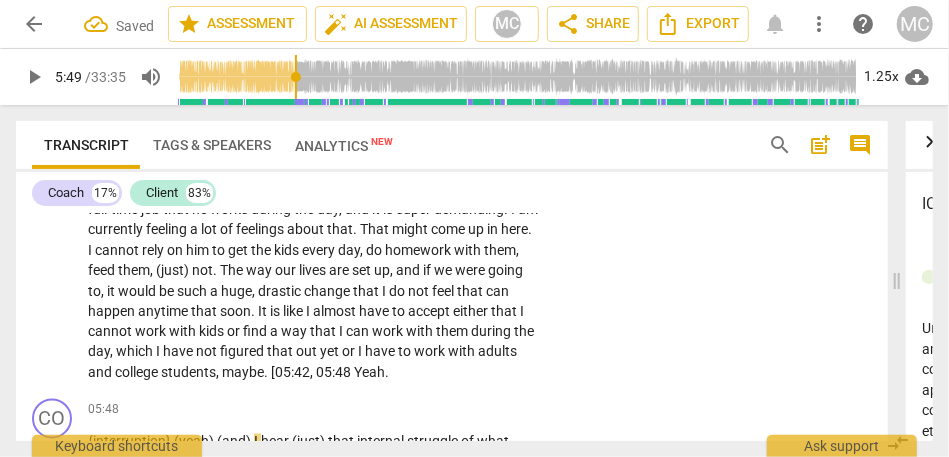 type on "350" 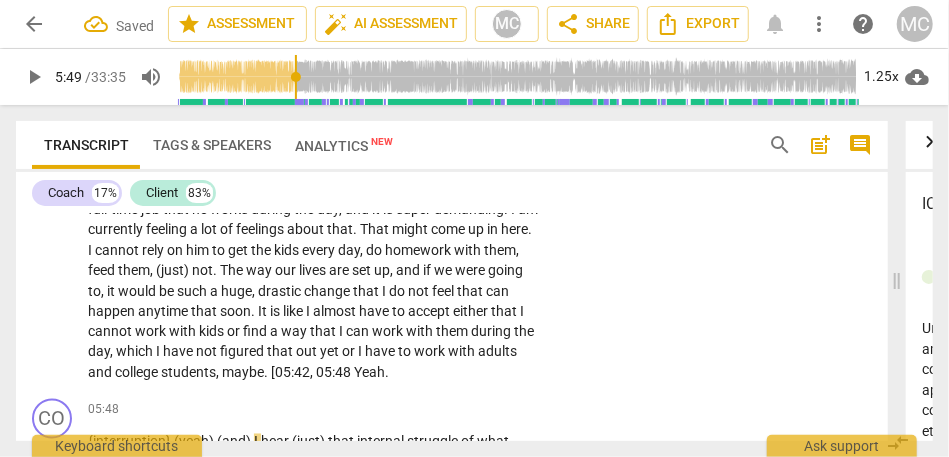 click on "Yeah" at bounding box center (369, 373) 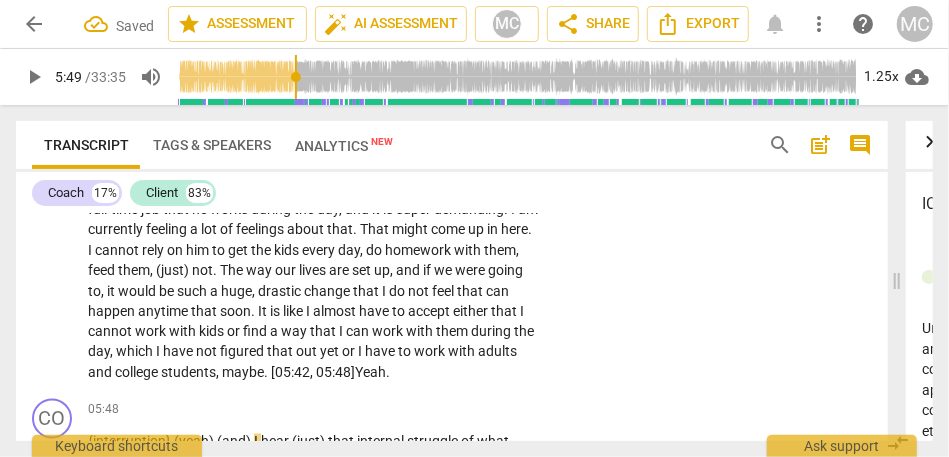 click on "The   control   of   my   life ?   {03:26   "Um-Mhm"}   Yeah .   (I   think)   the   only   part   of   that   is   scheduling .   Certainly ,   some   days   they   will   be   thrown   there .   If   I   worked   with   adults ,   then   I   would   at   least   be   able   to   schedule   during   the   daytime   when   the   kids   are   supposed   to   be   at   school .   If   I   have   to   go   pick   them   up ,   I   have   to   go   pick   them   up   {03:57   "um-Hmm} .   Hopefully ,   that   is   not   happening   constantly ,   but   I   can   have   my   daytime   hours   filled .   If   I   work   with . . .   Presumably ,   I   know   it   will   not   be   perfect   to   work   like   that   all   the   time .   With   littles ,   I   am   really   having   to   work   around   the   school   schedule .   It   feels   like   that   is   going   to   be   like   that   three   to . . .   whenever ;   three   to   seven   during   the   weeknights   and   Saturdays   and   things   like   ," at bounding box center (313, 148) 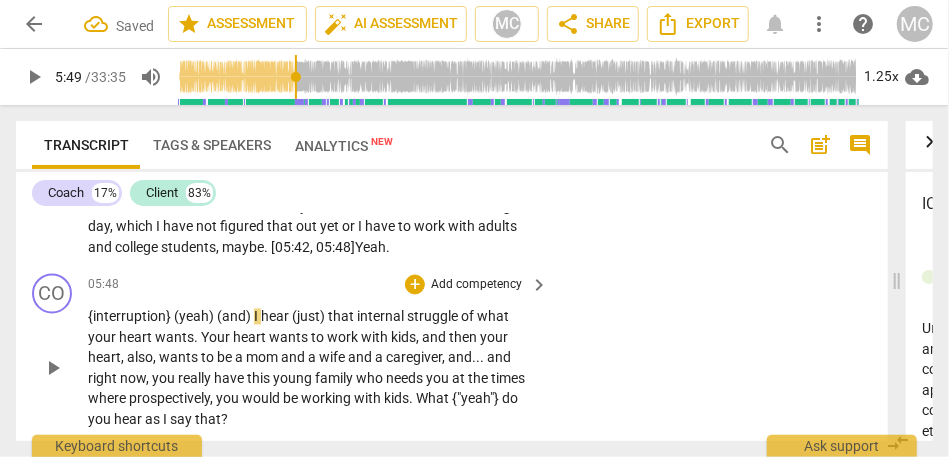 scroll, scrollTop: 1446, scrollLeft: 0, axis: vertical 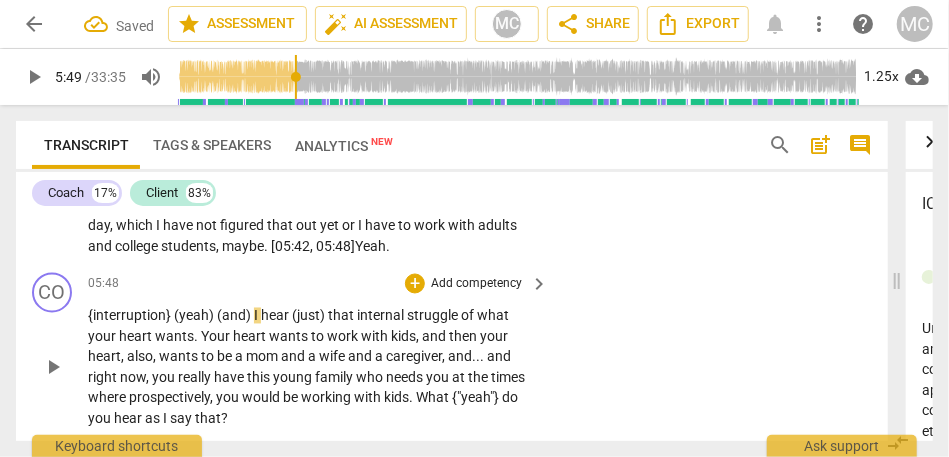 click on "Add competency" at bounding box center [476, 285] 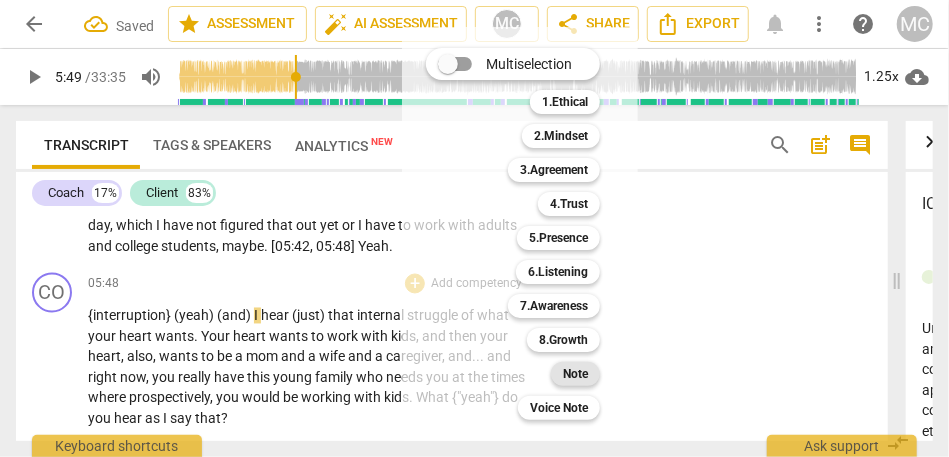 click on "Note" at bounding box center [575, 374] 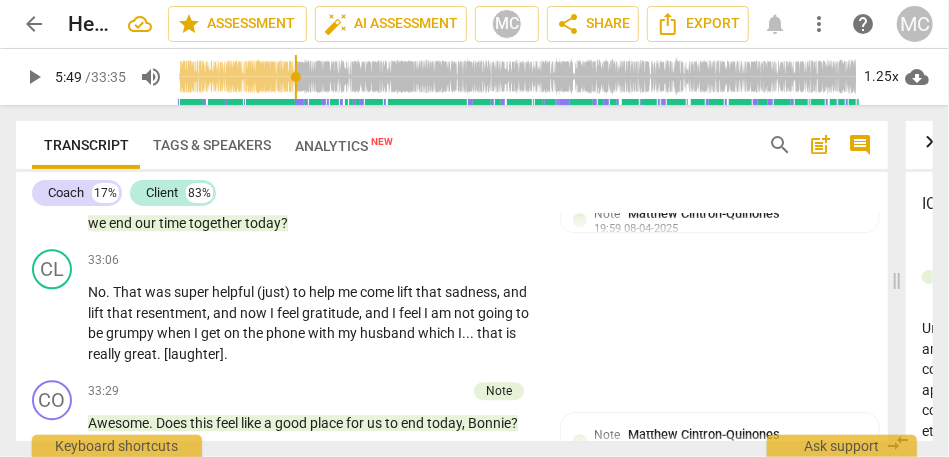 scroll, scrollTop: 10649, scrollLeft: 0, axis: vertical 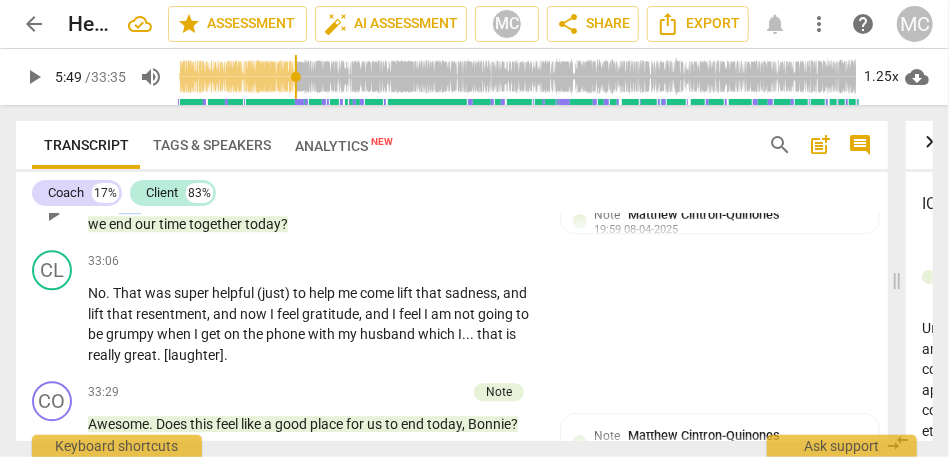 drag, startPoint x: 140, startPoint y: 302, endPoint x: 119, endPoint y: 302, distance: 21 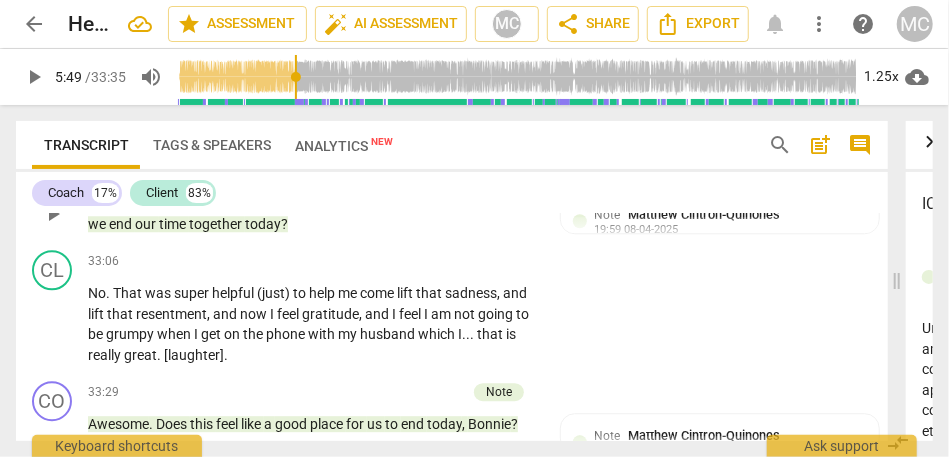 type 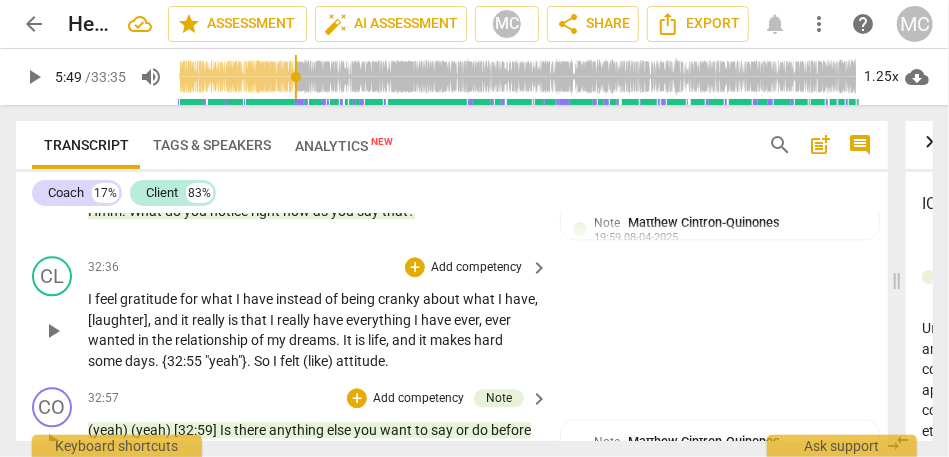 scroll, scrollTop: 10394, scrollLeft: 0, axis: vertical 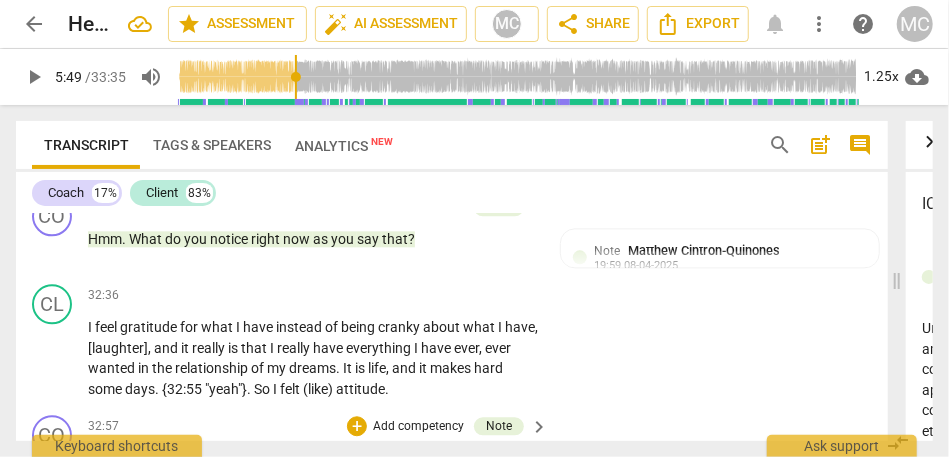 click on "husband" at bounding box center (221, 170) 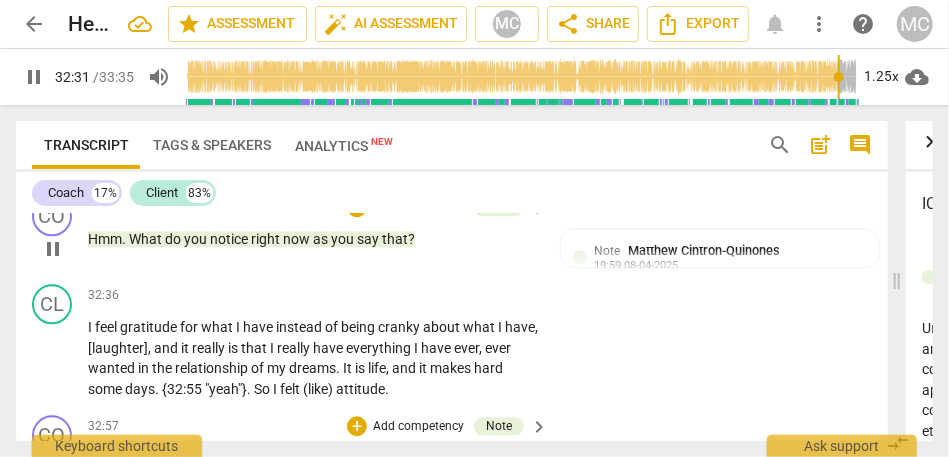 click on "Hmm" at bounding box center [105, 239] 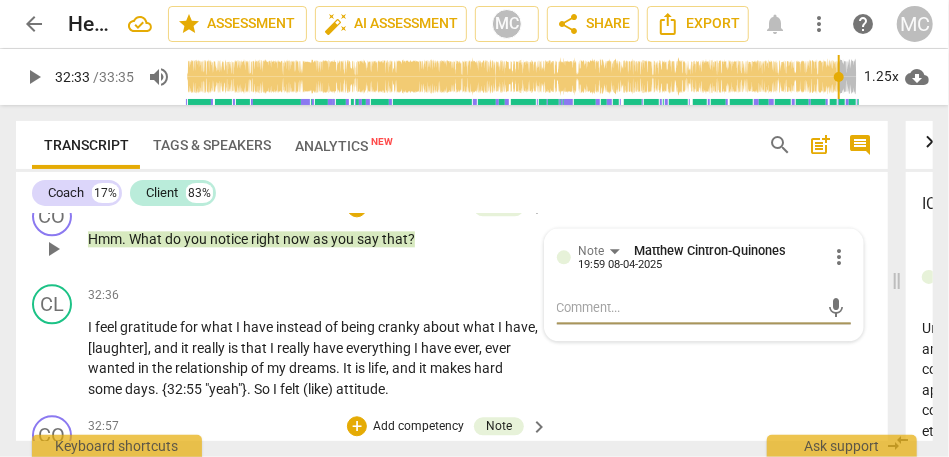 click on "husband" at bounding box center [221, 170] 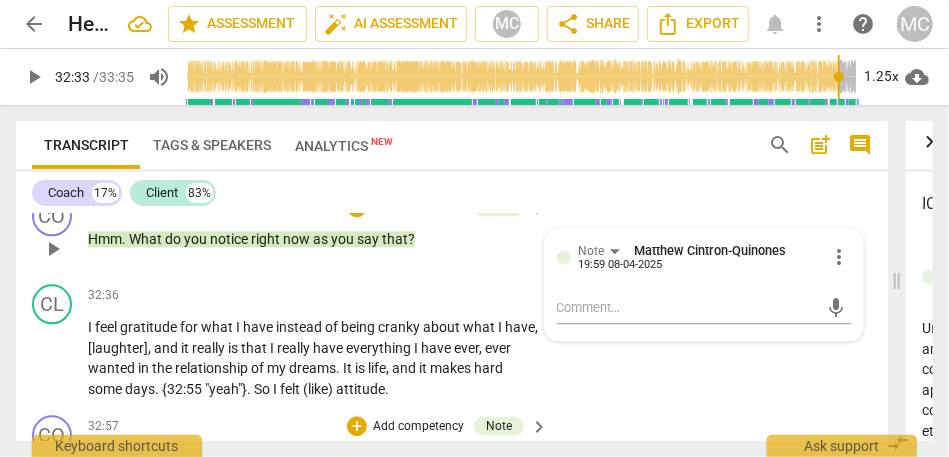 click on "husband" at bounding box center [221, 170] 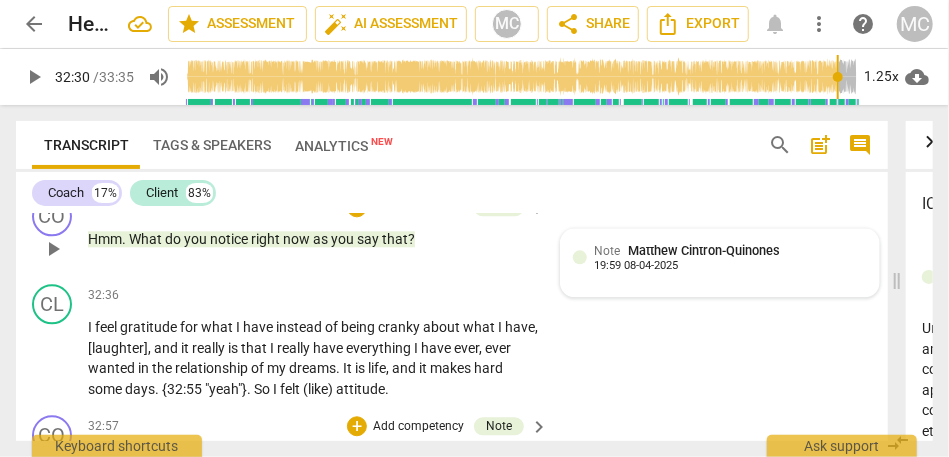 click on "Matthew Cintron-Quinones" at bounding box center (705, 250) 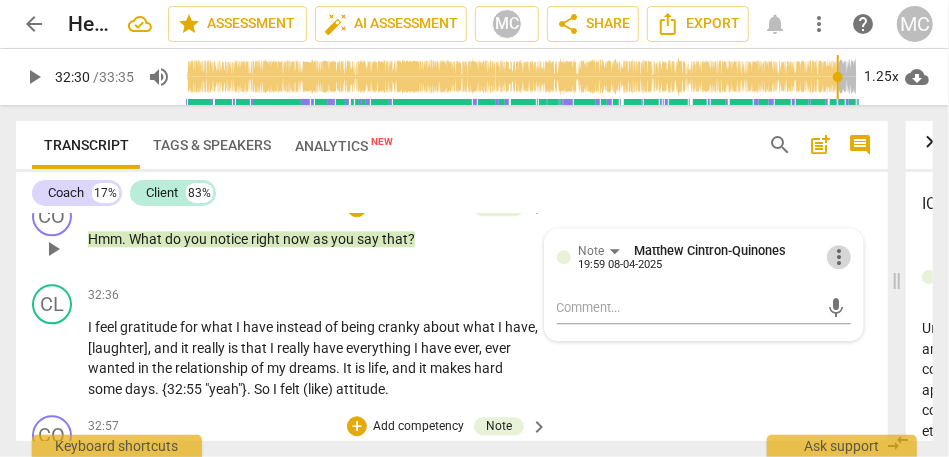 click on "more_vert" at bounding box center [839, 257] 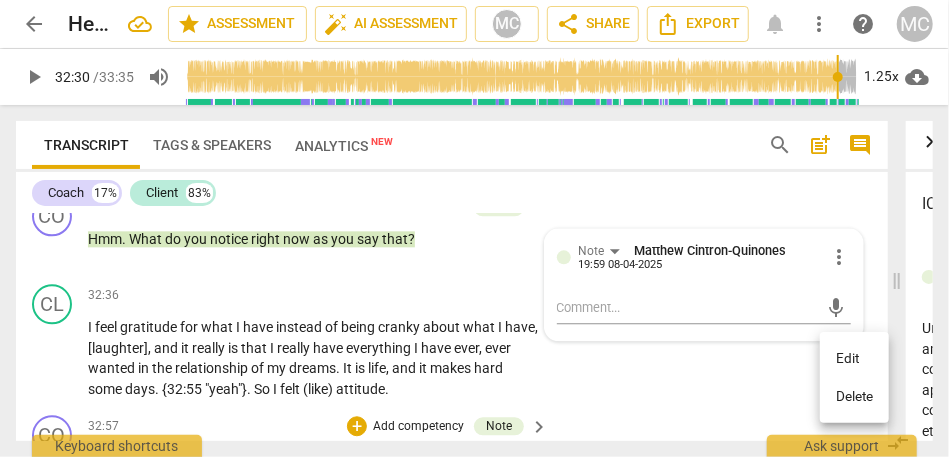 click on "Delete" at bounding box center (854, 397) 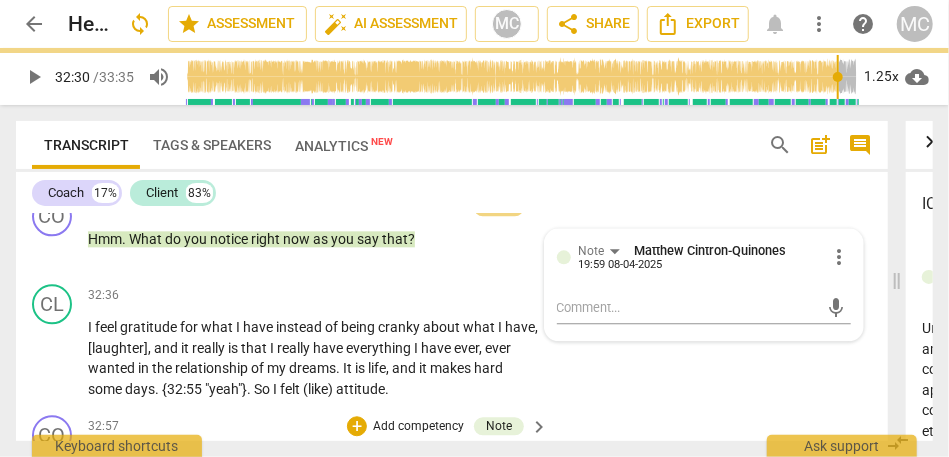 click on "CL play_arrow pause 32:36 + Add competency keyboard_arrow_right I   feel   gratitude   for   what   I   have   instead   of   being   cranky   about   what   I   have ,   [laughter] ,   and   it   really   is   that   I   really   have   everything   I   have   ever ,   ever   wanted   in   the   relationship   of   my   dreams .   It   is   life ,   and   it   makes   hard   some   days .   {32:55   "yeah"} .   So   I   felt   (like)   attitude ." at bounding box center (452, 341) 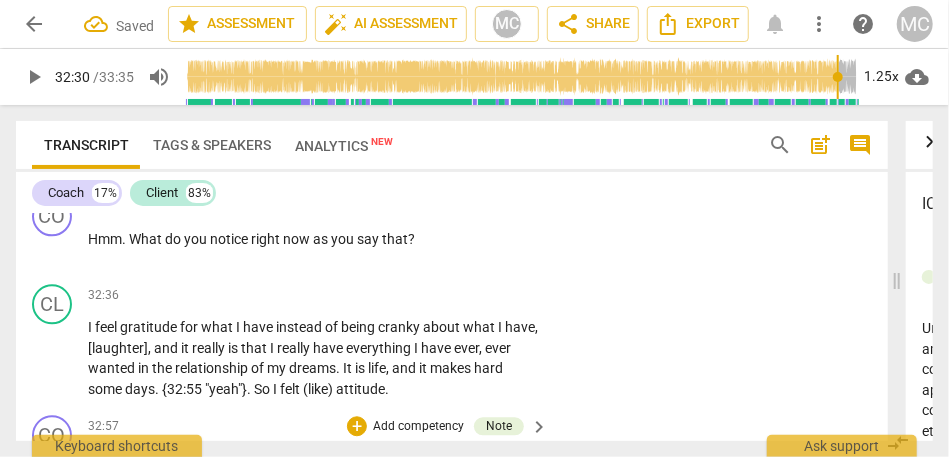 click on "Hmm" at bounding box center (105, 239) 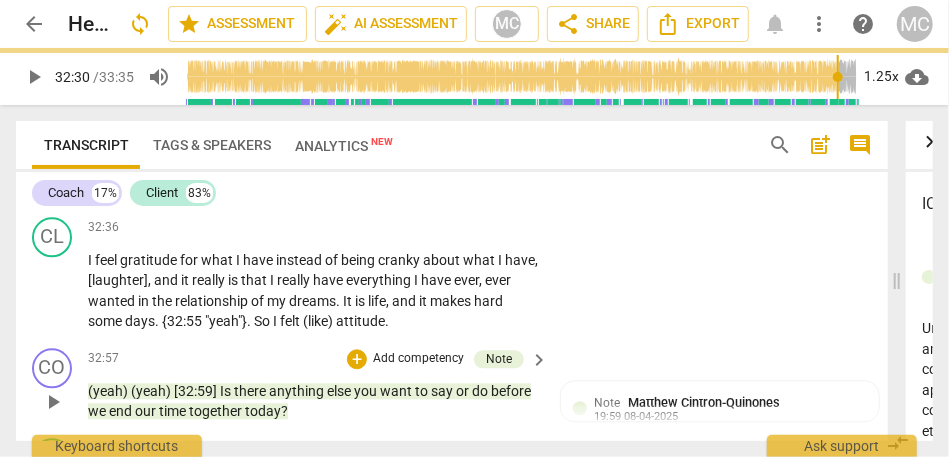 scroll, scrollTop: 10326, scrollLeft: 0, axis: vertical 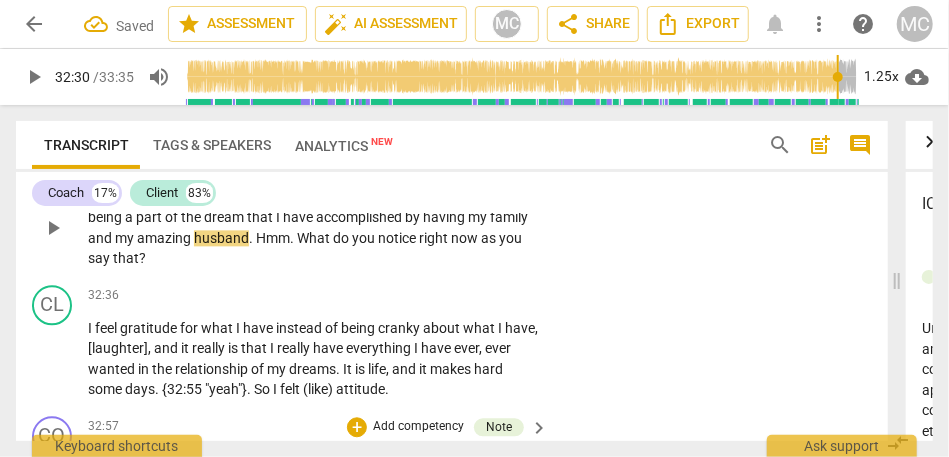 click on "amazing" at bounding box center [165, 238] 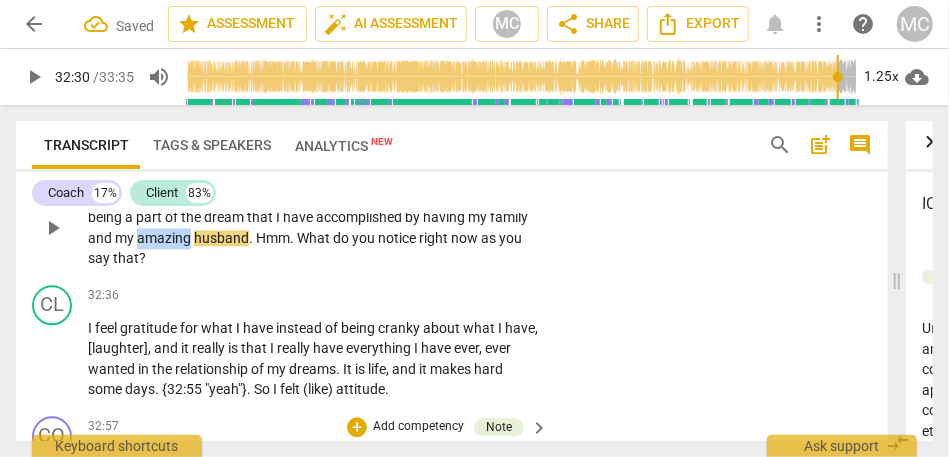 click on "amazing" at bounding box center (165, 238) 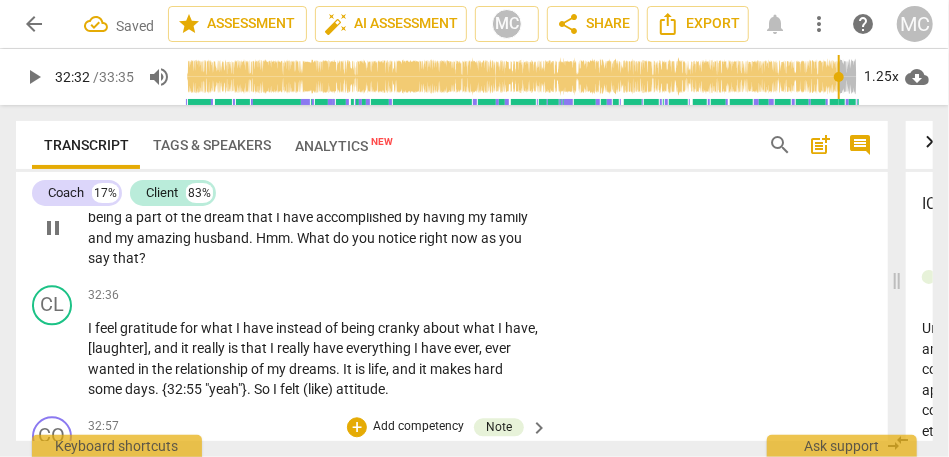 click on "Hmm" at bounding box center (273, 238) 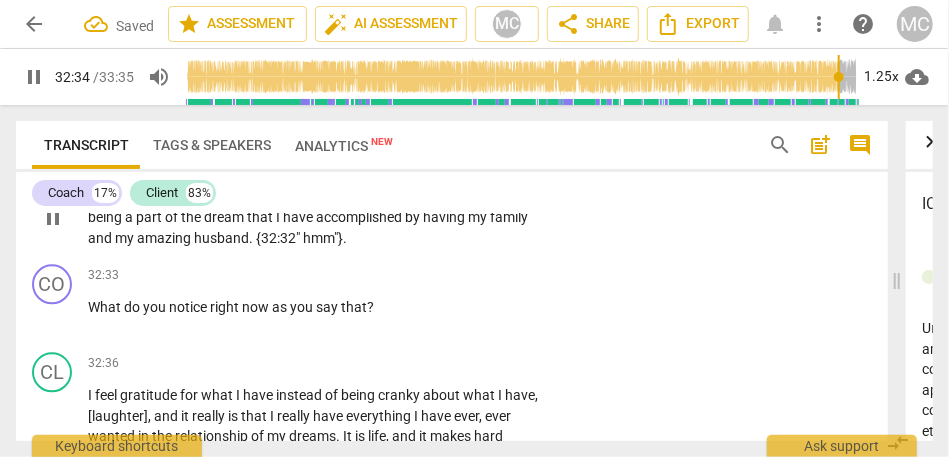 click on "I   am   going   to   make   this   fulfill   the   dream   that   I   had   before ,   while   also   being   a   part   of   the   dream   that   I   have   accomplished   by   having   my   family   and   my   amazing   husband .   {32:32 "   hmm"} ." at bounding box center (313, 218) 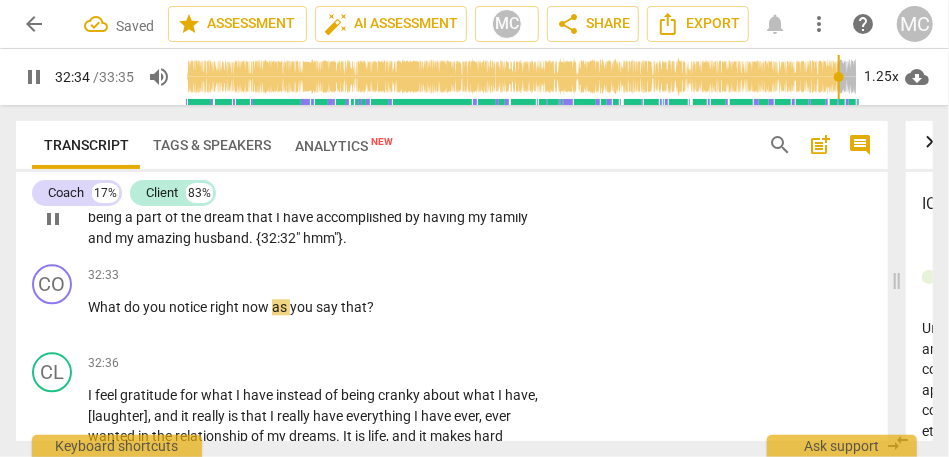 type 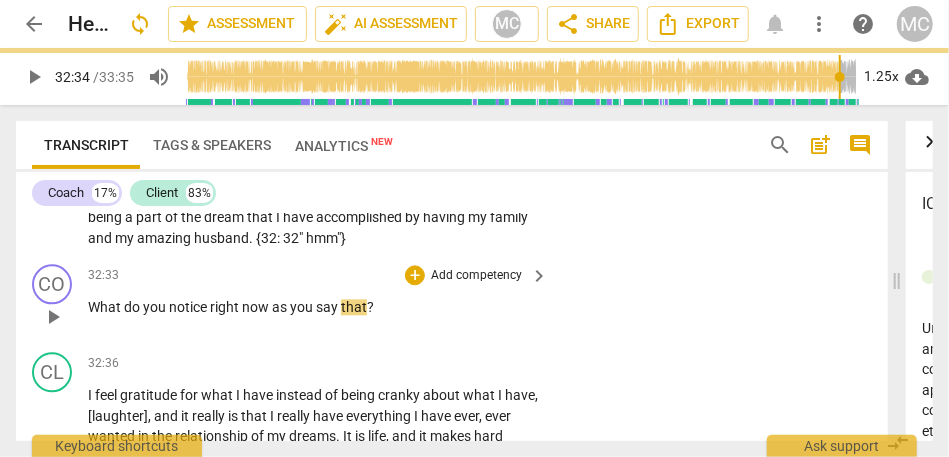 click on "What" at bounding box center (106, 307) 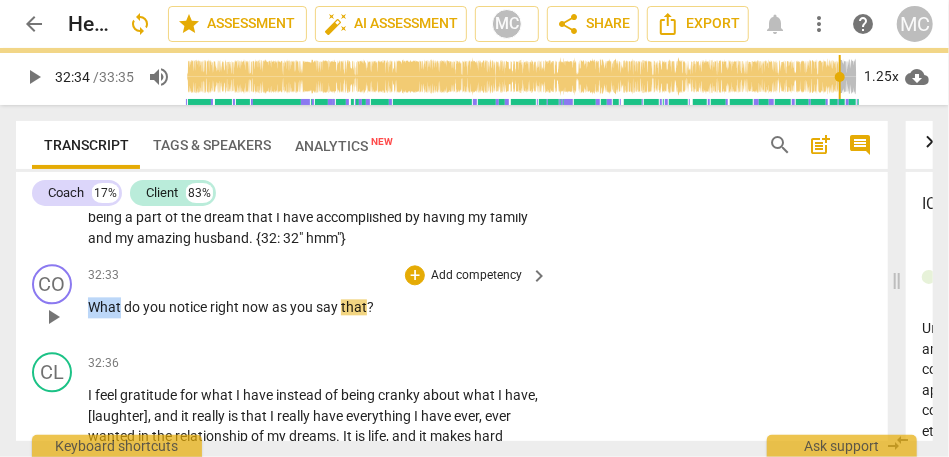 click on "What" at bounding box center (106, 307) 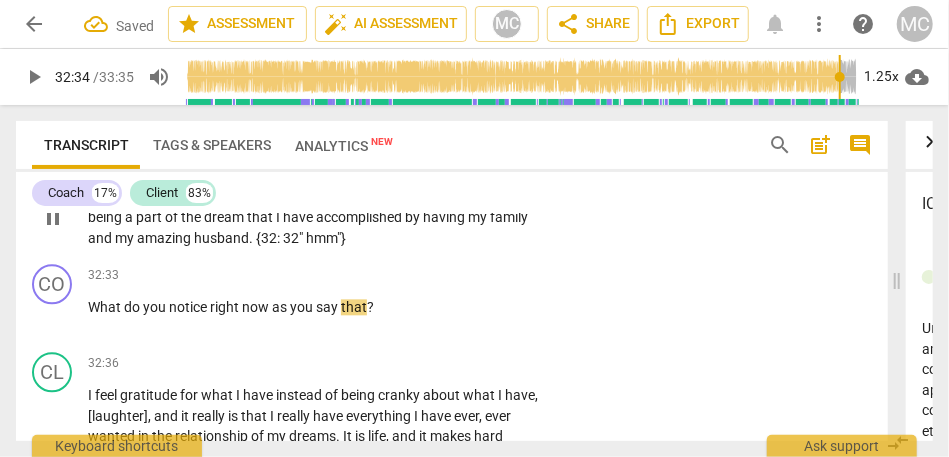click on "32"" at bounding box center [294, 238] 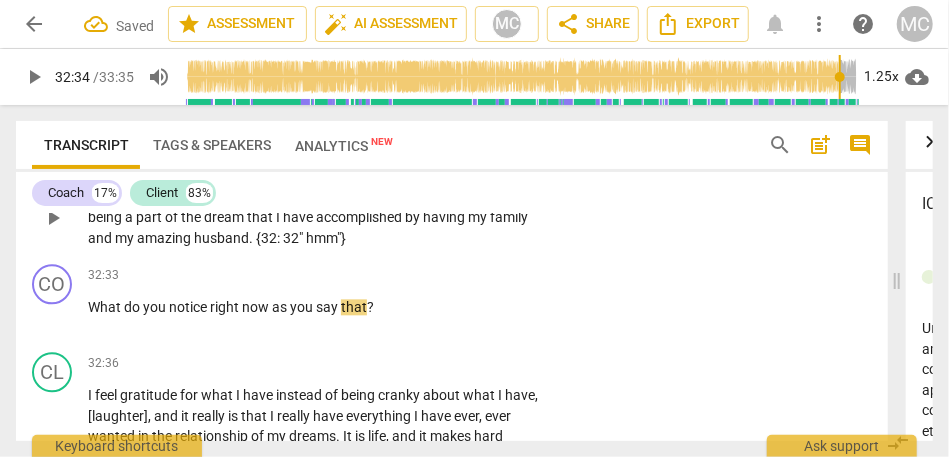 type 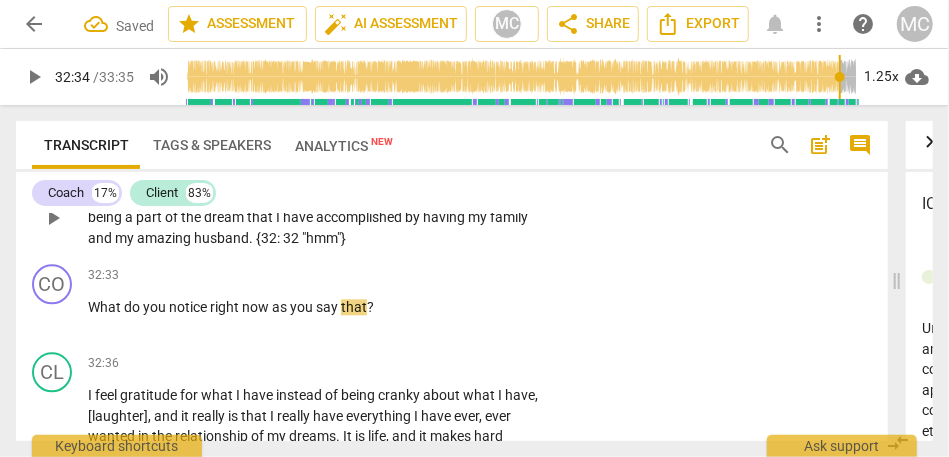 click on "by" at bounding box center [414, 217] 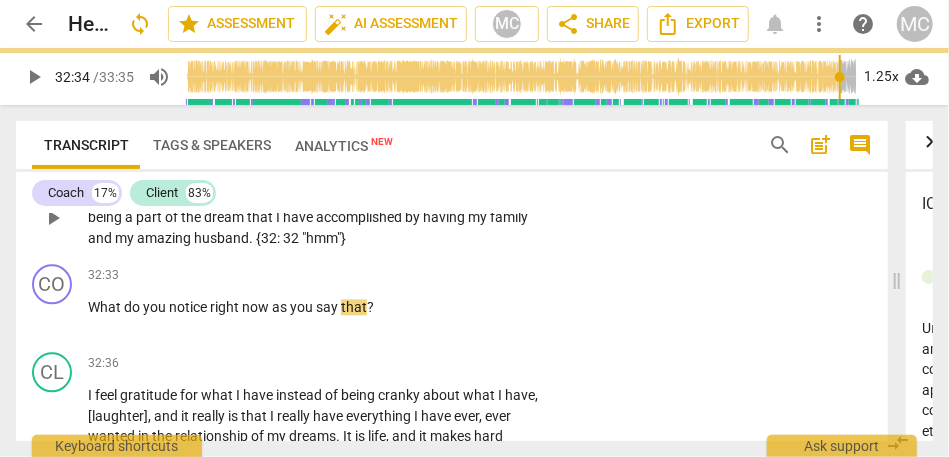 click on "32 "" at bounding box center (294, 238) 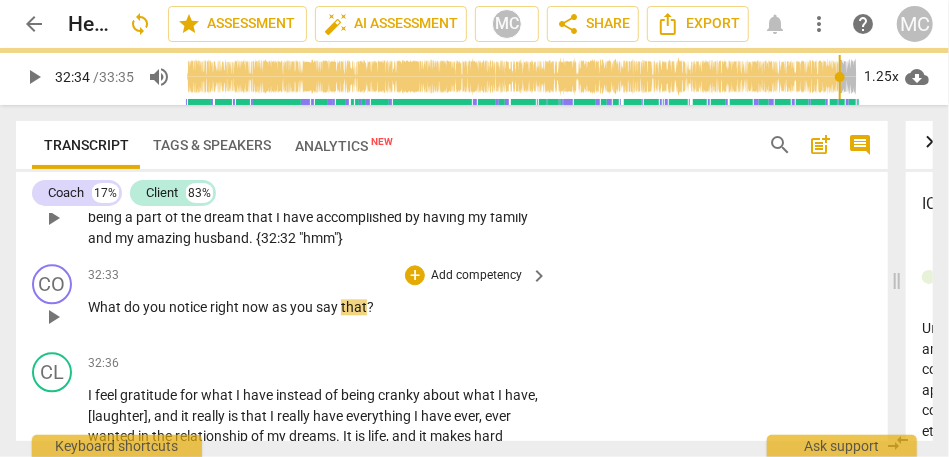 click on "Add competency" at bounding box center (476, 276) 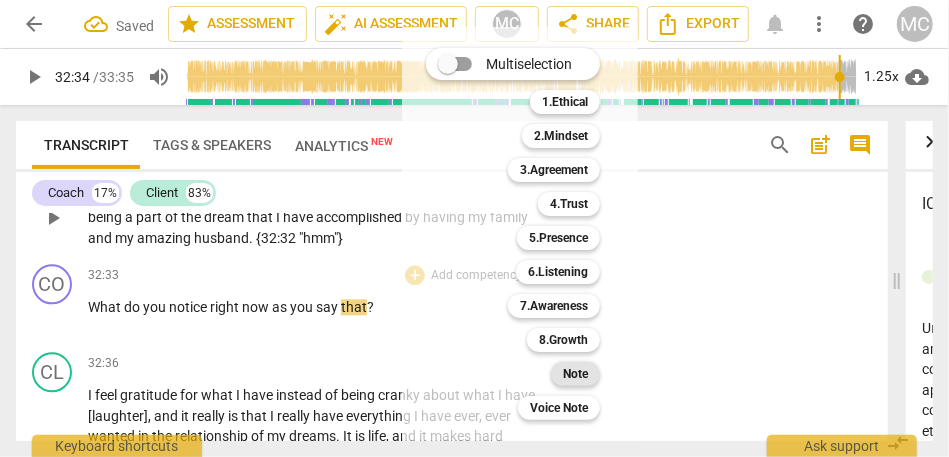 click on "Note" at bounding box center [575, 374] 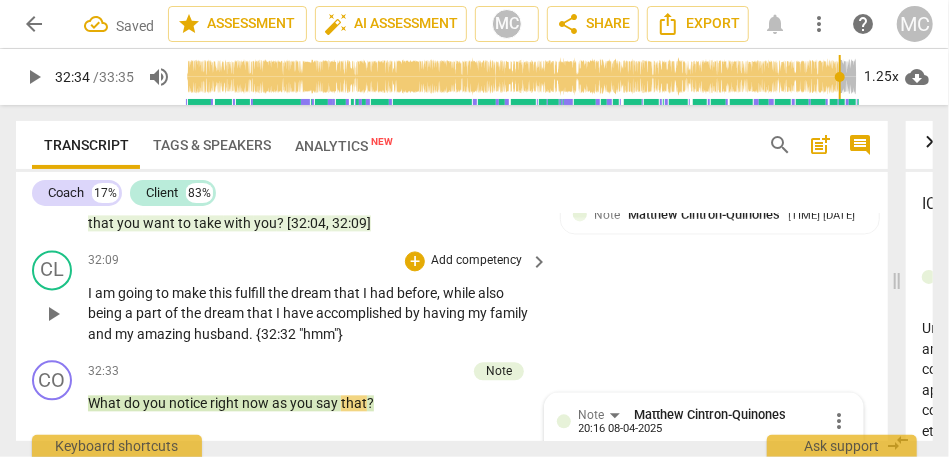 scroll, scrollTop: 10230, scrollLeft: 0, axis: vertical 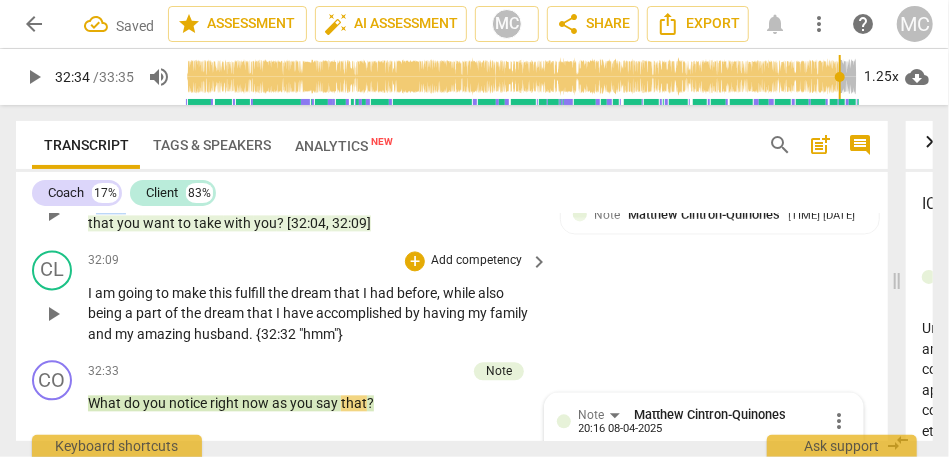 drag, startPoint x: 130, startPoint y: 312, endPoint x: 99, endPoint y: 311, distance: 31.016125 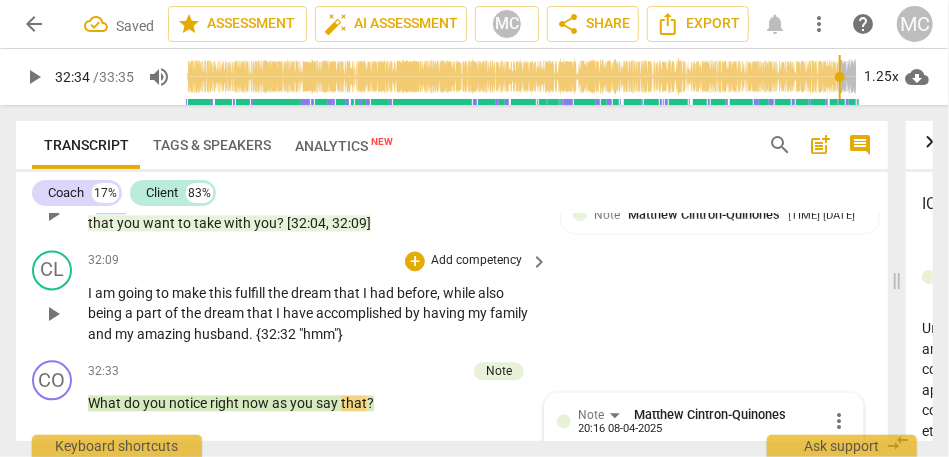 click on "Yeah .   What   is   the   new   belief   that   you   want   to   say   here—in   this   moment—that   you   want   to   take   with   you ?   [32:04 ,   32:09]" at bounding box center (313, 213) 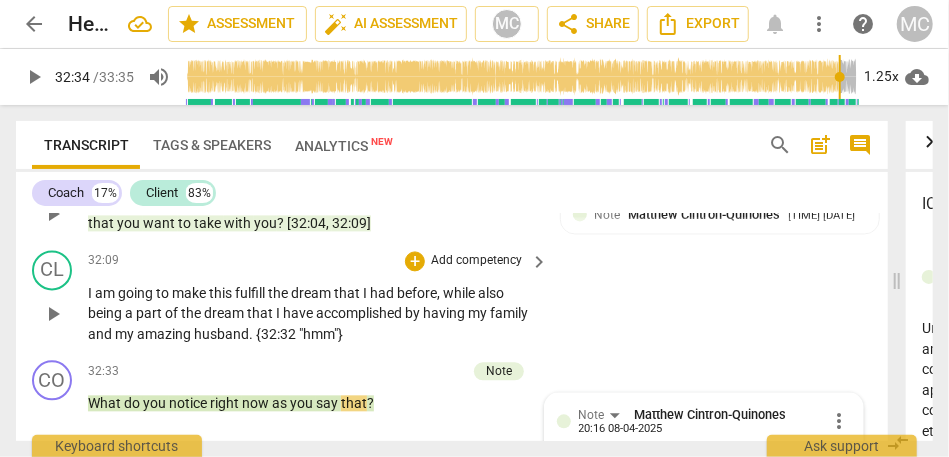 type 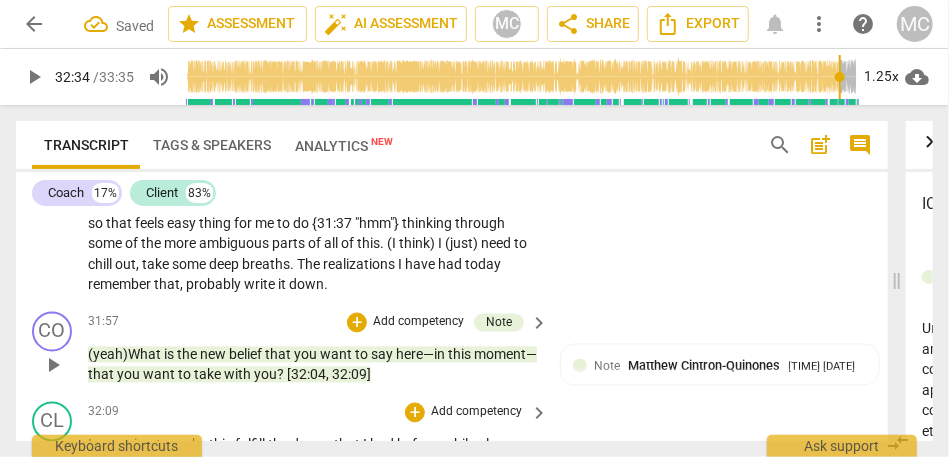 scroll, scrollTop: 9986, scrollLeft: 0, axis: vertical 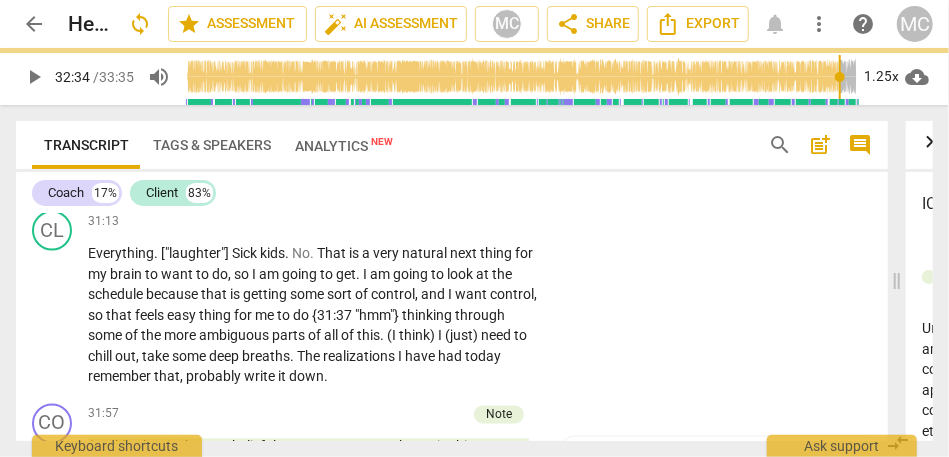 drag, startPoint x: 171, startPoint y: 276, endPoint x: 105, endPoint y: 276, distance: 66 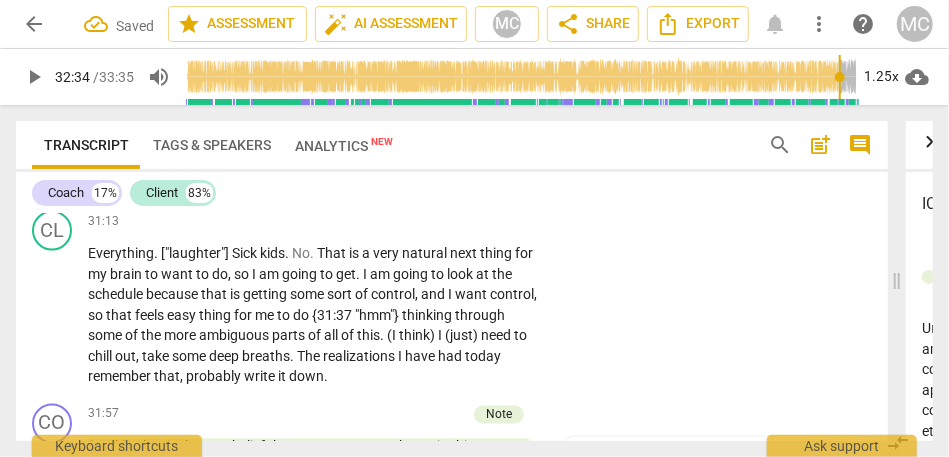 type 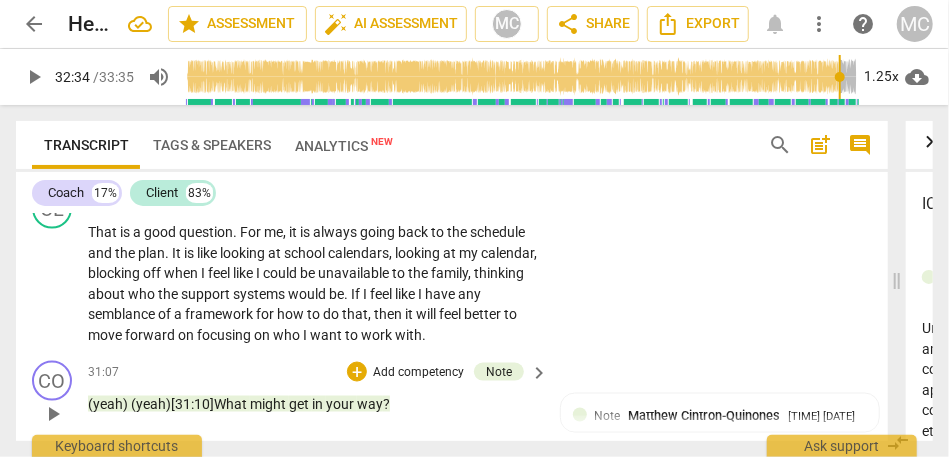 scroll, scrollTop: 9715, scrollLeft: 0, axis: vertical 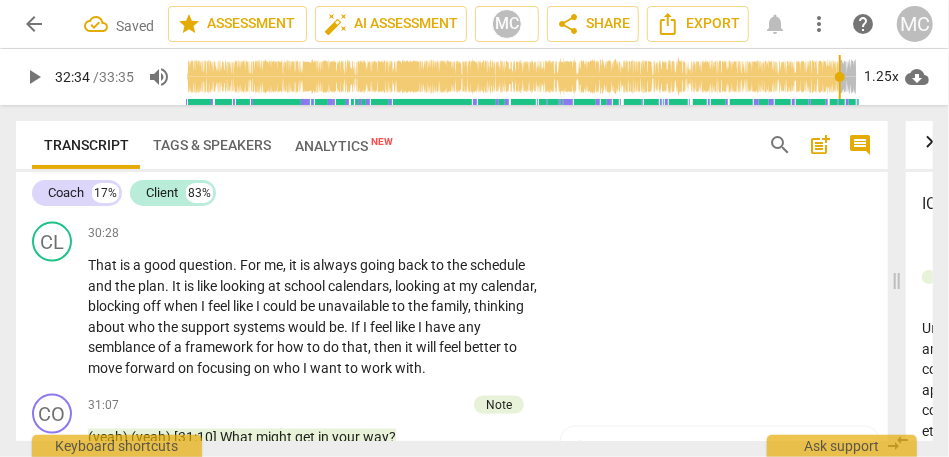drag, startPoint x: 151, startPoint y: 278, endPoint x: 98, endPoint y: 278, distance: 53 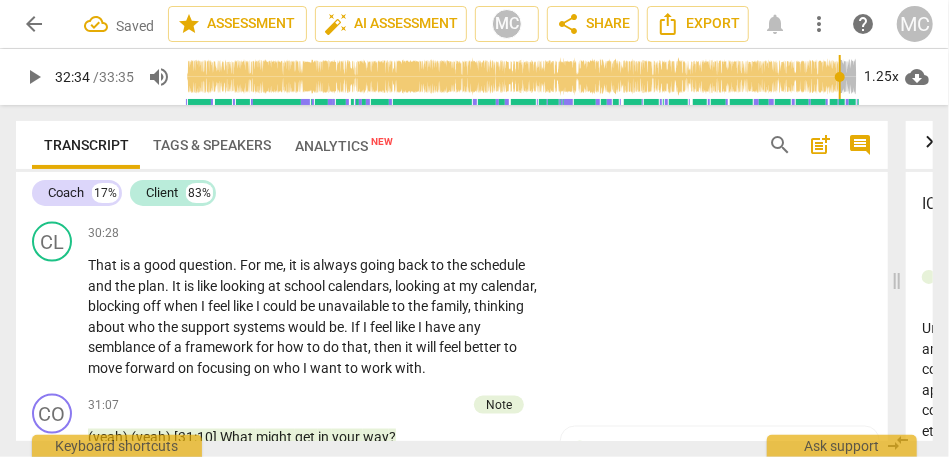 type 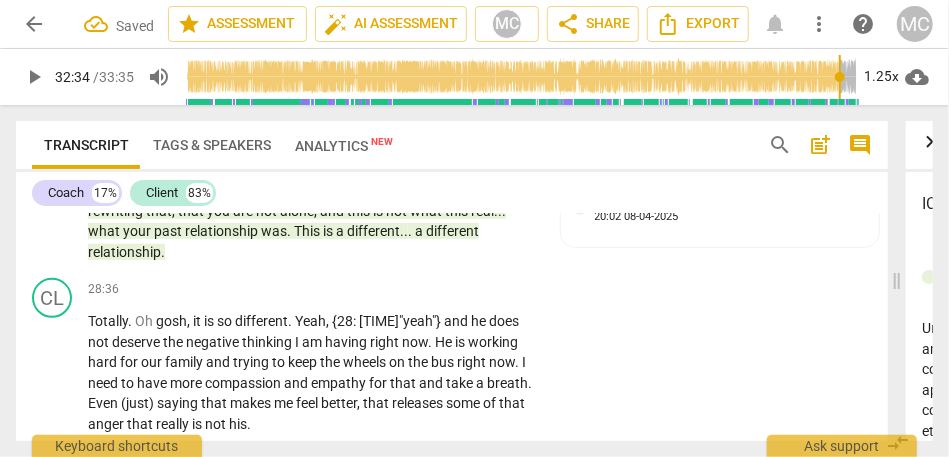 scroll, scrollTop: 9076, scrollLeft: 0, axis: vertical 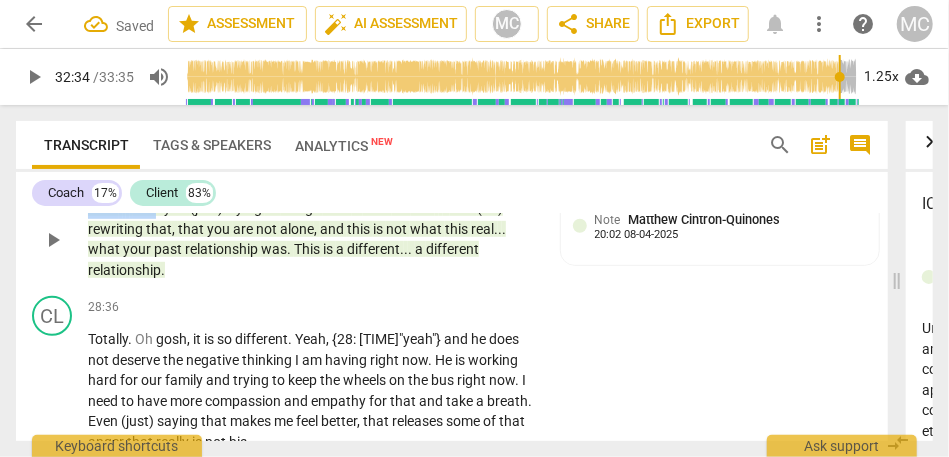 drag, startPoint x: 155, startPoint y: 313, endPoint x: 88, endPoint y: 313, distance: 67 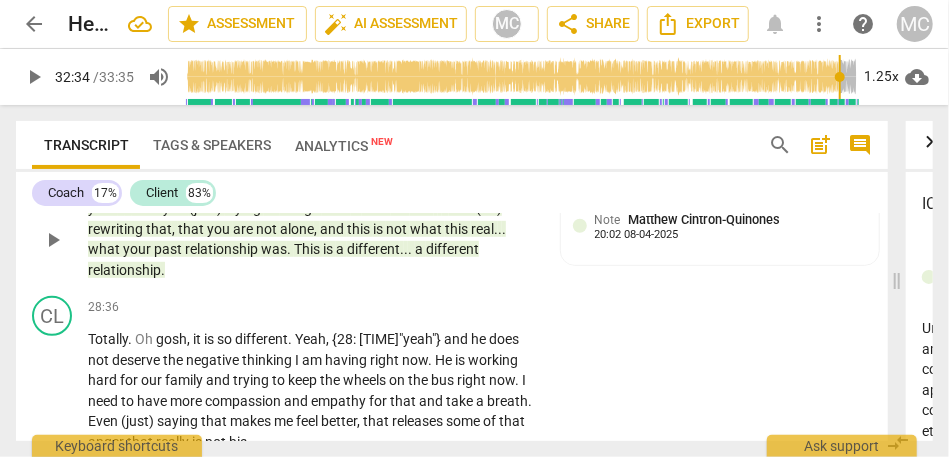 type 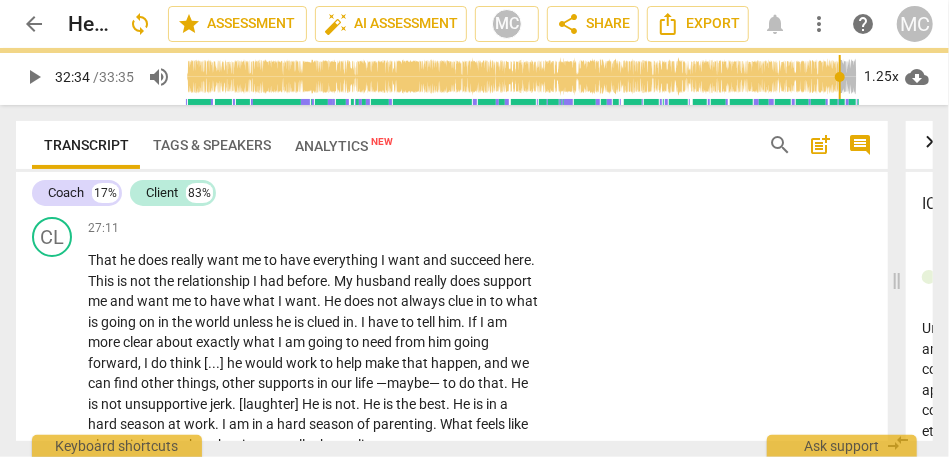 scroll, scrollTop: 8760, scrollLeft: 0, axis: vertical 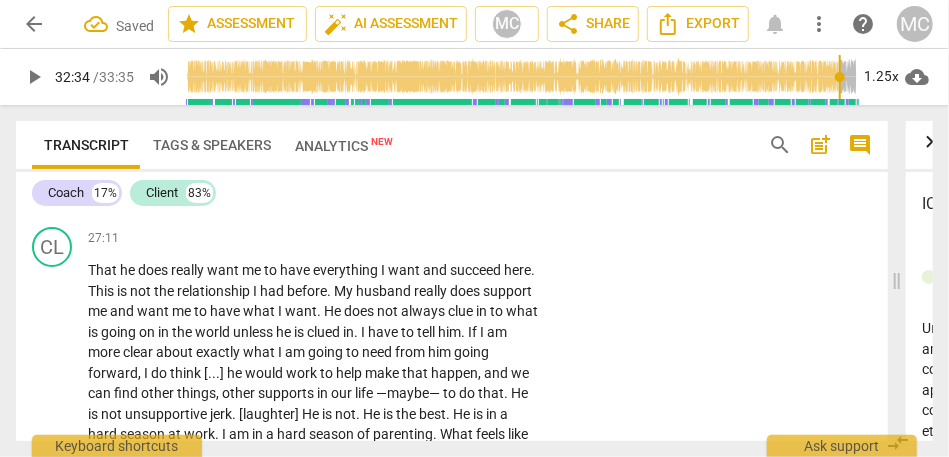 drag, startPoint x: 148, startPoint y: 285, endPoint x: 115, endPoint y: 285, distance: 33 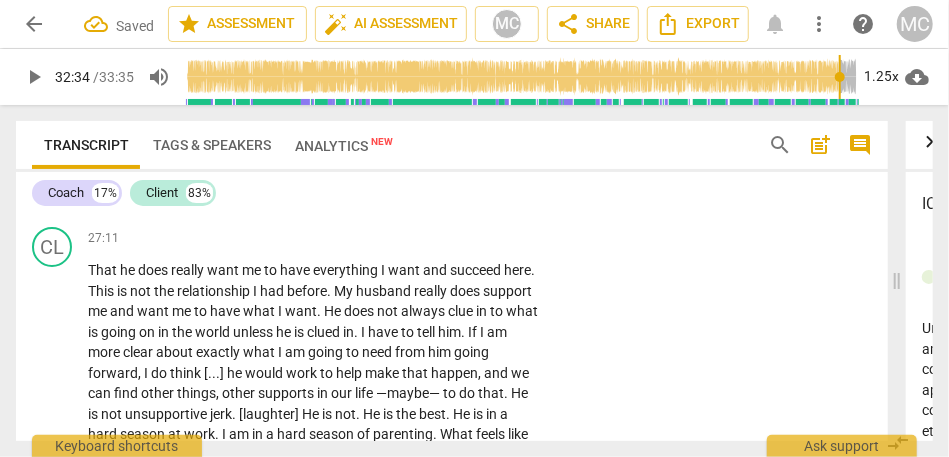 type 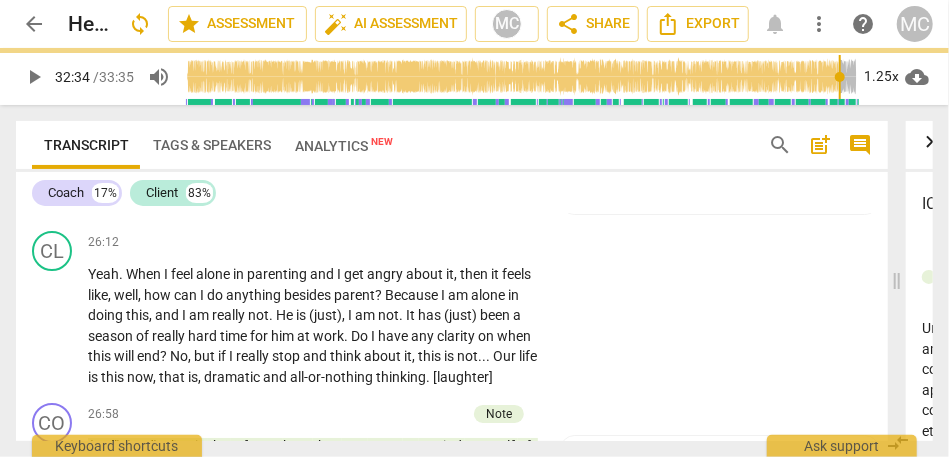 scroll, scrollTop: 8489, scrollLeft: 0, axis: vertical 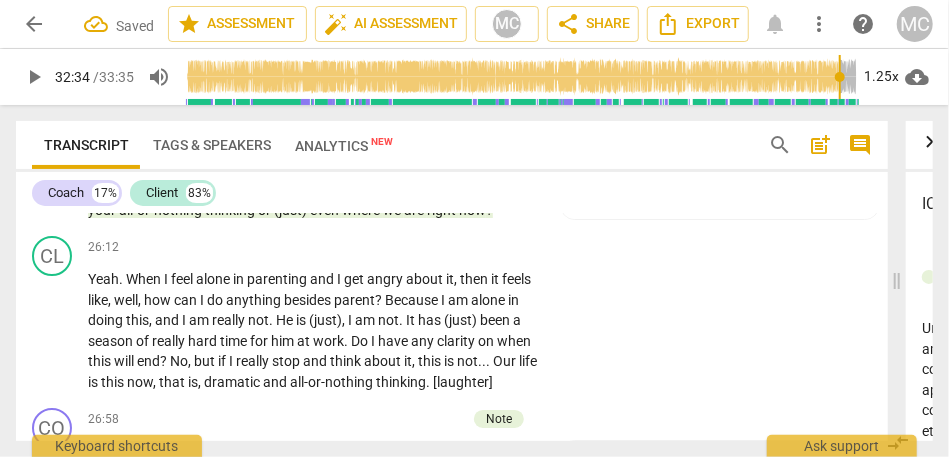 drag, startPoint x: 207, startPoint y: 270, endPoint x: 188, endPoint y: 270, distance: 19 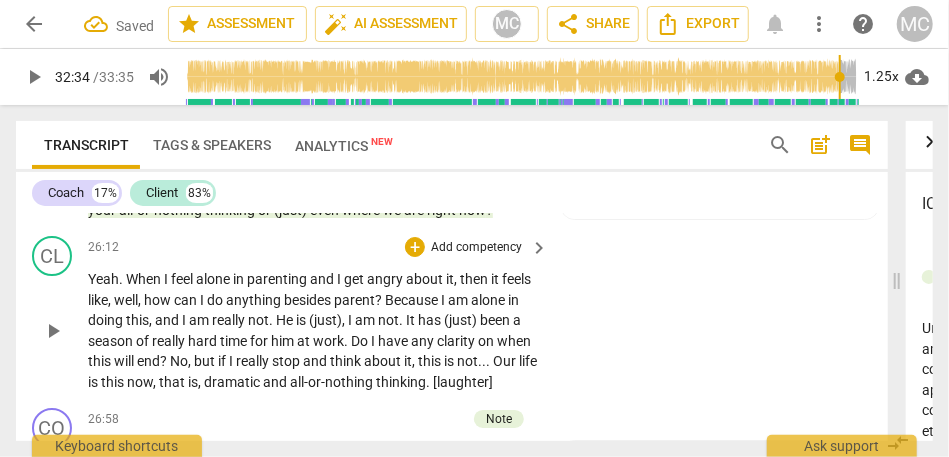 click on "alone" at bounding box center (214, 279) 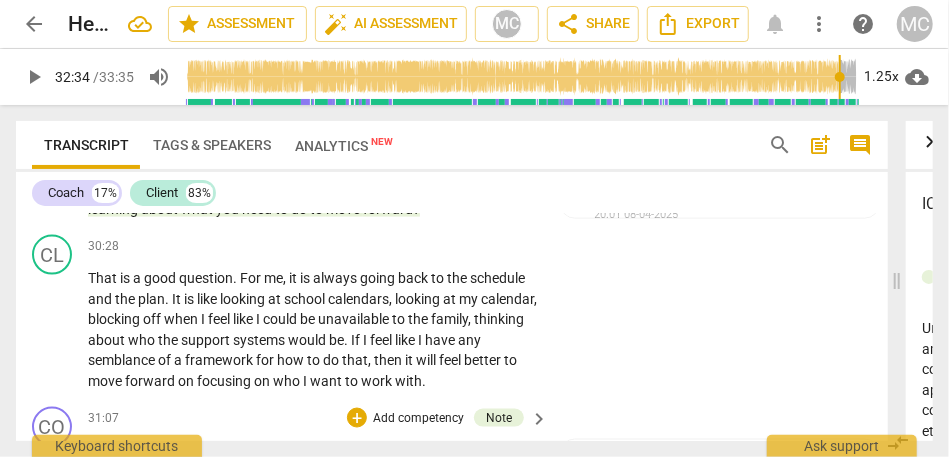 scroll, scrollTop: 9698, scrollLeft: 0, axis: vertical 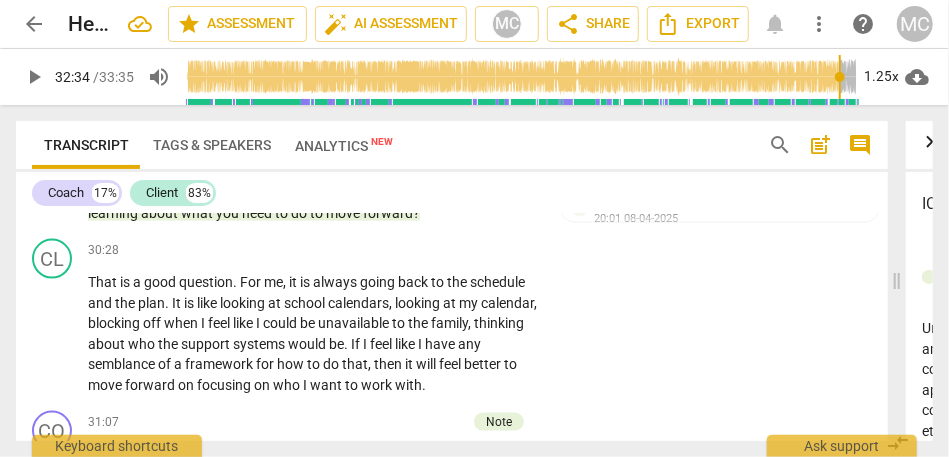 drag, startPoint x: 130, startPoint y: 297, endPoint x: 148, endPoint y: 297, distance: 18 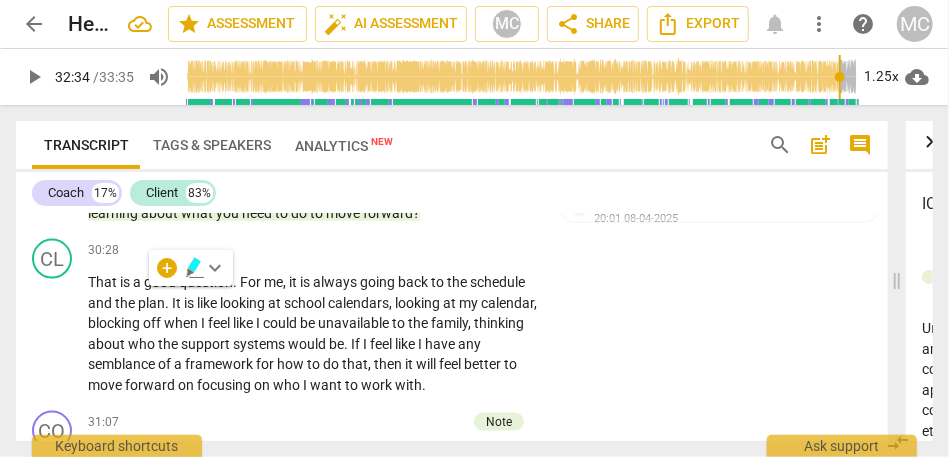 type 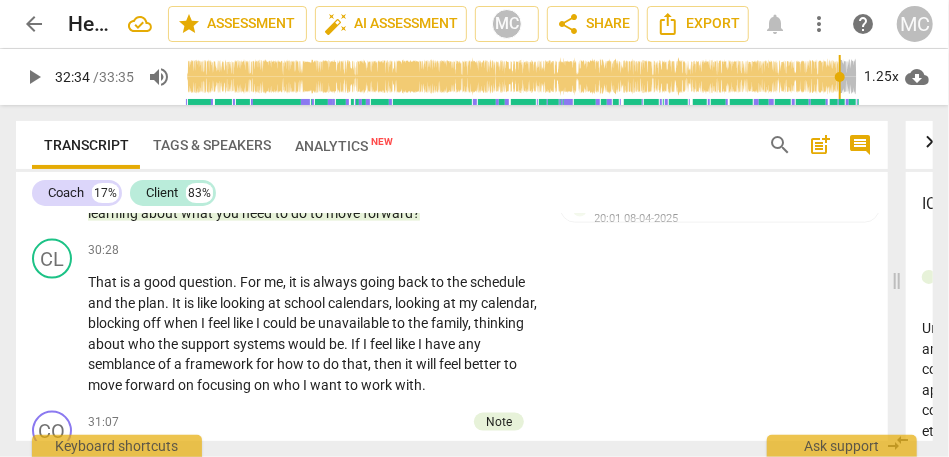 click on "in" at bounding box center (295, 192) 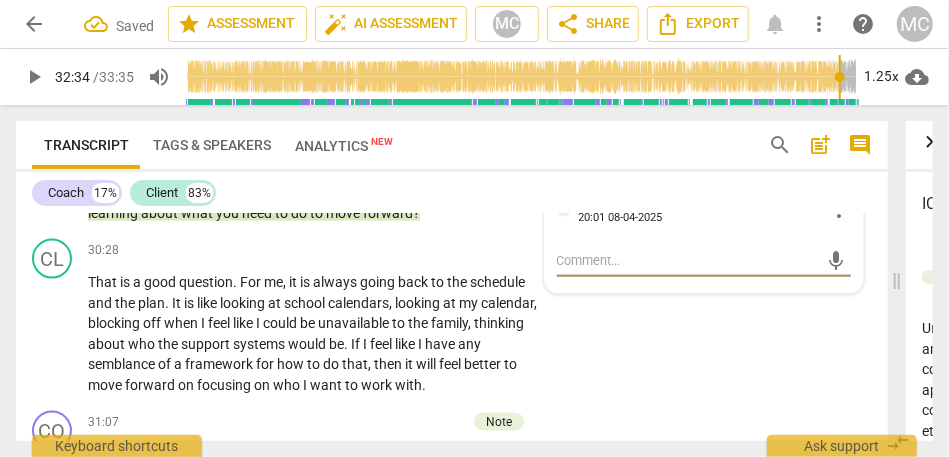 click on "in" at bounding box center [357, 192] 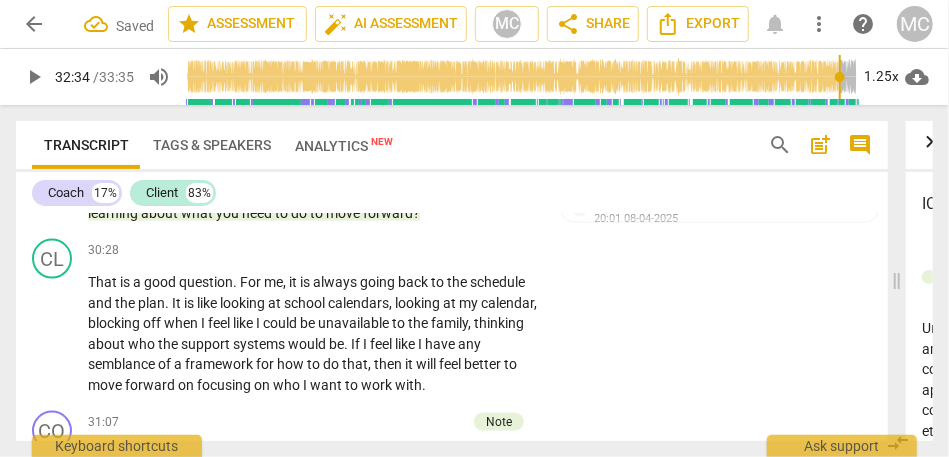 type 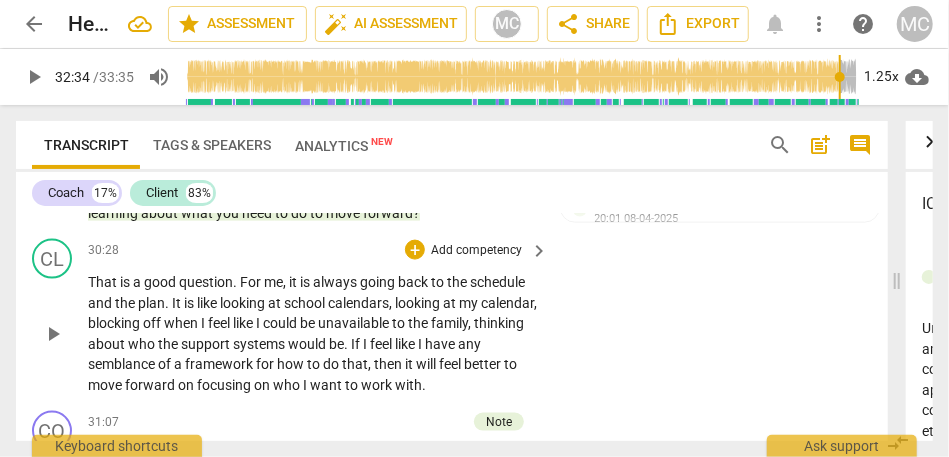 click on "at" at bounding box center [276, 303] 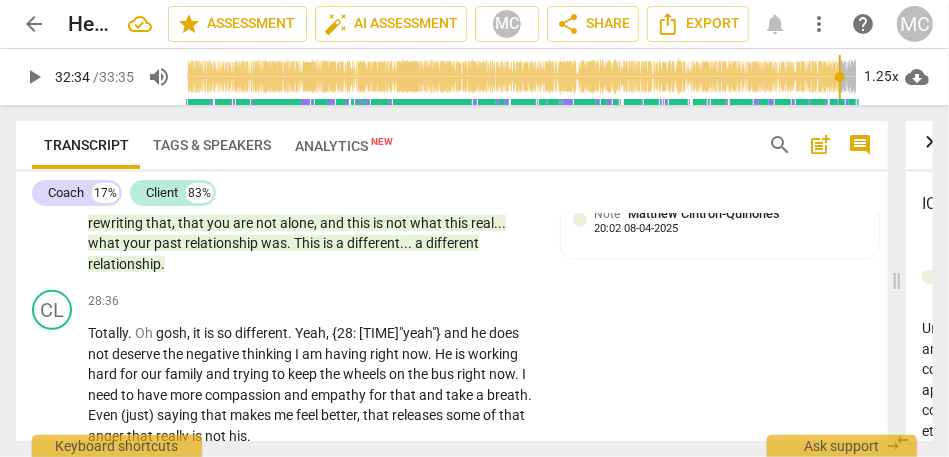 scroll, scrollTop: 9080, scrollLeft: 0, axis: vertical 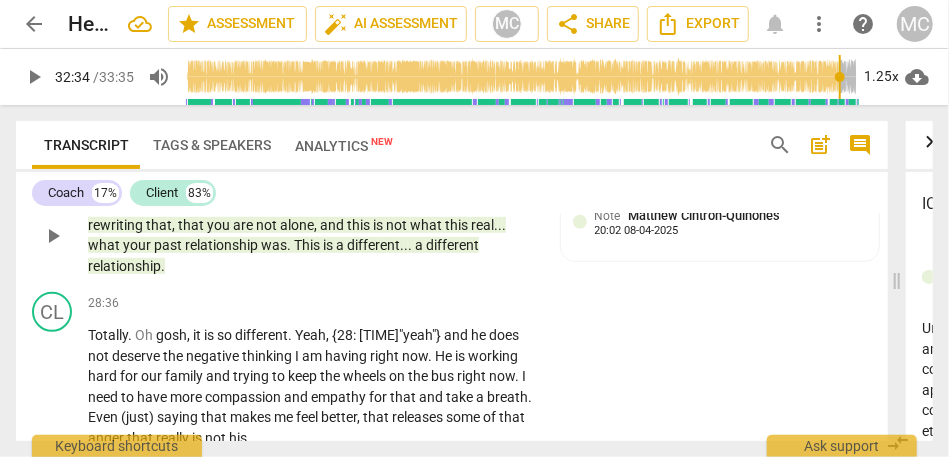 click on "and" at bounding box center [468, 204] 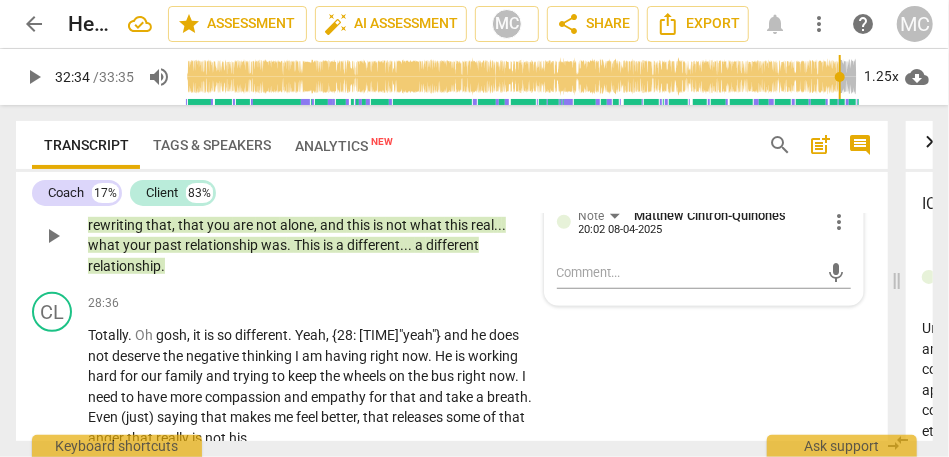 click on "and" at bounding box center (468, 204) 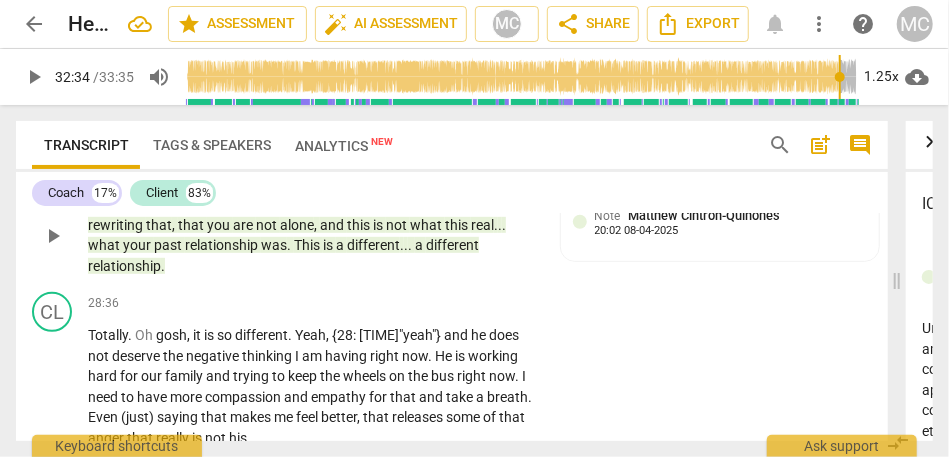 type 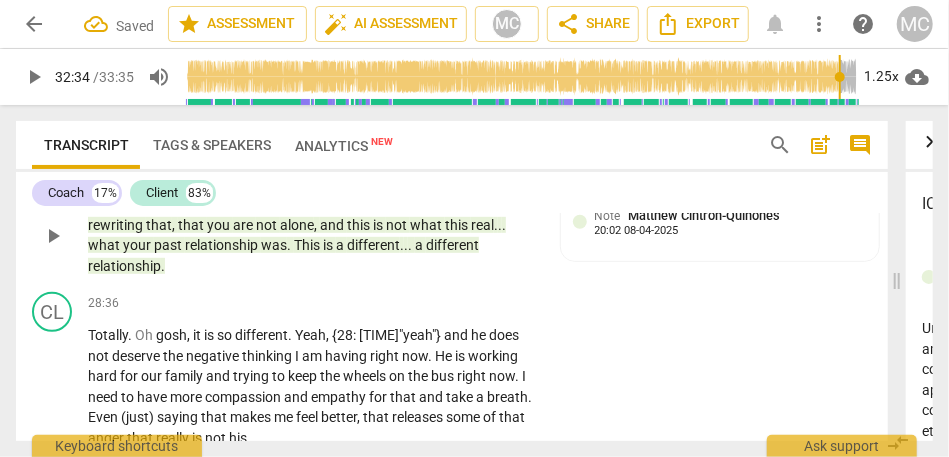 click on "a" at bounding box center (420, 245) 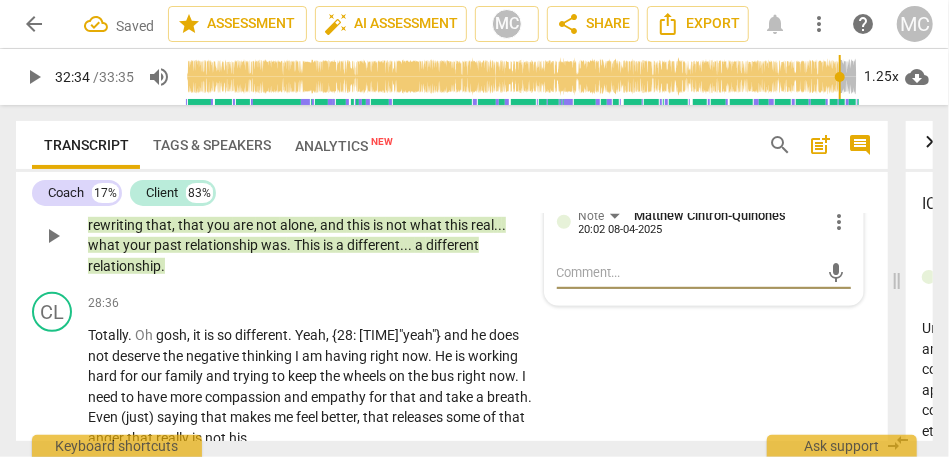 click on "a" at bounding box center (420, 245) 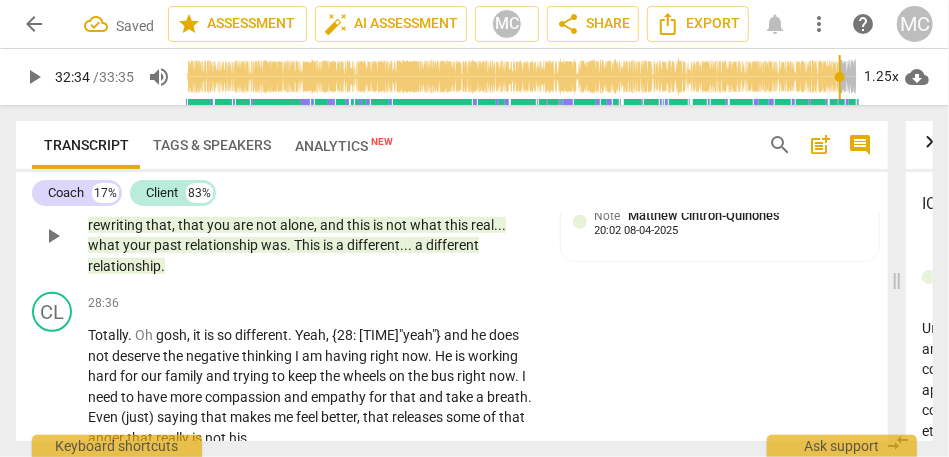 type 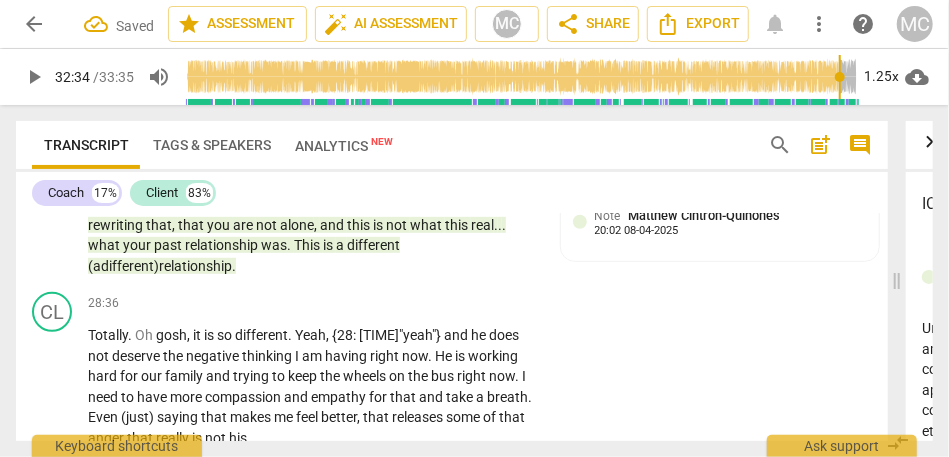 click on "CL play_arrow pause 27:11 + Add competency keyboard_arrow_right That   he   does   really   want   me   to   have   everything   I   want   and   succeed   here .   This   is   not   the   relationship   I   had   before .   My   husband   really   does   support   me   and   want   me   to   have   what   I   want .   He   does   not   always   clue   in   to   what   is   going   on   in   the   world   unless   he   is   clued   in .   I   have   to   tell   him .   If   I   am   more   clear   about   exactly   what   I   am   going   to   need   from   him   going   forward ,   I   do   think   [ . . . ]   he   would   work   to   help   make   that   happen ,   and   we   can   find   other   things ,   other   supports   in   our   life   —maybe—   to   do   that .   He   is   not   unsupportive   jerk .   [laughter]   He   is   not .   He   is   the   best .   He   is   in   a   hard   season   at   work .   I   am   in   a   hard   season   of   parenting .   What   feels   like   alone   right" at bounding box center (452, 26) 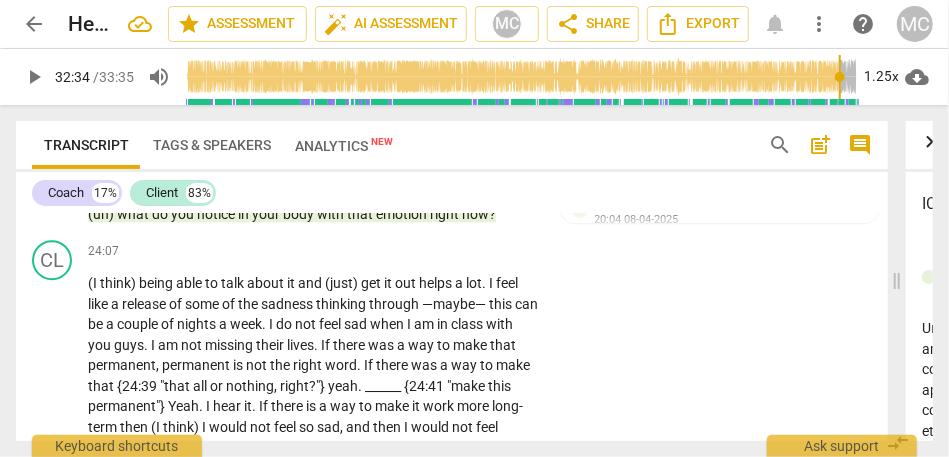 scroll, scrollTop: 7838, scrollLeft: 0, axis: vertical 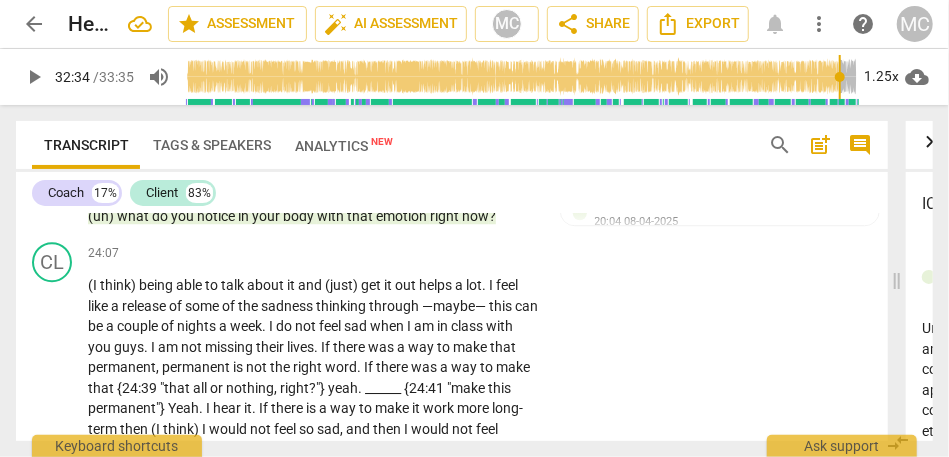 drag, startPoint x: 188, startPoint y: 279, endPoint x: 169, endPoint y: 279, distance: 19 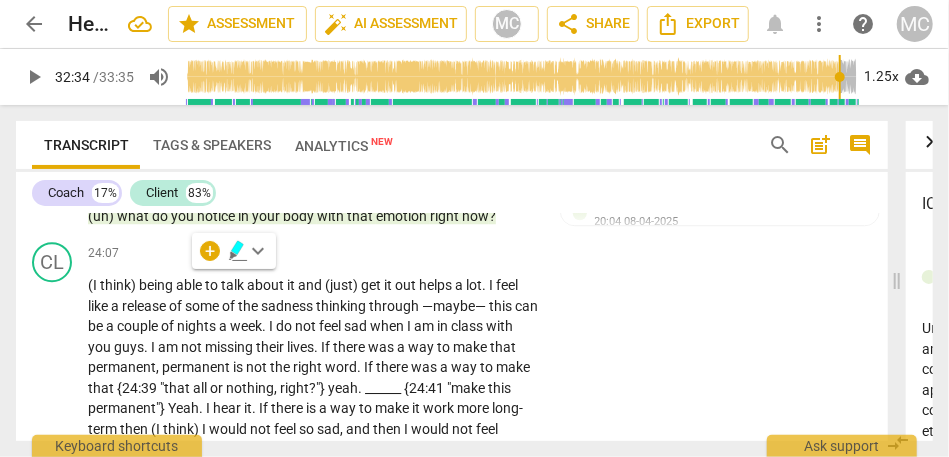 click on "and" at bounding box center [131, 195] 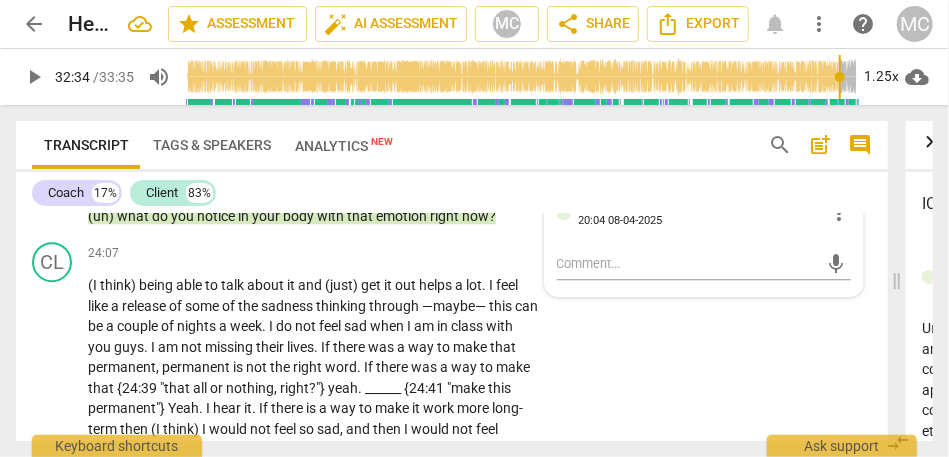 click on "Well" at bounding box center [100, 195] 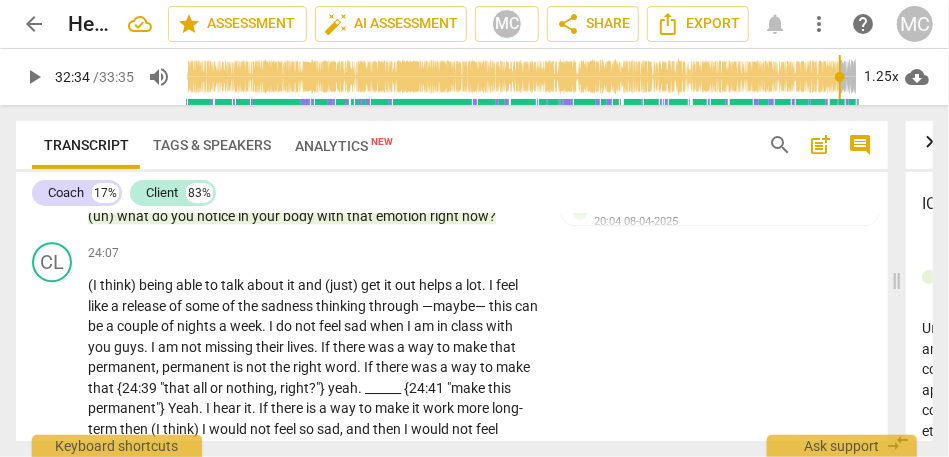 type 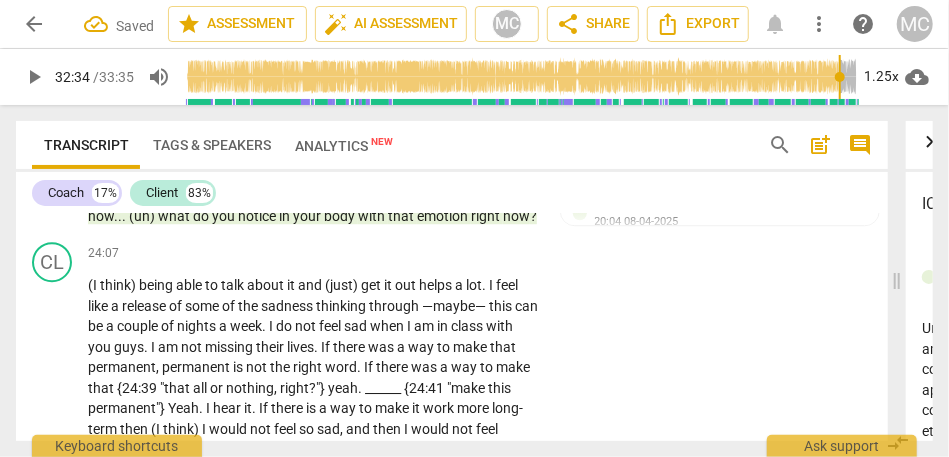 click on "how" at bounding box center (101, 216) 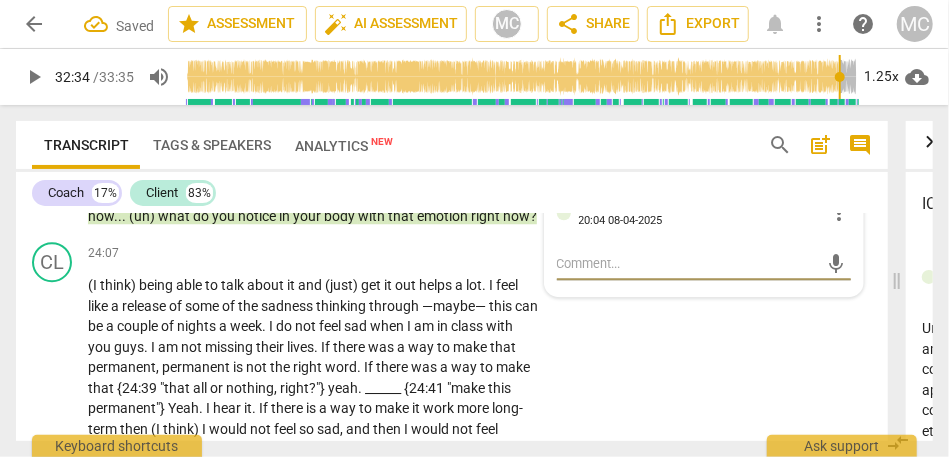 click on "how" at bounding box center (101, 216) 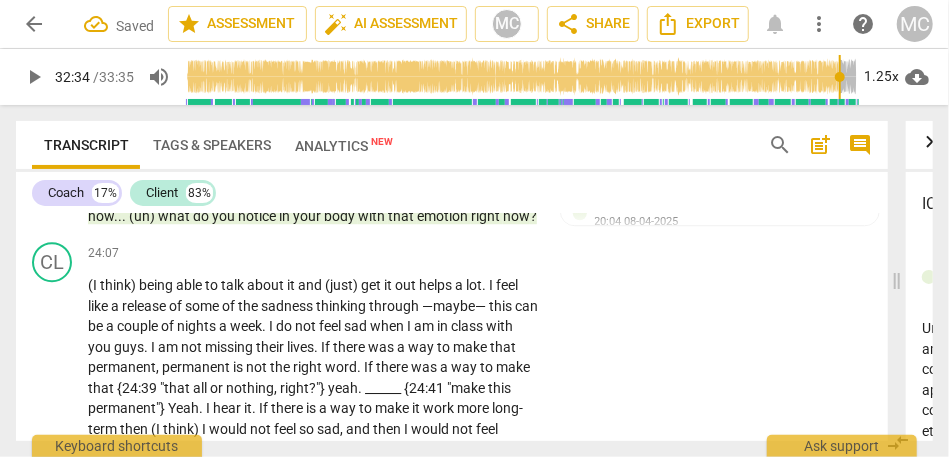 type 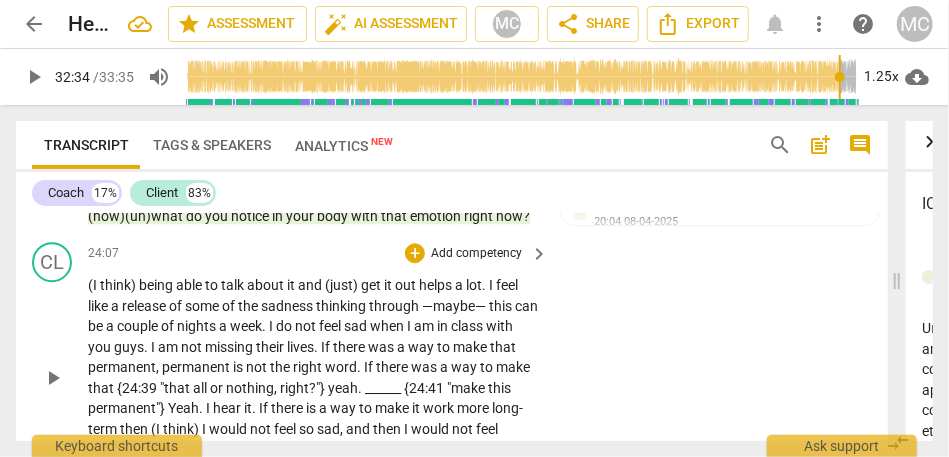 click on "(I   think)   being   able   to   talk   about   it   and   (just)   get   it   out   helps   a   lot .   I   feel   like   a   release   of   some   of   the   sadness   thinking   through   —maybe—   this   can   be   a   couple   of   nights   a   week .   I   do   not   feel   sad   when   I   am   in   class   with   you   guys .   I   am   not   missing   their   lives .   If   there   was   a   way   to   make   that   permanent ,   permanent   is   not   the   right   word .   If   there   was   a   way   to   make   that   {24:39   "that   all   or   nothing ,   right ? "}   yeah .   ______   {24:41   "make   this   permanent"}   Yeah .   I   hear   it .   If   there   is   a   way   to   make   it   work   more   long-term   then   (I   think)   I   would   not   feel   so   sad ,   and   then   I   would   not   feel   resentful   either   because   I   could   do   some   of   the   work   that   I   want   to   do ,   and   I   like   that ." at bounding box center [313, 377] 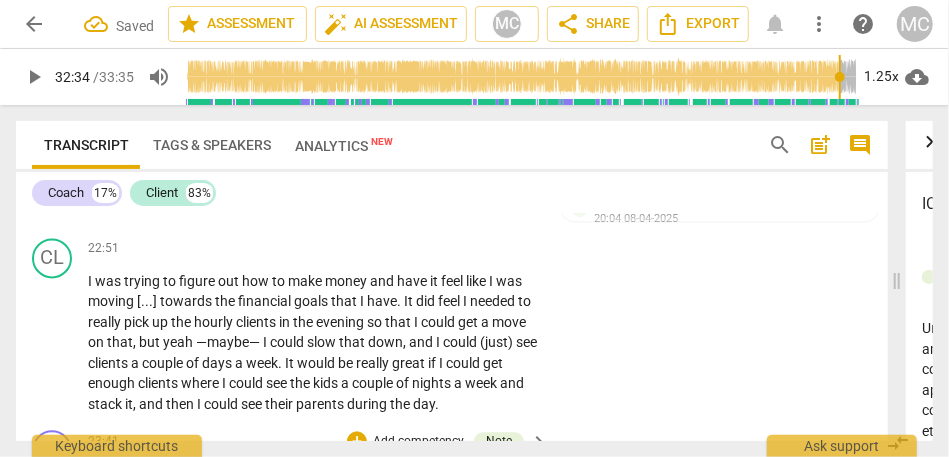 scroll, scrollTop: 7380, scrollLeft: 0, axis: vertical 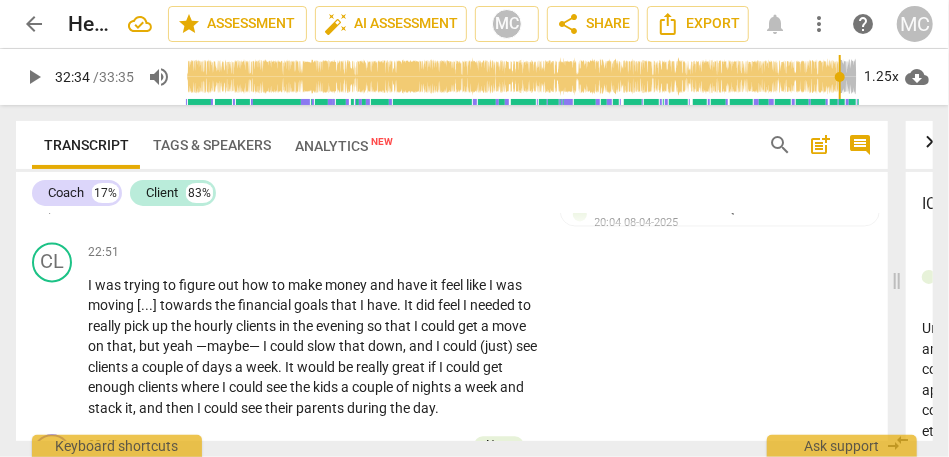 click on "Is" at bounding box center (95, 197) 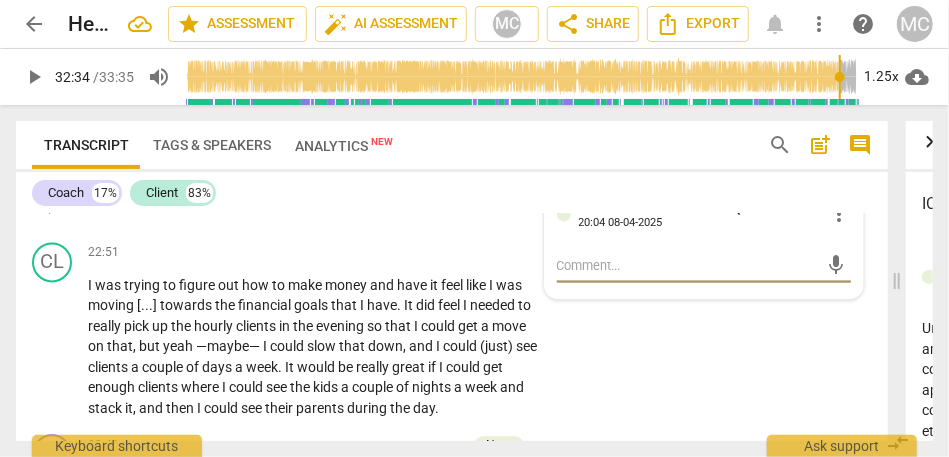 type on "." 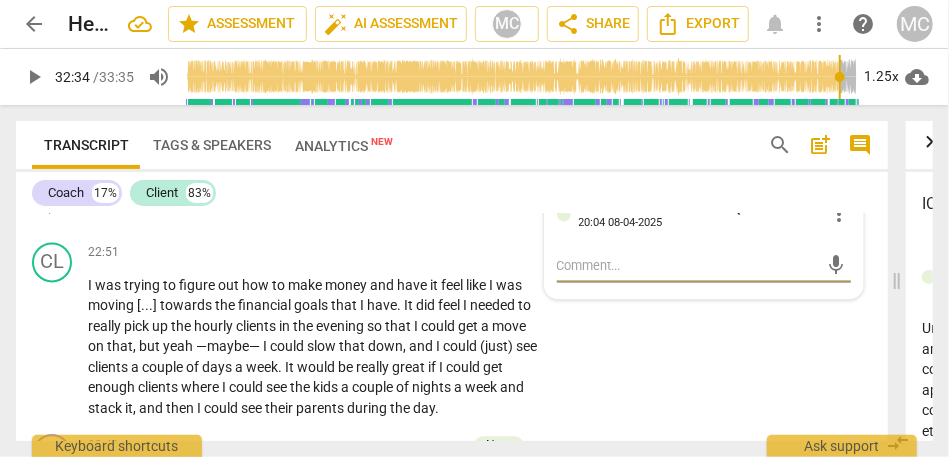 type on "." 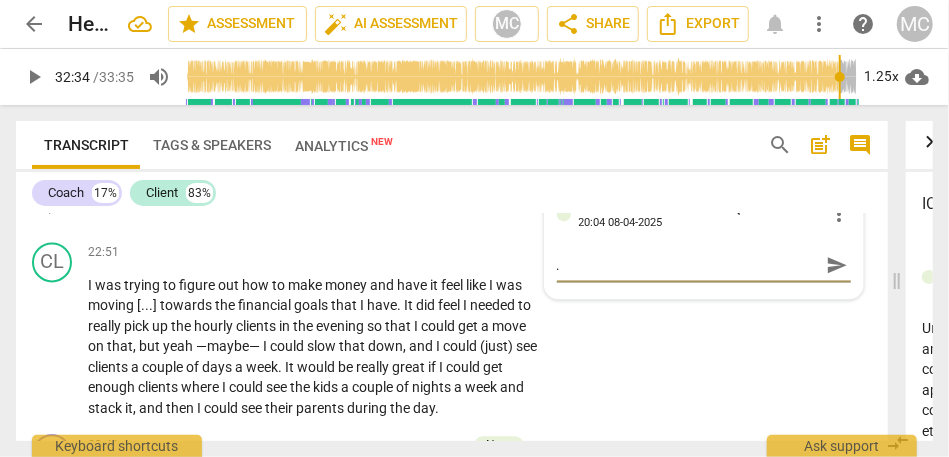 type 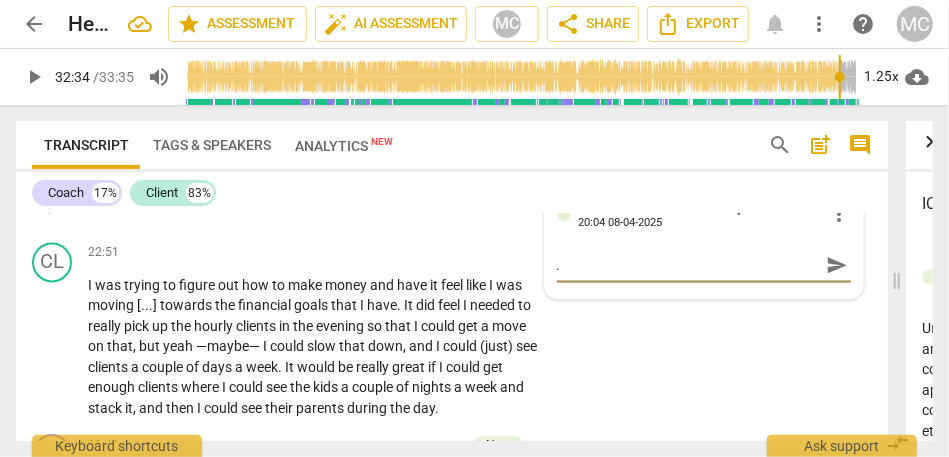 type 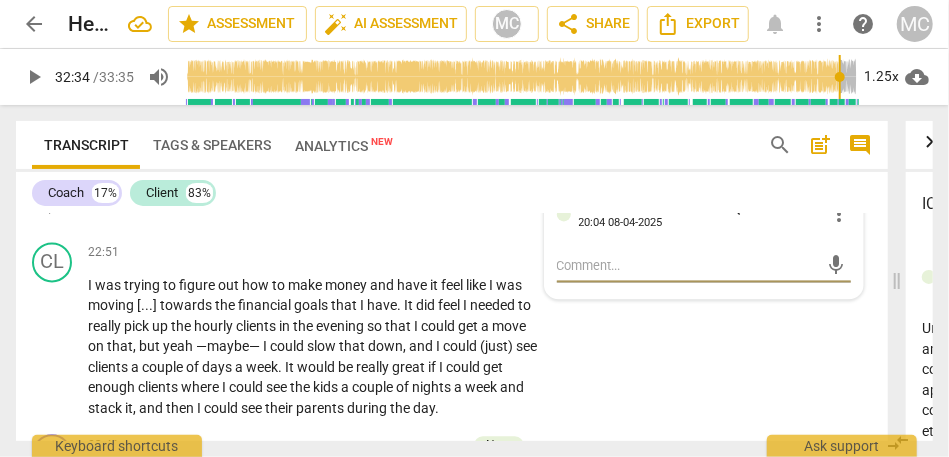 click on "Is" at bounding box center (95, 197) 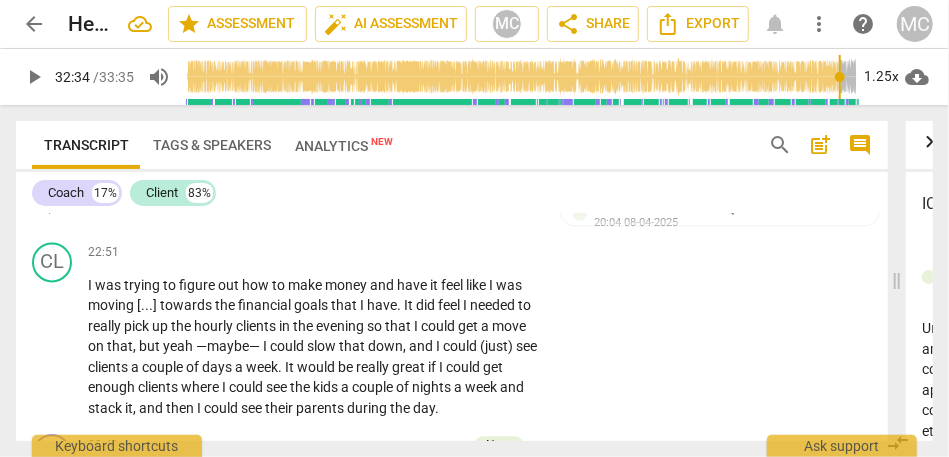 type 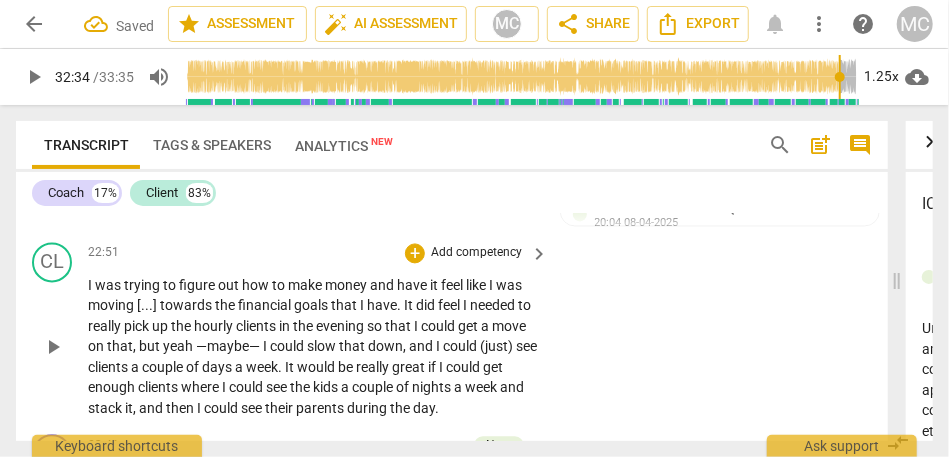 click on "trying" at bounding box center (143, 285) 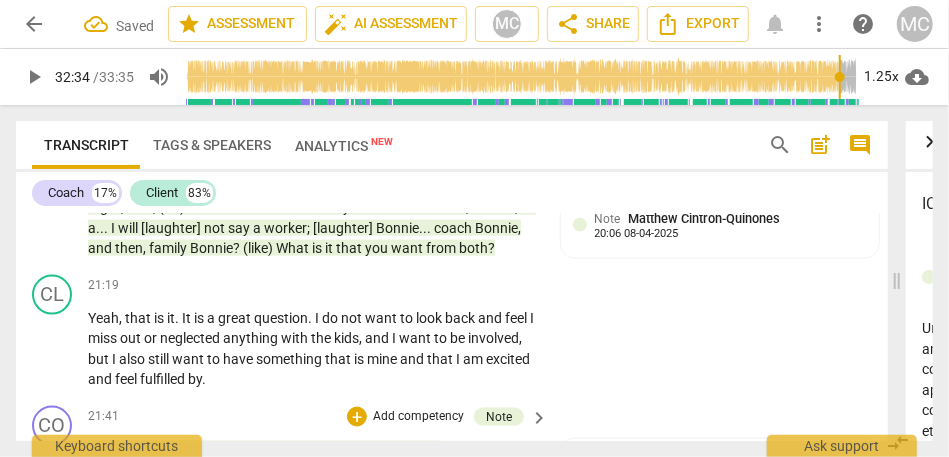 scroll, scrollTop: 6822, scrollLeft: 0, axis: vertical 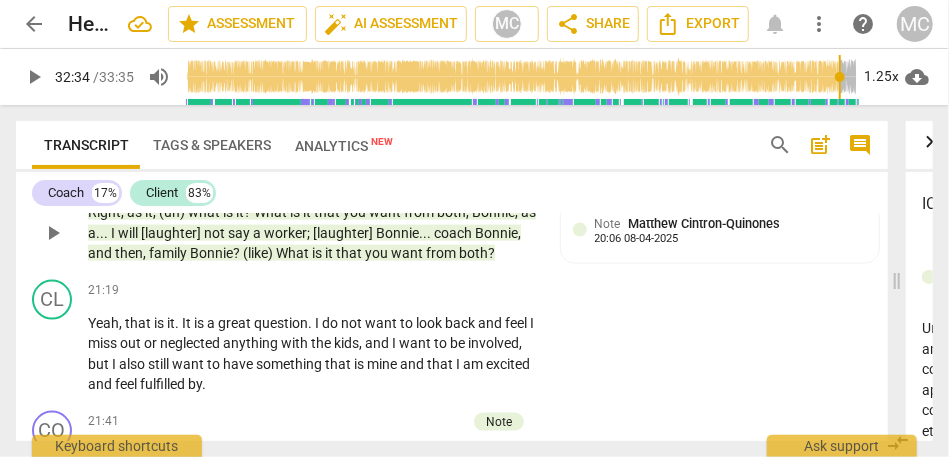 click on "Right" at bounding box center [104, 212] 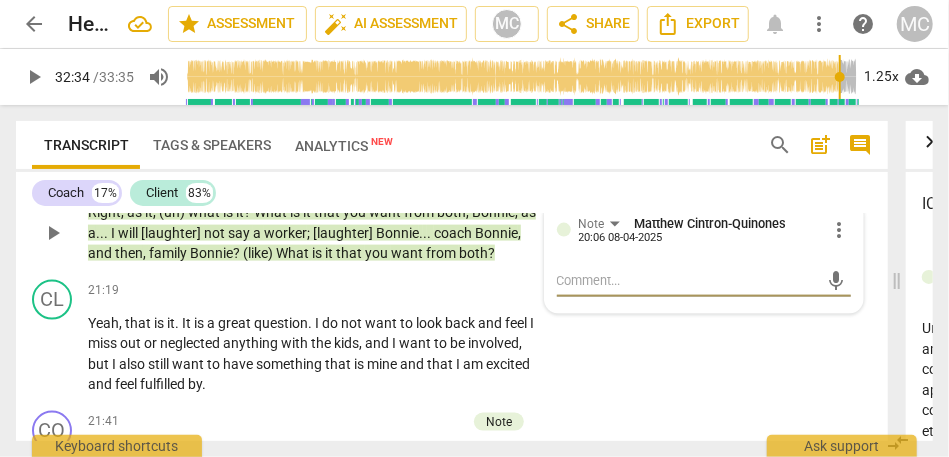 click on "Right" at bounding box center (104, 212) 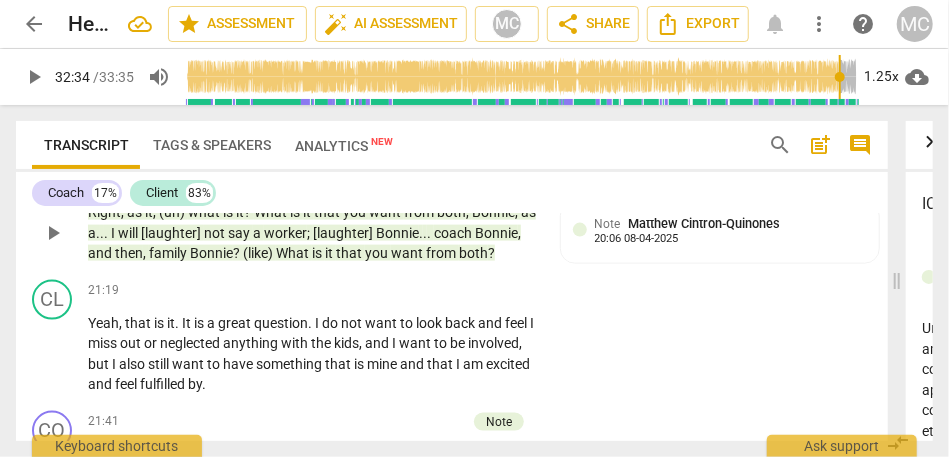 click on "Right" at bounding box center (104, 212) 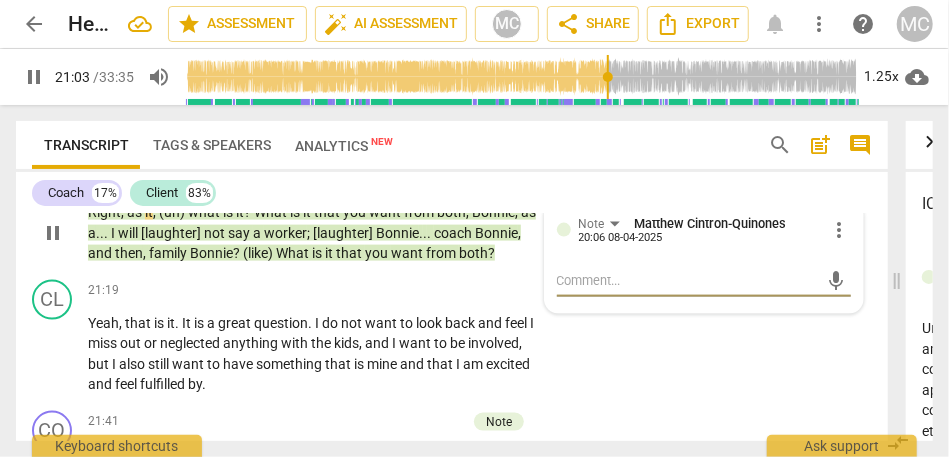 click on "Right" at bounding box center [104, 212] 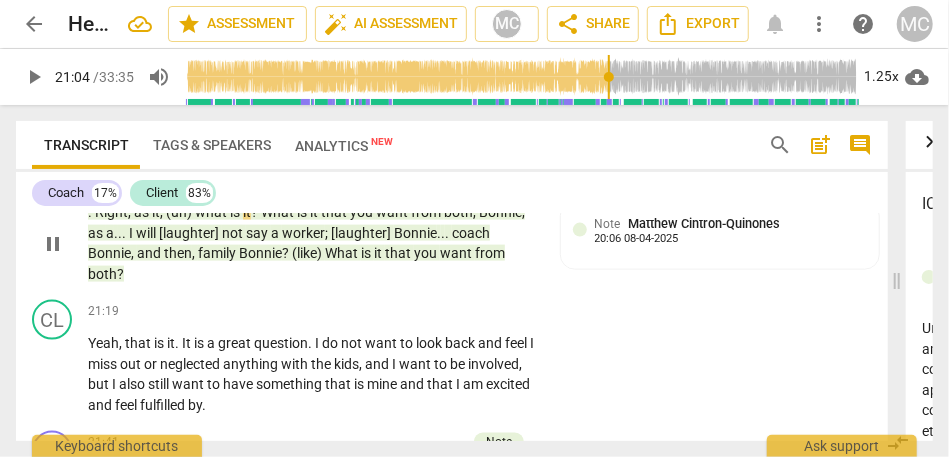 type on "1265" 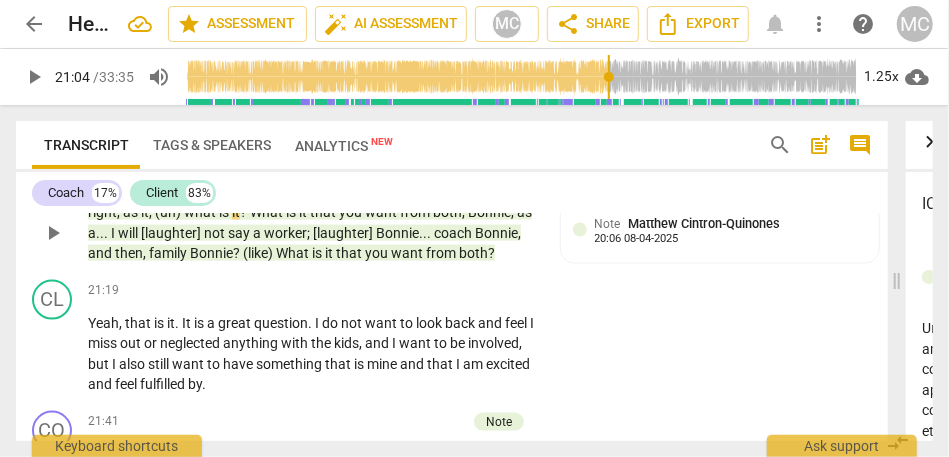type 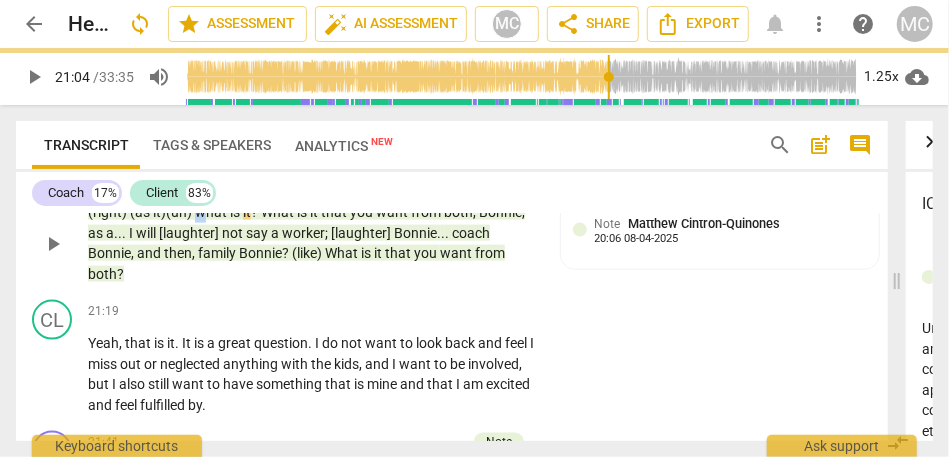 click on "what" at bounding box center (212, 212) 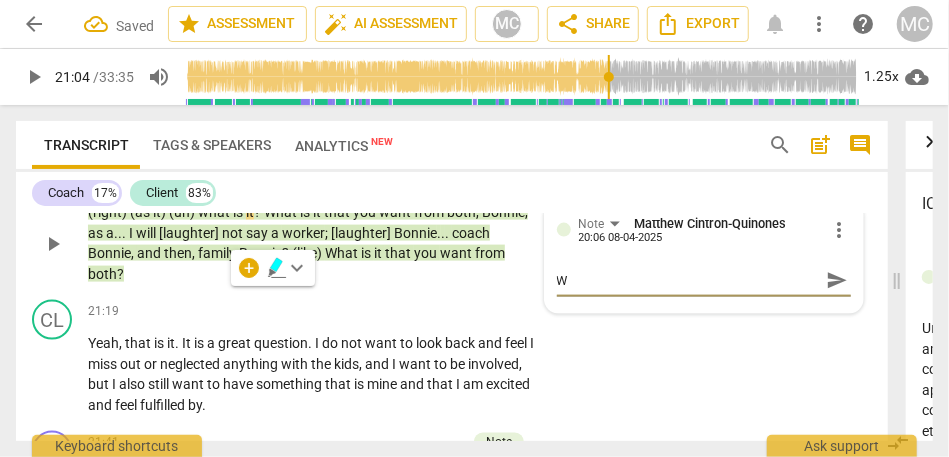 type on "W" 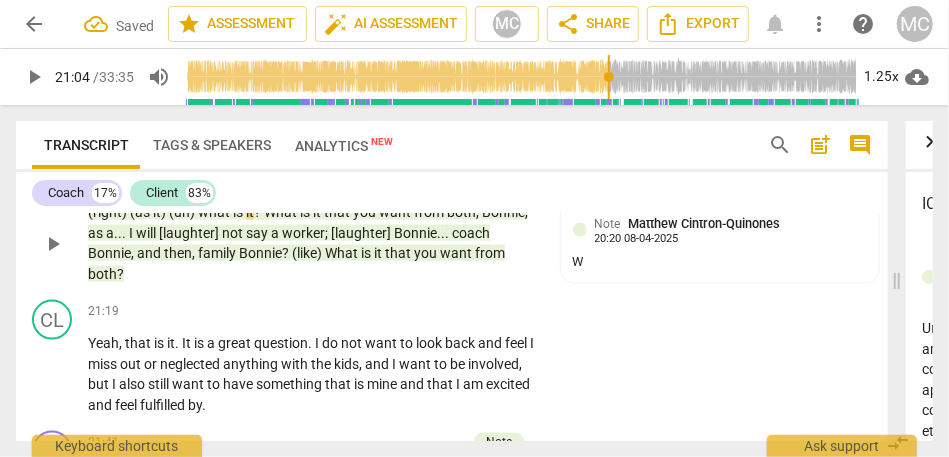 click on "(right)" at bounding box center (109, 212) 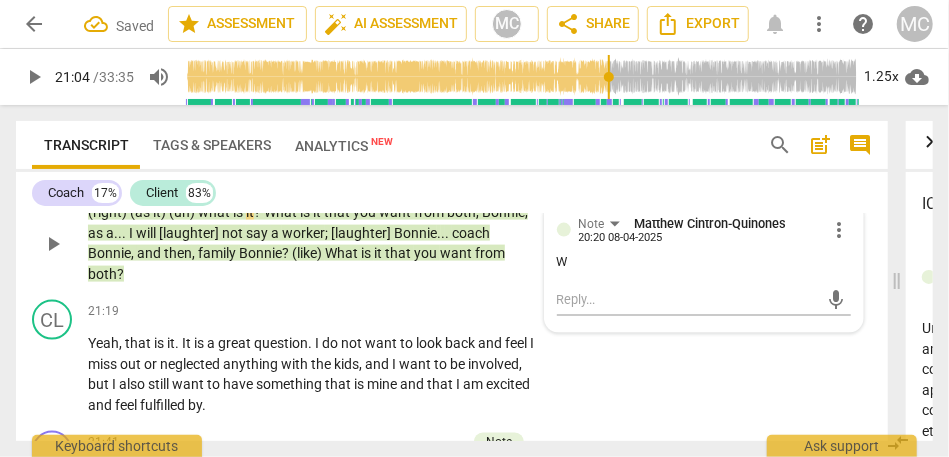 click on "more_vert" at bounding box center [839, 230] 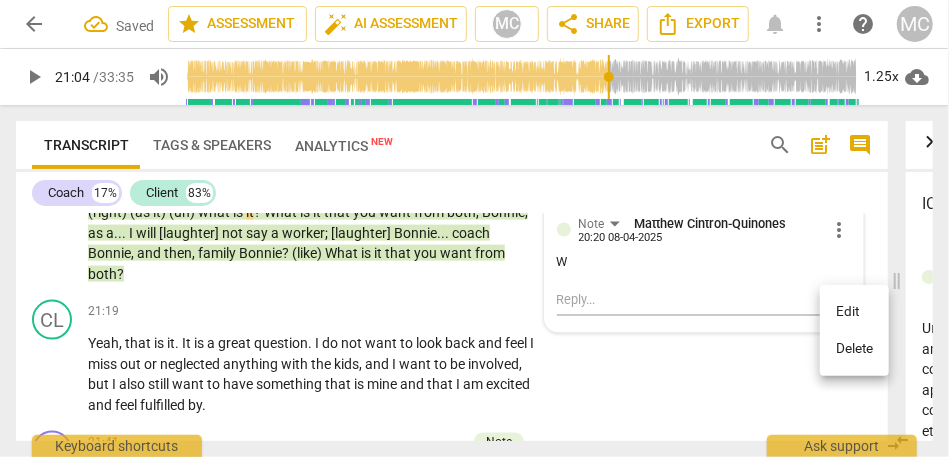 click on "Delete" at bounding box center [854, 349] 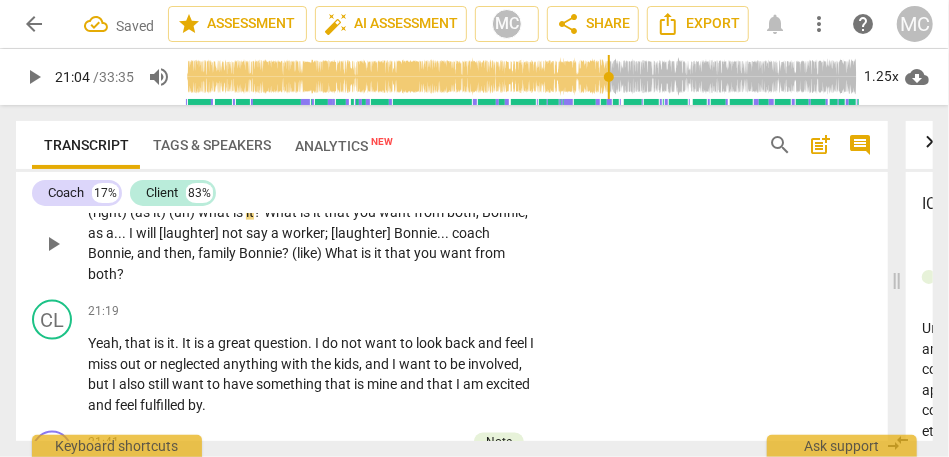 click on "(right)" at bounding box center (109, 212) 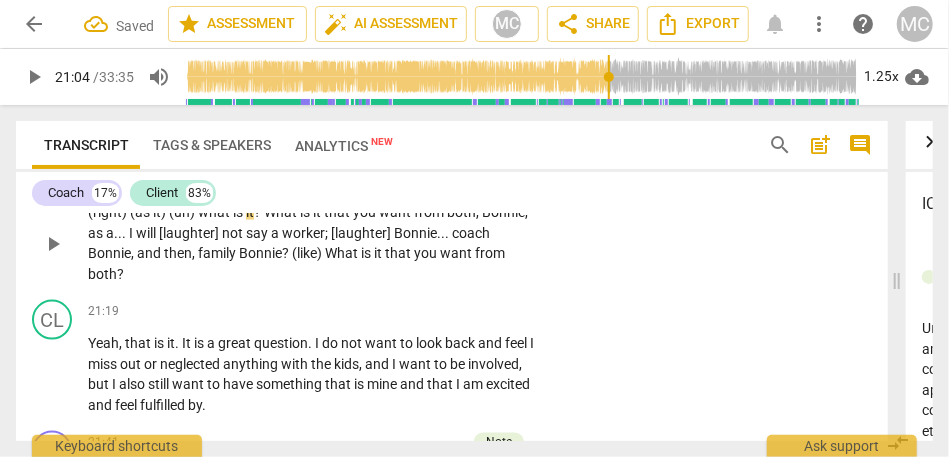 type 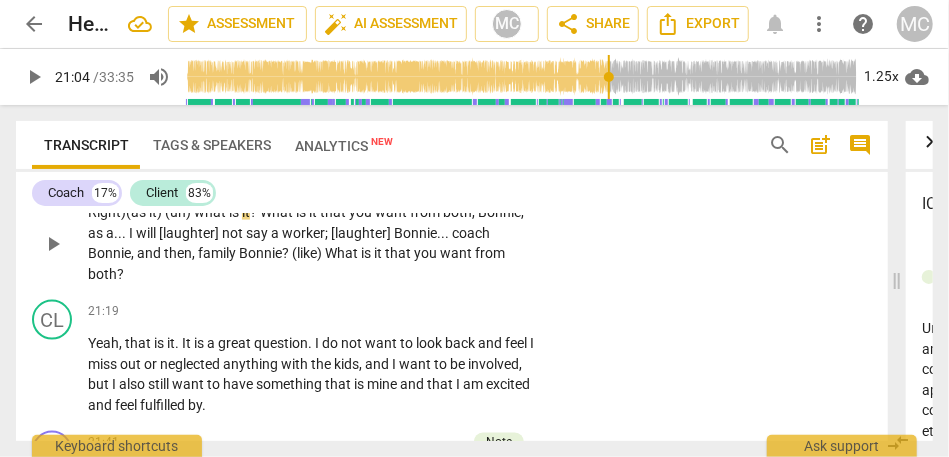 click on "CO play_arrow pause 21:02 + Add competency keyboard_arrow_right  Right)  (as   it)   (uh)   what   is   it ?   What   is   it   that   you   want   from   both ,   Bonnie ,   as   a . . .   I   will   [laughter]   not   say   a   worker ;   [laughter]   Bonnie . . .   coach   Bonnie ,   and   then ,   family   Bonnie ?   (like)   What   is   it   that   you   want   from   both ?" at bounding box center [452, 226] 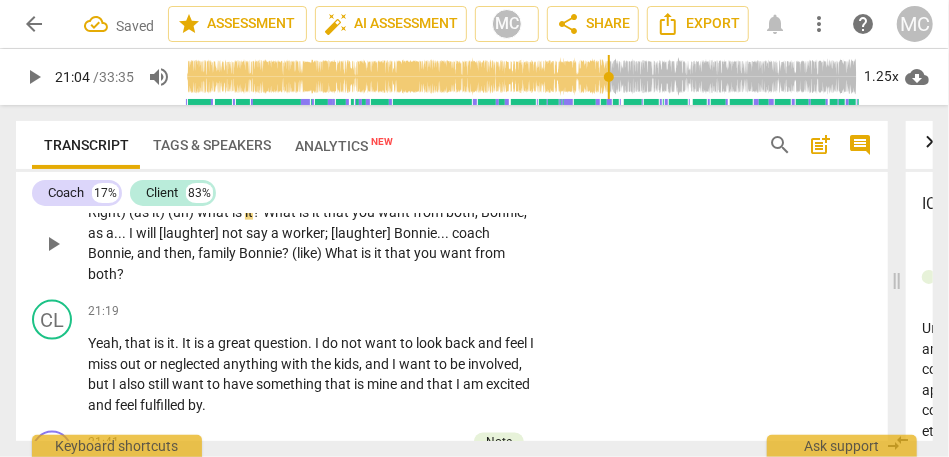 click on "Right)" at bounding box center [108, 212] 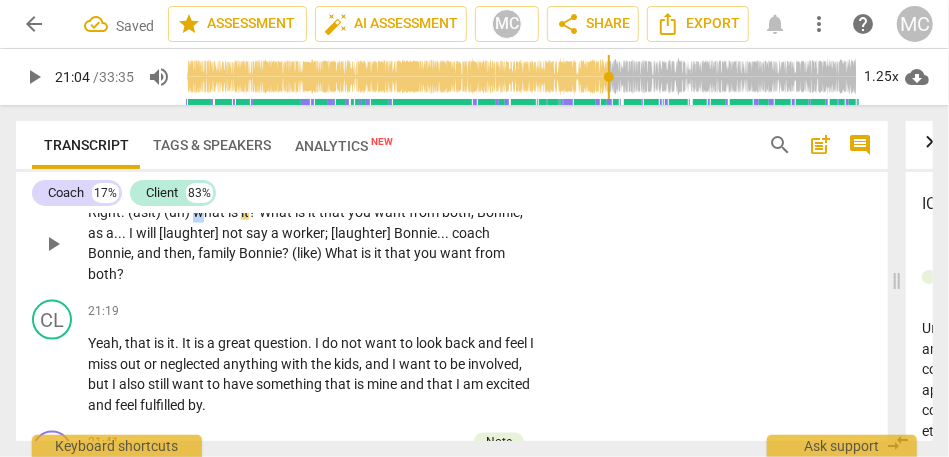 click on "what" at bounding box center [210, 212] 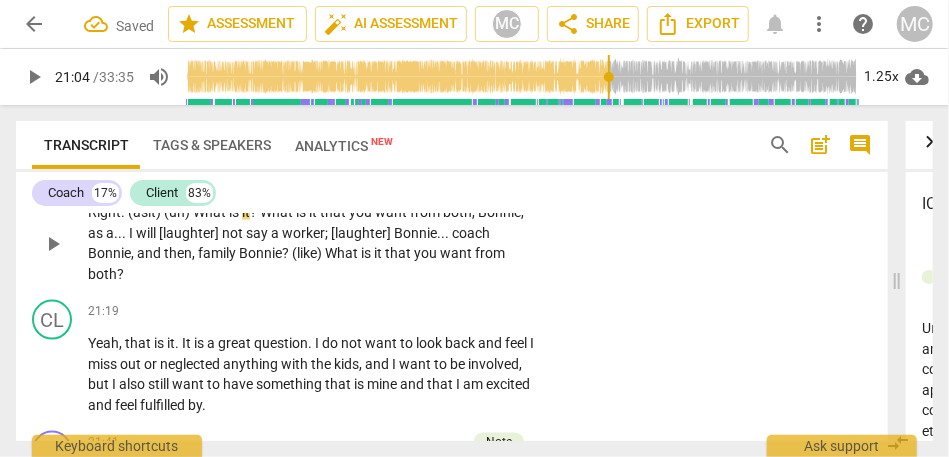 click on "Add competency" at bounding box center [476, 181] 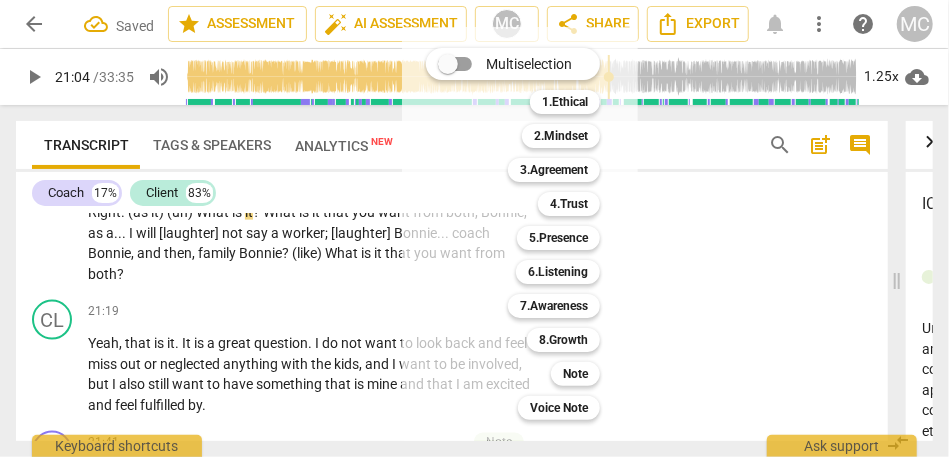 click at bounding box center [474, 228] 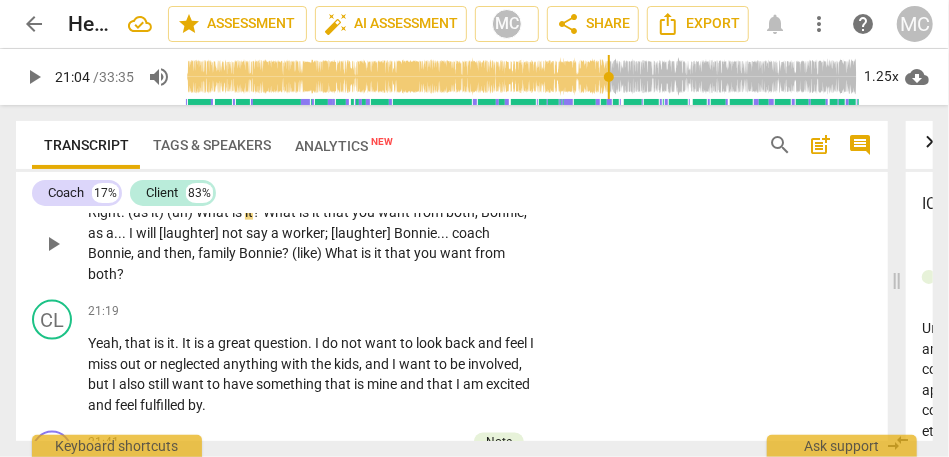 click on "not" at bounding box center (234, 233) 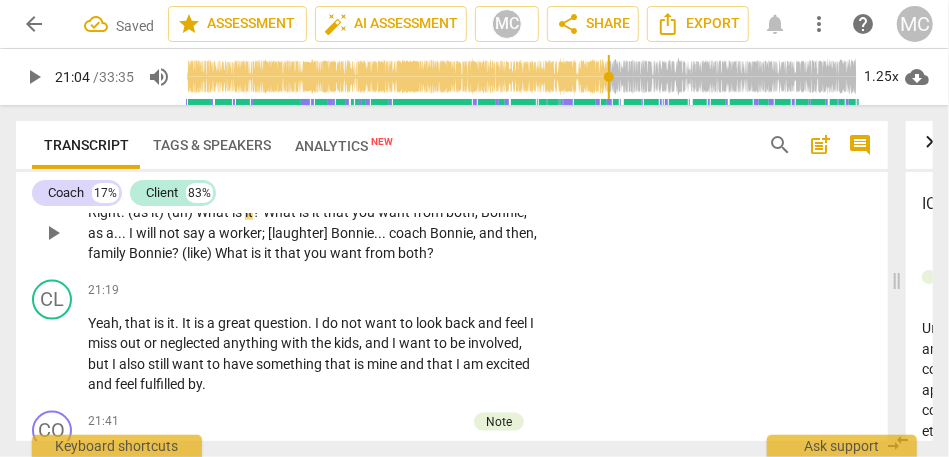 click on "Bonnie" at bounding box center (352, 233) 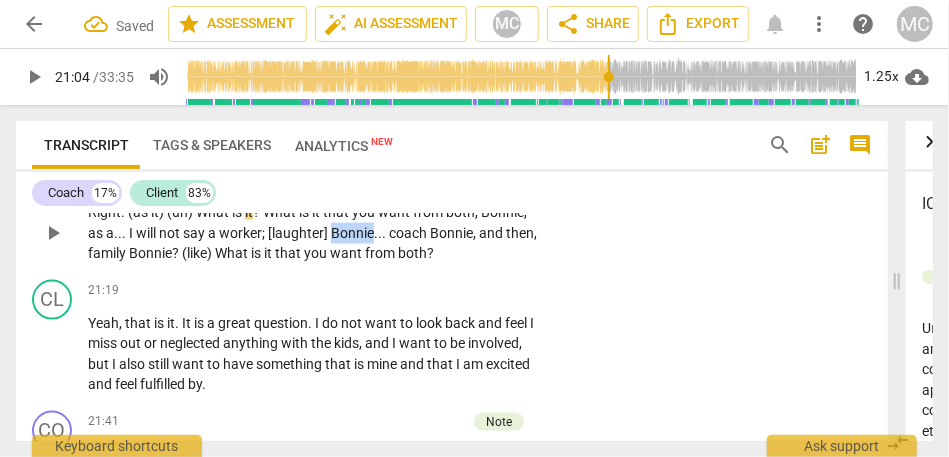 click on "Bonnie" at bounding box center [352, 233] 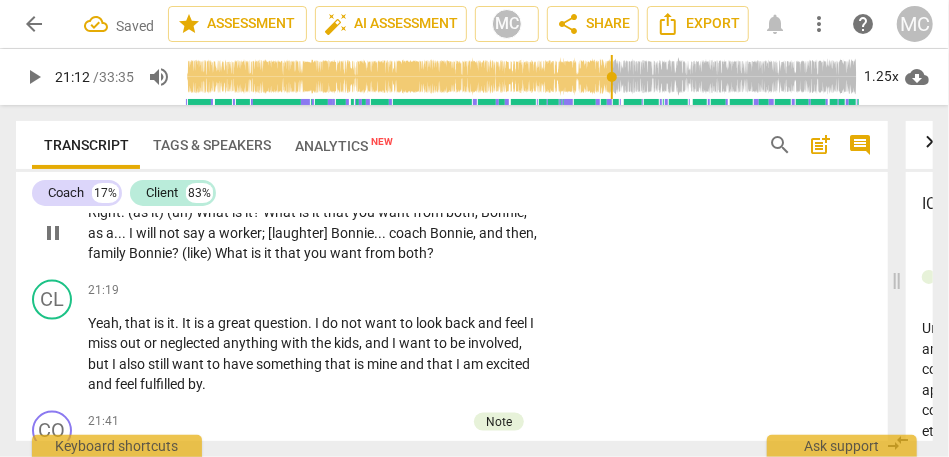 click on "coach" at bounding box center [409, 233] 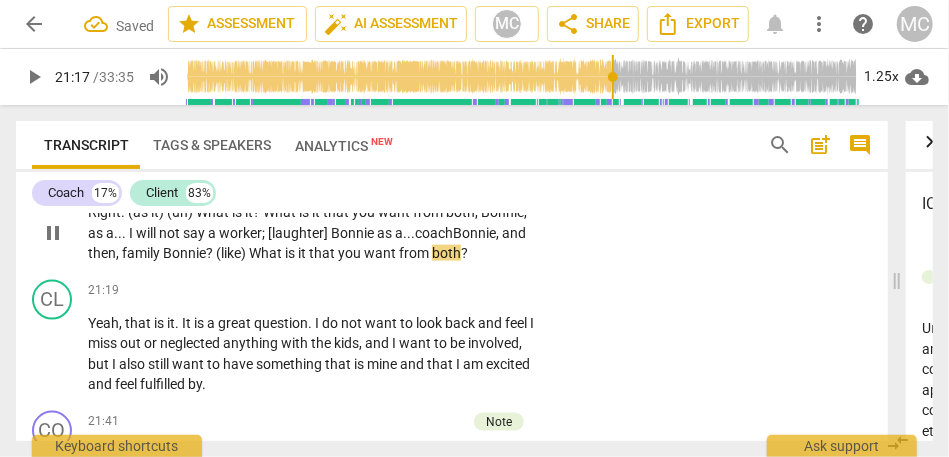 click on "Add competency" at bounding box center [476, 181] 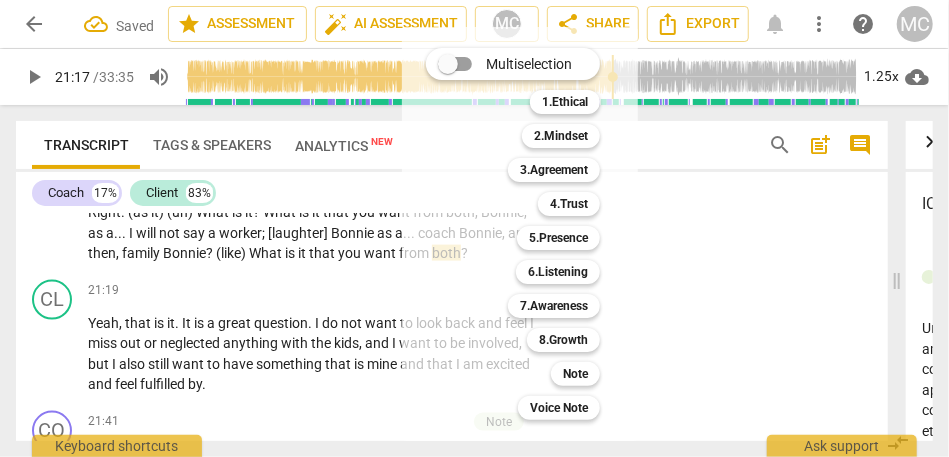 type on "1278" 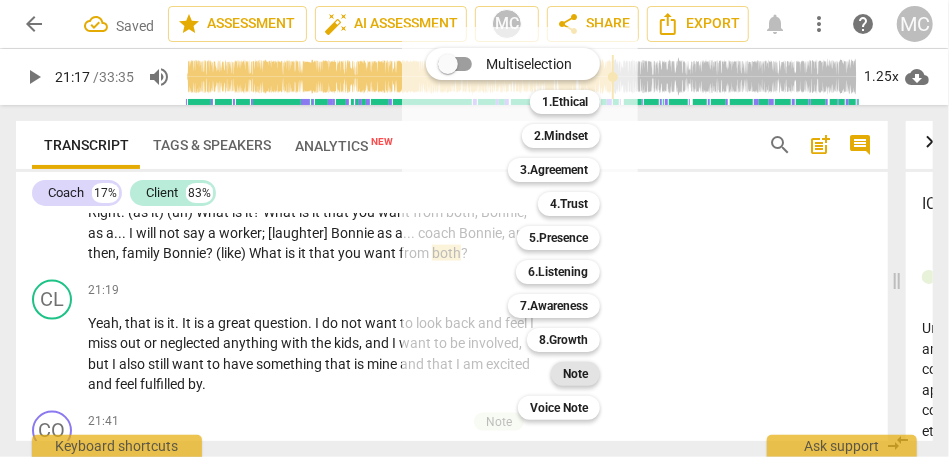 click on "Note" at bounding box center (575, 374) 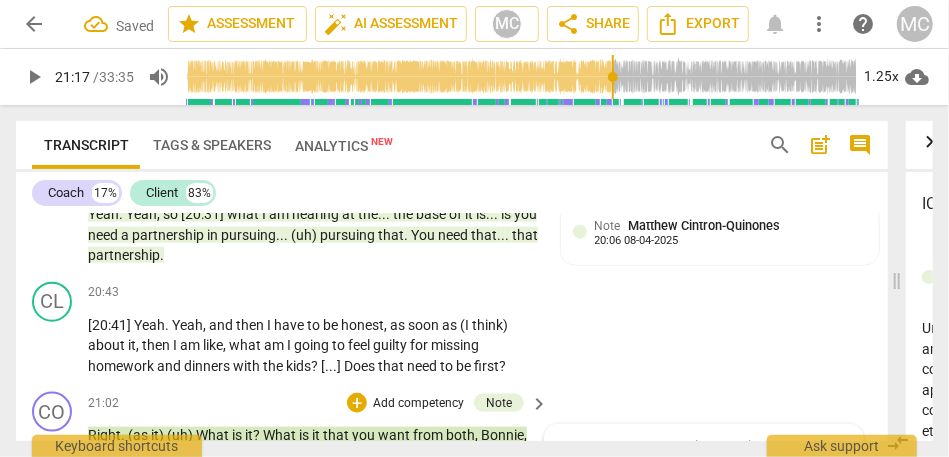 scroll, scrollTop: 6588, scrollLeft: 0, axis: vertical 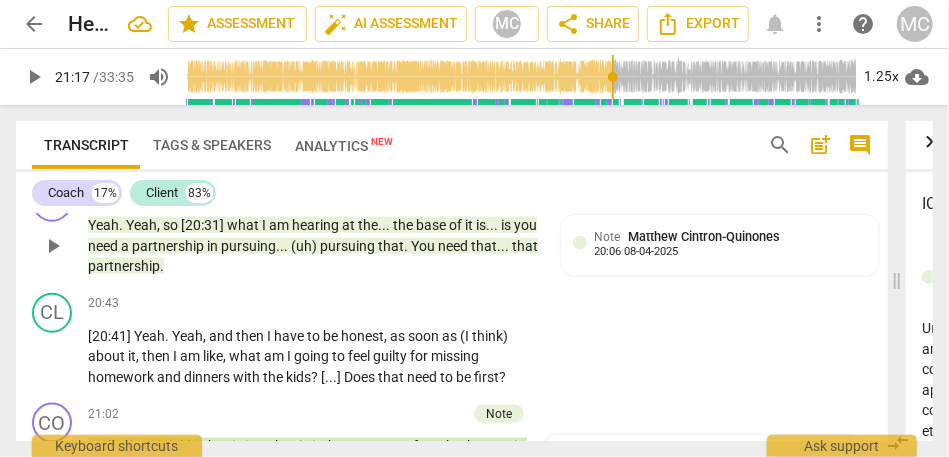 click on "base" at bounding box center (432, 225) 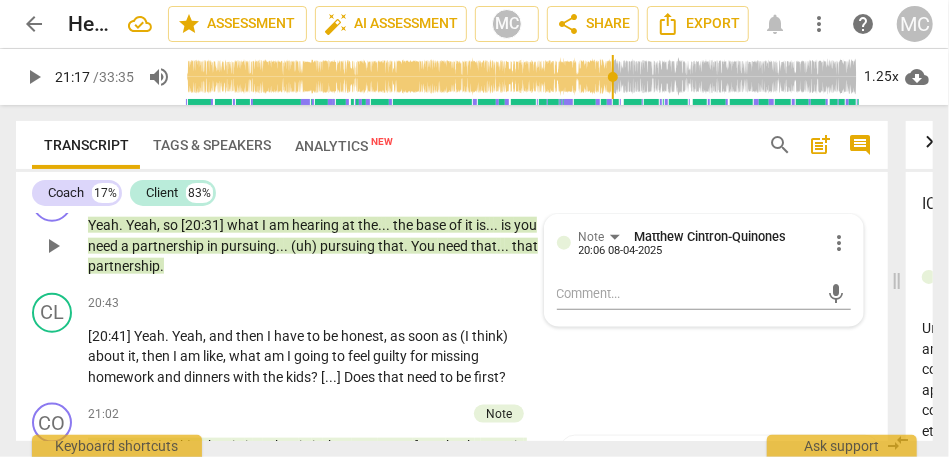 click on "base" at bounding box center (432, 225) 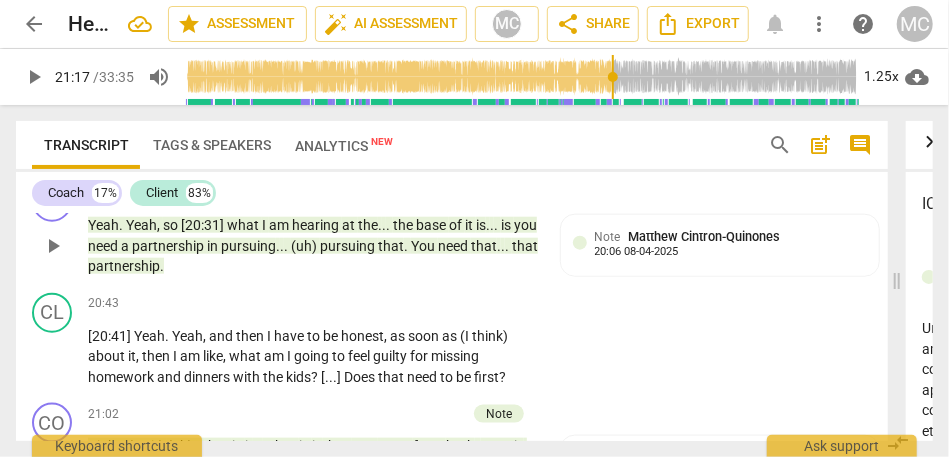 type 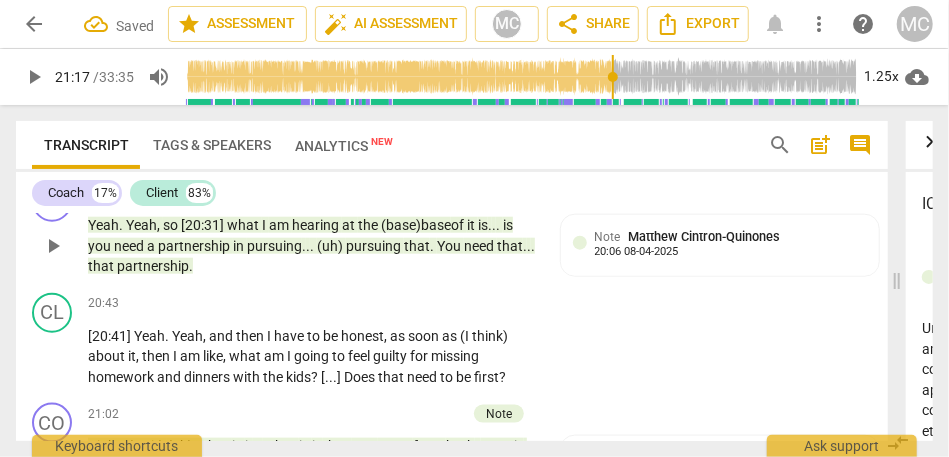 click on "." at bounding box center (490, 225) 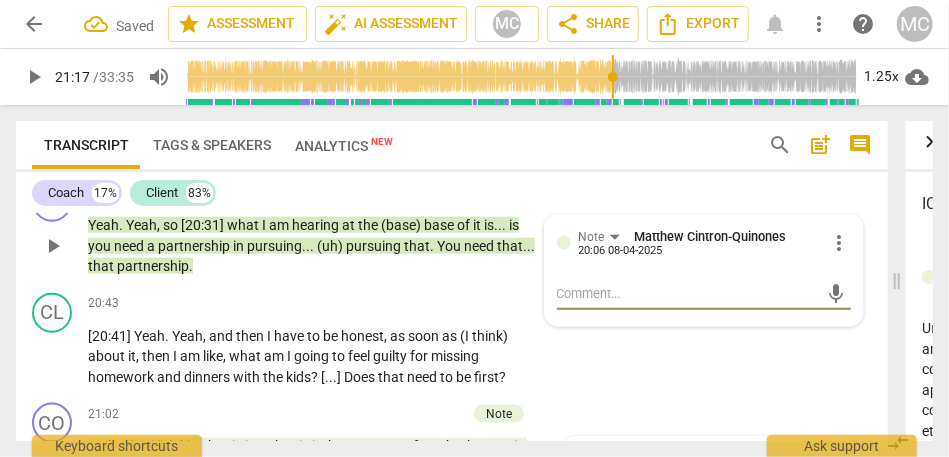 click on "." at bounding box center [496, 225] 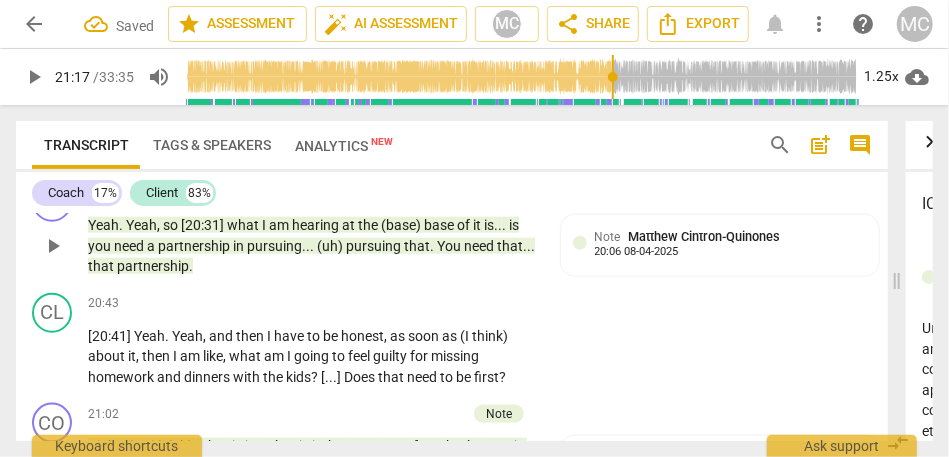 type 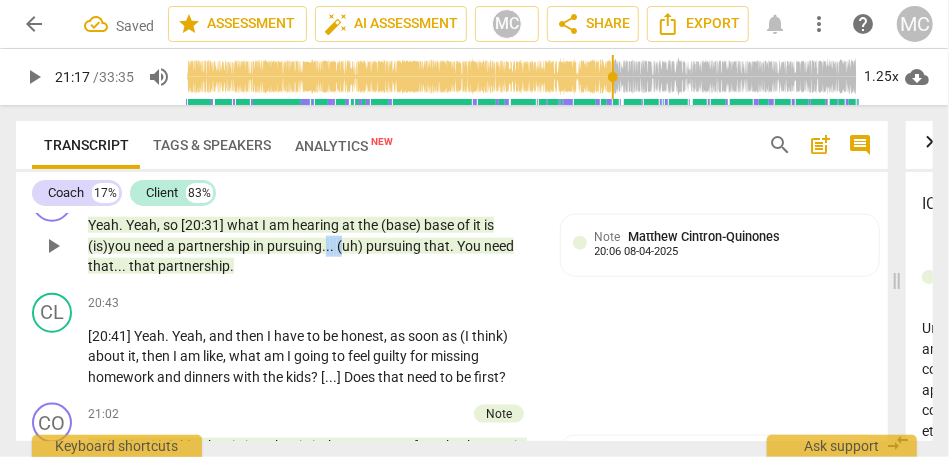 drag, startPoint x: 344, startPoint y: 331, endPoint x: 329, endPoint y: 333, distance: 15.132746 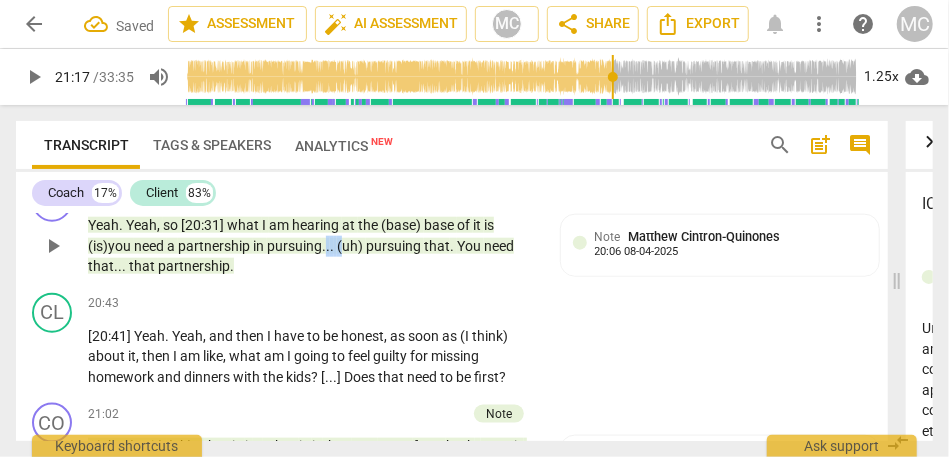 click on "Yeah .   Yeah ,   so   [20:31]   what   I   am   hearing   at   the   (base)   base   of   it   is (i s)  you   need   a   partnership   in   pursuing . . .   (uh)   pursuing   that .   You   need   that . . .   that   partnership ." at bounding box center (313, 246) 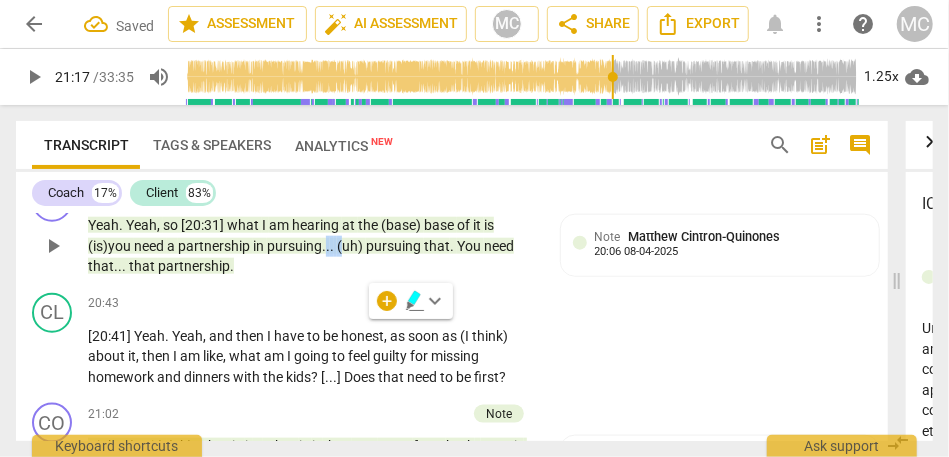 click on "Yeah .   Yeah ,   so   [20:31]   what   I   am   hearing   at   the   (base)   base   of   it   is (i s)  you   need   a   partnership   in   pursuing . . .   (uh)   pursuing   that .   You   need   that . . .   that   partnership ." at bounding box center (313, 246) 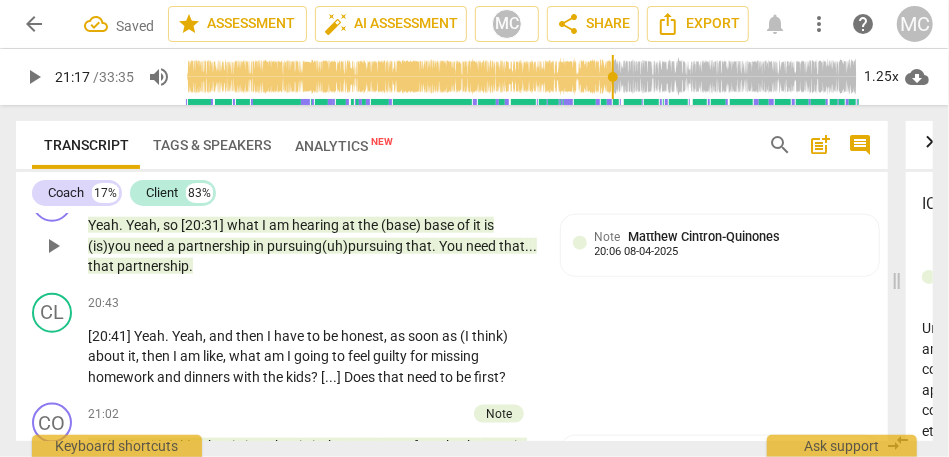 click on "pursuing" at bounding box center [294, 246] 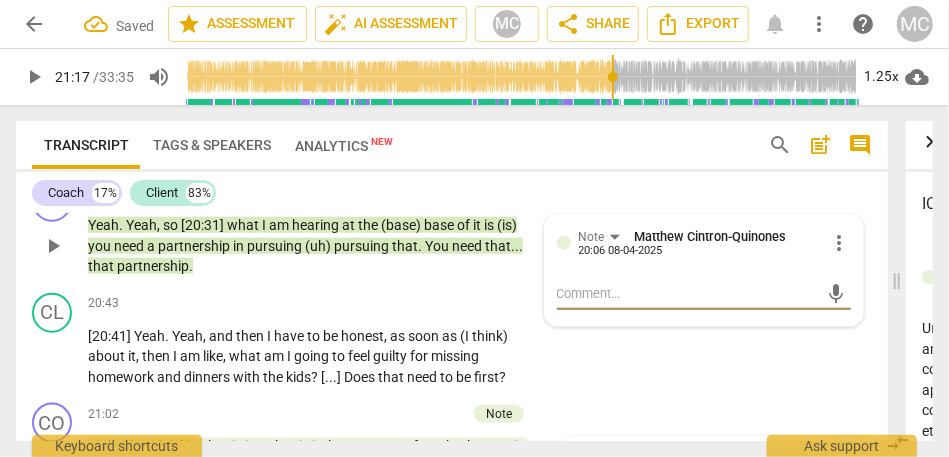 click on "pursuing" at bounding box center [276, 246] 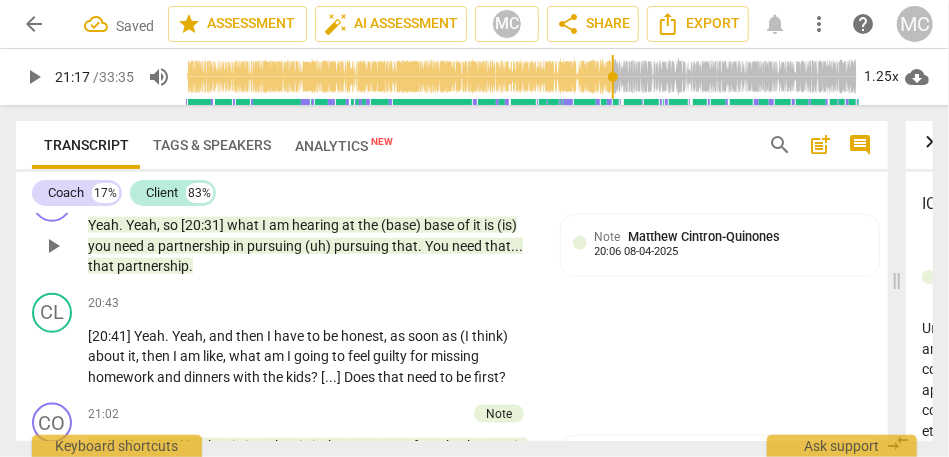 type 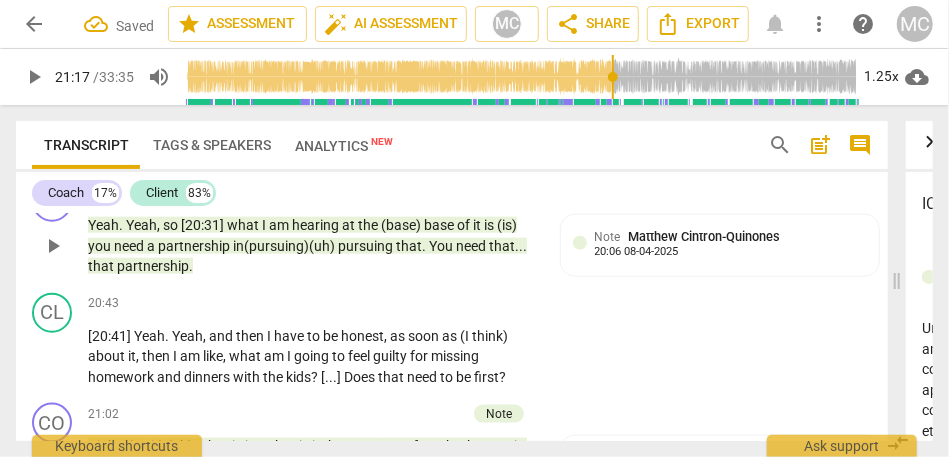 click on "that" at bounding box center [502, 246] 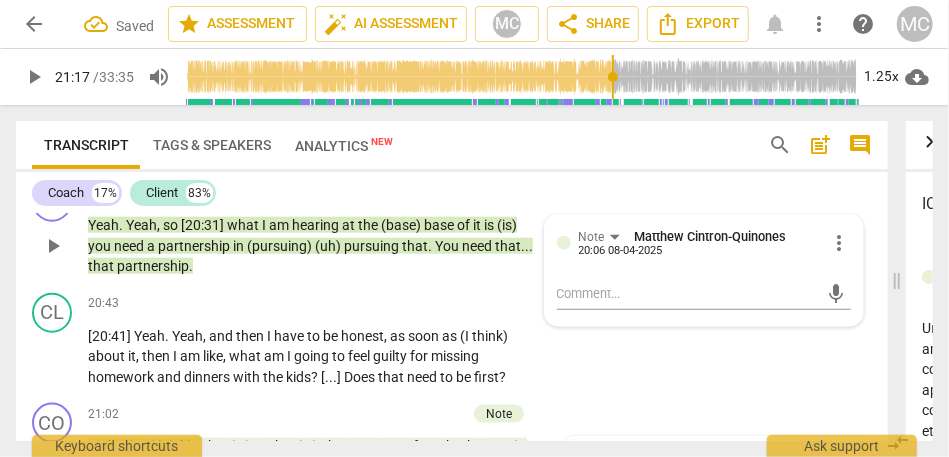 click on "that" at bounding box center (508, 246) 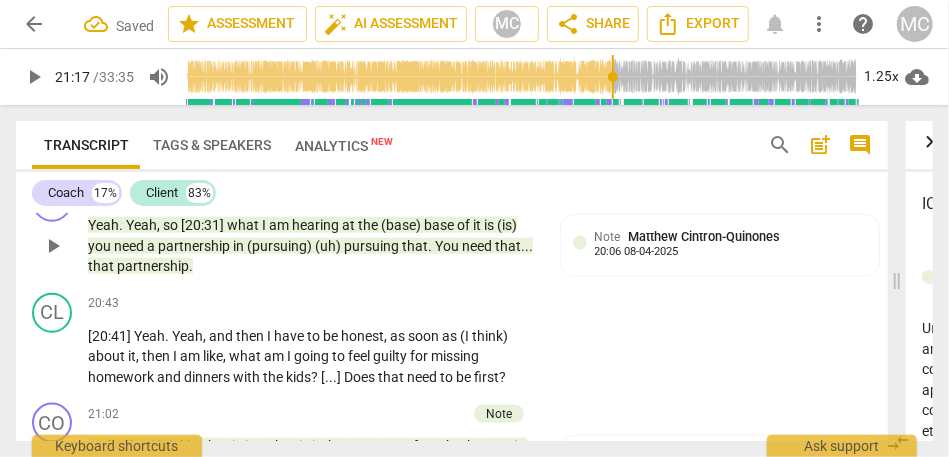 type 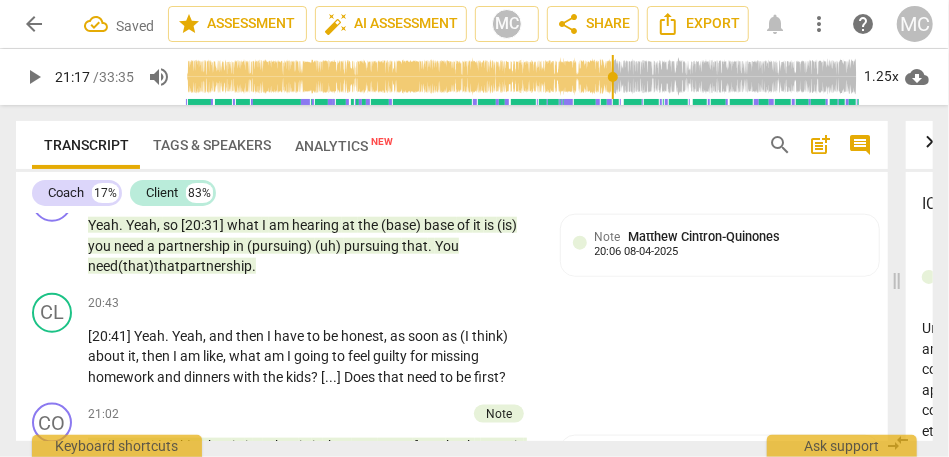 click on "honest" at bounding box center [362, 336] 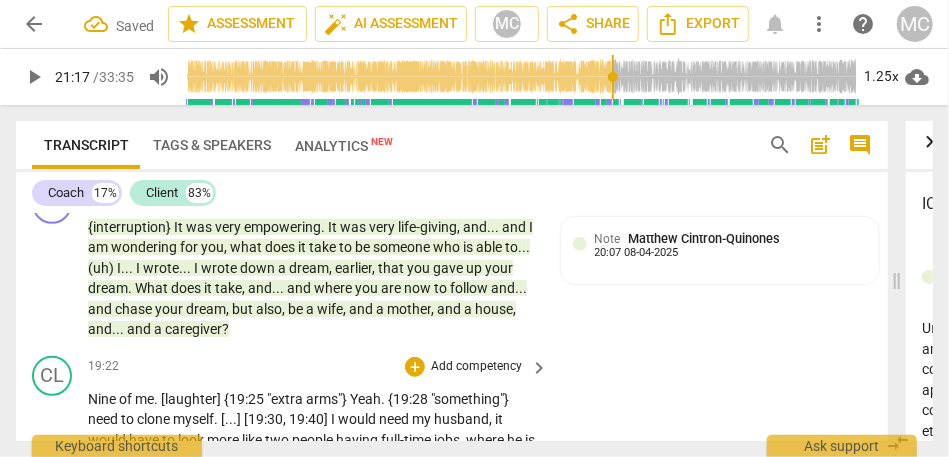 scroll, scrollTop: 6139, scrollLeft: 0, axis: vertical 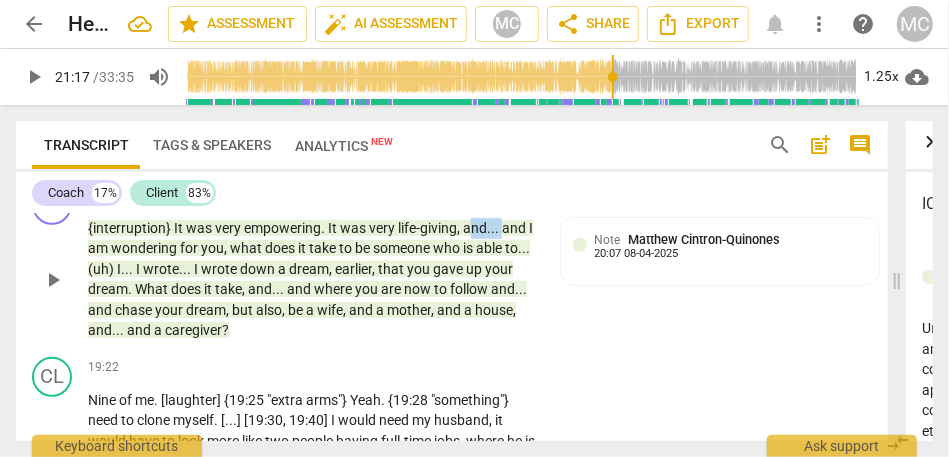 drag, startPoint x: 502, startPoint y: 313, endPoint x: 469, endPoint y: 313, distance: 33 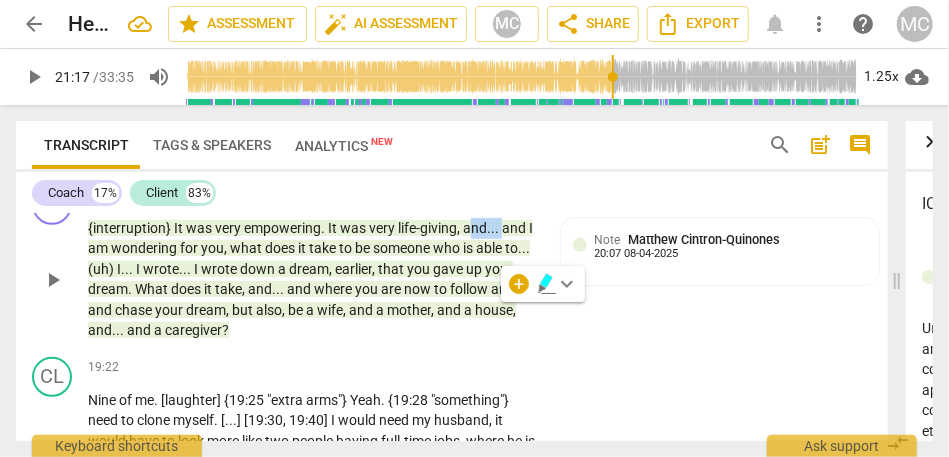 type 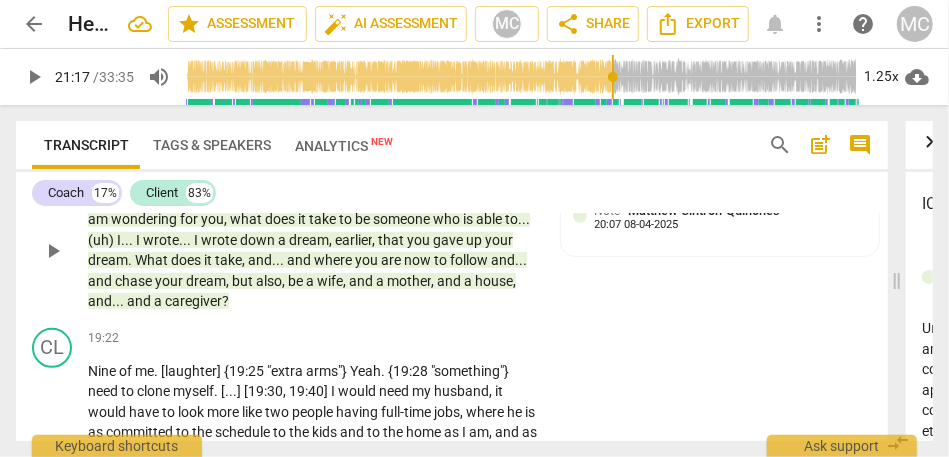scroll, scrollTop: 6170, scrollLeft: 0, axis: vertical 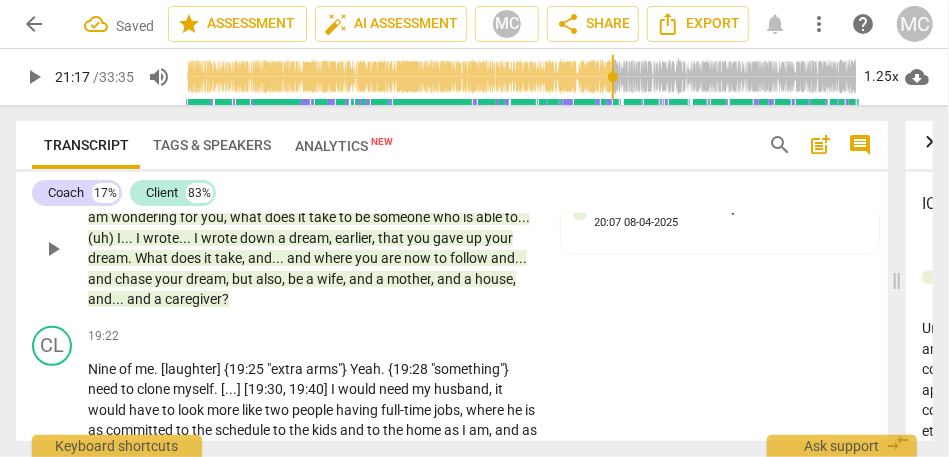 click on "I" at bounding box center [119, 238] 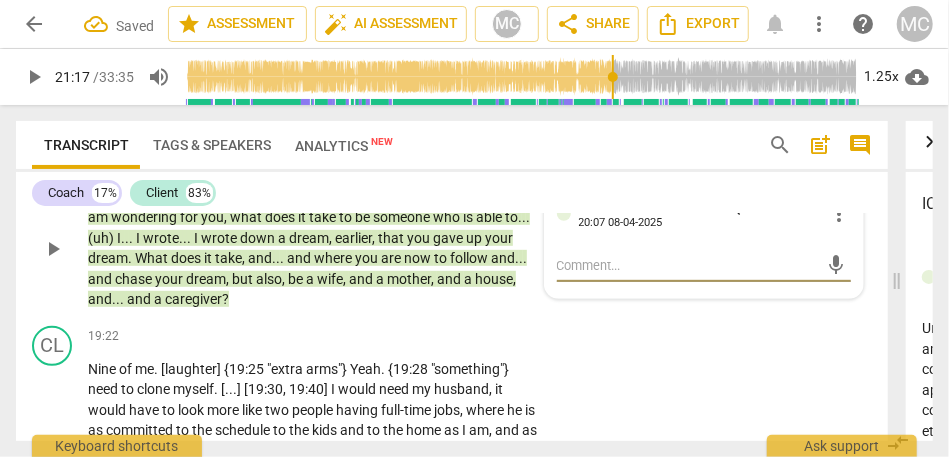 click on "(uh)" at bounding box center [102, 238] 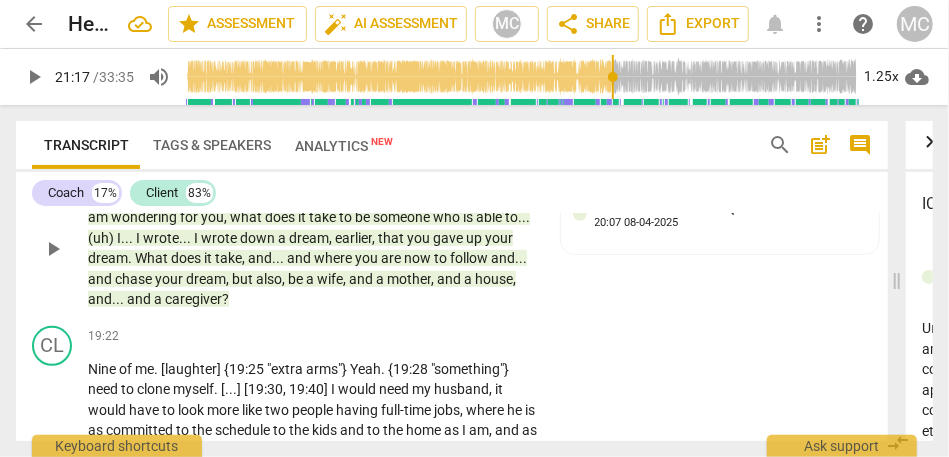 click on "(uh)" at bounding box center (102, 238) 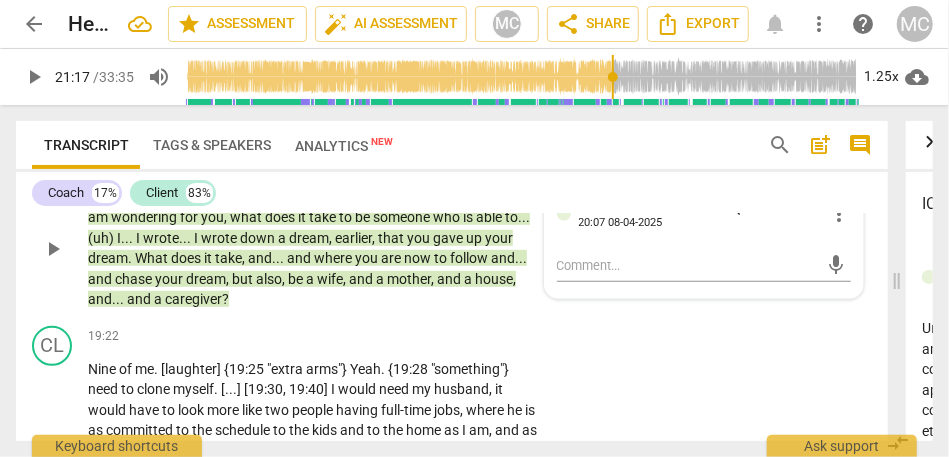 click on "(uh)" at bounding box center (102, 238) 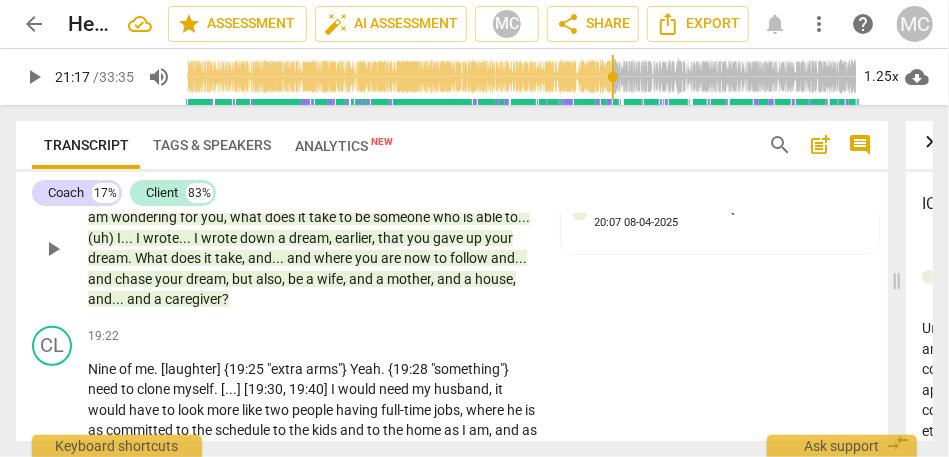 click on "(uh)" at bounding box center (102, 238) 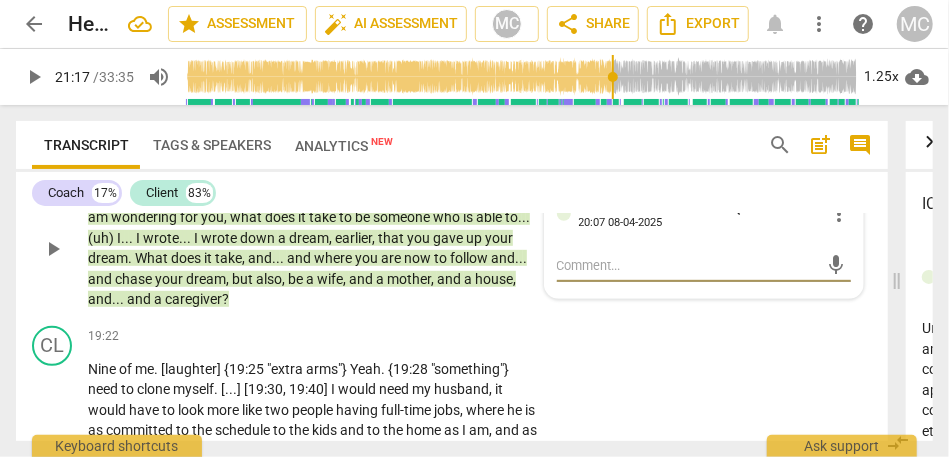 click on "(uh)" at bounding box center [102, 238] 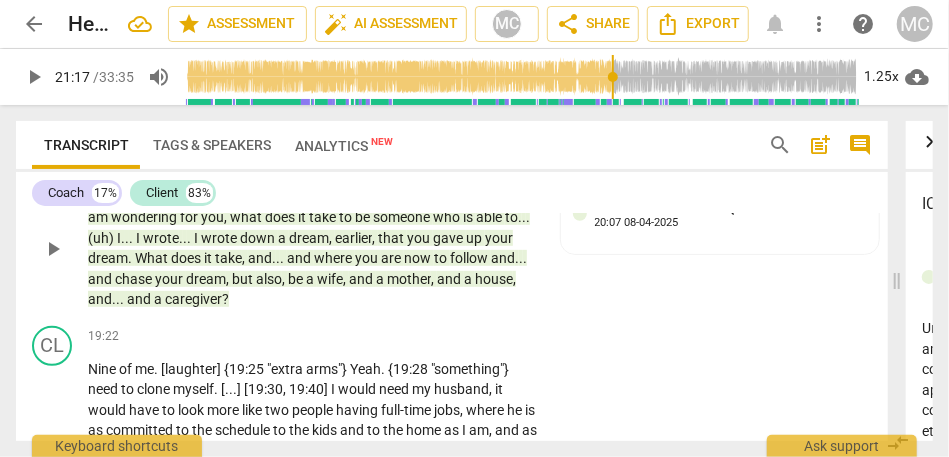 type 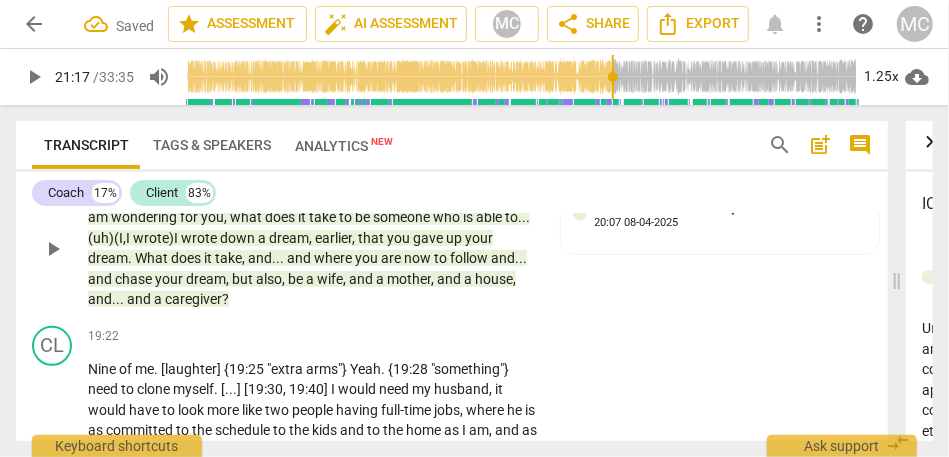 click on "," at bounding box center (245, 258) 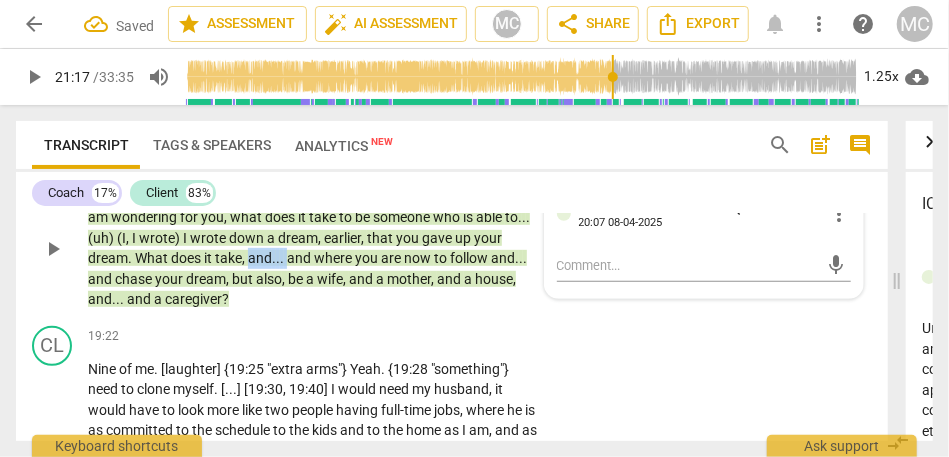 drag, startPoint x: 288, startPoint y: 346, endPoint x: 252, endPoint y: 346, distance: 36 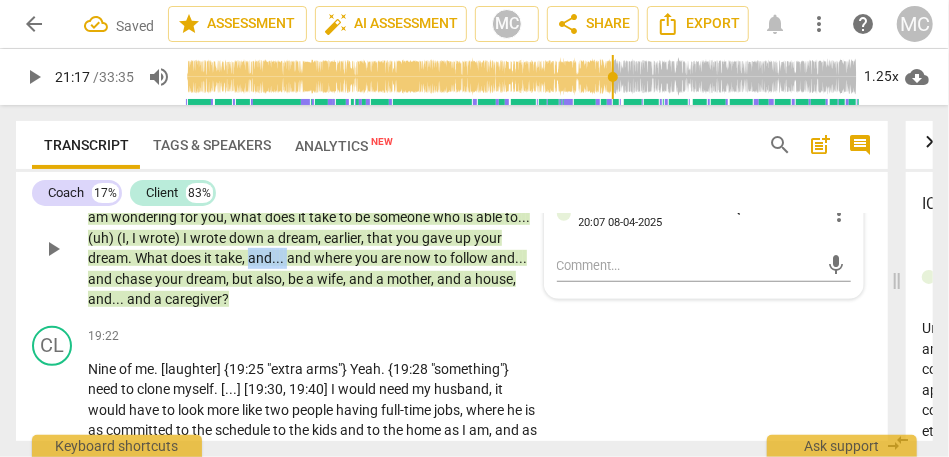 click on "{interruption}   It   was   very   empowering .   It   was   very   life-giving ,   (and)   and   I   am   wondering   for   you ,   what   does   it   take   to   be   someone   who   is   able   to . . .   (uh)   (I ,   I   wrote)   I   wrote   down   a   dream ,   earlier ,   that   you   gave   up   your   dream .   What   does   it   take ,   and . . .   and   where   you   are   now   to   follow   and . . .   and   chase   your   dream ,   but   also ,   be   a   wife ,   and   a   mother ,   and   a   house ,   and . . .   and   a   caregiver ?" at bounding box center (313, 248) 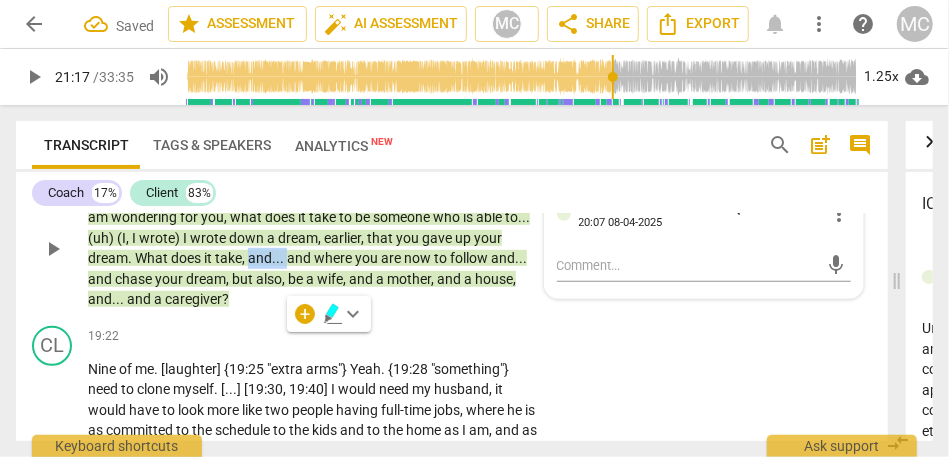 type 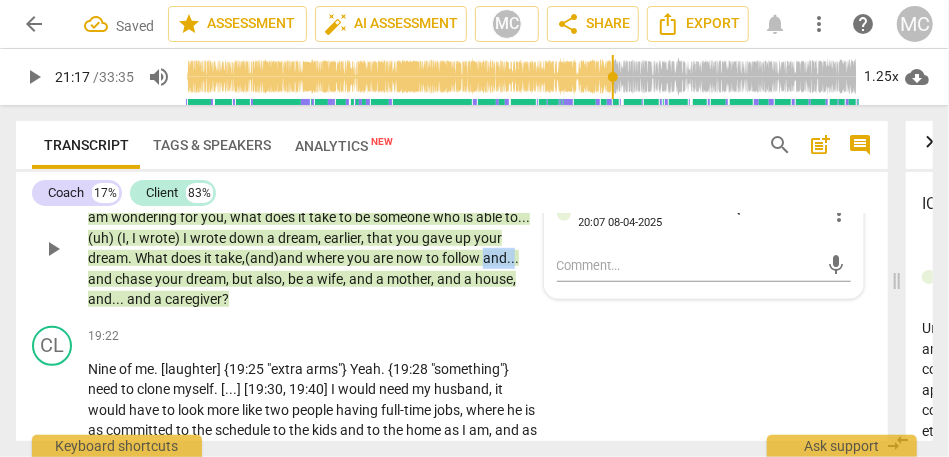 drag, startPoint x: 491, startPoint y: 341, endPoint x: 520, endPoint y: 341, distance: 29 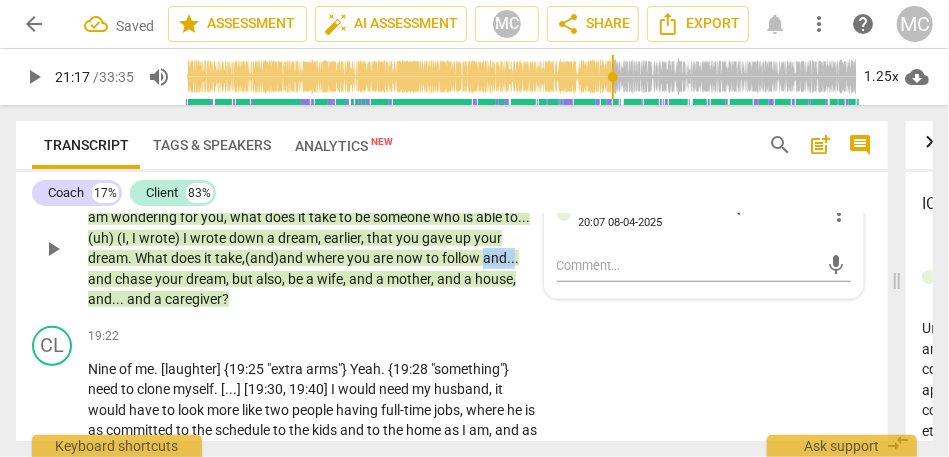 click on "{interruption}   It   was   very   empowering .   It   was   very   life-giving ,   (and)   and   I   am   wondering   for   you ,   what   does   it   take   to   be   someone   who   is   able   to . . .   (uh)   (I ,   I   wrote)   I   wrote   down   a   dream ,   earlier ,   that   you   gave   up   your   dream .   What   does   it   take ,  (and)  and   where   you   are   now   to   follow   and . . .   and   chase   your   dream ,   but   also ,   be   a   wife ,   and   a   mother ,   and   a   house ,   and . . .   and   a   caregiver ?" at bounding box center [313, 248] 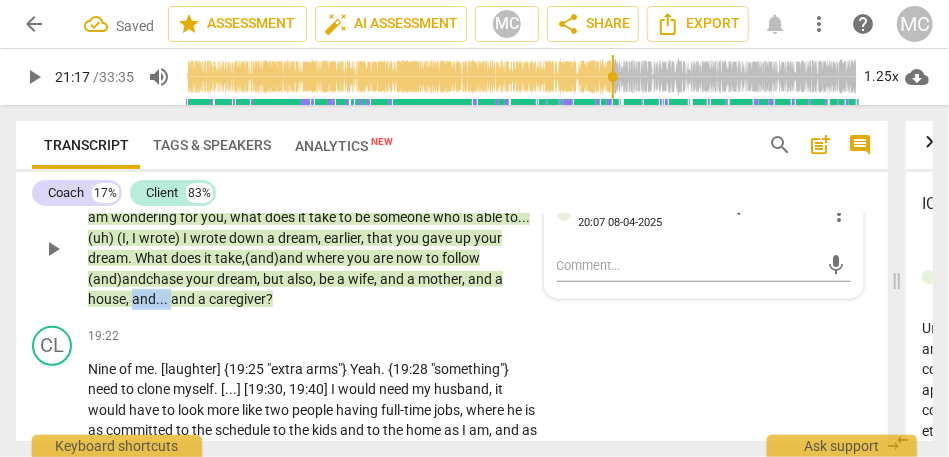 drag, startPoint x: 133, startPoint y: 385, endPoint x: 171, endPoint y: 387, distance: 38.052597 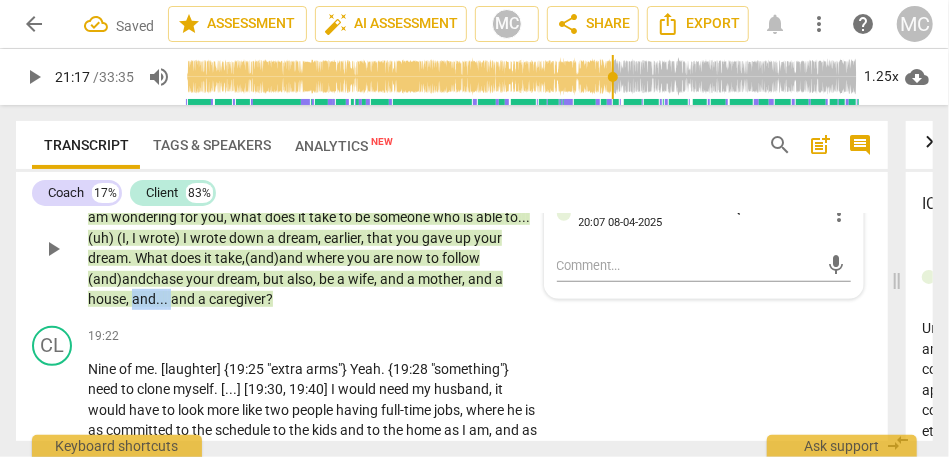 click on "{interruption}   It   was   very   empowering .   It   was   very   life-giving ,   (and)   and   I   am   wondering   for   you ,   what   does   it   take   to   be   someone   who   is   able   to . . .   (uh)   (I ,   I   wrote)   I   wrote   down   a   dream ,   earlier ,   that   you   gave   up   your   dream .   What   does   it   take ,  (and)  and   where   you   are   now   to   follow (and)  and  chase   your   dream ,   but   also ,   be   a   wife ,   and   a   mother ,   and   a   house ,   and . . .   and   a   caregiver ?" at bounding box center (313, 248) 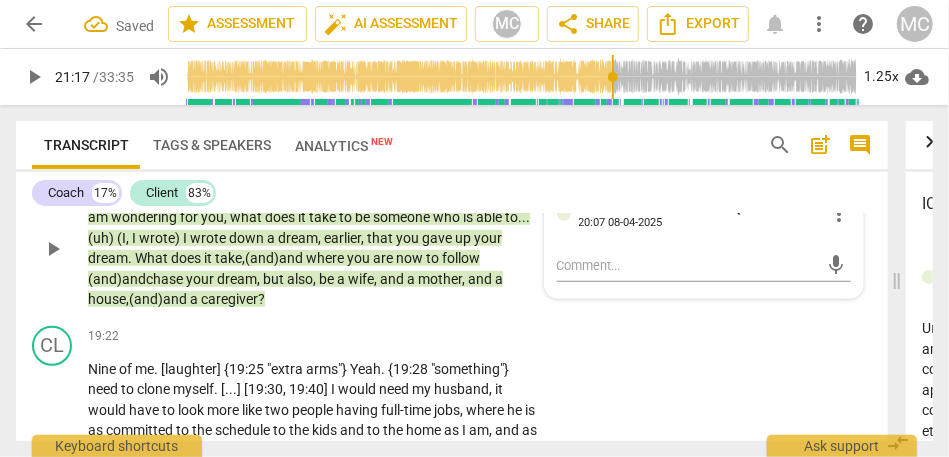 click on "play_arrow pause" at bounding box center [62, 249] 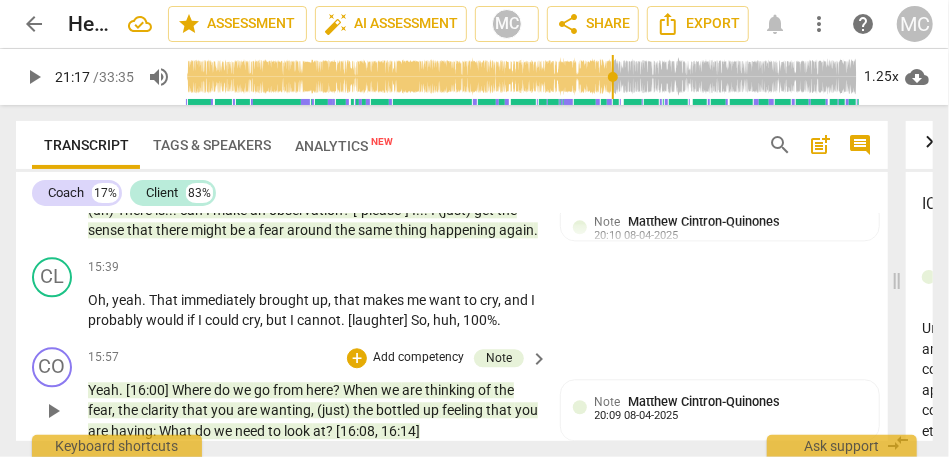 scroll, scrollTop: 4750, scrollLeft: 0, axis: vertical 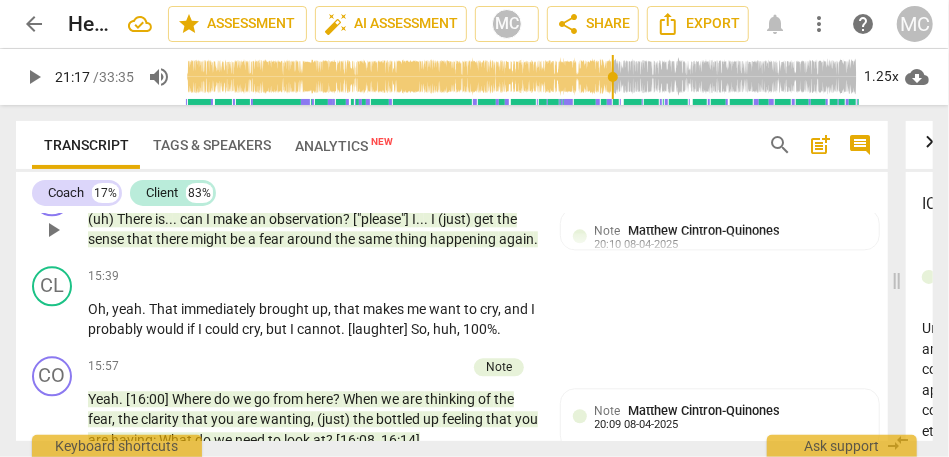 click on "There" at bounding box center [136, 219] 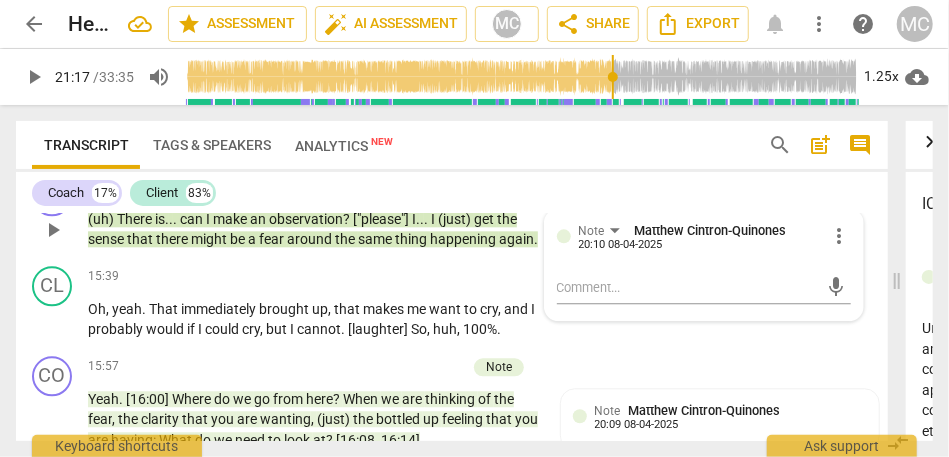 click on "There" at bounding box center (136, 219) 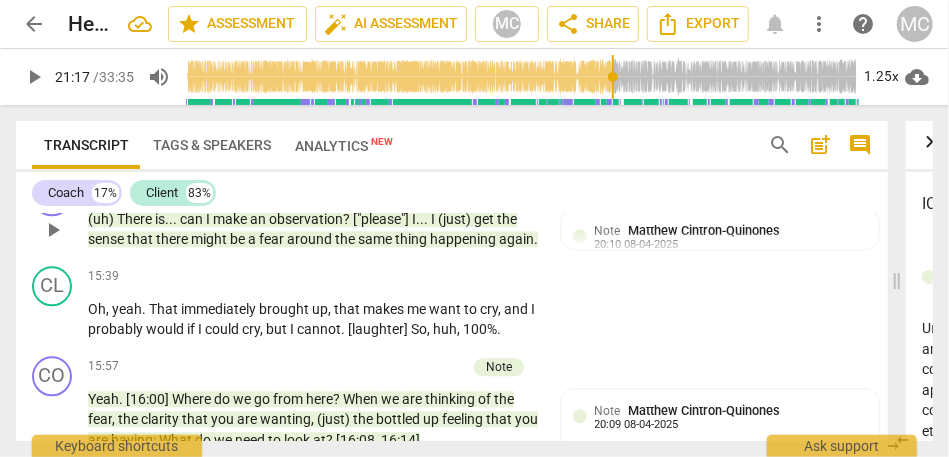 type 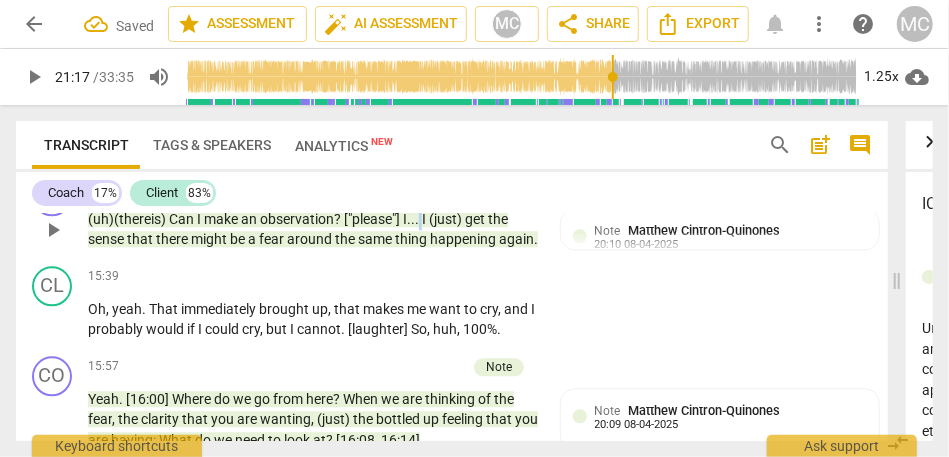 click on "(uh)  ( there  is) C an   I   make   an   observation ?   ["please"]   I . . .   I   (just)   get   the   sense   that   there   might   be   a   fear   around   the   same   thing   happening   again ." at bounding box center (313, 229) 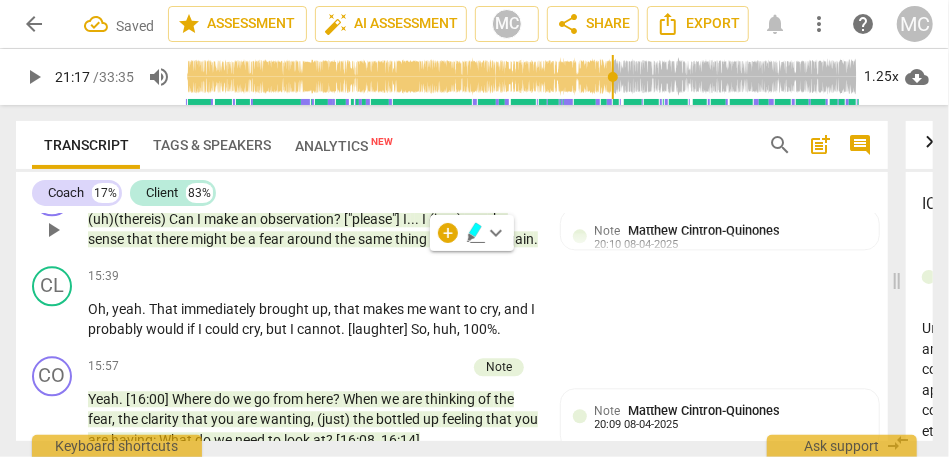 click on "(uh)  ( there  is) C an   I   make   an   observation ?   ["please"]   I . . .   I   (just)   get   the   sense   that   there   might   be   a   fear   around   the   same   thing   happening   again ." at bounding box center (313, 229) 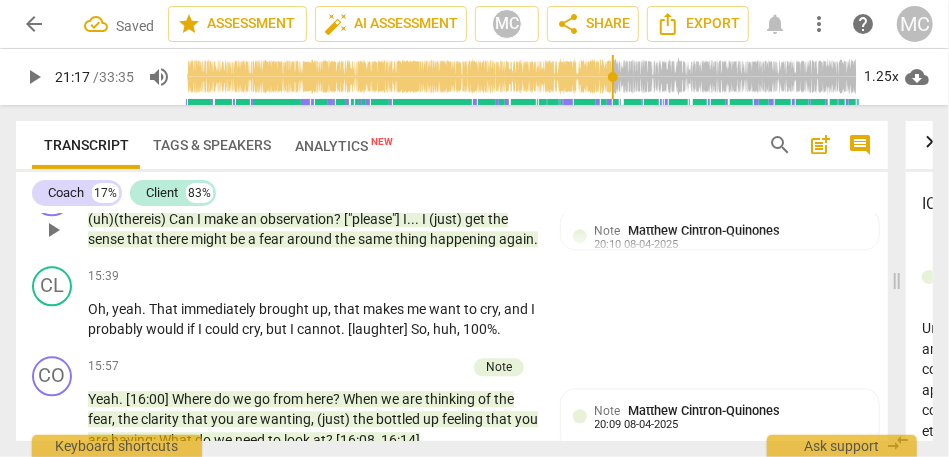 click on "I" at bounding box center (405, 219) 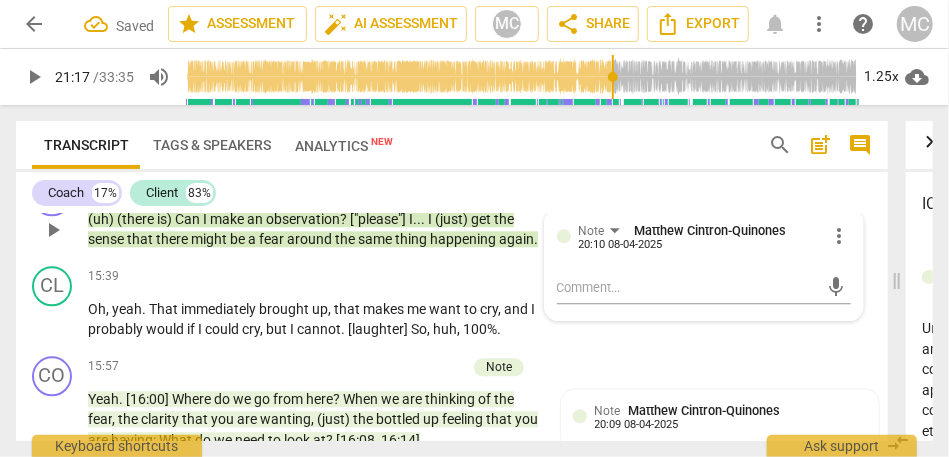 click on "I" at bounding box center [411, 219] 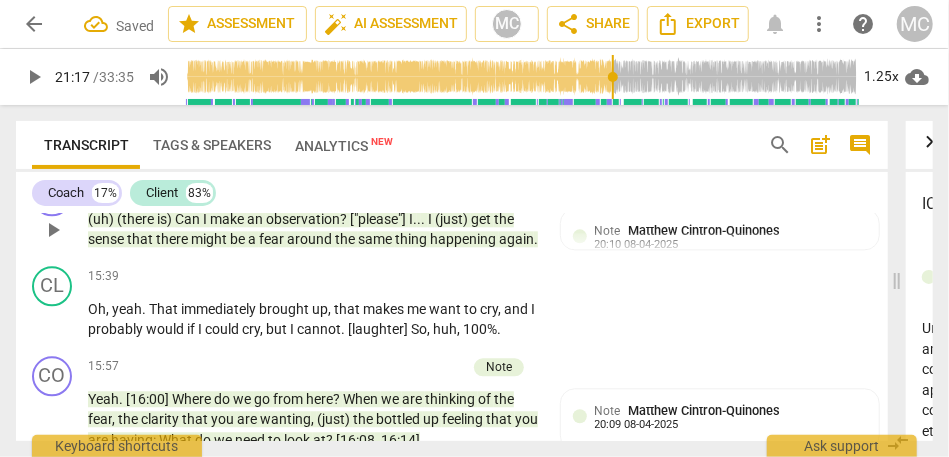 type 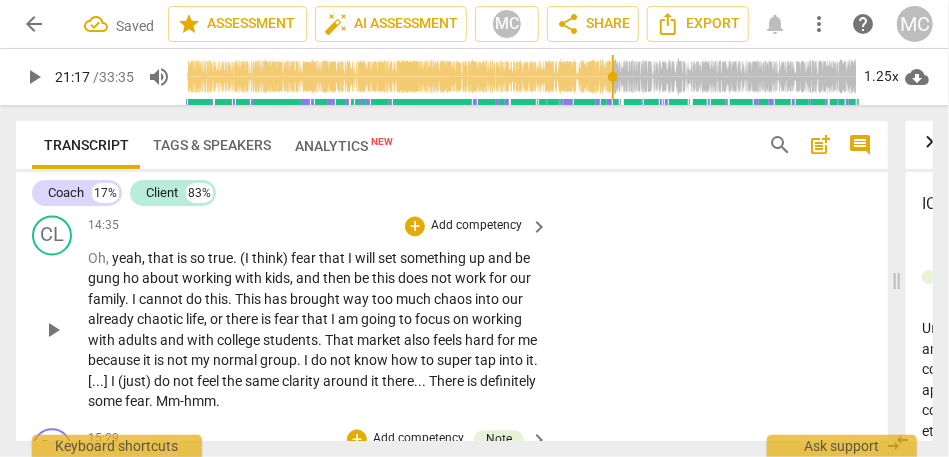 click on "Oh ,   yeah ,   that   is   so   true .   (I   think)   fear   that   I   will   set   something   up   and   be   gung   ho   about   working   with   kids ,   and   then   be   this   does   not   work   for   our   family .   I   cannot   do   this .   This   has   brought   way   too   much   chaos   into   our   already   chaotic   life ,   or   there   is   fear   that   I   am   going   to   focus   on   working   with   adults   and   with   college   students .   That   market   also   feels   hard   for   me   because   it   is   not   my   normal   group .   I   do   not   know   how   to   super   tap   into   it .   [ . . . ]   I   (just)   do   not   feel   the   same   clarity   around   it   there . . .   There   is   definitely   some   fear .   Mm-hmm ." at bounding box center [313, 330] 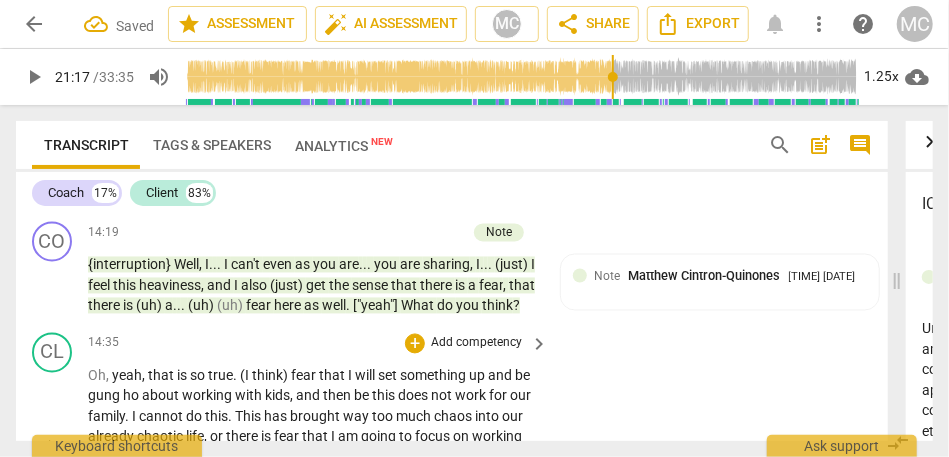 scroll, scrollTop: 4379, scrollLeft: 0, axis: vertical 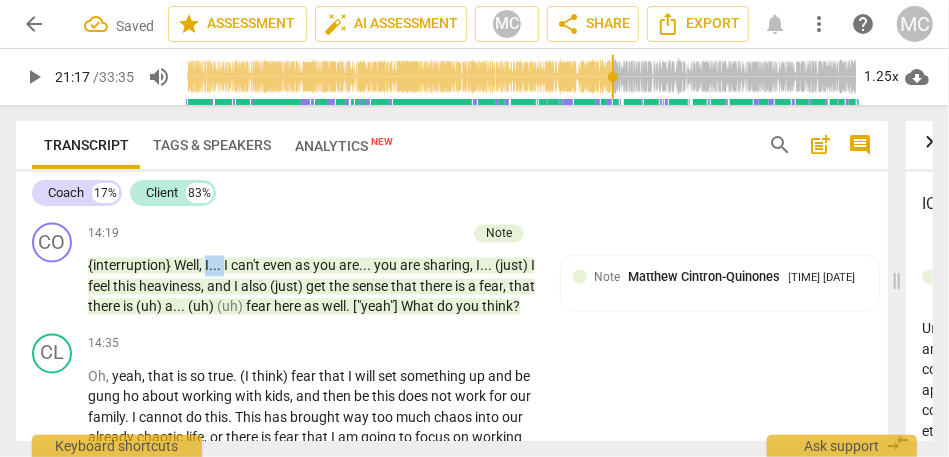 drag, startPoint x: 204, startPoint y: 285, endPoint x: 223, endPoint y: 287, distance: 19.104973 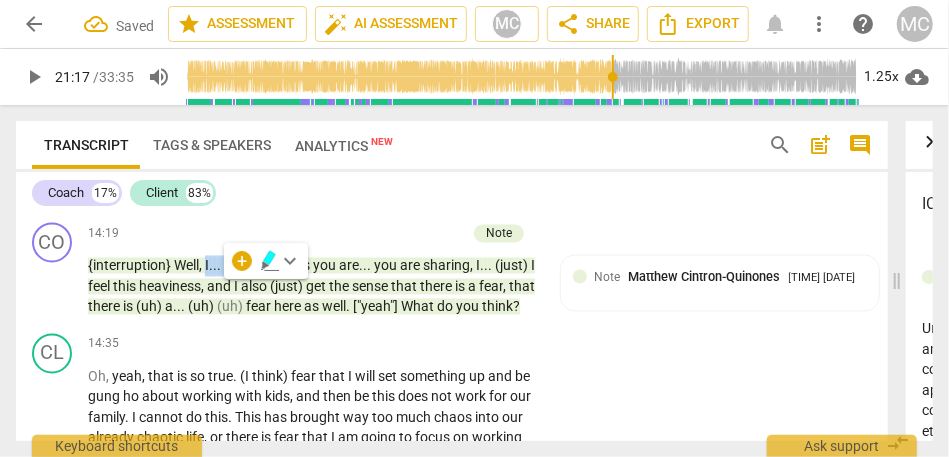 type 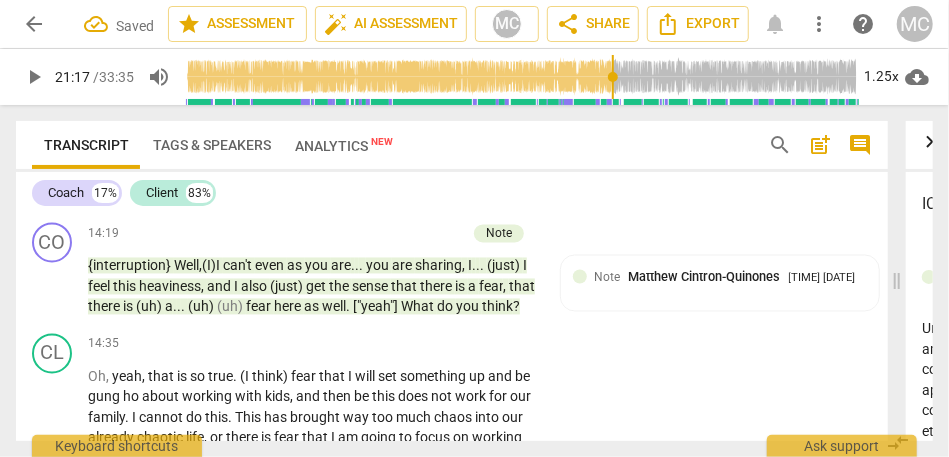 click on "." at bounding box center [353, 266] 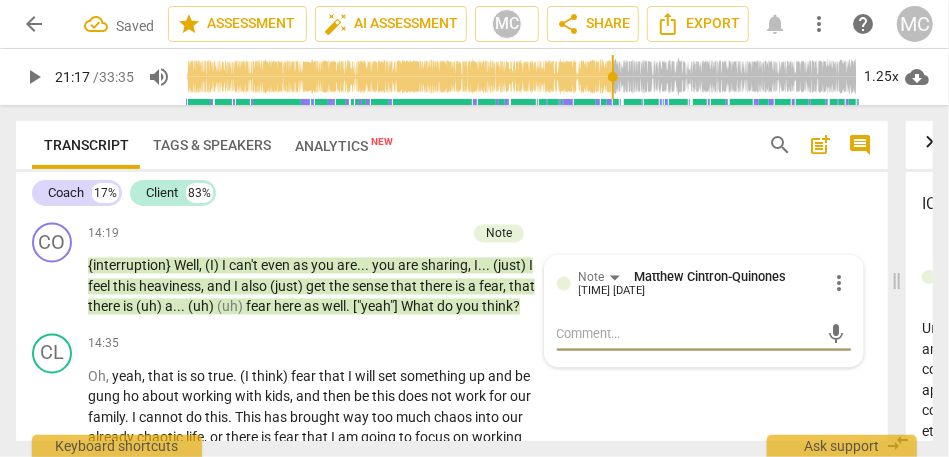 click on "you" at bounding box center [324, 266] 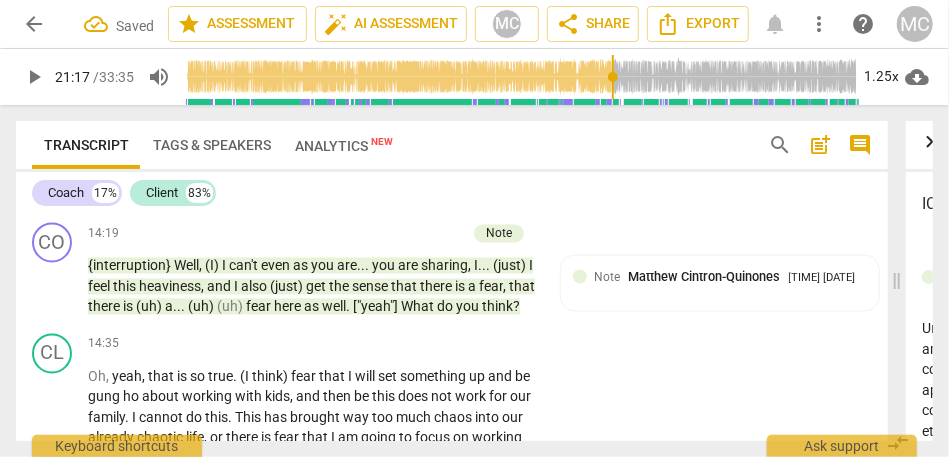 click on "you" at bounding box center (385, 266) 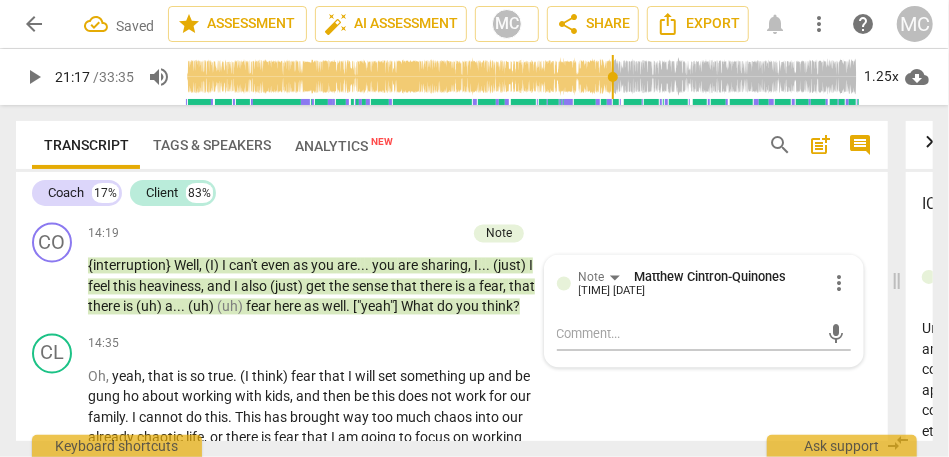 click on "you" at bounding box center [385, 266] 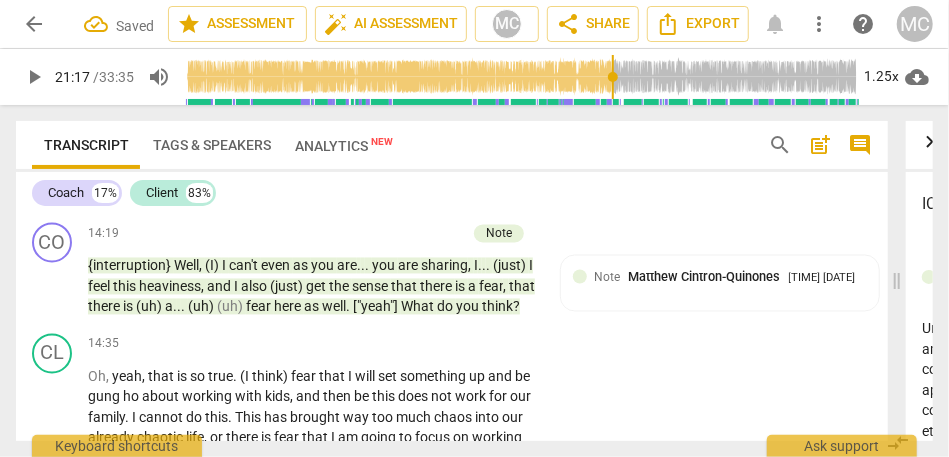 type 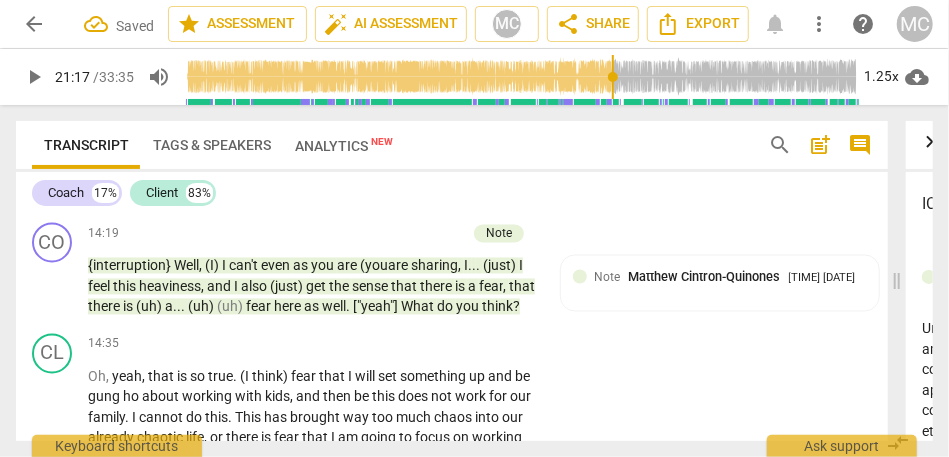 click on "sharing" at bounding box center (434, 266) 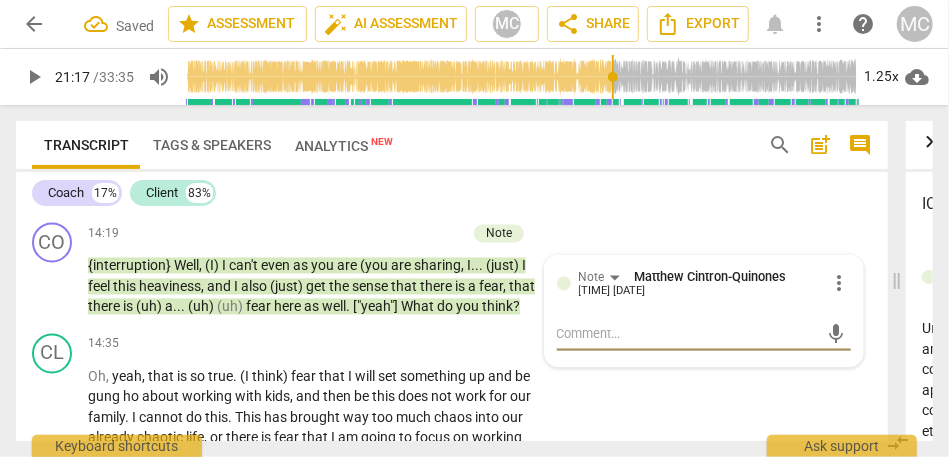 click on "sharing" at bounding box center [437, 266] 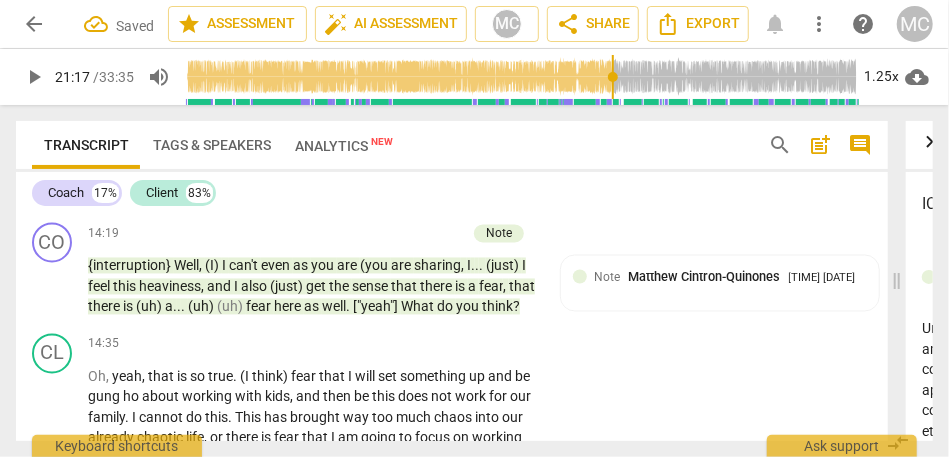 type 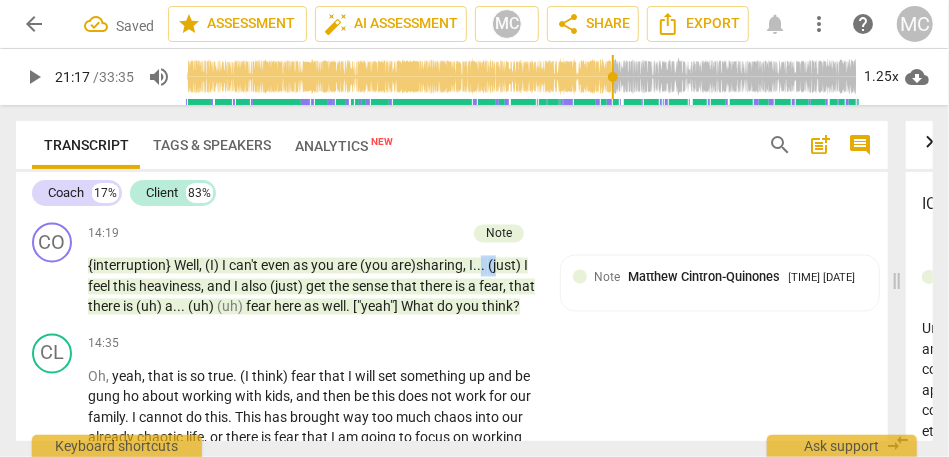 drag, startPoint x: 499, startPoint y: 290, endPoint x: 485, endPoint y: 290, distance: 14 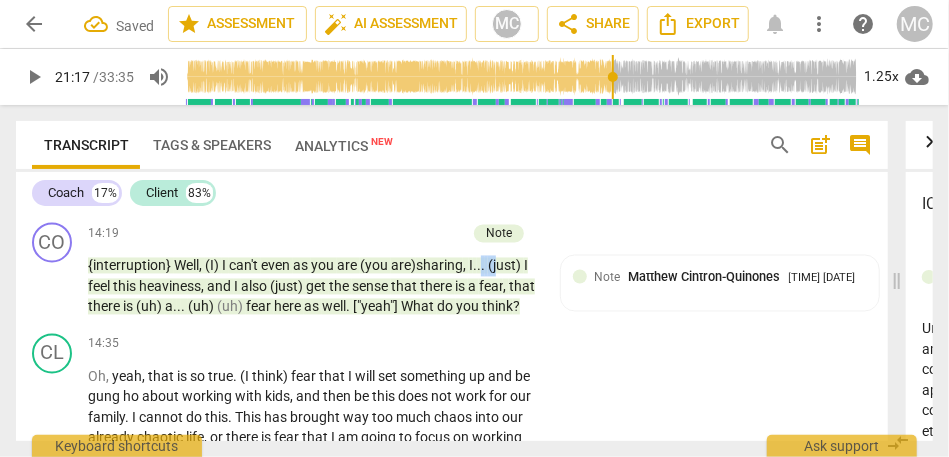 click on "{interruption}   Well ,   (I)   I   can't   even   as   you   are   (you   are)  sharing ,   I . . .   (just)   I   feel   this   heaviness ,   and   I   also   (just)   get   the   sense   that   there   is   a   fear ,   that   there   is   (uh)   a . . .   (uh)   (uh)   fear   here   as   well .   ["yeah"]   What   do   you   think ?" at bounding box center [313, 287] 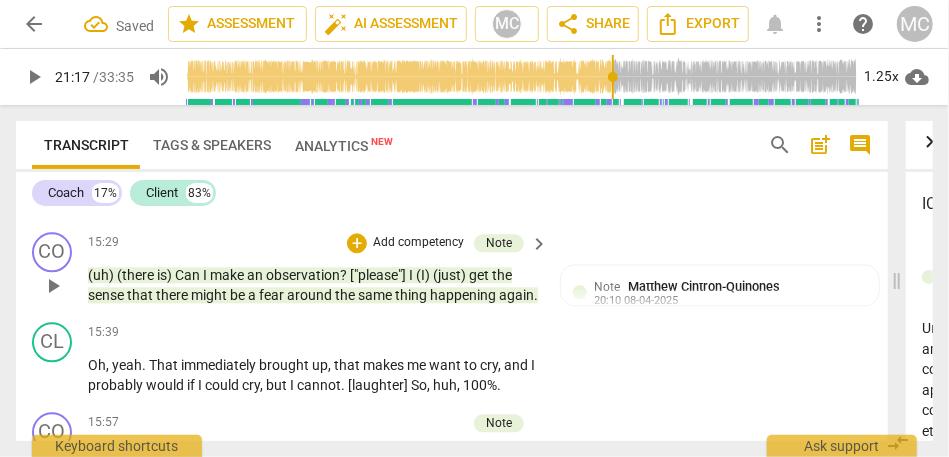 scroll, scrollTop: 4694, scrollLeft: 0, axis: vertical 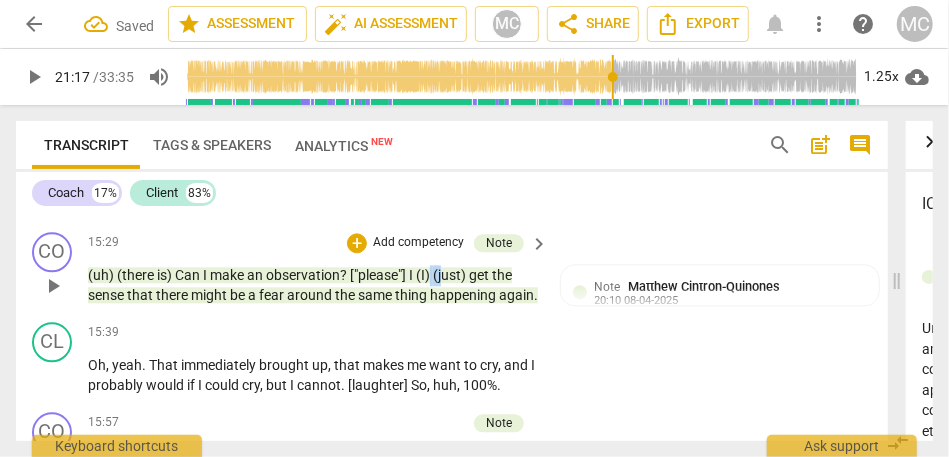 drag, startPoint x: 443, startPoint y: 316, endPoint x: 430, endPoint y: 316, distance: 13 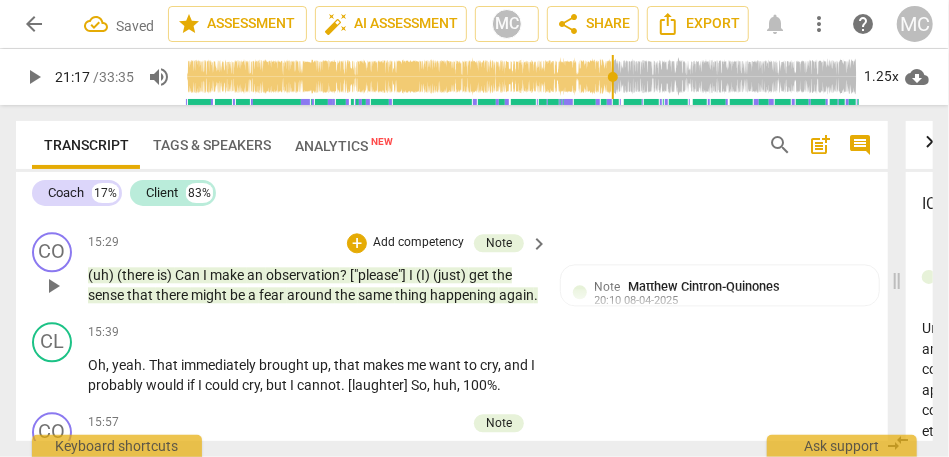 type 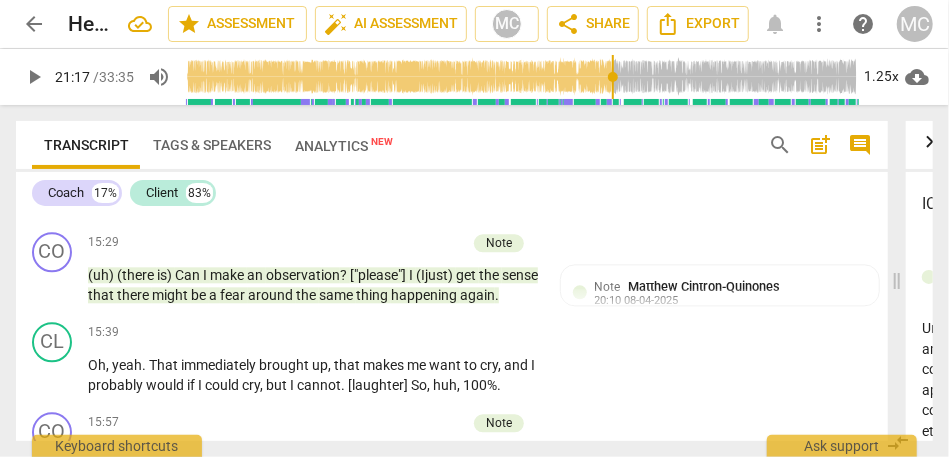 click on "CL play_arrow pause 14:35 + Add competency keyboard_arrow_right Oh ,   yeah ,   that   is   so   true .   (I   think)   fear   that   I   will   set   something   up   and   be   gung   ho   about   working   with   kids ,   and   then   be   this   does   not   work   for   our   family .   I   cannot   do   this .   This   has   brought   way   too   much   chaos   into   our   already   chaotic   life ,   or   there   is   fear   that   I   am   going   to   focus   on   working   with   adults   and   with   college   students .   That   market   also   feels   hard   for   me   because   it   is   not   my   normal   group .   I   do   not   know   how   to   super   tap   into   it .   [ . . . ]   I   (just)   do   not   feel   the   same   clarity   around   it   there . . .   There   is   definitely   some   fear .   Mm-hmm ." at bounding box center [452, 117] 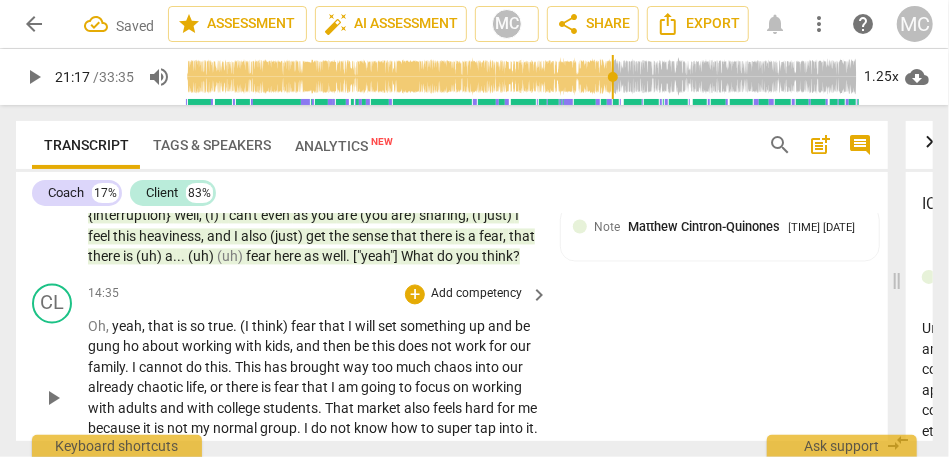 scroll, scrollTop: 4428, scrollLeft: 0, axis: vertical 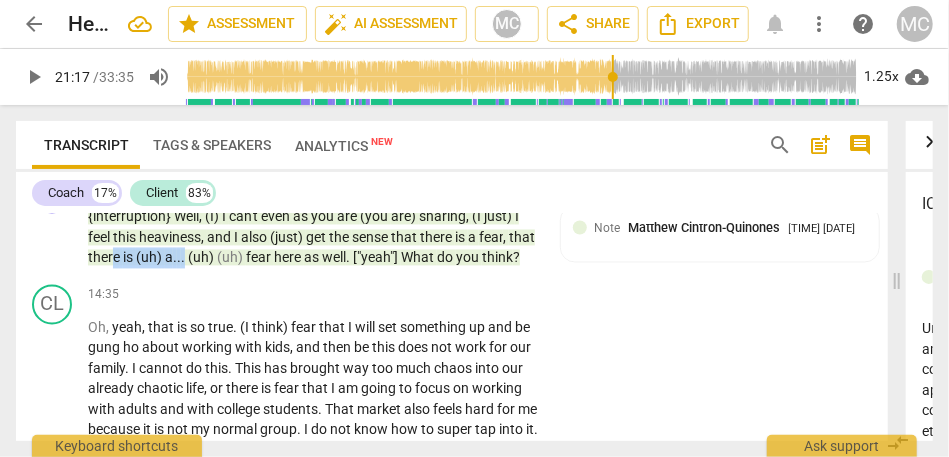 drag, startPoint x: 141, startPoint y: 281, endPoint x: 211, endPoint y: 281, distance: 70 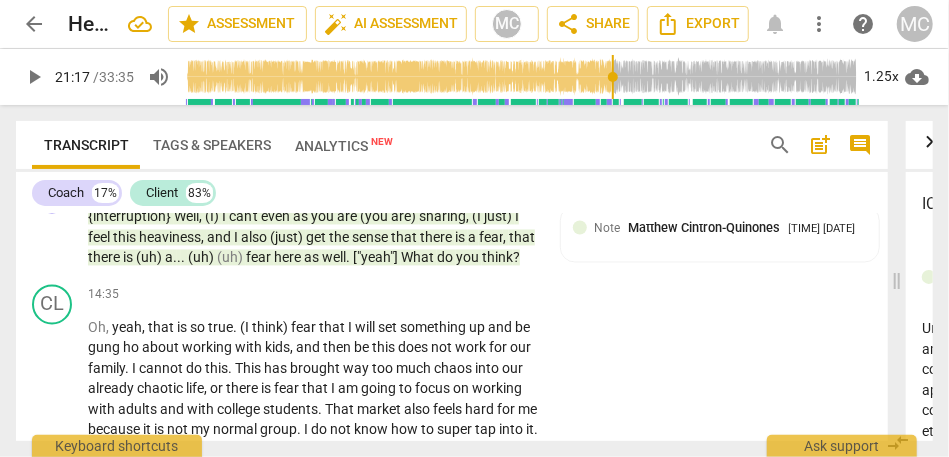 type 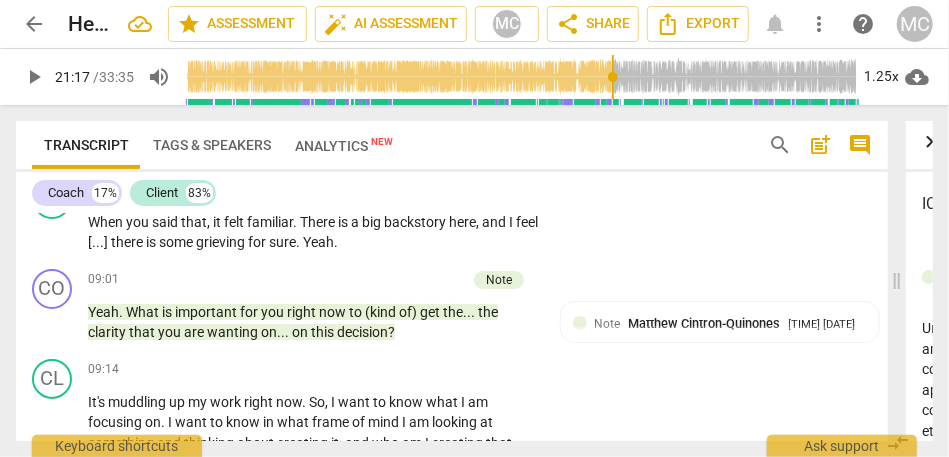 scroll, scrollTop: 3009, scrollLeft: 0, axis: vertical 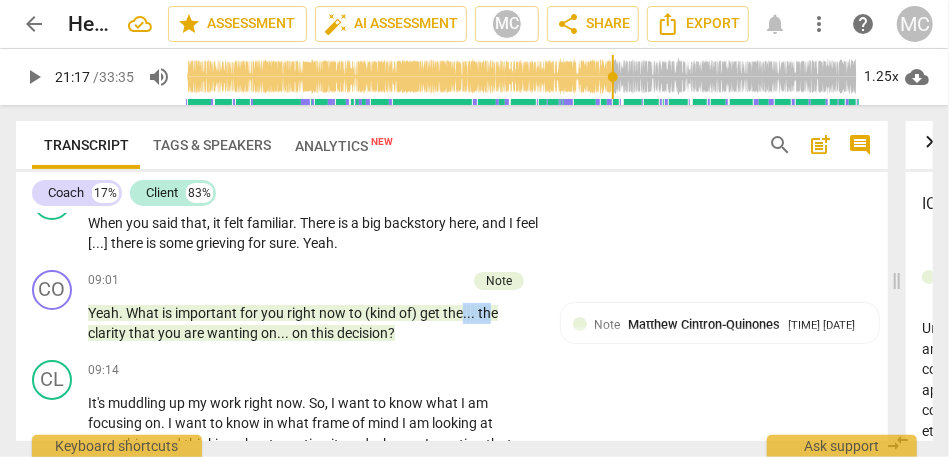 drag, startPoint x: 464, startPoint y: 315, endPoint x: 492, endPoint y: 315, distance: 28 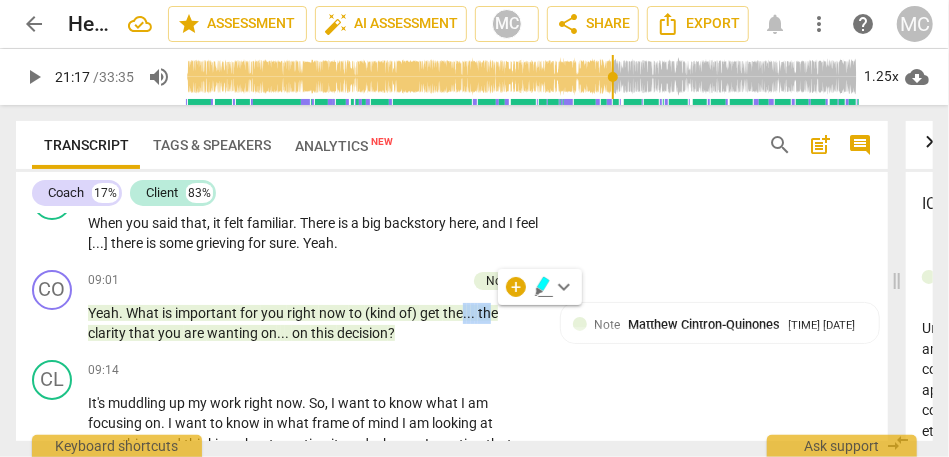 type 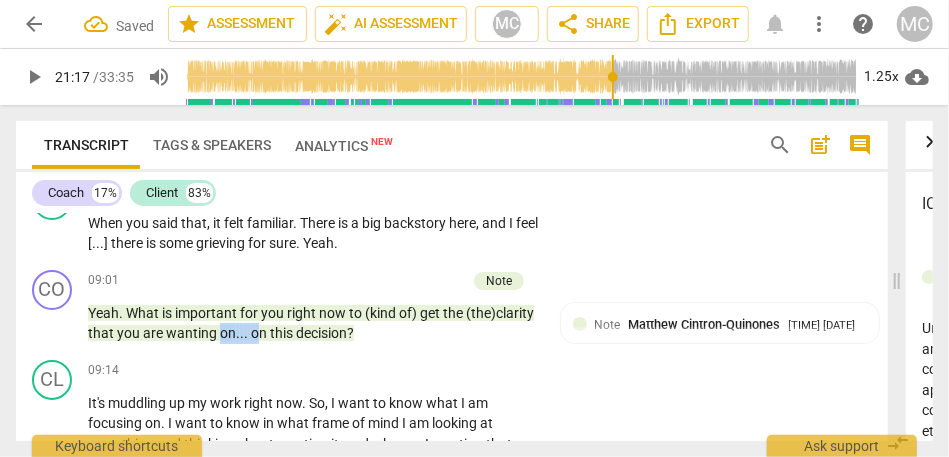 drag, startPoint x: 326, startPoint y: 334, endPoint x: 293, endPoint y: 335, distance: 33.01515 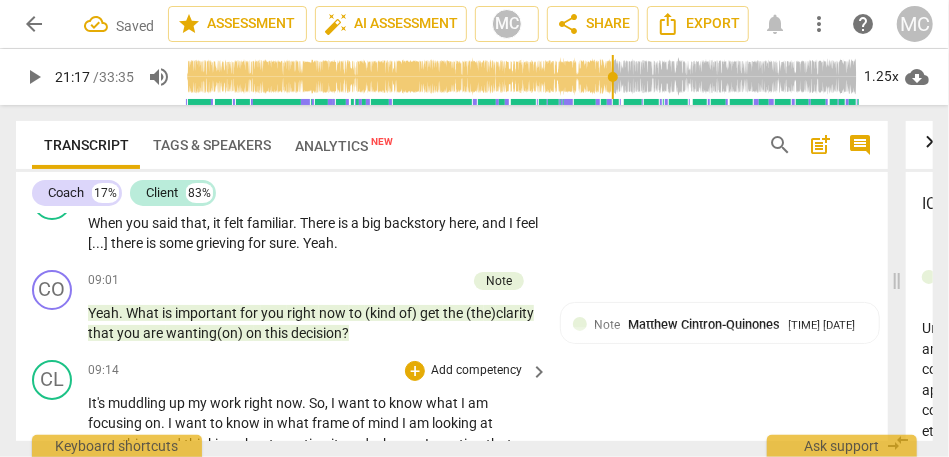 click on "now" at bounding box center (289, 403) 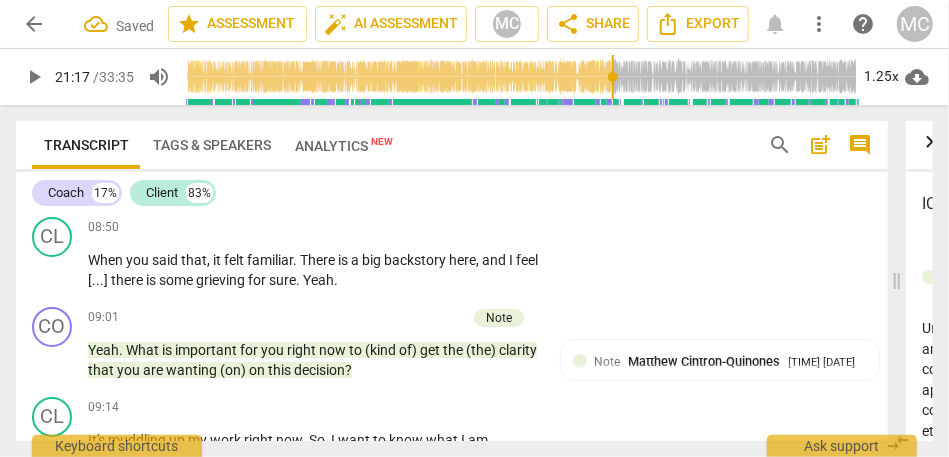 scroll, scrollTop: 2973, scrollLeft: 0, axis: vertical 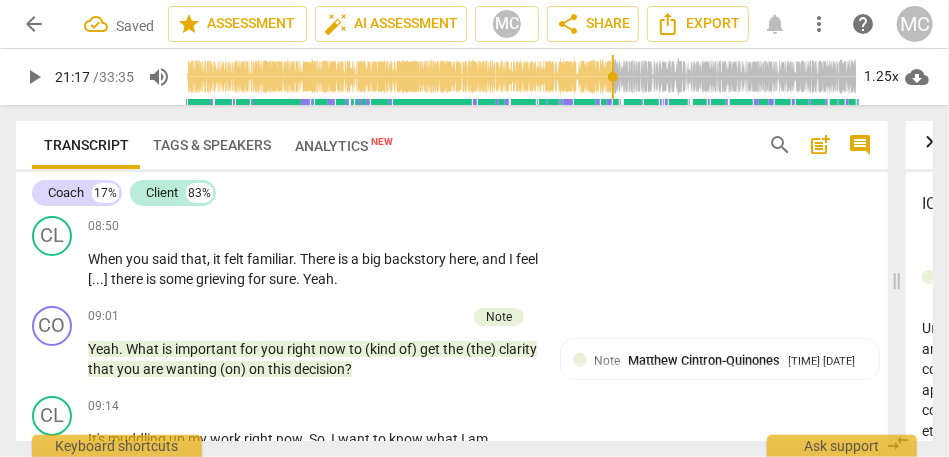 click on "Yeah .   What   is   important   for   you   right   now   to   (kind   of)   get   the   (the)   clarity   that   you   are   wanting   (on)   on   this   decision ?" at bounding box center (313, 359) 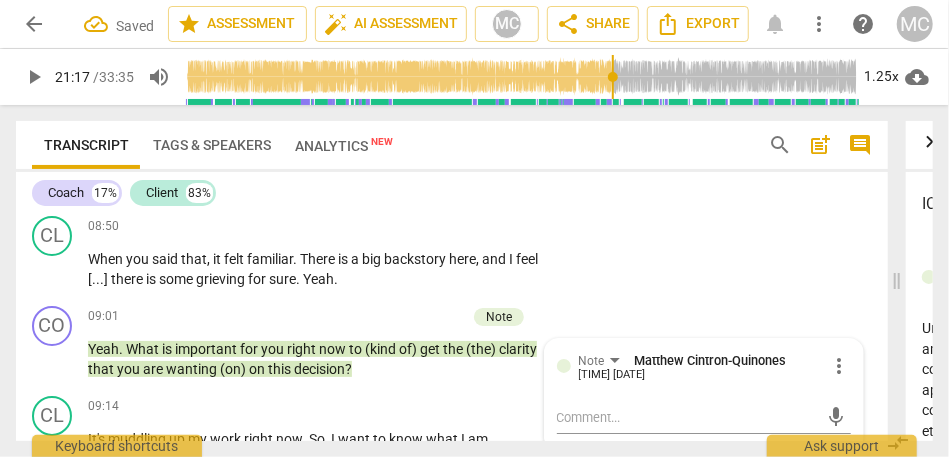 click on "on" at bounding box center [258, 369] 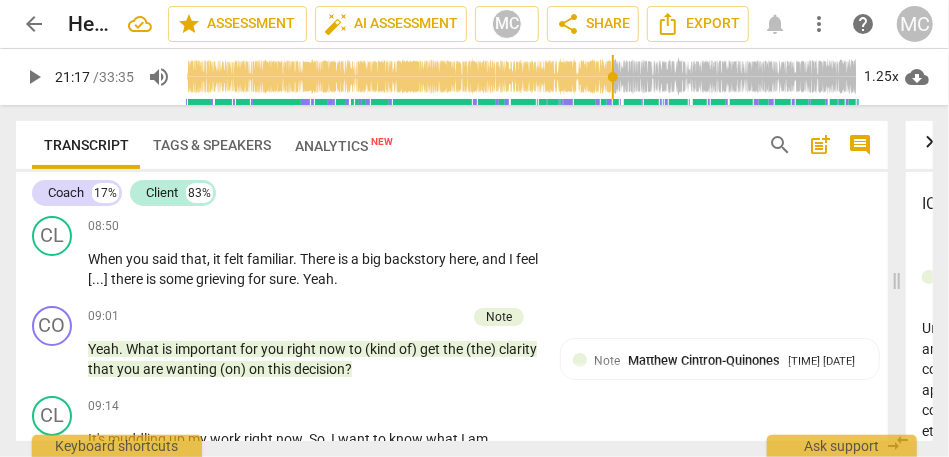 type 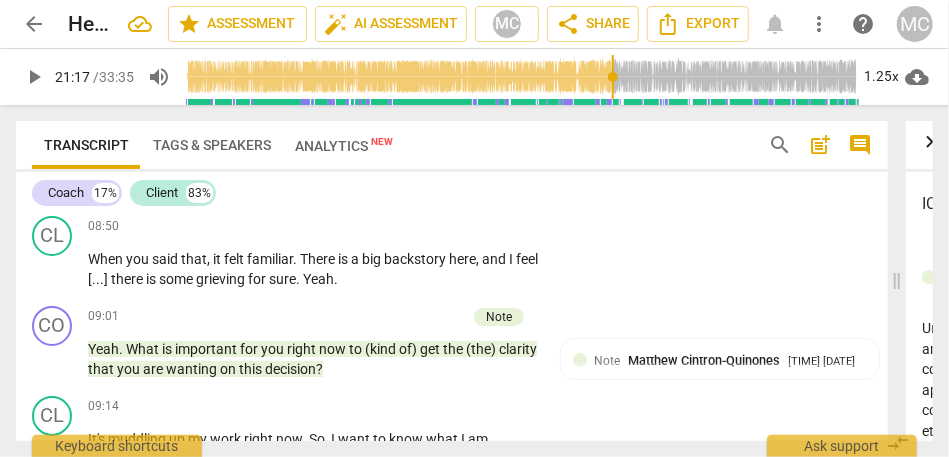 click on "on" at bounding box center [229, 369] 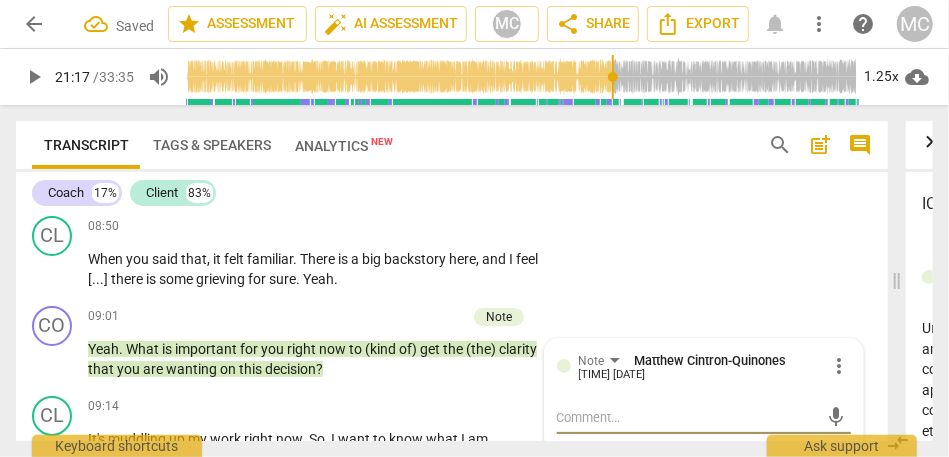 click on "on" at bounding box center (229, 369) 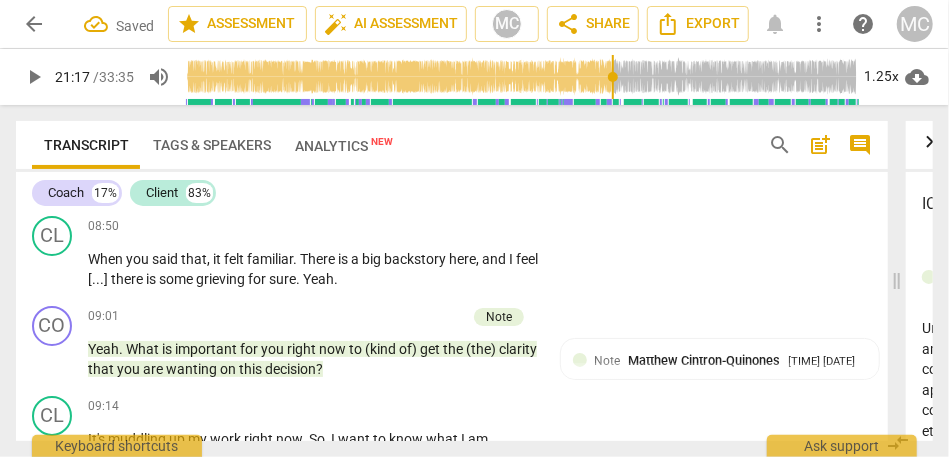 type 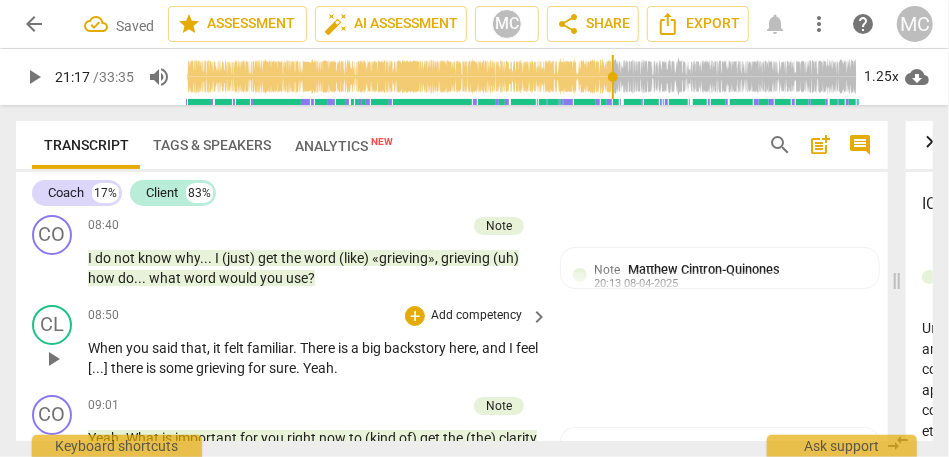 scroll, scrollTop: 2882, scrollLeft: 0, axis: vertical 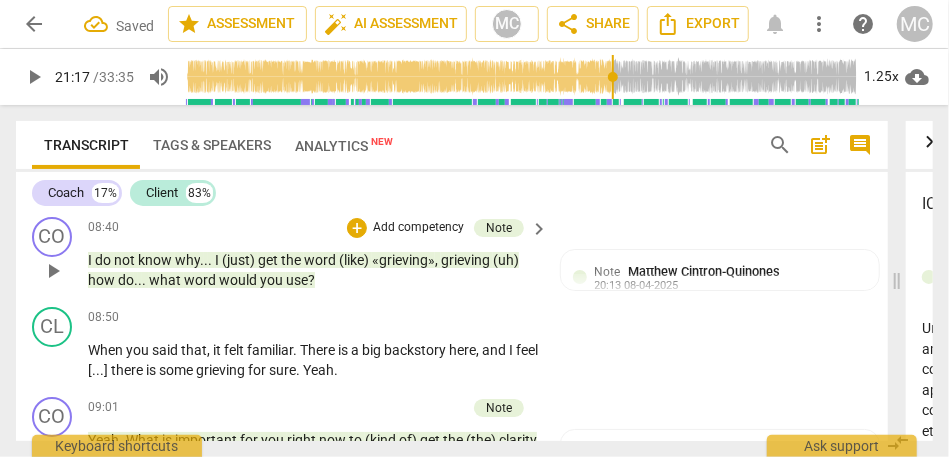 click on "(uh)" at bounding box center [506, 260] 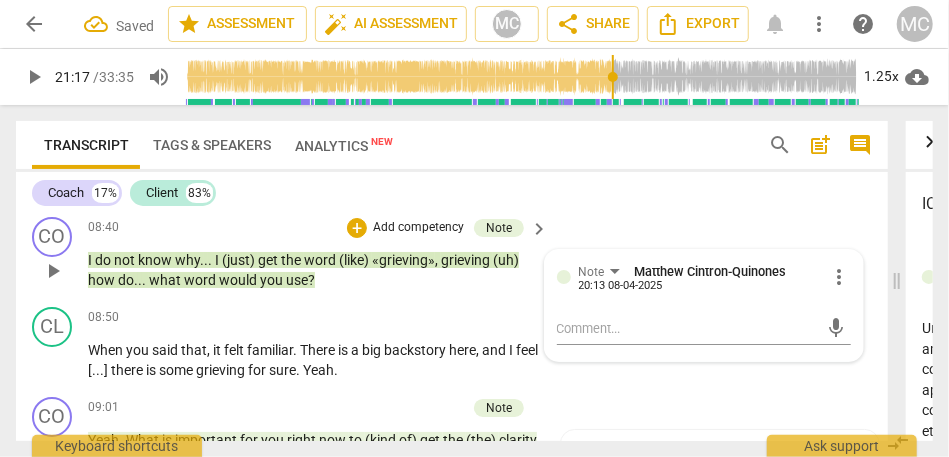 click on "(uh)" at bounding box center [506, 260] 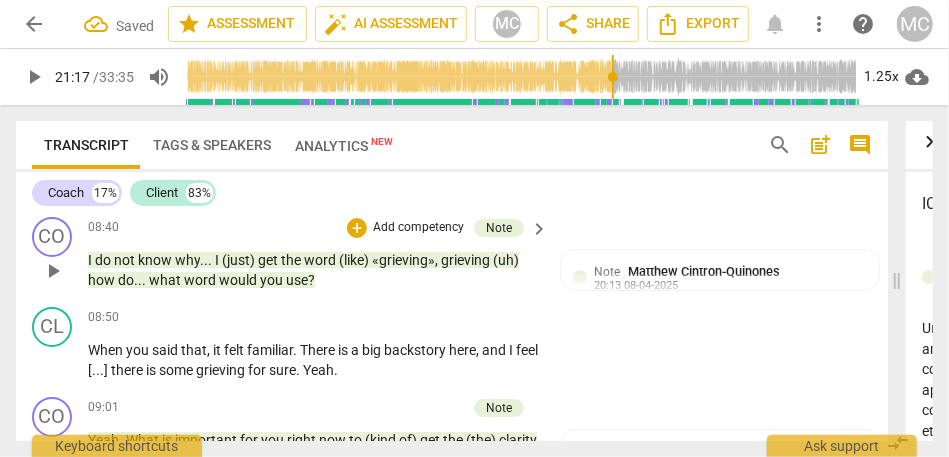 type 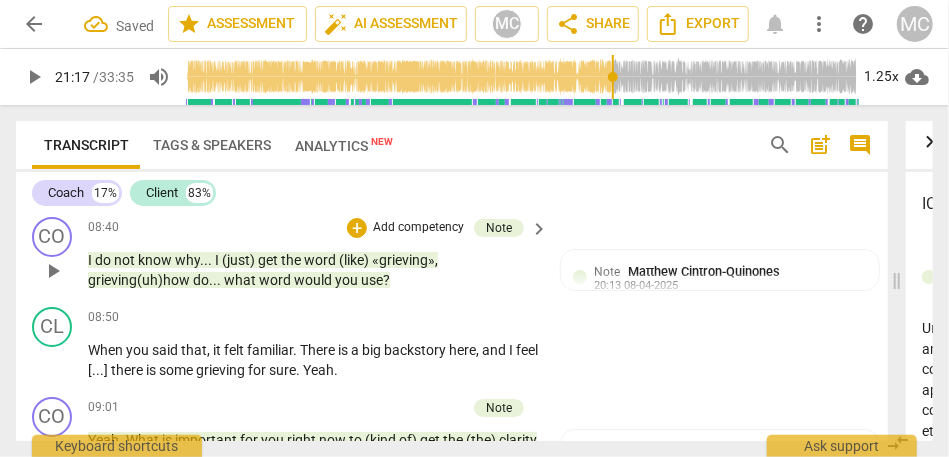 click on "get" at bounding box center [269, 260] 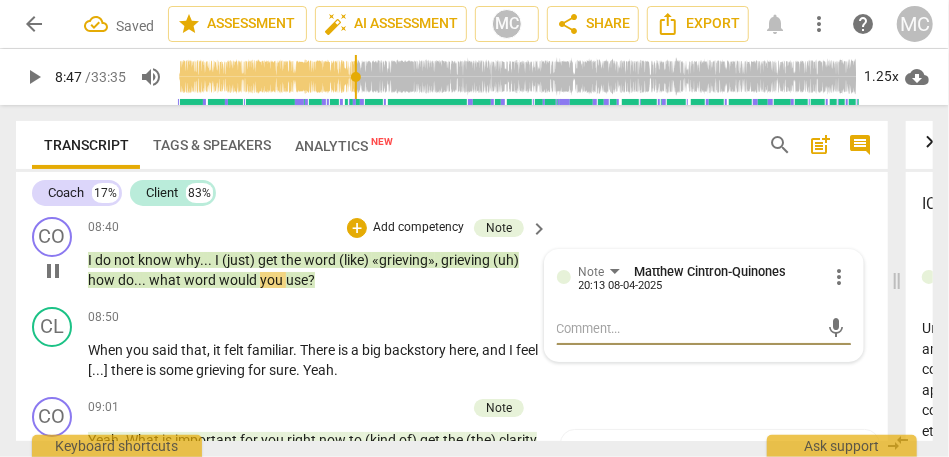 type on "528" 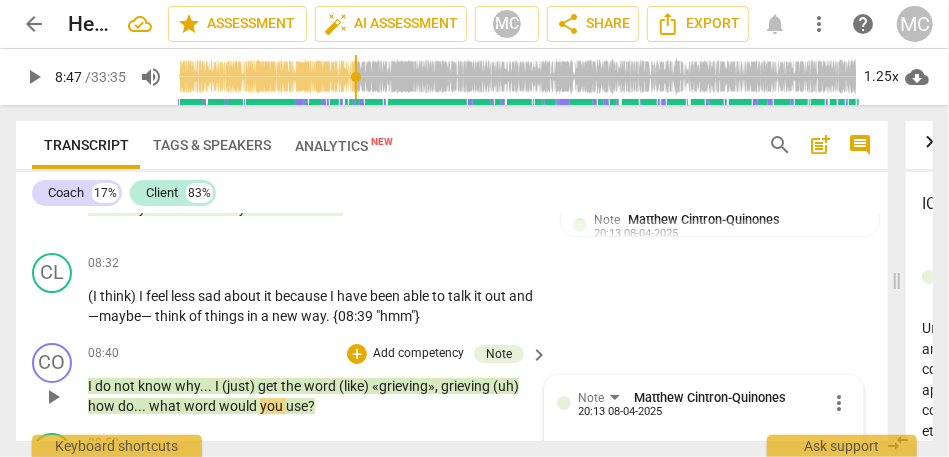 scroll, scrollTop: 2750, scrollLeft: 0, axis: vertical 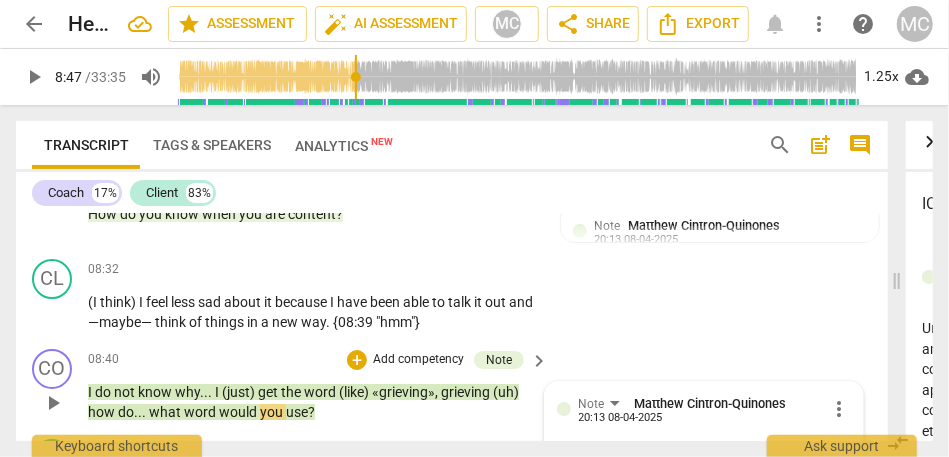 click on "not" at bounding box center (126, 392) 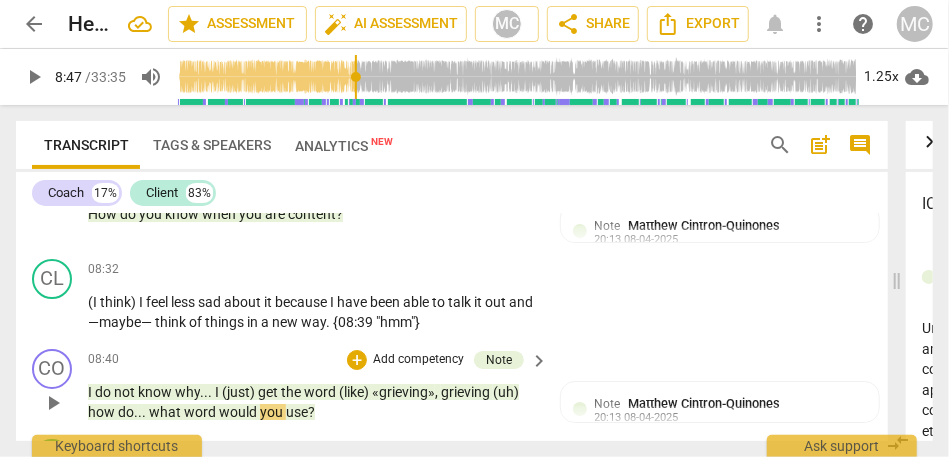 type 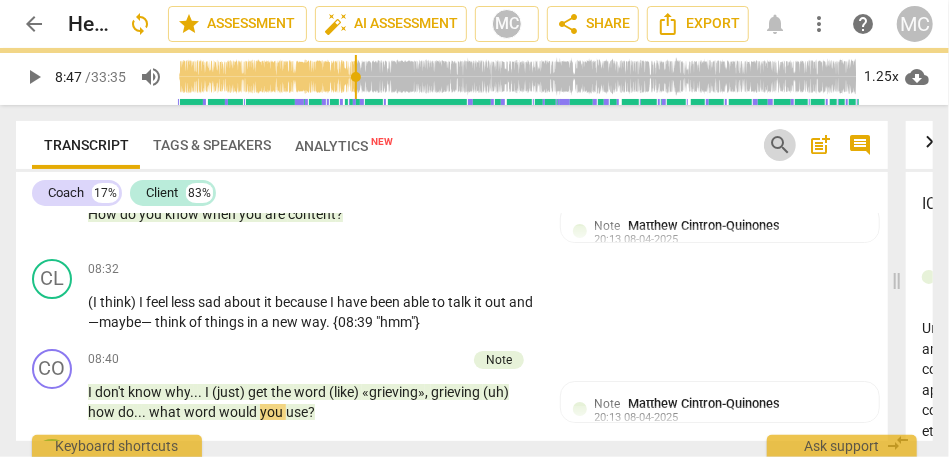 click on "search" at bounding box center (780, 145) 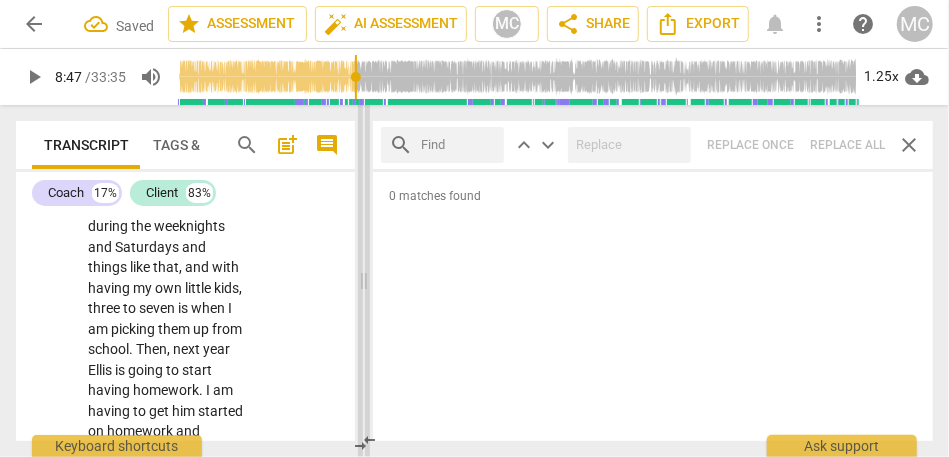 scroll, scrollTop: 6549, scrollLeft: 0, axis: vertical 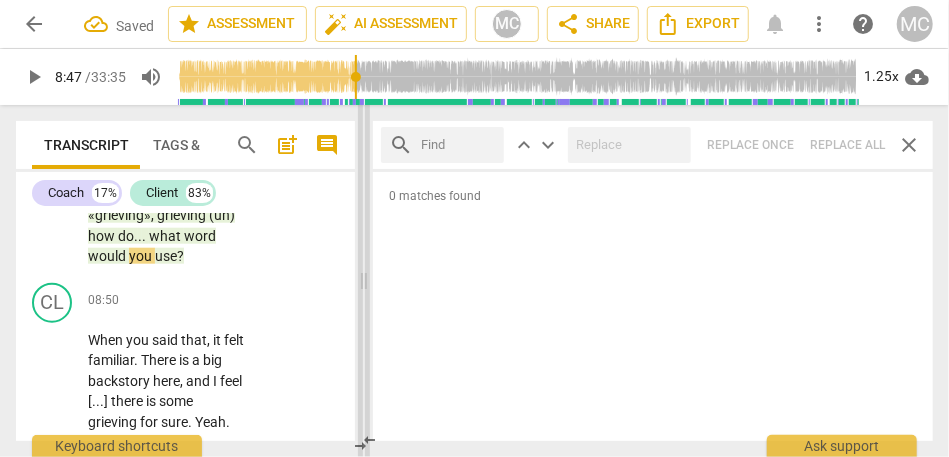 drag, startPoint x: 894, startPoint y: 282, endPoint x: 353, endPoint y: 275, distance: 541.0453 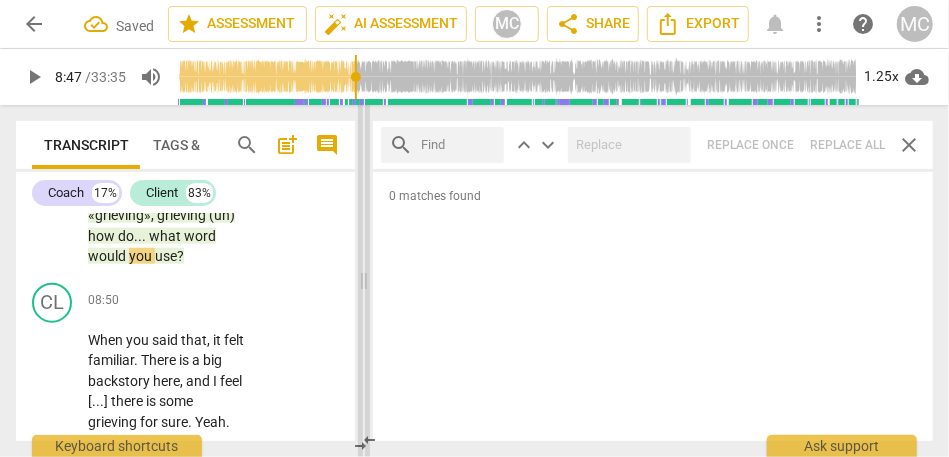 click at bounding box center [364, 281] 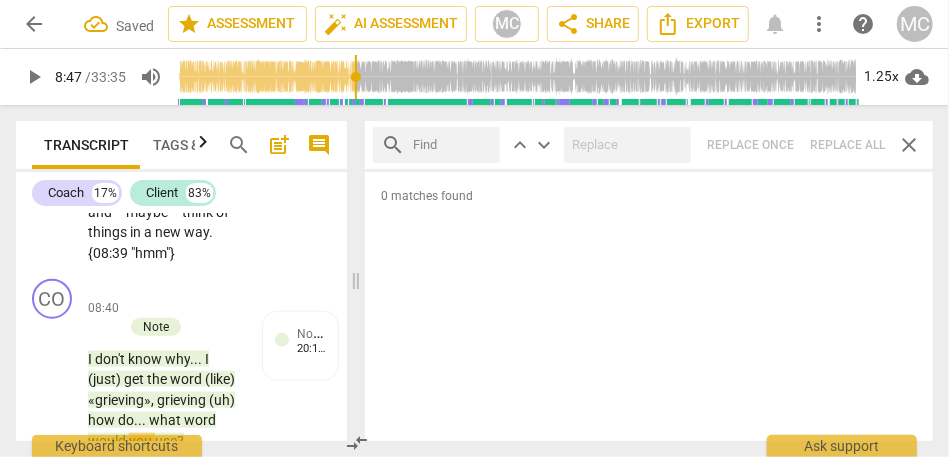 click at bounding box center (452, 145) 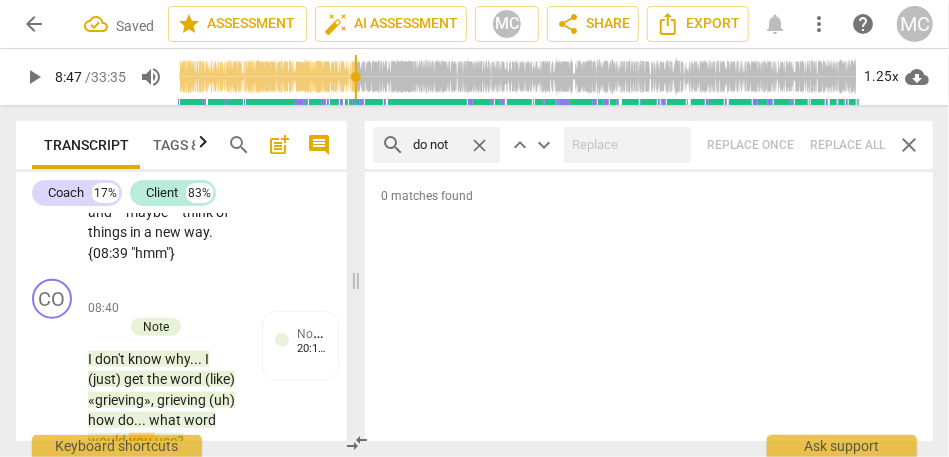 type on "do not" 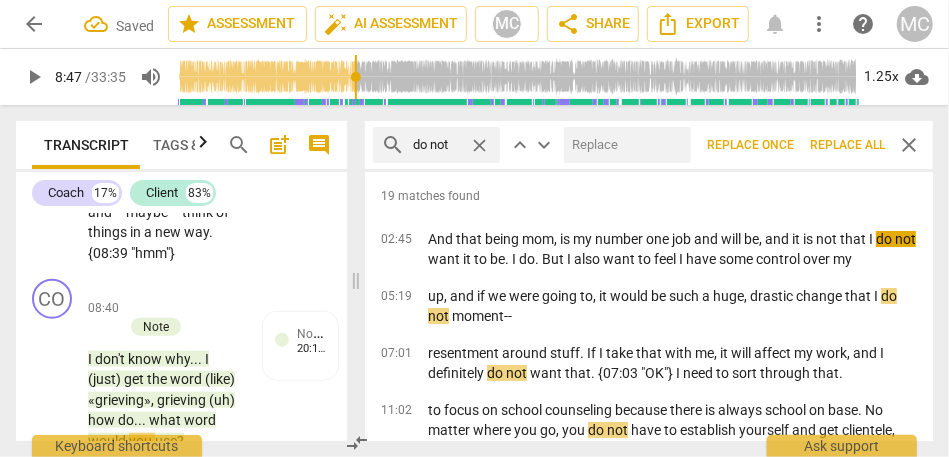 click at bounding box center (623, 145) 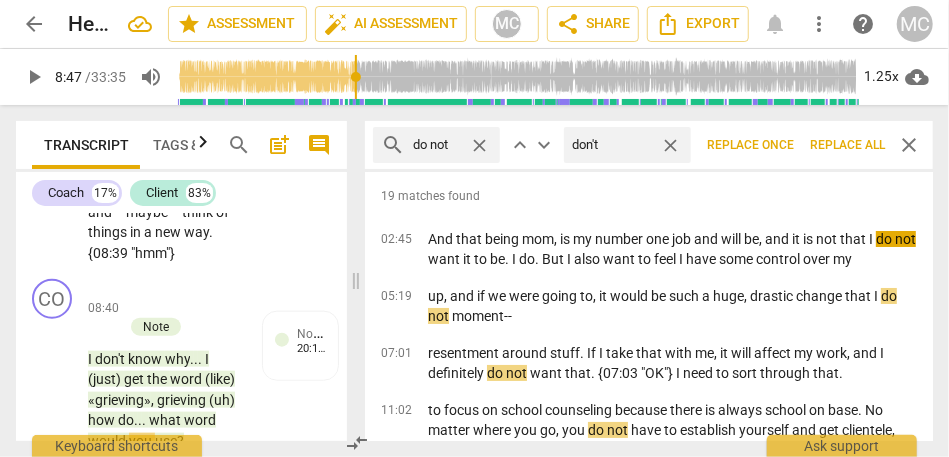type on "don't" 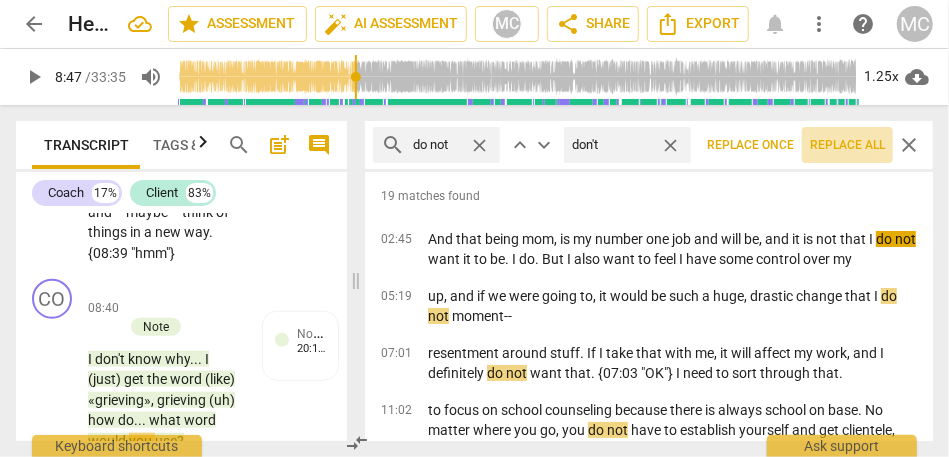 click on "Replace all" at bounding box center (847, 145) 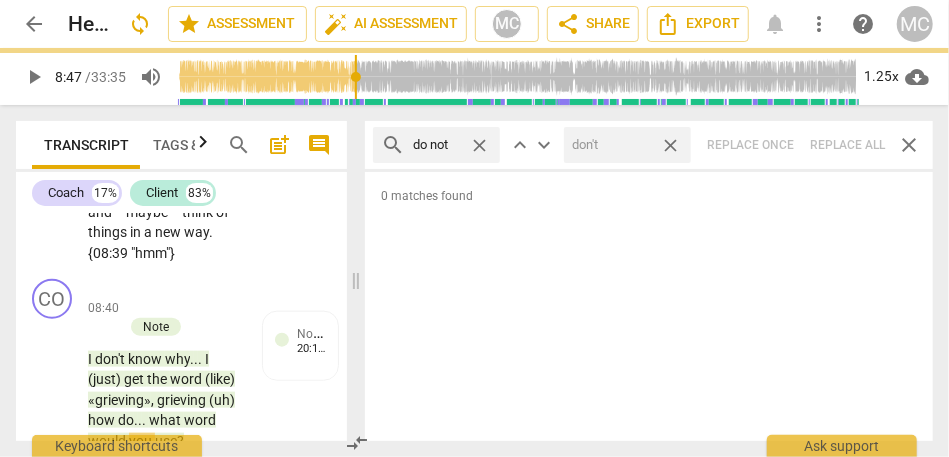 click on "close" at bounding box center (670, 145) 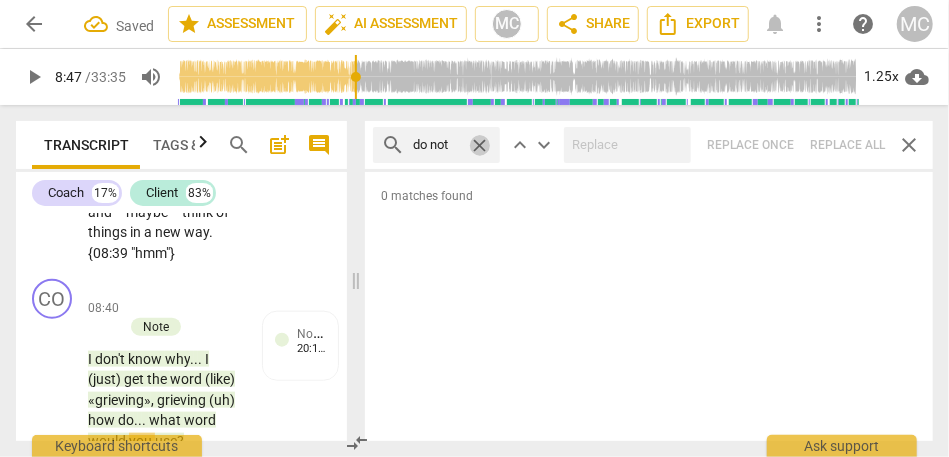 click on "close" at bounding box center (479, 145) 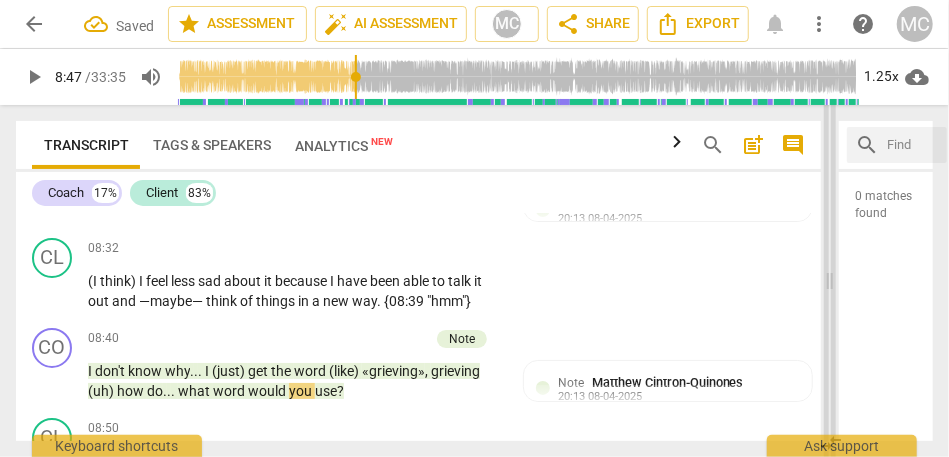 scroll, scrollTop: 2857, scrollLeft: 0, axis: vertical 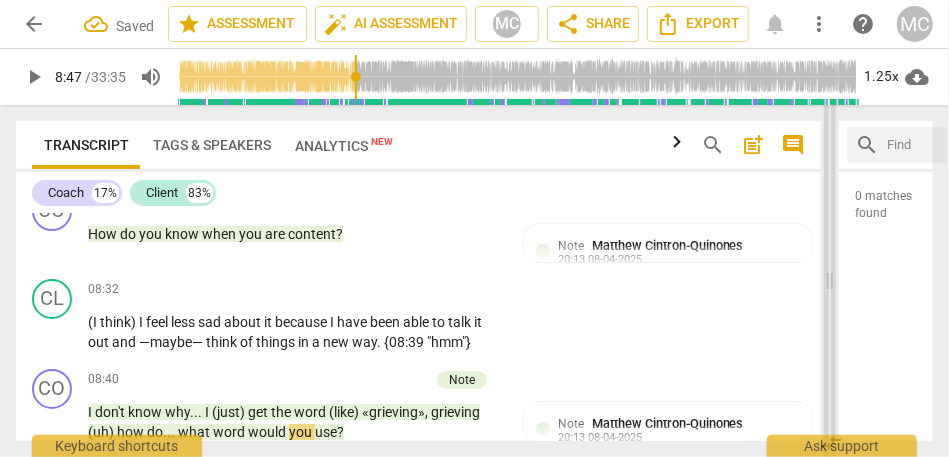 drag, startPoint x: 356, startPoint y: 276, endPoint x: 842, endPoint y: 326, distance: 488.56525 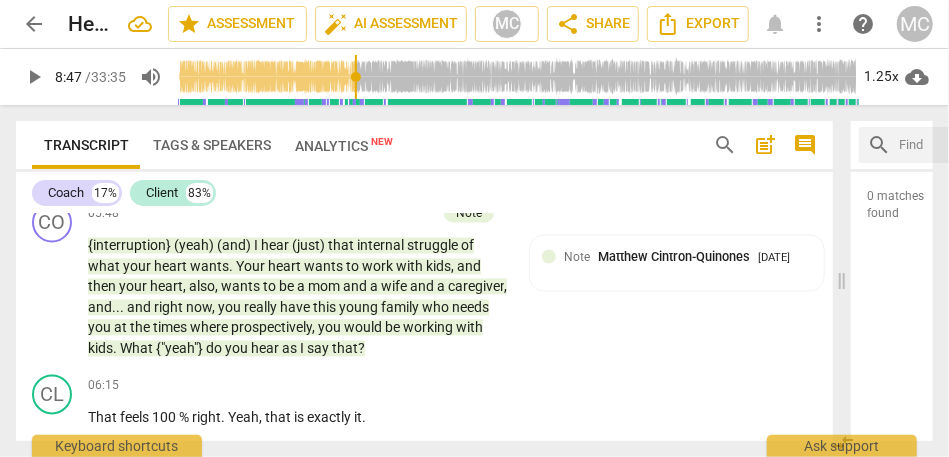 scroll, scrollTop: 1558, scrollLeft: 0, axis: vertical 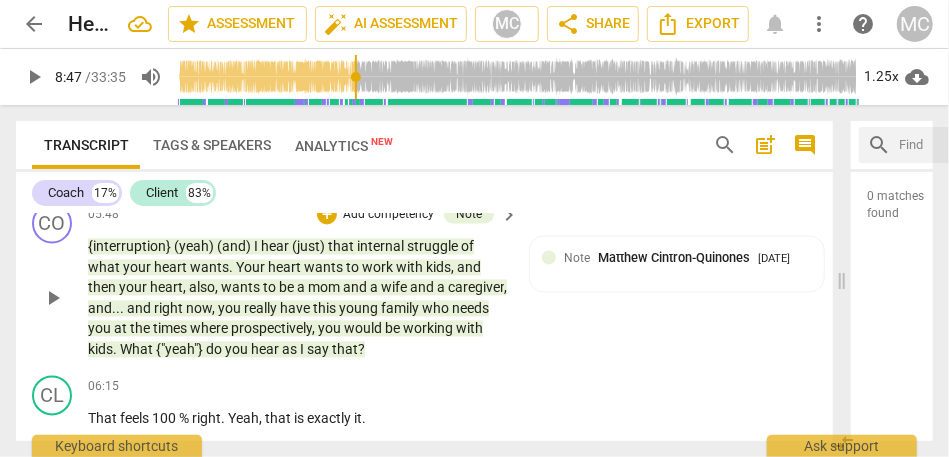 click on "with" at bounding box center (469, 329) 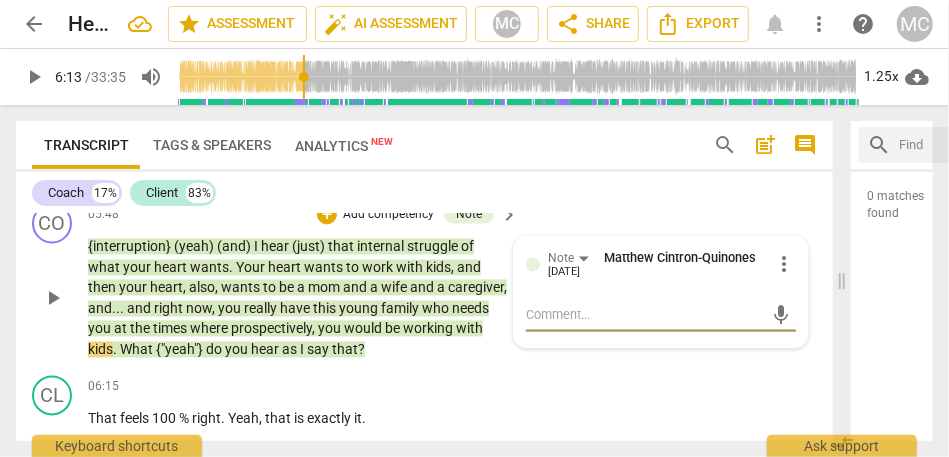click on "more_vert" at bounding box center [784, 265] 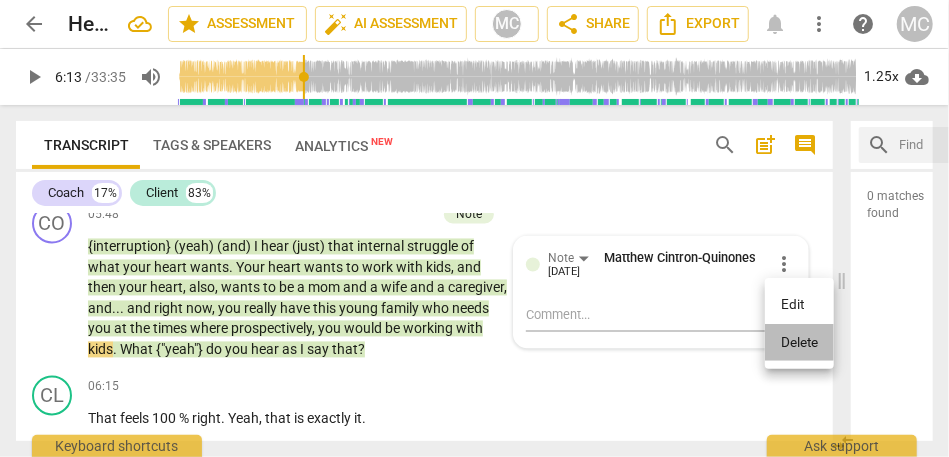 click on "Delete" at bounding box center [799, 343] 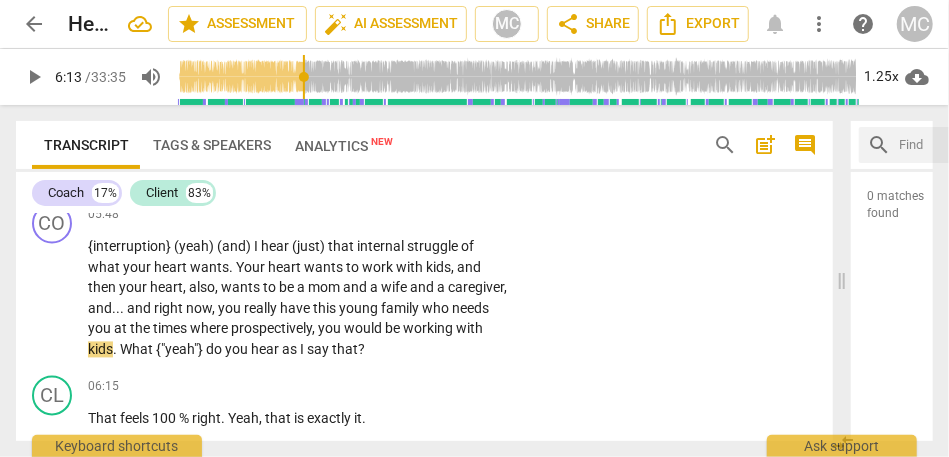 click on "Coach 17% Client 83% CO play_arrow pause 00:02 + Add competency keyboard_arrow_right All   right ,   Bonnie .   So ,   what   would   you   like   to   focus   our   time   on   together   today ? CL play_arrow pause 00:08 + Add competency keyboard_arrow_right I   am   struggling   to   determine   [laughter]   whether   I   should   be   working   with   younger   kids   because   that   is   what   I   currently   feel   more   excited   about   or   if   I   should   be   working   with   older   kids   and   people   like   adults   because   that   more   likely   fits   into   the   schedule   that   I   need   for   my   family .   I   am   having   this   internal   battle   of   what   to   do   and   how   to   do   it .   [ . . . ]   This   feels   like   something   I   want   to   talk   about   today   because   when   it   comes   to   marketing ,   when   it   comes   to   my   materials   I   am   trying   to   make ,   things   like   that ,   I   feel   I   want   to   be   a   little   bit" at bounding box center [424, 306] 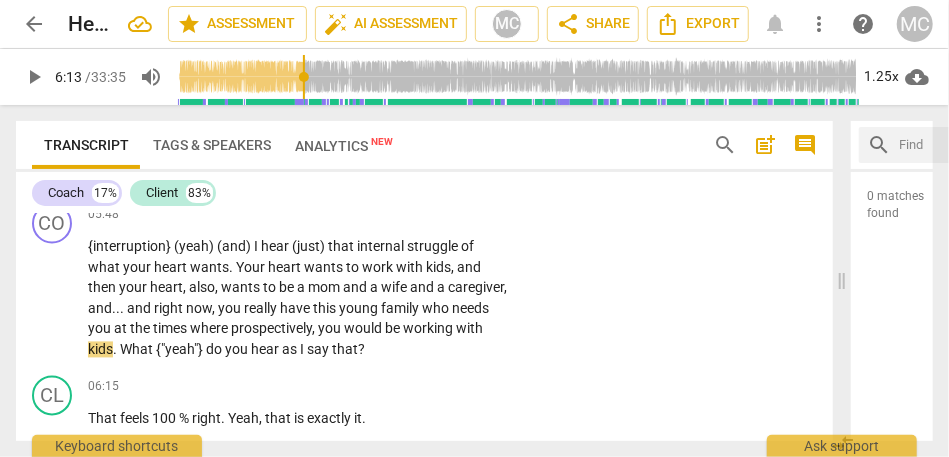 click on "Coach 17% Client 83% CO play_arrow pause 00:02 + Add competency keyboard_arrow_right All   right ,   Bonnie .   So ,   what   would   you   like   to   focus   our   time   on   together   today ? CL play_arrow pause 00:08 + Add competency keyboard_arrow_right I   am   struggling   to   determine   [laughter]   whether   I   should   be   working   with   younger   kids   because   that   is   what   I   currently   feel   more   excited   about   or   if   I   should   be   working   with   older   kids   and   people   like   adults   because   that   more   likely   fits   into   the   schedule   that   I   need   for   my   family .   I   am   having   this   internal   battle   of   what   to   do   and   how   to   do   it .   [ . . . ]   This   feels   like   something   I   want   to   talk   about   today   because   when   it   comes   to   marketing ,   when   it   comes   to   my   materials   I   am   trying   to   make ,   things   like   that ,   I   feel   I   want   to   be   a   little   bit" at bounding box center [424, 306] 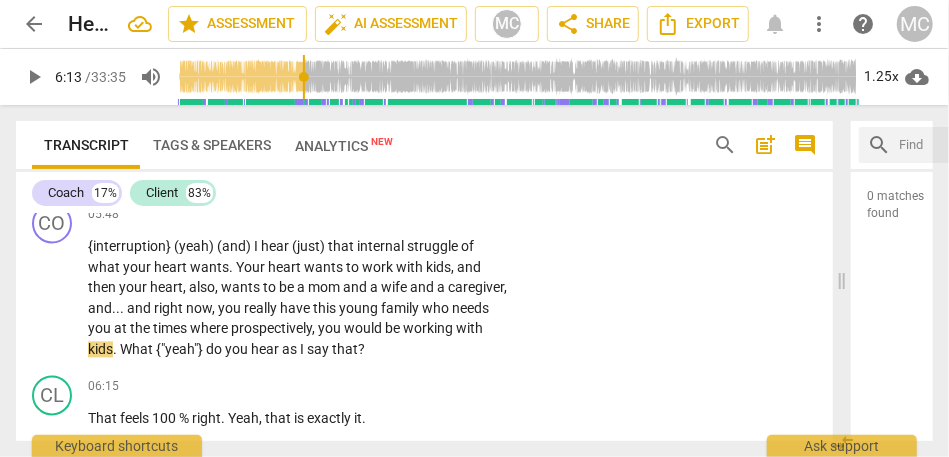 click on "Yeah" at bounding box center [145, 178] 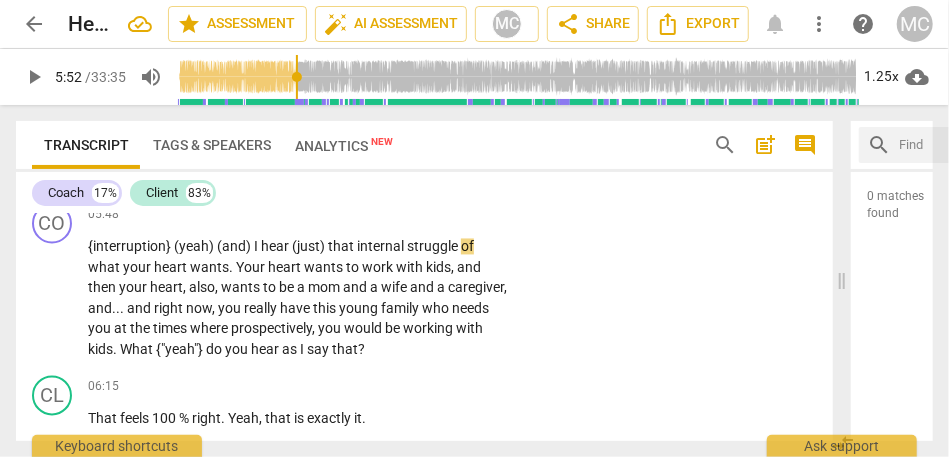 click on "internal" at bounding box center (382, 247) 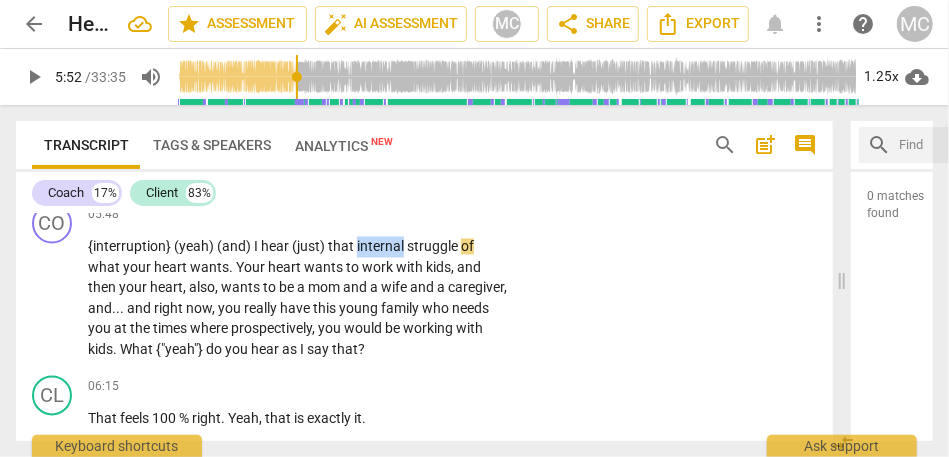 click on "internal" at bounding box center [382, 247] 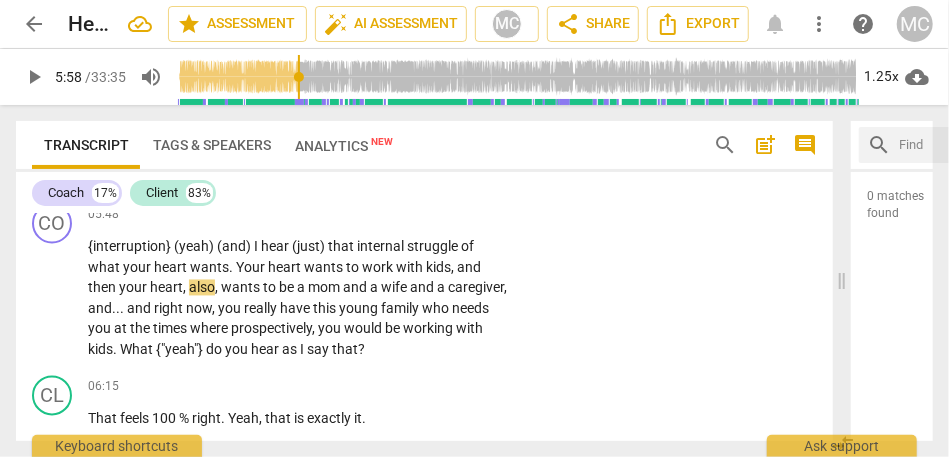 click on "then" at bounding box center (103, 288) 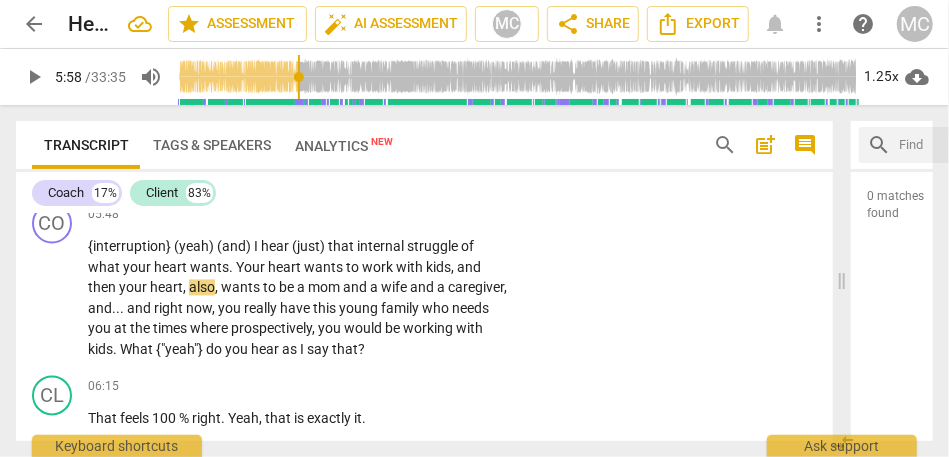 type on "359" 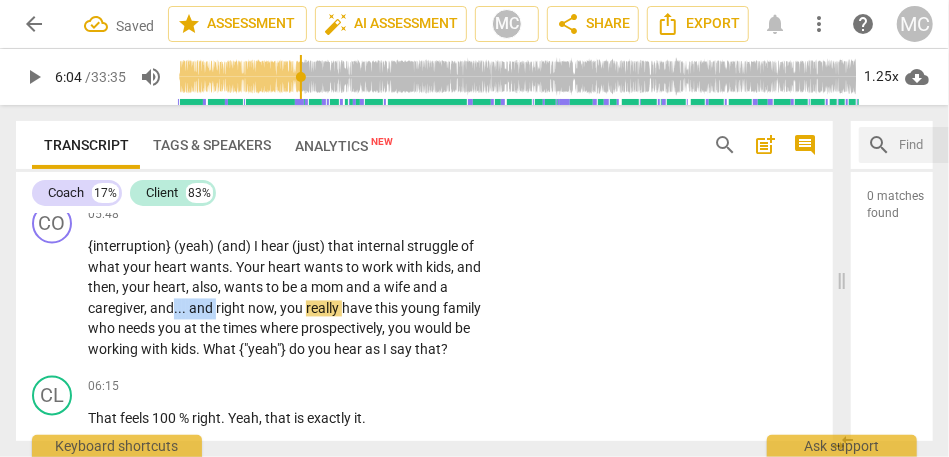 drag, startPoint x: 215, startPoint y: 351, endPoint x: 175, endPoint y: 353, distance: 40.04997 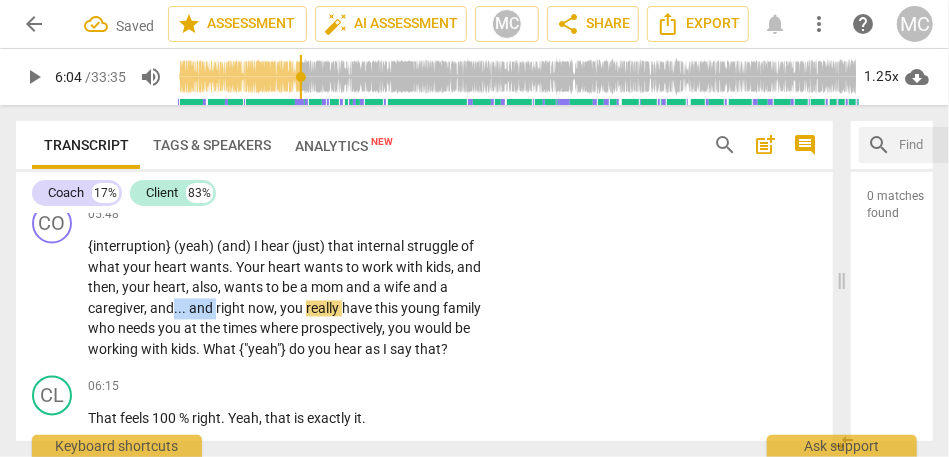 click on "{interruption}   (yeah)   (and)   I   hear   (just)   that   internal   struggle   of   what   your   heart   wants .   Your   heart   wants   to   work   with   kids ,   and   then,   your   heart ,   also ,   wants   to   be   a   mom   and   a   wife   and   a   caregiver ,   and . . .   and   right   now ,   you   really   have   this   young   family   who   needs   you   at   the   times   where   prospectively ,   you   would   be   working   with   kids .   What   {"yeah"}   do   you   hear   as   I   say   that ?" at bounding box center [298, 298] 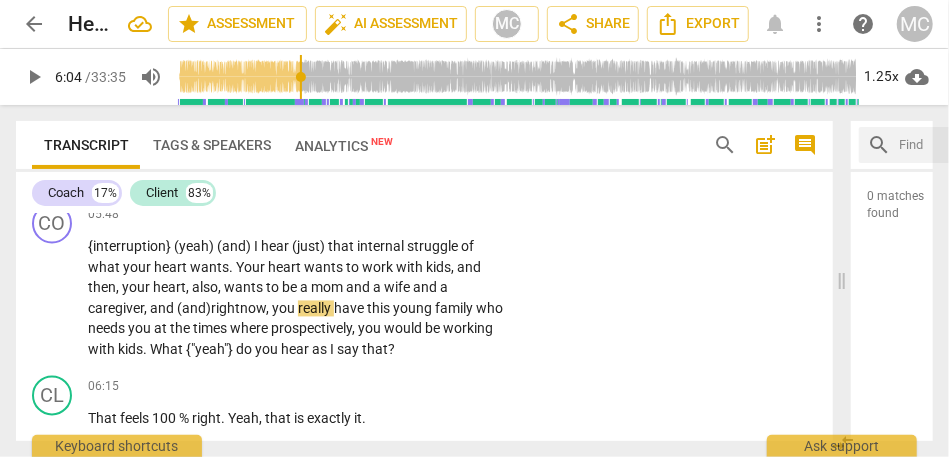 click on "and (and)" at bounding box center (180, 309) 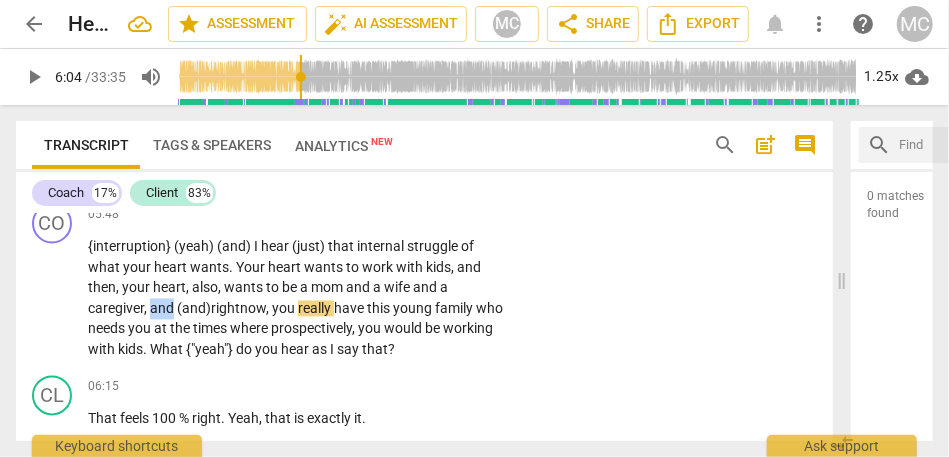 click on "and (and)" at bounding box center [180, 309] 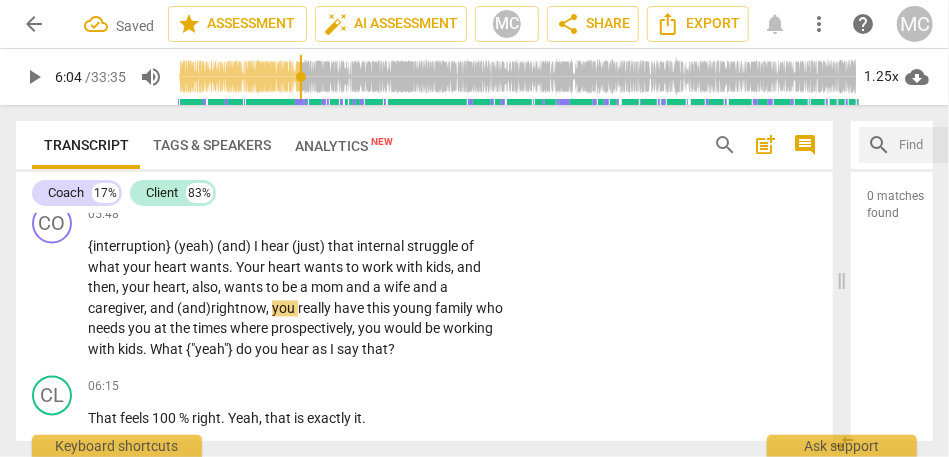 click on "caregiver" at bounding box center (116, 309) 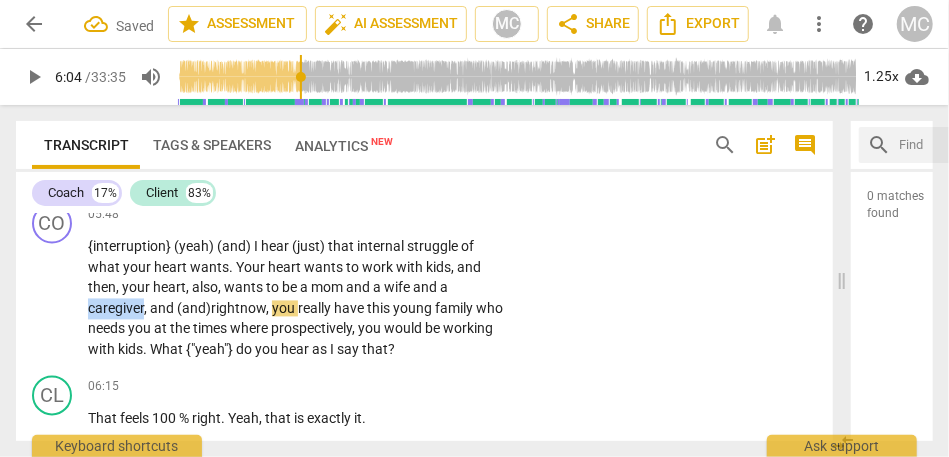 click on "caregiver" at bounding box center [116, 309] 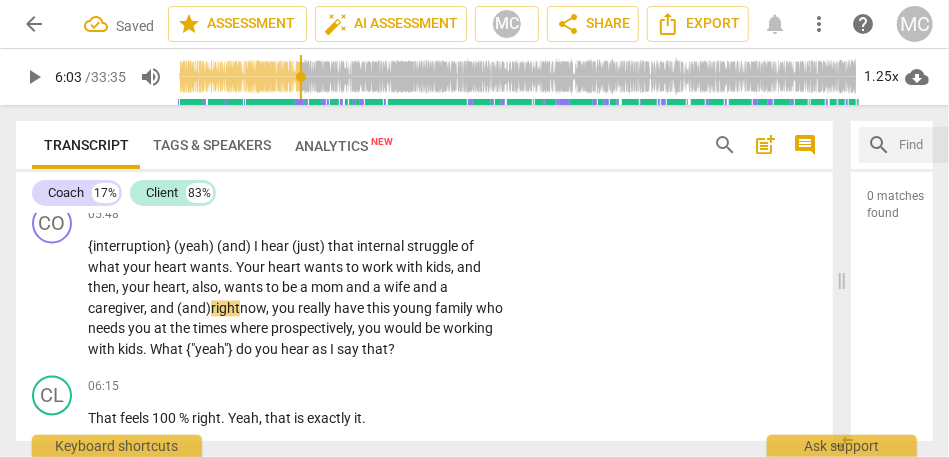 click on "{interruption}   (yeah)   (and)   I   hear   (just)   that   internal   struggle   of   what   your   heart   wants .   Your   heart   wants   to   work   with   kids ,   and   then,   your   heart ,   also ,   wants   to   be   a   mom   and   a   wife   and   a   caregiver ,   and (and)  right  now ,   you   really   have   this   young   family   who   needs   you   at   the   times   where   prospectively ,   you   would   be   working   with   kids .   What   {"yeah"}   do   you   hear   as   I   say   that ?" at bounding box center (298, 298) 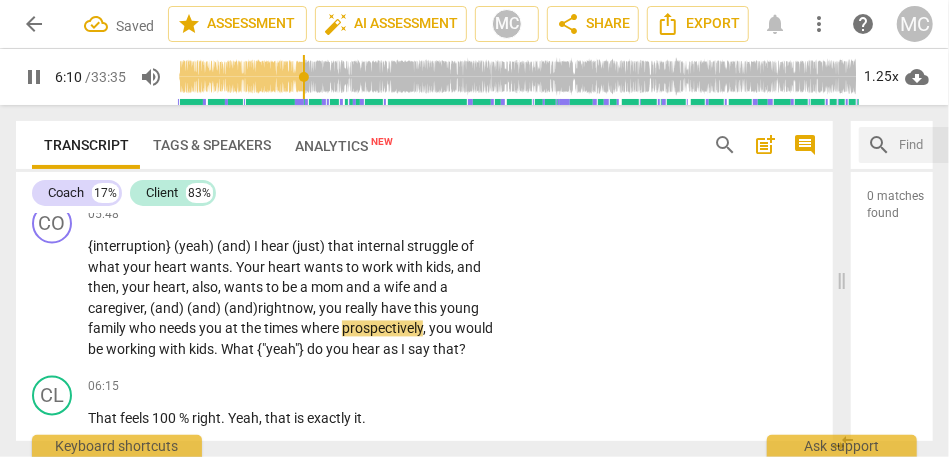 click on "prospectively" at bounding box center [382, 329] 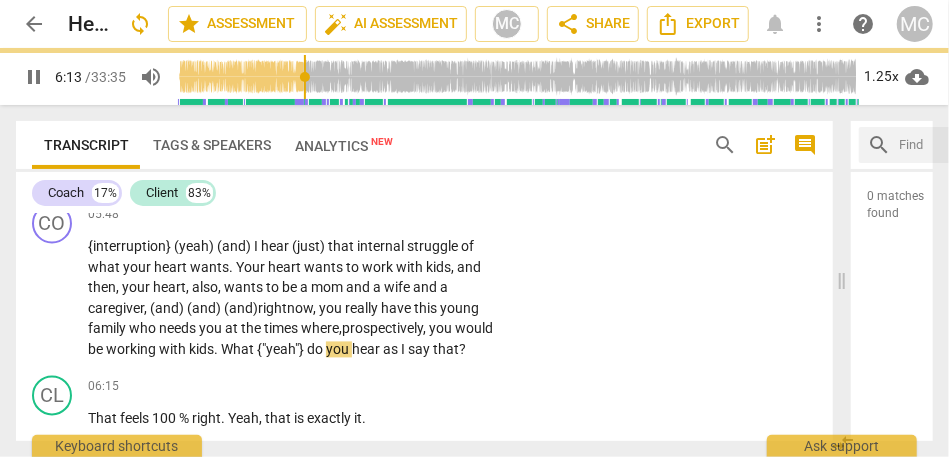click on "{"yeah"}" at bounding box center (282, 350) 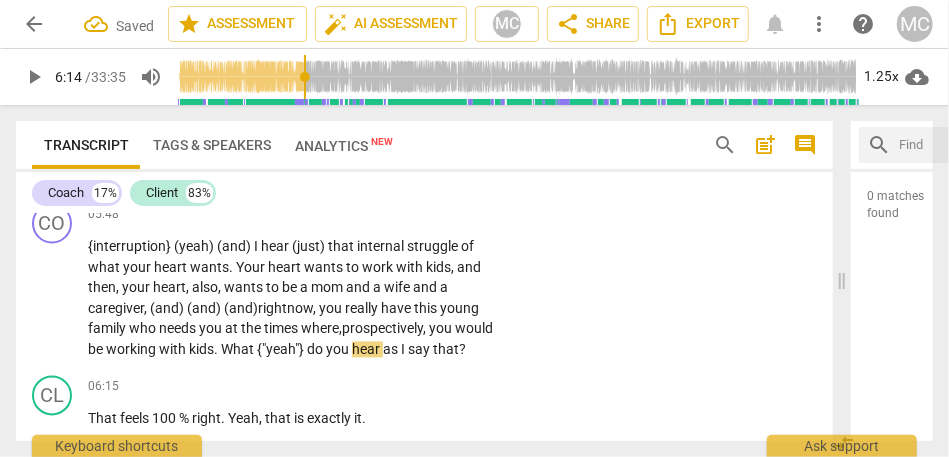 click on "What" at bounding box center (239, 350) 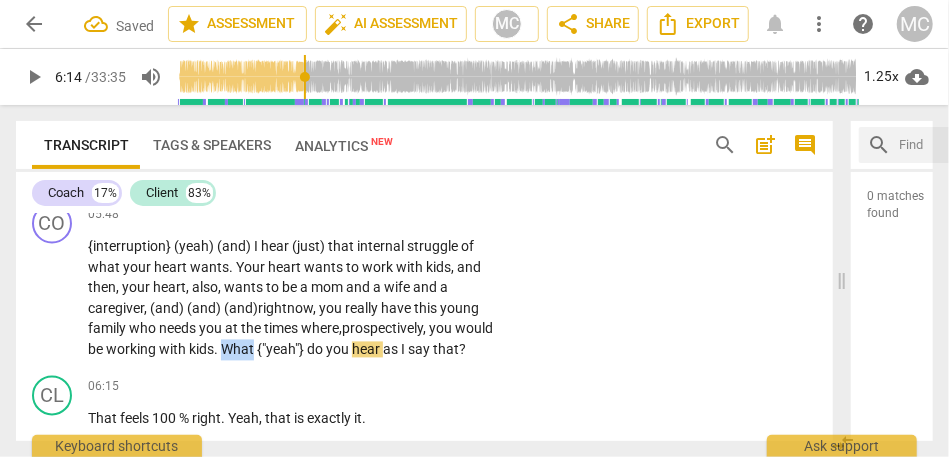 click on "What" at bounding box center [239, 350] 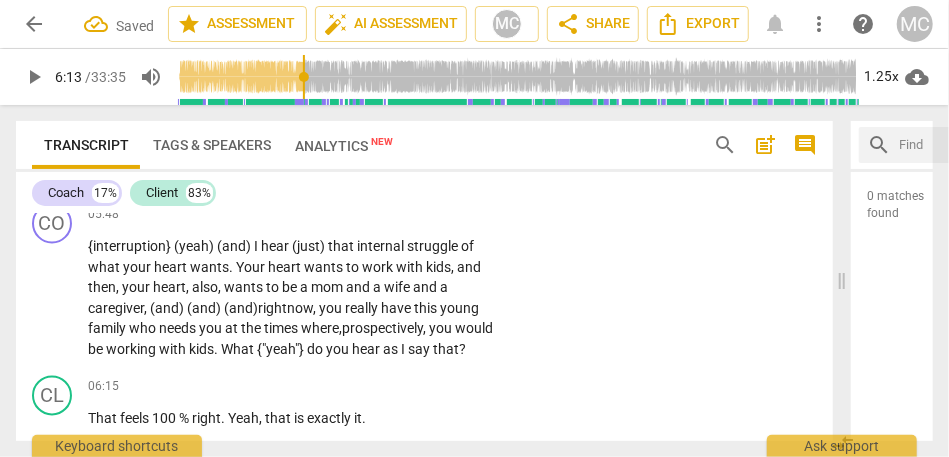 click on "do" at bounding box center [316, 350] 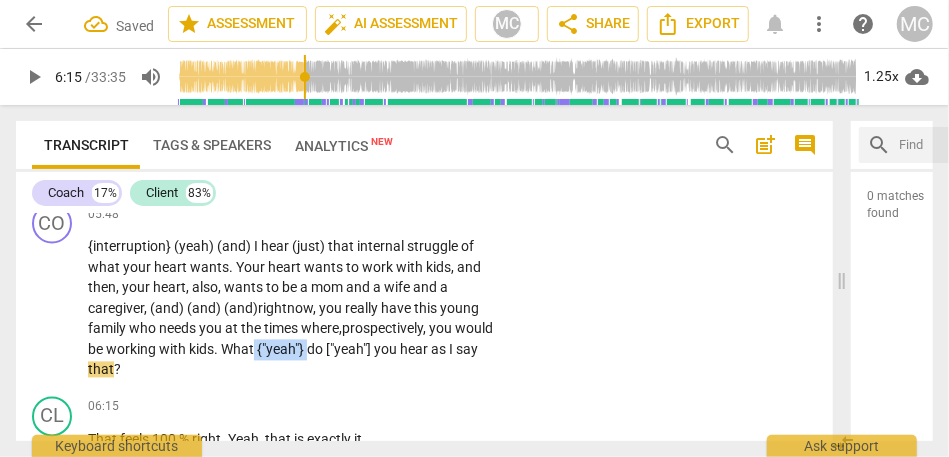 drag, startPoint x: 309, startPoint y: 392, endPoint x: 257, endPoint y: 392, distance: 52 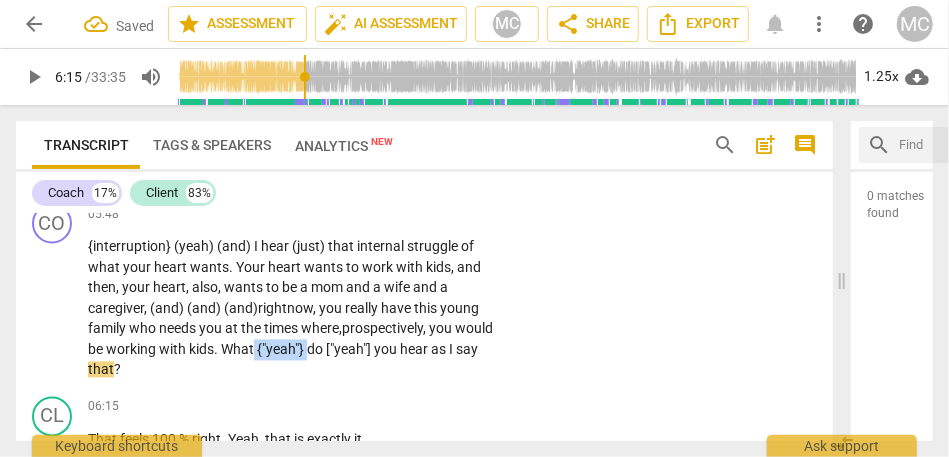 click on "{interruption}   (yeah)   (and)   I   hear   (just)   that   internal   struggle   of   what   your   heart   wants .   Your   heart   wants   to   work   with   kids ,   and   then,   your   heart ,   also ,   wants   to   be   a   mom   and   a   wife   and   a   caregiver ,   and (and) (and)  right  now ,   you   really   have   this   young   family   who   needs   you   at   the   times   where,  prospectively ,   you   would   be   working   with   kids .   What   {"yeah"}   do ["yeah"]   you   hear   as   I   say   that ?" at bounding box center (298, 309) 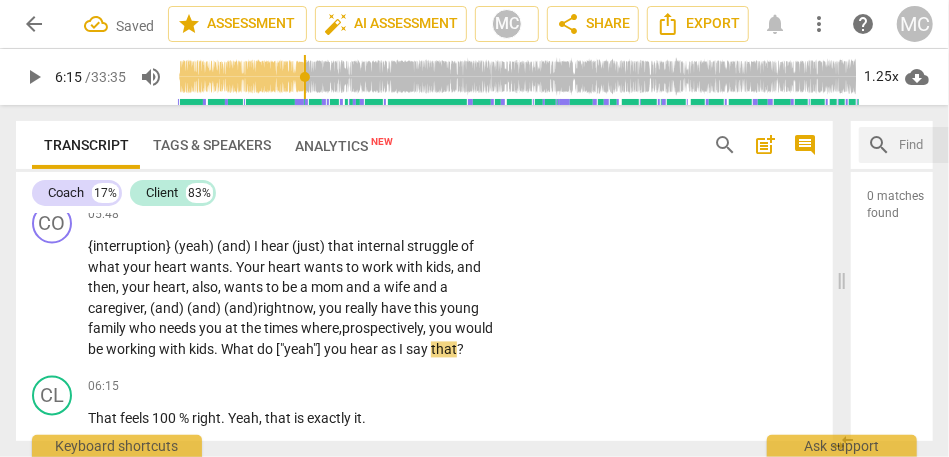 click on "CO play_arrow pause 05:48 + Add competency keyboard_arrow_right {interruption}   (yeah)   (and)   I   hear   (just)   that   internal   struggle   of   what   your   heart   wants .   Your   heart   wants   to   work   with   kids ,   and   then,   your   heart ,   also ,   wants   to   be   a   mom   and   a   wife   and   a   caregiver ,   and (and) (and)  right  now ,   you   really   have   this   young   family   who   needs   you   at   the   times   where,  prospectively ,   you   would   be   working   with   kids .   What   do ["yeah"]   you   hear   as   I   say   that ?" at bounding box center (424, 282) 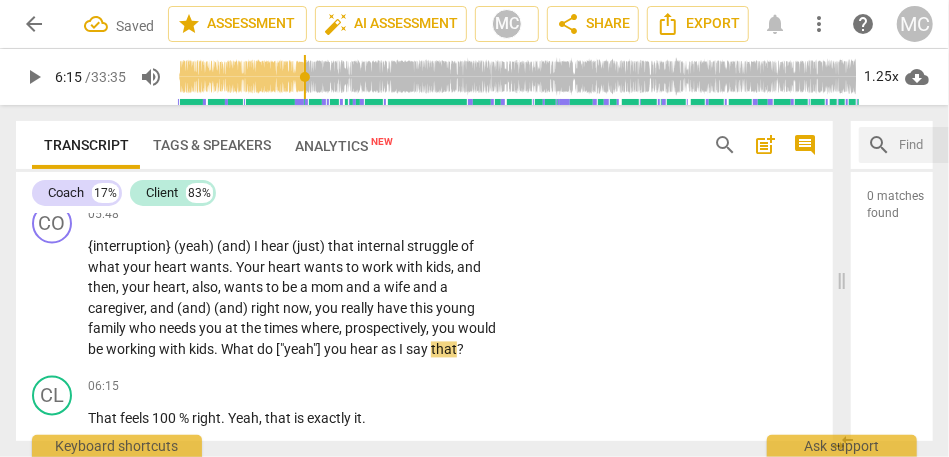 click on "Add competency" at bounding box center (446, 216) 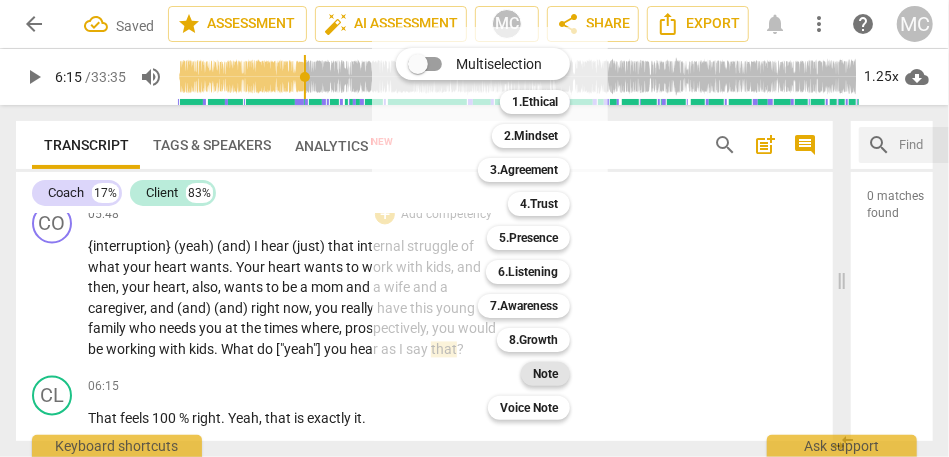 click on "Note" at bounding box center [545, 374] 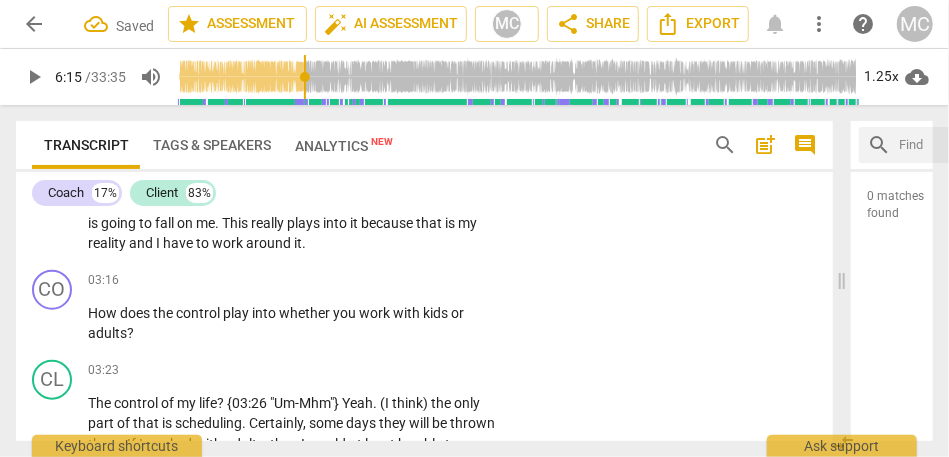 scroll, scrollTop: 842, scrollLeft: 0, axis: vertical 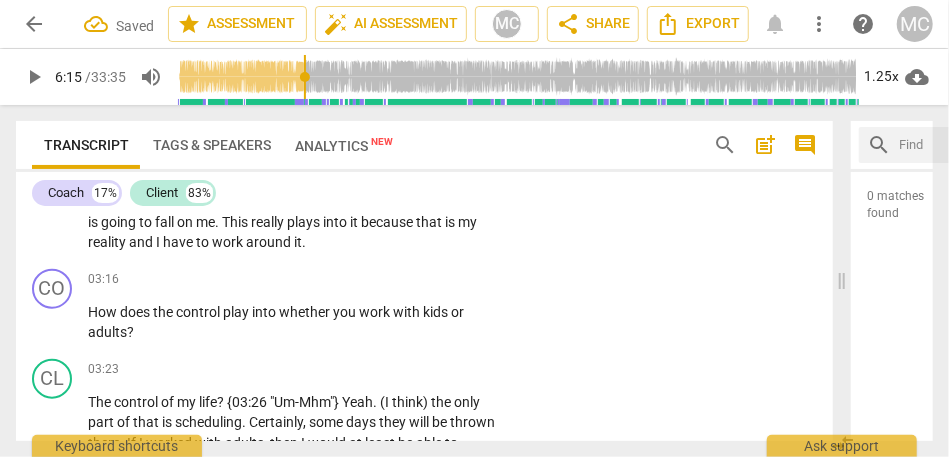 click on "around" at bounding box center [270, 242] 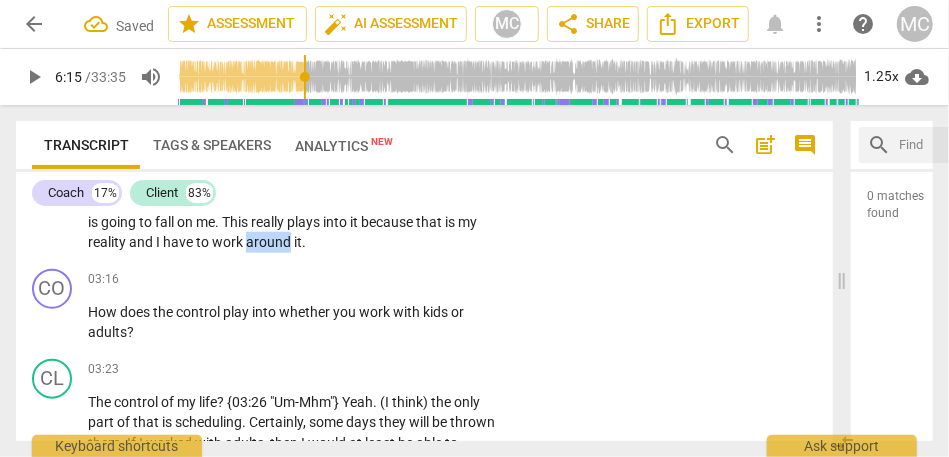 click on "around" at bounding box center [270, 242] 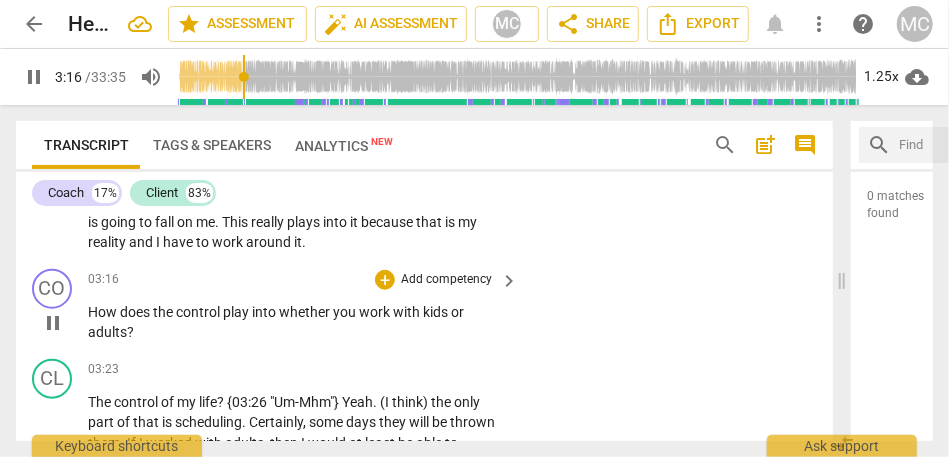 click on "Add competency" at bounding box center (446, 280) 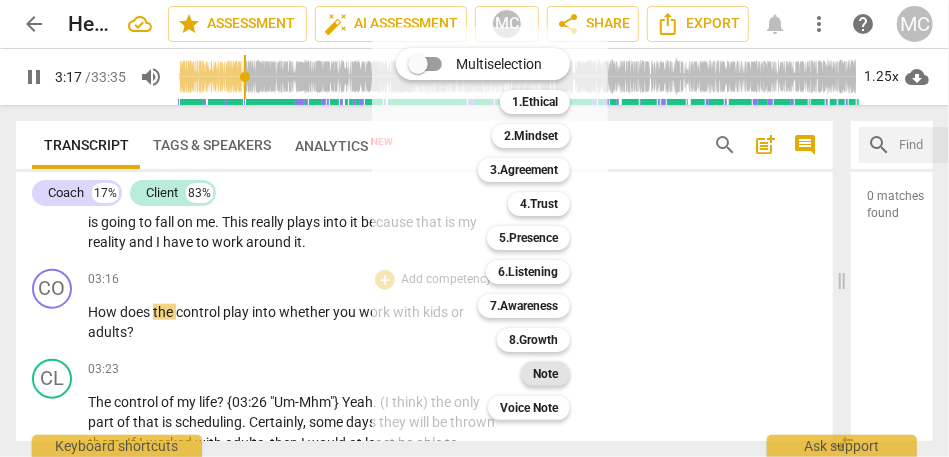 click on "Note" at bounding box center [545, 374] 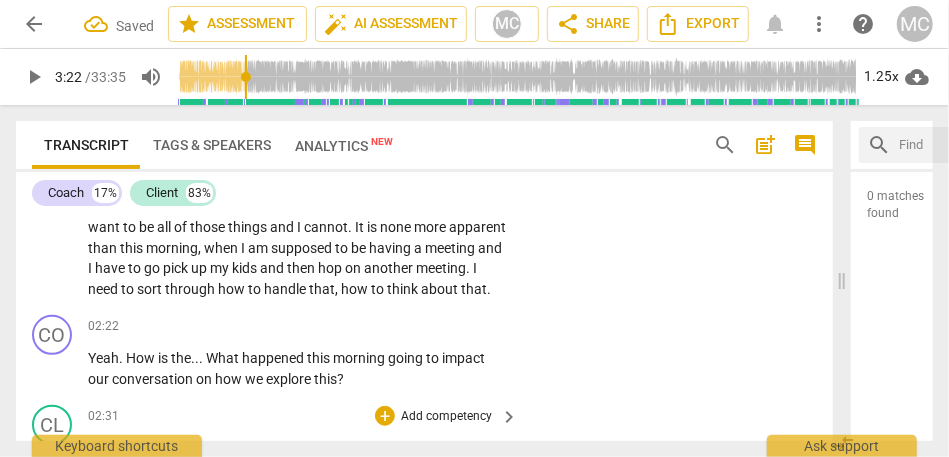 scroll, scrollTop: 512, scrollLeft: 0, axis: vertical 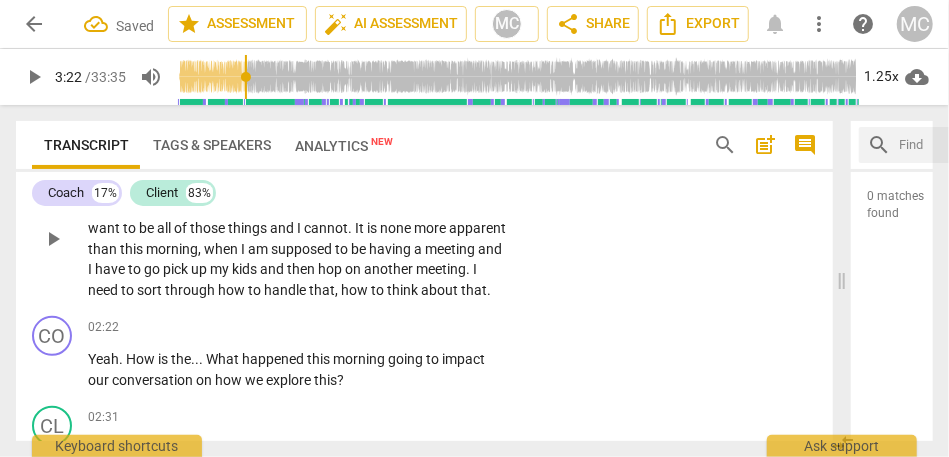 click on "that" at bounding box center [322, 290] 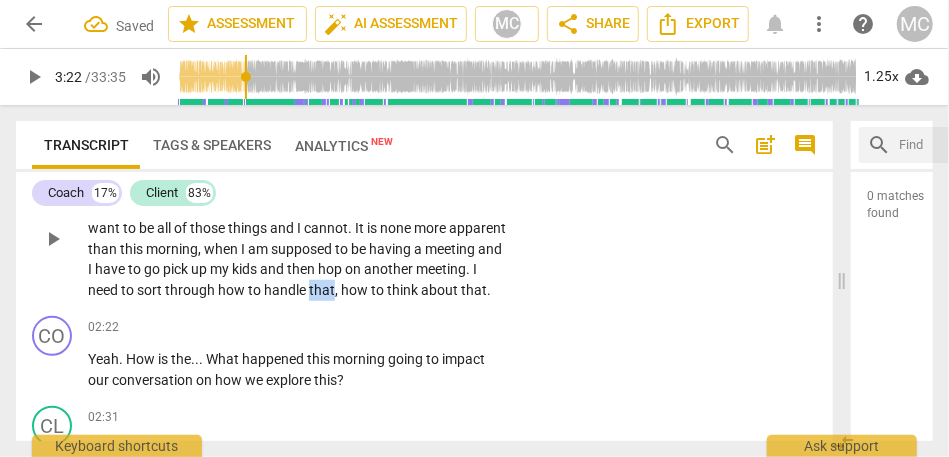 click on "that" at bounding box center (322, 290) 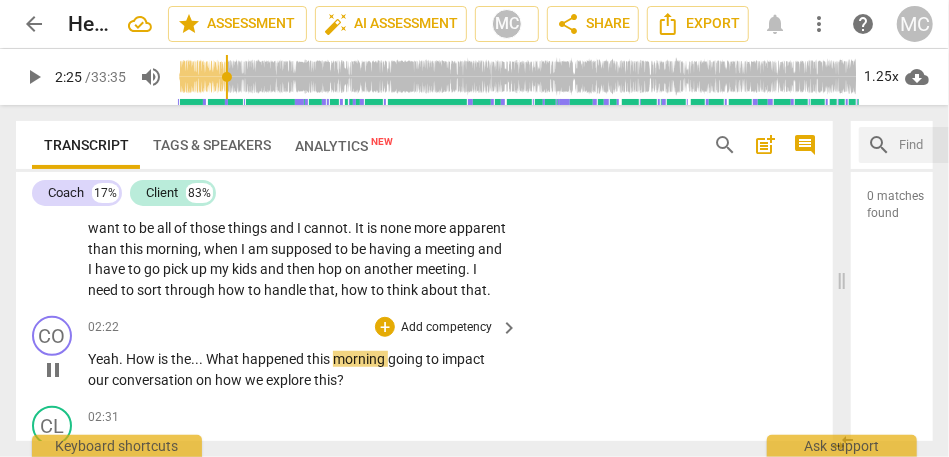 click on "Yeah" at bounding box center [103, 359] 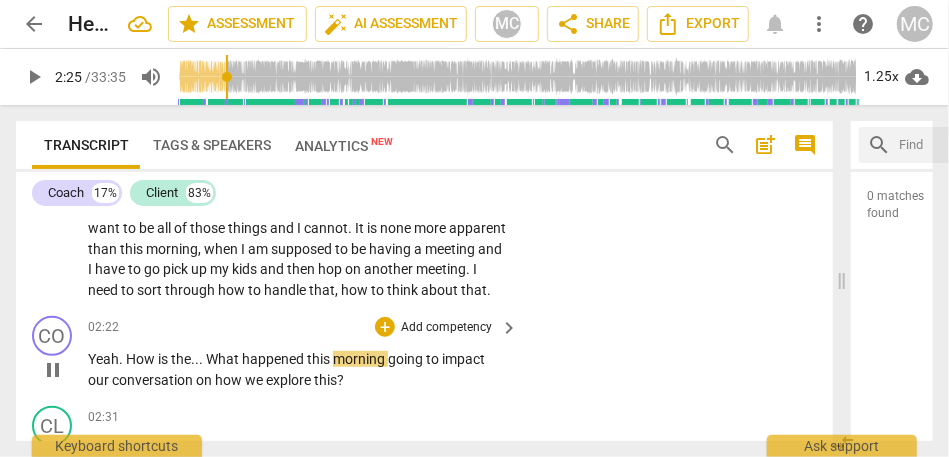type on "145" 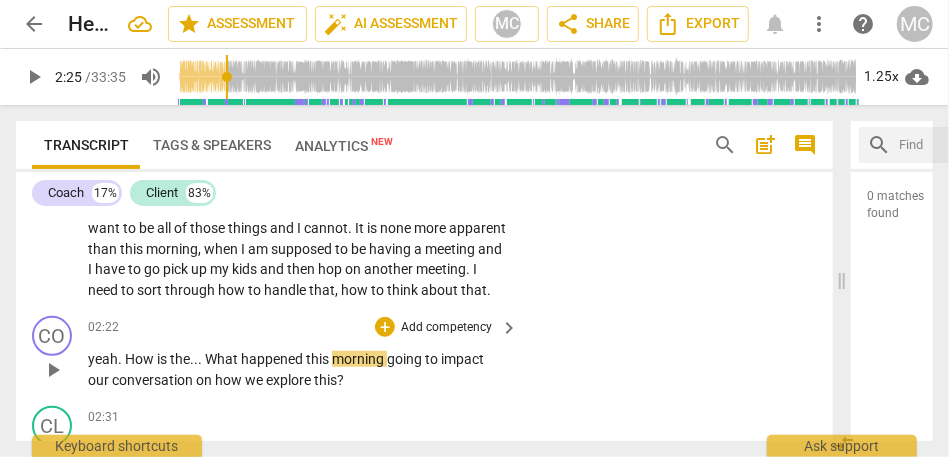 type 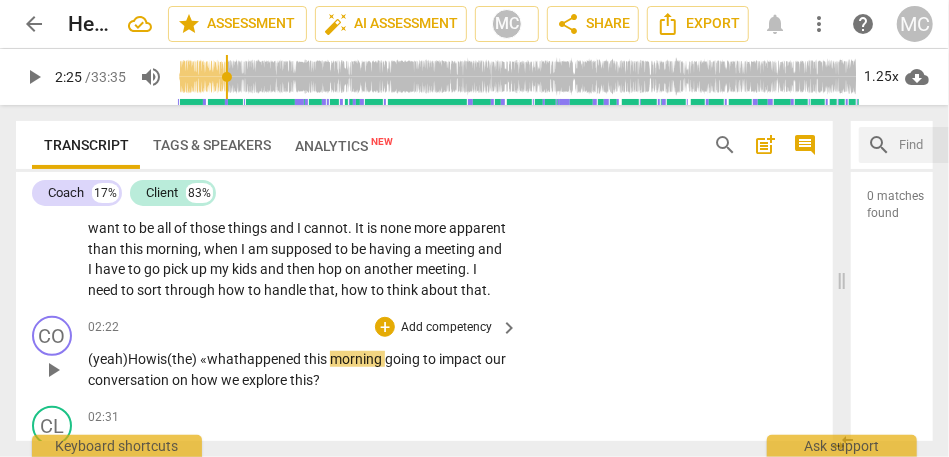 click on "morning" at bounding box center [357, 359] 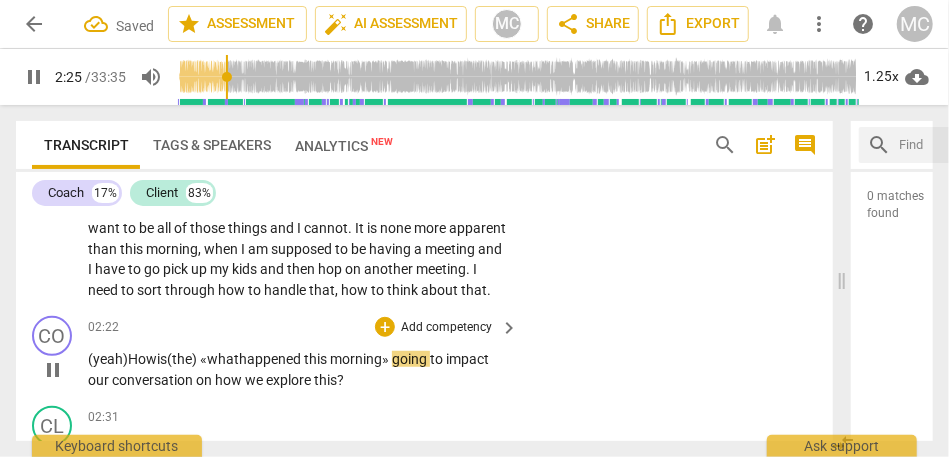 scroll, scrollTop: 543, scrollLeft: 0, axis: vertical 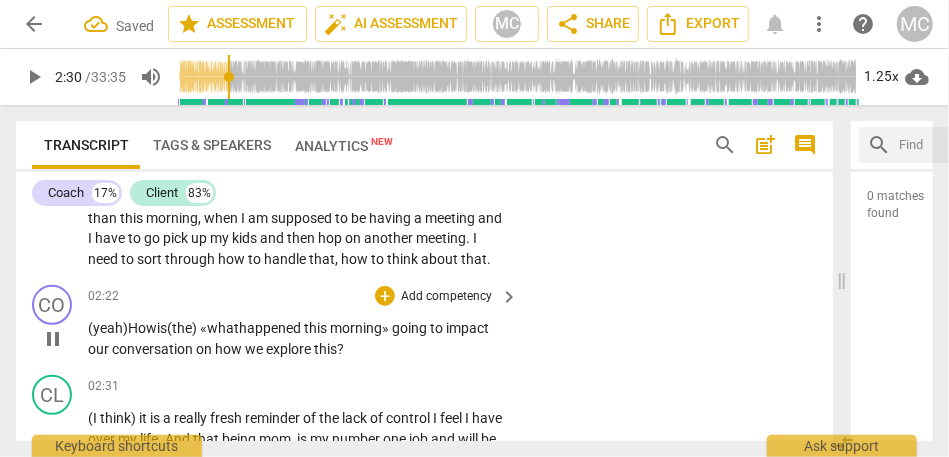click on "Add competency" at bounding box center [446, 297] 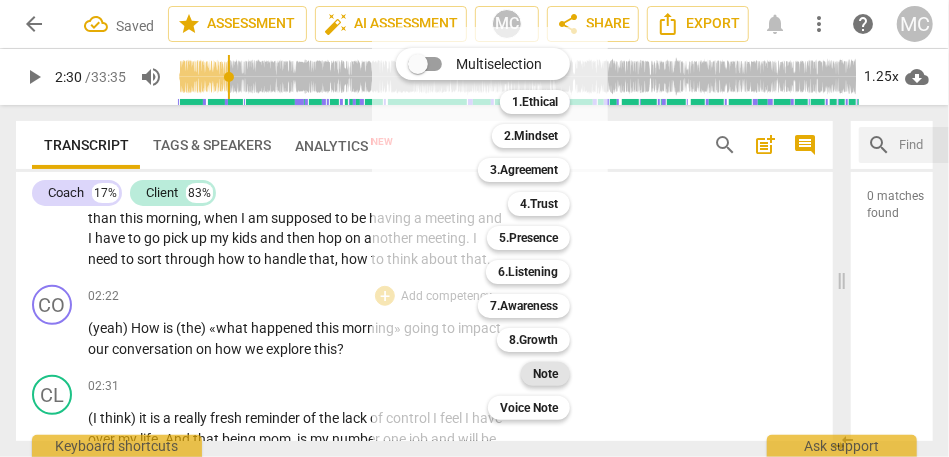 click on "Note" at bounding box center [545, 374] 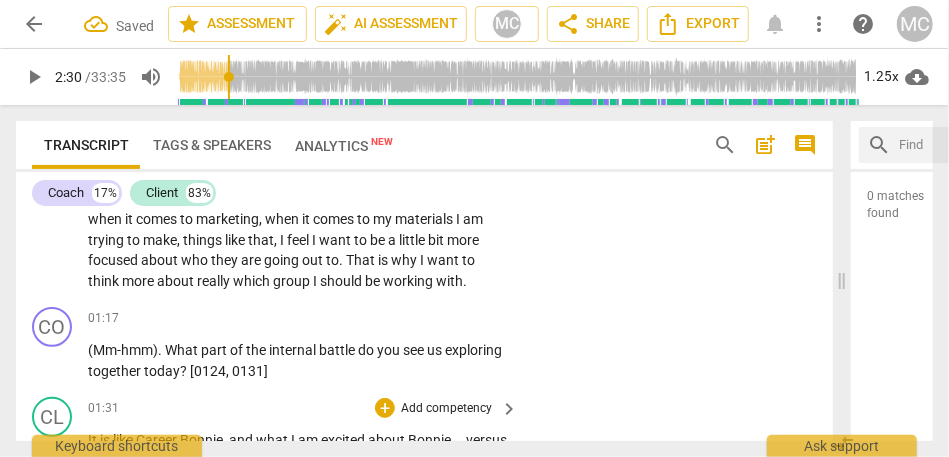 scroll, scrollTop: 251, scrollLeft: 0, axis: vertical 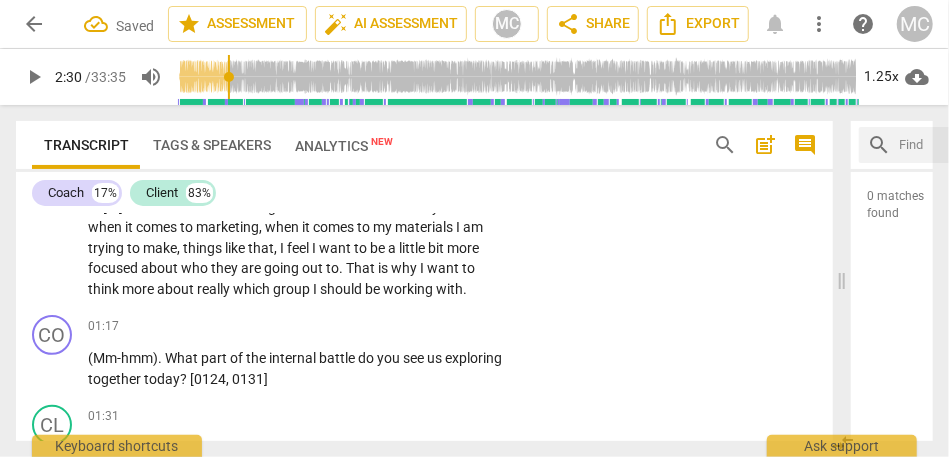 click on "should" at bounding box center [342, 289] 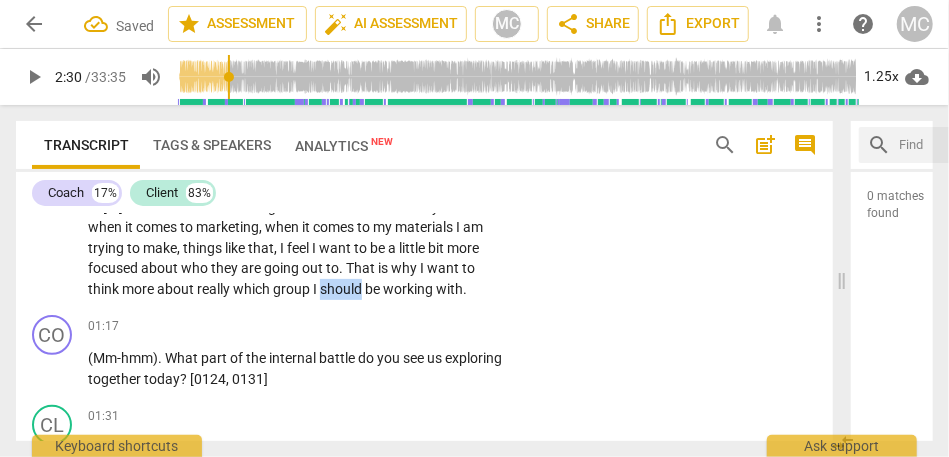 click on "should" at bounding box center (342, 289) 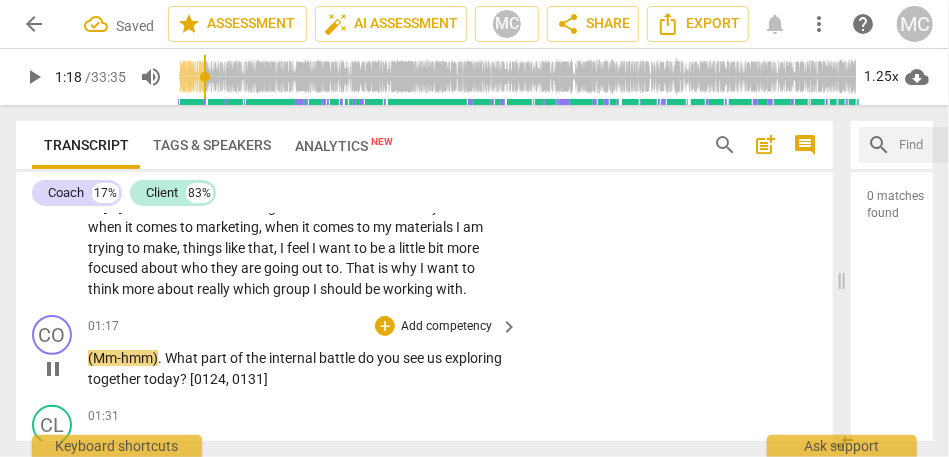click on "(Mm-hmm)" at bounding box center (123, 358) 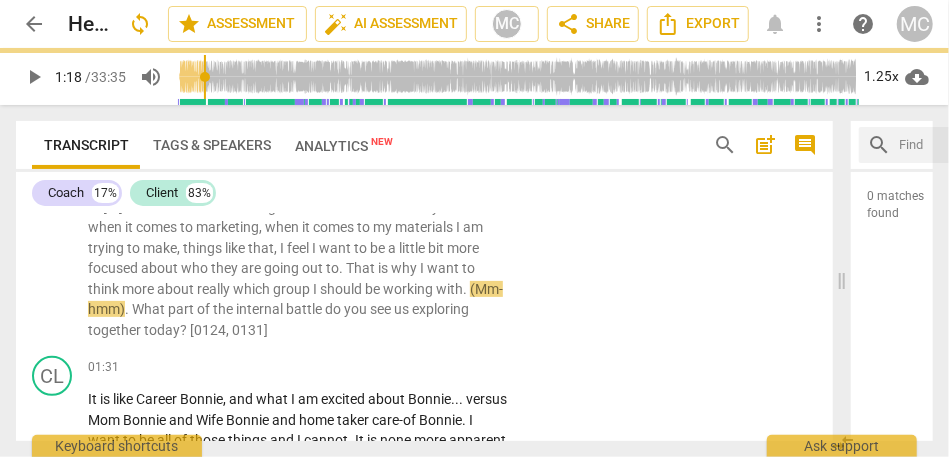scroll, scrollTop: 182, scrollLeft: 0, axis: vertical 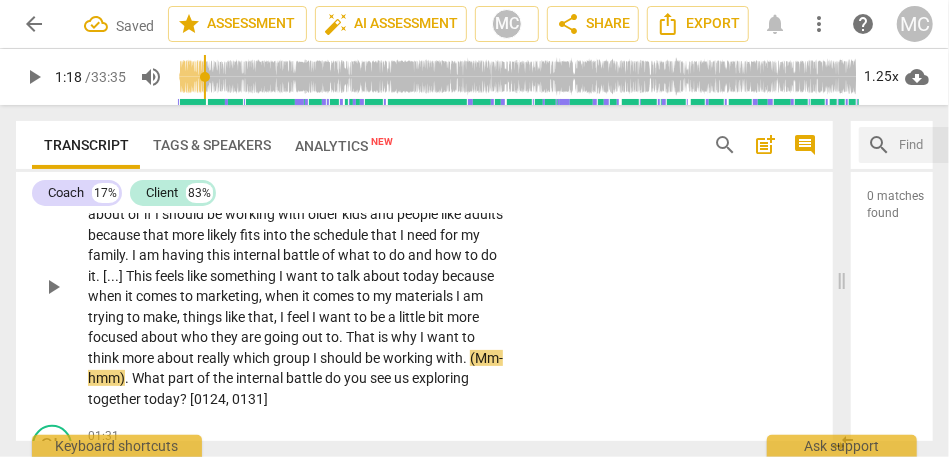 click on "with" at bounding box center (449, 358) 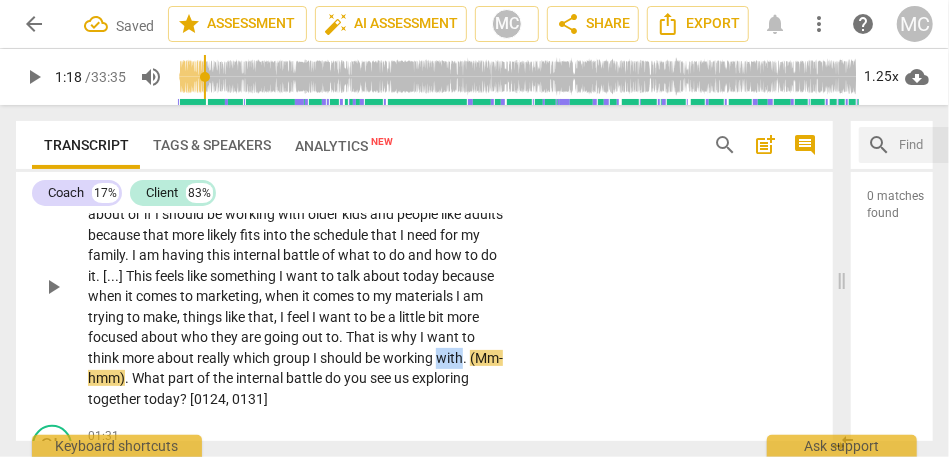click on "with" at bounding box center (449, 358) 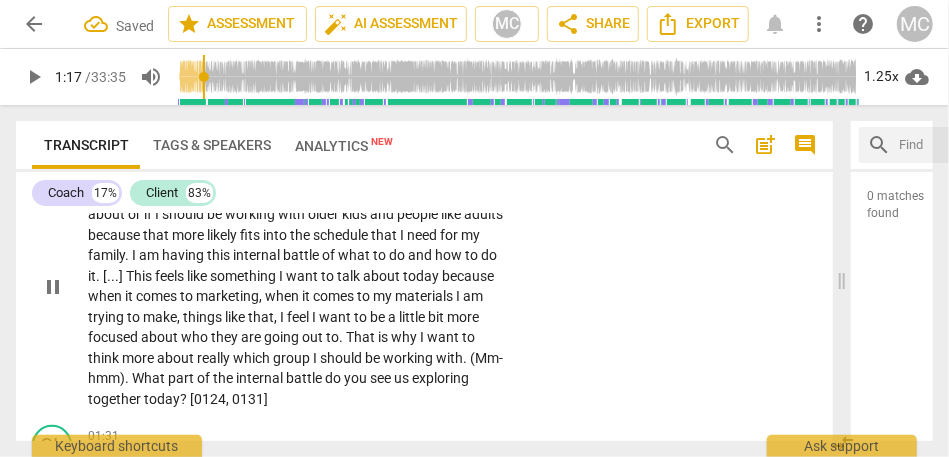 click on "(Mm-hmm)" at bounding box center [295, 368] 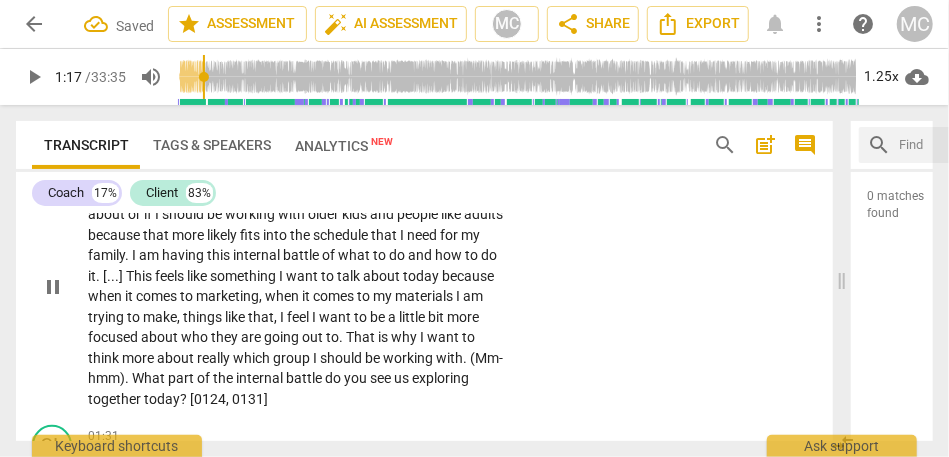 type on "78" 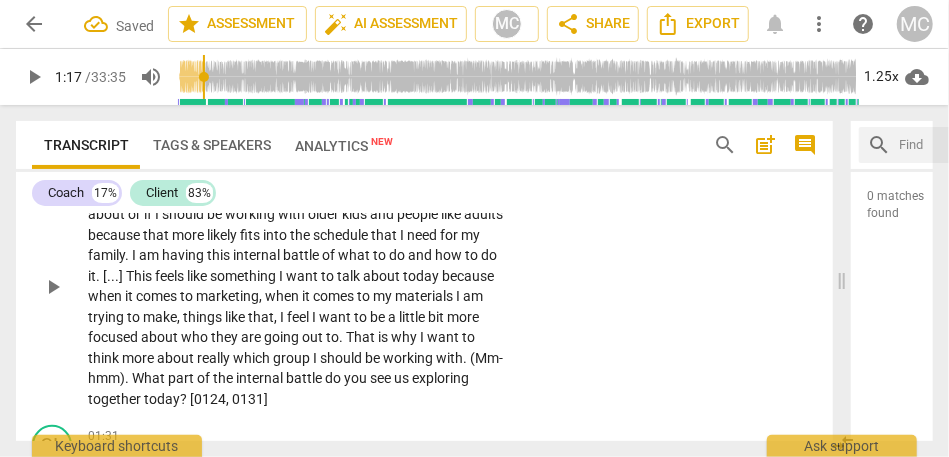 type 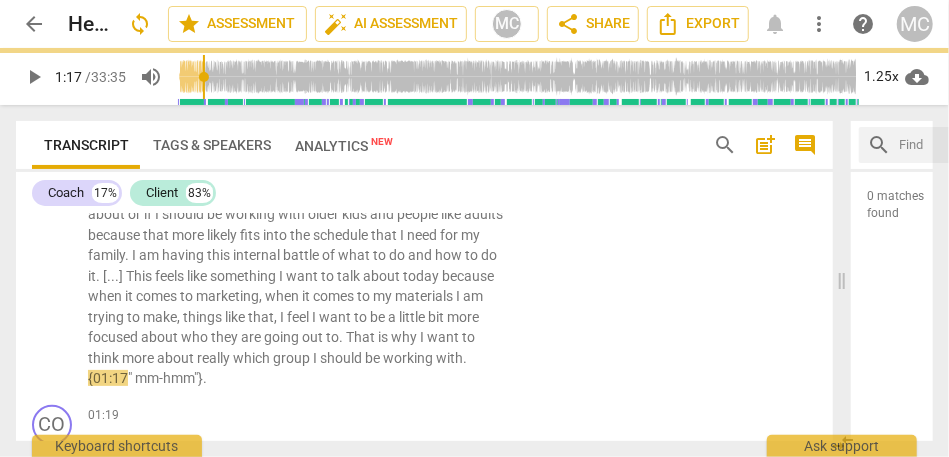 scroll, scrollTop: 251, scrollLeft: 0, axis: vertical 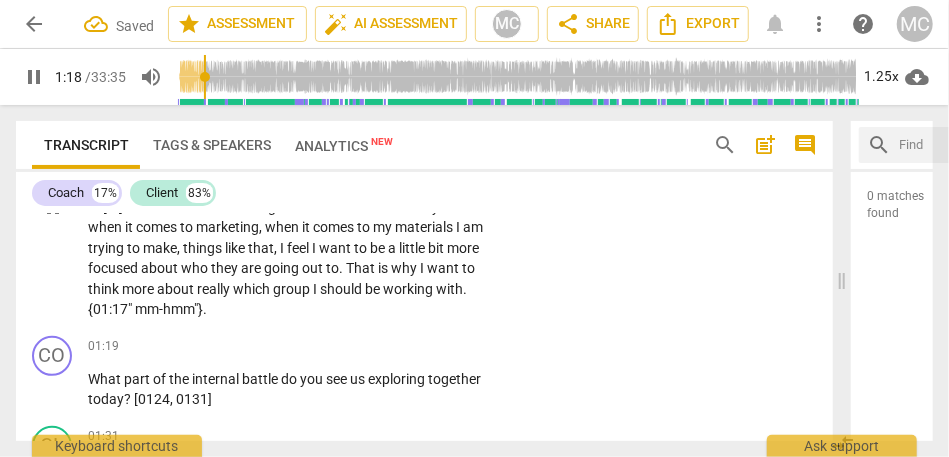 click on "I   am   struggling   to   determine   [laughter]   whether   I   should   be   working   with   younger   kids   because   that   is   what   I   currently   feel   more   excited   about   or   if   I   should   be   working   with   older   kids   and   people   like   adults   because   that   more   likely   fits   into   the   schedule   that   I   need   for   my   family .   I   am   having   this   internal   battle   of   what   to   do   and   how   to   do   it .   [ . . . ]   This   feels   like   something   I   want   to   talk   about   today   because   when   it   comes   to   marketing ,   when   it   comes   to   my   materials   I   am   trying   to   make ,   things   like   that ,   I   feel   I   want   to   be   a   little   bit   more   focused   about   who   they   are   going   out   to .   That   is   why   I   want   to   think   more   about   really   which   group   I   should   be   working   with .   {01:17 "   mm-hmm"} ." at bounding box center (298, 207) 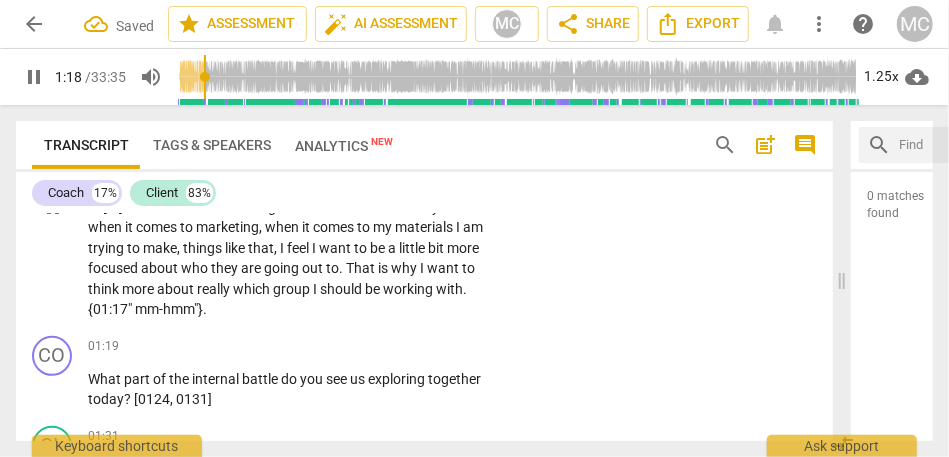 type on "79" 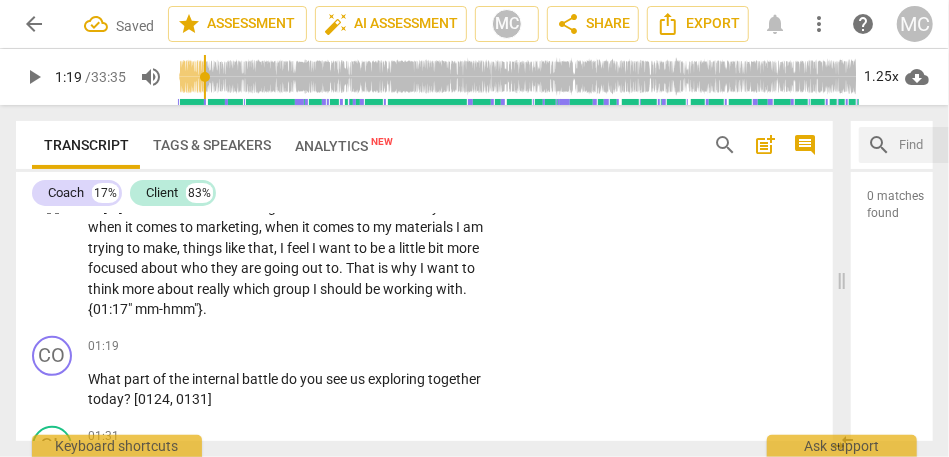 type 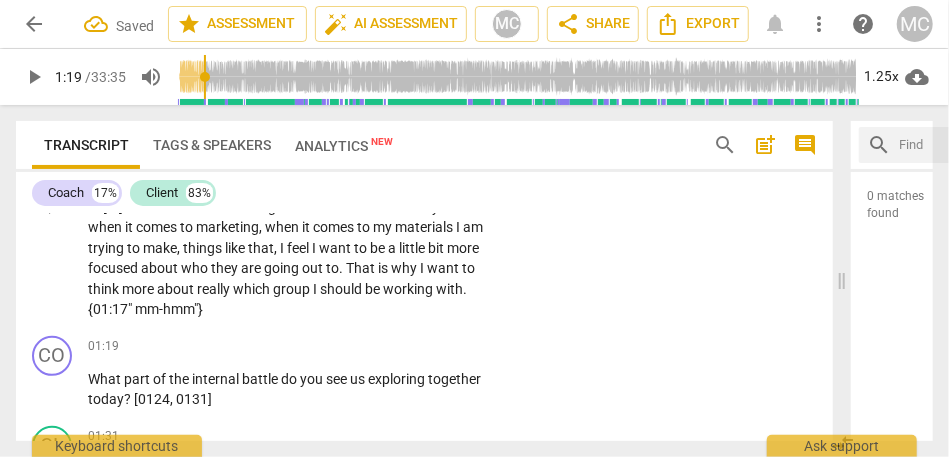 click on "mm-hmm"}" at bounding box center (169, 309) 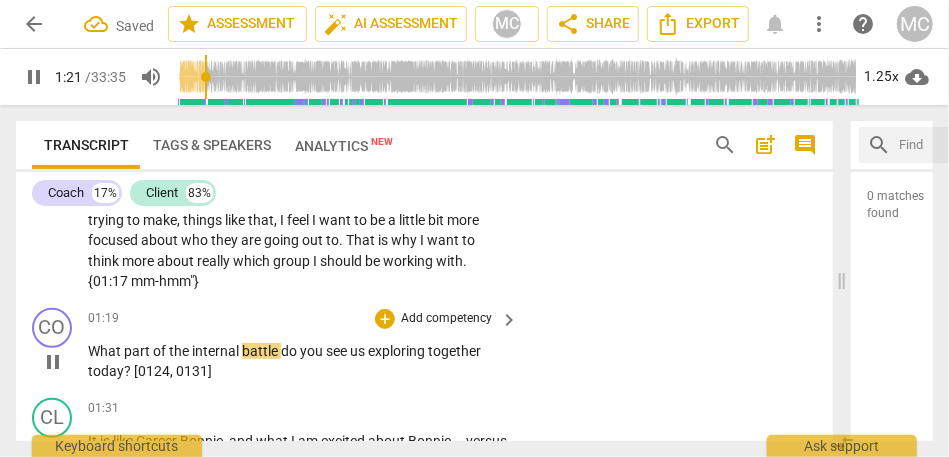 scroll, scrollTop: 287, scrollLeft: 0, axis: vertical 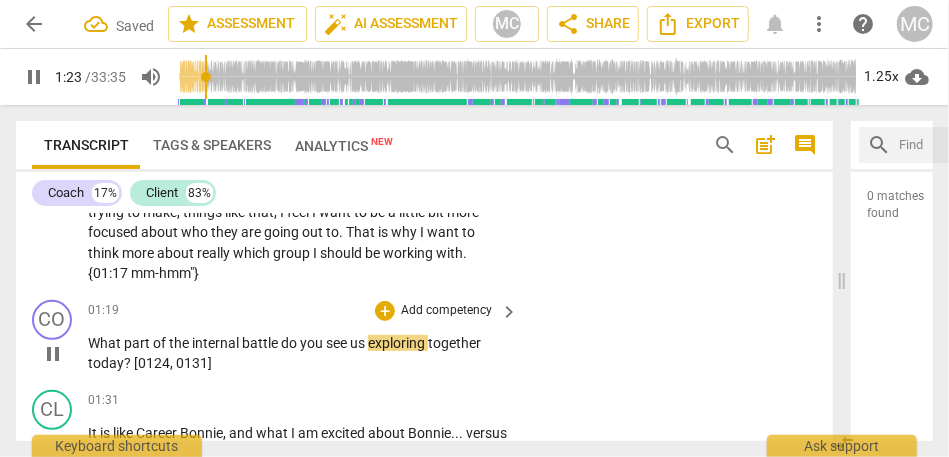 click on "[0124" at bounding box center (152, 363) 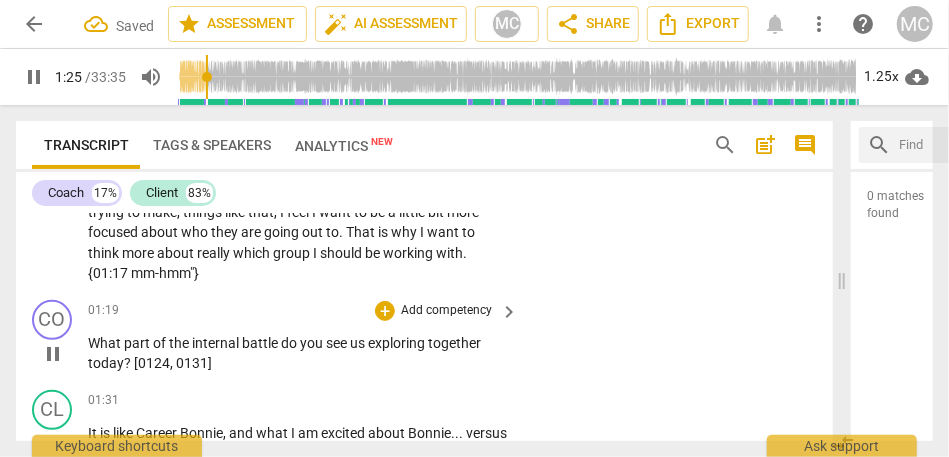 click on "?" at bounding box center [129, 363] 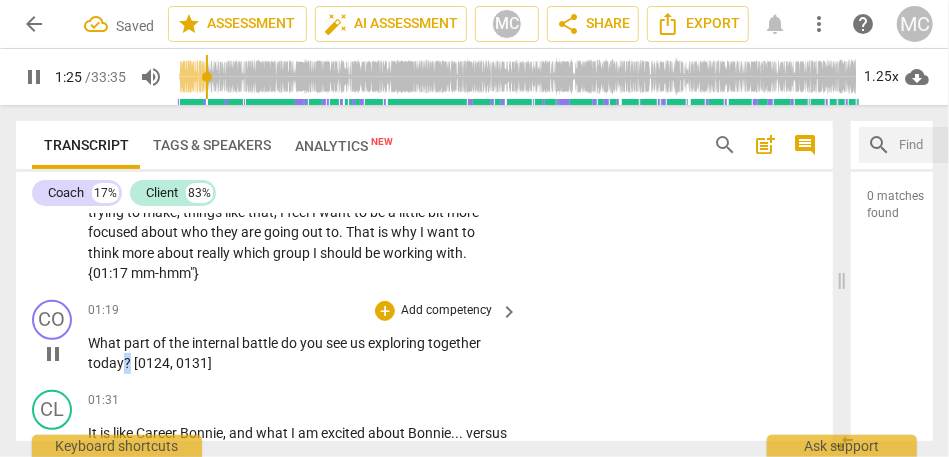 click on "?" at bounding box center [129, 363] 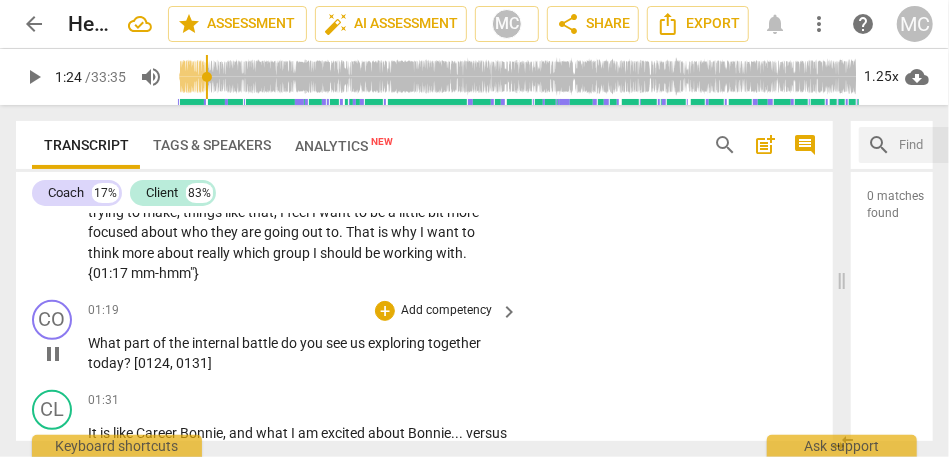 click on "[0124" at bounding box center [152, 363] 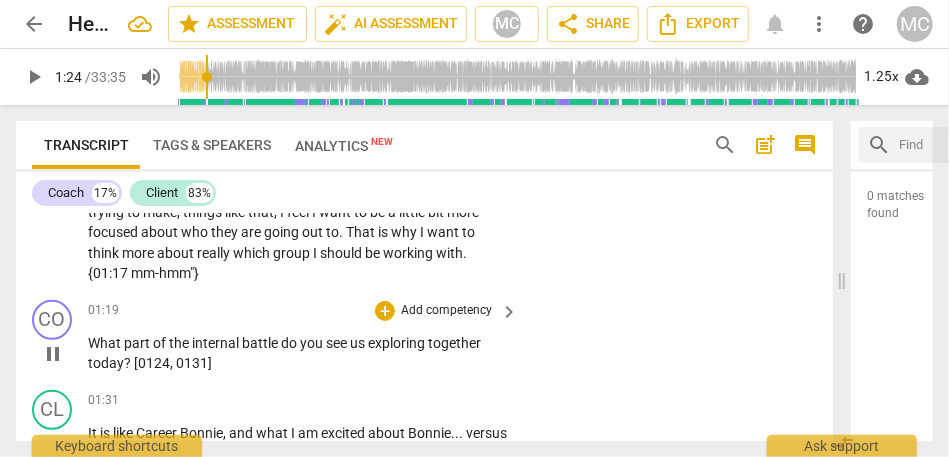 type on "85" 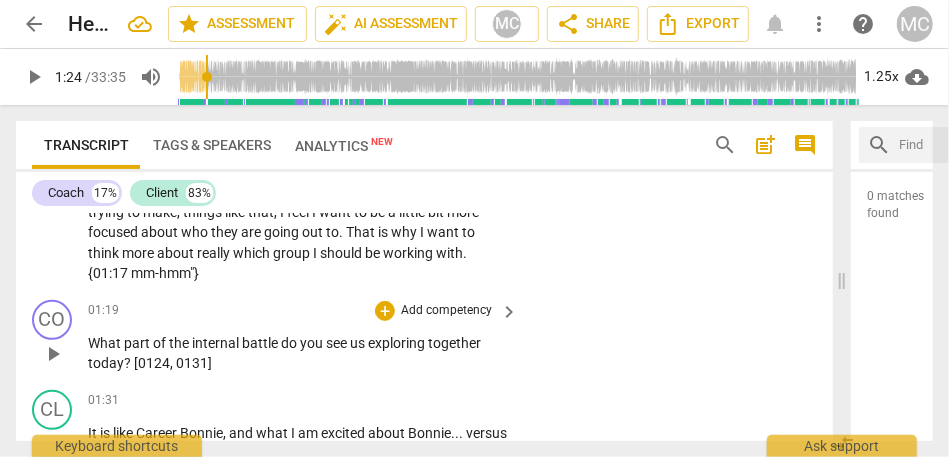 type 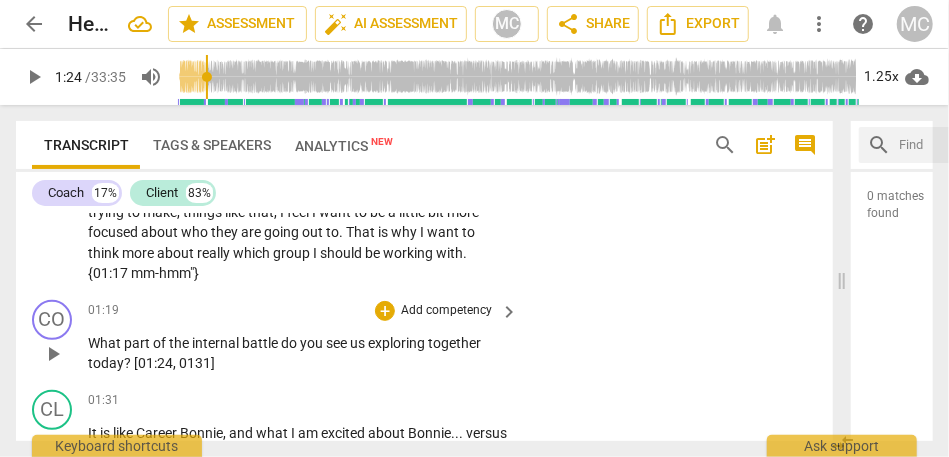 click on "0131]" at bounding box center [197, 363] 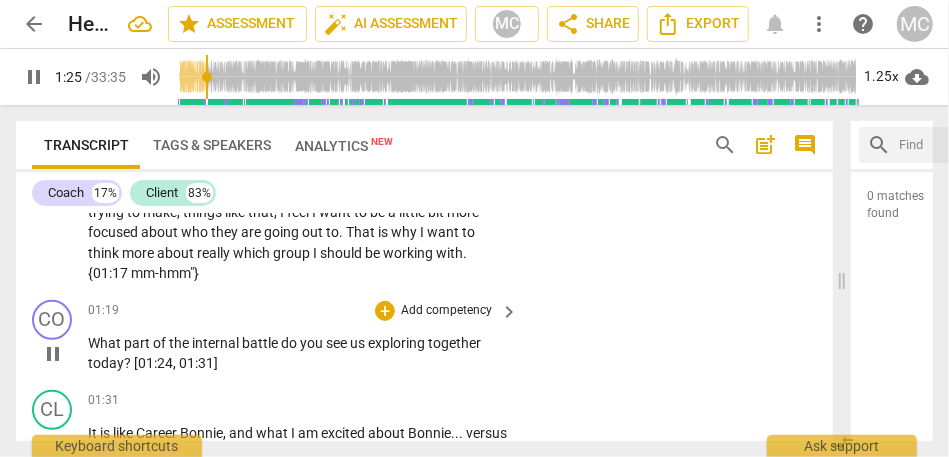 click on "Add competency" at bounding box center [446, 311] 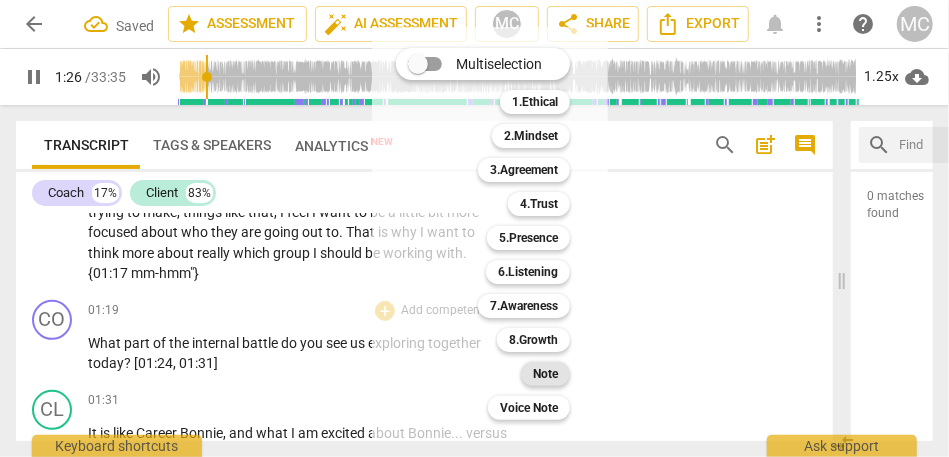 click on "Note" at bounding box center [545, 374] 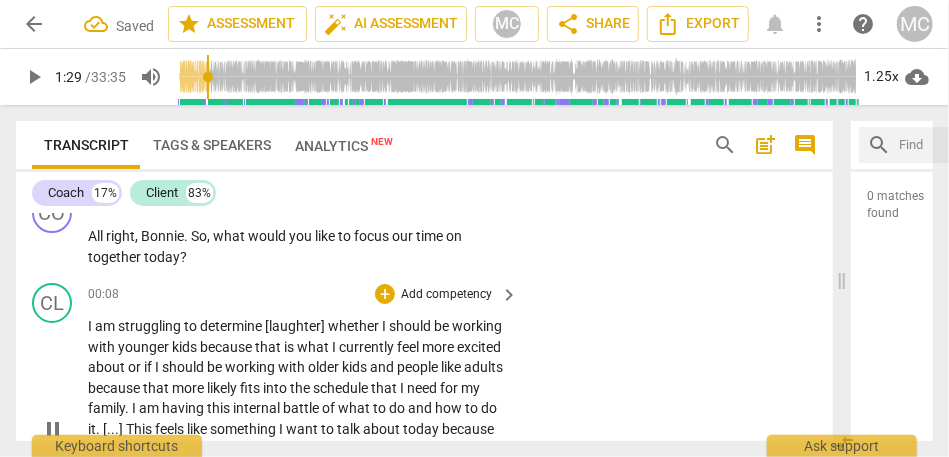 scroll, scrollTop: 0, scrollLeft: 0, axis: both 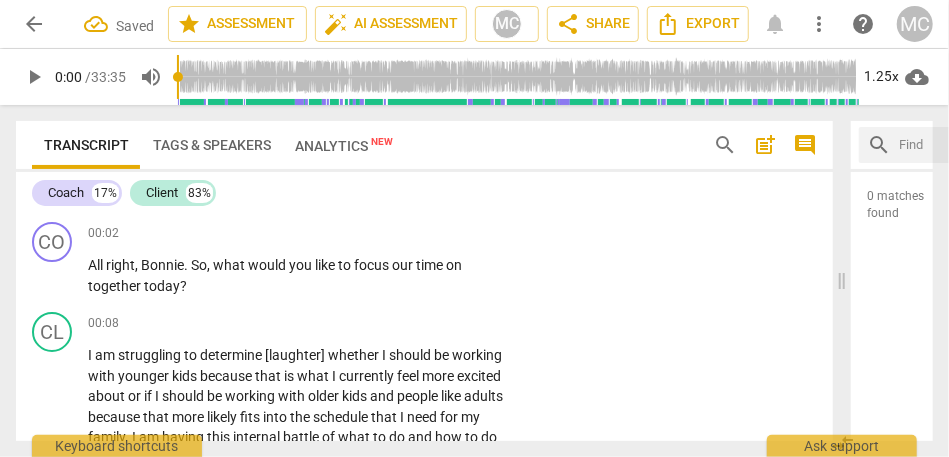 drag, startPoint x: 208, startPoint y: 82, endPoint x: 67, endPoint y: 82, distance: 141 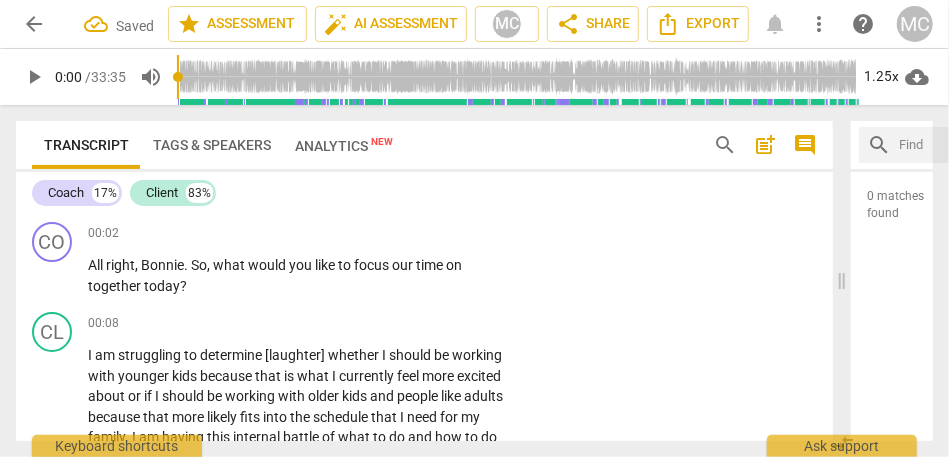click on "play_arrow 0:00   /  33:35 volume_up 1.25x cloud_download" at bounding box center [474, 77] 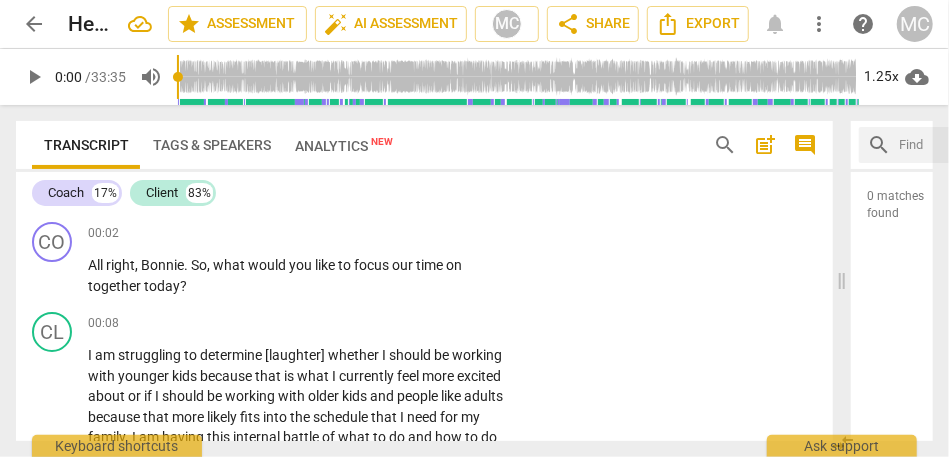 click on "play_arrow" at bounding box center (34, 77) 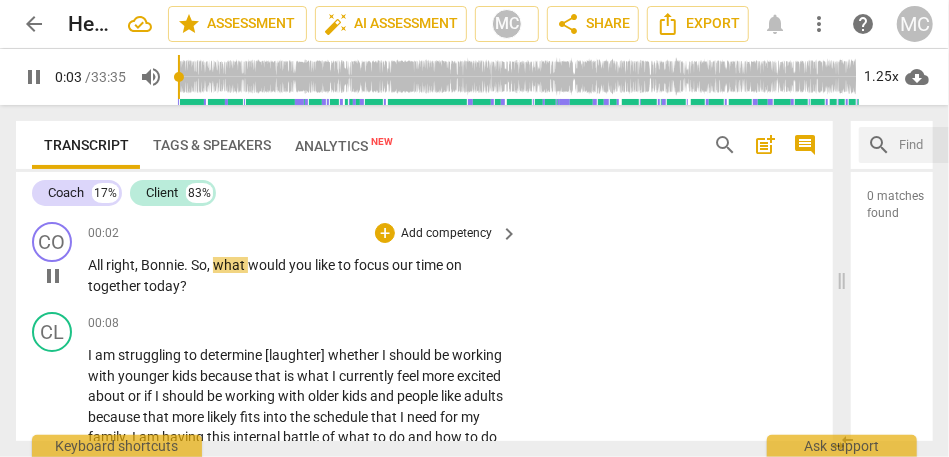 type on "4" 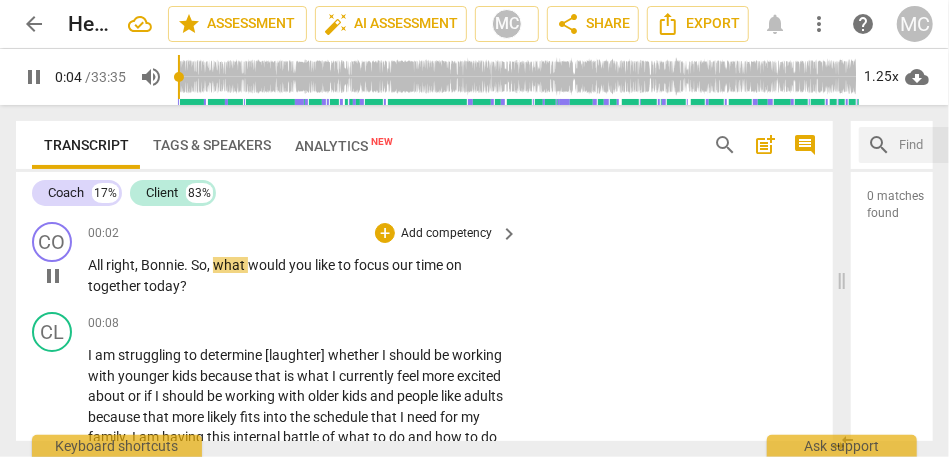 type 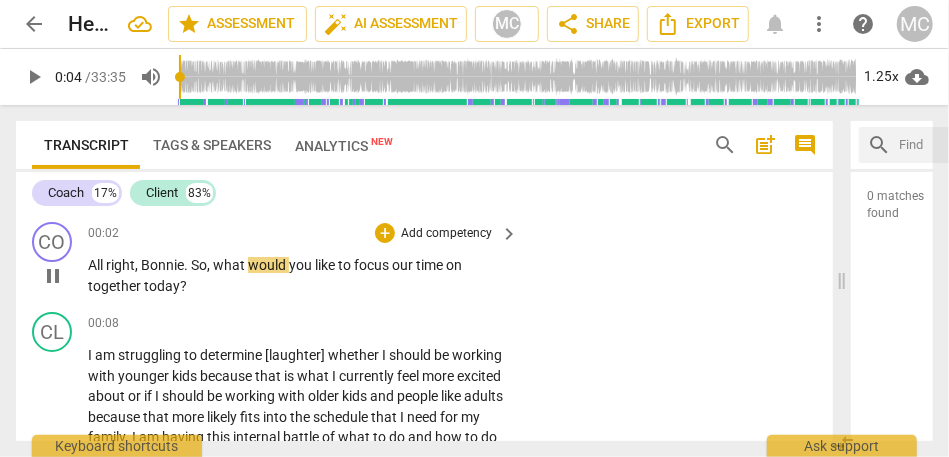 click on "So" at bounding box center (199, 265) 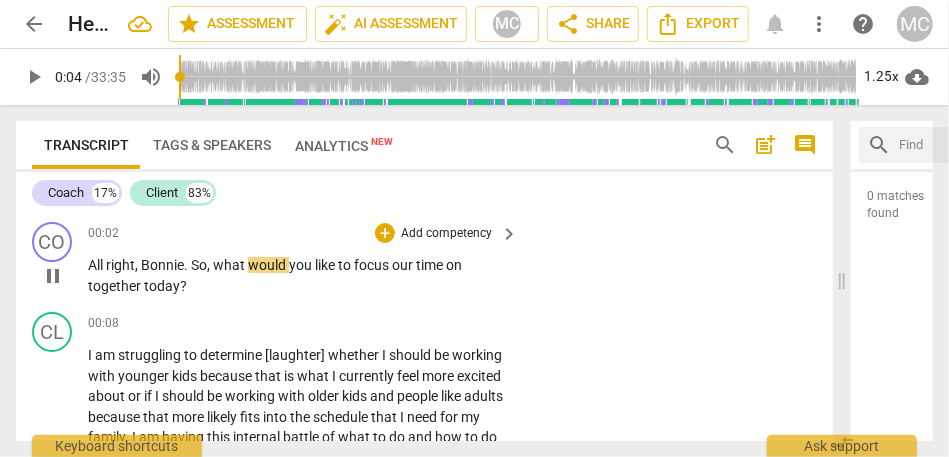 type 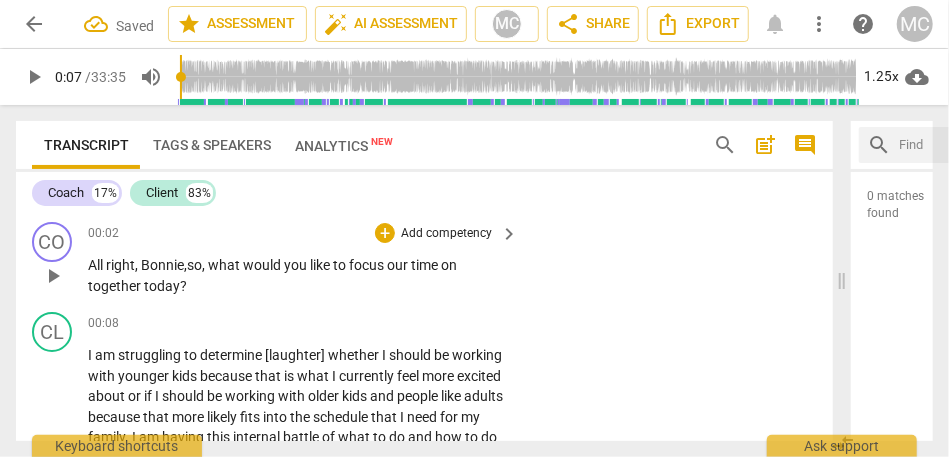 click on "Add competency" at bounding box center [446, 234] 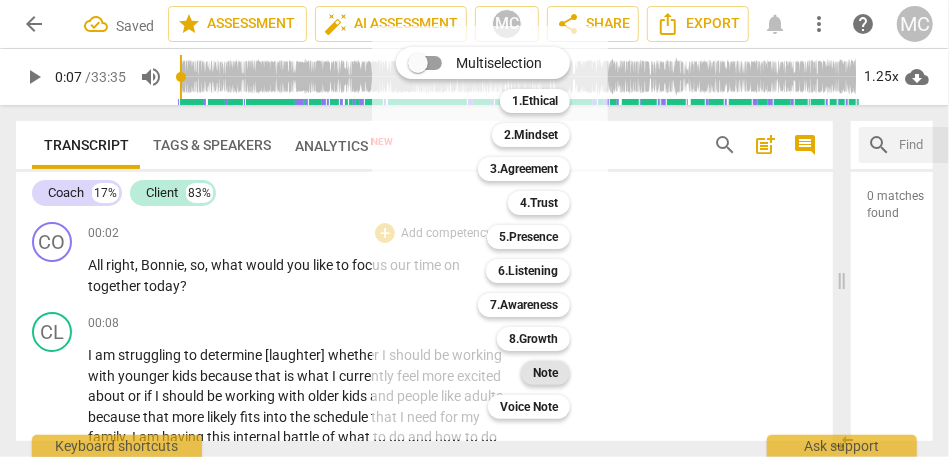 click on "Note" at bounding box center (545, 373) 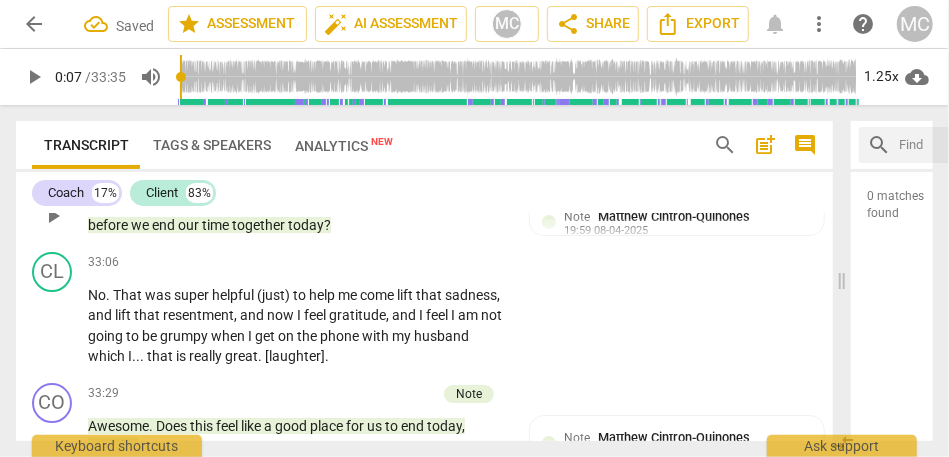 scroll, scrollTop: 11451, scrollLeft: 0, axis: vertical 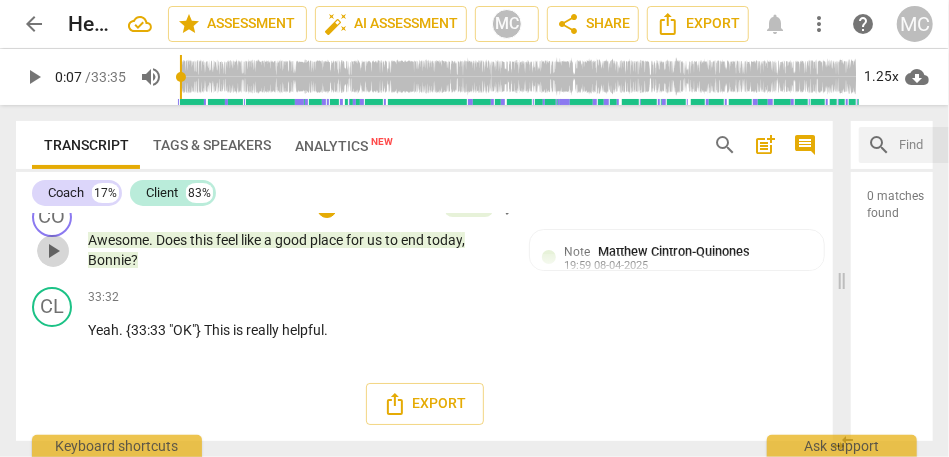 click on "play_arrow" at bounding box center (53, 251) 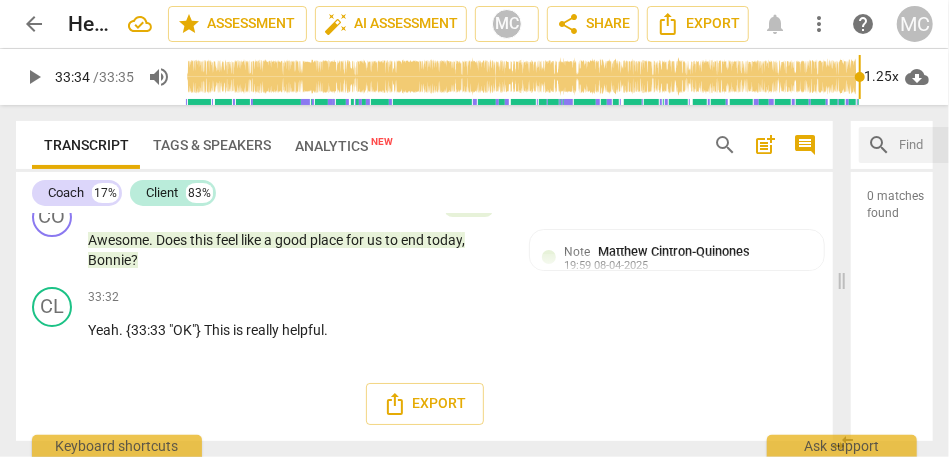 click on "This" at bounding box center (218, 330) 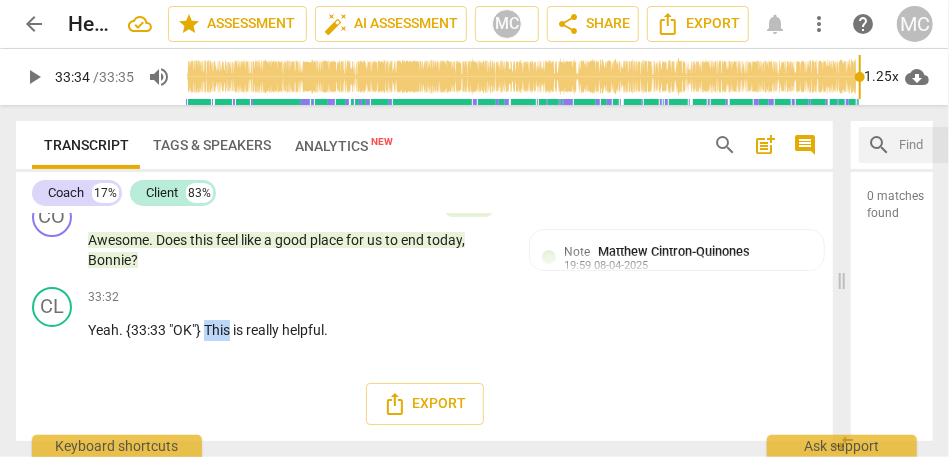 click on "This" at bounding box center [218, 330] 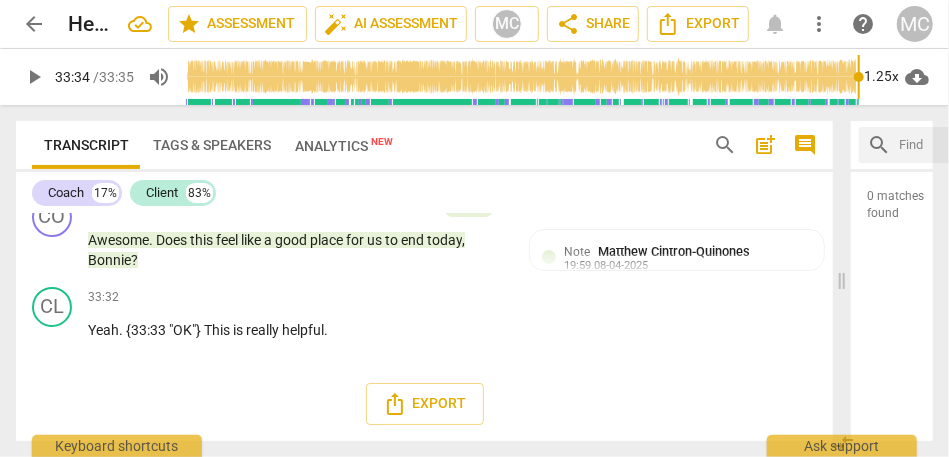 click on "really" at bounding box center [264, 330] 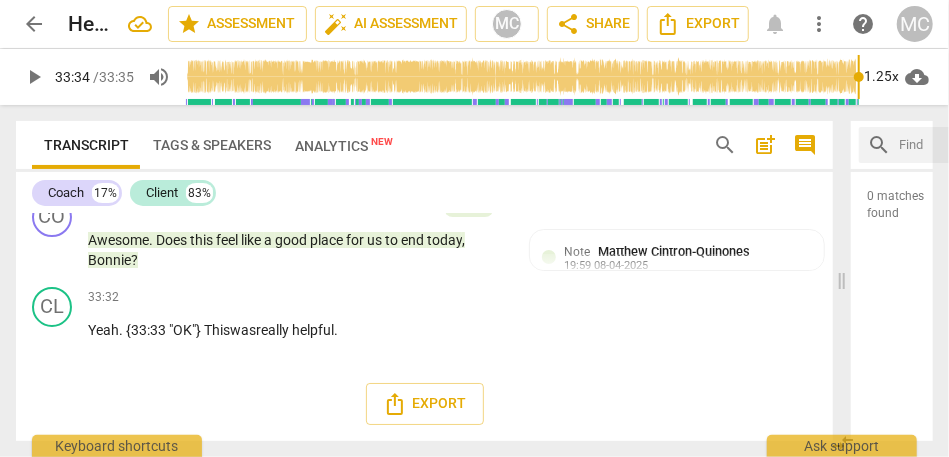 click on "This  was" at bounding box center [230, 330] 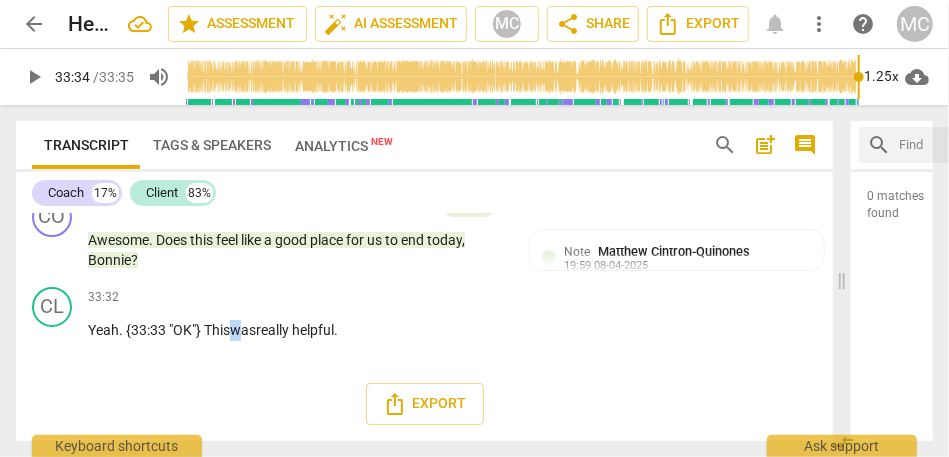 click on "This  was" at bounding box center [230, 330] 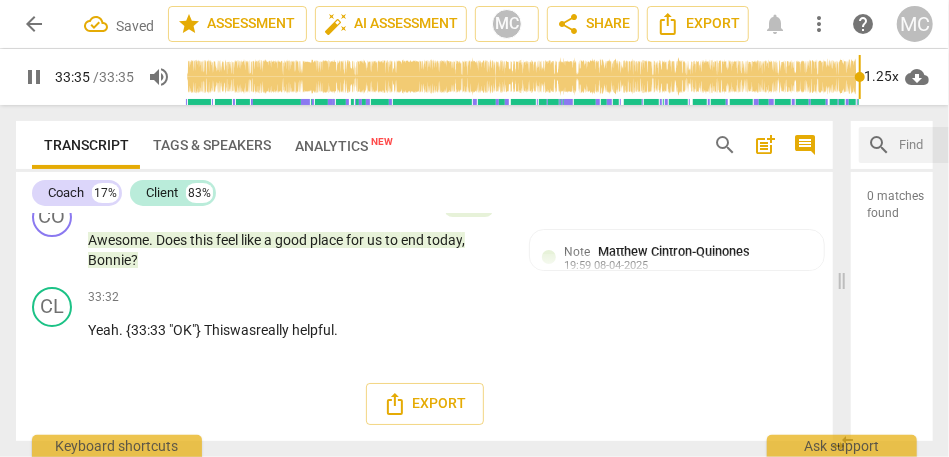 click on "Add competency" at bounding box center [446, 298] 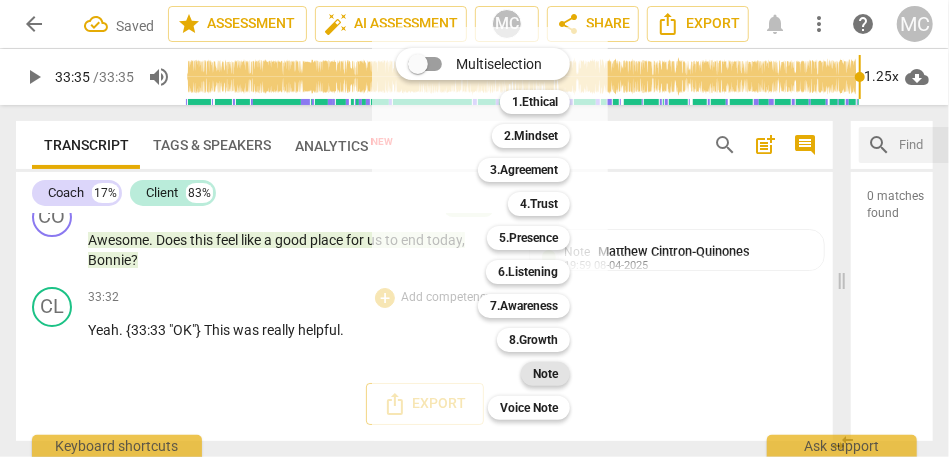 click on "Note" at bounding box center (545, 374) 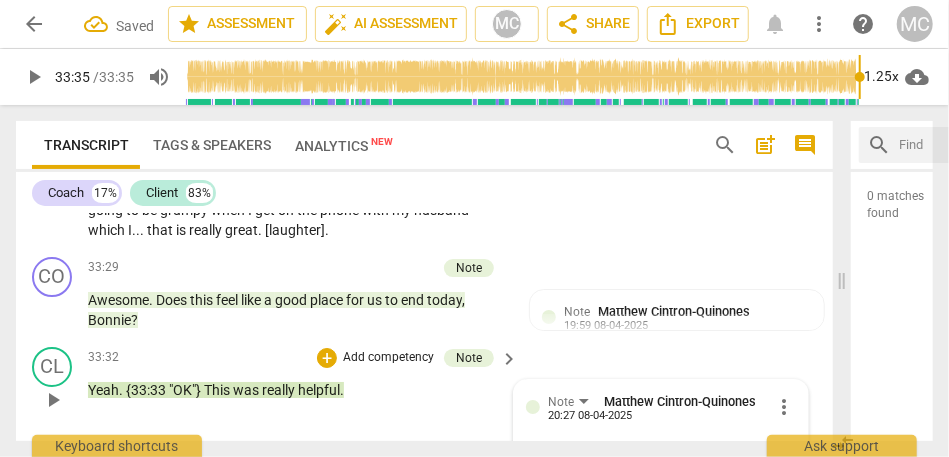 scroll, scrollTop: 11215, scrollLeft: 0, axis: vertical 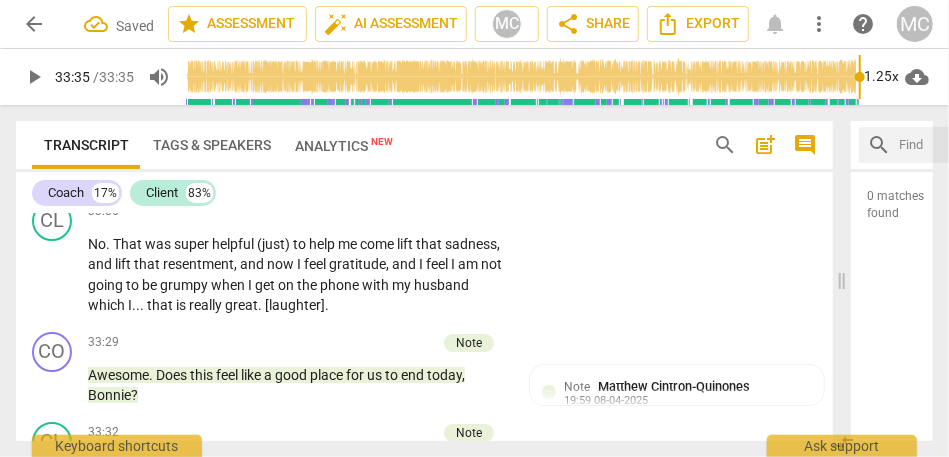 click on "today" at bounding box center [306, 174] 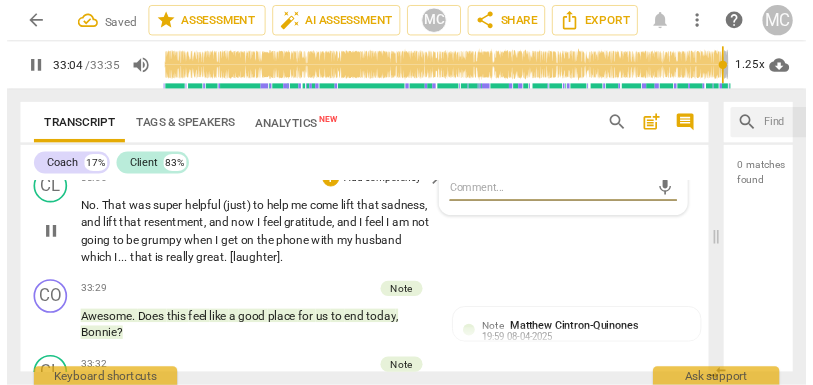 scroll, scrollTop: 11239, scrollLeft: 0, axis: vertical 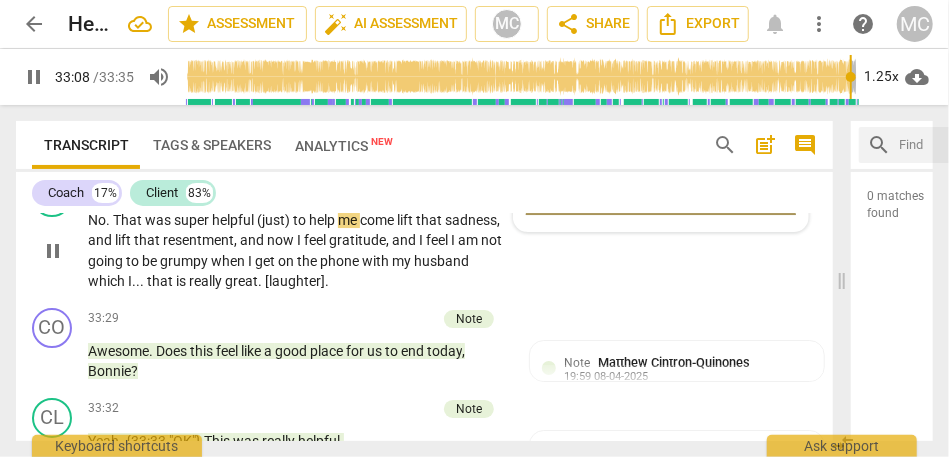 type on "1989" 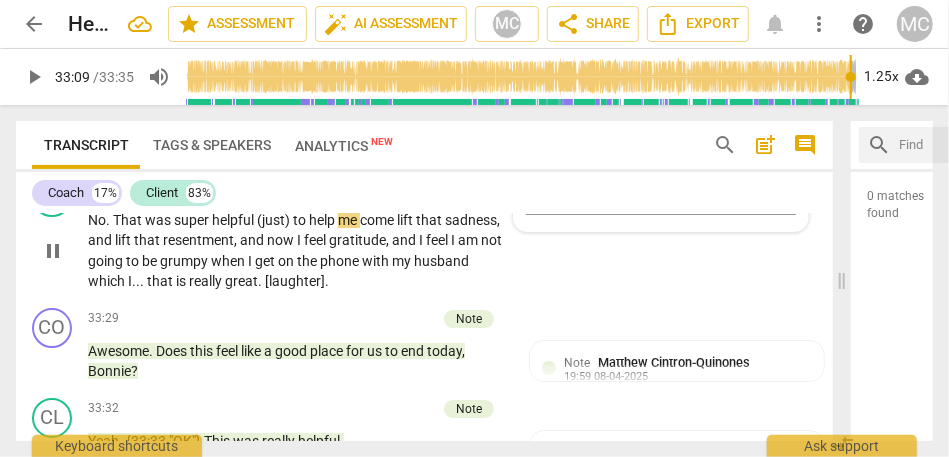 click on "to" at bounding box center [301, 220] 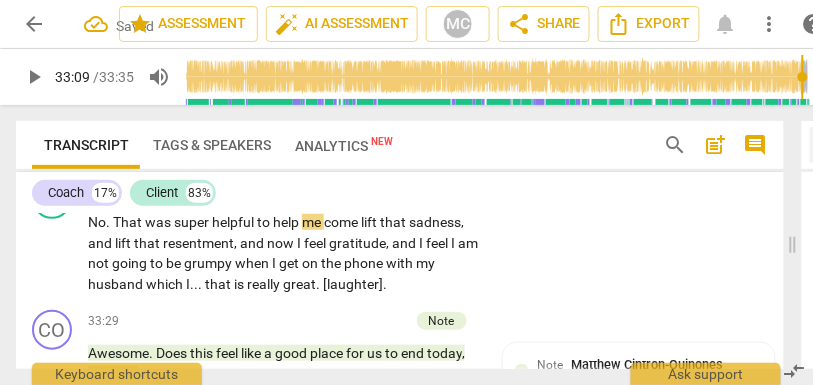 scroll, scrollTop: 11665, scrollLeft: 0, axis: vertical 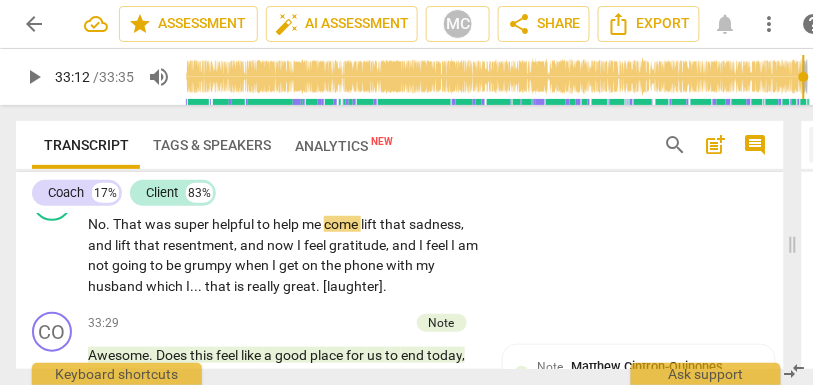 type on "1992" 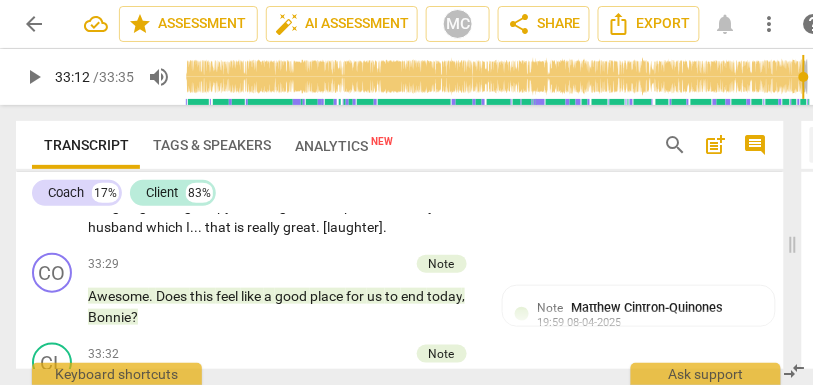 scroll, scrollTop: 11722, scrollLeft: 0, axis: vertical 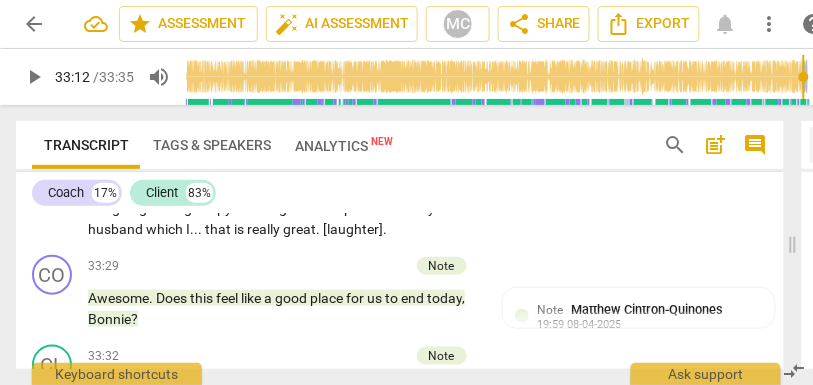 click on "is" at bounding box center (240, 229) 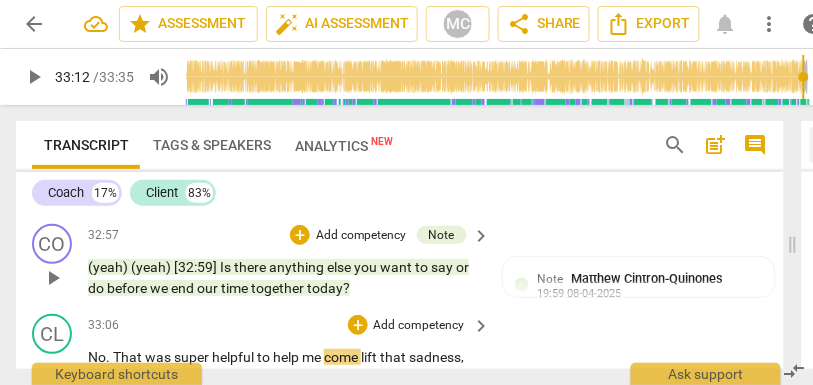 scroll, scrollTop: 11491, scrollLeft: 0, axis: vertical 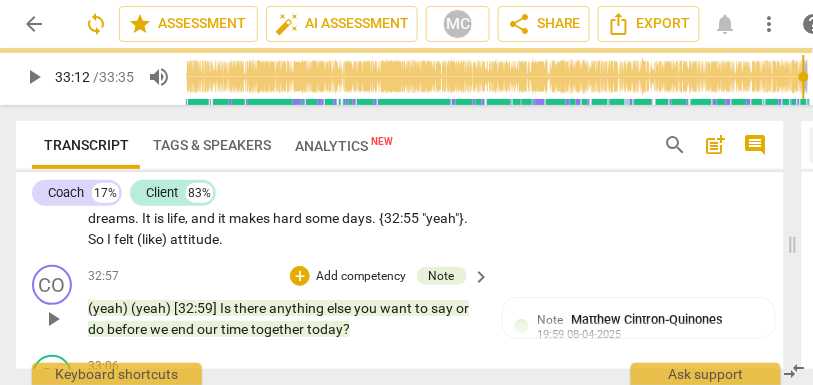 click on "makes" at bounding box center [251, 218] 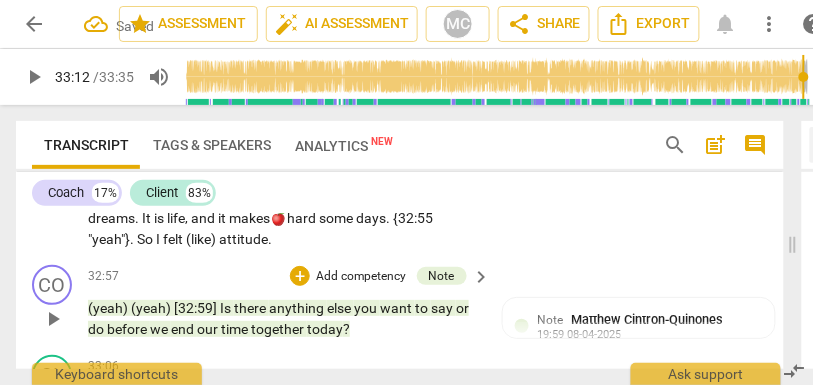 type 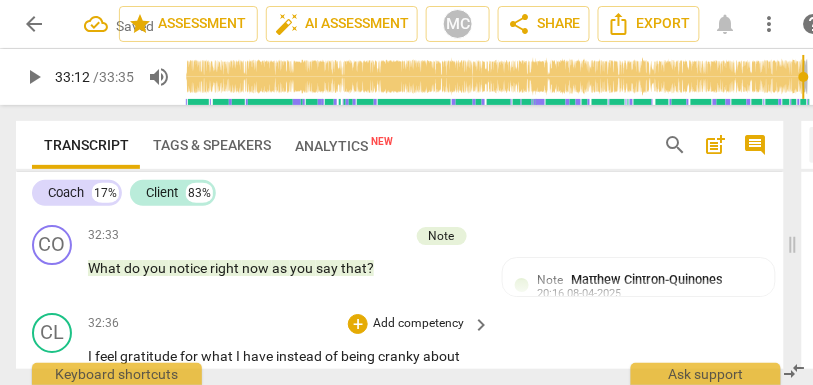 scroll, scrollTop: 11292, scrollLeft: 0, axis: vertical 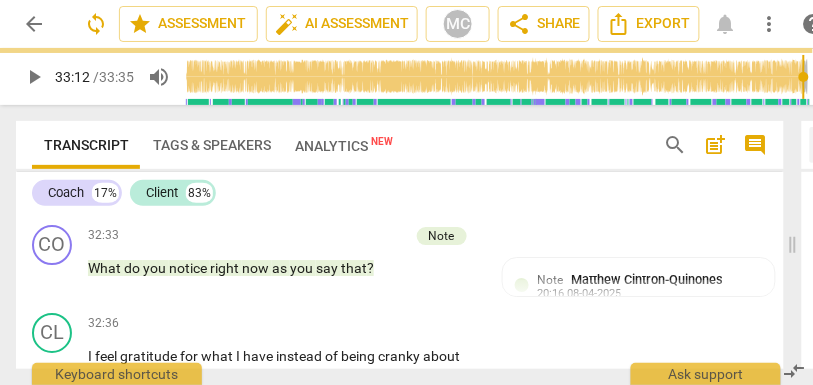 click on "amazing" at bounding box center [273, 198] 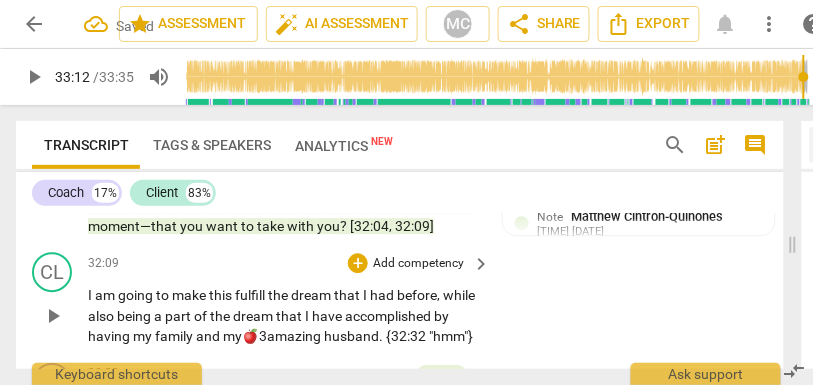 scroll, scrollTop: 11102, scrollLeft: 0, axis: vertical 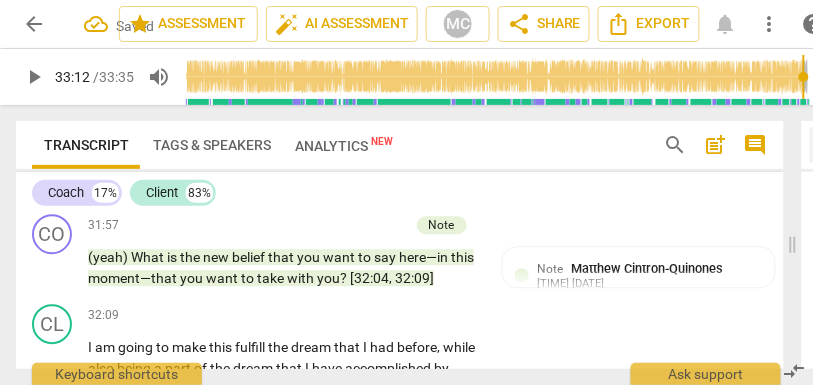 click on "write" at bounding box center (261, 188) 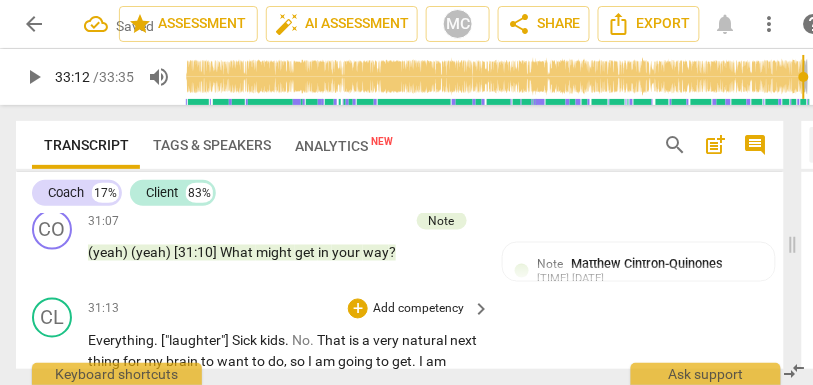 scroll, scrollTop: 10804, scrollLeft: 0, axis: vertical 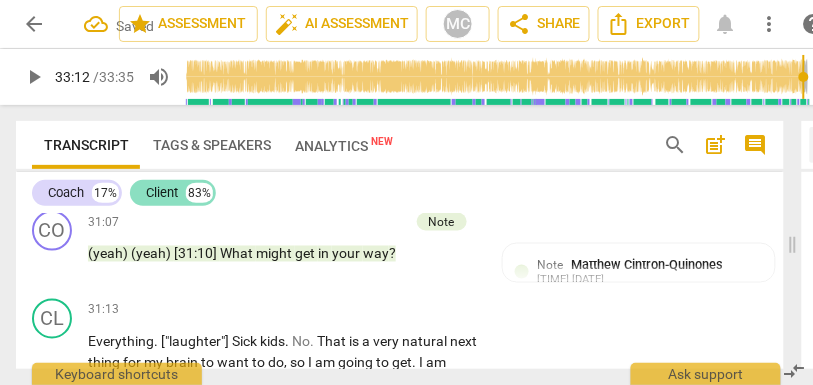 click on "Client" at bounding box center [162, 193] 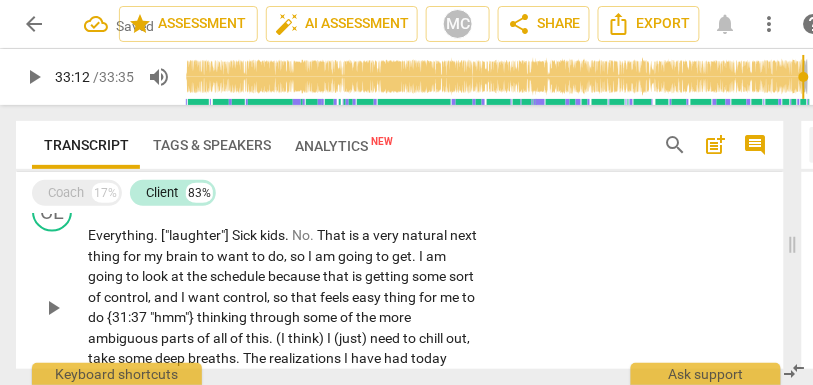 scroll, scrollTop: 7252, scrollLeft: 0, axis: vertical 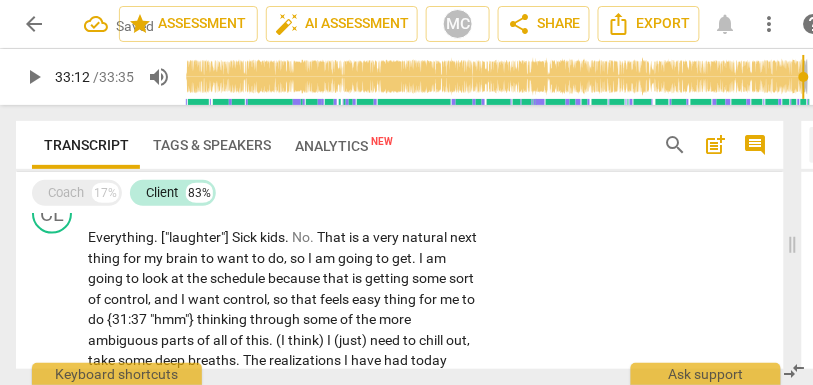 click on "who" at bounding box center (251, 168) 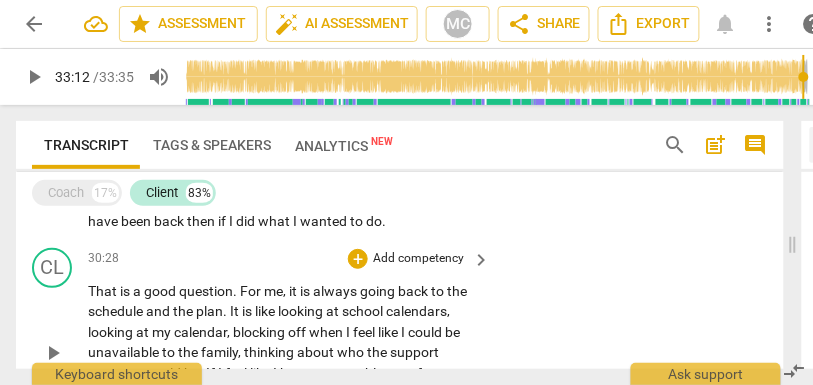 scroll, scrollTop: 6982, scrollLeft: 0, axis: vertical 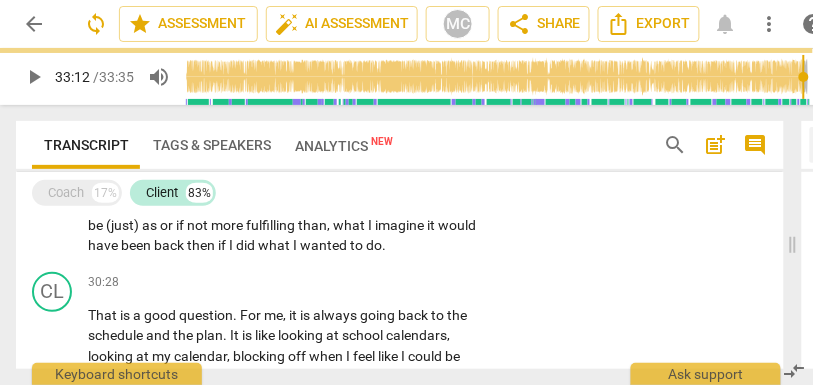 click on "then" at bounding box center (202, 245) 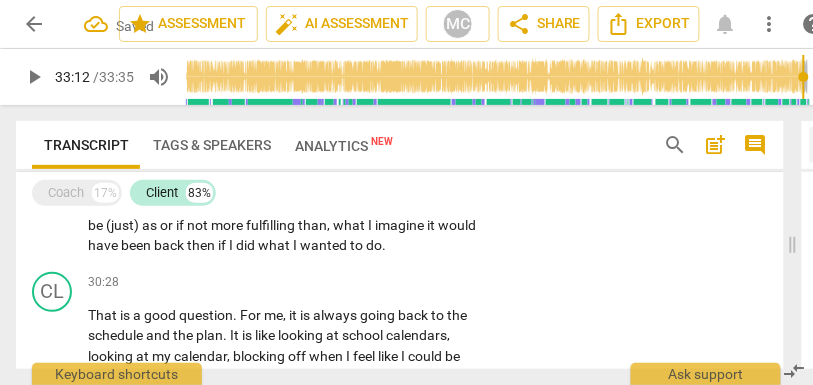 paste 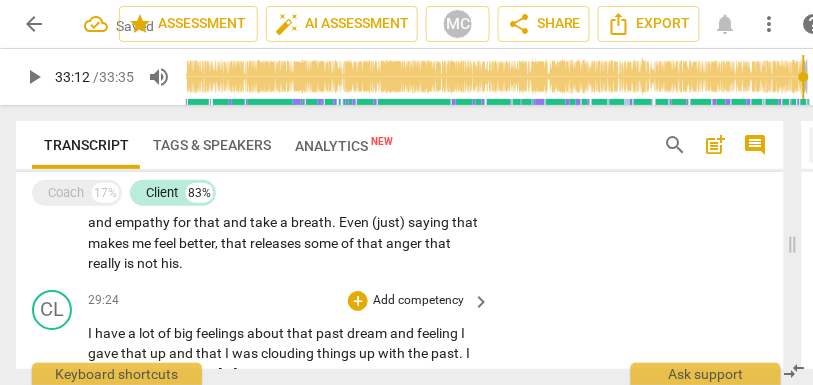 scroll, scrollTop: 6791, scrollLeft: 0, axis: vertical 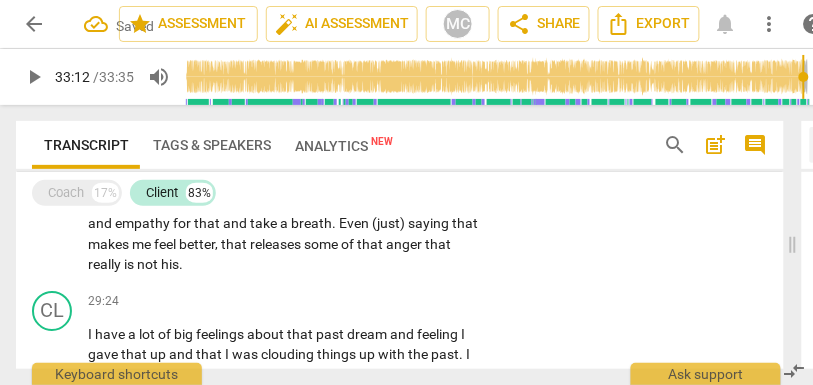 click on "releases" at bounding box center [277, 244] 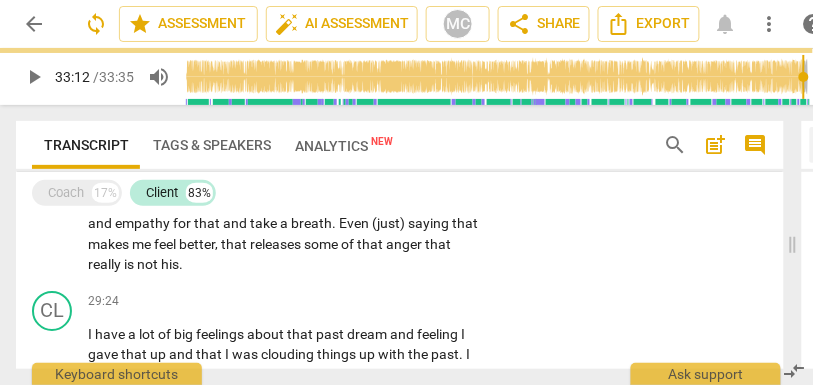 paste 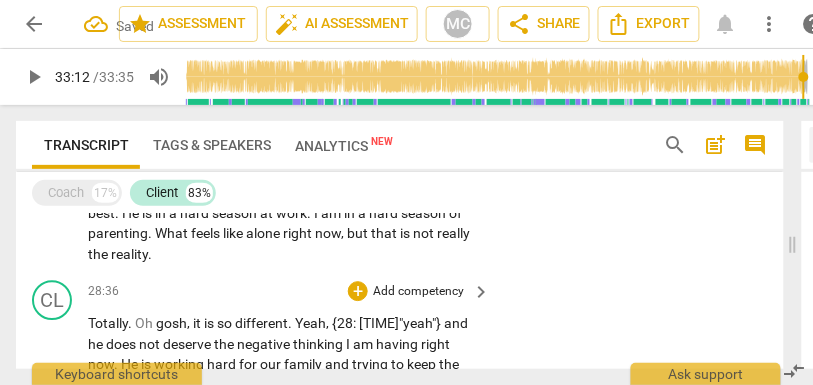 scroll, scrollTop: 6607, scrollLeft: 0, axis: vertical 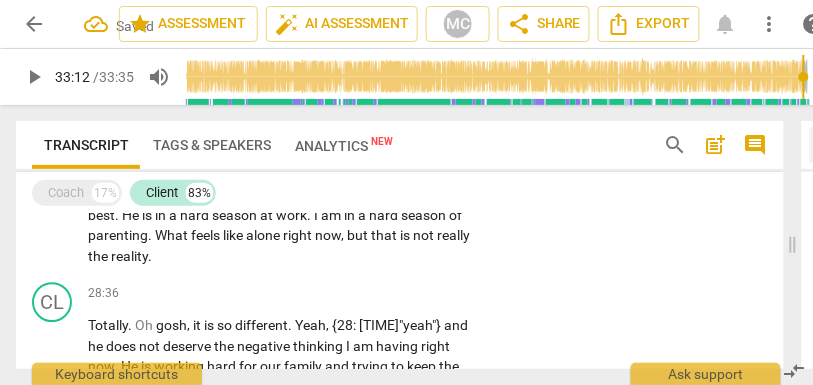 click on "like" at bounding box center (234, 235) 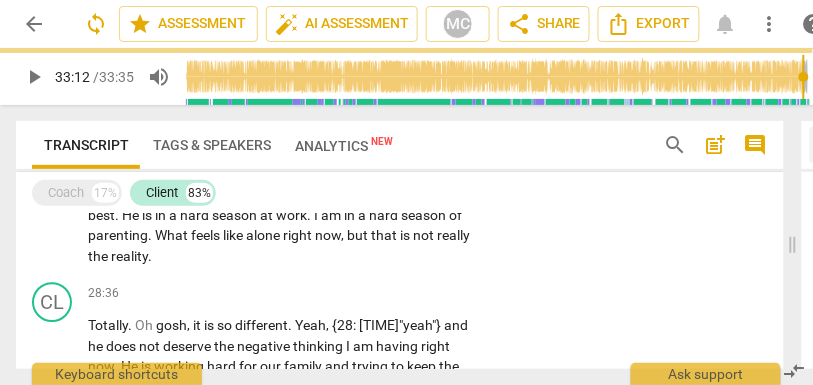 paste 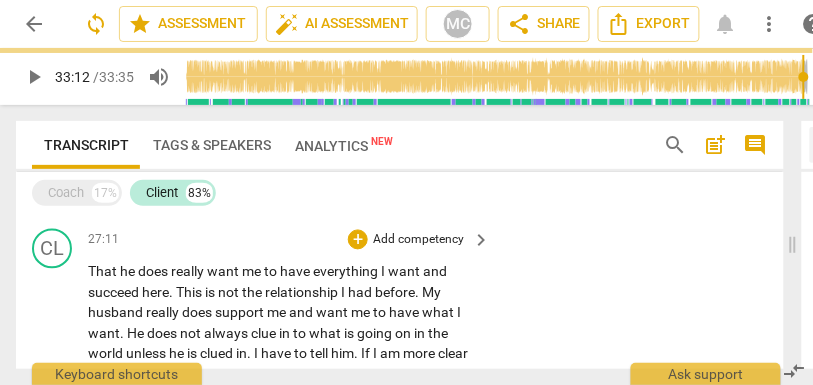 scroll, scrollTop: 6351, scrollLeft: 0, axis: vertical 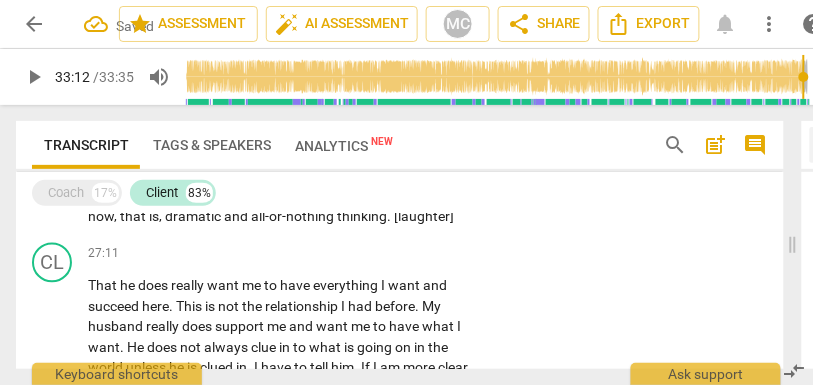 click on "and" at bounding box center [237, 217] 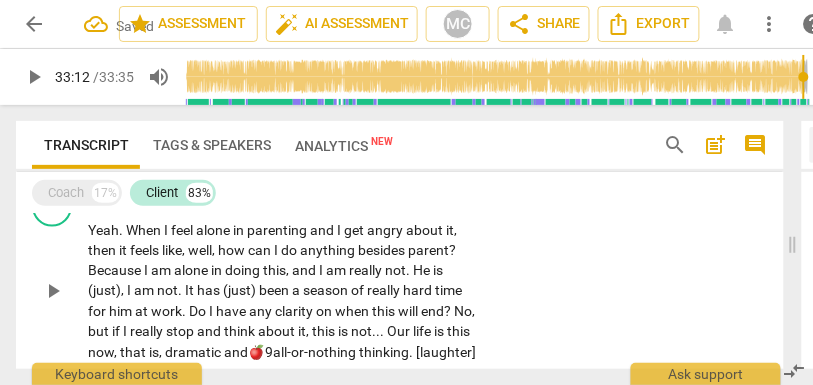 scroll, scrollTop: 6171, scrollLeft: 0, axis: vertical 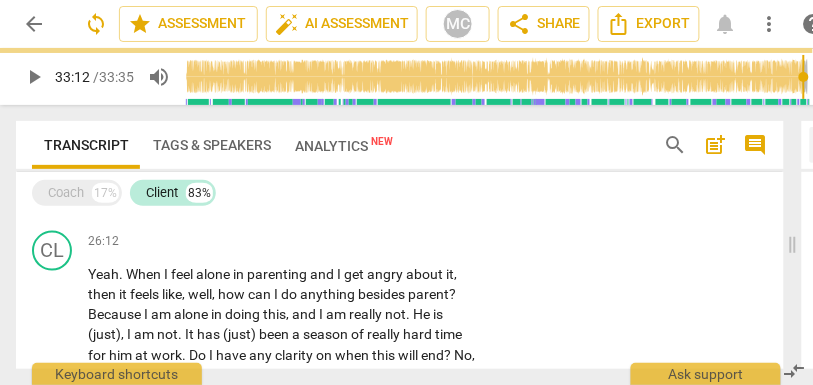 click on "He" at bounding box center [233, 184] 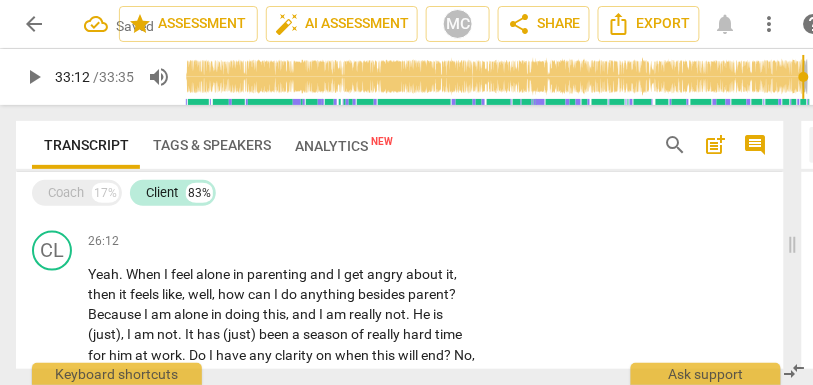 paste 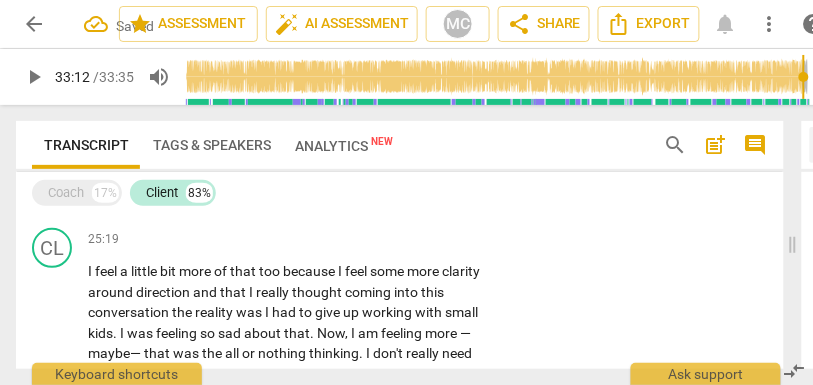 scroll, scrollTop: 5936, scrollLeft: 0, axis: vertical 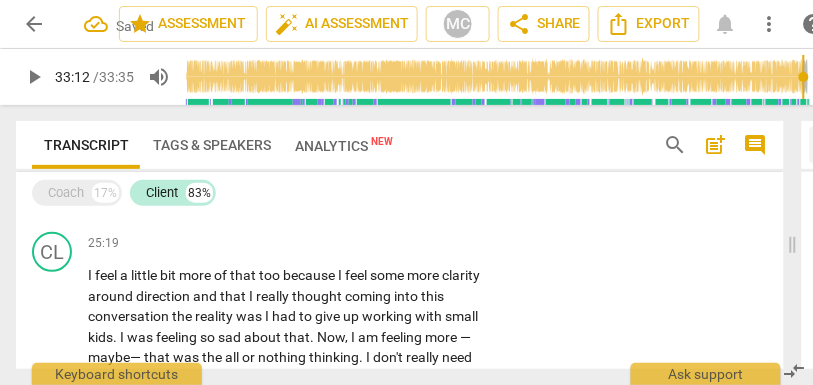 click on "want" at bounding box center [464, 185] 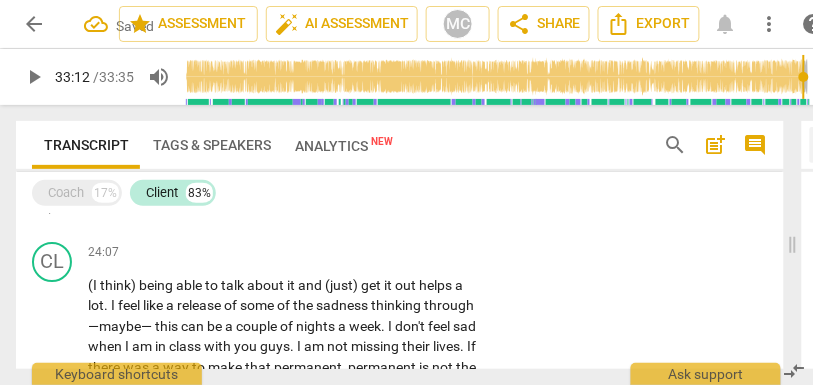 scroll, scrollTop: 5647, scrollLeft: 0, axis: vertical 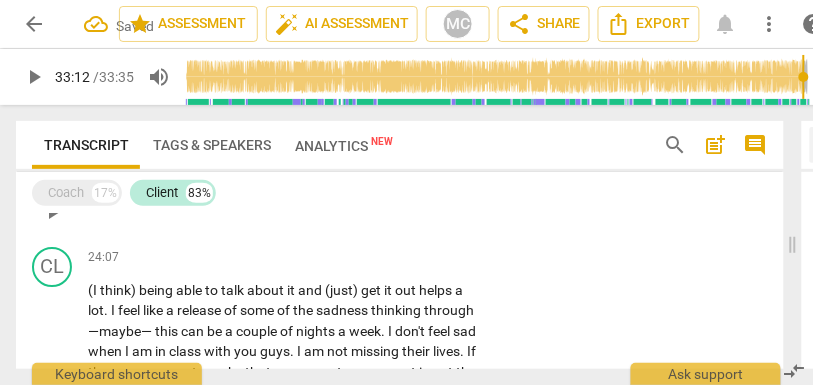 click on "without" at bounding box center (237, 202) 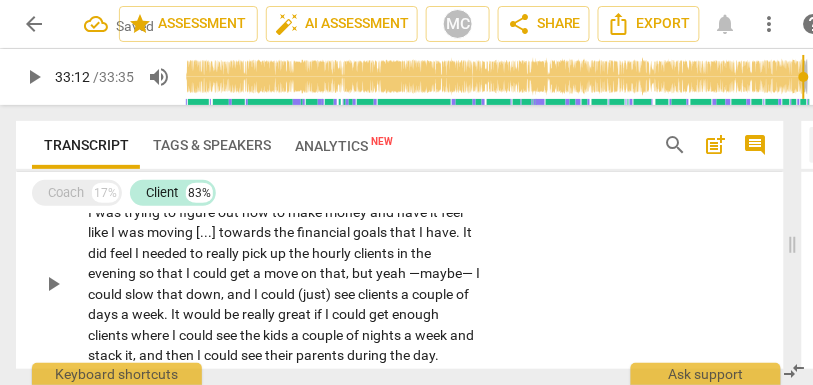 scroll, scrollTop: 5423, scrollLeft: 0, axis: vertical 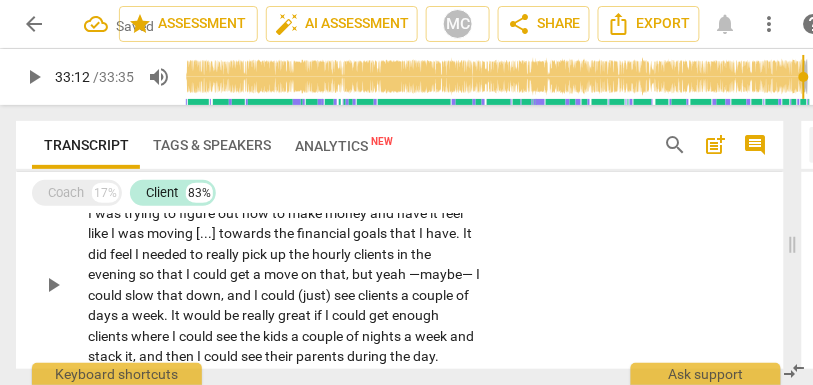 click on "to" at bounding box center (280, 213) 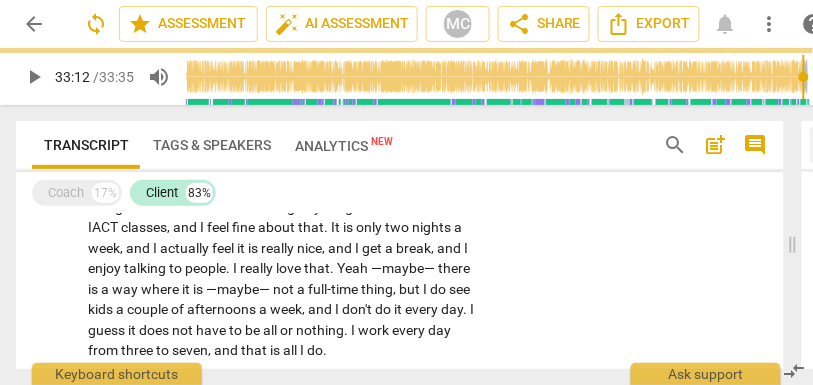 scroll, scrollTop: 5202, scrollLeft: 0, axis: vertical 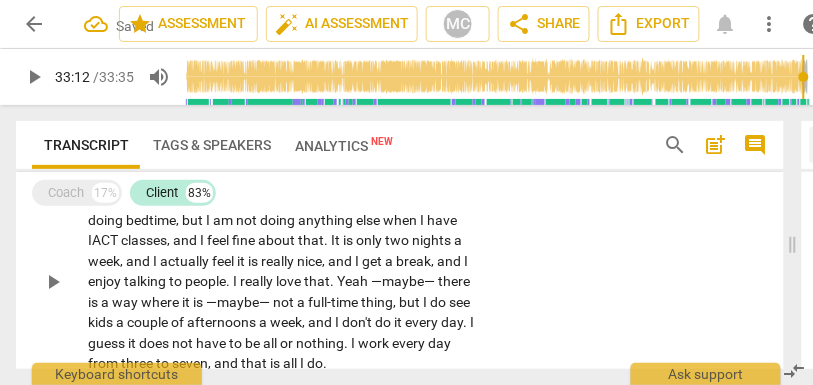 click on "I" at bounding box center (282, 200) 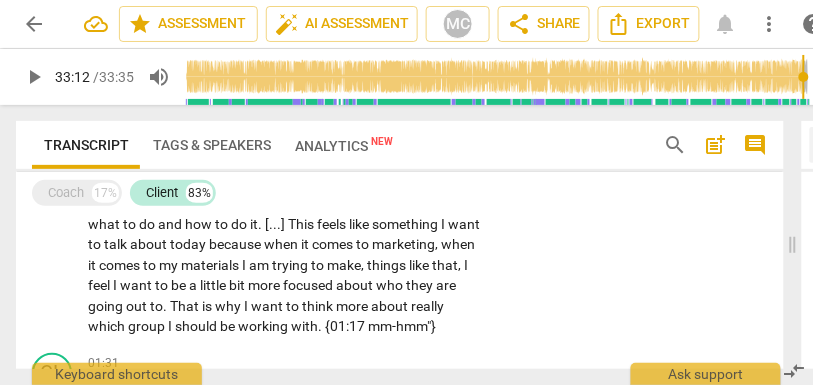 scroll, scrollTop: 146, scrollLeft: 0, axis: vertical 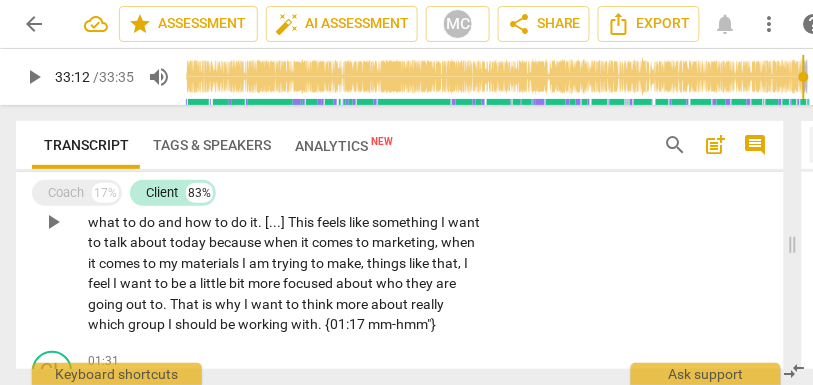click on "should" at bounding box center [197, 324] 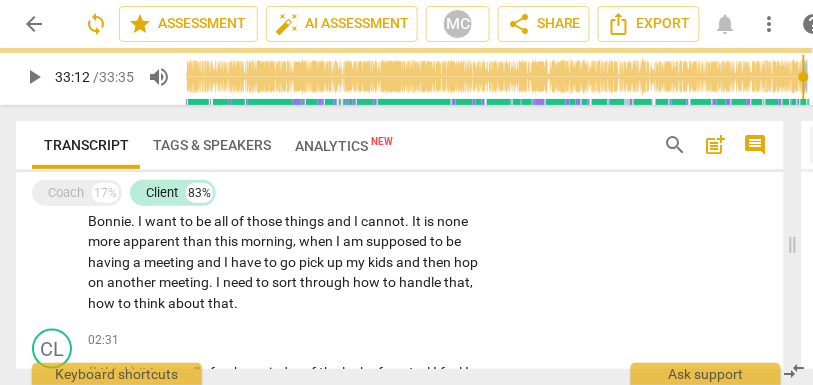scroll, scrollTop: 381, scrollLeft: 0, axis: vertical 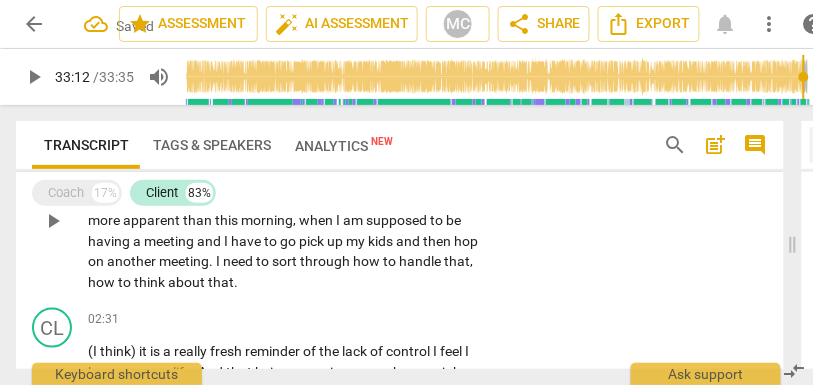 click on "think" at bounding box center [151, 282] 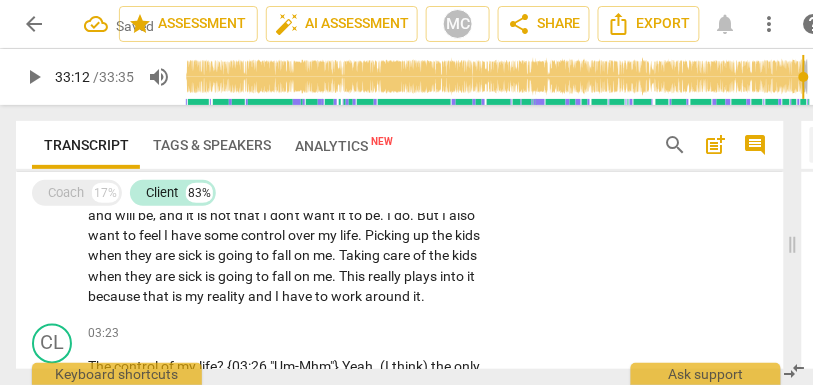 scroll, scrollTop: 558, scrollLeft: 0, axis: vertical 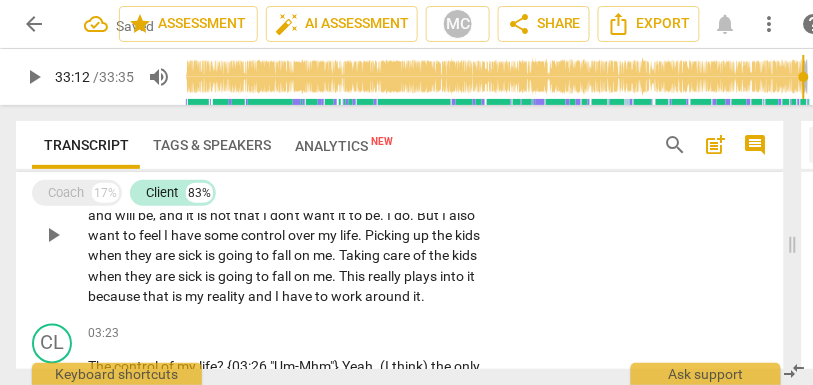 click on "reality" at bounding box center [227, 297] 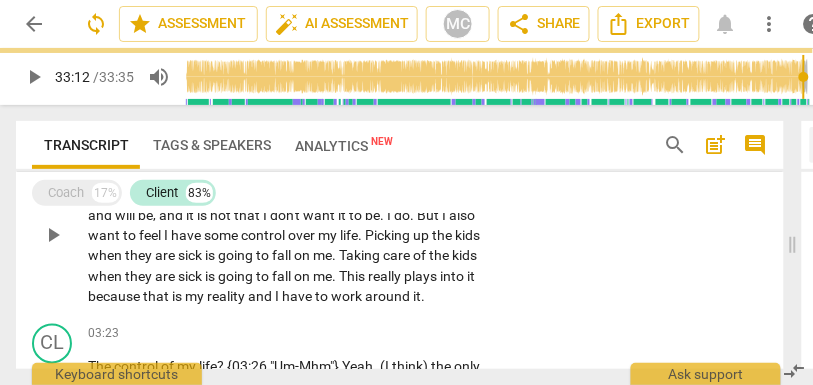 paste 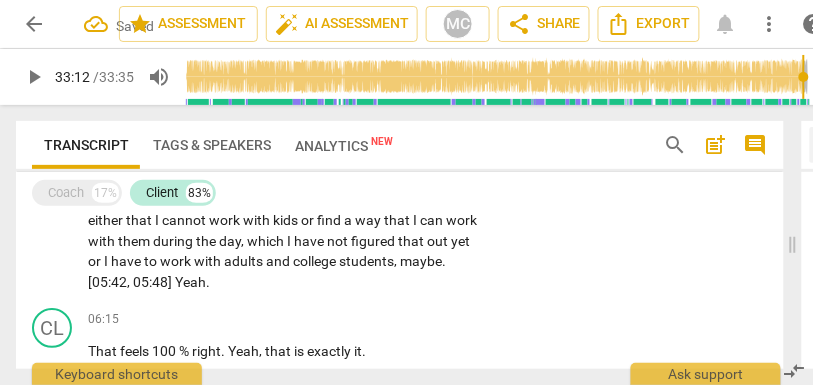 scroll, scrollTop: 1175, scrollLeft: 0, axis: vertical 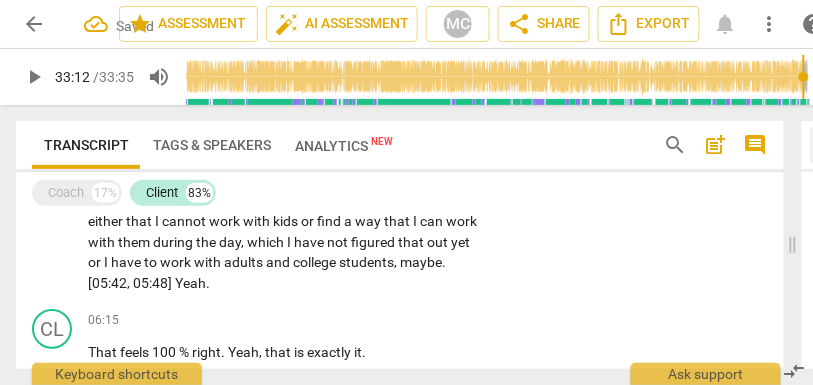 click on "with" at bounding box center [209, 262] 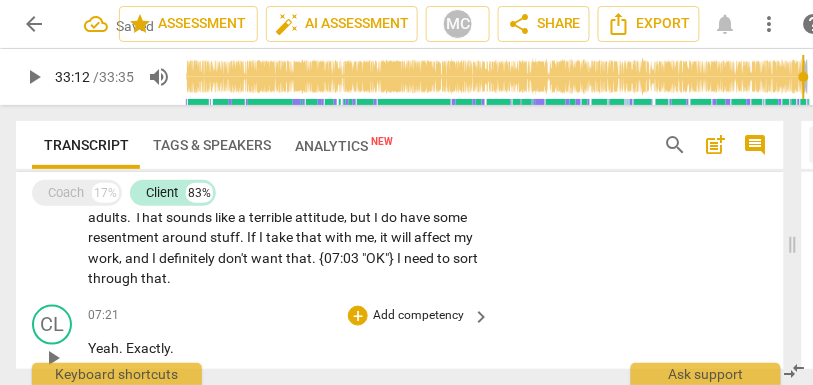 scroll, scrollTop: 1509, scrollLeft: 0, axis: vertical 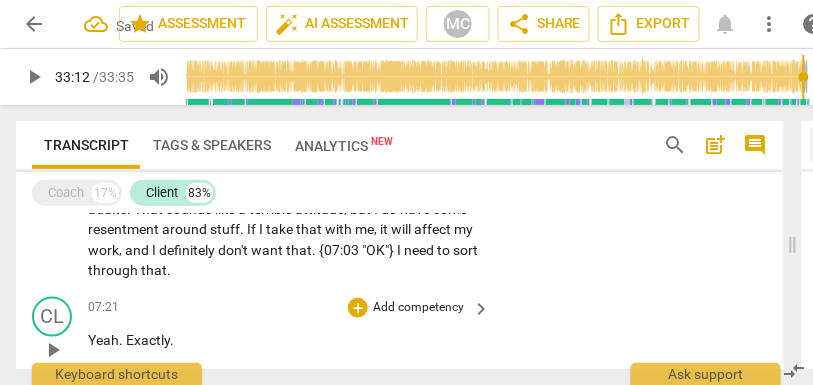 click on "want" at bounding box center (268, 250) 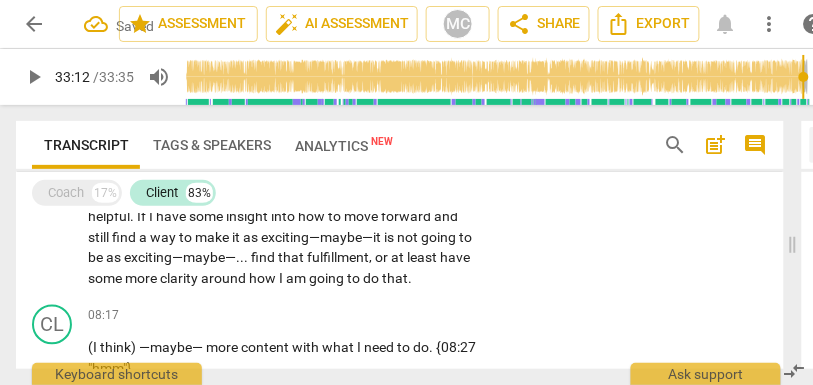 scroll, scrollTop: 1745, scrollLeft: 0, axis: vertical 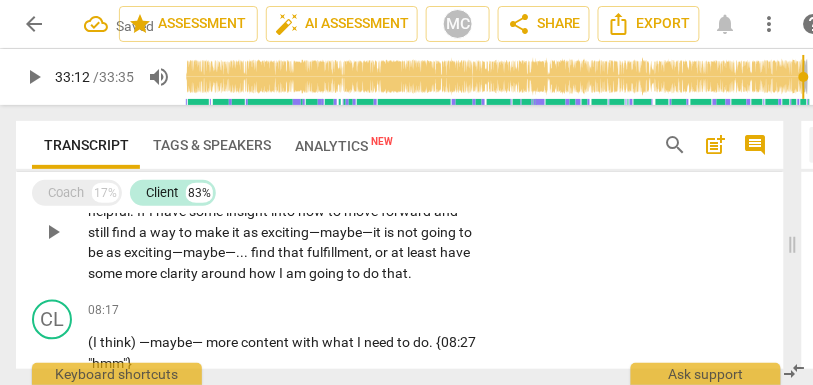 click on "am" at bounding box center (297, 274) 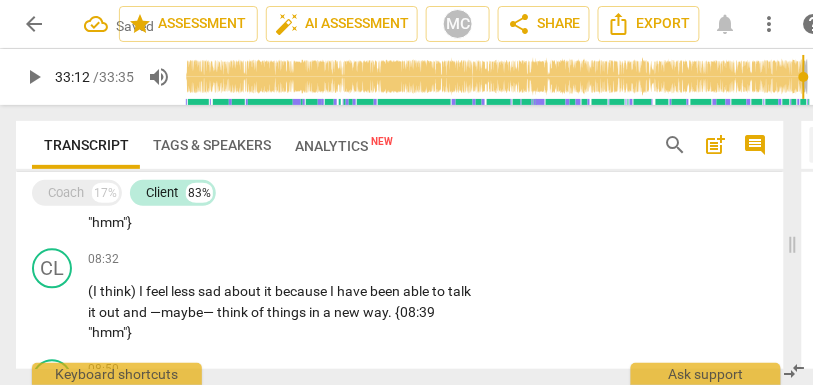 scroll, scrollTop: 1887, scrollLeft: 0, axis: vertical 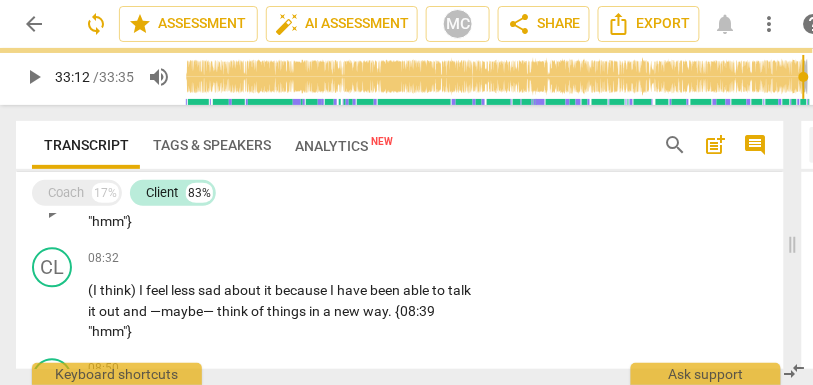 click on "with" at bounding box center (307, 201) 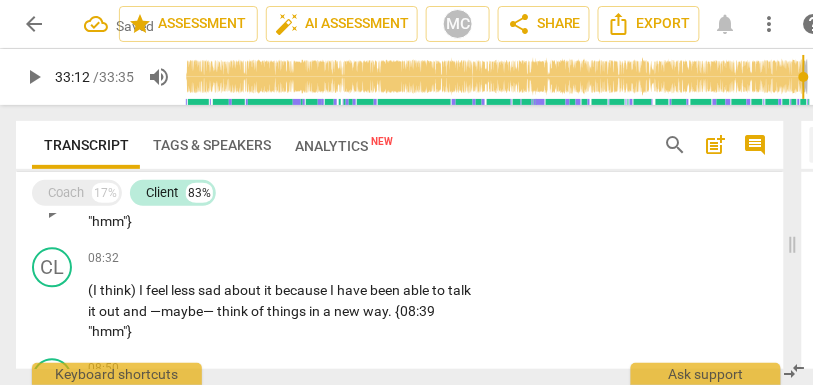 paste 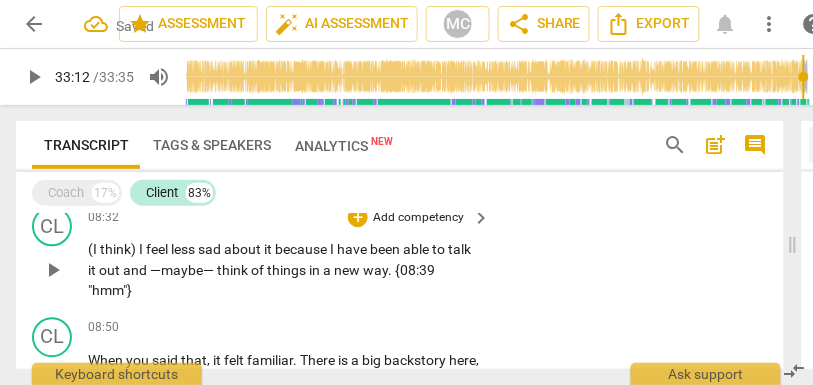 scroll, scrollTop: 1937, scrollLeft: 0, axis: vertical 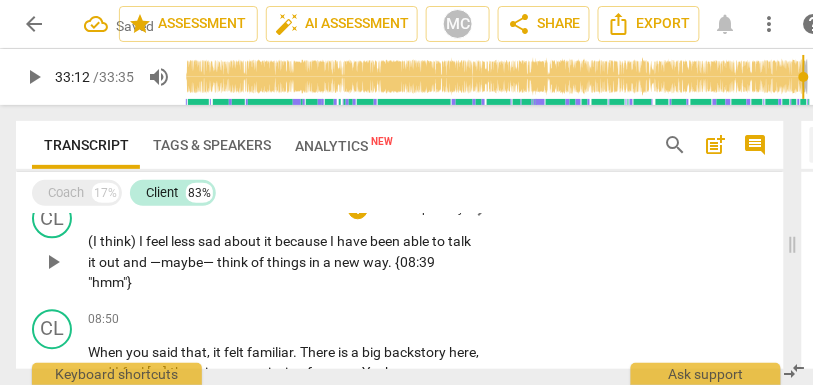 click on "things" at bounding box center [288, 262] 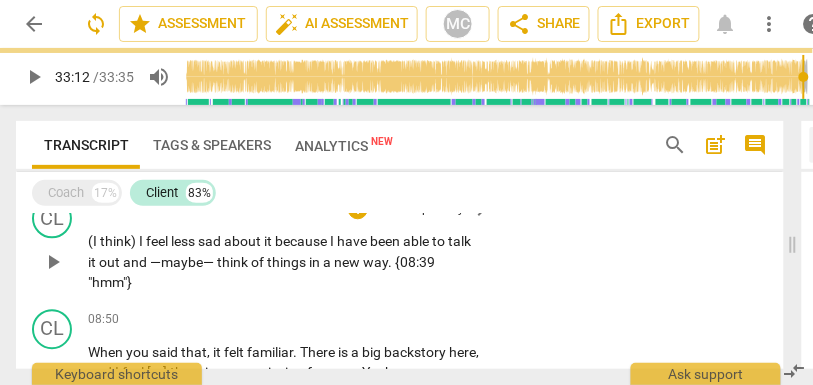 paste 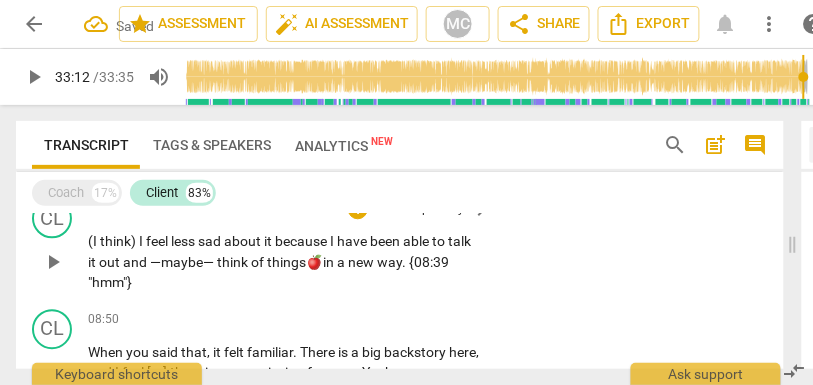 type 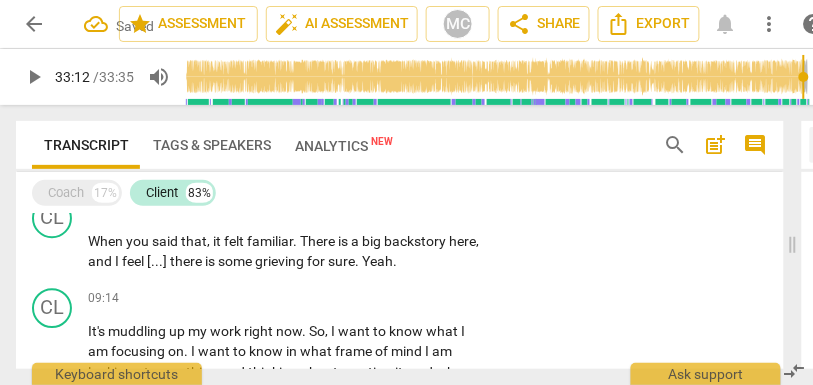 scroll, scrollTop: 2062, scrollLeft: 0, axis: vertical 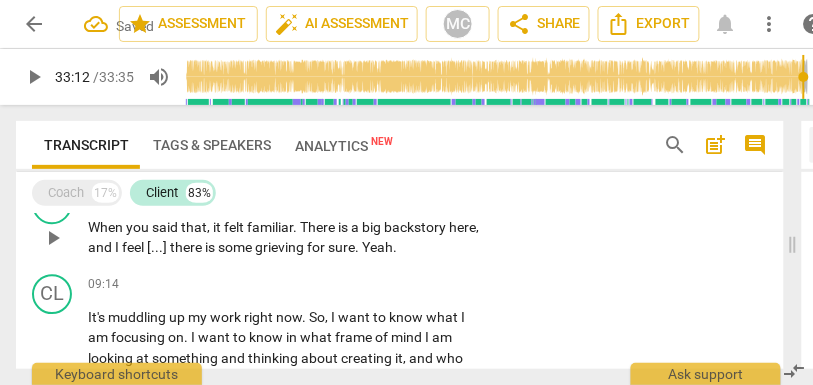 click on "some" at bounding box center [236, 247] 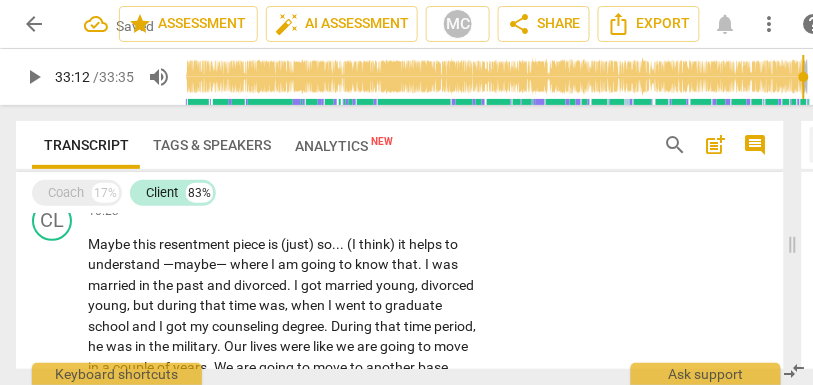 scroll, scrollTop: 2416, scrollLeft: 0, axis: vertical 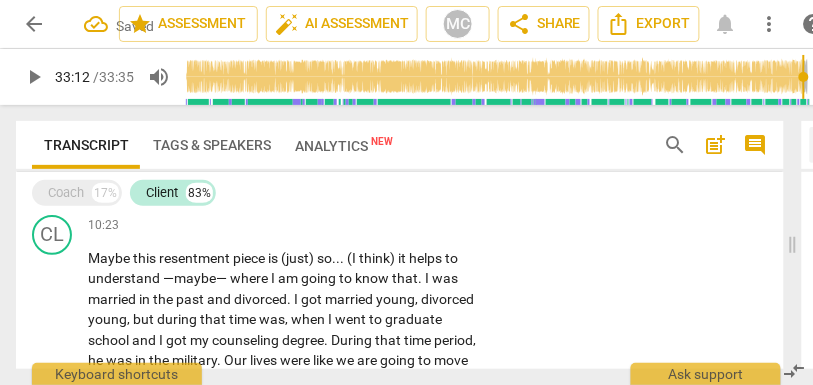 click on "some" at bounding box center [243, 188] 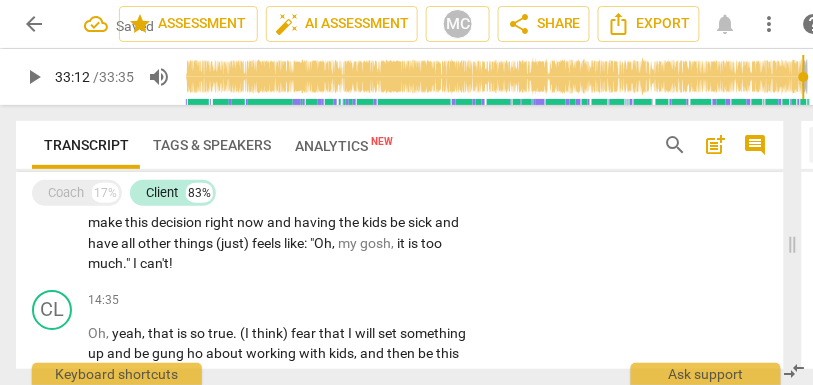 scroll, scrollTop: 3373, scrollLeft: 0, axis: vertical 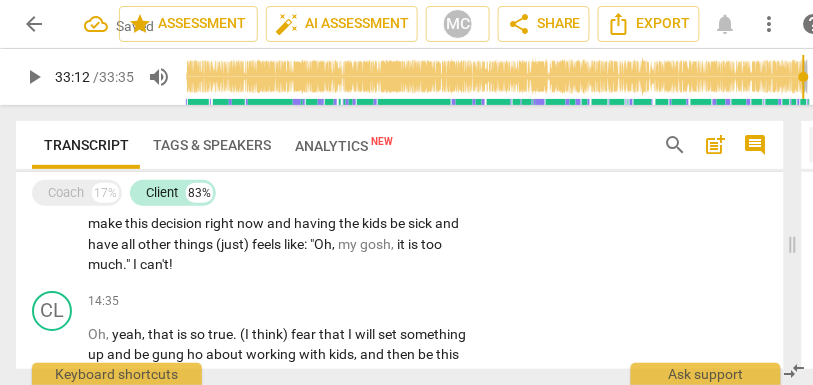 click on "and" at bounding box center [280, 223] 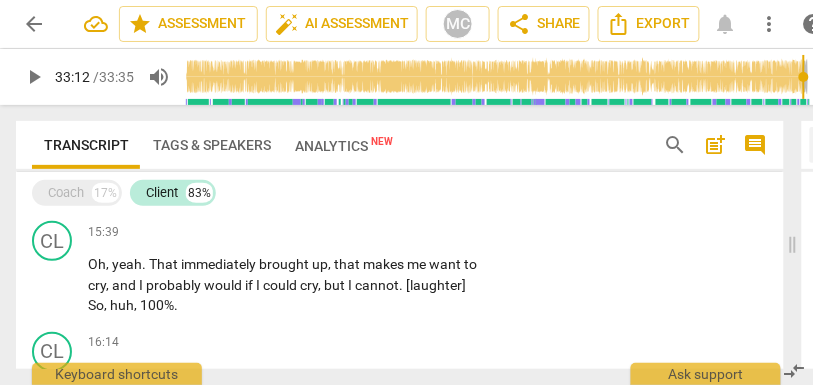 scroll, scrollTop: 3674, scrollLeft: 0, axis: vertical 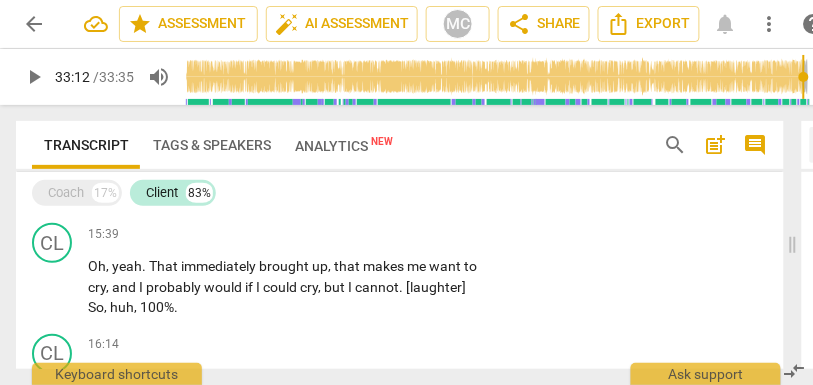 click on "same" at bounding box center [253, 176] 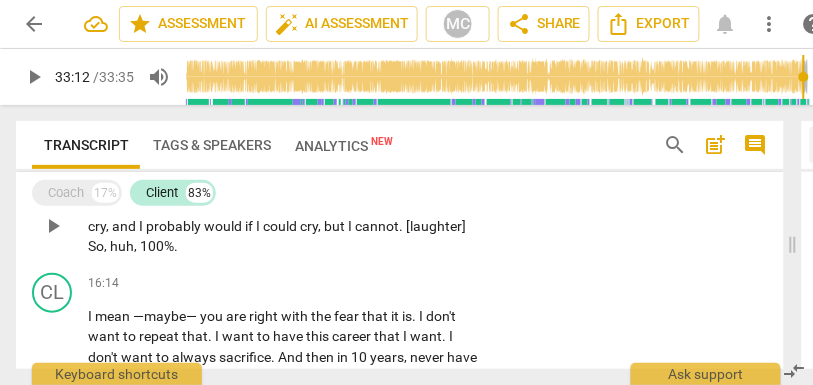 scroll, scrollTop: 3736, scrollLeft: 0, axis: vertical 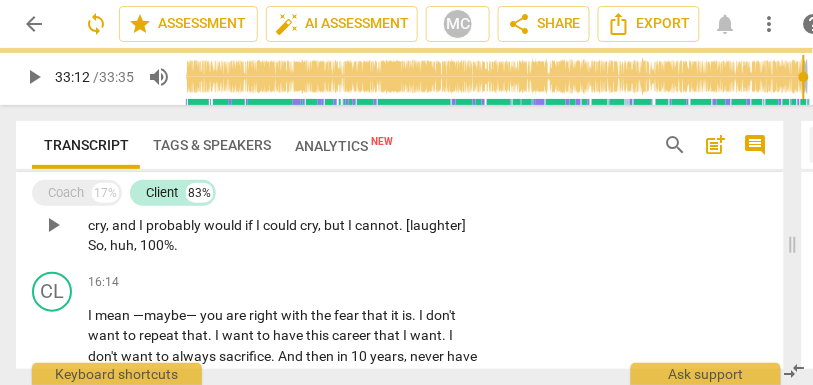 click on "could" at bounding box center (281, 225) 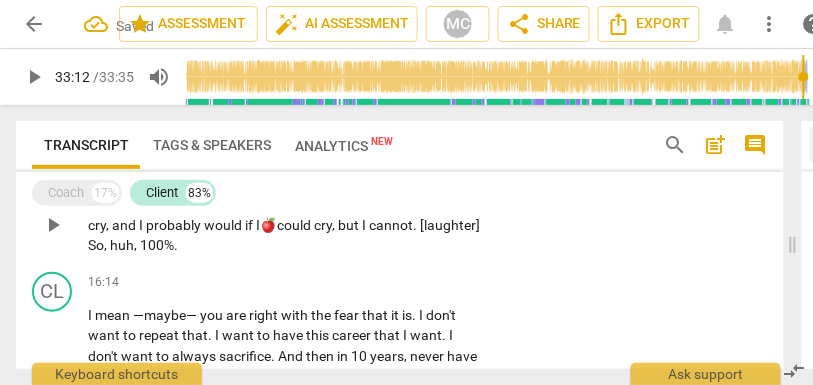 type 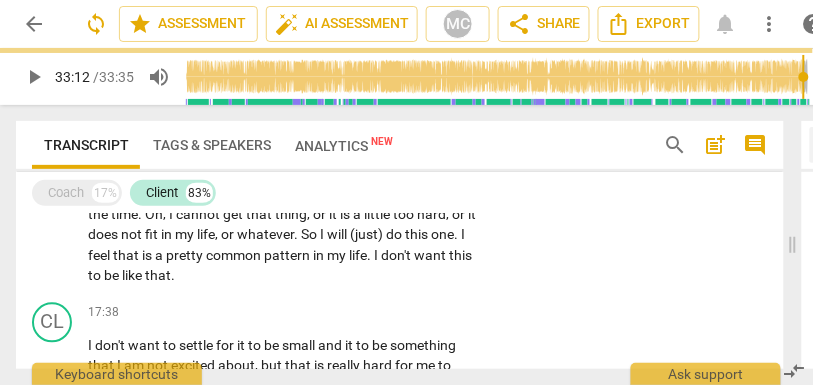 scroll, scrollTop: 4088, scrollLeft: 0, axis: vertical 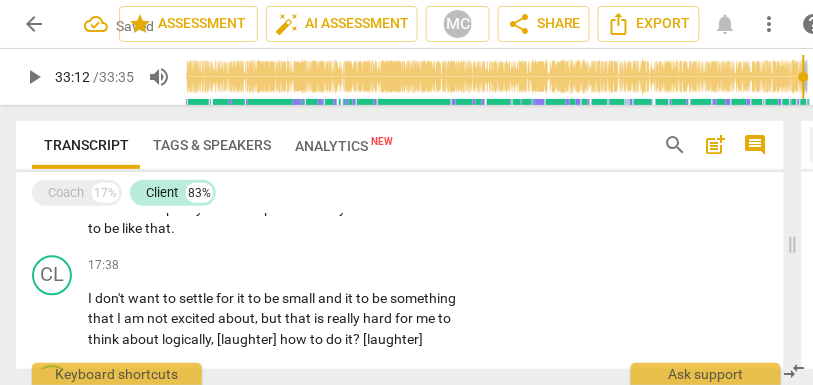 click on "be" at bounding box center (113, 229) 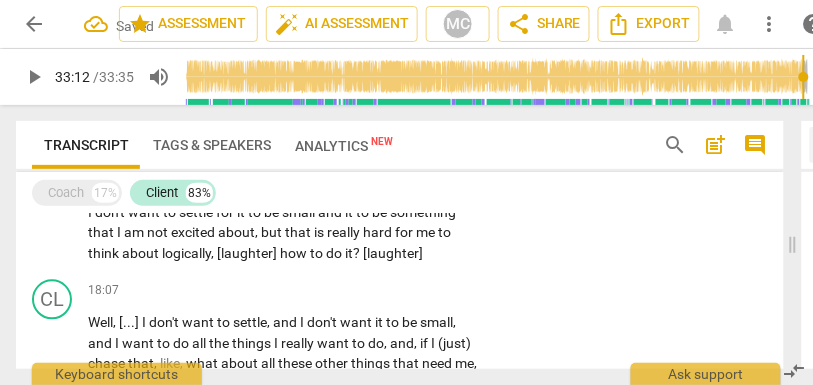 scroll, scrollTop: 4177, scrollLeft: 0, axis: vertical 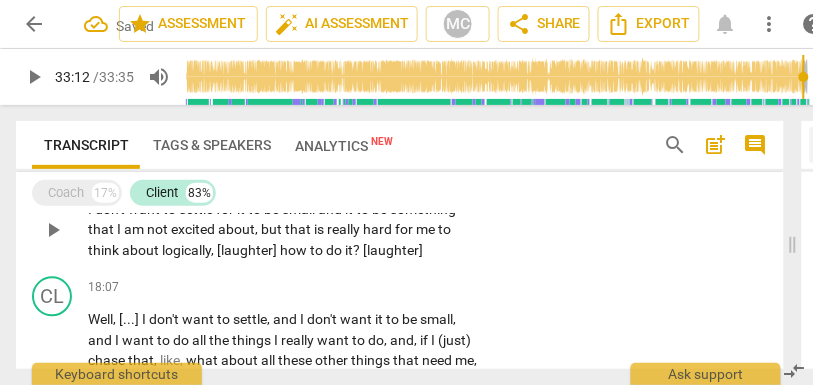 click on "how" at bounding box center (295, 251) 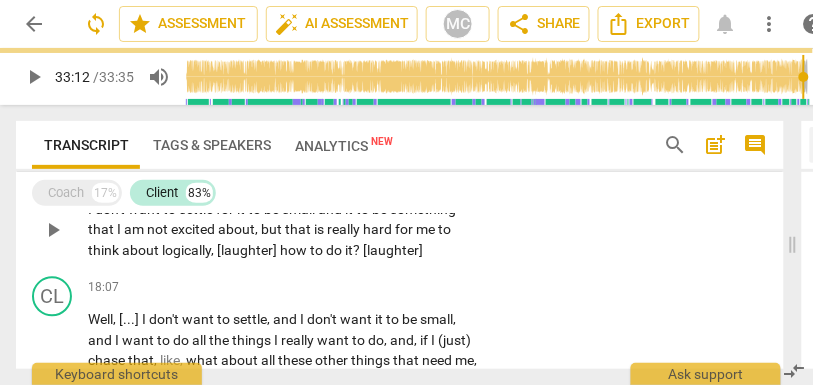 paste 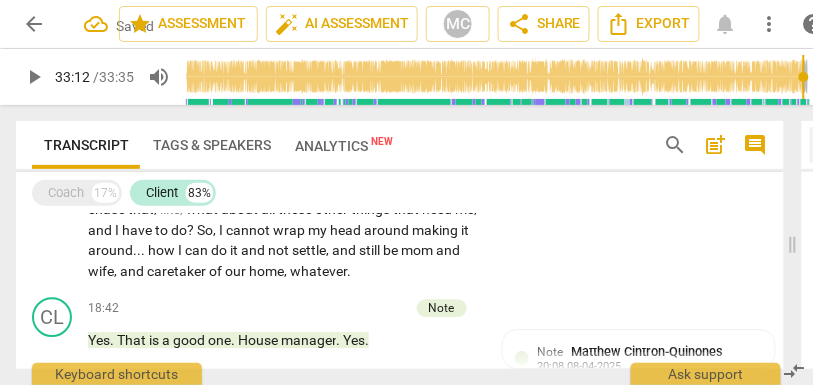 scroll, scrollTop: 4329, scrollLeft: 0, axis: vertical 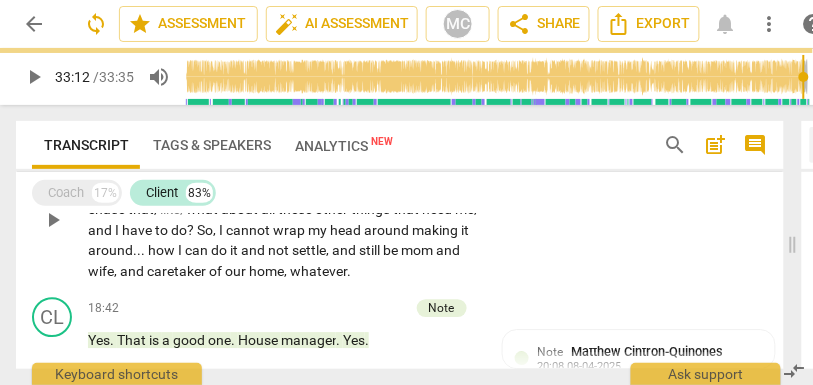 click on "our" at bounding box center (237, 271) 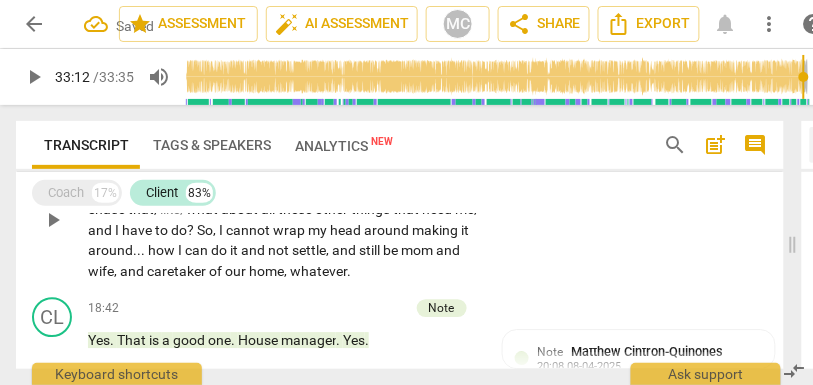 paste 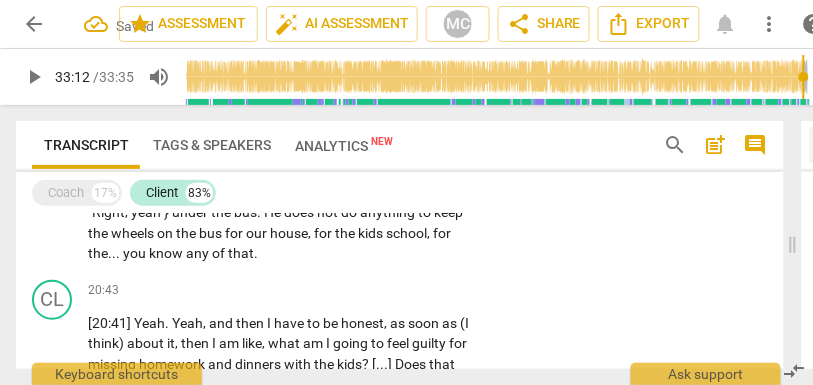 scroll, scrollTop: 4851, scrollLeft: 0, axis: vertical 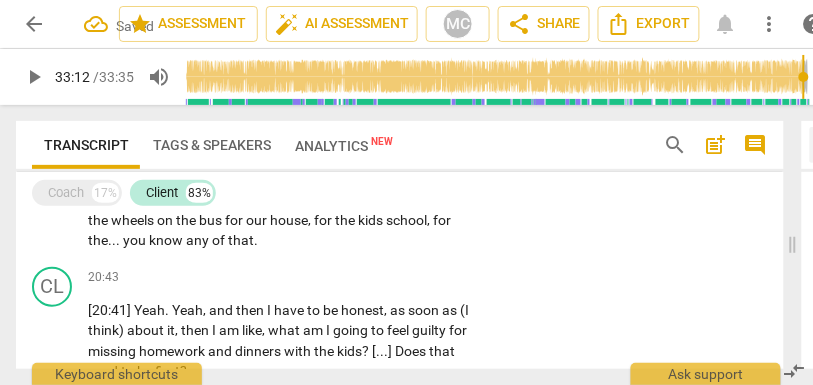click on "of" at bounding box center [220, 240] 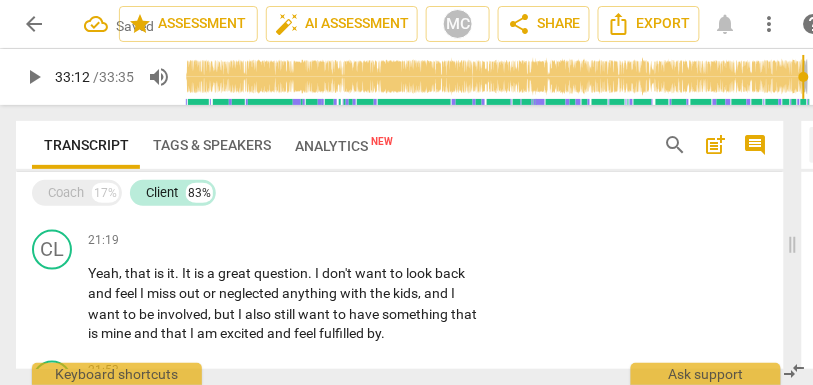 scroll, scrollTop: 4992, scrollLeft: 0, axis: vertical 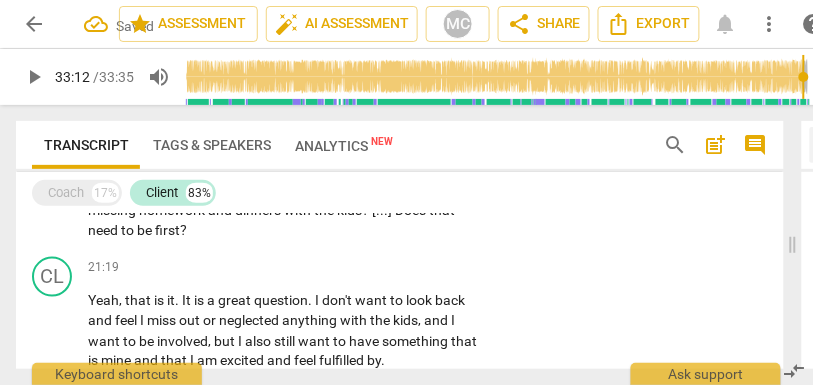 click on "with" at bounding box center [299, 210] 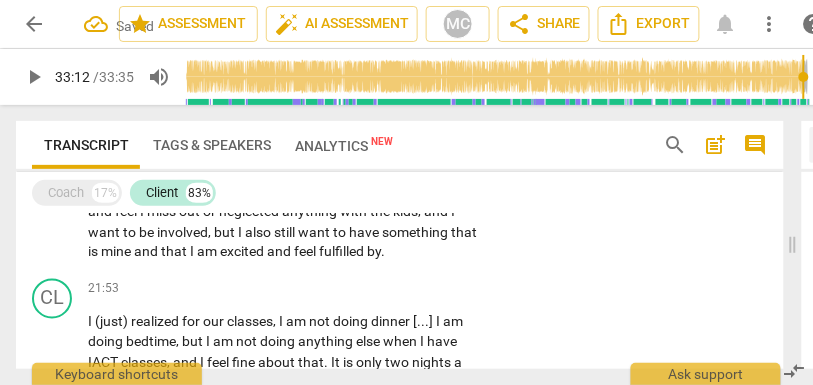 scroll, scrollTop: 5113, scrollLeft: 0, axis: vertical 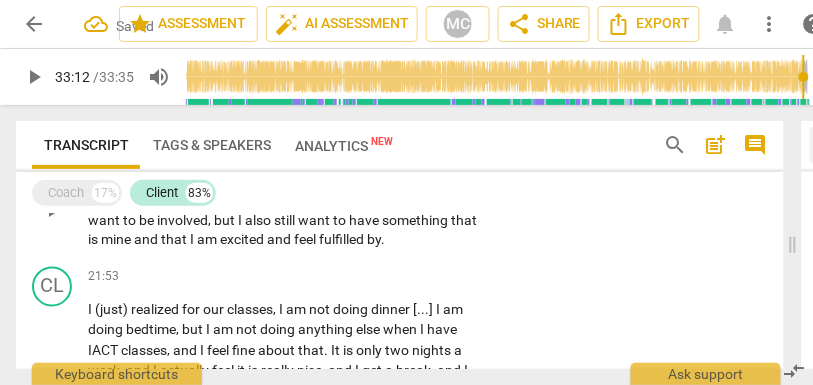 click on "and" at bounding box center (280, 240) 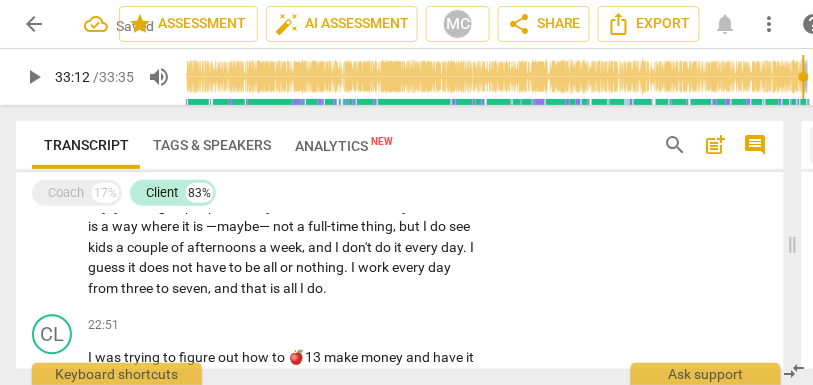 scroll, scrollTop: 5346, scrollLeft: 0, axis: vertical 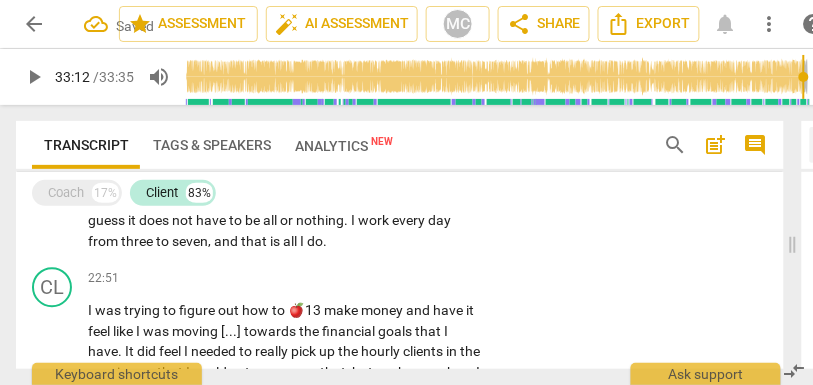 click on "that" at bounding box center [255, 241] 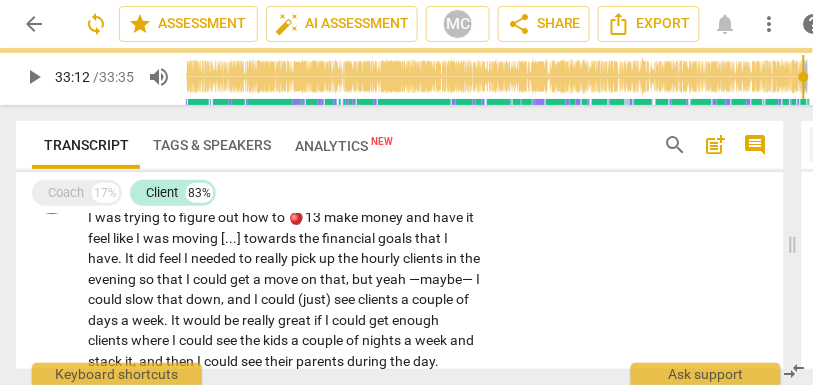 scroll, scrollTop: 5438, scrollLeft: 0, axis: vertical 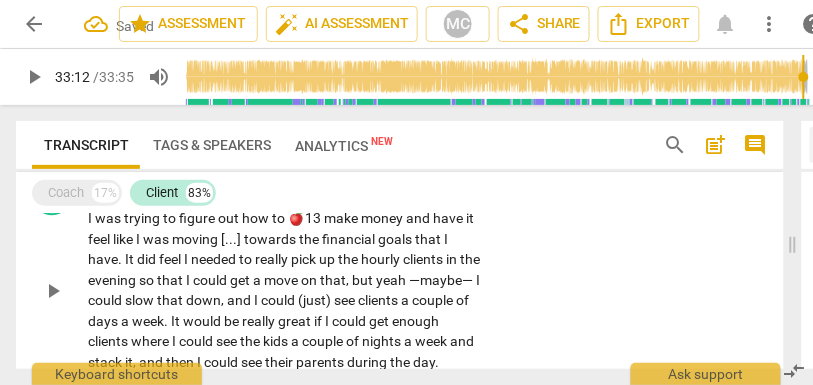 click on "make" at bounding box center (342, 218) 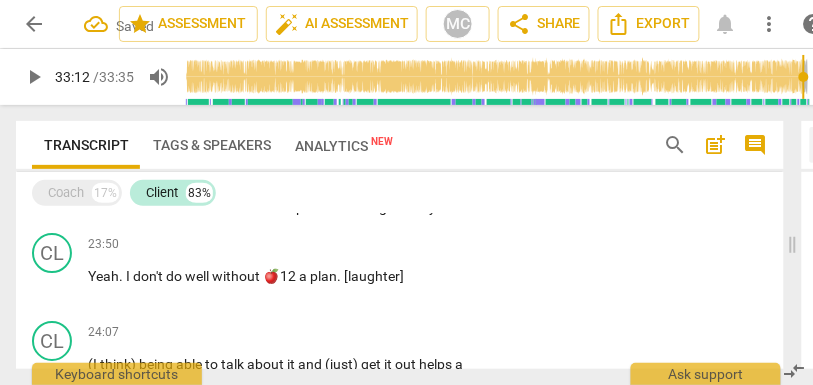 scroll, scrollTop: 5592, scrollLeft: 0, axis: vertical 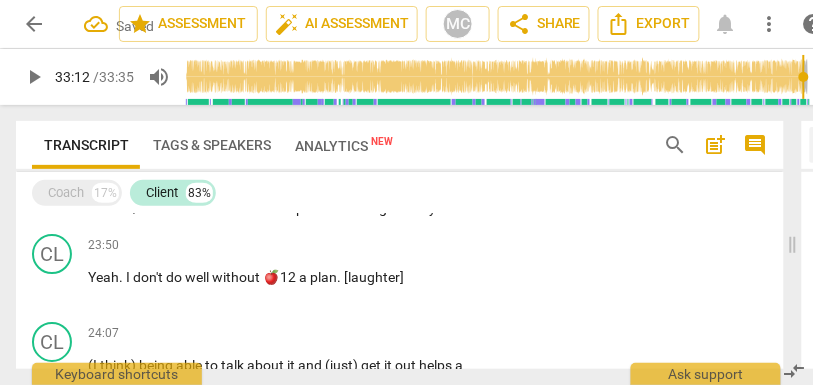 click on "their" at bounding box center [280, 208] 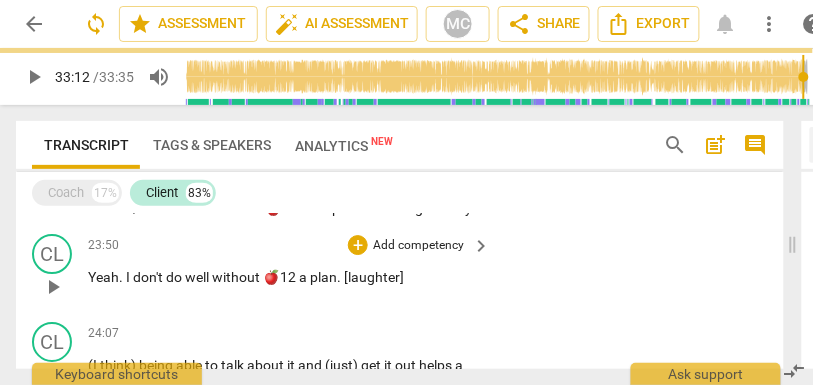 click on "🍎12" at bounding box center (281, 277) 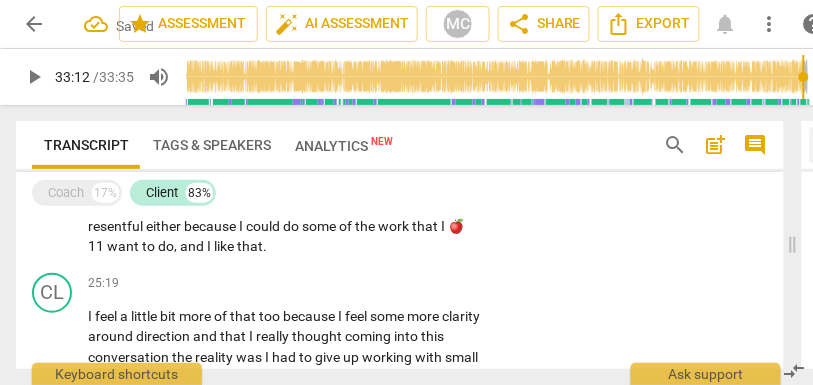 scroll, scrollTop: 5915, scrollLeft: 0, axis: vertical 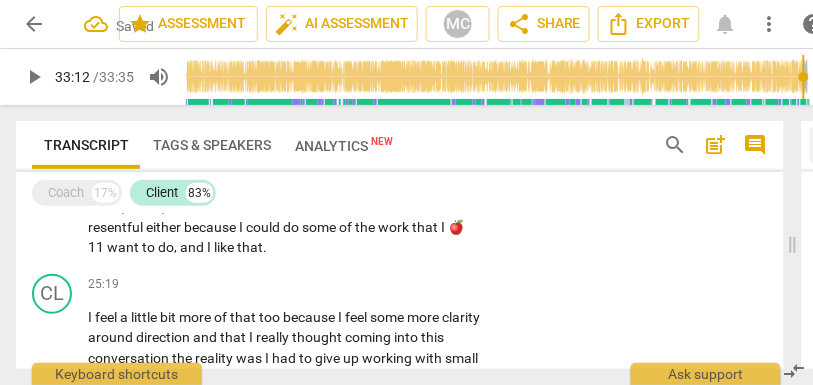 click on "🍎11" at bounding box center (276, 237) 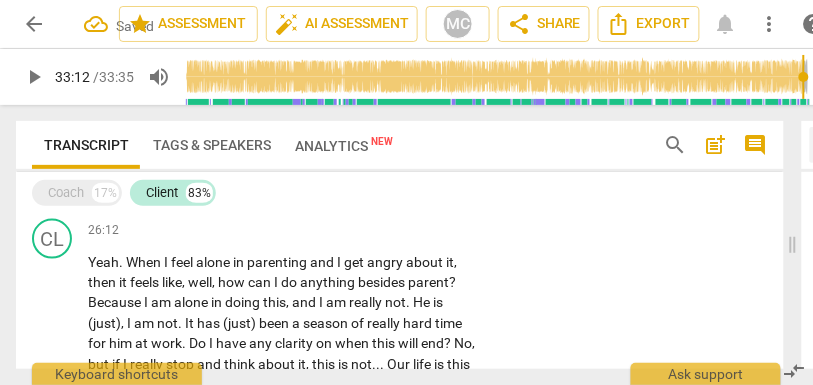 scroll, scrollTop: 6208, scrollLeft: 0, axis: vertical 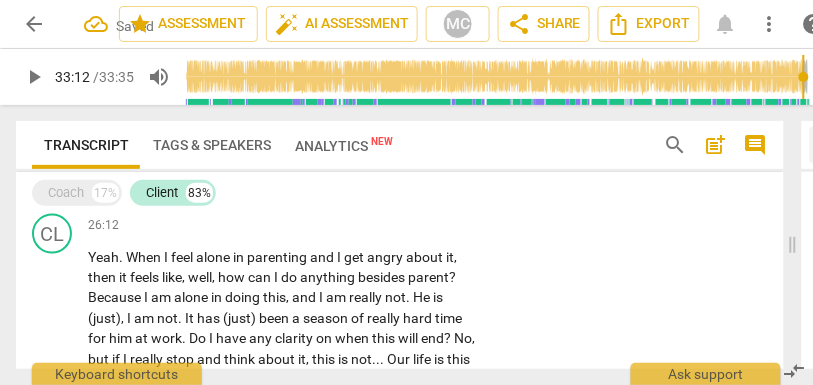 drag, startPoint x: 267, startPoint y: 249, endPoint x: 251, endPoint y: 249, distance: 16 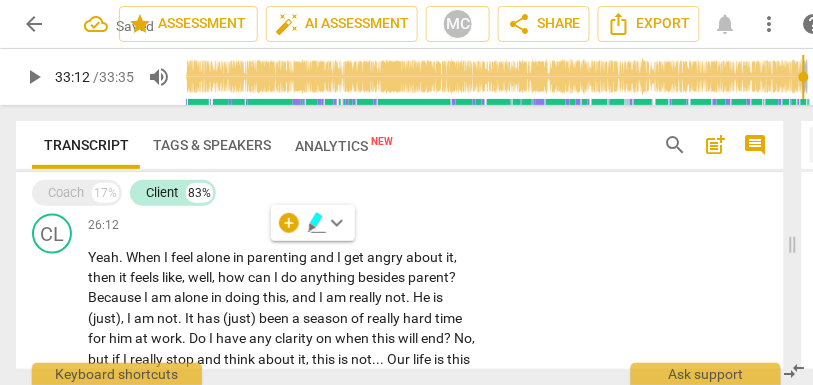 type 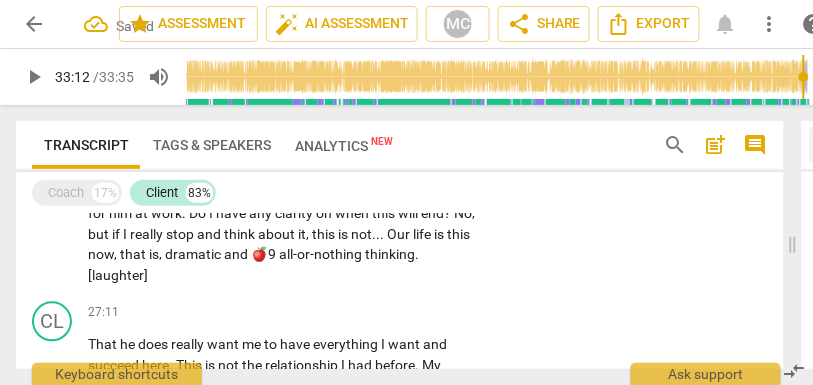 scroll, scrollTop: 6370, scrollLeft: 0, axis: vertical 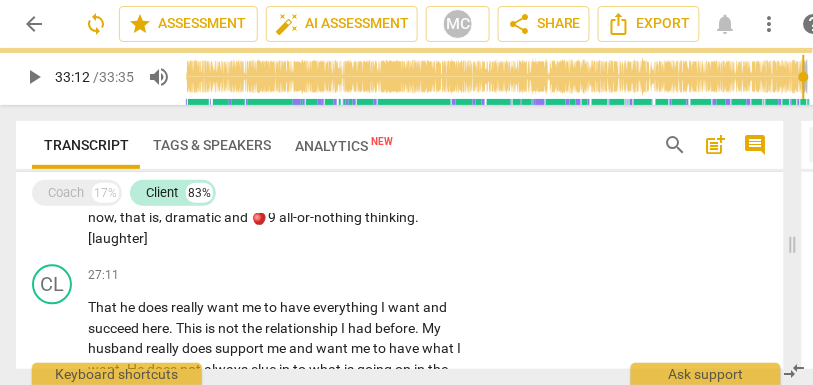 click on "🍎9" at bounding box center [265, 218] 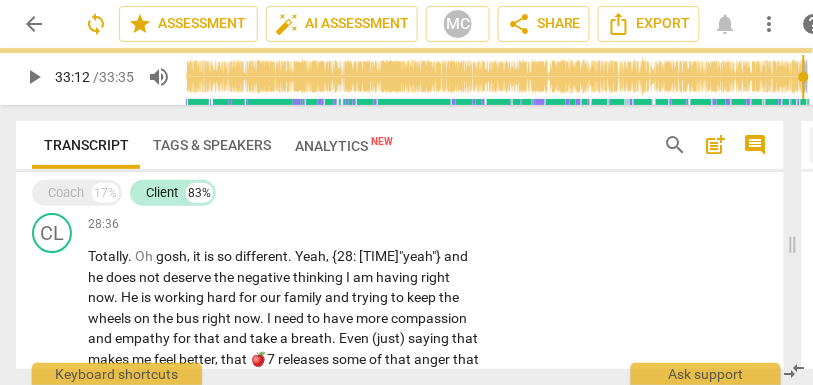 scroll, scrollTop: 6722, scrollLeft: 0, axis: vertical 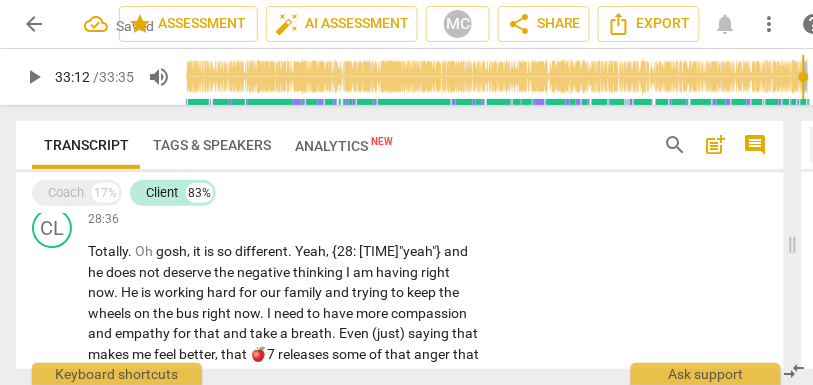 click on "🍎8" at bounding box center [260, 161] 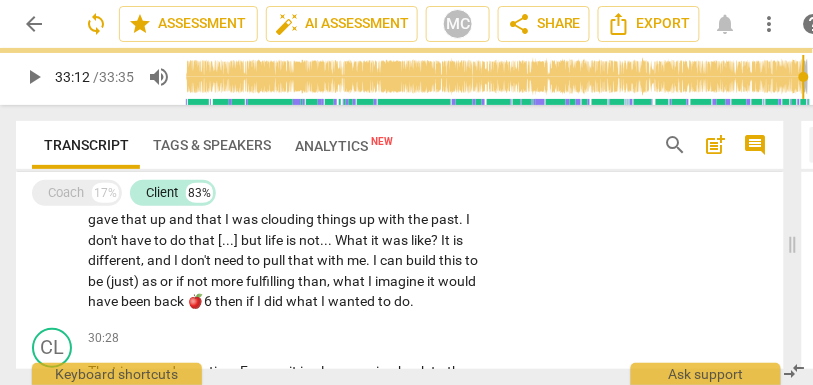 scroll, scrollTop: 6893, scrollLeft: 0, axis: vertical 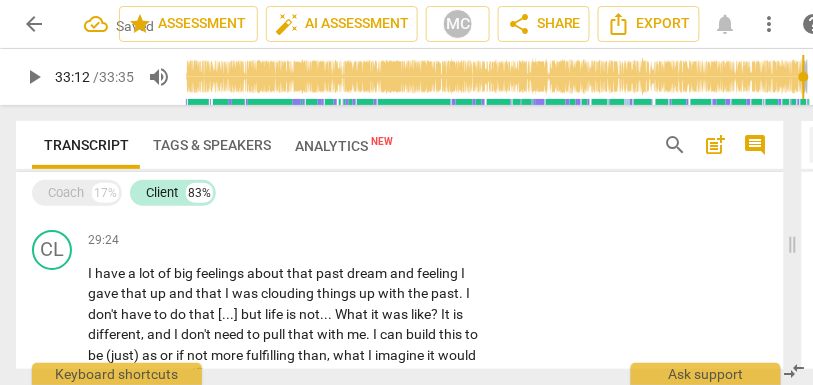 click on "Totally .   Oh   gosh ,   it   is   so   different .   Yeah ,   {28 :   40"yeah"}   and   he   does   not   deserve   the   negative   thinking   I   am   having   right   now .   He   is   working   hard   for   our   family   and   trying   to   keep   the   wheels   on   the   bus   right   now .   I   need   to   have   more   compassion   and   empathy   for   that   and   take   a   breath .   Even   (just)   saying   that   makes   me   feel   better ,   that   🍎7   releases   some   of   that   anger   that   really   is   not   his ." at bounding box center (284, 142) 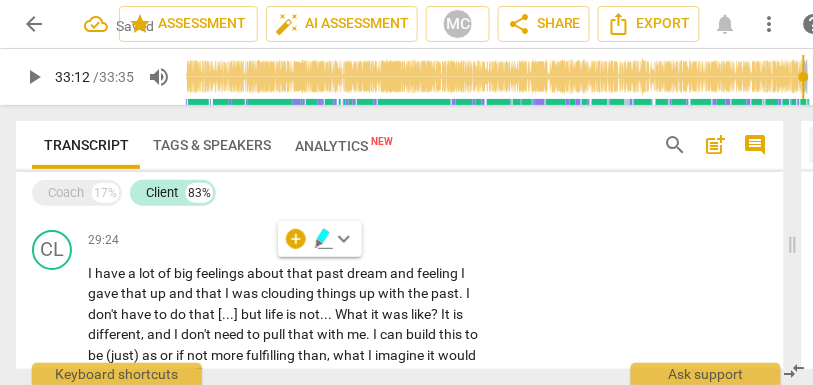 type 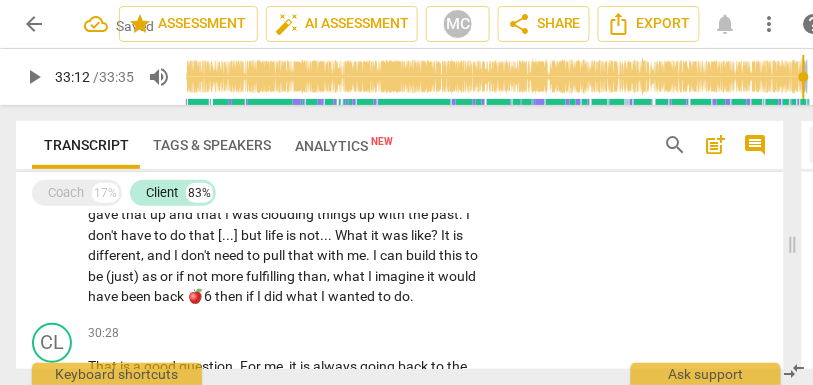 scroll, scrollTop: 7049, scrollLeft: 0, axis: vertical 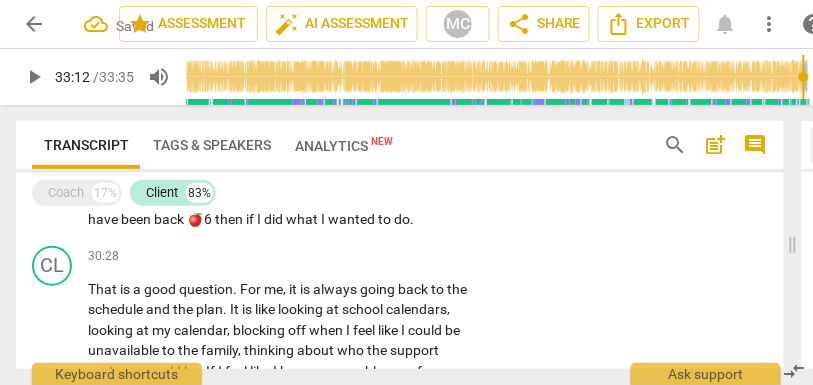 click on "🍎6" at bounding box center [201, 219] 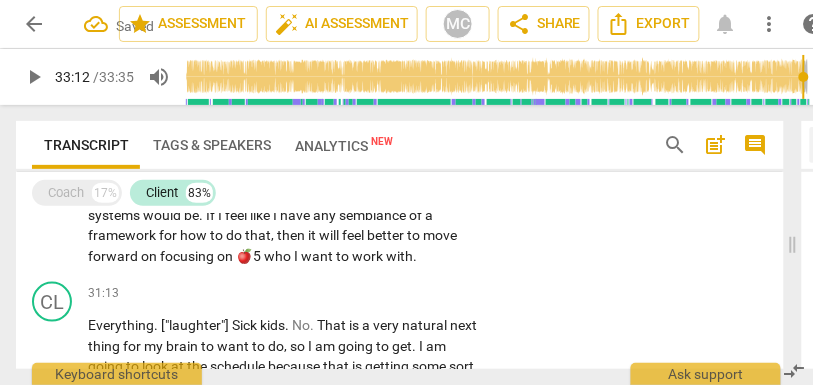 scroll, scrollTop: 7206, scrollLeft: 0, axis: vertical 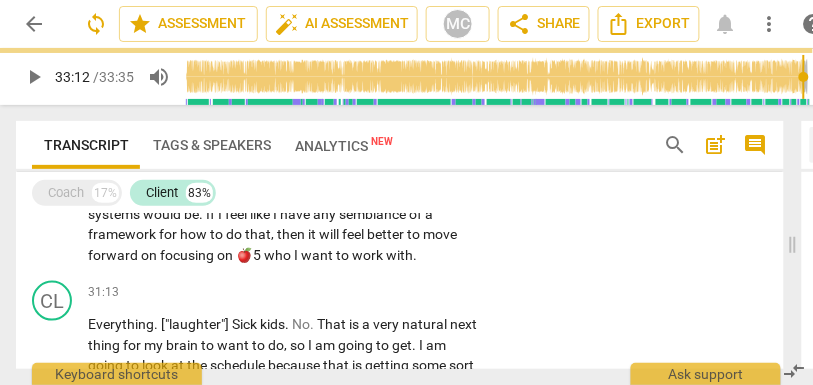 click on "🍎5" at bounding box center (250, 255) 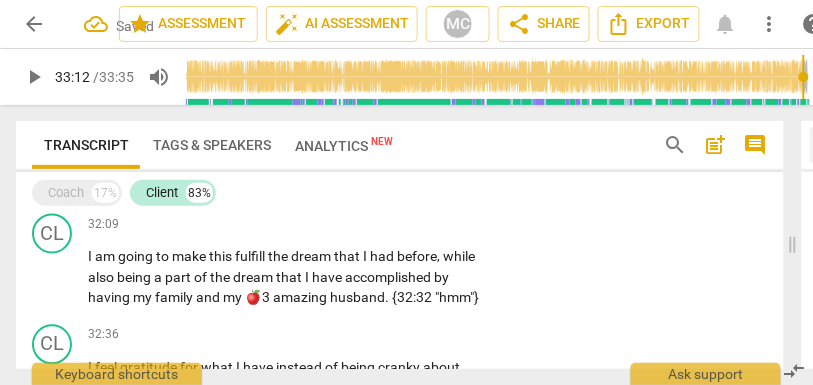 scroll, scrollTop: 7502, scrollLeft: 0, axis: vertical 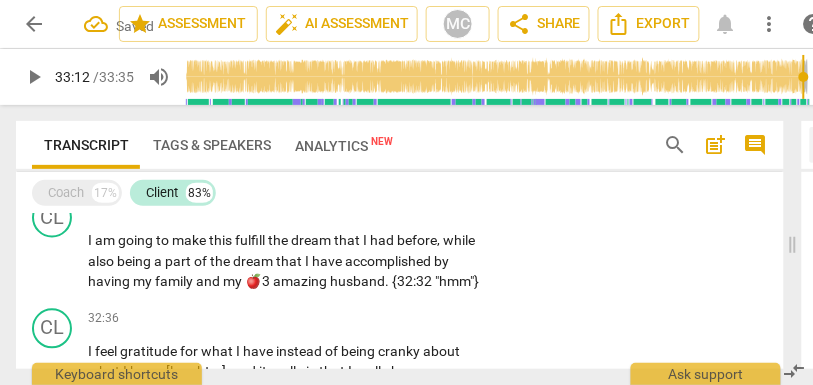 click on "🍎4" at bounding box center [258, 172] 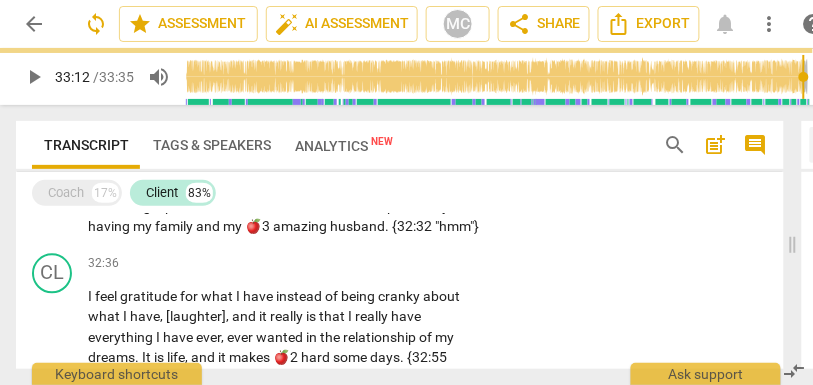 click on "🍎3" at bounding box center (259, 227) 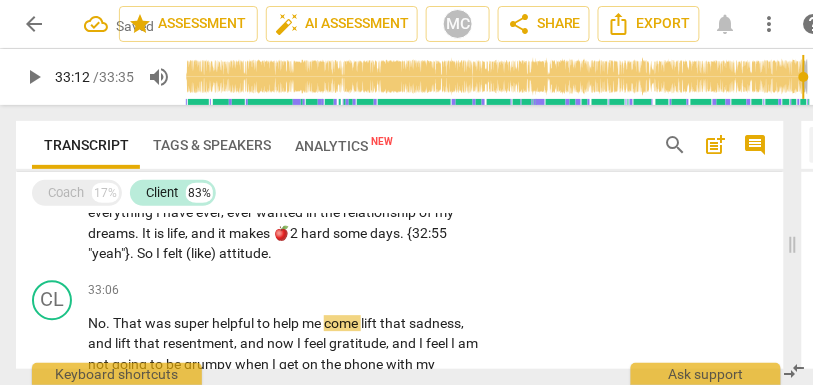 scroll, scrollTop: 7703, scrollLeft: 0, axis: vertical 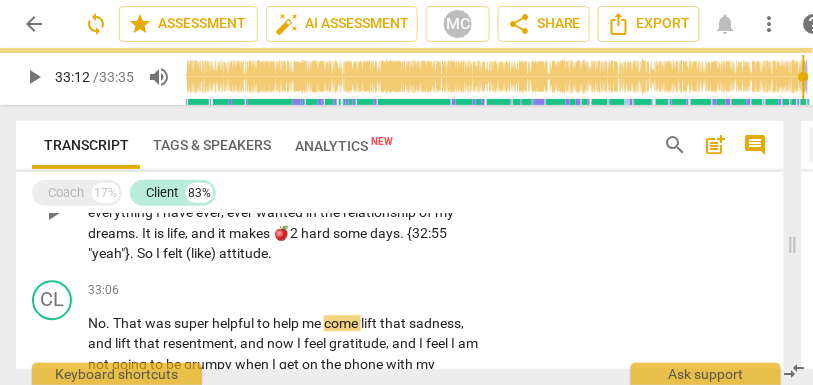 click on "🍎2" at bounding box center [287, 233] 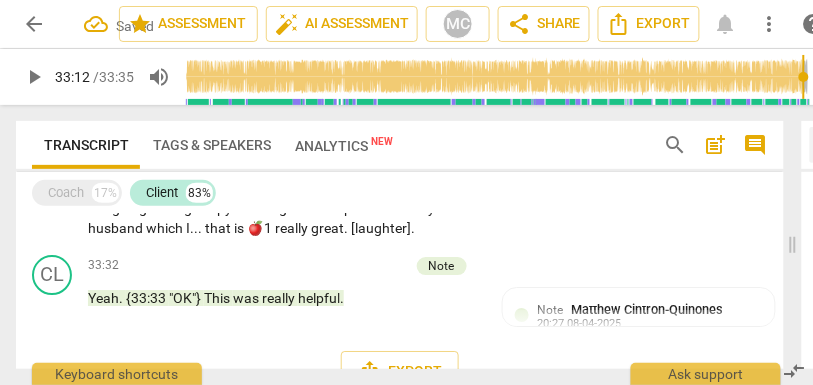 scroll, scrollTop: 7862, scrollLeft: 0, axis: vertical 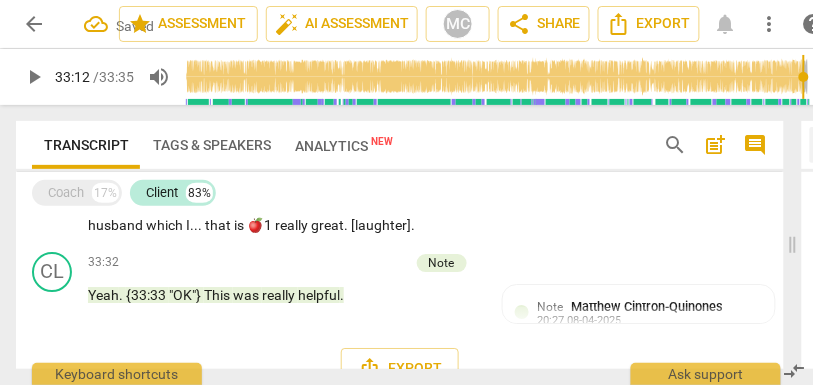 click on "🍎1" at bounding box center (261, 225) 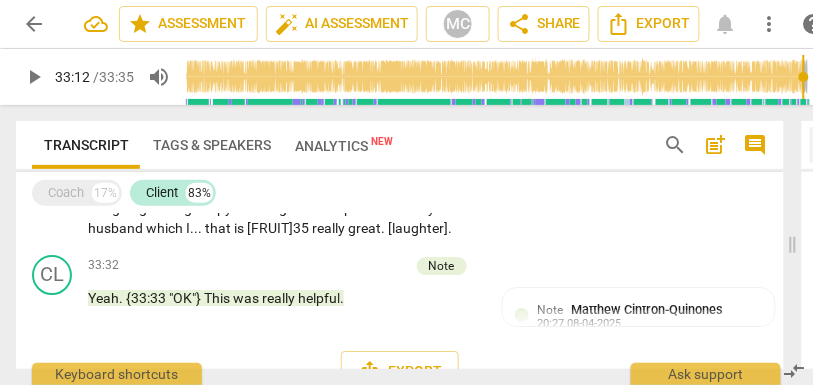 scroll, scrollTop: 7848, scrollLeft: 0, axis: vertical 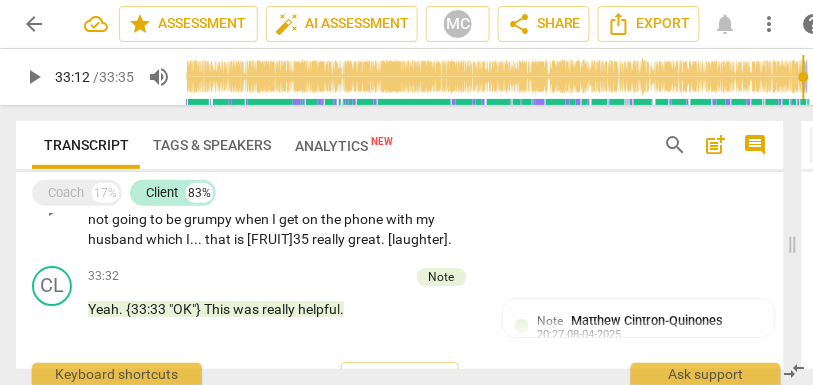 click on "super" at bounding box center (193, 178) 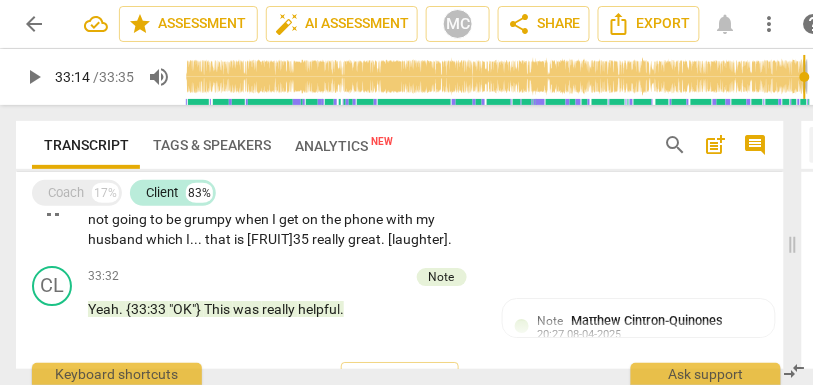 click on "lift" at bounding box center [370, 178] 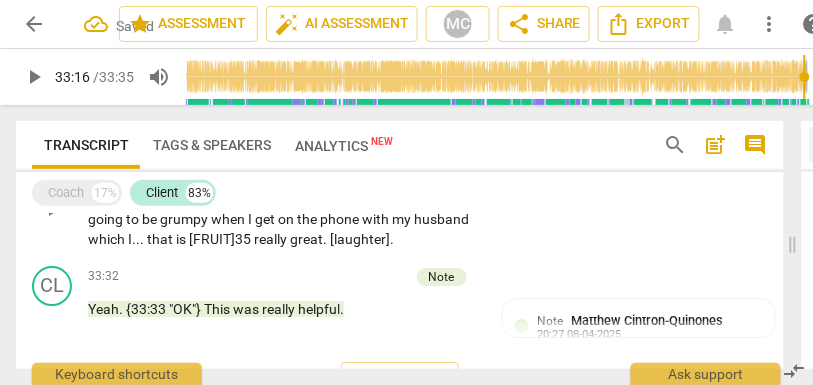 click on "No .   That   was   super   helpful   to   help   me   lift   that   sadness ,   and   lift   that   resentment ,   and   now   I   feel   gratitude ,   and   I   feel   I   am   not   going   to   be   grumpy   when   I   get   on   the   phone   with   my   husband   which   I . . .   that   is   🍎35   really   great .   [laughter] ." at bounding box center [284, 209] 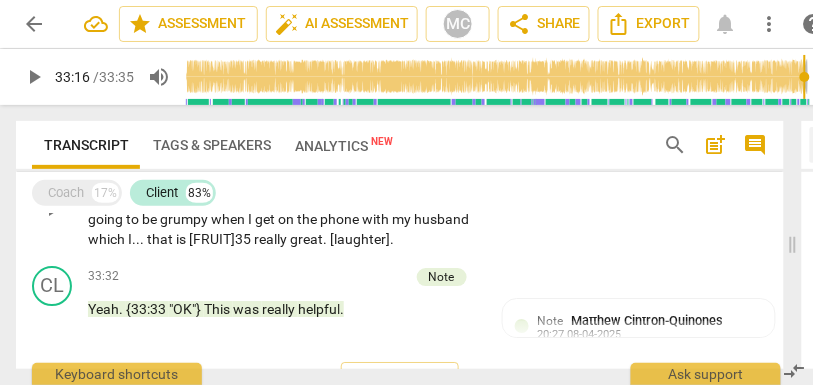 click on "lift" at bounding box center [459, 178] 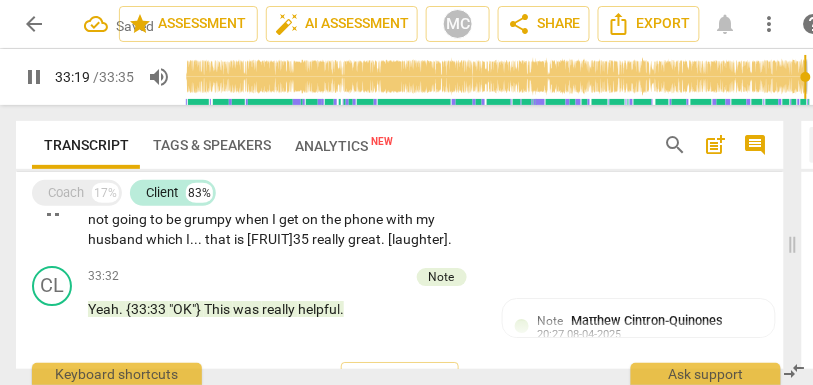 click on "now" at bounding box center [283, 198] 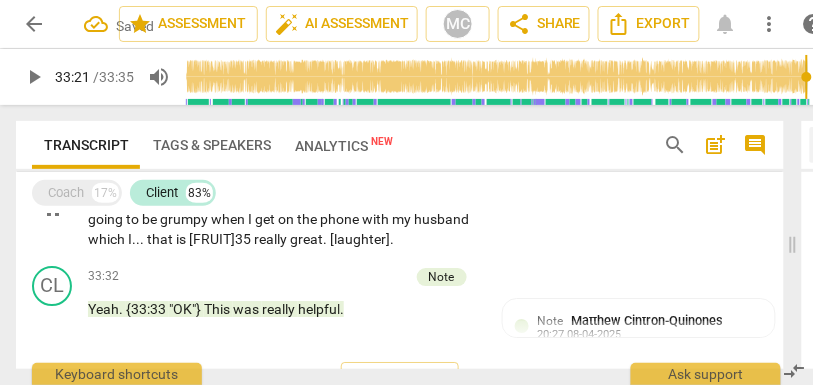 click on "Now" at bounding box center [253, 198] 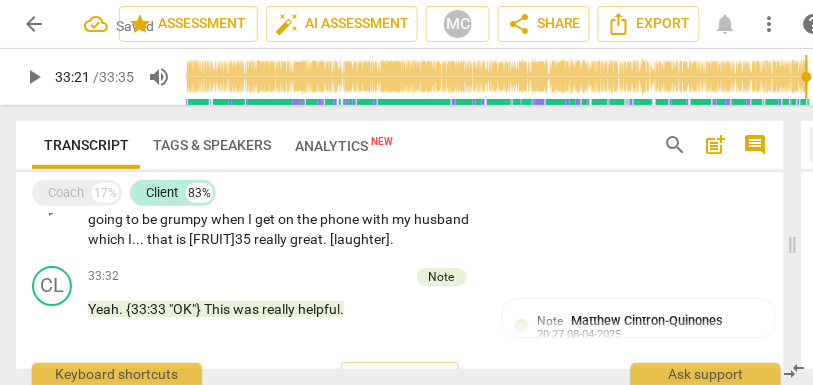 click on "Now," at bounding box center [254, 198] 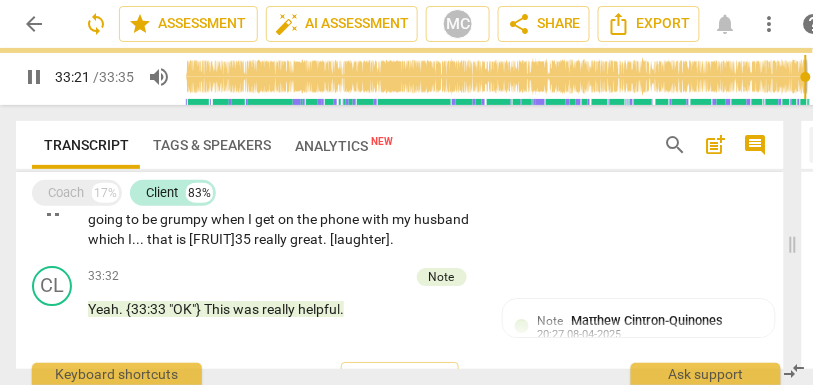 click on "I" at bounding box center [395, 198] 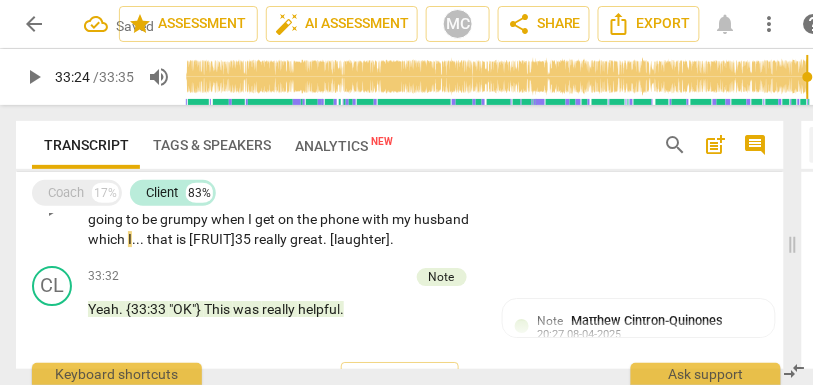 click on "feel" at bounding box center [379, 198] 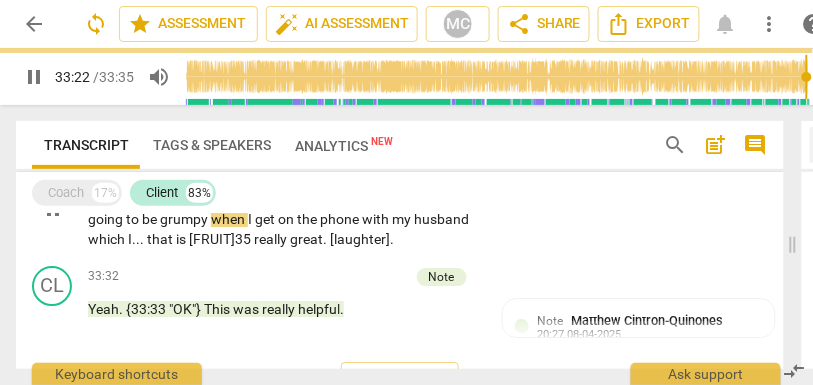 scroll, scrollTop: 7876, scrollLeft: 0, axis: vertical 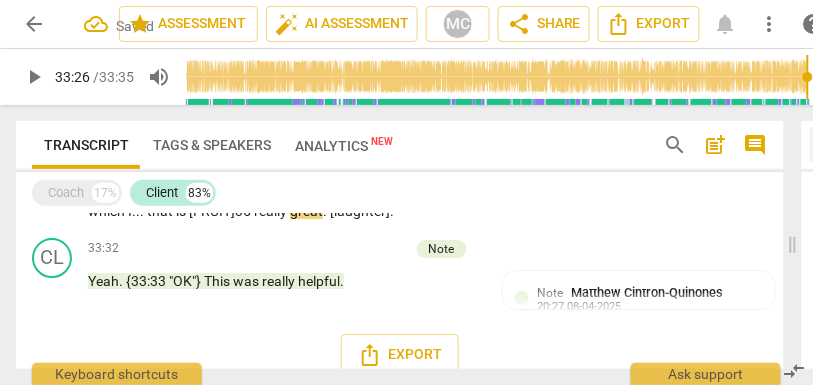 click on "which" at bounding box center [108, 211] 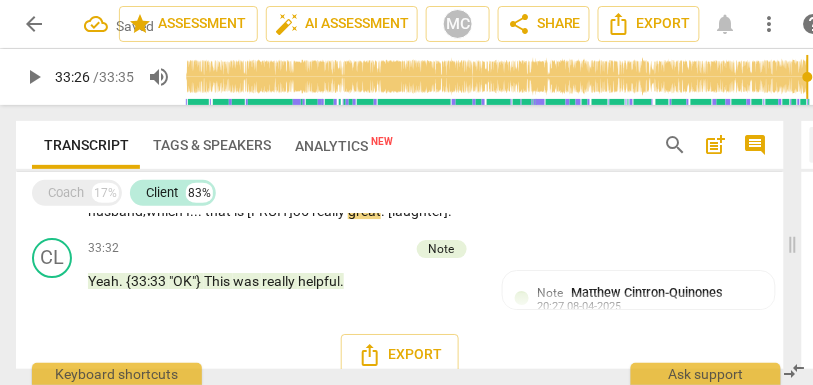 click on "is" at bounding box center (240, 211) 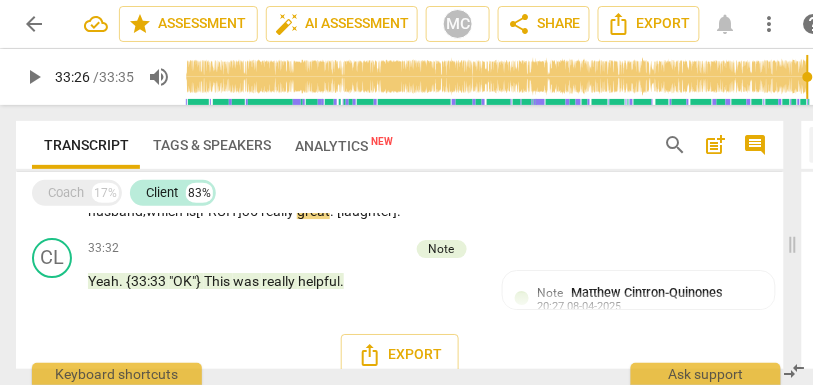 click on "really" at bounding box center (279, 211) 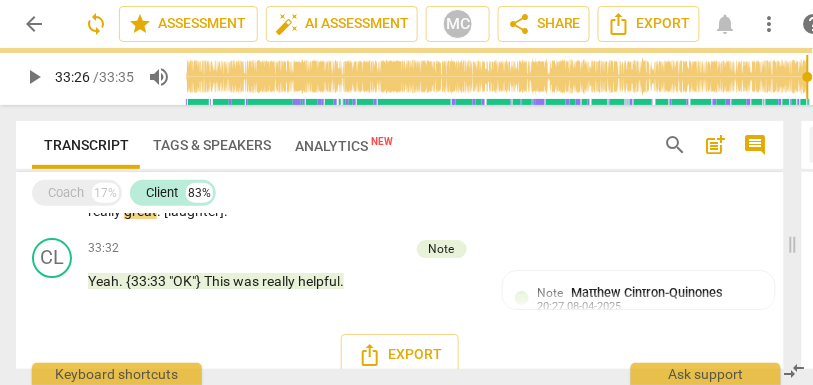 click on "CL play_arrow pause 33:06 + Add competency keyboard_arrow_right No .   That   was   super   helpful   to   help   me   lift   that   sadness   and   resentment .   Now ,   I   feel   gratitude .   I   feel   that   I   am   not   going   to   be   grumpy   when   I   get   on   the   phone   with   my   husband ,   which   is   really   great .   [laughter] ." at bounding box center (400, 164) 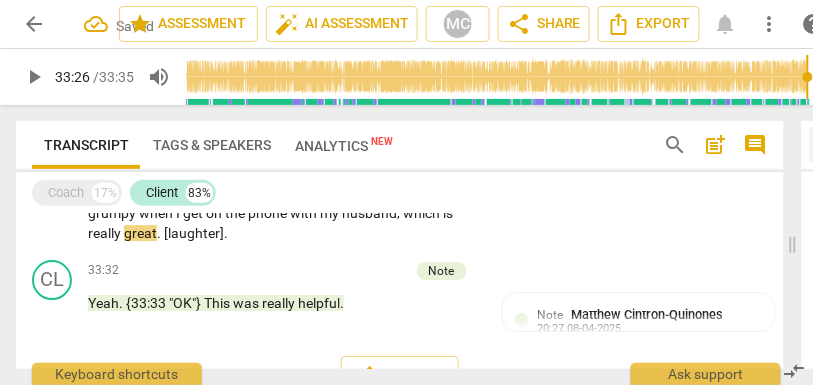 scroll, scrollTop: 7849, scrollLeft: 0, axis: vertical 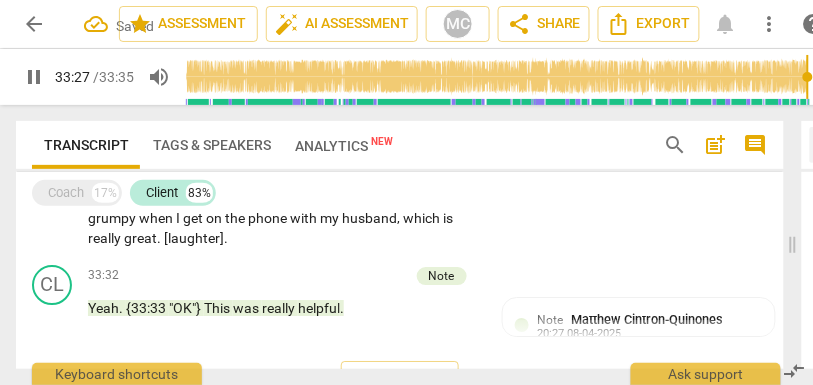 click on "No .   That   was   super   helpful   to   help   me   lift   that   sadness   and   resentment .   Now ,   I   feel   gratitude .   I   feel   that   I   am   not   going   to   be   grumpy   when   I   get   on   the   phone   with   my   husband ,   which   is   really   great .   [laughter] ." at bounding box center [284, 208] 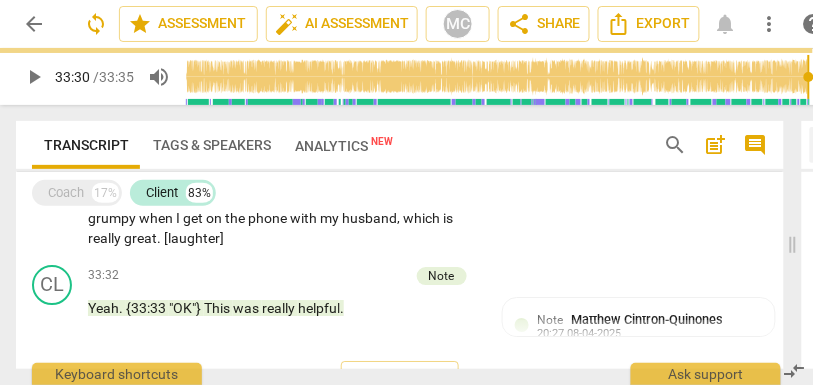 click on "Add competency" at bounding box center [419, 145] 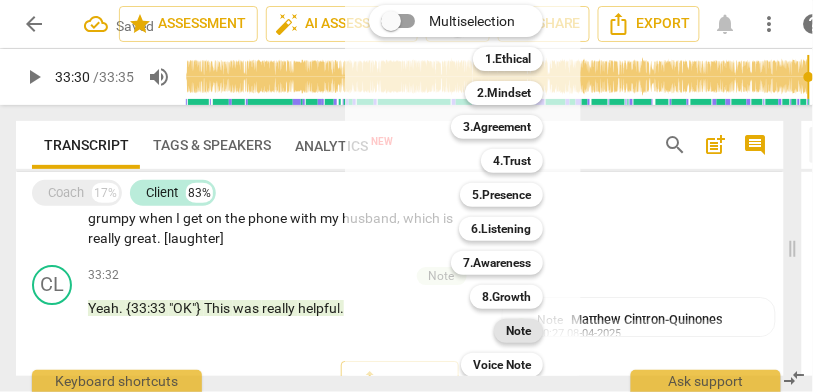 click on "Note" at bounding box center [518, 331] 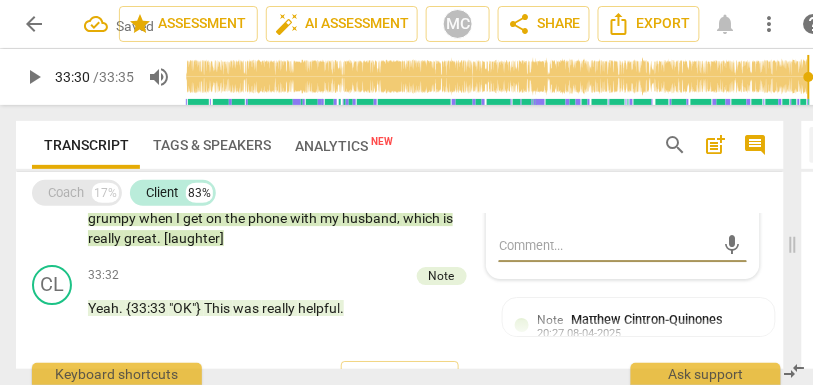 click on "Coach" at bounding box center (66, 193) 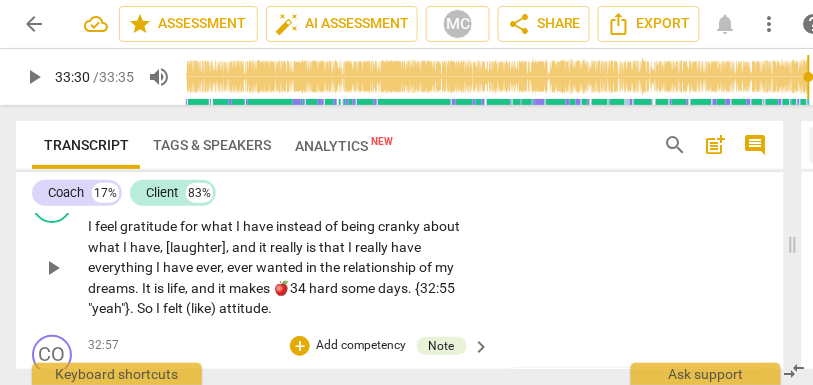 scroll, scrollTop: 11476, scrollLeft: 0, axis: vertical 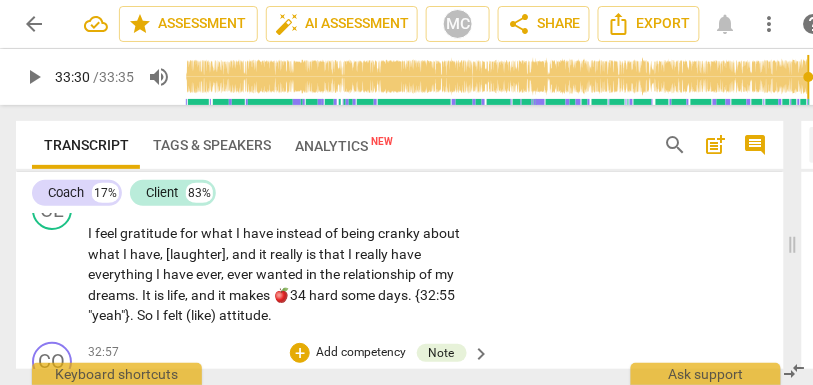 click on "that" at bounding box center [354, 145] 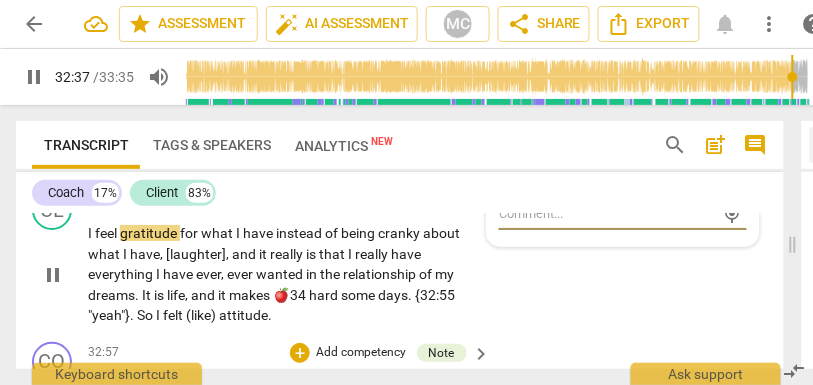 scroll, scrollTop: 11518, scrollLeft: 0, axis: vertical 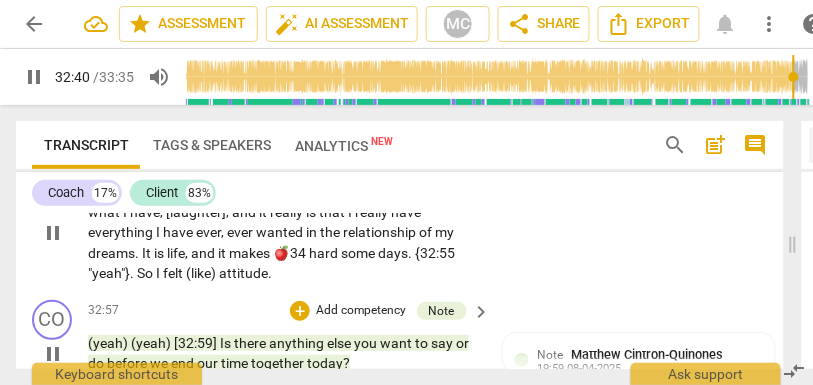 click on "instead" at bounding box center (300, 191) 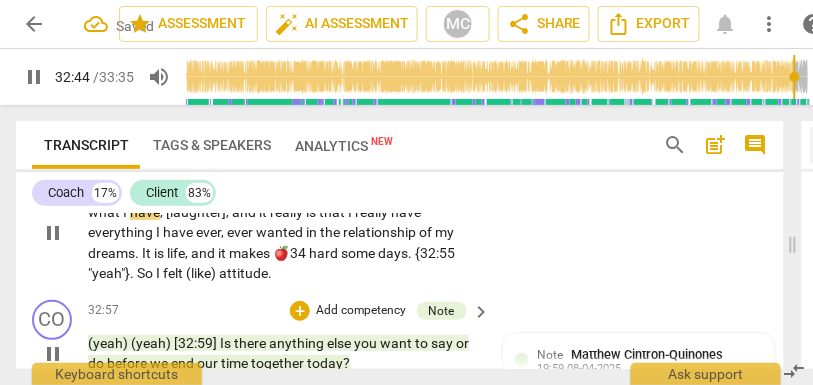 click on "[laughter]" at bounding box center [196, 212] 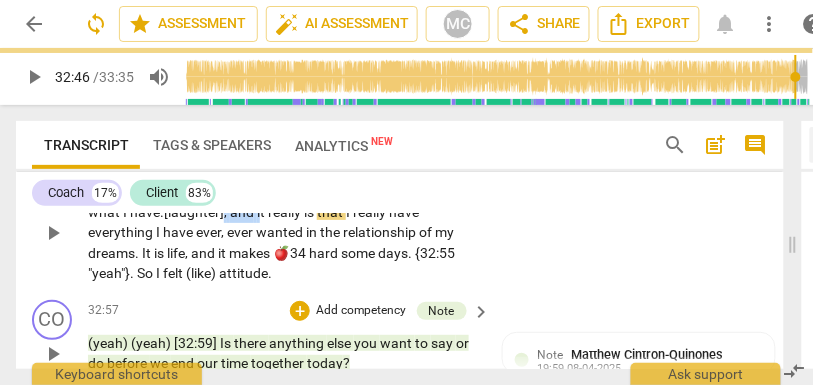 drag, startPoint x: 259, startPoint y: 292, endPoint x: 223, endPoint y: 294, distance: 36.05551 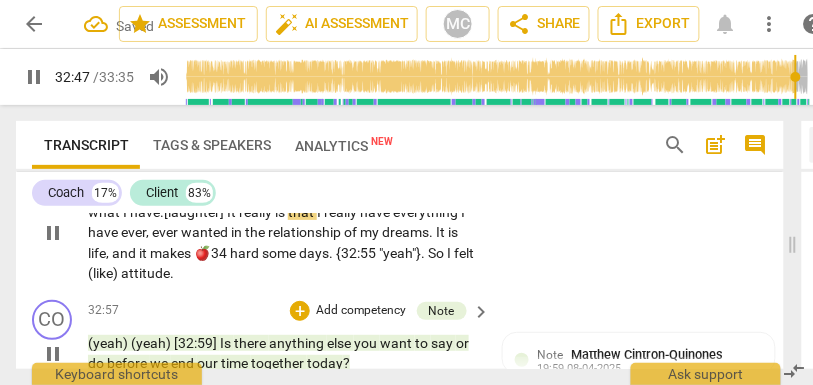 click on "really" at bounding box center [257, 212] 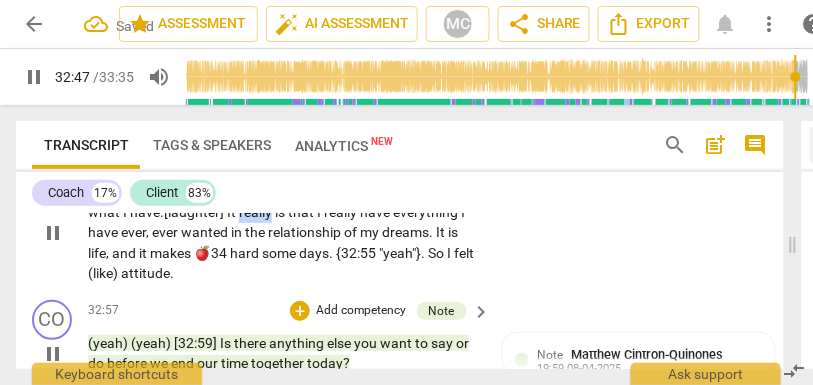 click on "really" at bounding box center (257, 212) 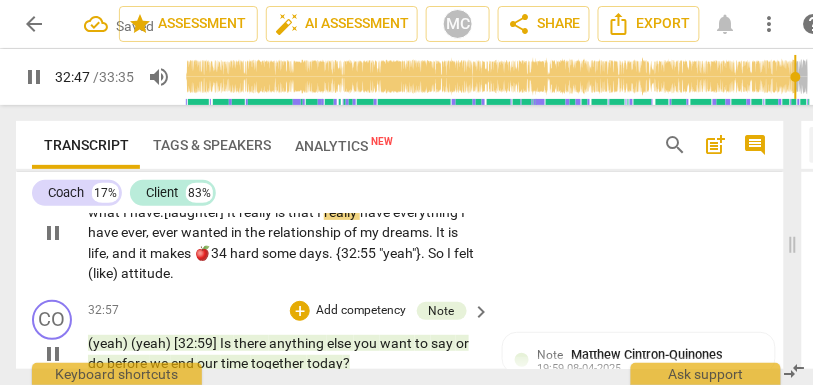 click on "that" at bounding box center [302, 212] 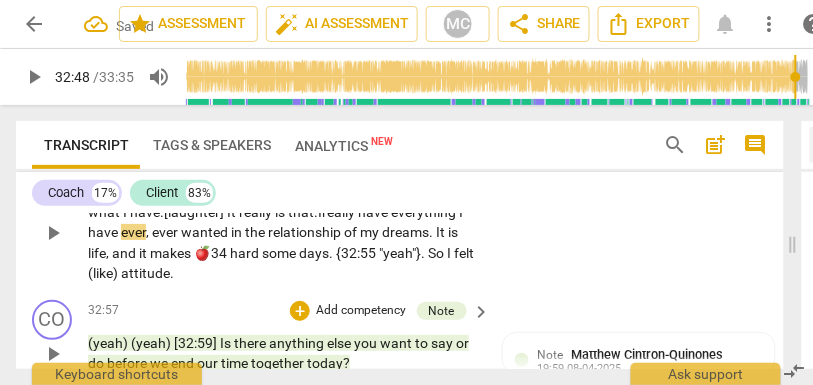 click on "that." at bounding box center (303, 212) 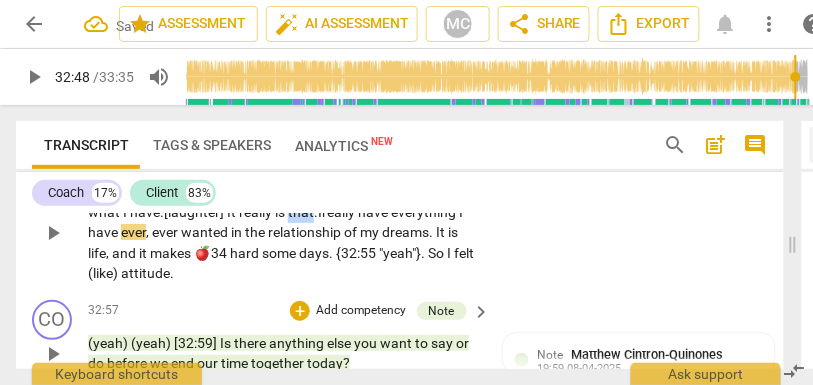 click on "that." at bounding box center (303, 212) 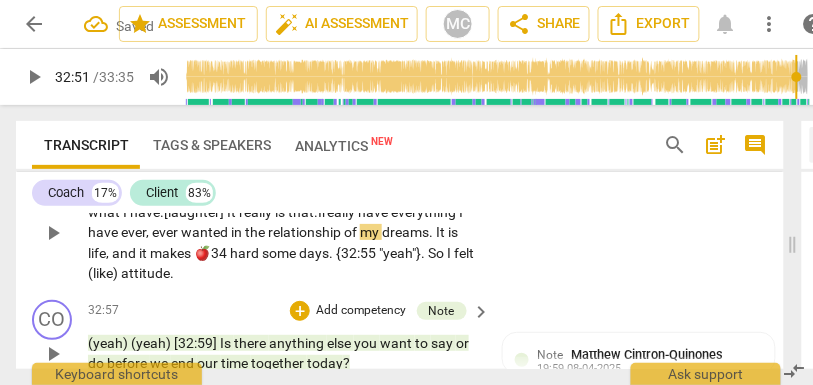 click on "wanted" at bounding box center [206, 232] 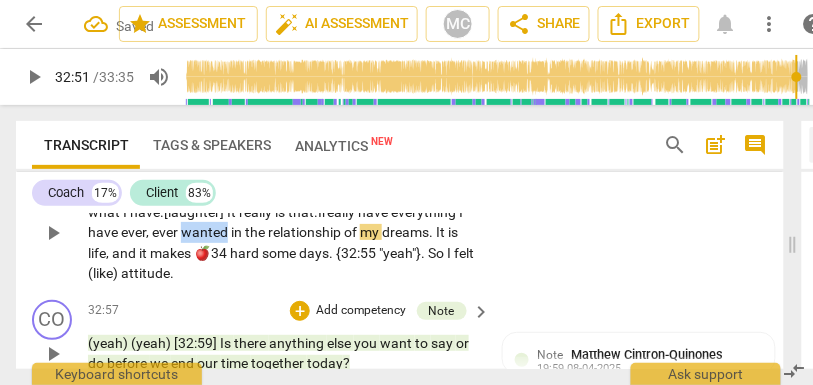 click on "wanted" at bounding box center [206, 232] 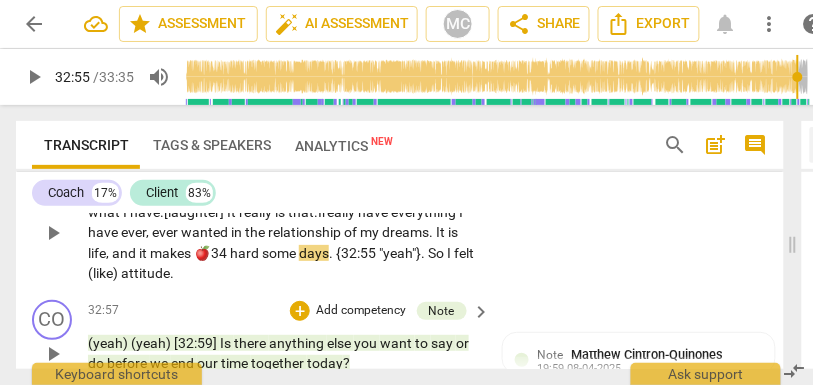 click on "I   feel   gratitude   for   what   I   have,  instead   of   being   cranky   about   what   I   have.  [laughter] I t   really   is   that.  I  really   have   everything   I   have   ever ,   ever   wanted   in   the   relationship   of   my   dreams .   It   is   life ,   and   it   makes   🍎34   hard   some   days .   {32:55   "yeah"} .   So   I   felt   (like)   attitude ." at bounding box center (284, 232) 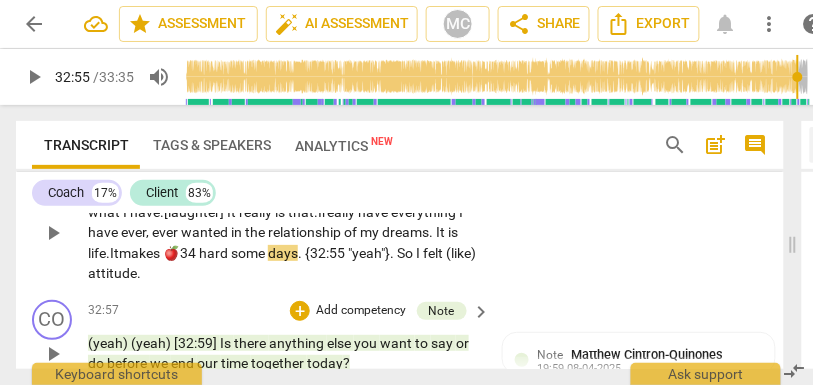 click on "🍎34" at bounding box center [181, 253] 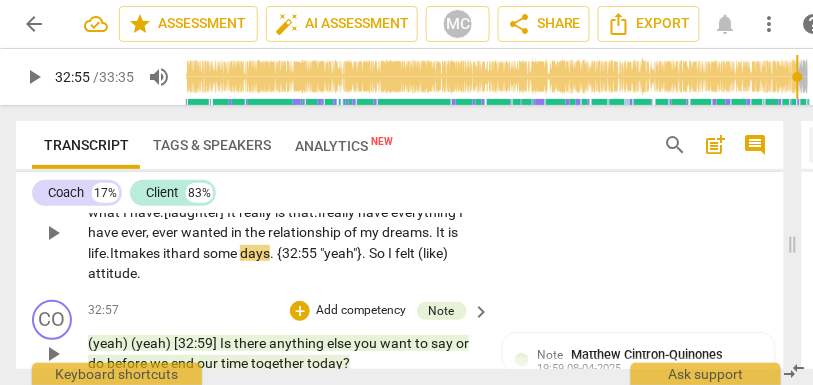 click on "makes it" at bounding box center (145, 253) 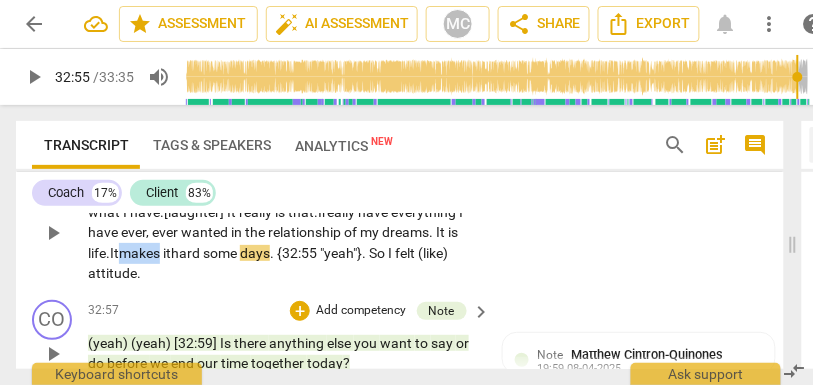 click on "makes it" at bounding box center (145, 253) 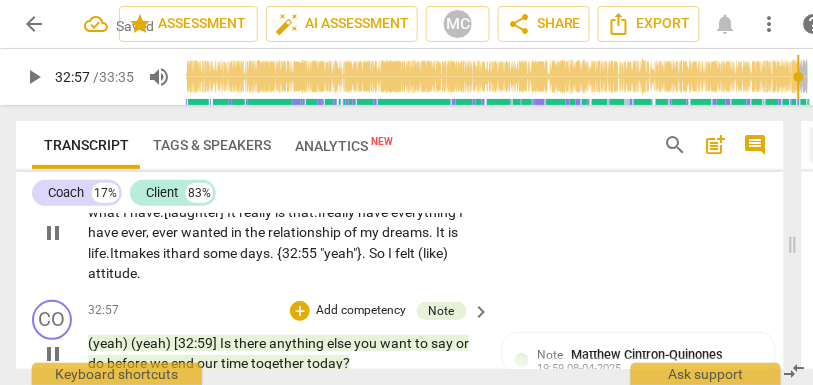 click on "I" at bounding box center (391, 253) 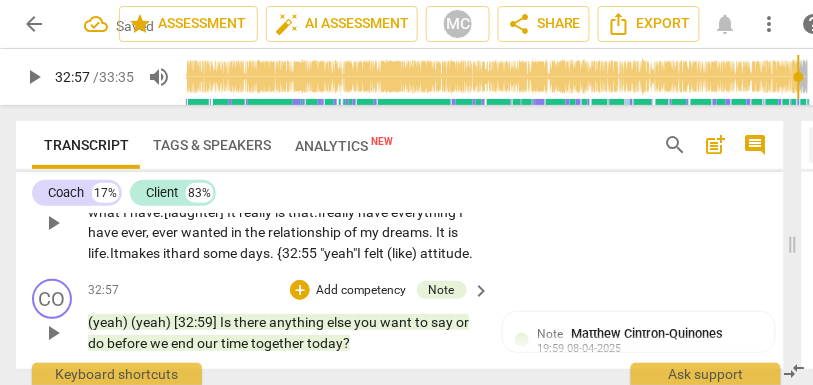 click on "days" at bounding box center (255, 253) 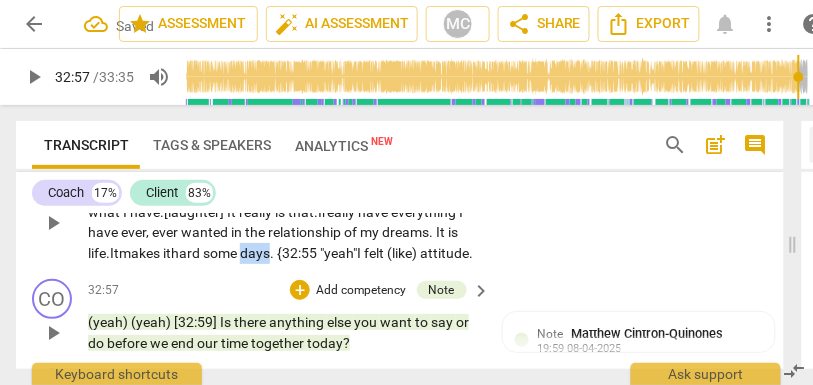 click on "days" at bounding box center [255, 253] 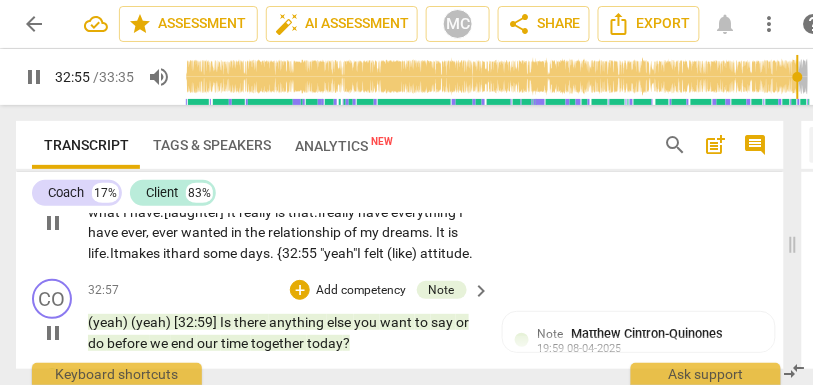 click on ""yeah"" at bounding box center [338, 253] 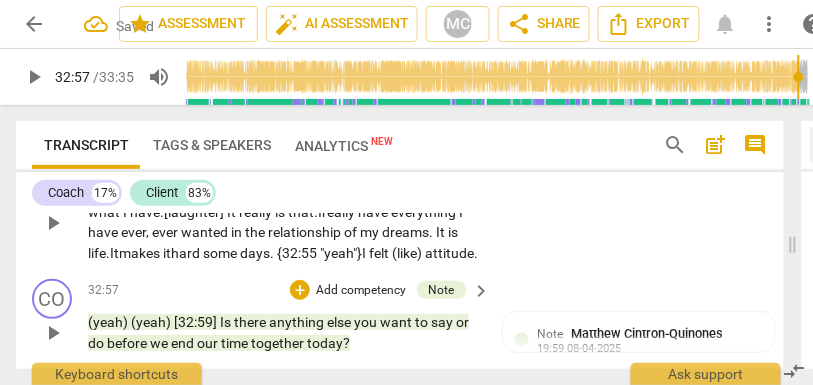click on "felt" at bounding box center (380, 253) 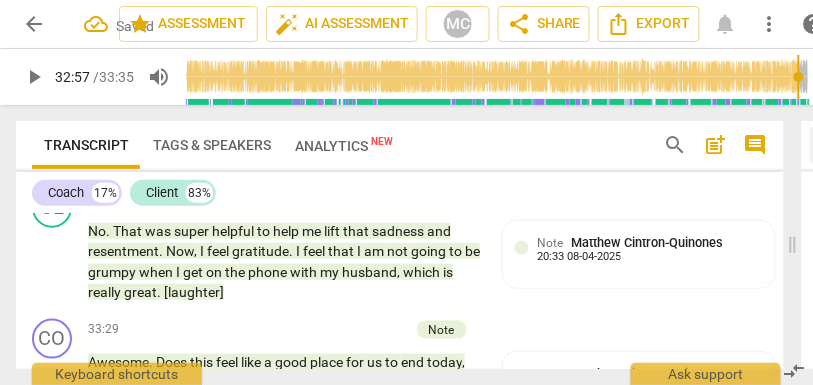 click on "(yeah)   (yeah)   [32:59]   Is   there   anything   else   you   want   to   say   or   do   before   we   end   our   time   together   today ?" at bounding box center [284, 151] 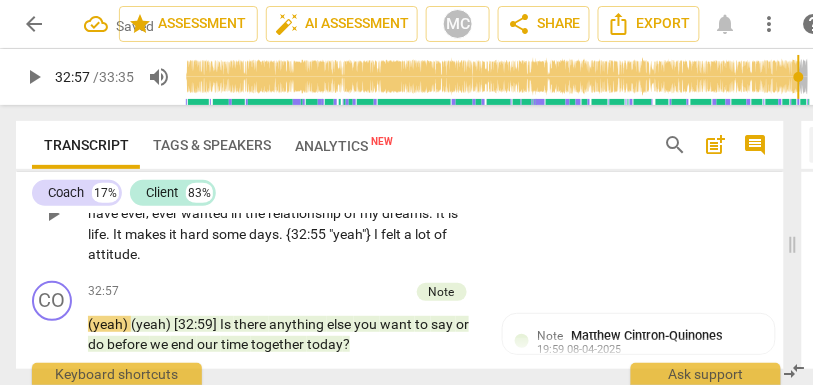 scroll, scrollTop: 11536, scrollLeft: 0, axis: vertical 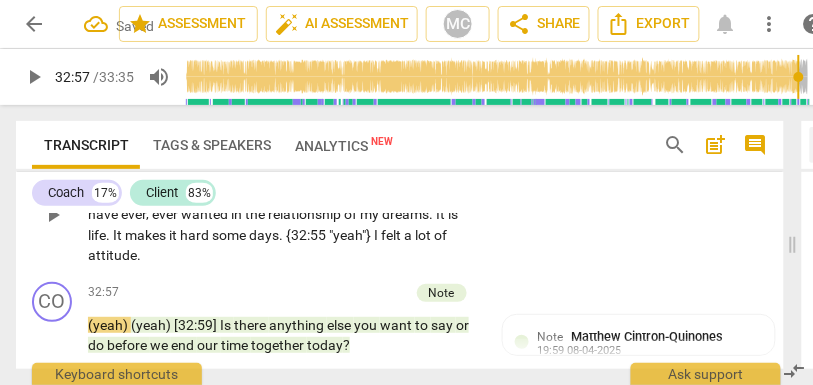 click on "Add competency" at bounding box center (419, 142) 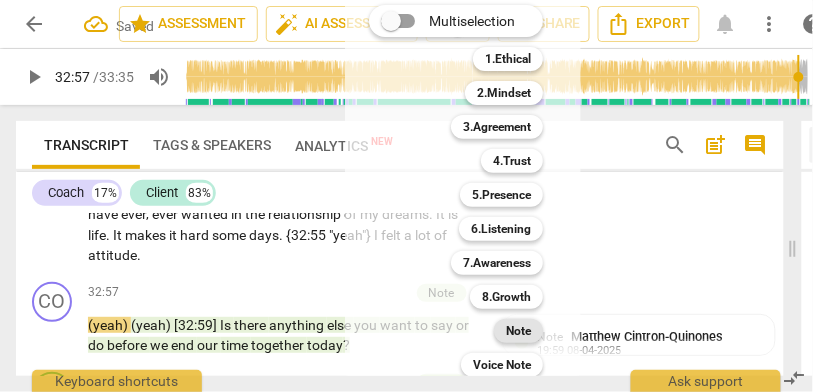 click on "Note" at bounding box center [518, 331] 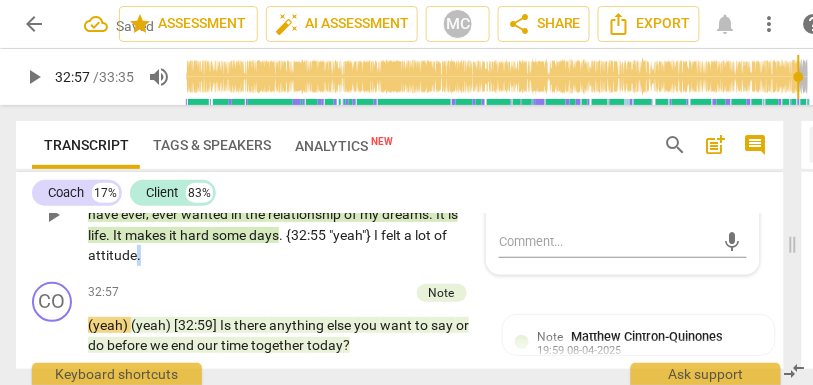 drag, startPoint x: 318, startPoint y: 349, endPoint x: 286, endPoint y: 320, distance: 43.185646 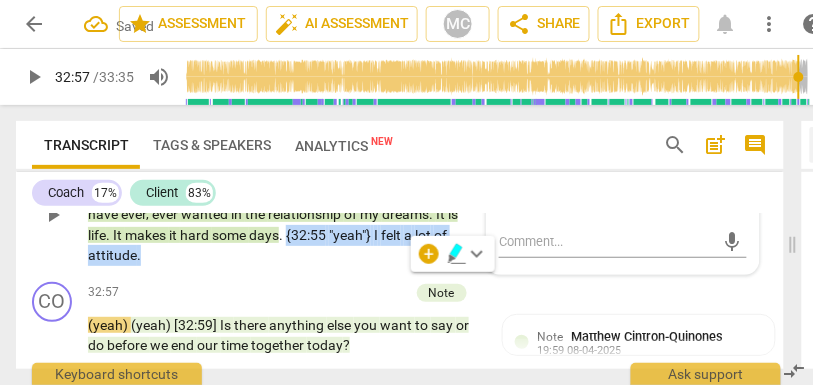 click on "I   feel   gratitude   for   what   I   have ,   instead   of   being   cranky   about   what   I   have .   [laughter]   It   really   is   that .   I   really   have   everything   I   have   ever ,   ever   wanted   in   the   relationship   of   my   dreams .   It   is   life .   It   makes   it   hard   some   days .   {32:55   "yeah"}   I   felt   a   lot   of   attitude ." at bounding box center [284, 214] 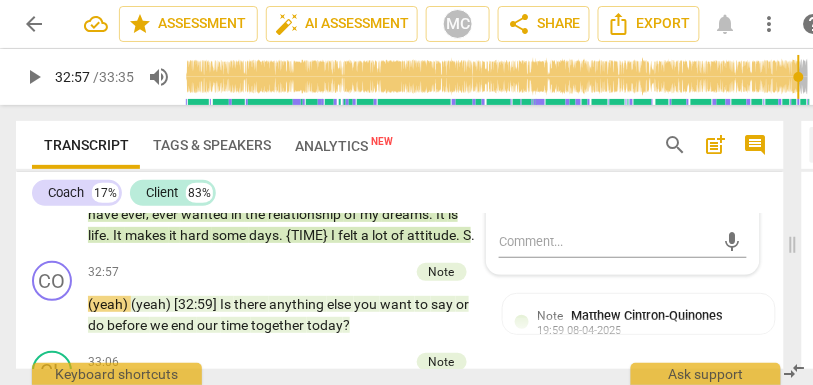 click on "Coach 17% Client 83% CO play_arrow pause 00:02 + Add competency Note keyboard_arrow_right All   right ,   Bonnie ,   so ,   what   would   you   like   to   focus   our   time   on   together   today ? Note Matthew Cintron-Quinones 20:27 08-04-2025 CL play_arrow pause 00:08 + Add competency keyboard_arrow_right I   am   struggling   to   determine   [laughter]   whether   I   should   be   working   with   younger   kids   because   that   is   what   I   currently   feel   more   excited   about   or   if   I   should   be   working   with   older   kids   and   people   like   adults   because   that   more   likely   fits   into   the   schedule   that   I   need   for   my   family .   I   am   having   this   internal   battle   of   what   to   do   and   how   to   do   it .   [ . . . ]   This   feels   like   something   I   want   to   talk   about   today   because   when   it   comes   to   marketing ,   when   it   comes   to   my   materials   I   am   trying   to   make ,   things   like   that" at bounding box center [400, 270] 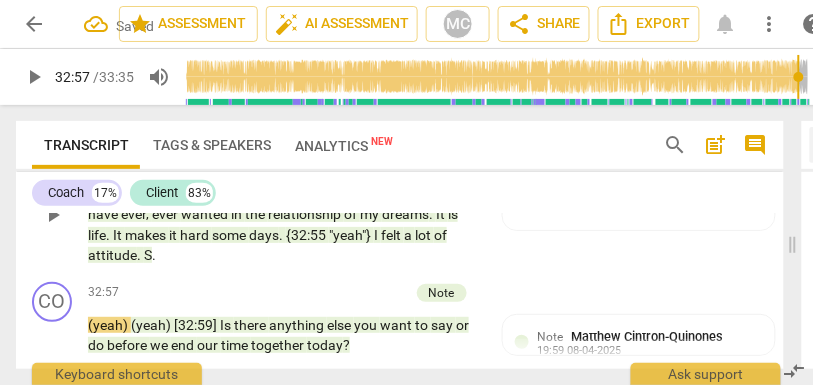 click on "I   feel   gratitude   for   what   I   have ,   instead   of   being   cranky   about   what   I   have .   [laughter]   It   really   is   that .   I   really   have   everything   I   have   ever ,   ever   wanted   in   the   relationship   of   my   dreams .   It   is   life .   It   makes   it   hard   some   days .   {32:55   "yeah"}   I   felt   a   lot   of   attitude .   S ." at bounding box center (284, 214) 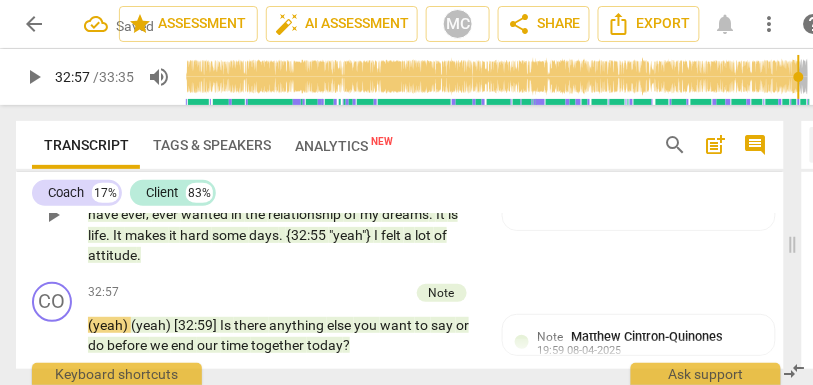 click on "CL play_arrow pause 32:36 + Add competency Note keyboard_arrow_right I   feel   gratitude   for   what   I   have ,   instead   of   being   cranky   about   what   I   have .   [laughter]   It   really   is   that .   I   really   have   everything   I   have   ever ,   ever   wanted   in   the   relationship   of   my   dreams .   It   is   life .   It   makes   it   hard   some   days .   {32:55   "yeah"}   I   felt   a   lot   of   attitude . Note Matthew Cintron-Quinones 20:34 08-04-2025" at bounding box center [400, 198] 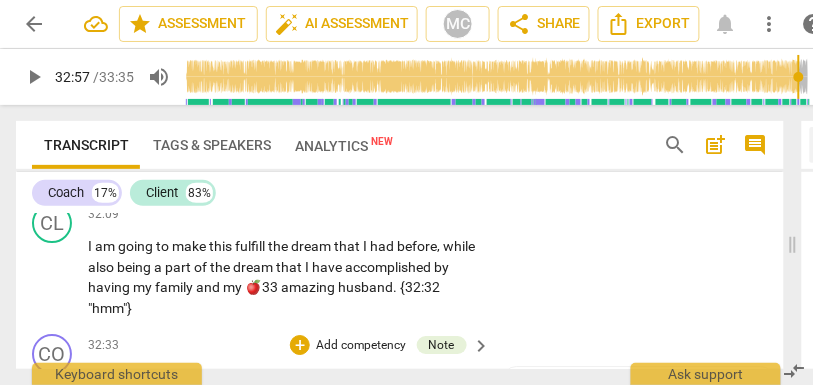scroll, scrollTop: 11233, scrollLeft: 0, axis: vertical 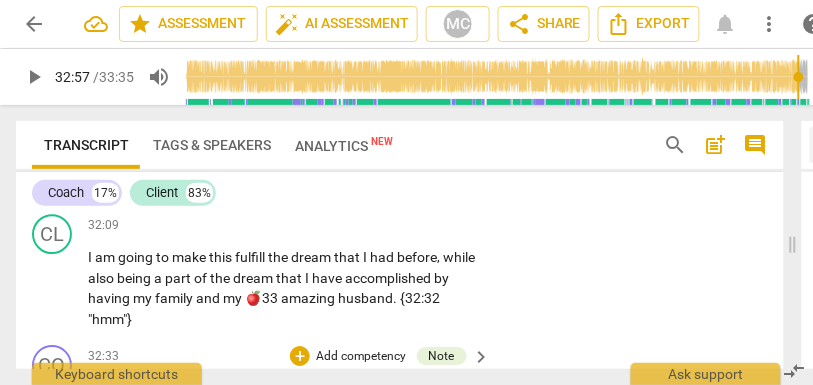 click on "(yeah)   What   is   the   new   belief   that   you   want   to   say   here—in   this   moment—that   you   want   to   take   with   you ?   [32:04 ,   32:09]" at bounding box center [284, 177] 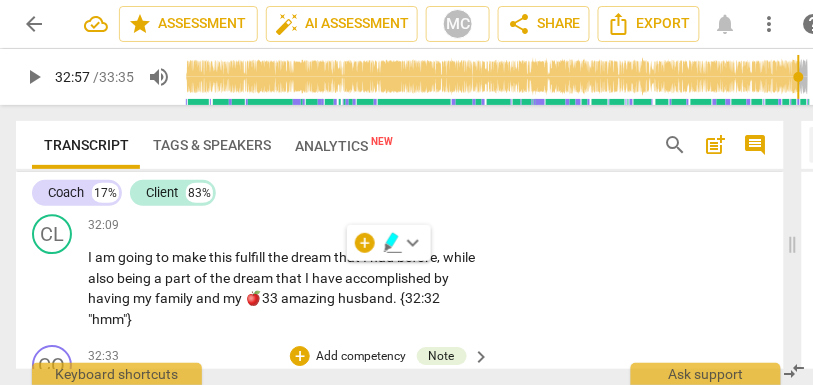 click on "you" at bounding box center [328, 188] 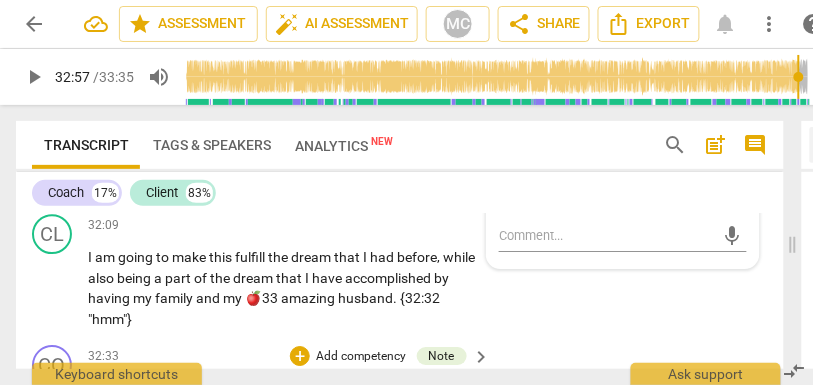 click on "you" at bounding box center [328, 188] 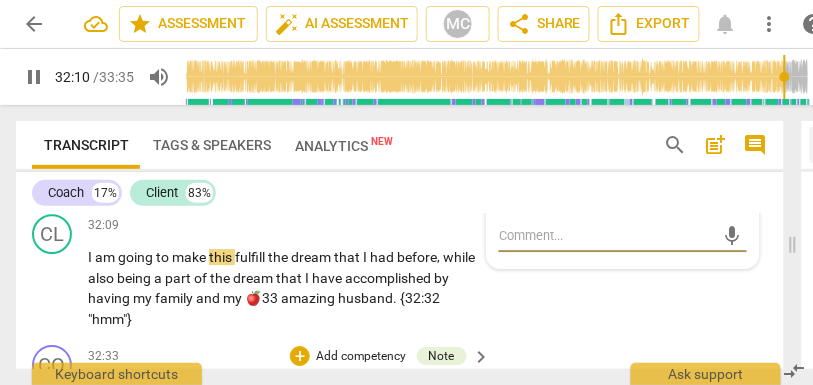 scroll, scrollTop: 11307, scrollLeft: 0, axis: vertical 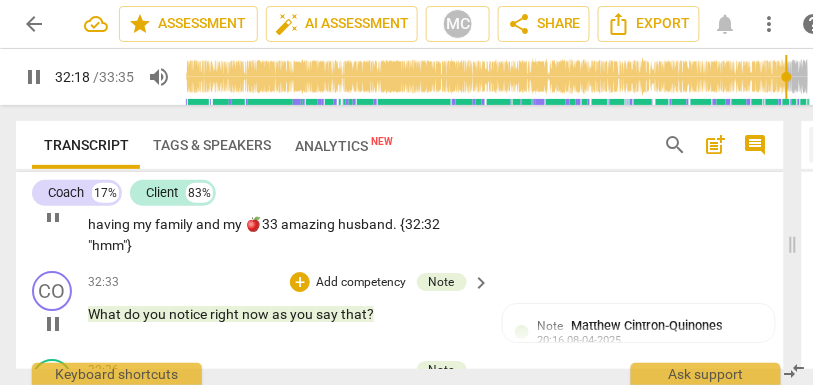 click on "make" at bounding box center [190, 183] 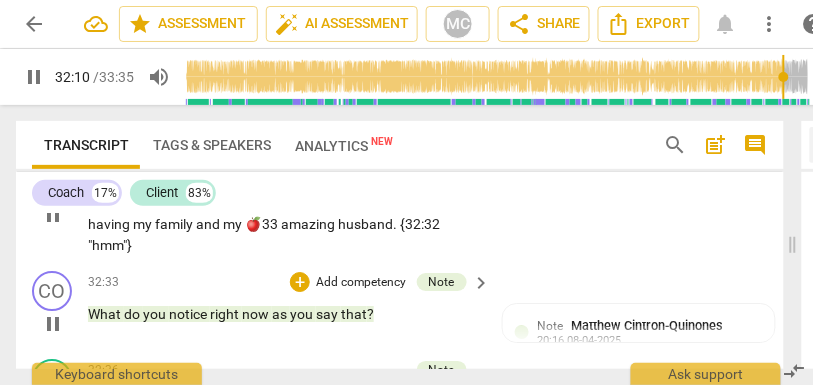 click on "fulfill" at bounding box center [251, 183] 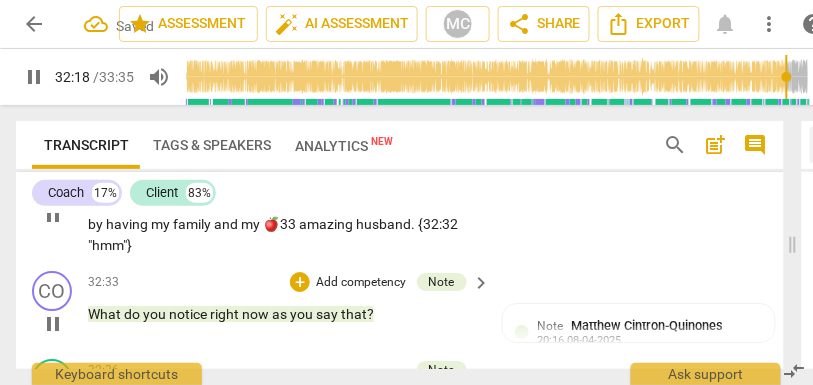 click on "I   am   going   to   make   this...  fulfill   the   dream   that   I   had   before ,   while   also   being   a   part   of   the   dream   that   I   have   accomplished   by   having   my   family   and   my   🍎33   amazing   husband .   {32:32   "hmm"}" at bounding box center [284, 214] 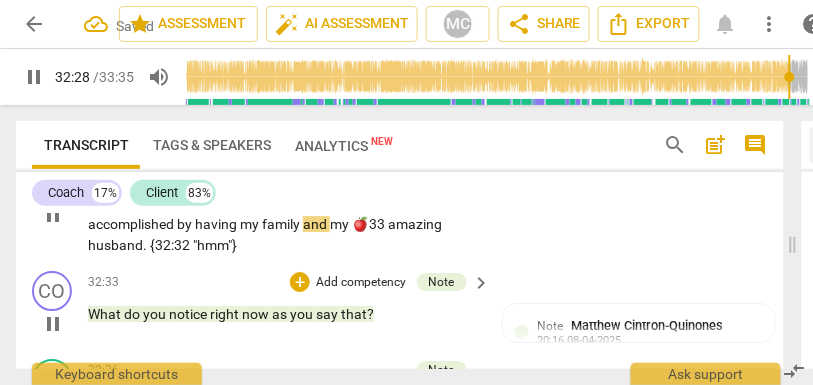 click on "🍎33" at bounding box center (370, 224) 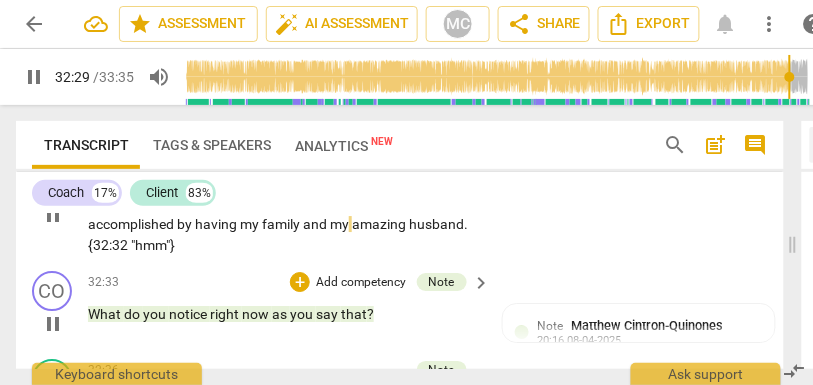 click on "CL play_arrow pause 32:09 + Add competency keyboard_arrow_right I   am   going   to   make   this...  fulfill   the   dream   that   I   had   before   while   also   being   a   part   of   the   dream   that   I   have   accomplished   by   having   my   family   and   my   amazing   husband .   {32:32   "hmm"}" at bounding box center [400, 197] 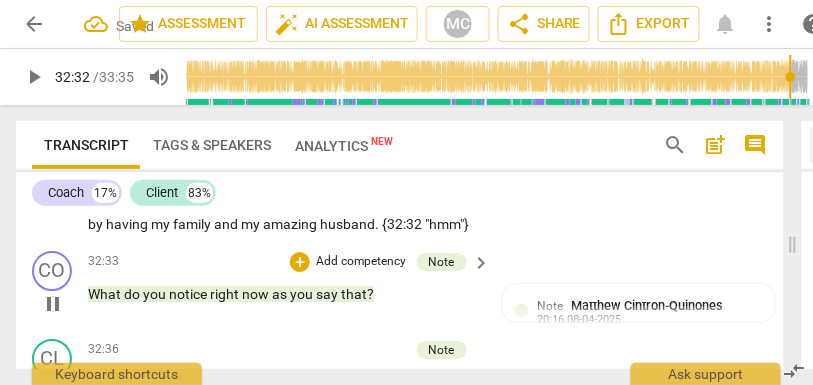 click on "Add competency" at bounding box center [419, 152] 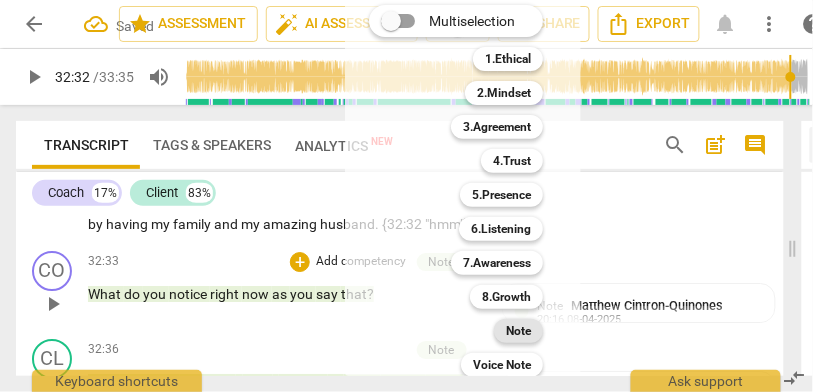 click on "Note" at bounding box center (518, 331) 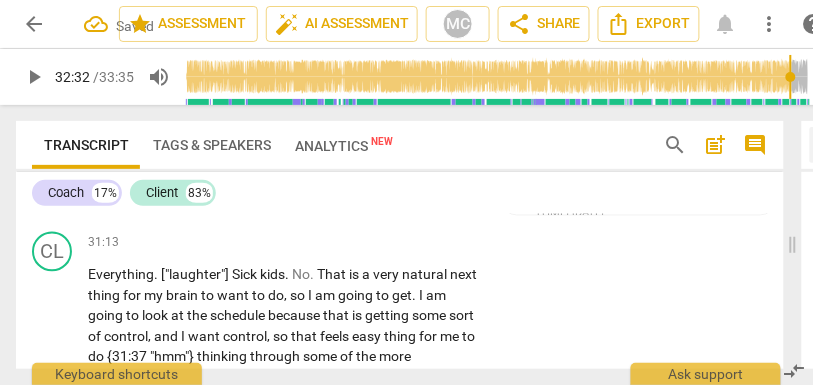 scroll, scrollTop: 10905, scrollLeft: 0, axis: vertical 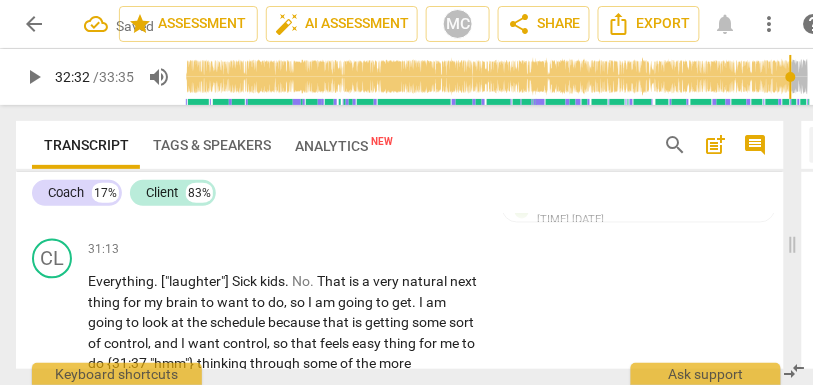 click on "might" at bounding box center [275, 194] 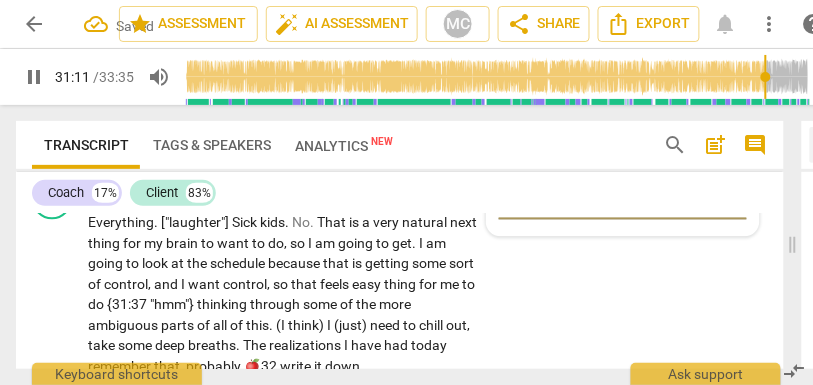 scroll, scrollTop: 10968, scrollLeft: 0, axis: vertical 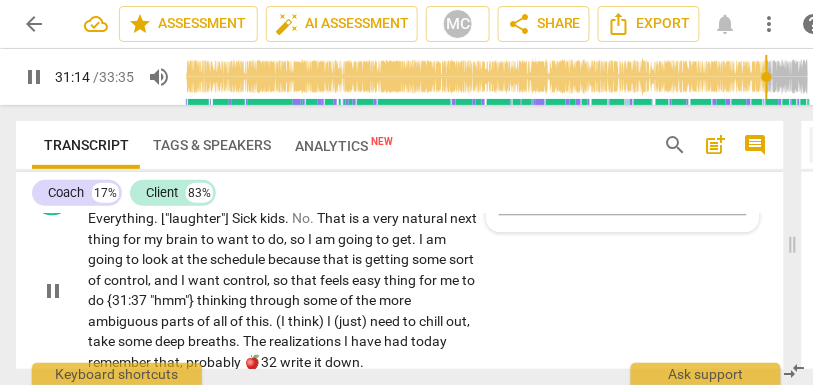 click on "["laughter"]" at bounding box center (196, 219) 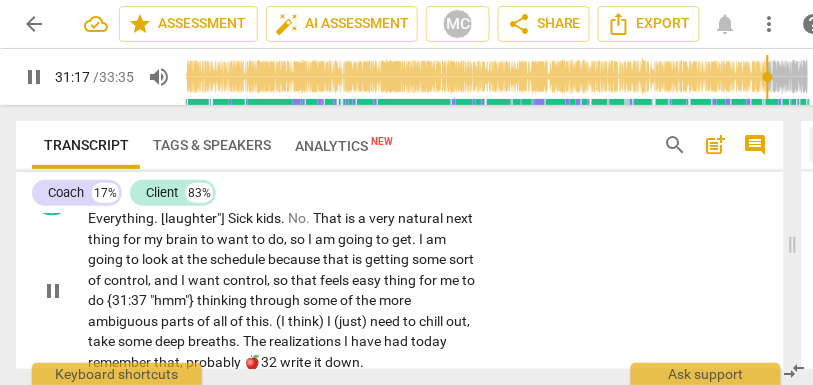 click on "[laughter"]" at bounding box center [194, 219] 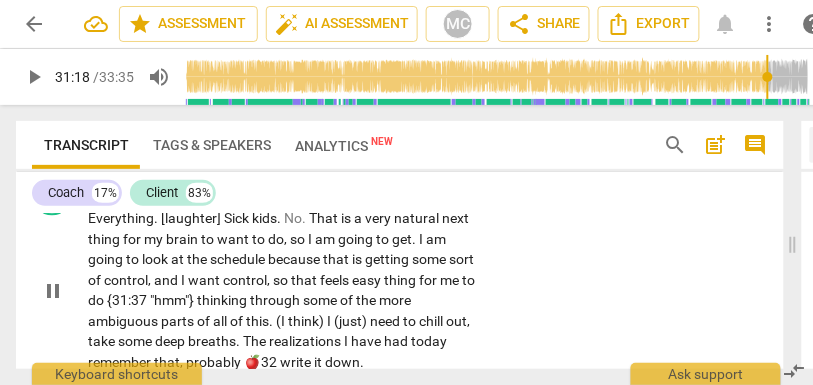 click on "." at bounding box center (280, 219) 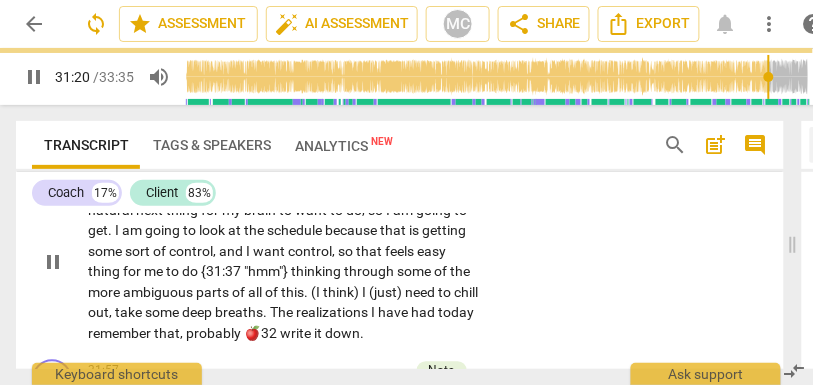 scroll, scrollTop: 11000, scrollLeft: 0, axis: vertical 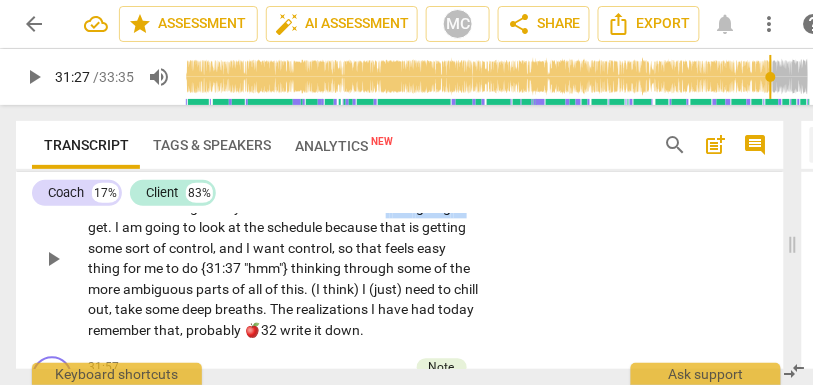drag, startPoint x: 383, startPoint y: 290, endPoint x: 533, endPoint y: 291, distance: 150.00333 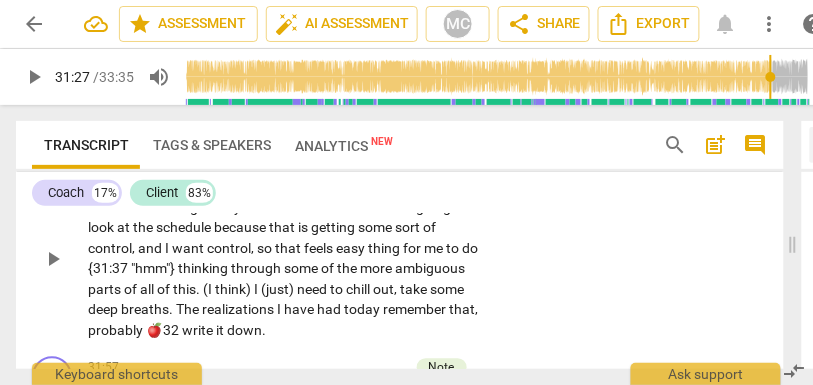 click on "going" at bounding box center (435, 208) 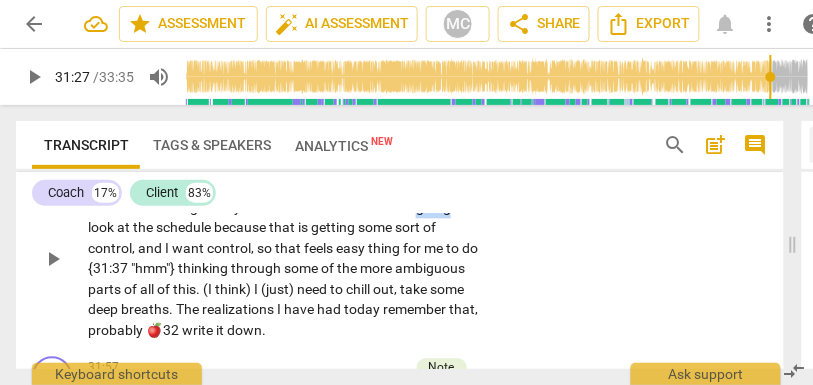 click on "going" at bounding box center [435, 208] 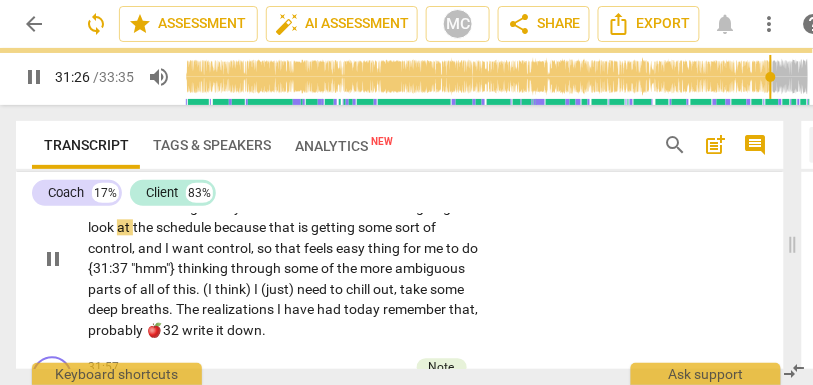scroll, scrollTop: 11023, scrollLeft: 0, axis: vertical 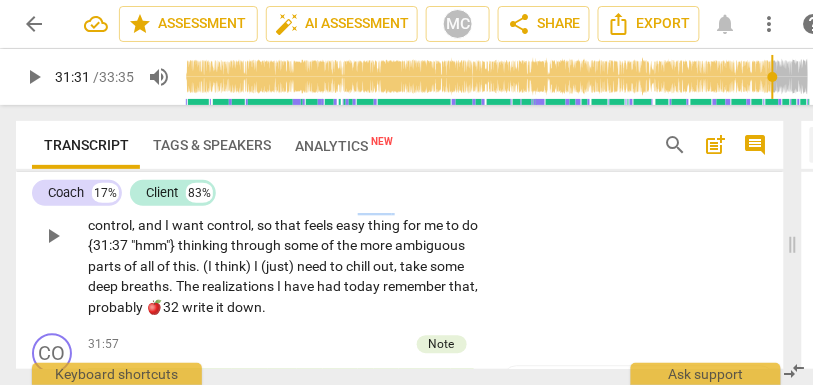 drag, startPoint x: 360, startPoint y: 283, endPoint x: 401, endPoint y: 284, distance: 41.01219 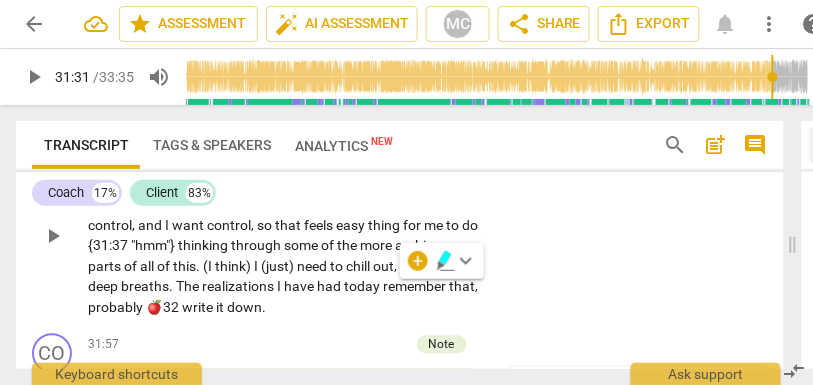 click on "sort" at bounding box center [409, 205] 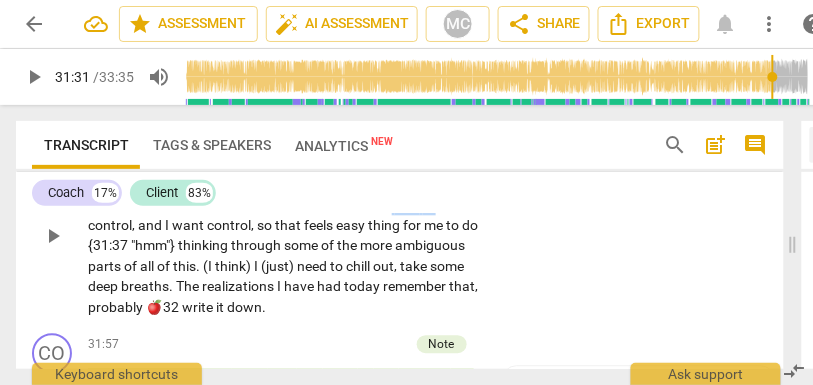 drag, startPoint x: 397, startPoint y: 287, endPoint x: 499, endPoint y: 281, distance: 102.176315 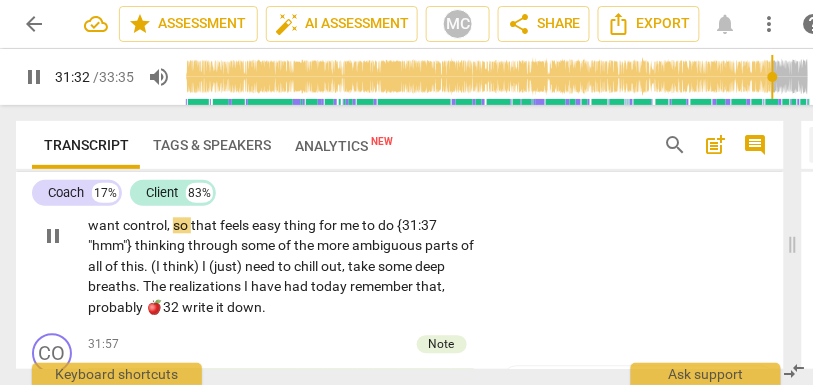 click on "control" at bounding box center (417, 205) 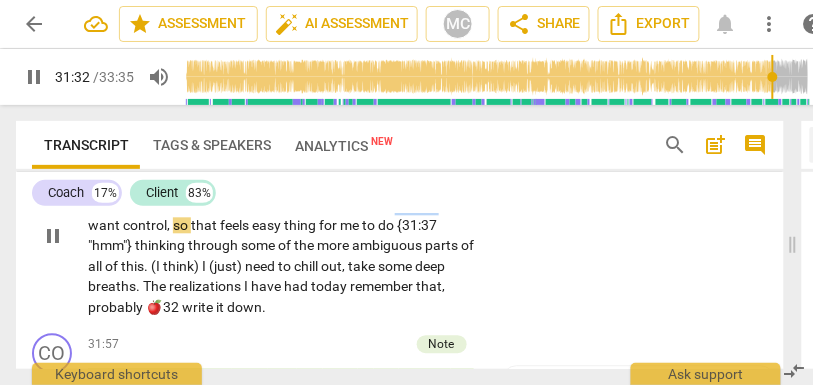 click on "control" at bounding box center [417, 205] 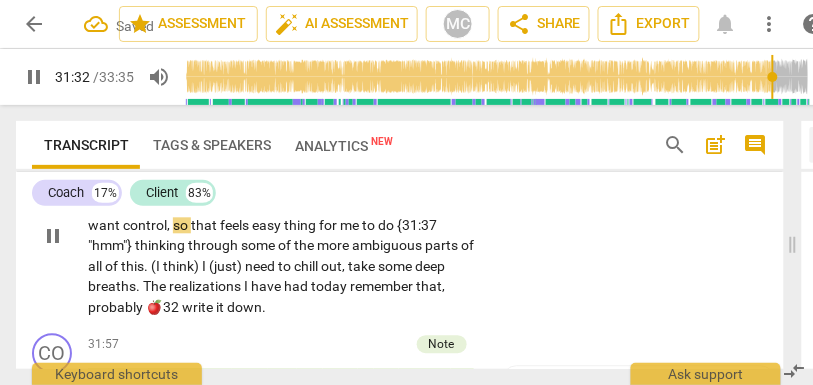 click on "that" at bounding box center [205, 226] 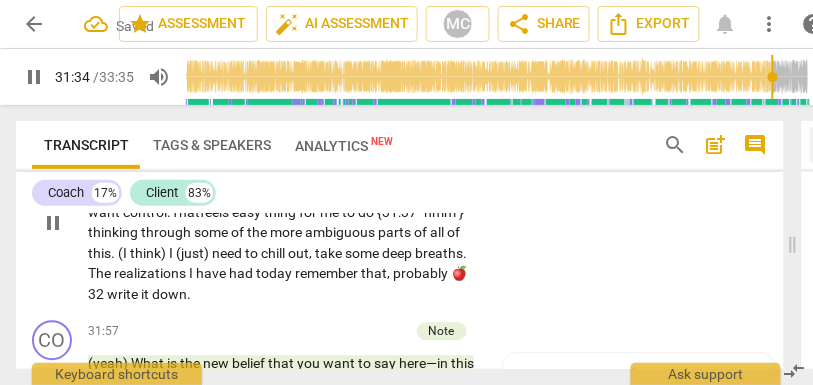 scroll, scrollTop: 11037, scrollLeft: 0, axis: vertical 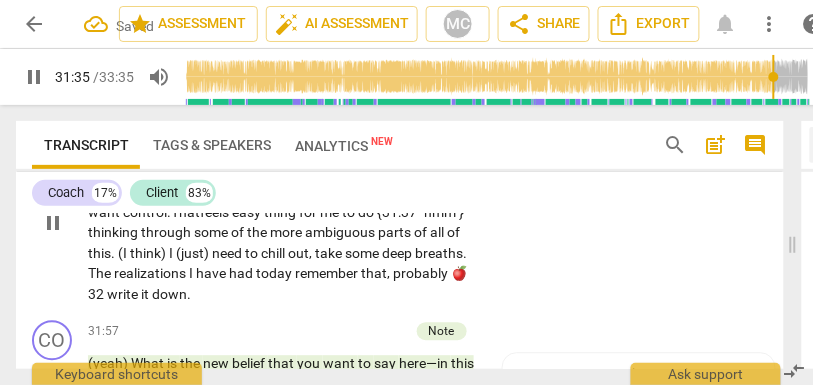 click on "easy" at bounding box center (248, 212) 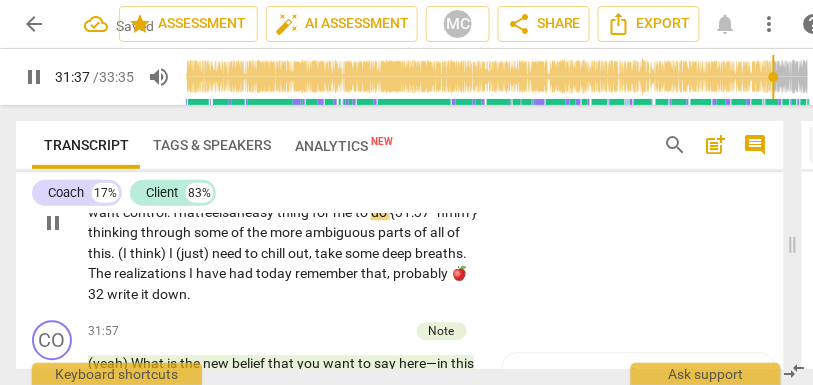 click on "feels  an" at bounding box center [222, 212] 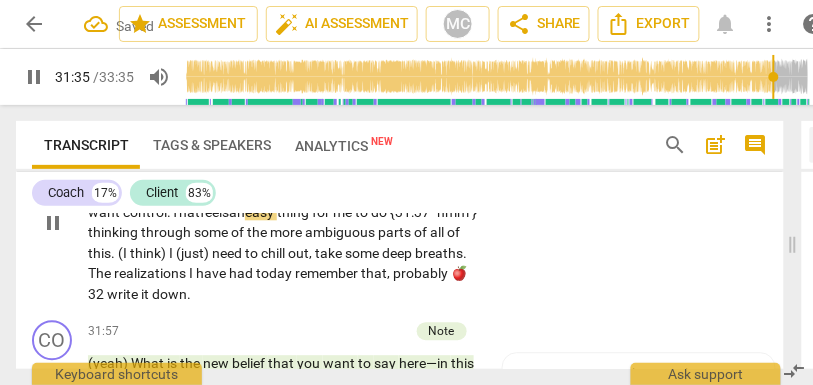 scroll, scrollTop: 11060, scrollLeft: 0, axis: vertical 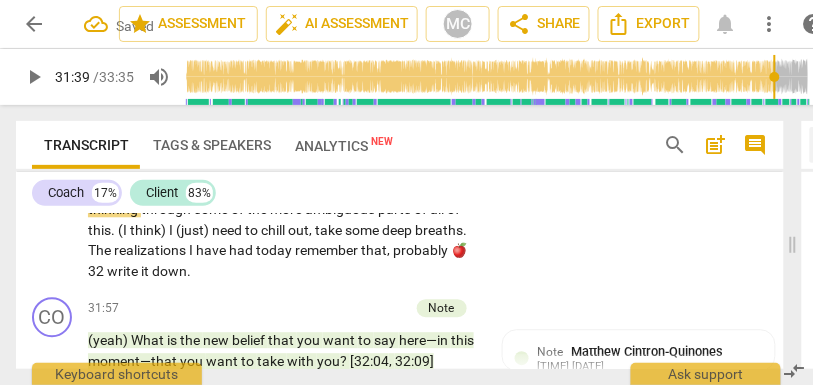 click on "do" at bounding box center [380, 189] 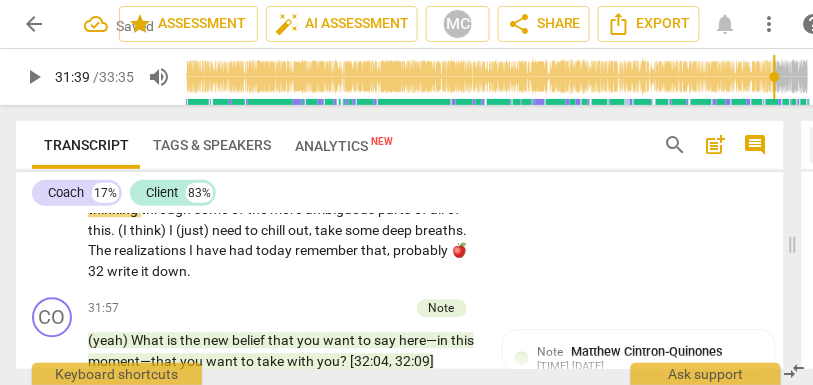 click on ""hmm"}" at bounding box center (453, 189) 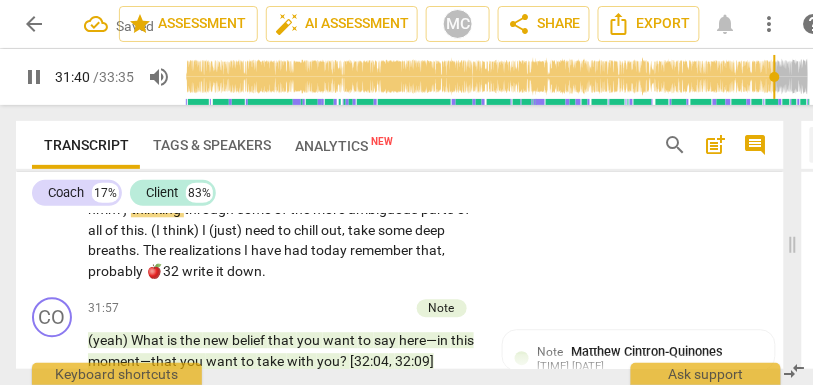 click on "thinking" at bounding box center [157, 209] 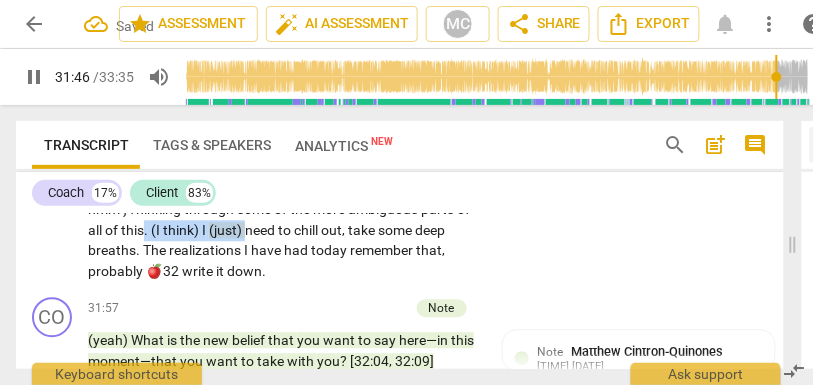 drag, startPoint x: 297, startPoint y: 309, endPoint x: 197, endPoint y: 310, distance: 100.005 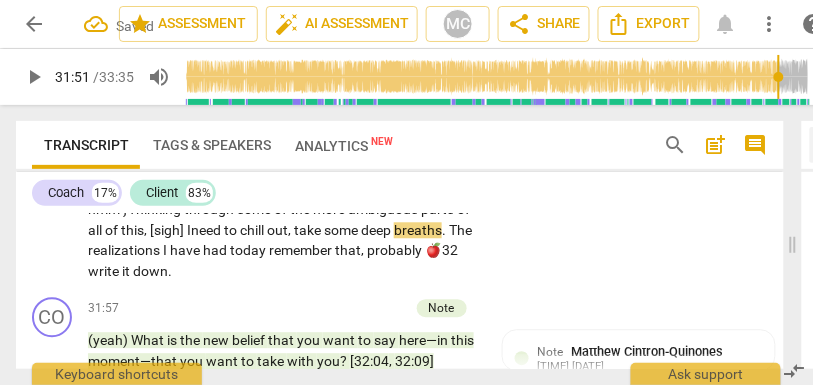 click on "take" at bounding box center [309, 230] 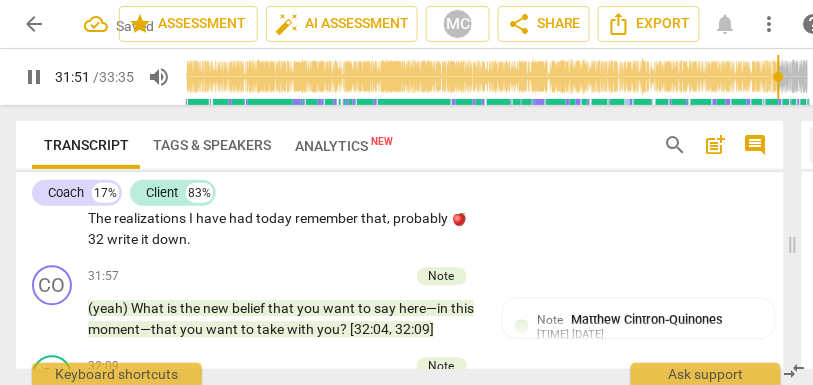 scroll, scrollTop: 11093, scrollLeft: 0, axis: vertical 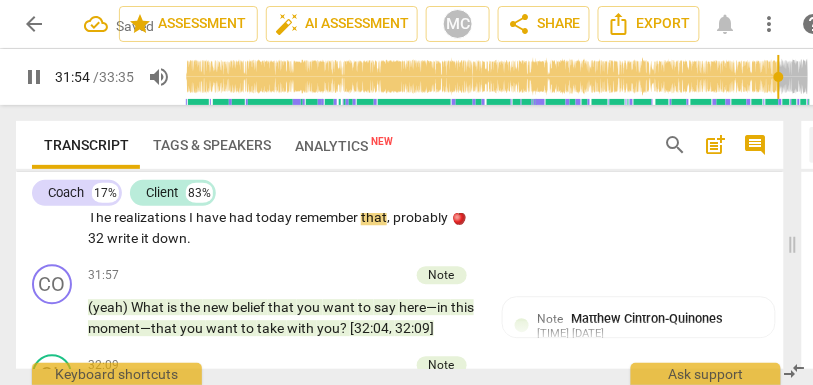 click on "breaths" at bounding box center [439, 197] 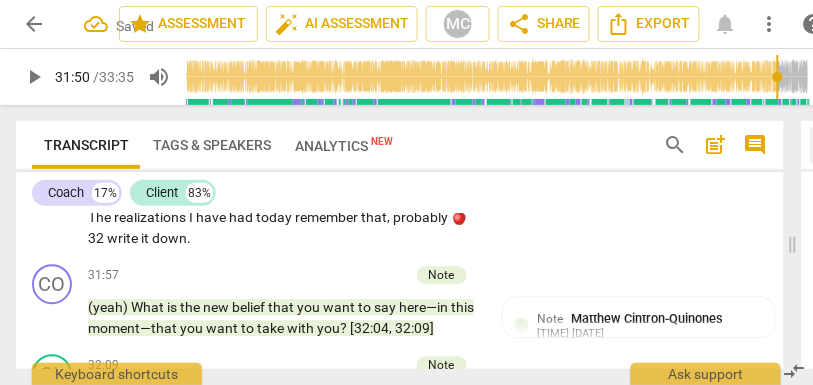 click on "The" at bounding box center (101, 217) 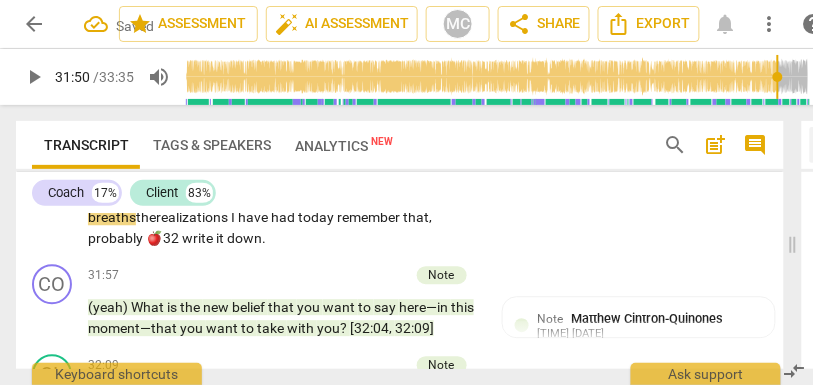 click on "out and" at bounding box center [291, 197] 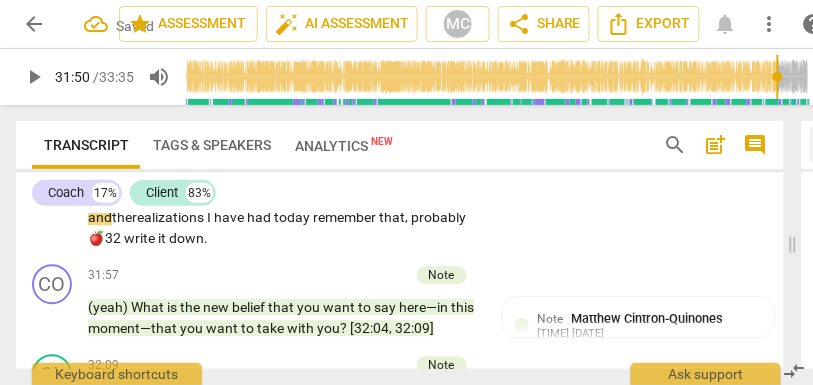 click on "breaths, and" at bounding box center [265, 207] 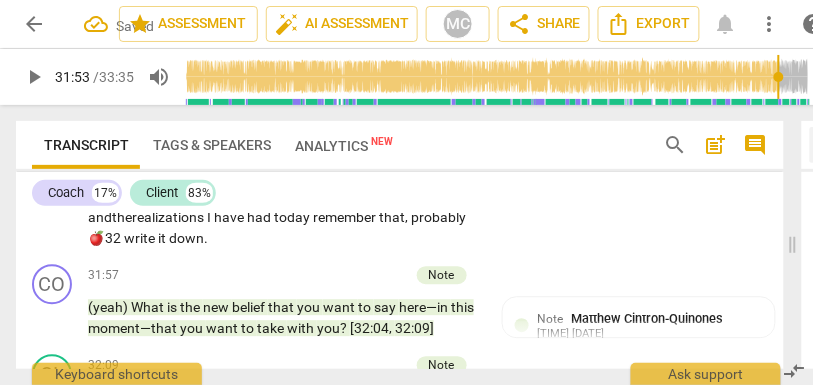 click on "remember" at bounding box center (346, 217) 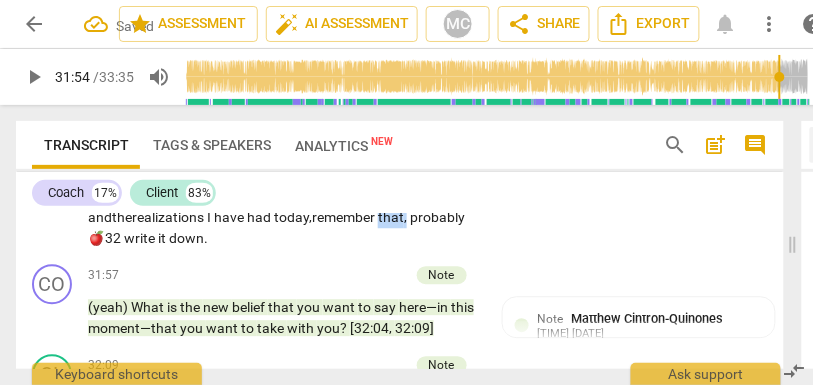 drag, startPoint x: 442, startPoint y: 299, endPoint x: 493, endPoint y: 299, distance: 51 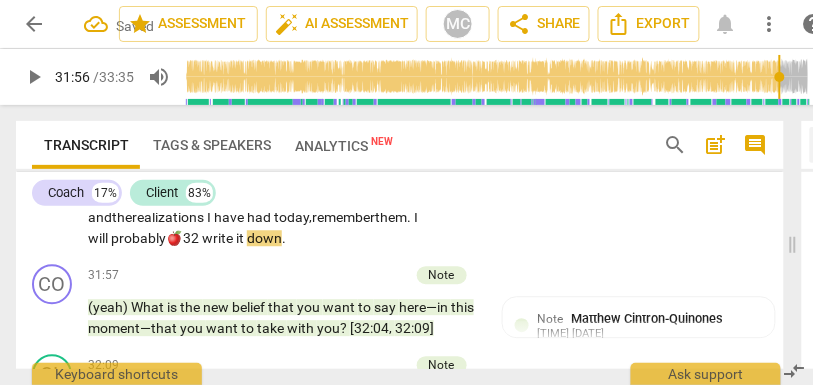 click on "🍎32" at bounding box center (184, 238) 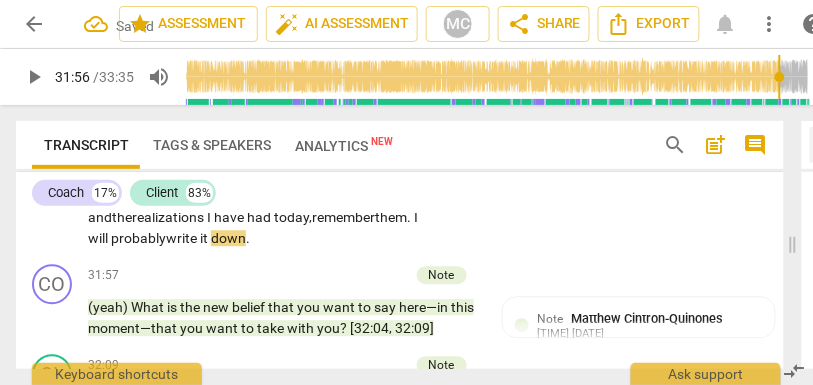 click on "CL play_arrow pause 31:13 + Add competency keyboard_arrow_right Everything .   [laughter]   Sick   kids . [laughter]   No .   That   is   a   very   natural   next   thing   for   my   brain   to   want   to   do ,   so   I   am   going   to   look   at   the   schedule   because   that   is   getting   some   control ,   and   I   want   control.  That  feels  an  easy   thing   for   me   to   do.  {31:37  "mm-hmm"}  T hinking   through   some   of   the   more   ambiguous   parts   of   all   of   this, [sigh] I  need   to   chill   out,  take   some   deep   breaths, and  the  realizations   I   have   had   today,  remember  them. I will   probably  write   it   down ." at bounding box center (400, 149) 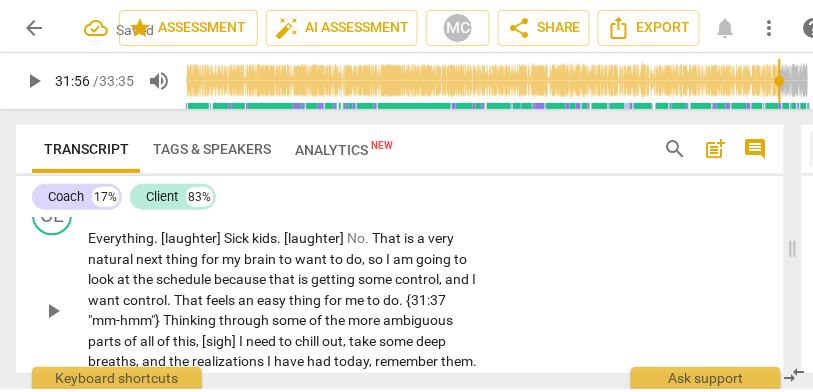 scroll, scrollTop: 10949, scrollLeft: 0, axis: vertical 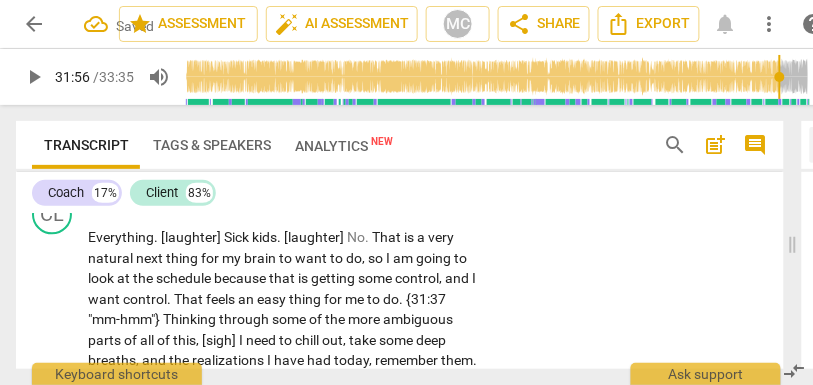 click on "Add competency" at bounding box center [419, 207] 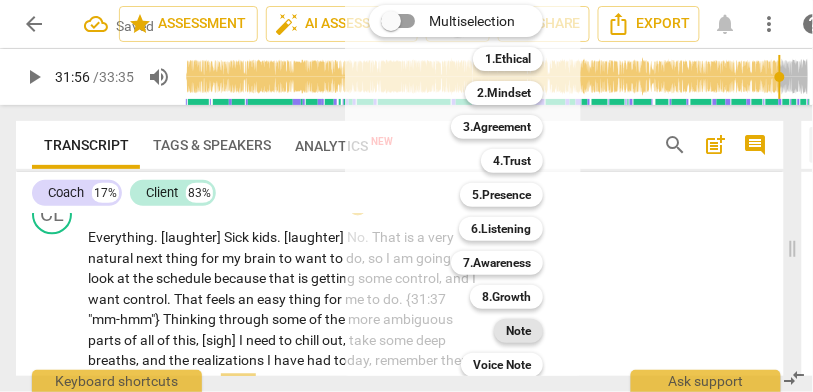 click on "Note" at bounding box center [518, 331] 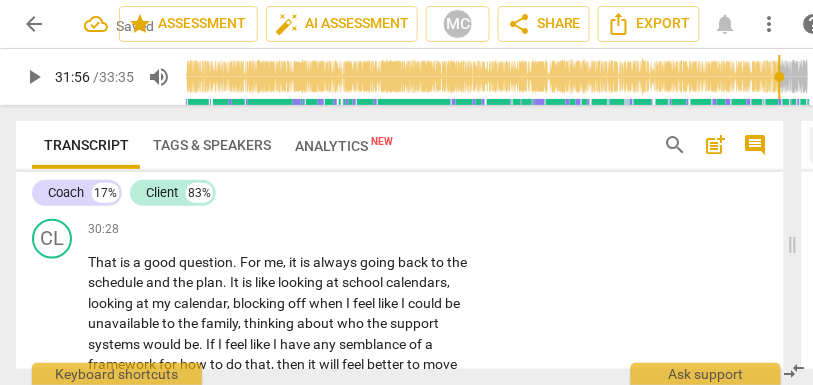 scroll, scrollTop: 10643, scrollLeft: 0, axis: vertical 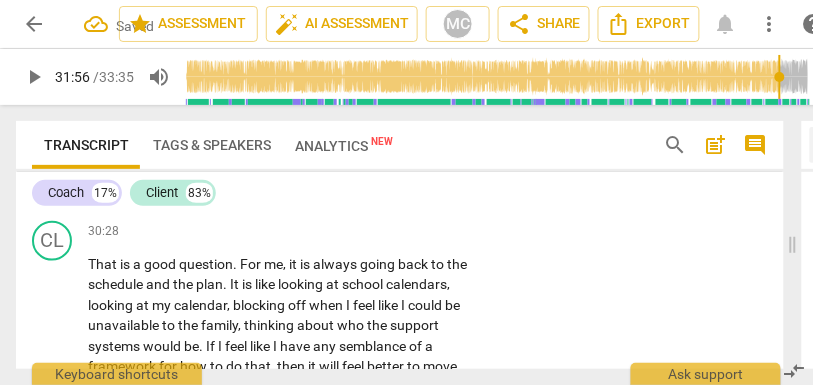 click on "move" at bounding box center (393, 194) 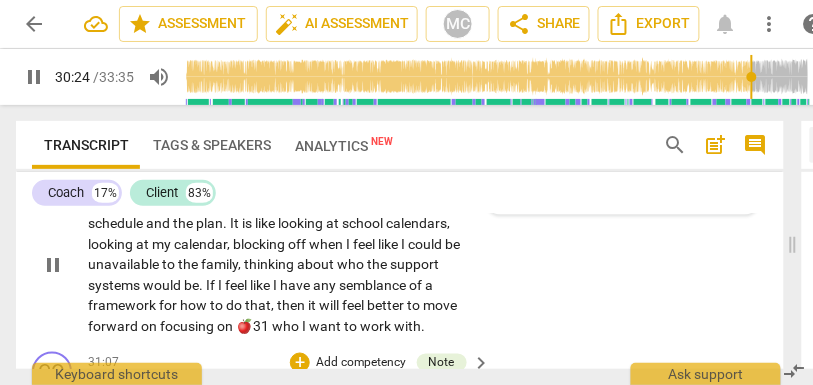 scroll, scrollTop: 10712, scrollLeft: 0, axis: vertical 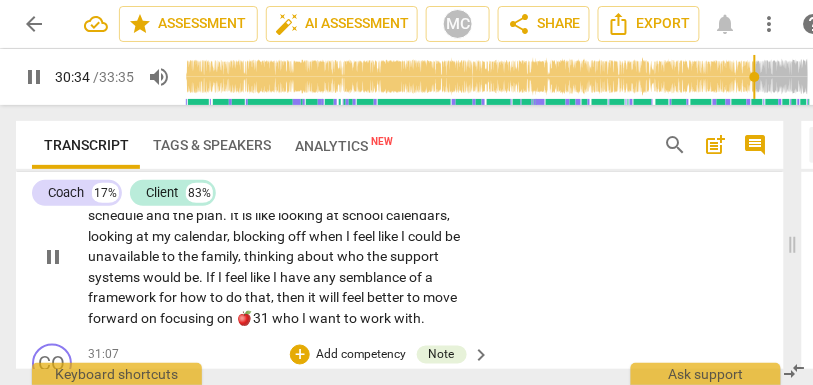 click on "question" at bounding box center (206, 195) 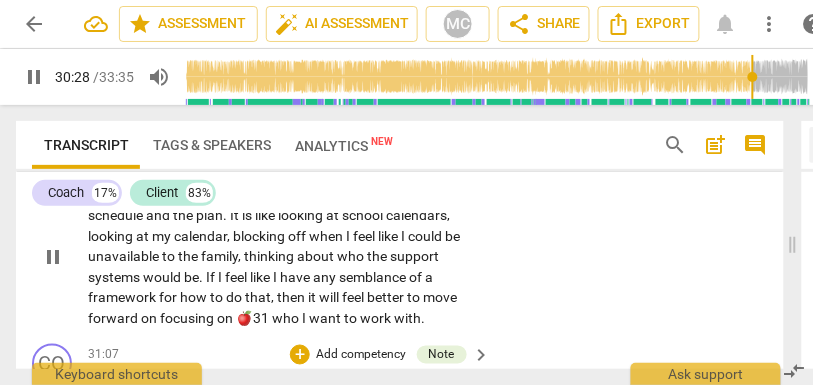 click on "For" at bounding box center [252, 195] 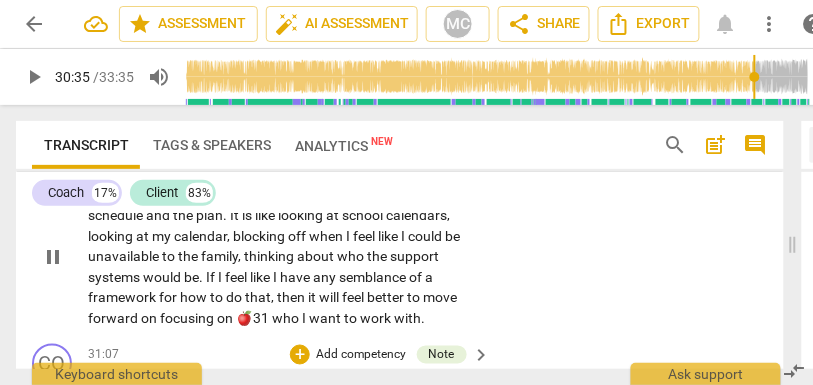 click on "question" at bounding box center (206, 195) 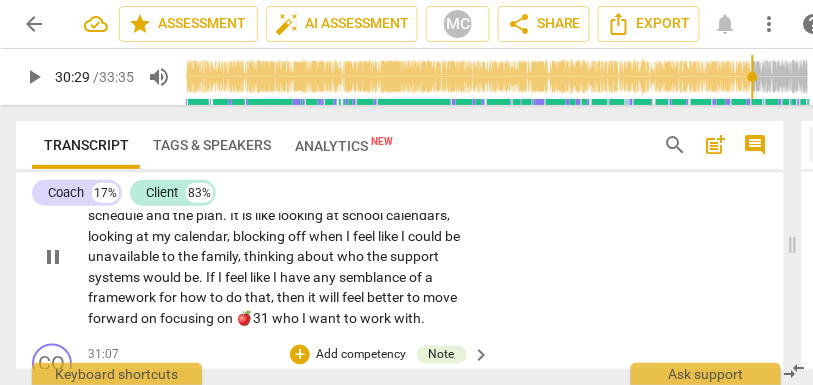 click on "." at bounding box center (236, 195) 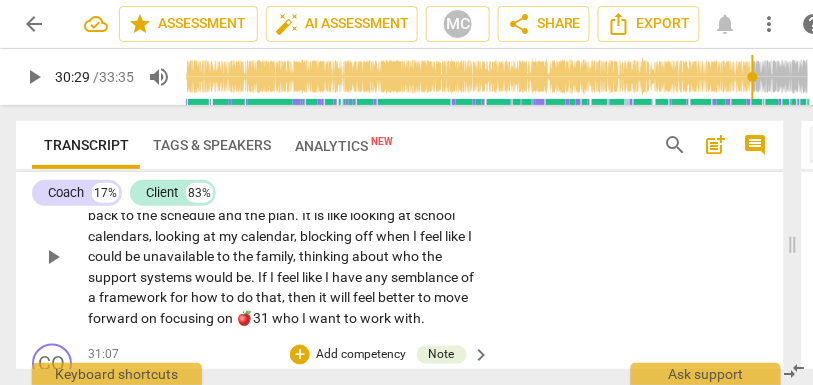 click on "CL play_arrow pause 30:28 + Add competency keyboard_arrow_right That   is   a   good   question .[30:29, 30:34]    For   me ,   it   is   always   going   back   to   the   schedule   and   the   plan .   It   is   like   looking   at   school   calendars ,   looking   at   my   calendar ,   blocking   off   when   I   feel   like   I   could   be   unavailable   to   the   family ,   thinking   about   who   the   support   systems   would   be .   If   I   feel   like   I   have   any   semblance   of   a   framework   for   how   to   do   that ,   then   it   will   feel   better   to   move   forward   on   focusing   on   🍎31   who   I   want   to   work   with ." at bounding box center [400, 240] 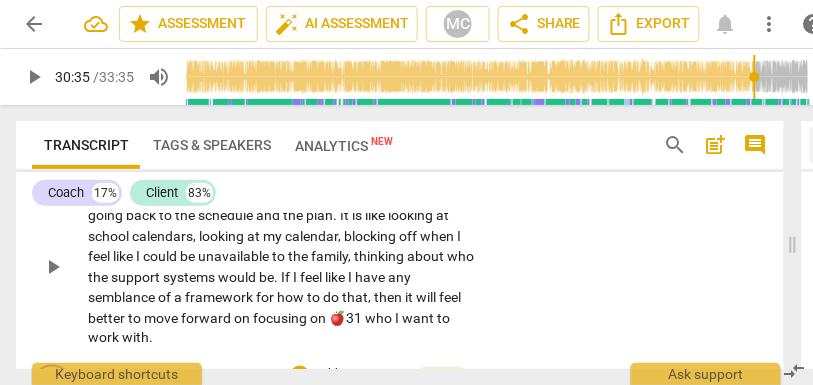 click on "30:34]" at bounding box center (306, 195) 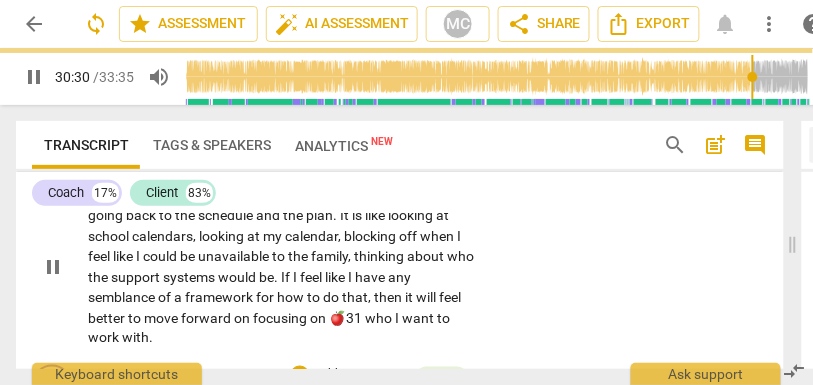 click on "For" at bounding box center [339, 195] 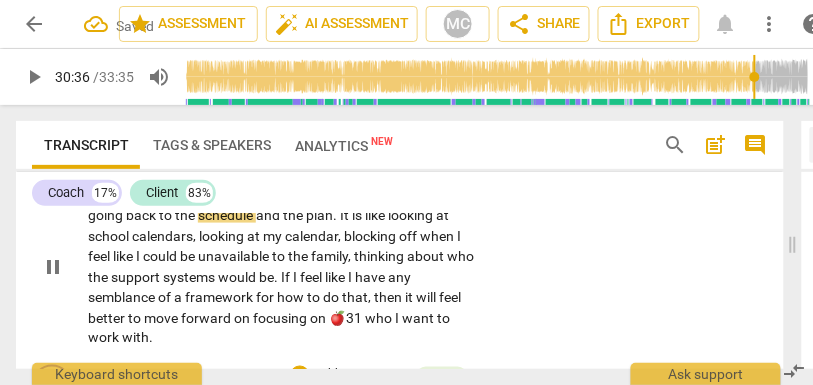 click on "me" at bounding box center [360, 195] 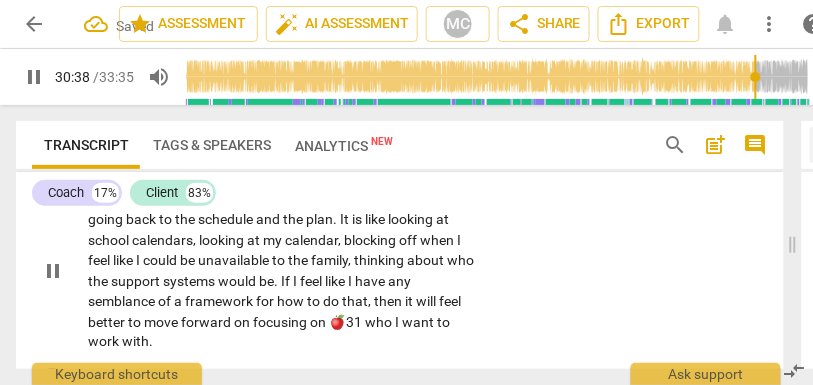 scroll, scrollTop: 10706, scrollLeft: 0, axis: vertical 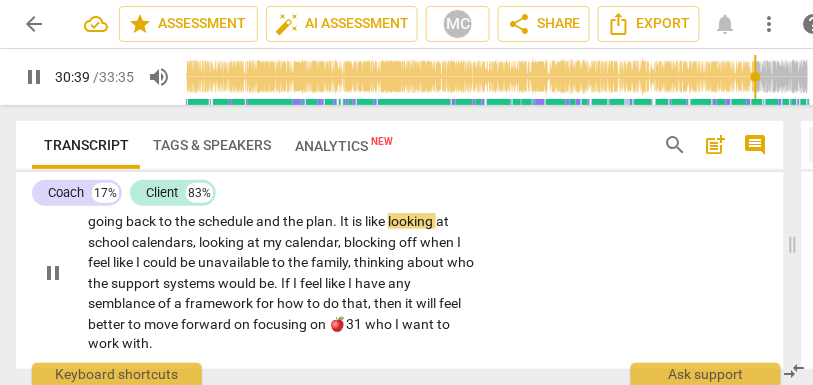 click on "schedule" at bounding box center [227, 221] 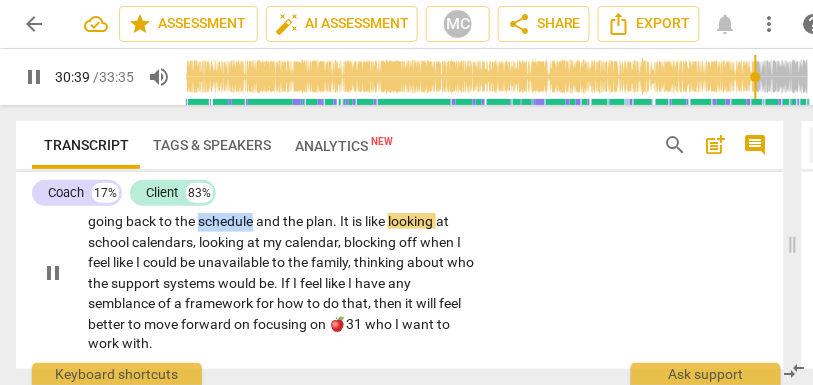click on "schedule" at bounding box center [227, 221] 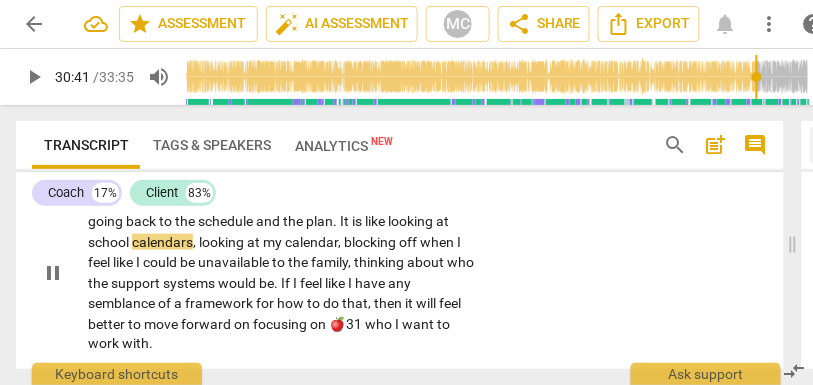 click on "like" at bounding box center [376, 221] 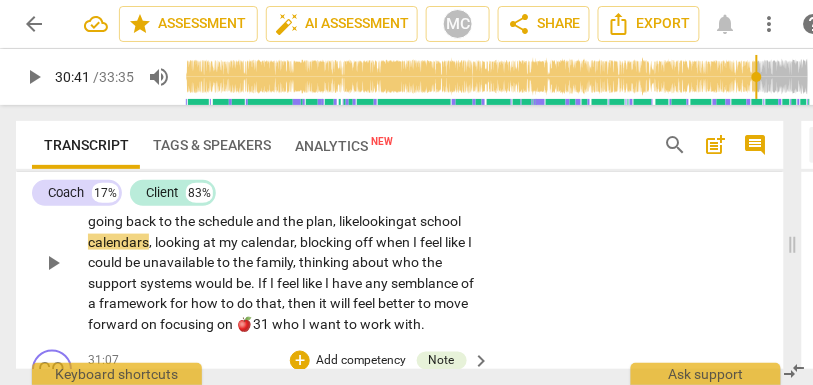 click on "at" at bounding box center [412, 221] 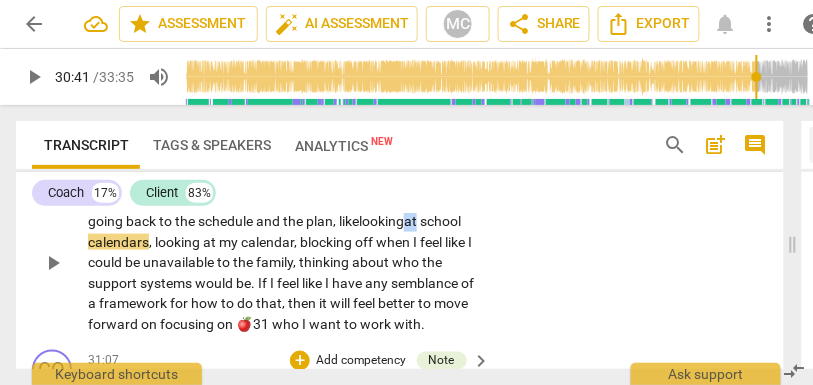 click on "at" at bounding box center (412, 221) 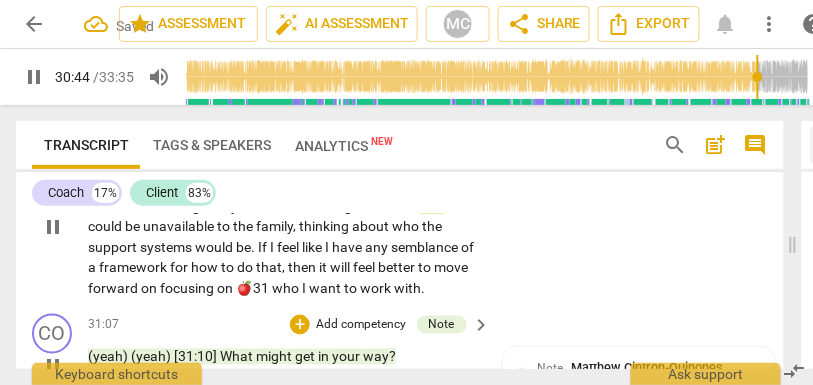 scroll, scrollTop: 10755, scrollLeft: 0, axis: vertical 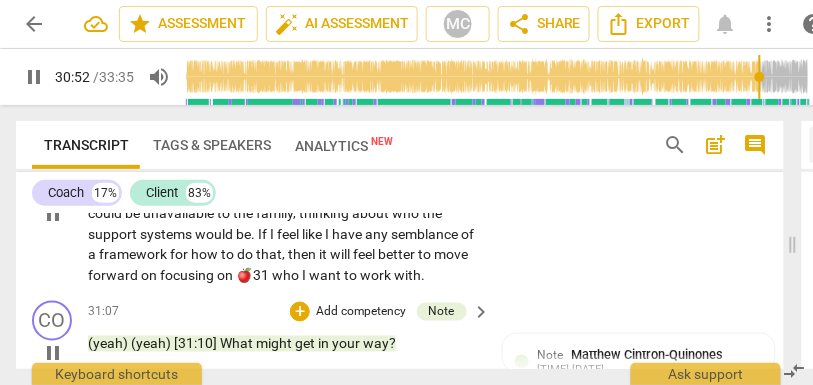 click on "If" at bounding box center (264, 234) 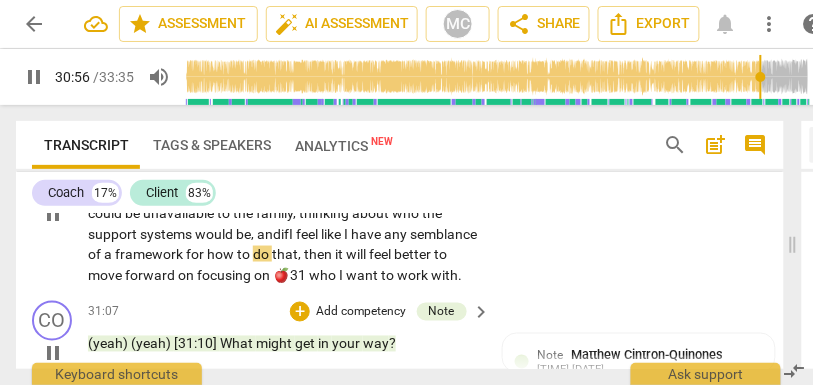 click on "I" at bounding box center (292, 234) 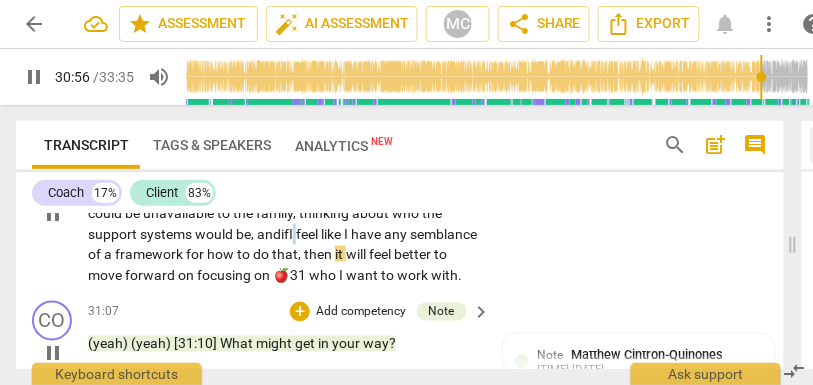 click on "I" at bounding box center (292, 234) 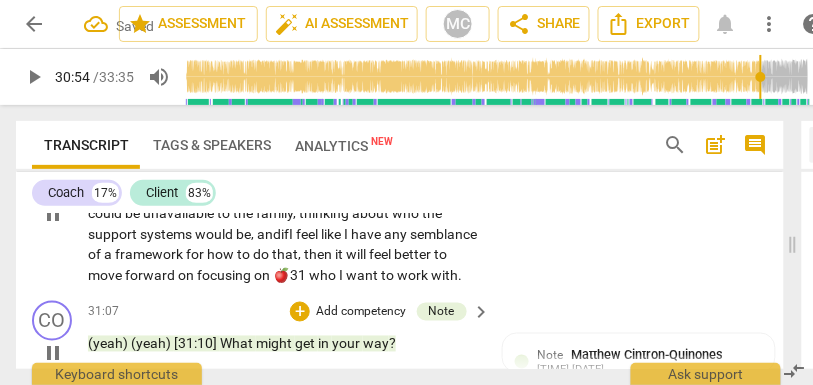 click on "feel" at bounding box center [308, 234] 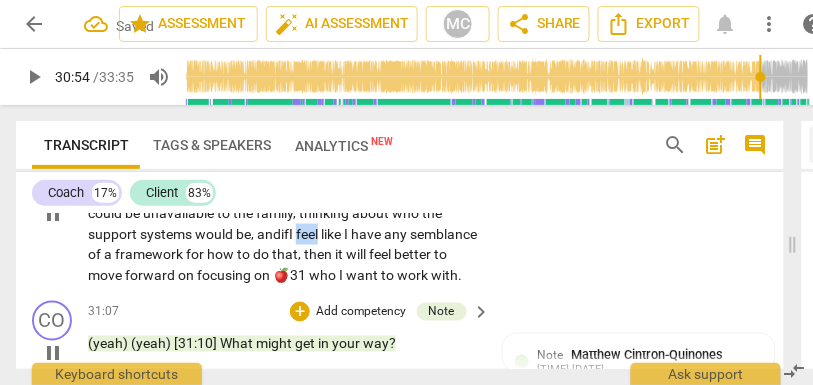 click on "feel" at bounding box center [308, 234] 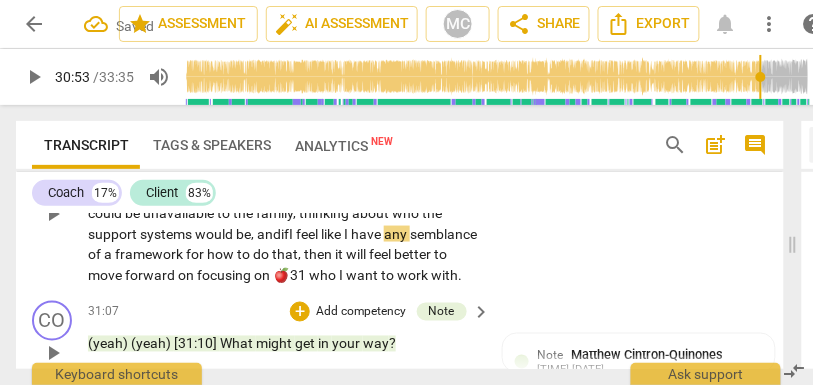 click on "feel" at bounding box center (308, 234) 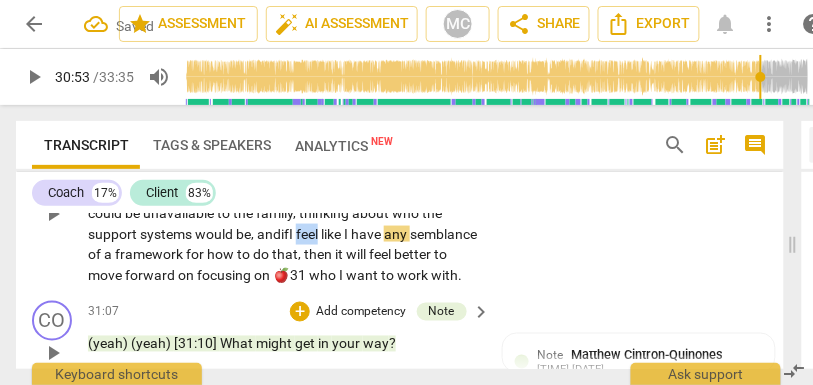 click on "feel" at bounding box center (308, 234) 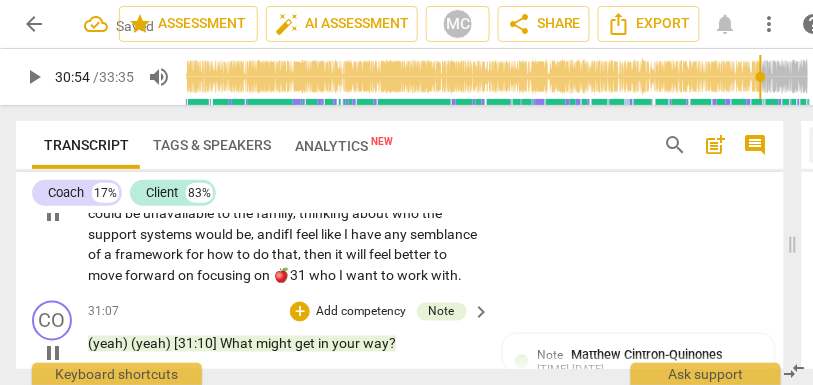 click on "if" at bounding box center (285, 234) 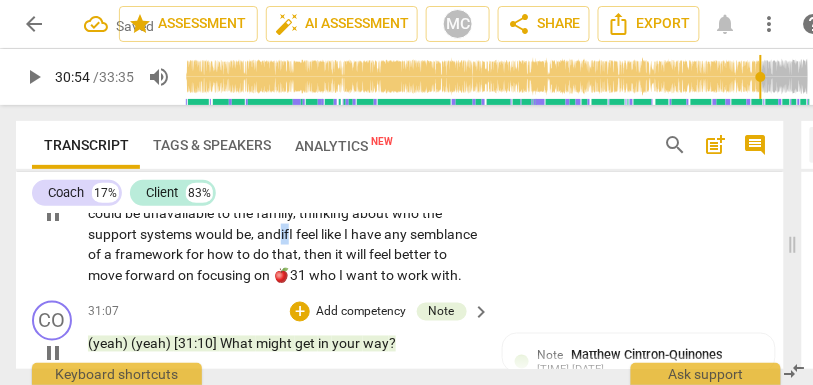 click on "if" at bounding box center [285, 234] 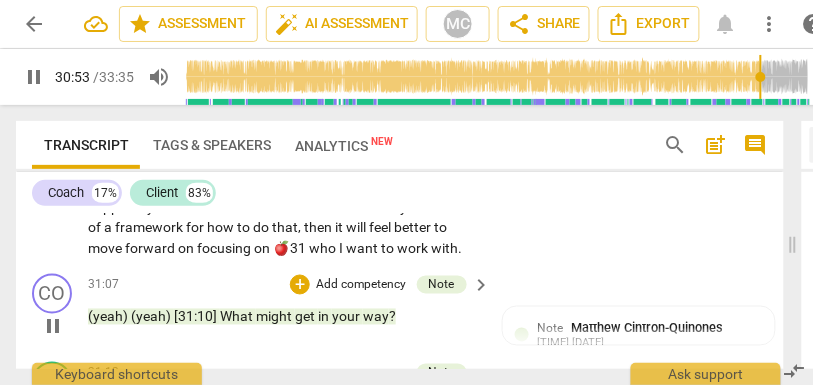 scroll, scrollTop: 10791, scrollLeft: 0, axis: vertical 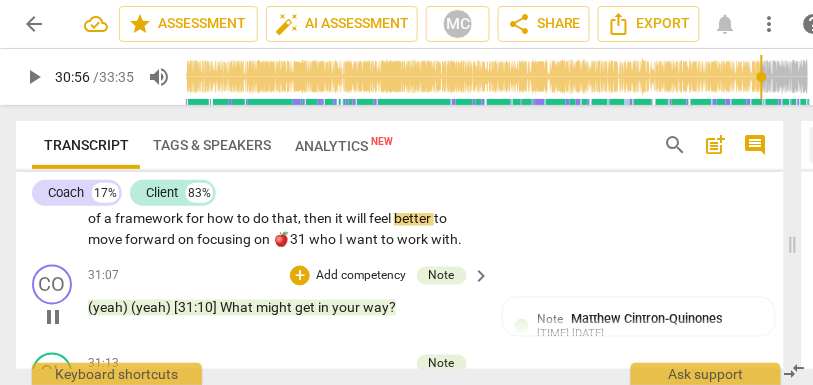 click on "then" at bounding box center (319, 218) 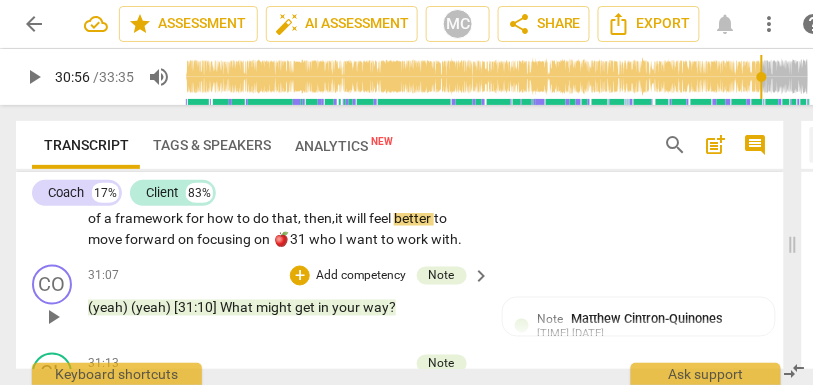 click on "it" at bounding box center (340, 218) 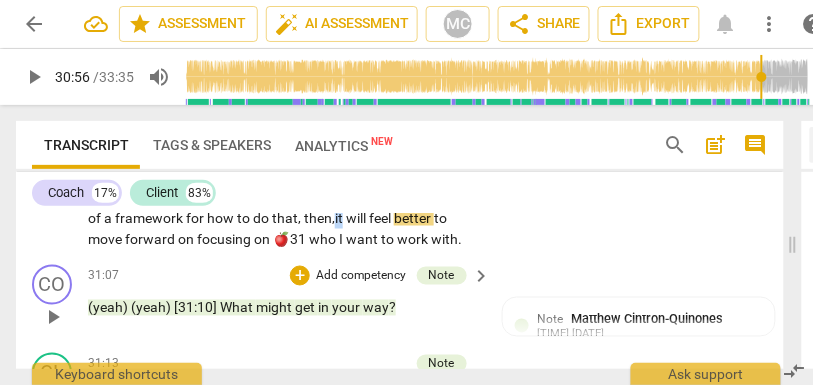 click on "it" at bounding box center (340, 218) 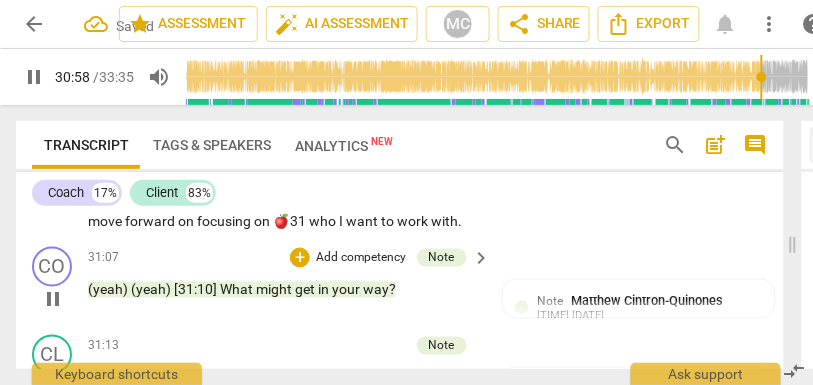 scroll, scrollTop: 10810, scrollLeft: 0, axis: vertical 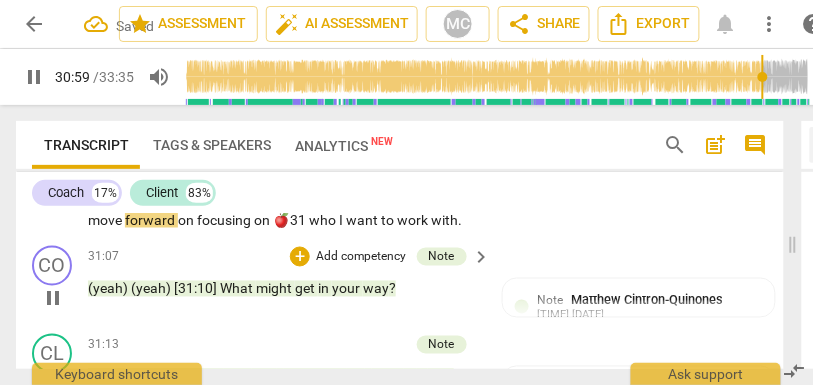 click on "🍎31" at bounding box center (291, 220) 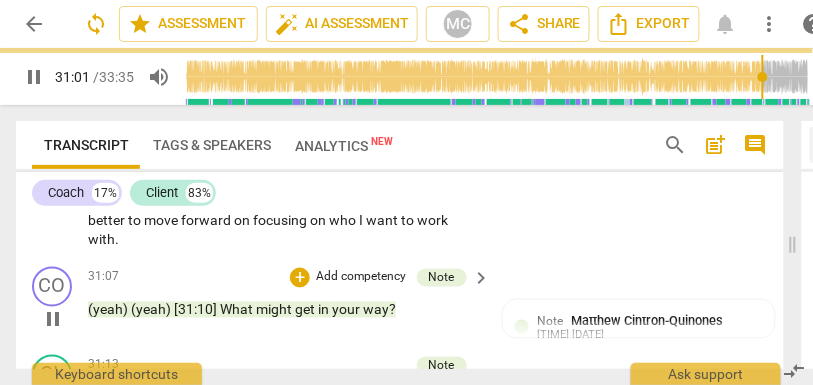 click on "CL play_arrow pause 30:28 + Add competency keyboard_arrow_right That   is   a   good   question .   [30:29 ,   30:35]   For   me ,   it   is   always   going   back   to   the   schedule   and   the   plan ,   like   looking   at   school   calendars ,   looking   at   my   calendar ,   blocking   off   when   I   feel   like   I   could   be   unavailable   to   the   family ,   thinking   about   who   the   support   systems   would   be ,   and   if   I   feel   like   I   have   any   semblance   of   a   framework   for   how   to   do   that ,   then ,   it   will   feel   better   to   move   forward   on   focusing   on   who   I   want   to   work   with ." at bounding box center (400, 152) 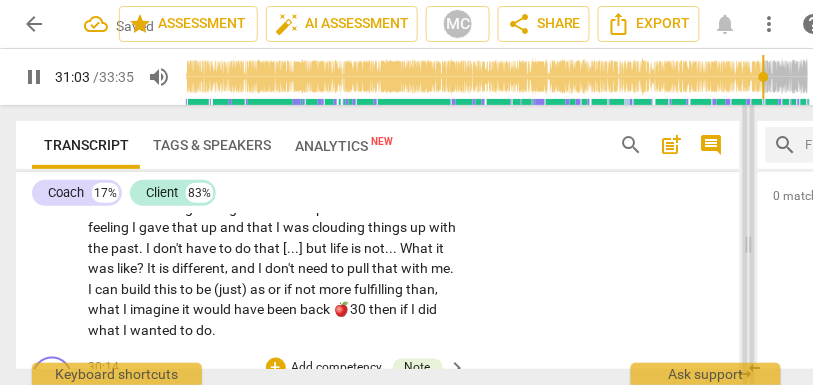 scroll, scrollTop: 11264, scrollLeft: 0, axis: vertical 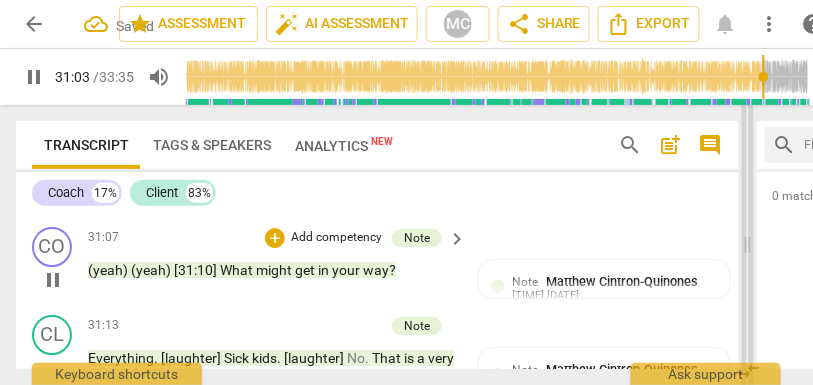drag, startPoint x: 793, startPoint y: 241, endPoint x: 748, endPoint y: 241, distance: 45 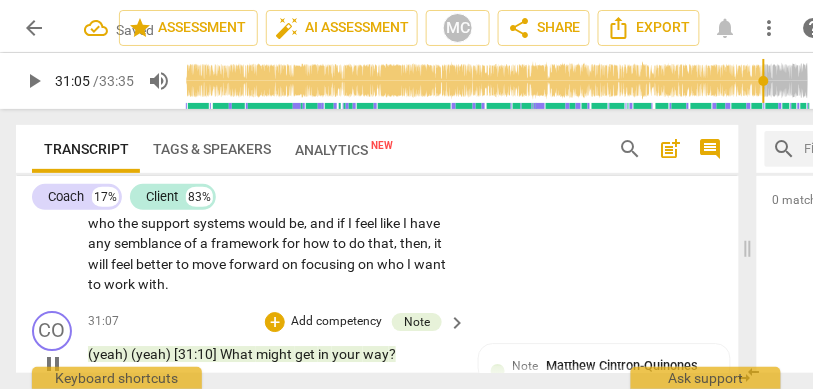 scroll, scrollTop: 11182, scrollLeft: 0, axis: vertical 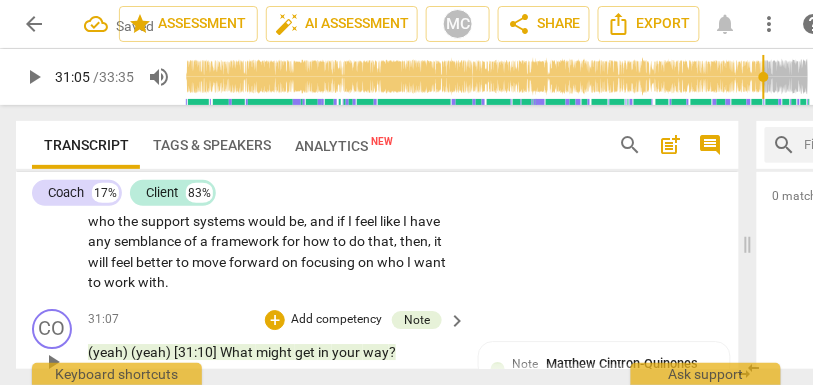click on "Add competency" at bounding box center (394, 107) 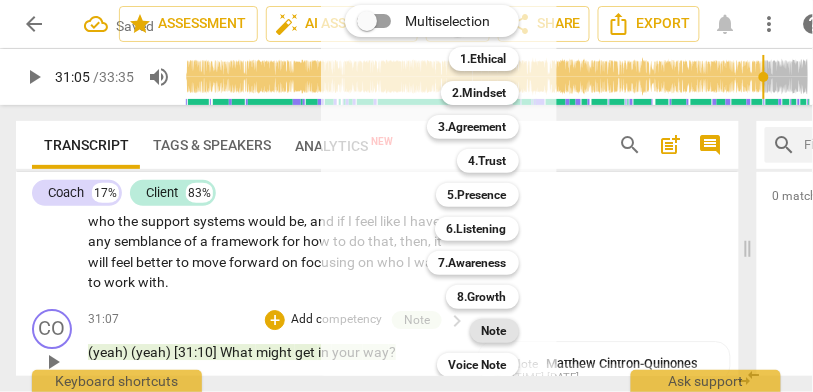 click on "Note" at bounding box center (494, 331) 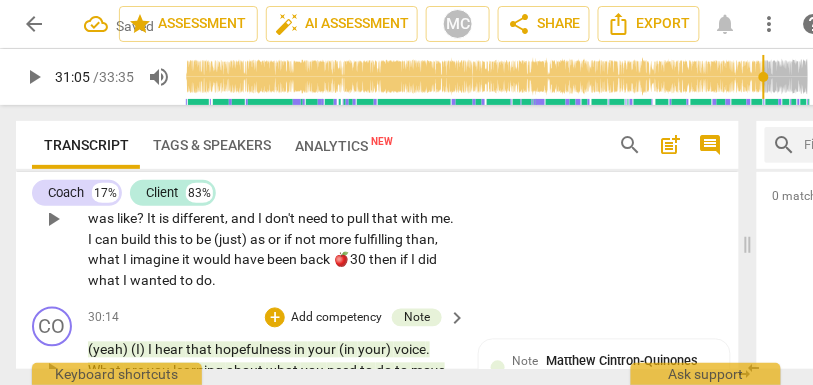 scroll, scrollTop: 10821, scrollLeft: 0, axis: vertical 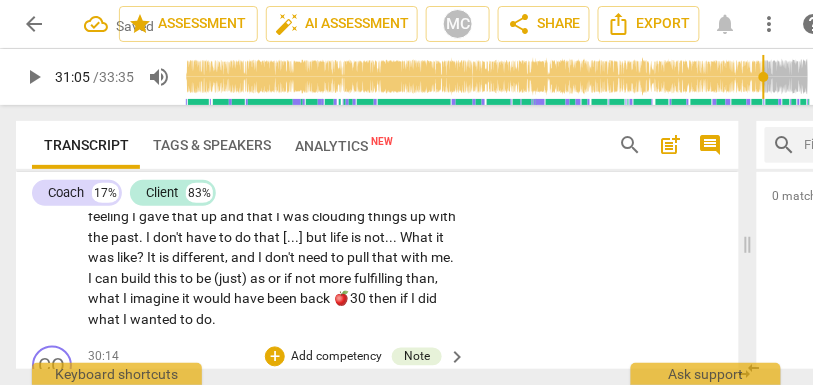 click on "decision" at bounding box center [139, 127] 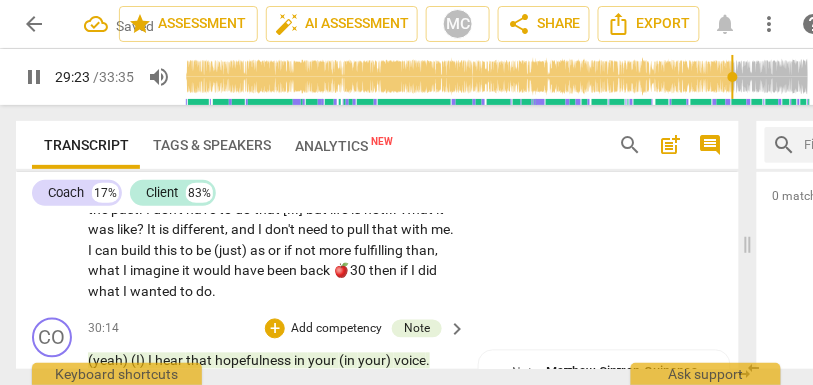 scroll, scrollTop: 10850, scrollLeft: 0, axis: vertical 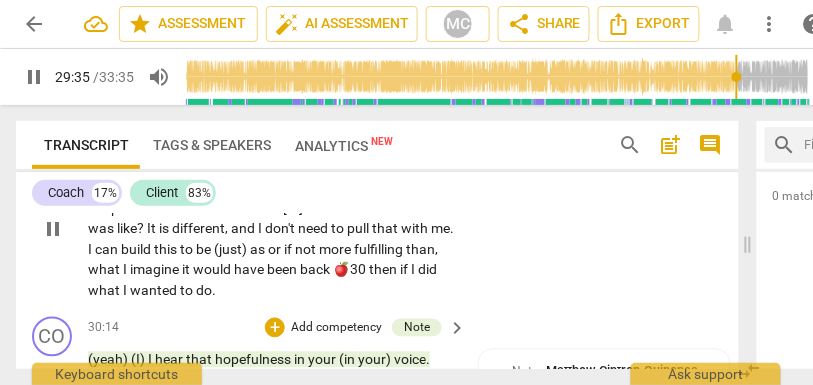 click on "and" at bounding box center [233, 188] 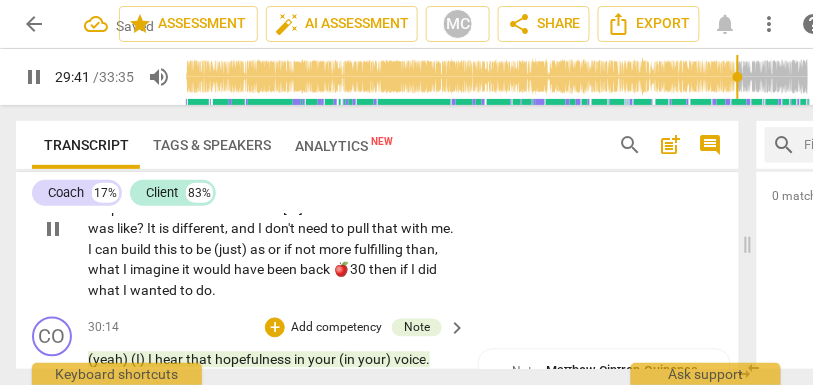 scroll, scrollTop: 10877, scrollLeft: 0, axis: vertical 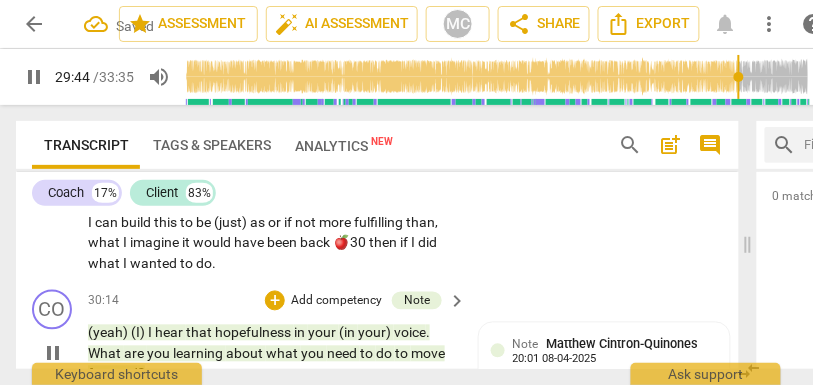 click on "was" at bounding box center (279, 161) 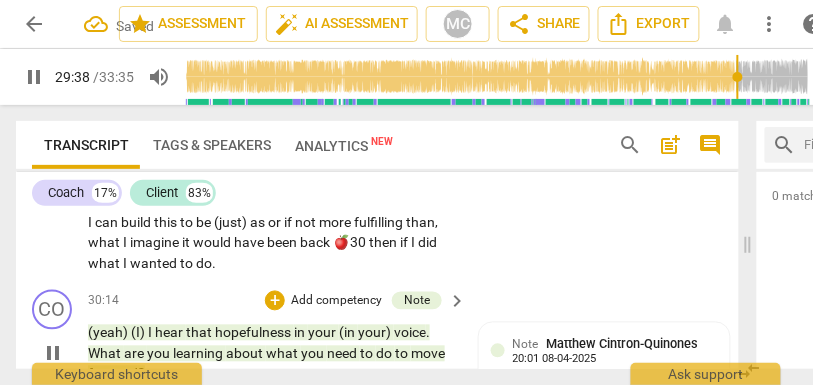 click on "clouding" at bounding box center [322, 161] 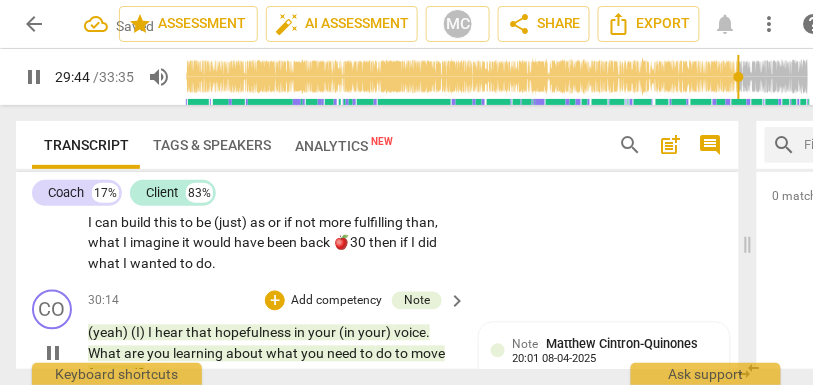 click on "was" at bounding box center [279, 161] 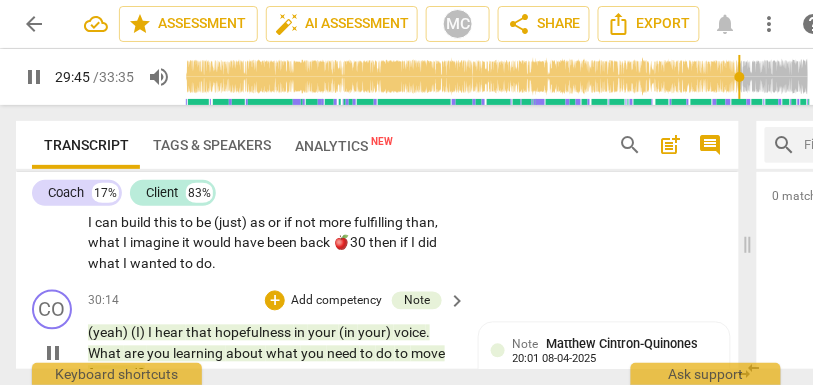 scroll, scrollTop: 10897, scrollLeft: 0, axis: vertical 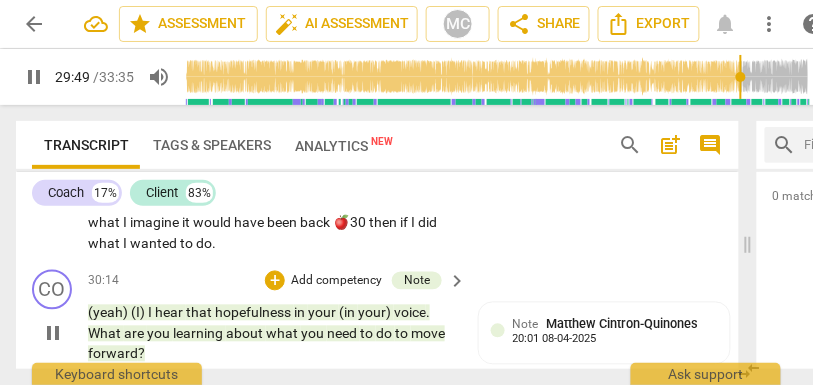 click on "]" at bounding box center [302, 162] 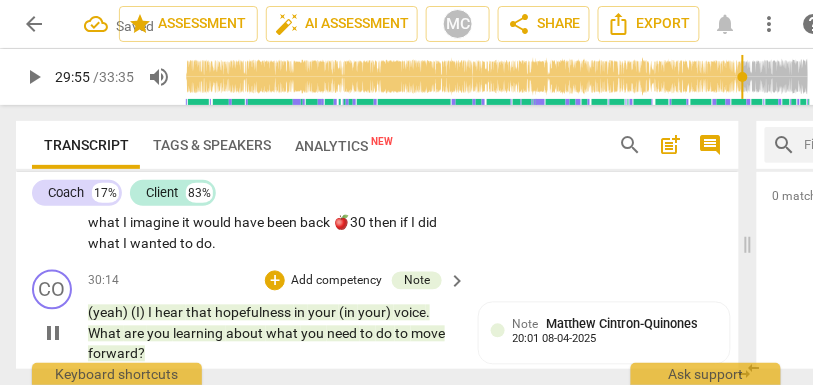 click on "What" at bounding box center (392, 162) 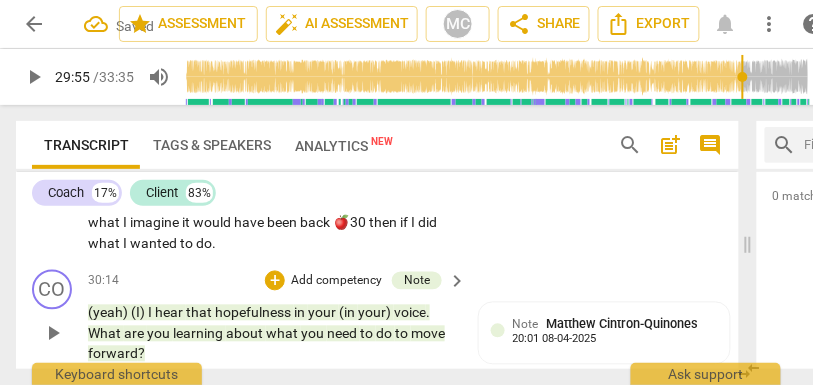 click on "what" at bounding box center (375, 162) 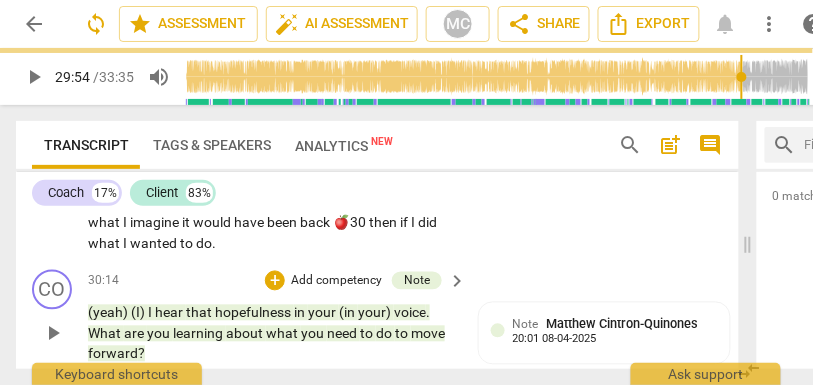 click on "?" at bounding box center [113, 182] 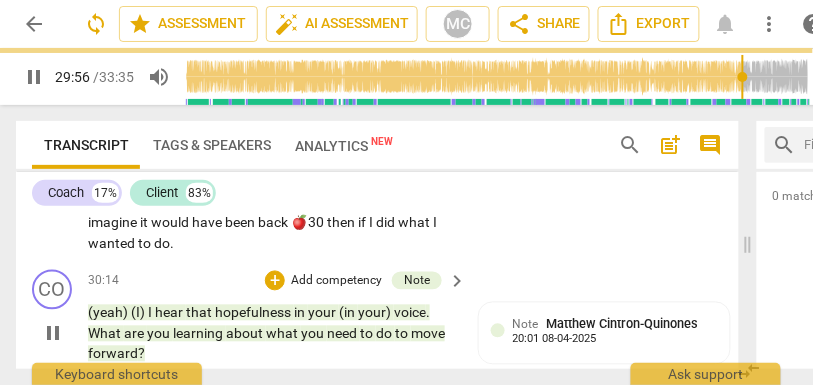 click on "I" at bounding box center [177, 182] 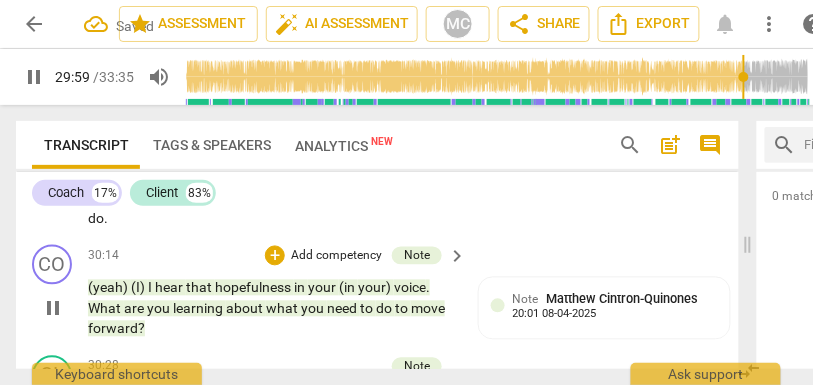 scroll, scrollTop: 10924, scrollLeft: 0, axis: vertical 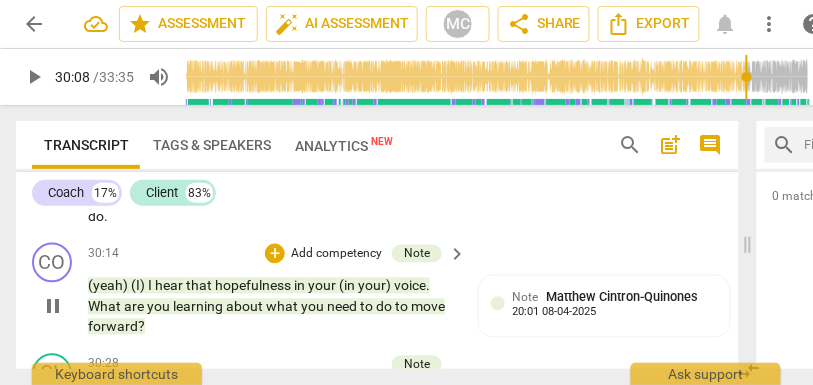 click on "as" at bounding box center (151, 176) 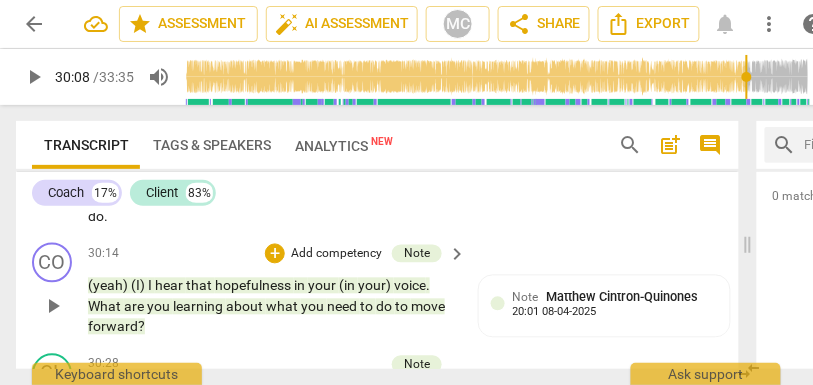 click on "(just" at bounding box center (120, 176) 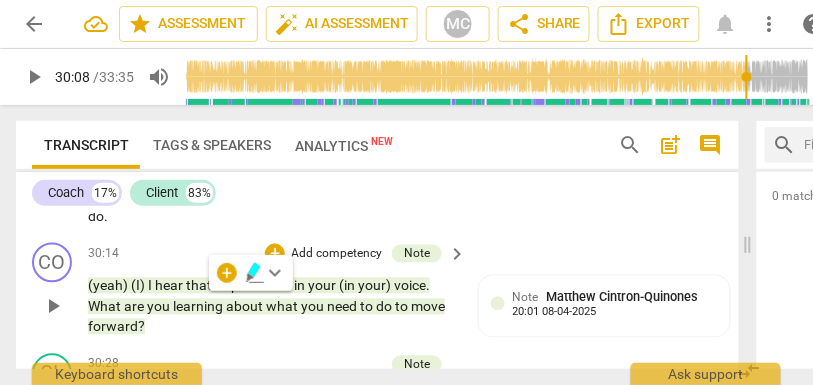 click on "just" at bounding box center (117, 176) 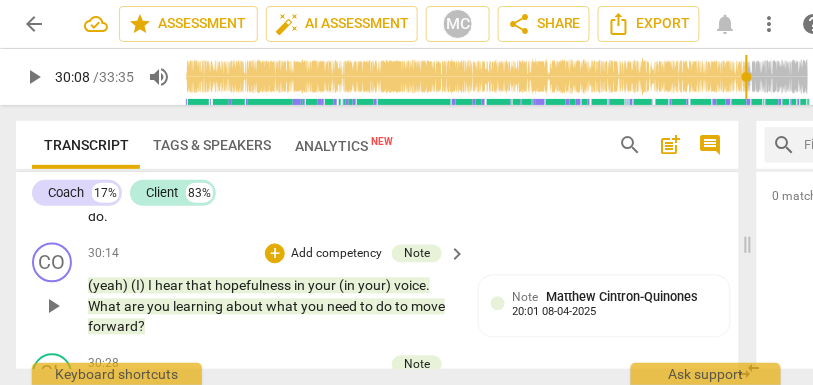click on "just" at bounding box center [117, 176] 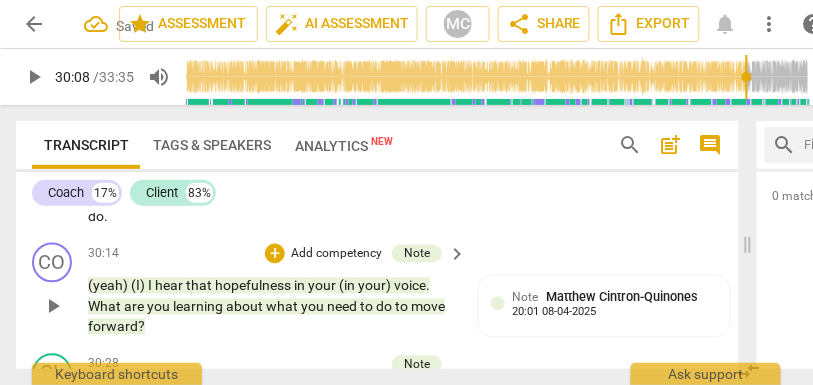 click on "as" at bounding box center [138, 176] 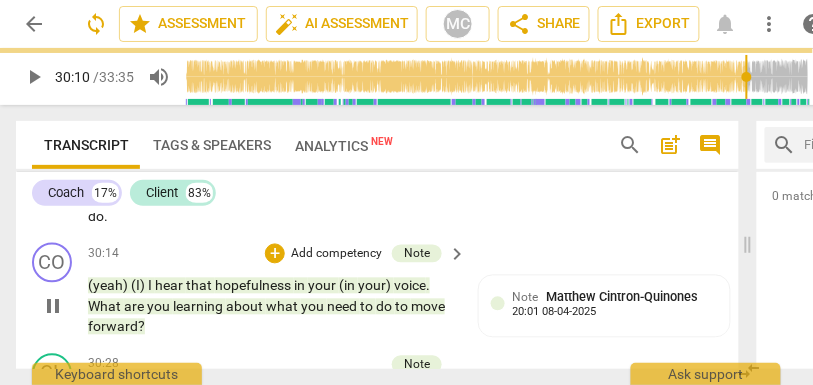 click on "what" at bounding box center (339, 176) 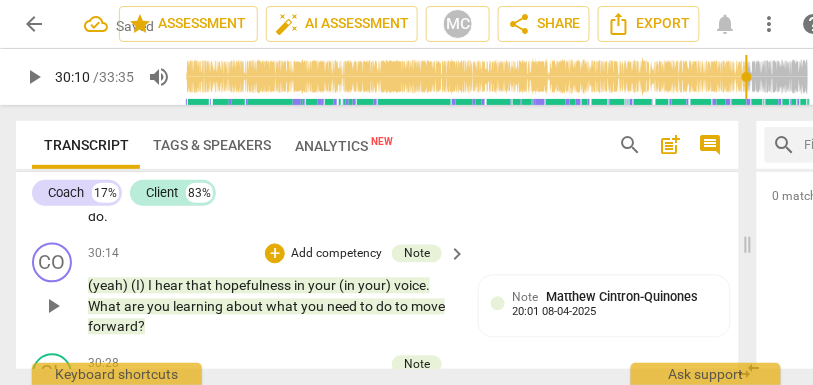 click on "what" at bounding box center (333, 176) 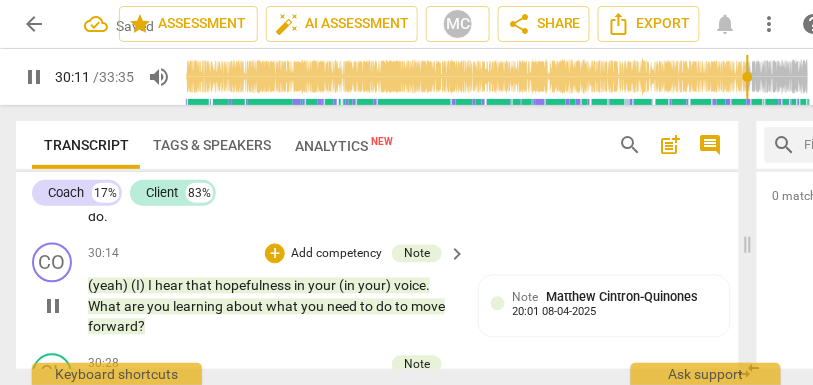 click on "then" at bounding box center [279, 196] 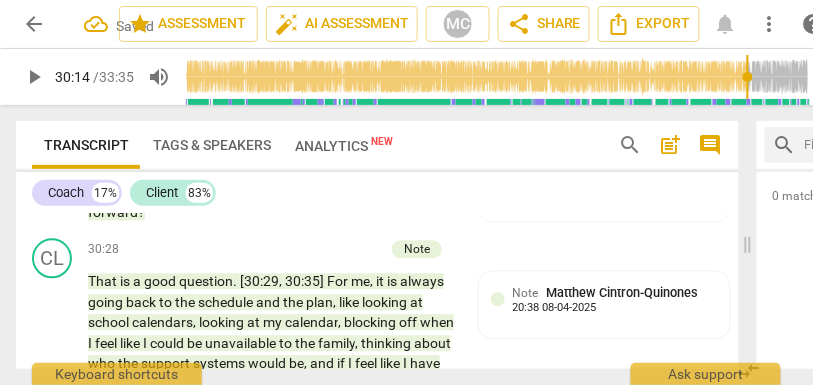 scroll, scrollTop: 11016, scrollLeft: 0, axis: vertical 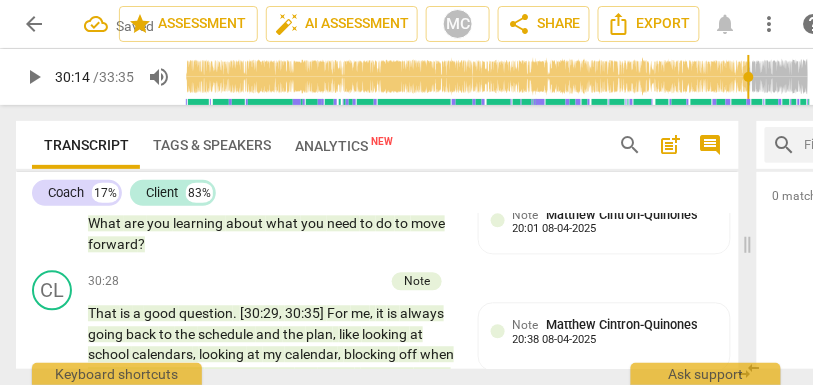click on "what" at bounding box center (333, 114) 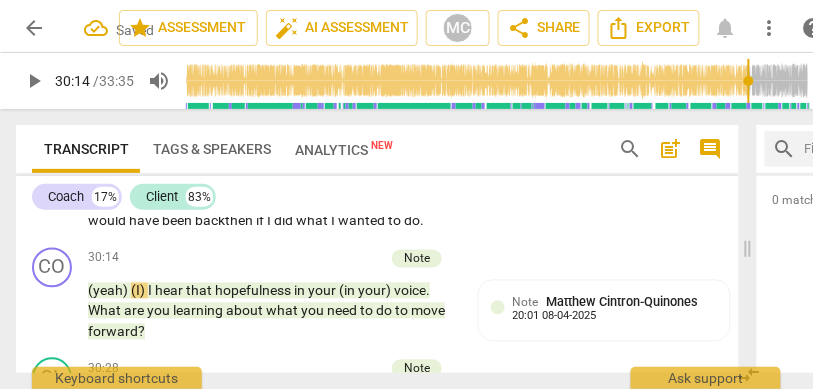 scroll, scrollTop: 10863, scrollLeft: 0, axis: vertical 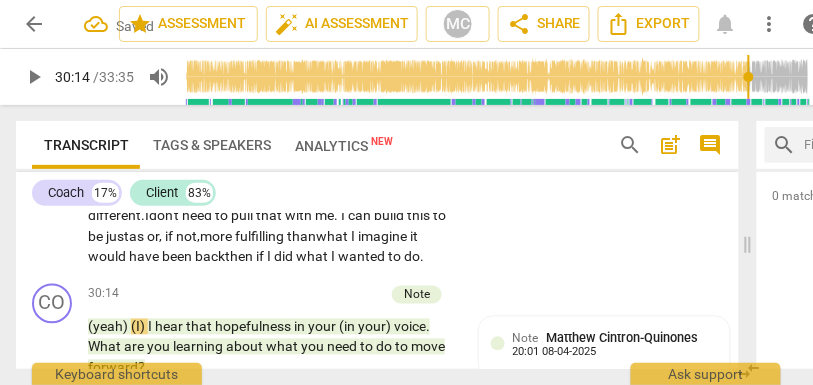 click on "Add competency" at bounding box center [394, 123] 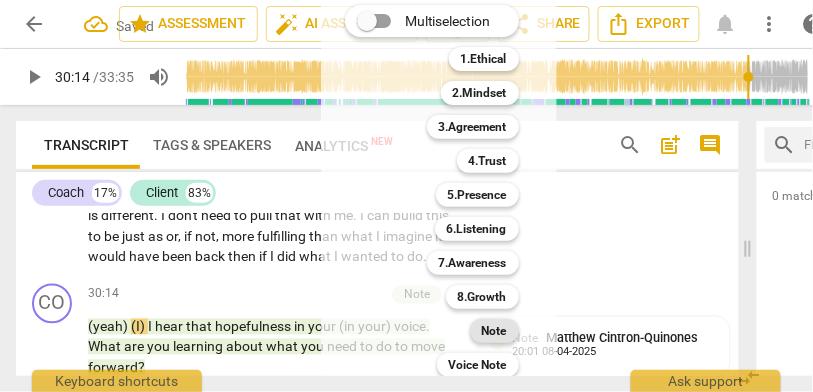 click on "Note" at bounding box center (494, 331) 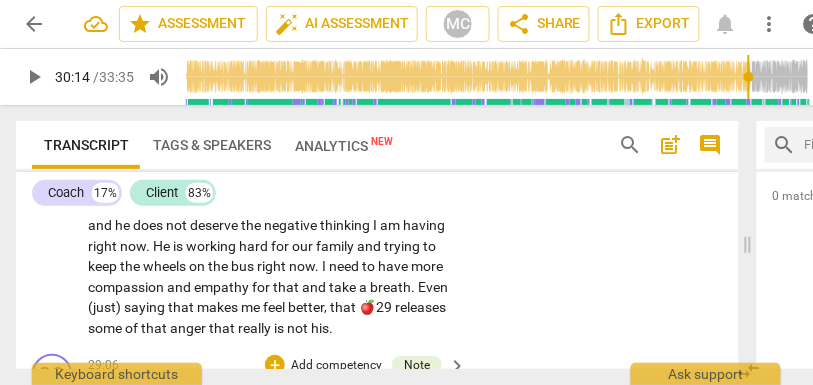 scroll, scrollTop: 10462, scrollLeft: 0, axis: vertical 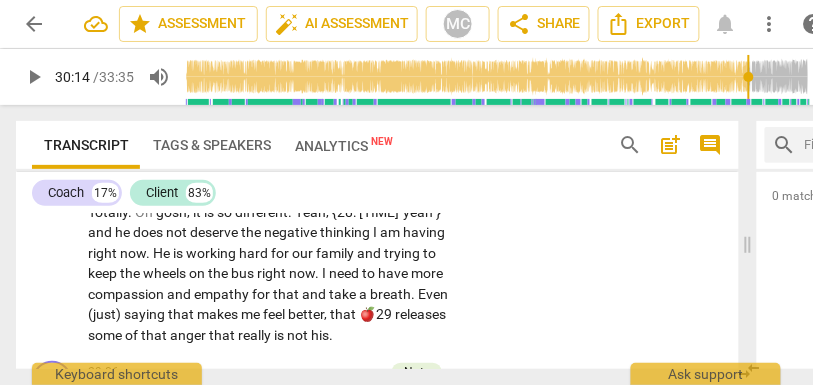 click on "relationship" at bounding box center [268, 142] 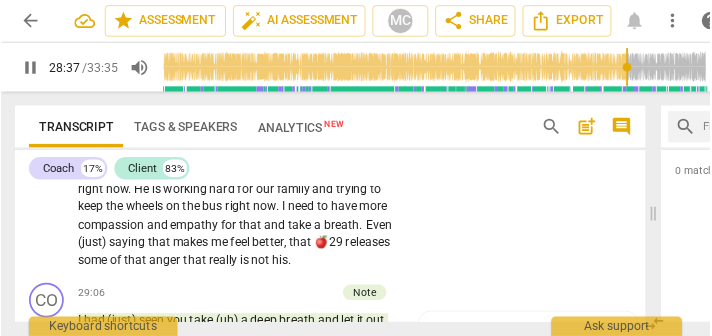 scroll, scrollTop: 10512, scrollLeft: 0, axis: vertical 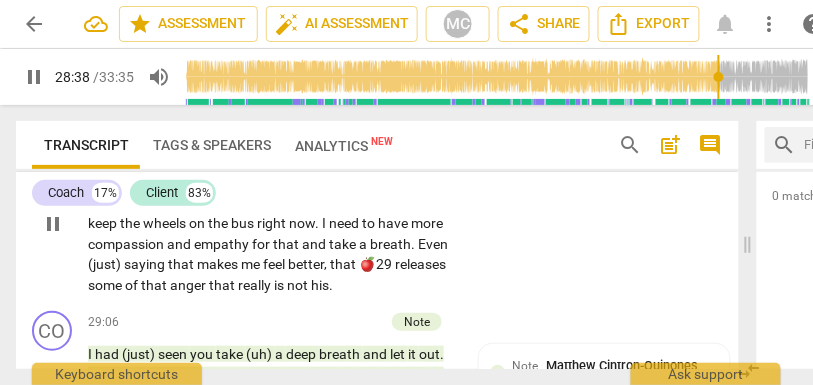 click on "gosh" at bounding box center (171, 162) 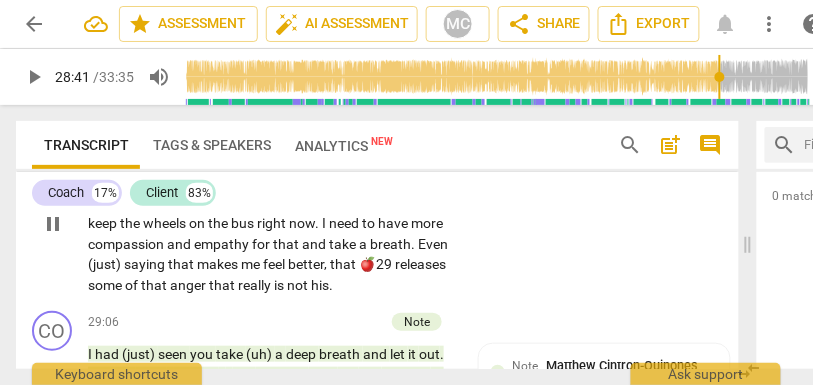 click on "," at bounding box center (193, 162) 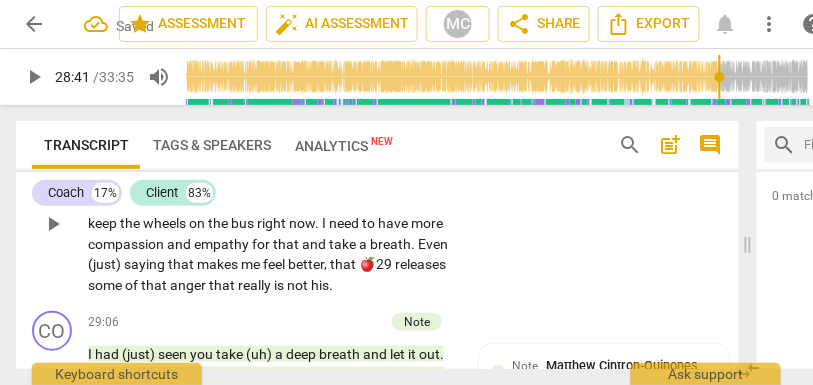 click on "is" at bounding box center (209, 162) 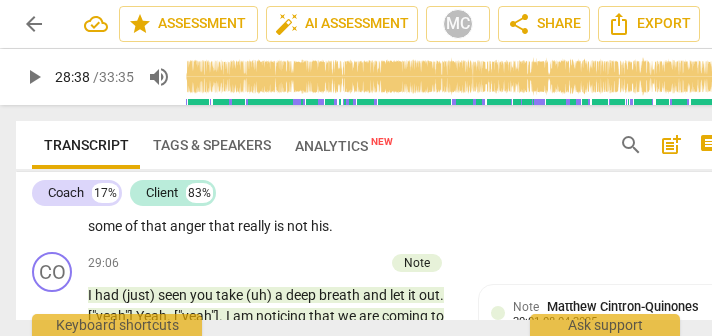 scroll, scrollTop: 10571, scrollLeft: 0, axis: vertical 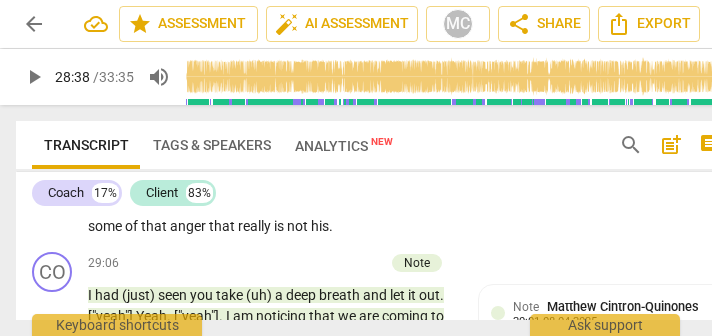 click on "Oh." at bounding box center [146, 103] 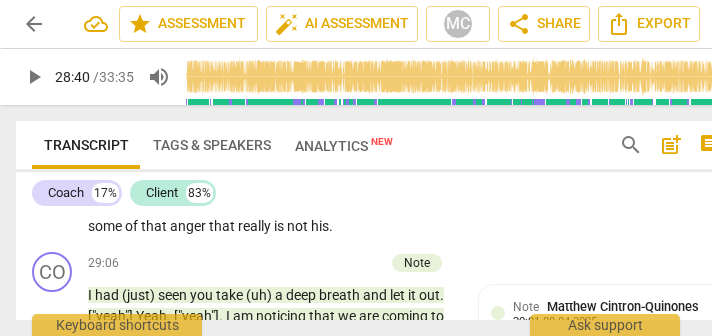 click on "{28" at bounding box center [341, 103] 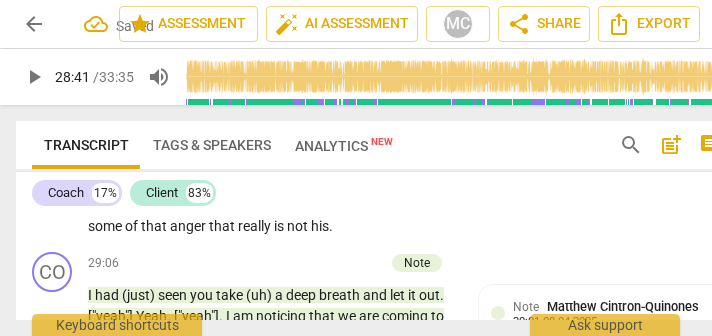 drag, startPoint x: 112, startPoint y: 247, endPoint x: 75, endPoint y: 247, distance: 37 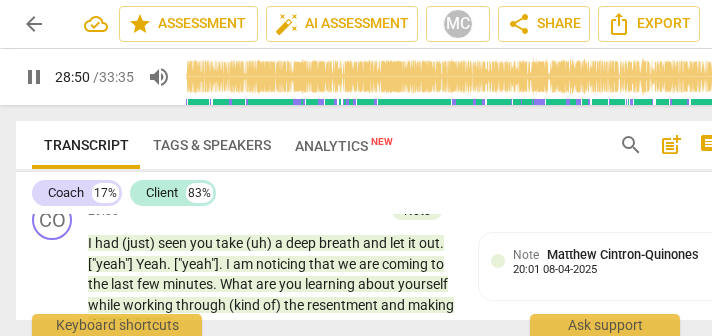 scroll, scrollTop: 10624, scrollLeft: 0, axis: vertical 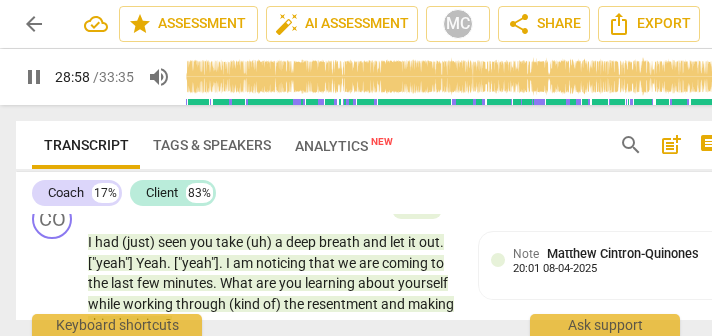 click on "take" at bounding box center [344, 132] 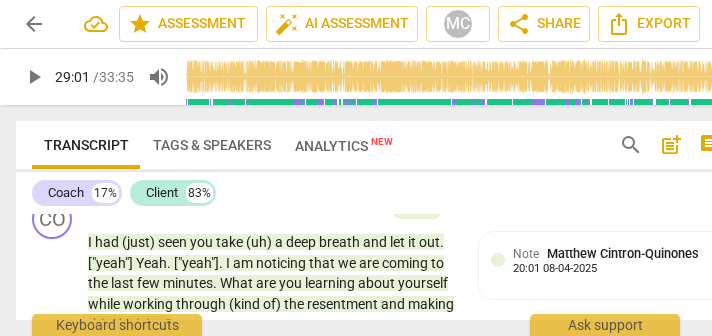 click on "Even" at bounding box center (406, 132) 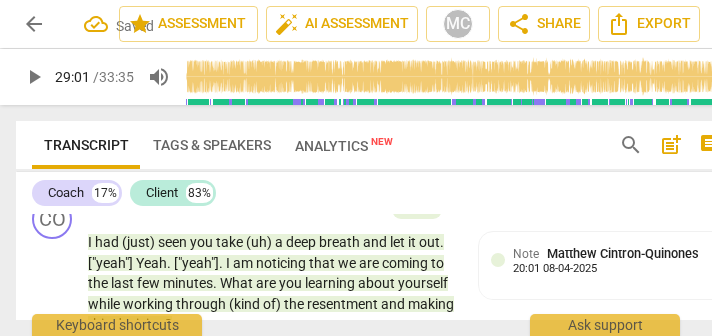 drag, startPoint x: 123, startPoint y: 275, endPoint x: 88, endPoint y: 277, distance: 35.057095 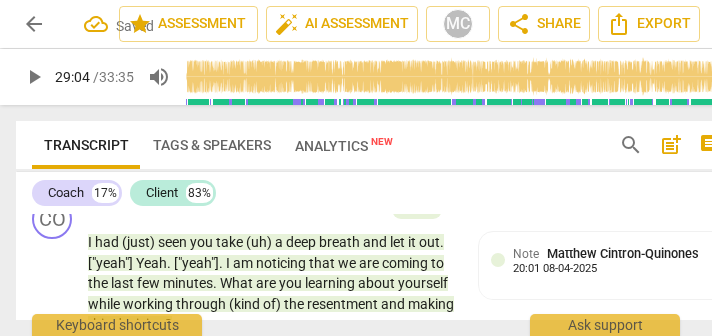 click on "that" at bounding box center (338, 152) 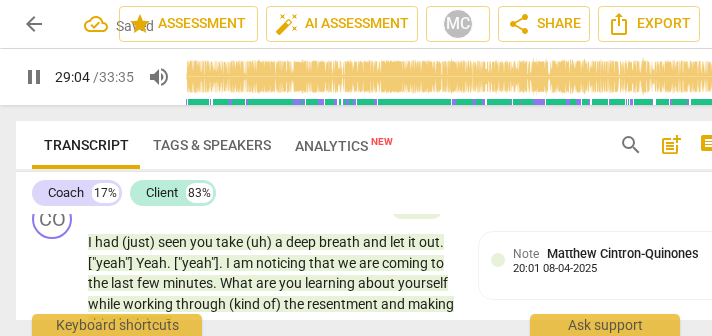 click on "releases" at bounding box center [378, 152] 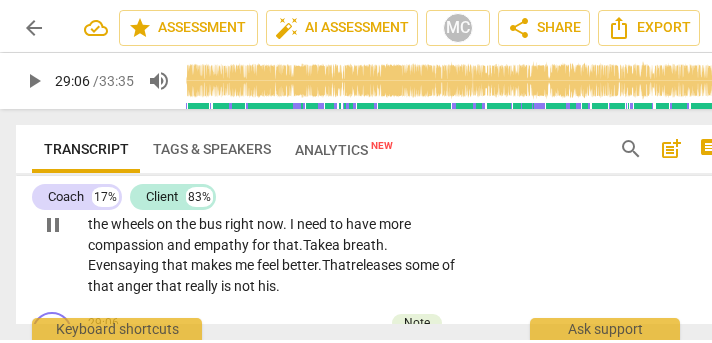 scroll, scrollTop: 10508, scrollLeft: 0, axis: vertical 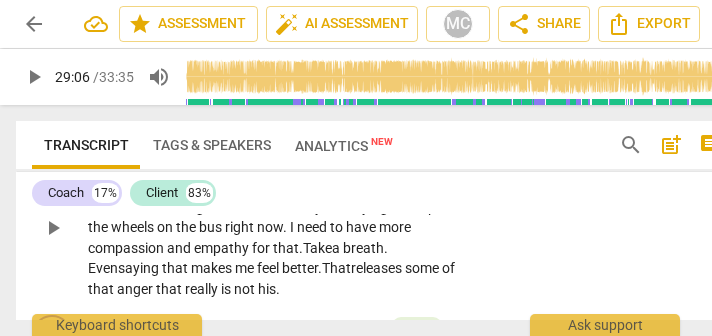 click on "Add competency" at bounding box center (394, 134) 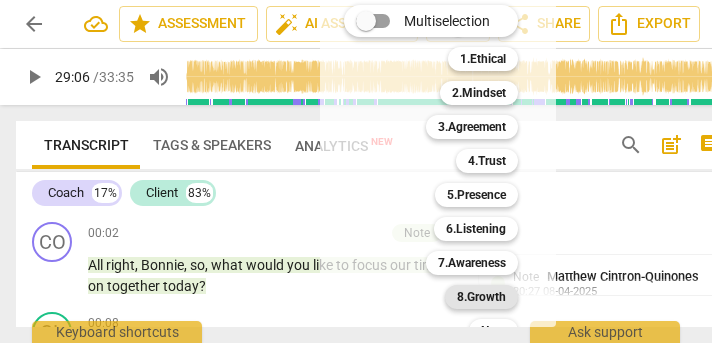 scroll, scrollTop: 0, scrollLeft: 0, axis: both 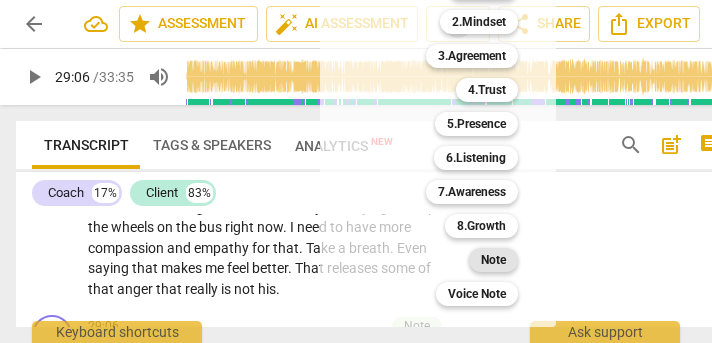 click on "Note" at bounding box center (493, 260) 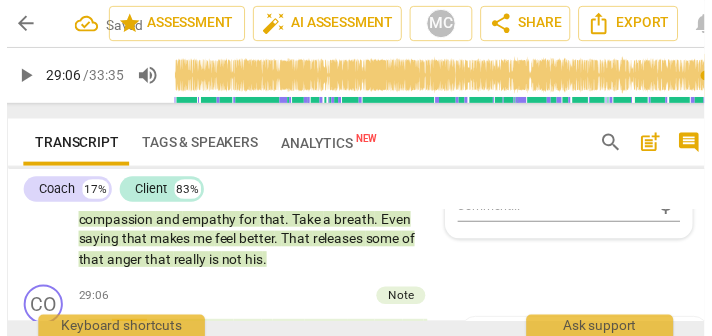 scroll, scrollTop: 0, scrollLeft: 16, axis: horizontal 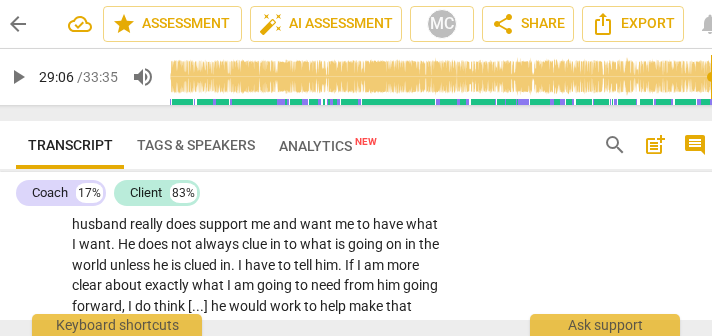 click on "yourself" at bounding box center (144, 113) 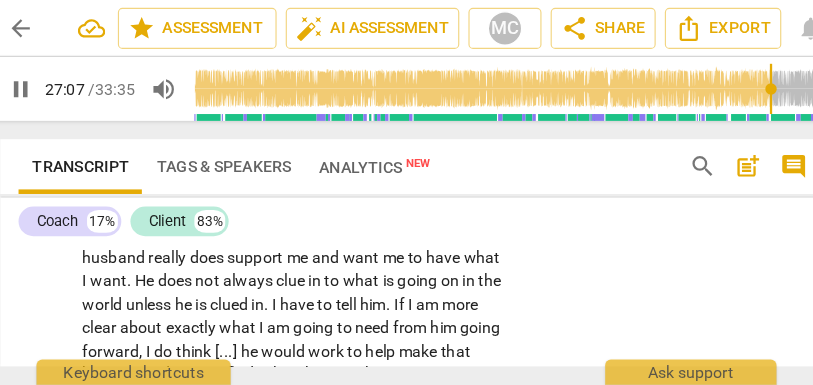 scroll, scrollTop: 0, scrollLeft: 16, axis: horizontal 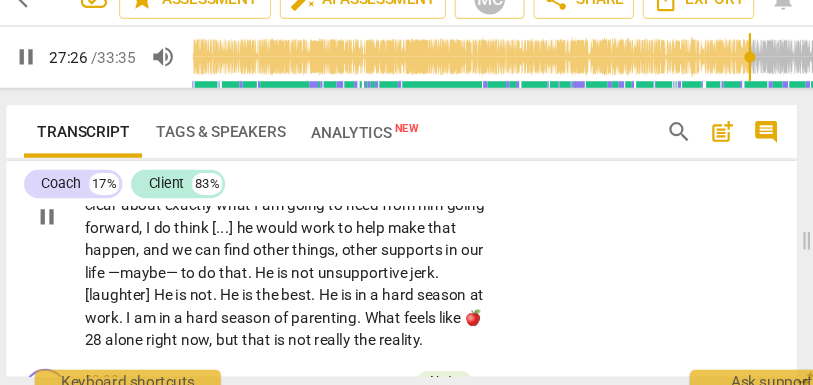 click on "does" at bounding box center [160, 171] 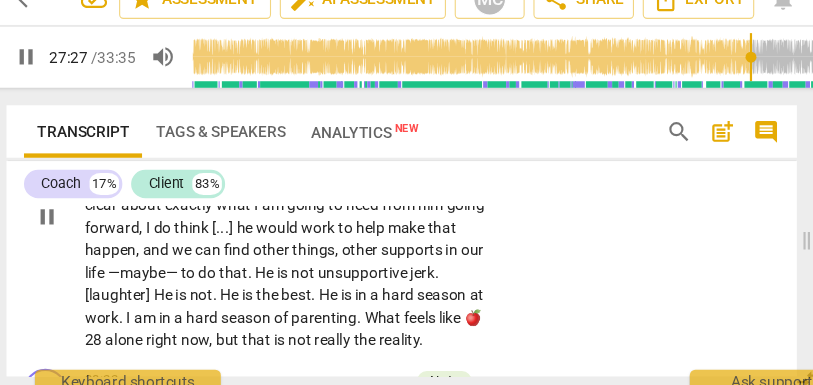 click on "does" at bounding box center (188, 151) 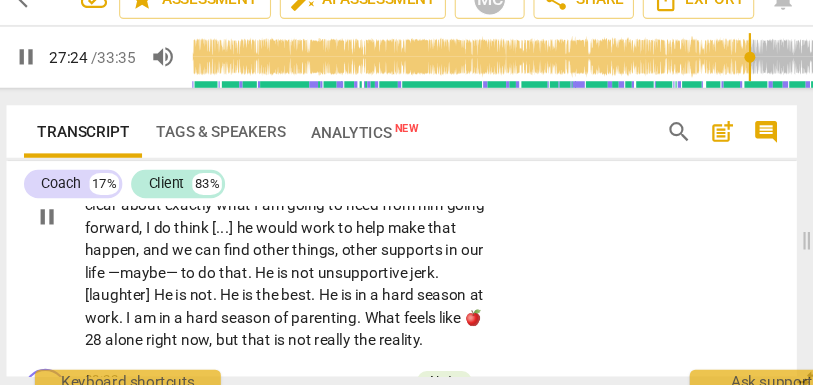 click on "want" at bounding box center [323, 151] 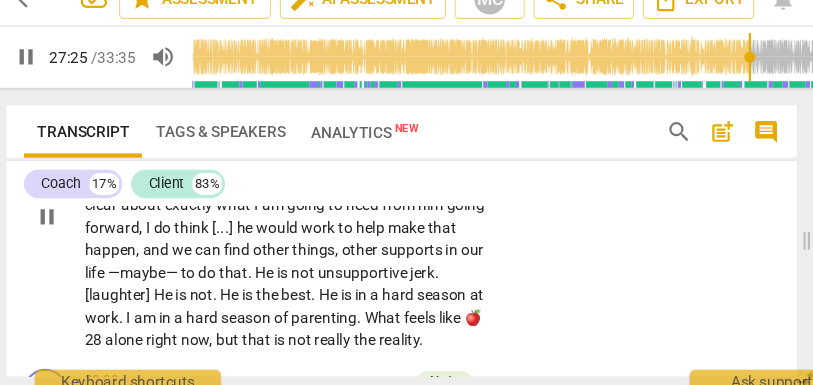 type on "1646" 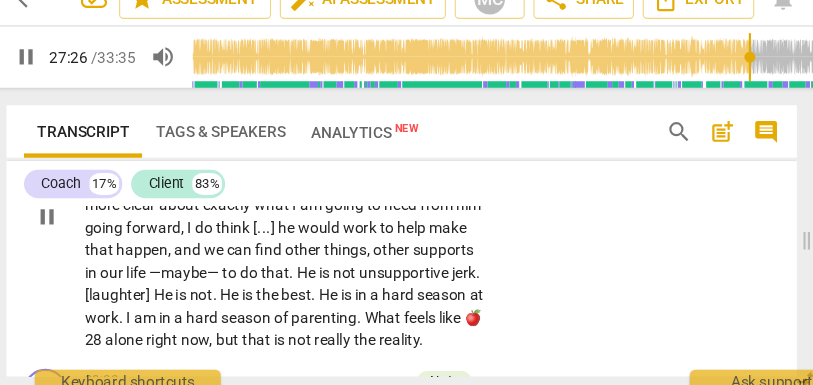click on "wants" at bounding box center [327, 151] 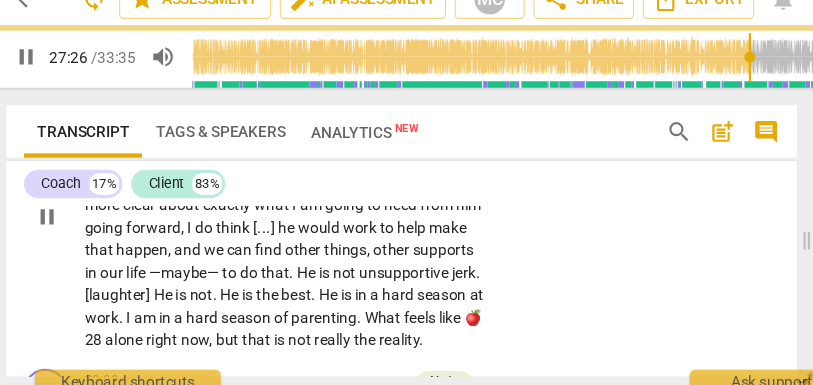 click on "does" at bounding box center [188, 151] 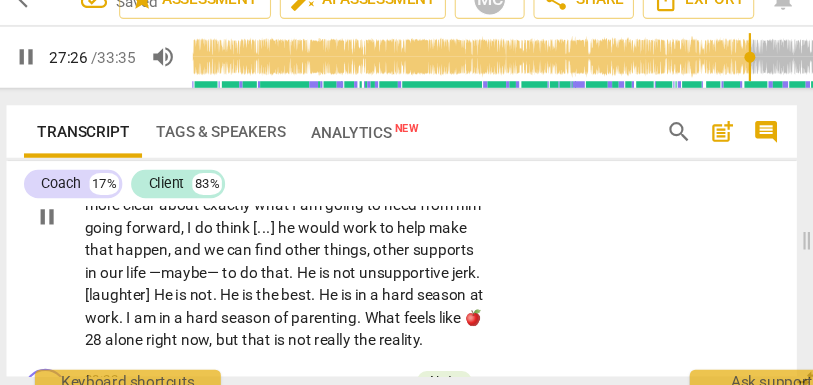 click on "does" at bounding box center (188, 151) 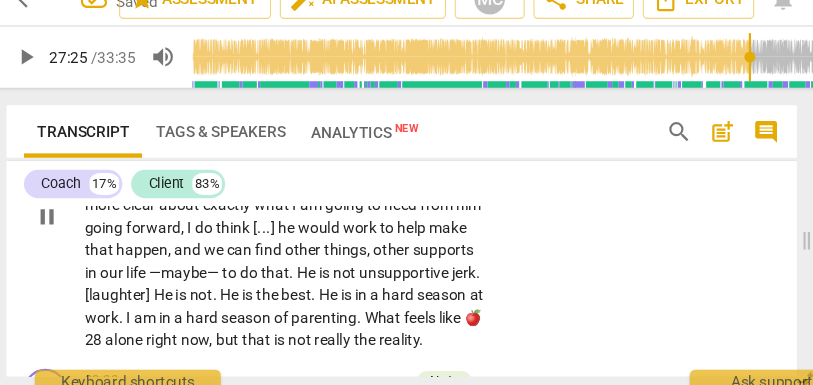 click on "wants" at bounding box center (327, 151) 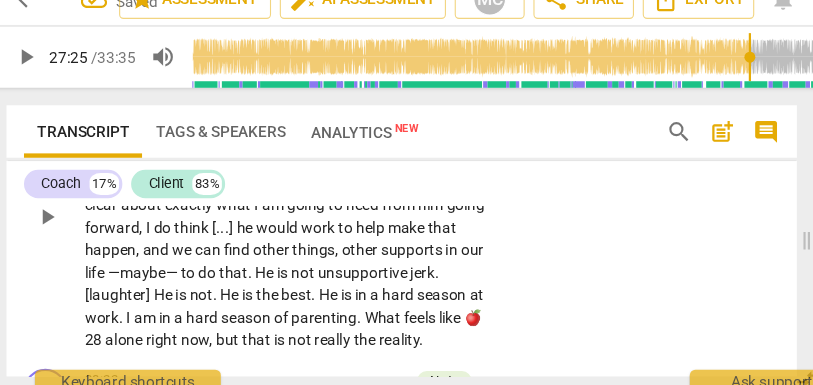 click on "want" at bounding box center (323, 151) 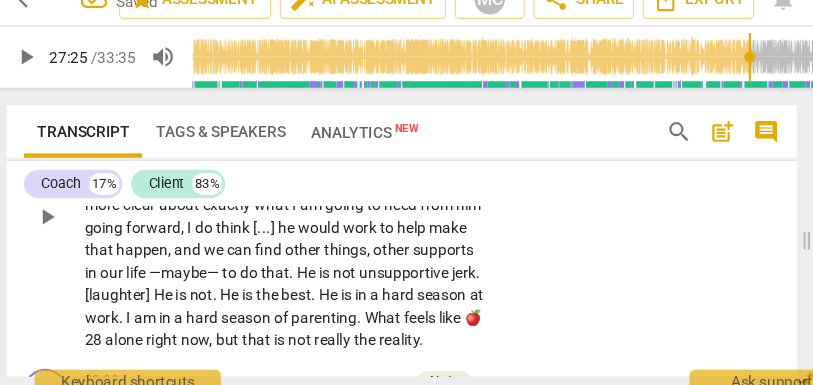 click on "want" at bounding box center (350, 151) 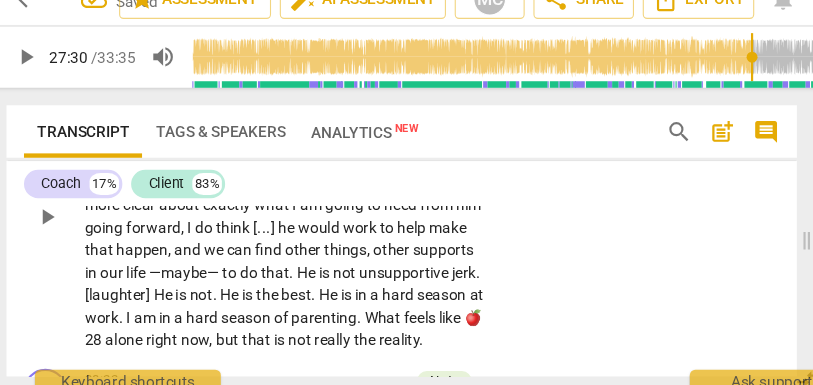 click on "He" at bounding box center [169, 171] 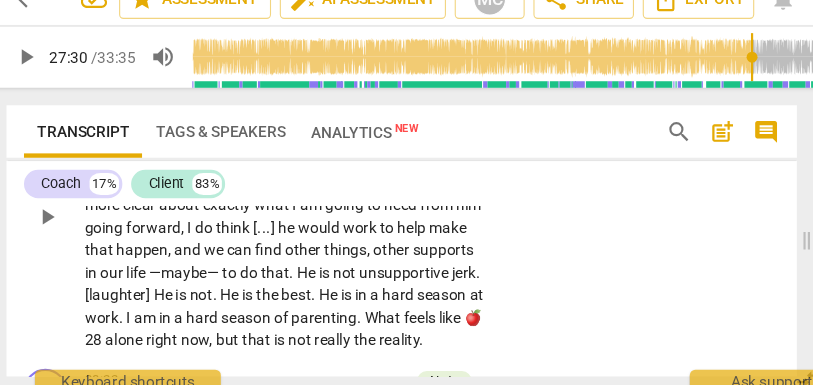 click on "does" at bounding box center (210, 171) 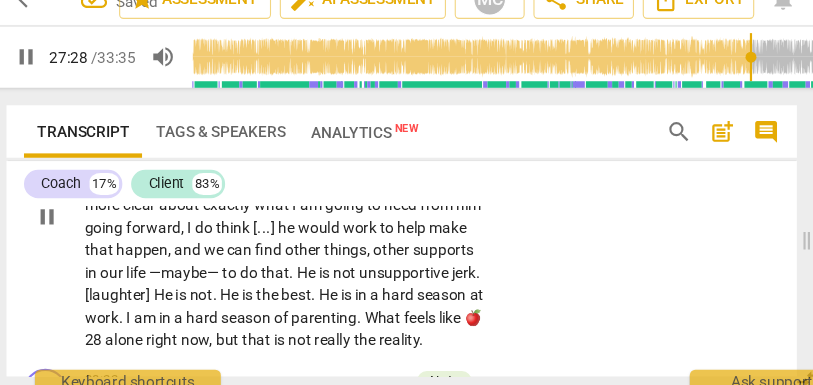 click on "not" at bounding box center [239, 171] 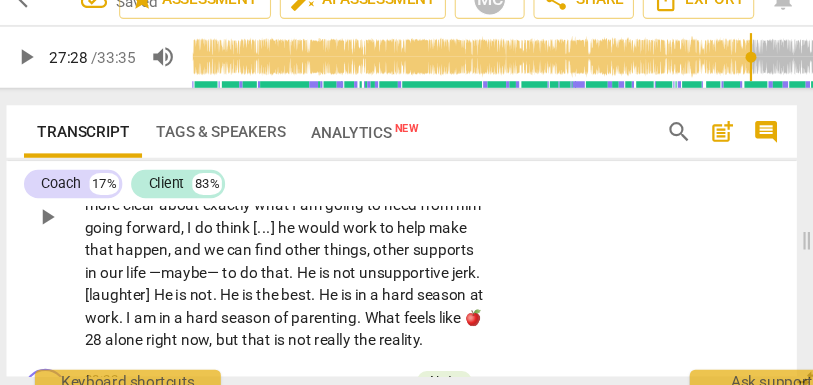 click on "n't a" at bounding box center [236, 171] 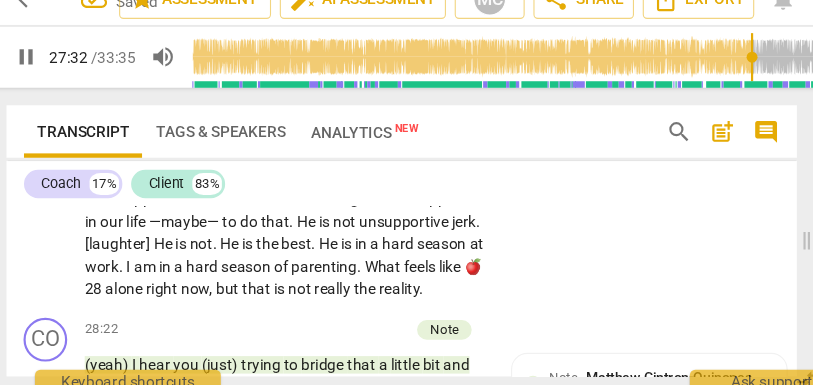 scroll, scrollTop: 10186, scrollLeft: 0, axis: vertical 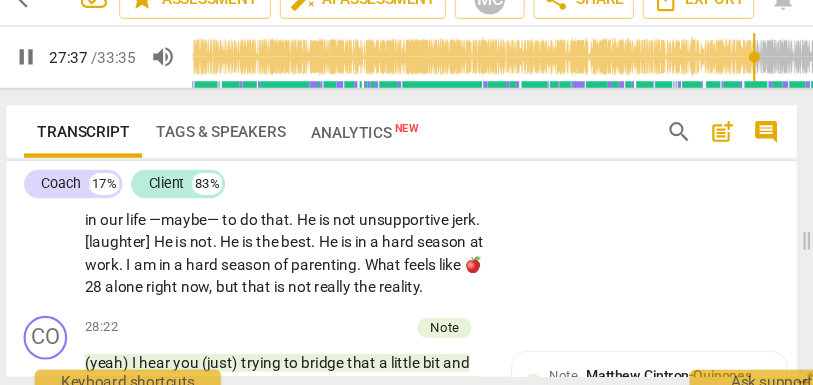 click on "." at bounding box center [403, 144] 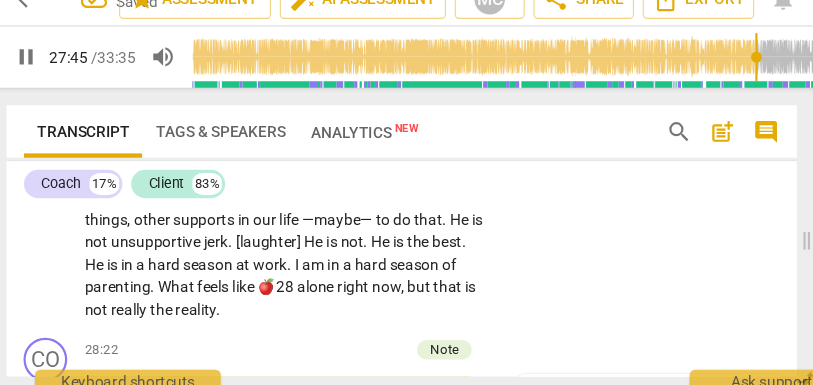 click on "he" at bounding box center (372, 185) 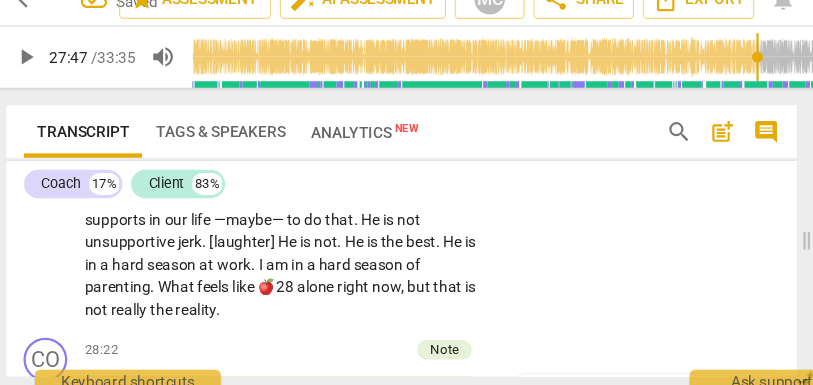 click on "he" at bounding box center (347, 185) 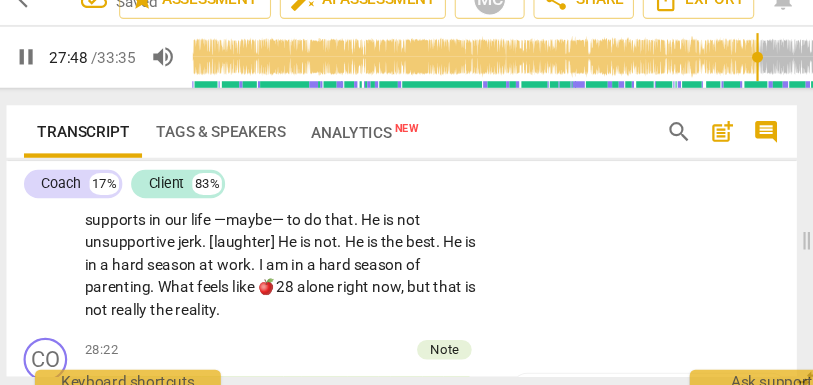 click on "would" at bounding box center (375, 185) 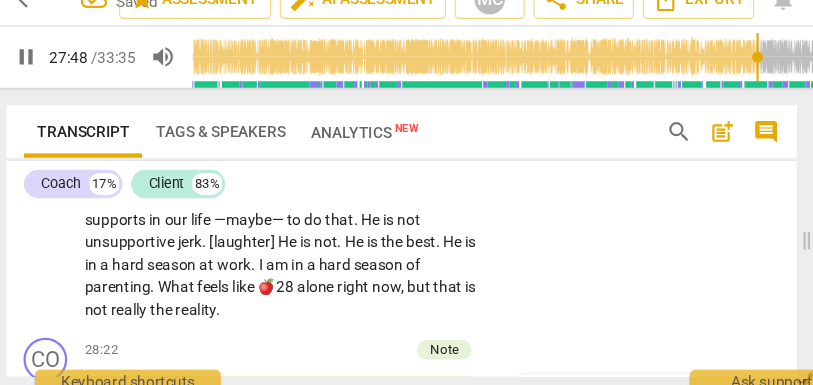 click on "would" at bounding box center (375, 185) 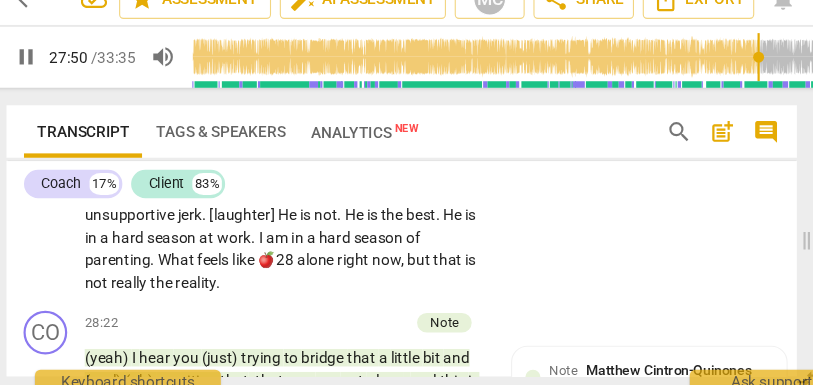 scroll, scrollTop: 10218, scrollLeft: 0, axis: vertical 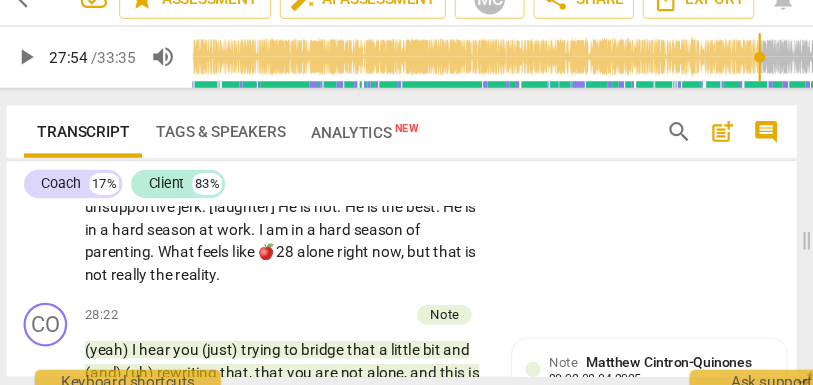 click on "find" at bounding box center [313, 173] 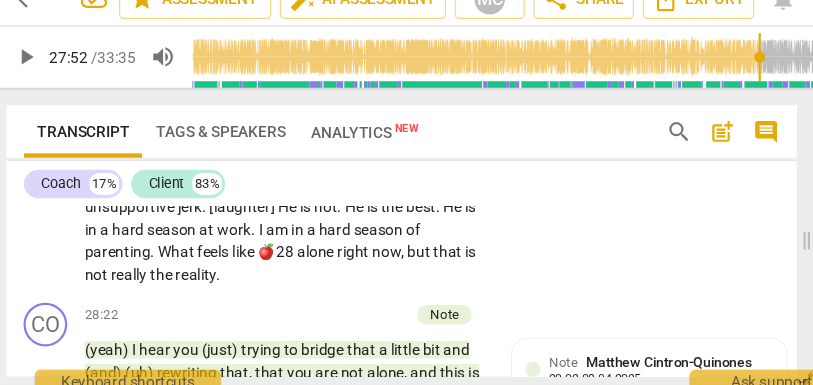 click on "other" at bounding box center [424, 173] 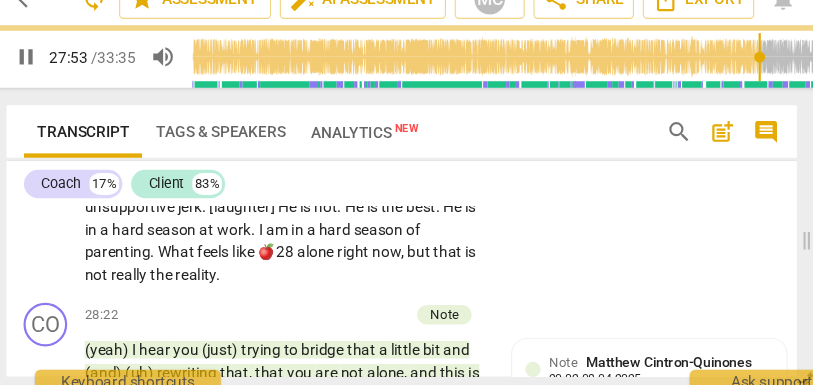 click on "—maybe—" at bounding box center (253, 194) 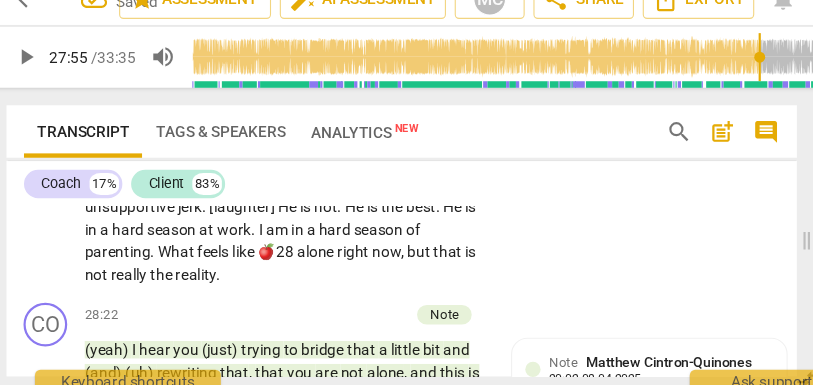 click on "to" at bounding box center (284, 194) 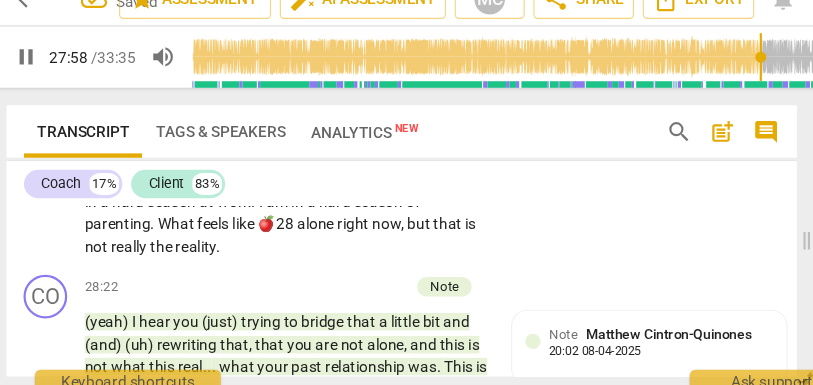scroll, scrollTop: 10268, scrollLeft: 0, axis: vertical 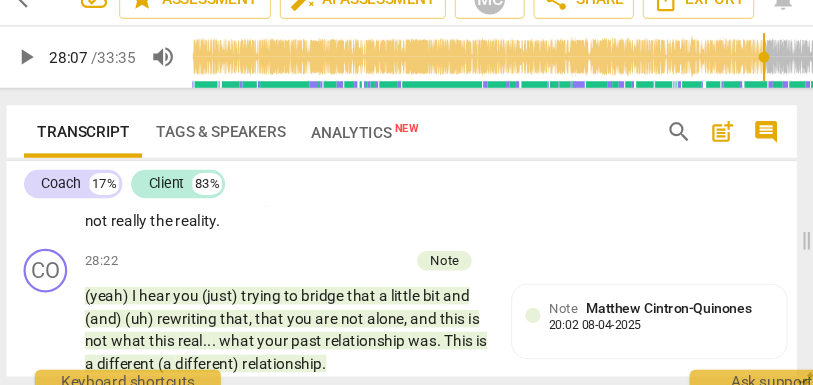 click on "unsupportive" at bounding box center (120, 164) 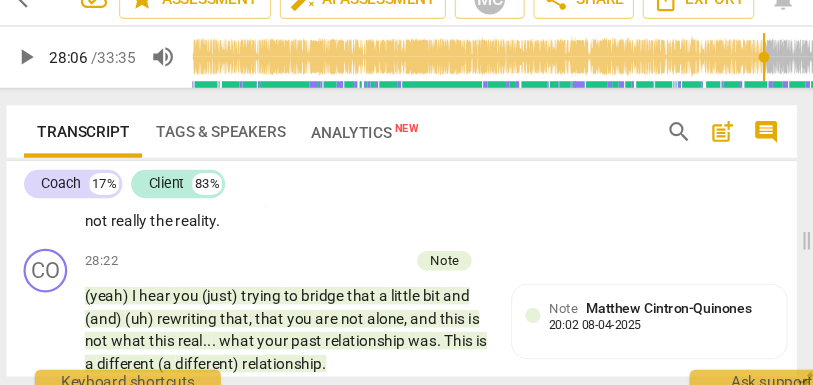 click on "jerk" at bounding box center (174, 164) 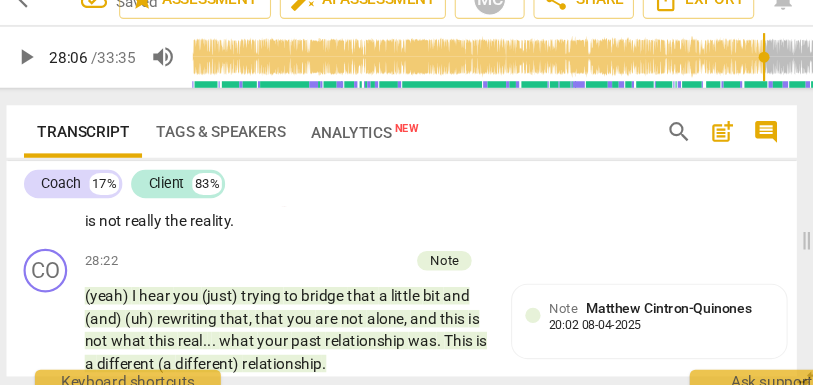 drag, startPoint x: 318, startPoint y: 263, endPoint x: 252, endPoint y: 266, distance: 66.068146 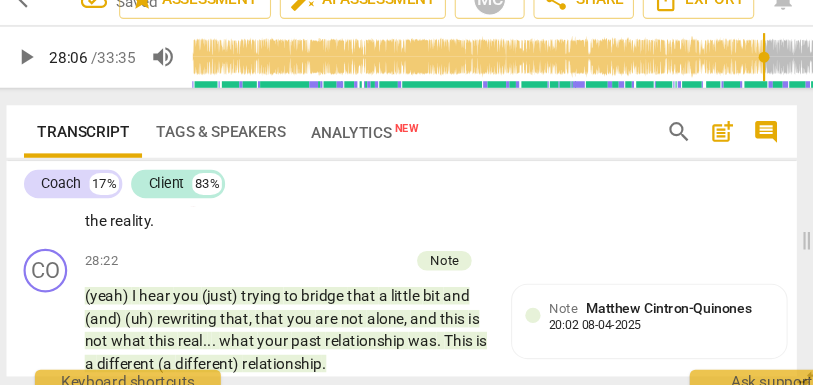 click on "is" at bounding box center [272, 164] 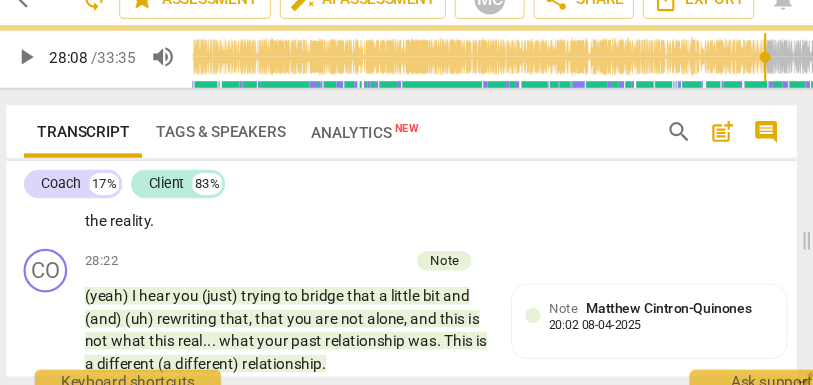 click on "He" at bounding box center (312, 164) 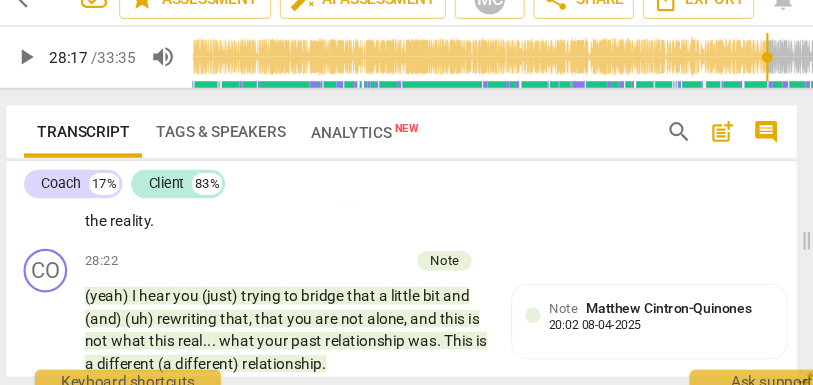 click on "What" at bounding box center (96, 205) 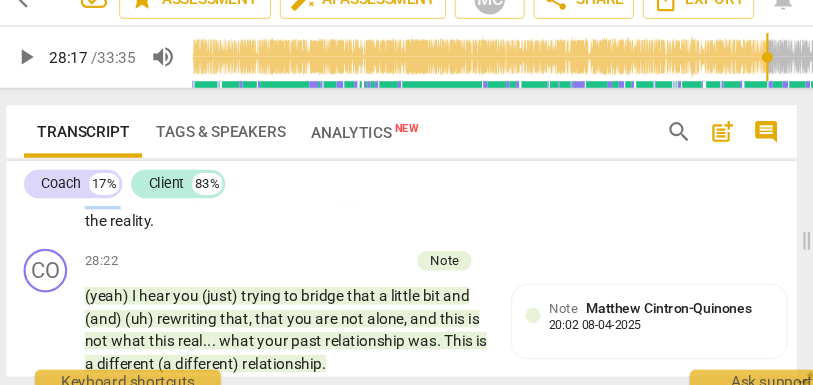 click on "What" at bounding box center (96, 205) 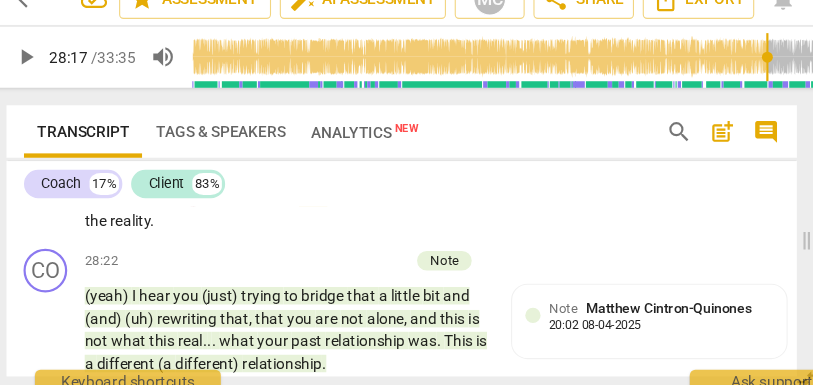 click on "What" at bounding box center [96, 205] 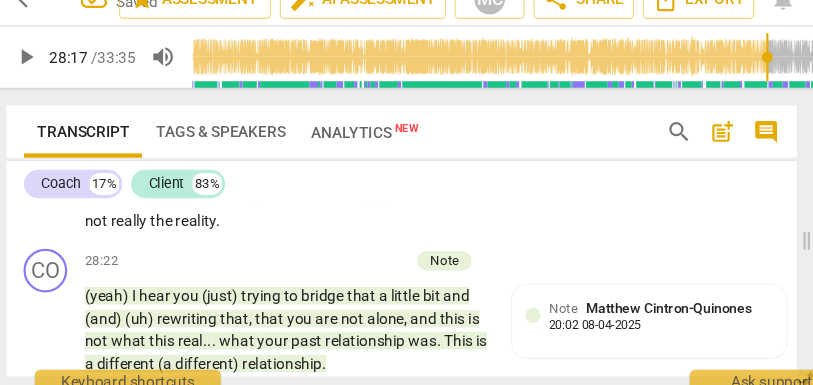 click on "alone" at bounding box center [282, 205] 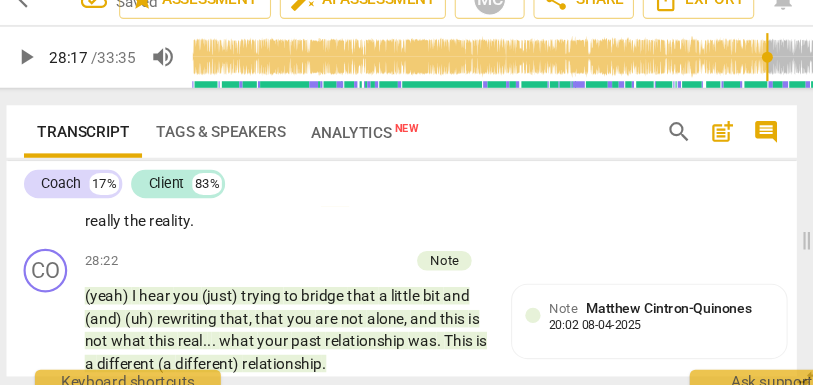 click on "feels" at bounding box center [189, 205] 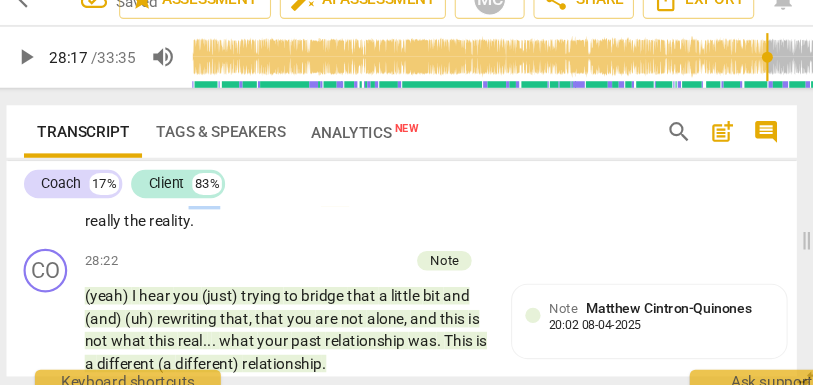click on "feels" at bounding box center (189, 205) 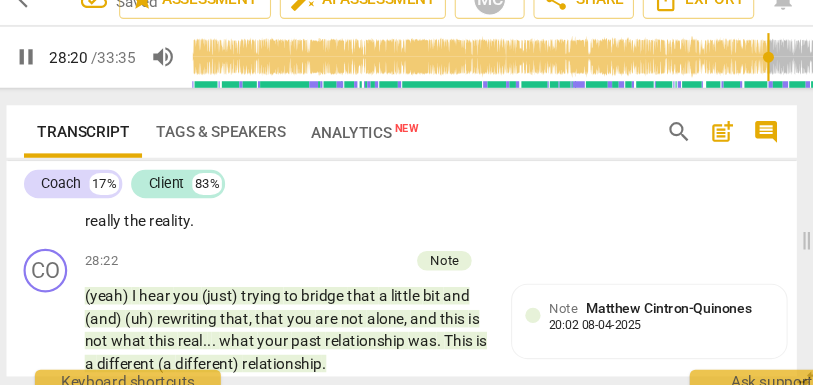 click on "pause" at bounding box center (24, 77) 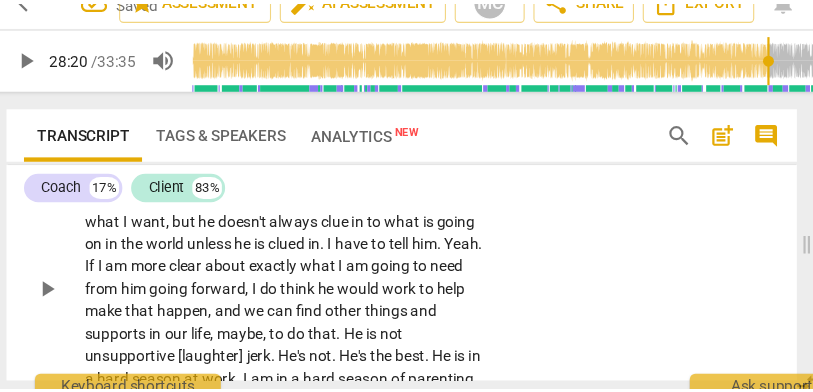 scroll, scrollTop: 10073, scrollLeft: 0, axis: vertical 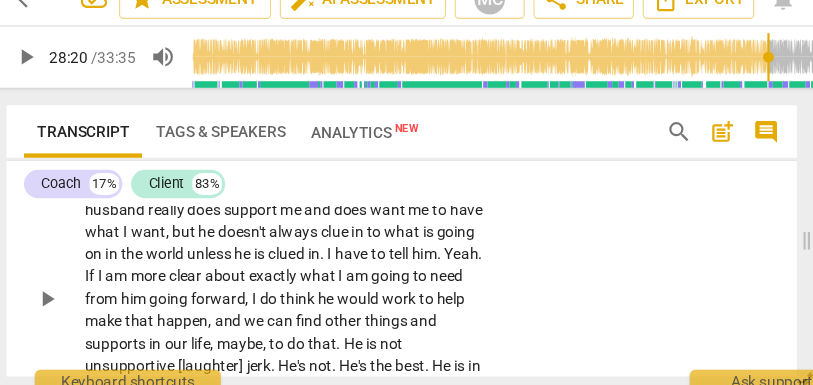 click on "Add competency" at bounding box center [384, 143] 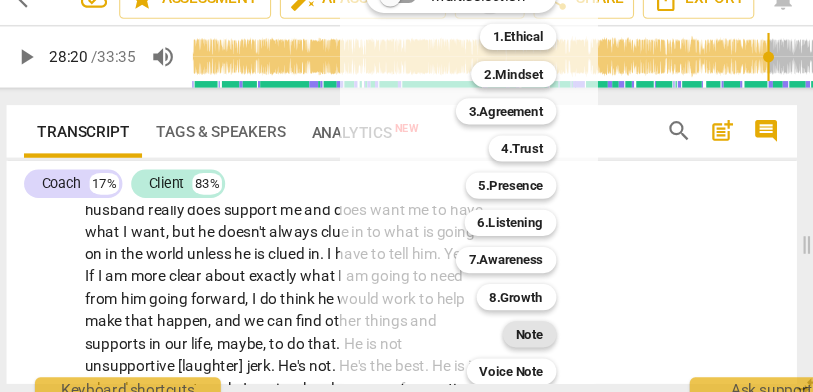 click on "Note" at bounding box center [484, 331] 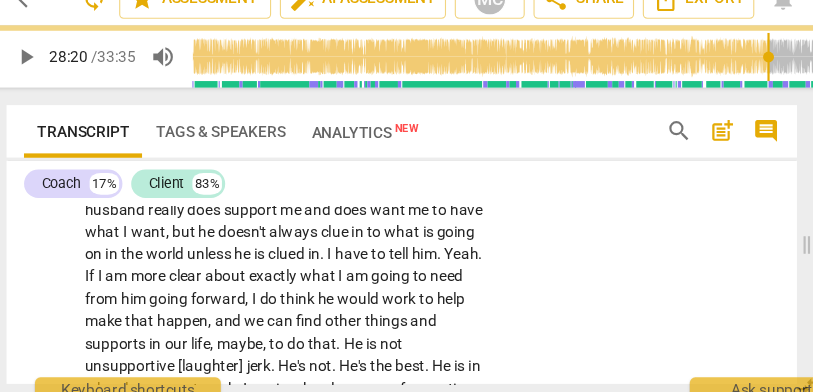 scroll, scrollTop: 10154, scrollLeft: 0, axis: vertical 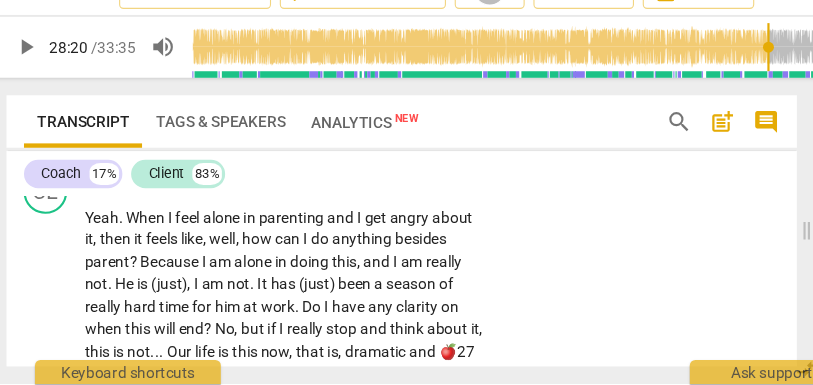 click on "now" at bounding box center (208, 162) 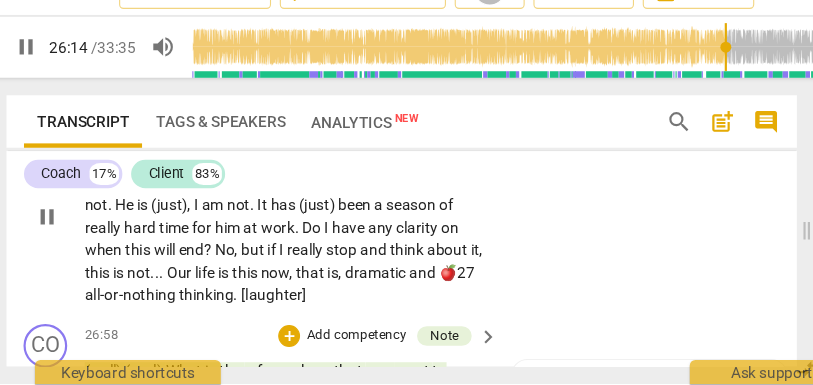 scroll, scrollTop: 9786, scrollLeft: 0, axis: vertical 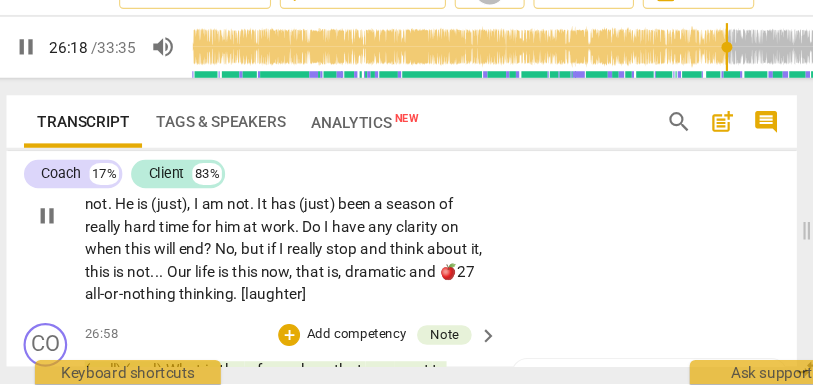 click on "and" at bounding box center (313, 159) 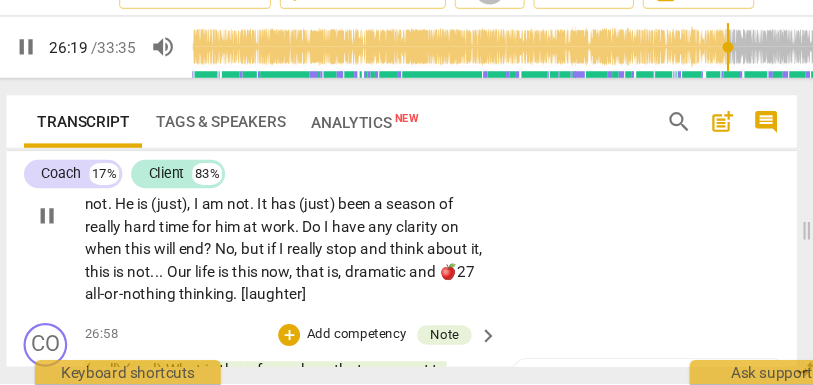 type on "1580" 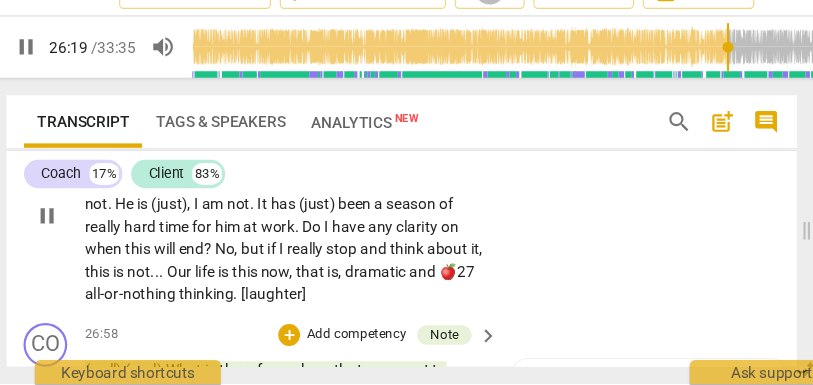 type 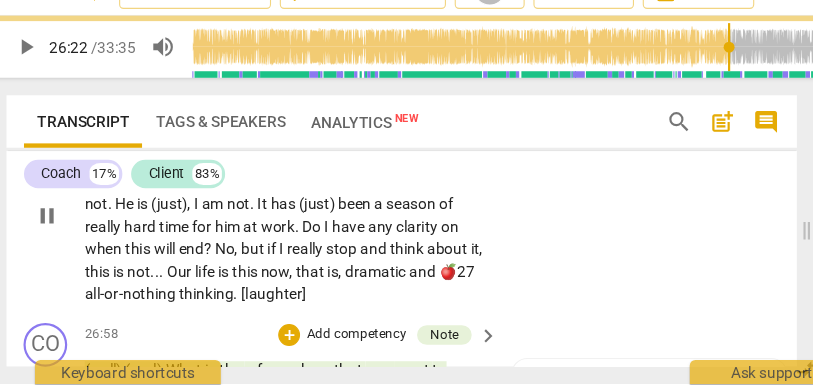 click on "then" at bounding box center (107, 179) 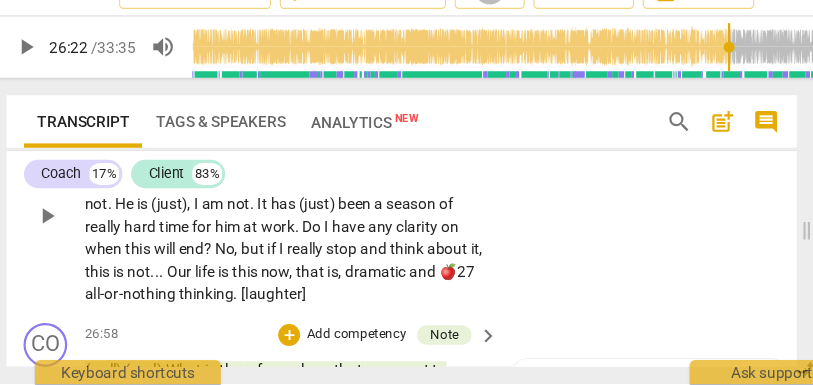 click on "it" at bounding box center (128, 179) 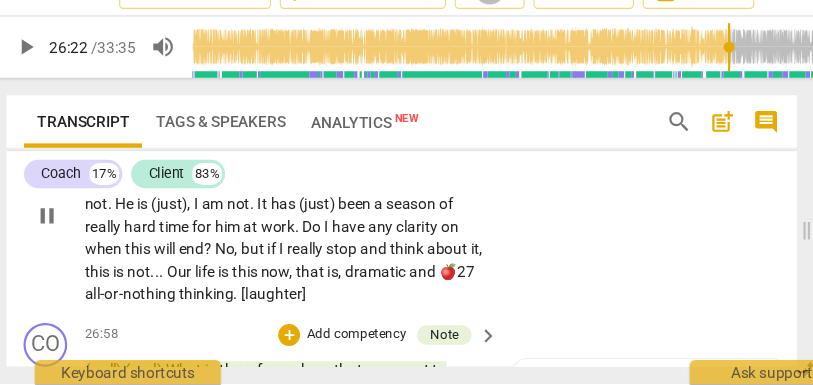 click on "well" at bounding box center [204, 179] 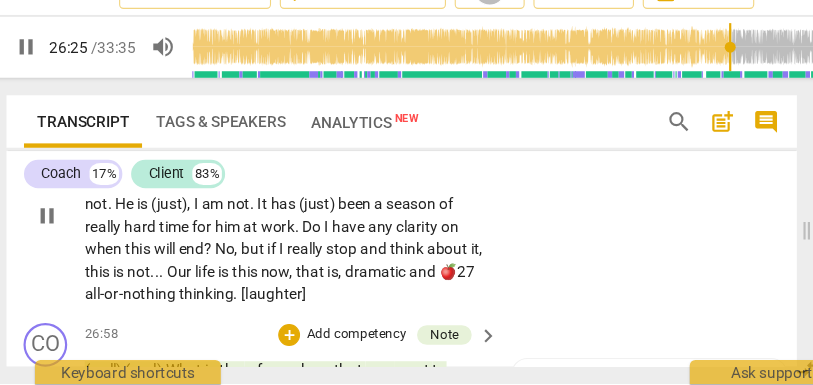 click on "?" at bounding box center [124, 200] 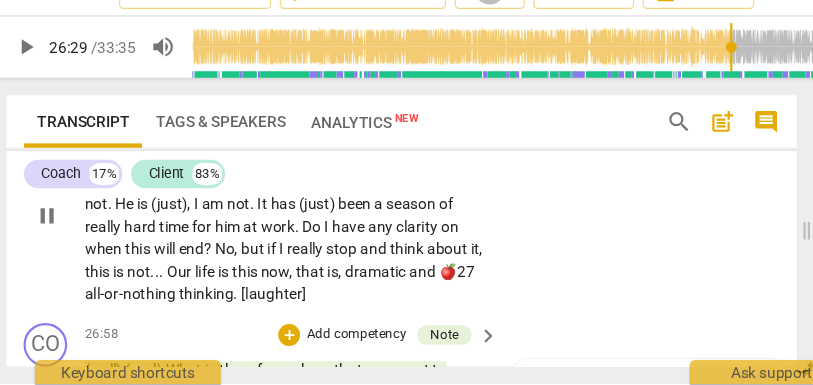 click on "I" at bounding box center [189, 200] 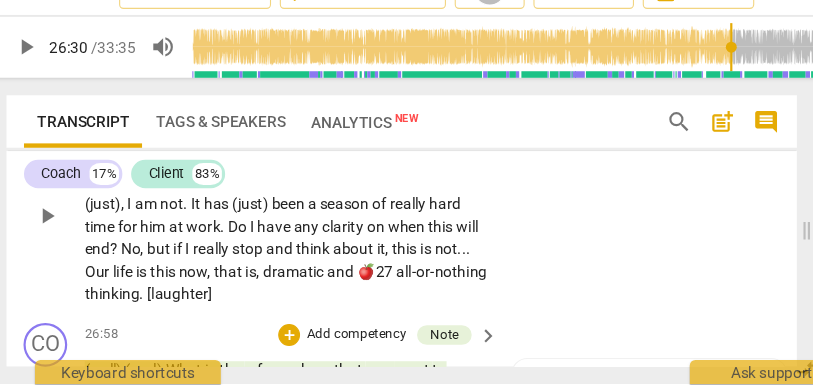 click on "," at bounding box center (271, 200) 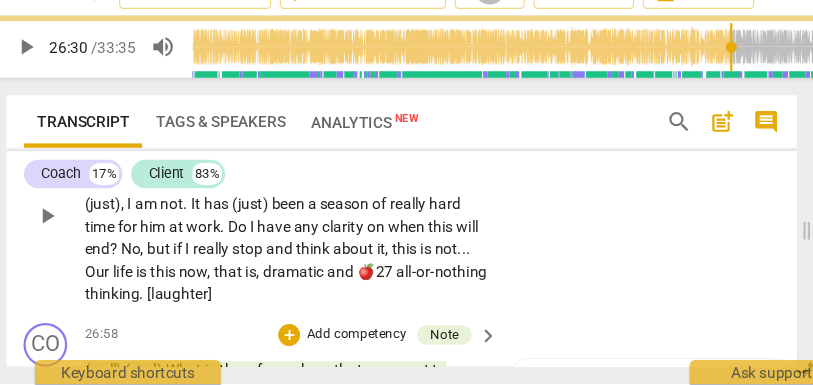 click on "(just)" at bounding box center [231, 220] 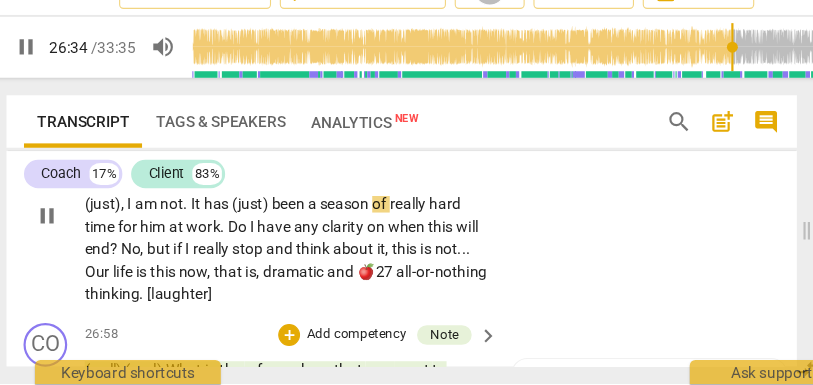 click on "doing" at bounding box center (226, 200) 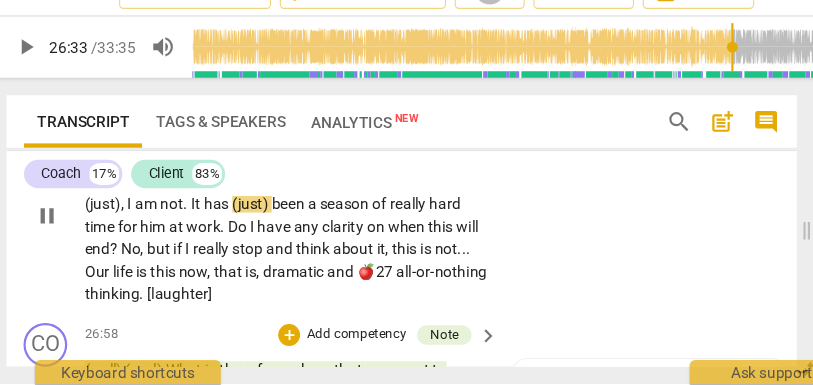 click on "really" at bounding box center (352, 200) 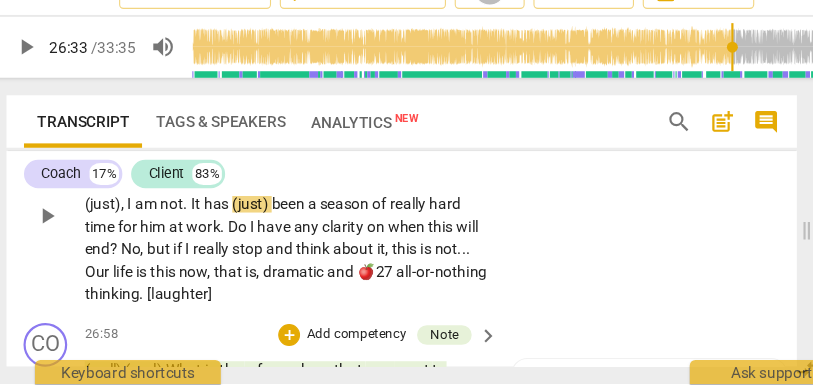 click on "really" at bounding box center [352, 200] 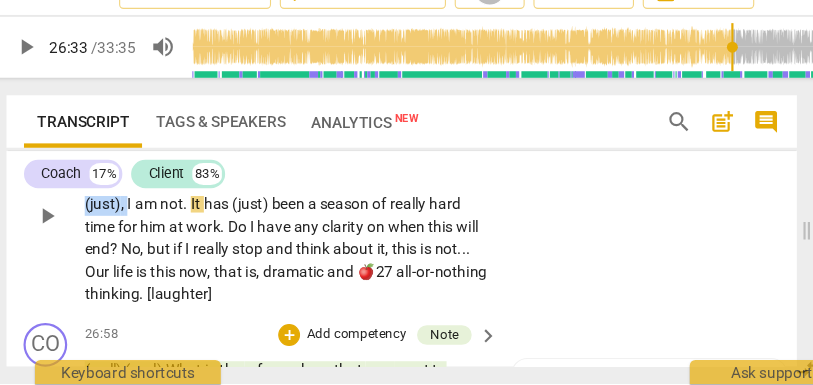 drag, startPoint x: 117, startPoint y: 322, endPoint x: 59, endPoint y: 314, distance: 58.549126 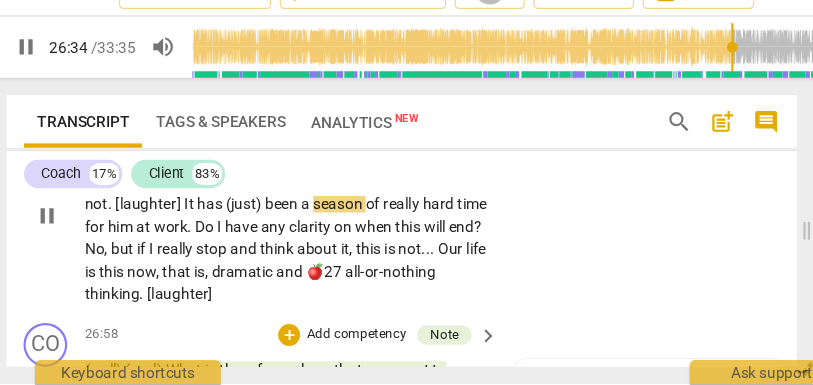 click on "(just)" at bounding box center (225, 220) 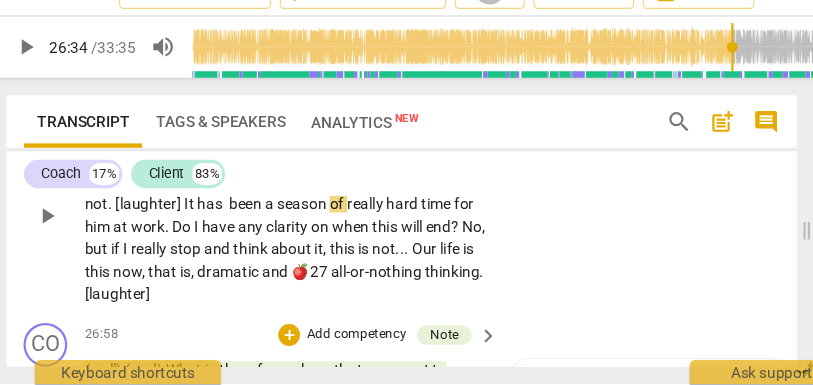 click on "has" at bounding box center (194, 220) 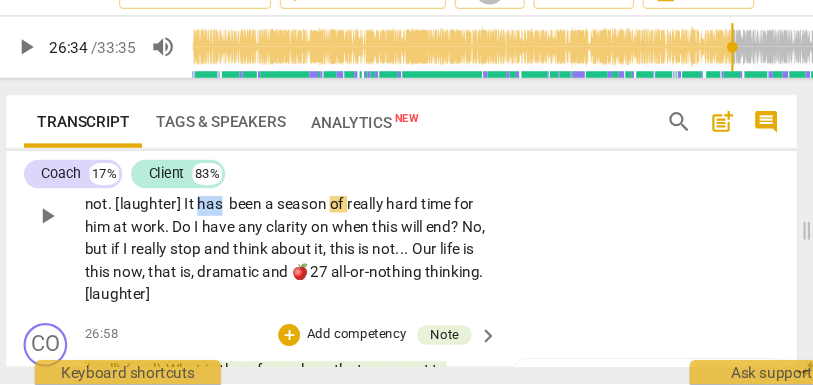 click on "has" at bounding box center (194, 220) 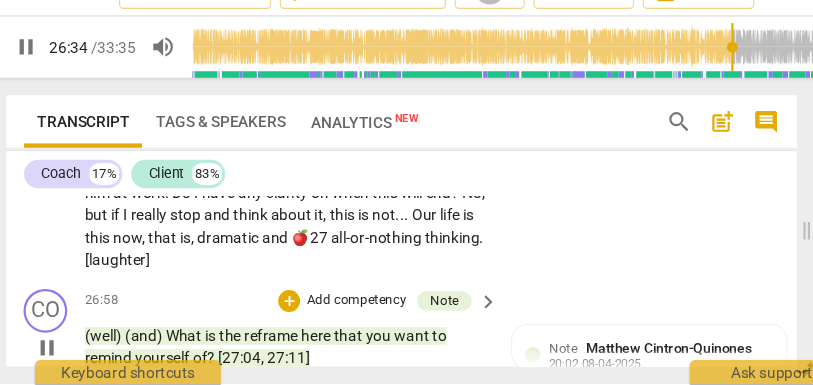 scroll, scrollTop: 9816, scrollLeft: 0, axis: vertical 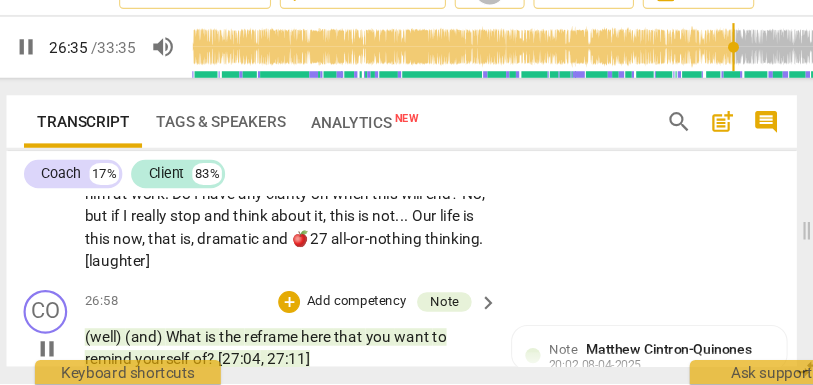 click on "CL play_arrow pause 26:12 + Add competency keyboard_arrow_right Yeah .   When   I   feel   alone   in   parenting,  and   I   get   angry   about   it ,   then,  it   feels   like:  "Well ,   how   can   I   do   anything   besides   parent ?  I   am   alone   in   doing   this ,"   and   I   am   really   not .   I   am   not . [laughter]   It   has     been   a   season   of   really   hard   time   for   him   at   work .   Do   I   have   any   clarity   on   when   this   will   end ?   No ,   but   if   I   really   stop   and   think   about   it ,   this   is   not . . .   Our   life   is   this   now ,   that   is ,   dramatic   and   🍎27   all-or-nothing   thinking .   [laughter]" at bounding box center (367, 184) 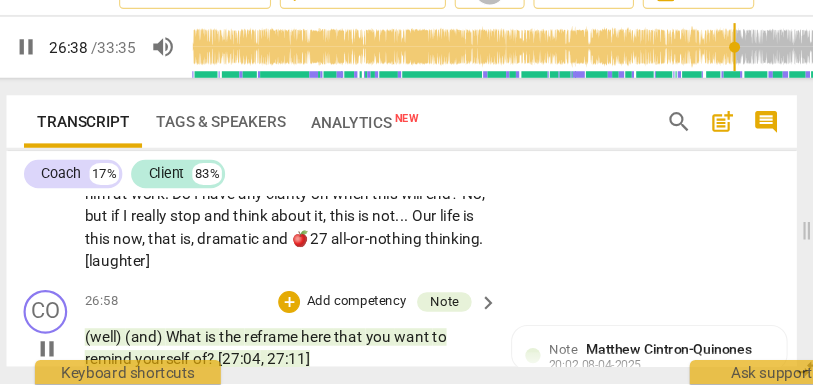 click on "been" at bounding box center [223, 190] 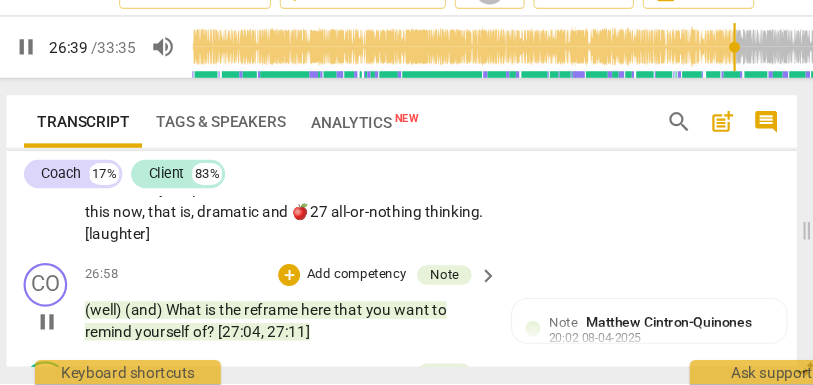 scroll, scrollTop: 9856, scrollLeft: 0, axis: vertical 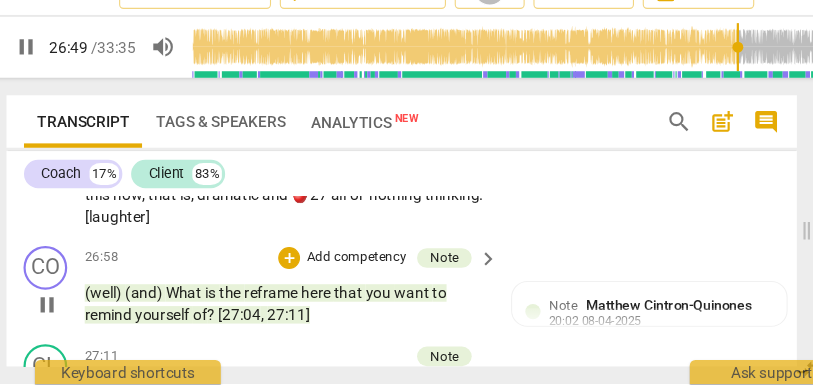 click on "Our" at bounding box center [390, 191] 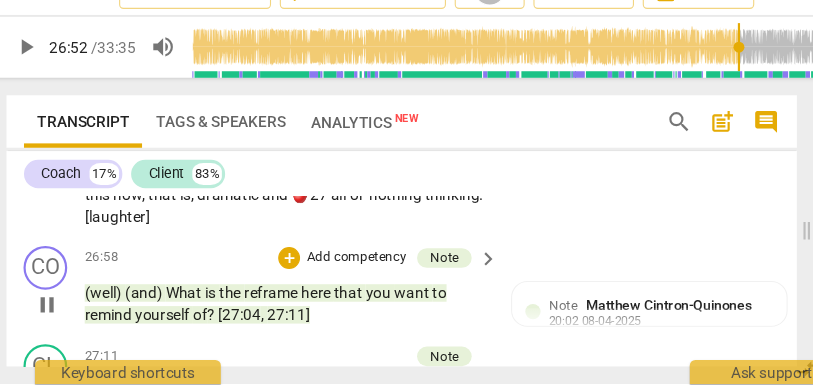 type on "1613" 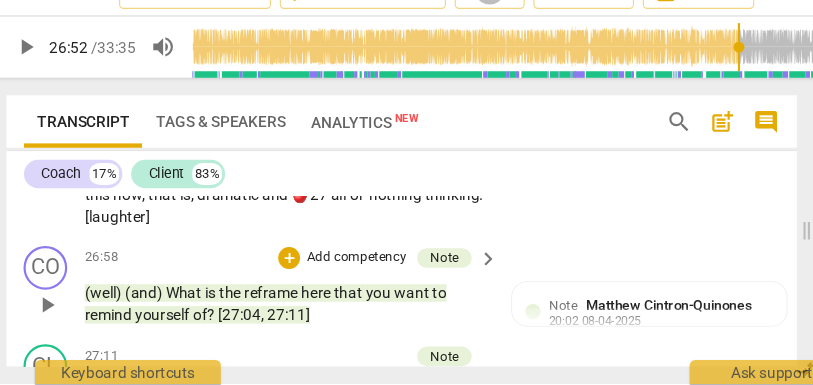 type 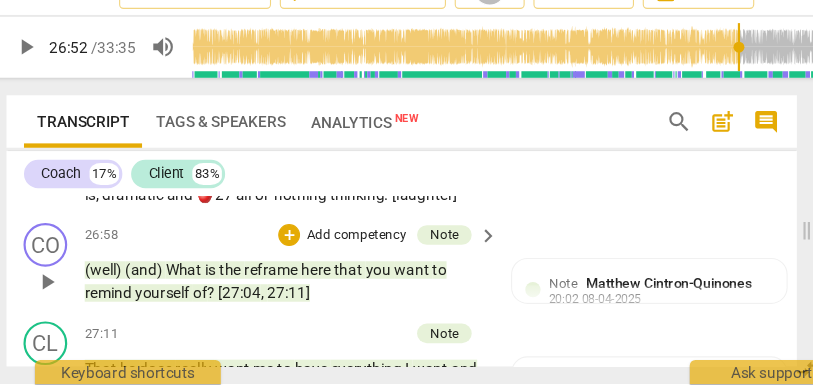click on "about" at bounding box center [268, 191] 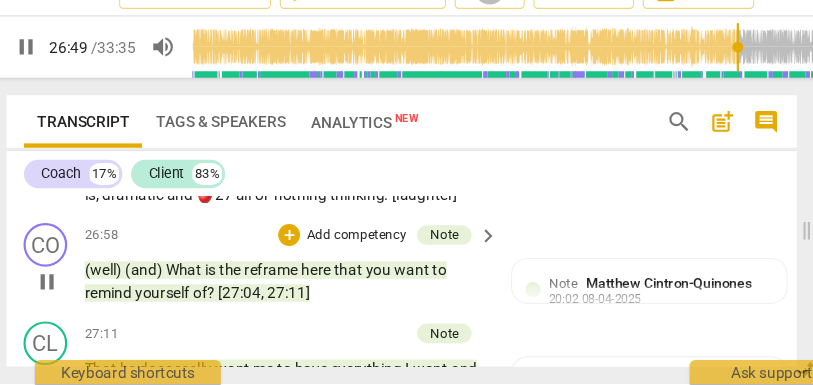 click on "our" at bounding box center [312, 191] 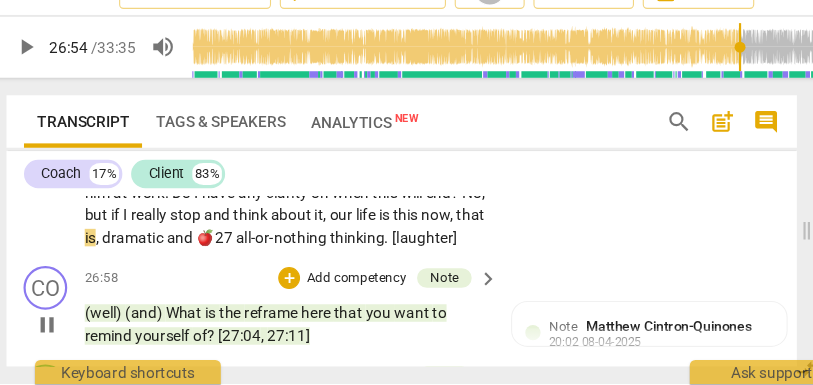 scroll, scrollTop: 9817, scrollLeft: 0, axis: vertical 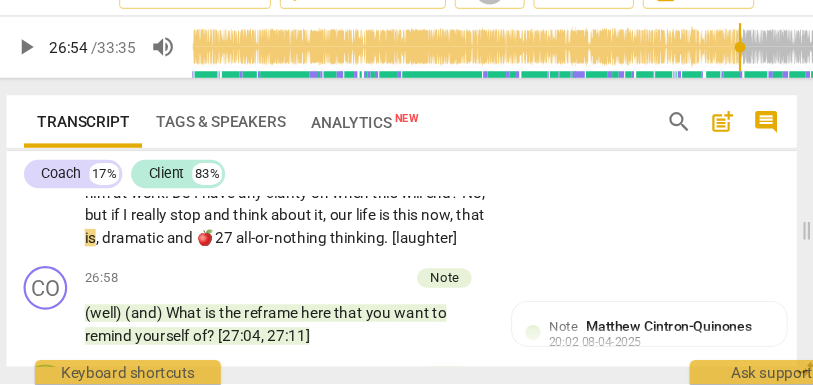 click on "about" at bounding box center [268, 230] 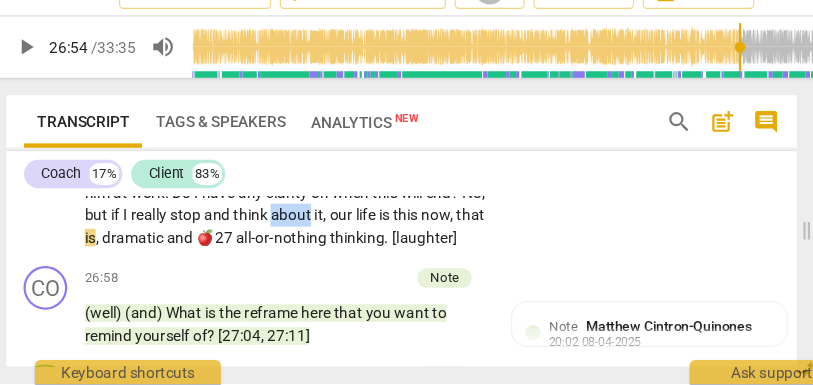 click on "about" at bounding box center (268, 230) 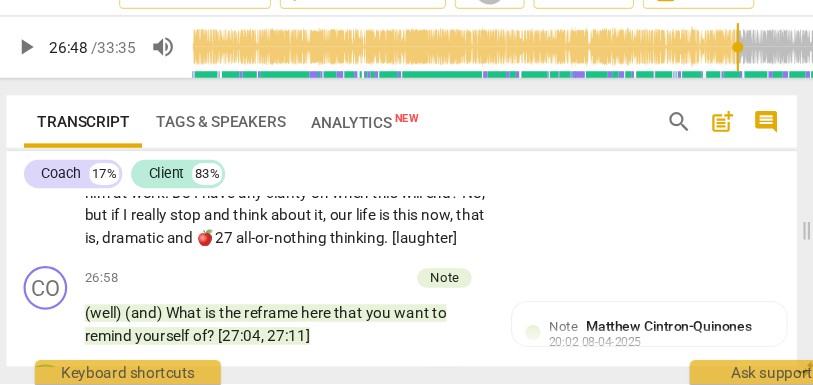click on "," at bounding box center (299, 230) 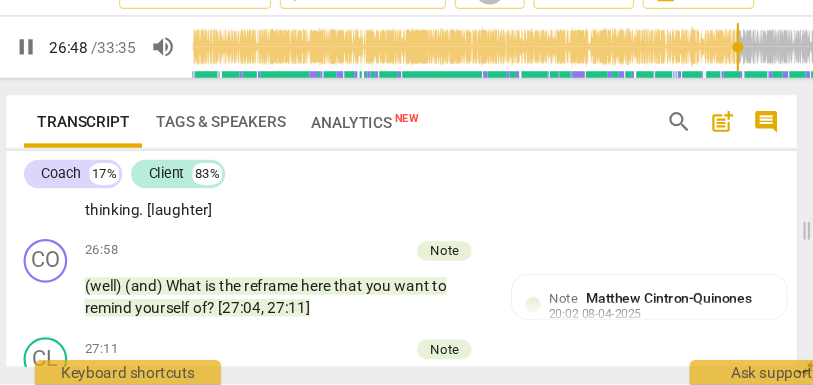 scroll, scrollTop: 9871, scrollLeft: 0, axis: vertical 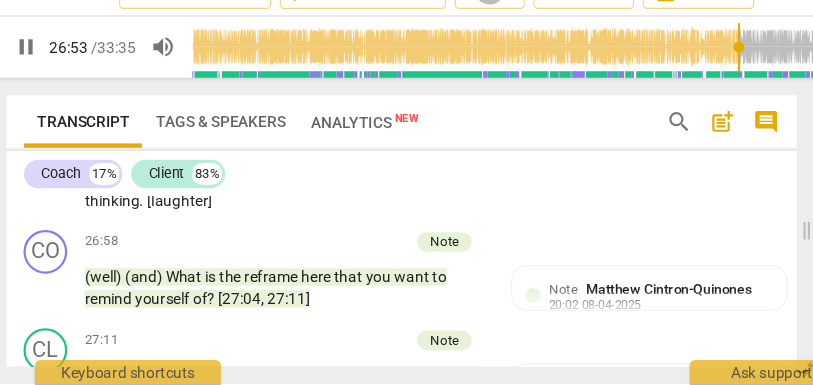 click on "that" at bounding box center (163, 197) 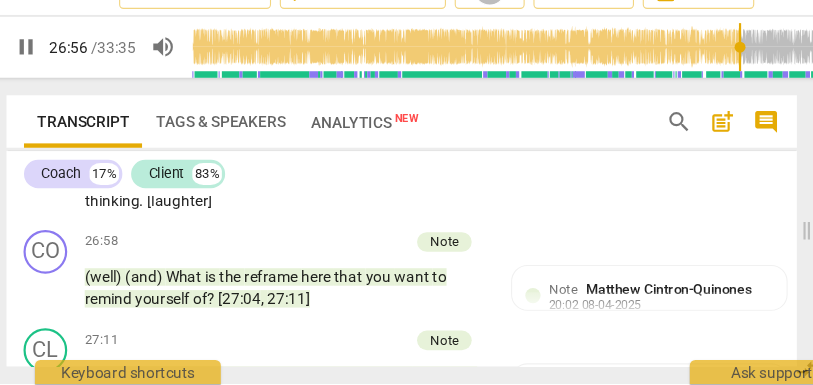 click on "dramatic" at bounding box center [221, 197] 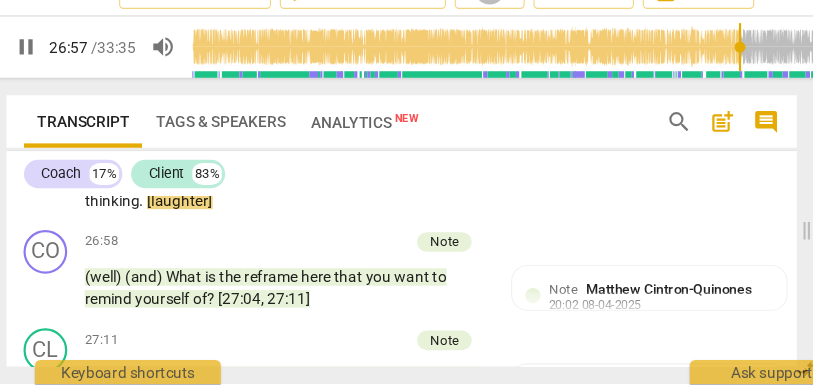 click on "Yeah .   When   I   feel   alone   in   parenting ,   and   I   get   angry   about   it ,   then ,   it   feels   like :   "Well ,   how   can   I   do   anything   besides   parent ?   I   am   alone   in   doing   this , "   and   I   am   really   not .   I   am   not .   [laughter]   It   has   been   a   season   of   really   hard   time   for   him   at   work .   Do   I   have   any   clarity   on   when   this   will   end ?   No ,   but   if   I   really   stop   and   think   about   it ,  this is not, like...  our   life   is   this   now.  That  is  dramatic   and   🍎27   all-or-nothing   thinking .   [laughter]" at bounding box center (262, 146) 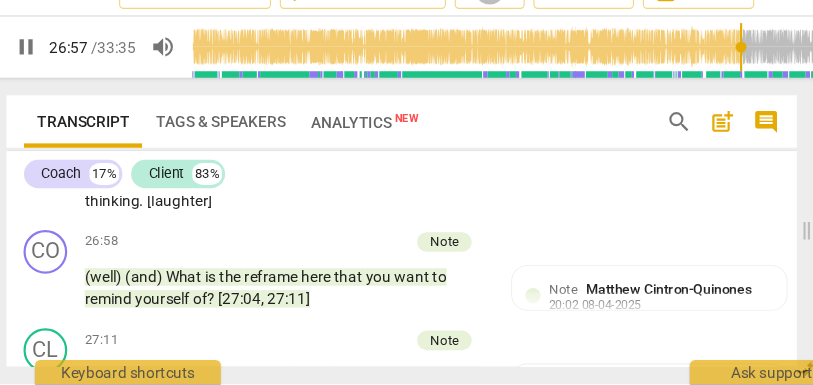 click on "Yeah .   When   I   feel   alone   in   parenting ,   and   I   get   angry   about   it ,   then ,   it   feels   like :   "Well ,   how   can   I   do   anything   besides   parent ?   I   am   alone   in   doing   this , "   and   I   am   really   not .   I   am   not .   [laughter]   It   has   been   a   season   of   really   hard   time   for   him   at   work .   Do   I   have   any   clarity   on   when   this   will   end ?   No ,   but   if   I   really   stop   and   think   about   it ,  this is not, like...  our   life   is   this   now.  That  is  dramatic   and   🍎27   all-or-nothing   thinking .   [laughter]" at bounding box center [262, 146] 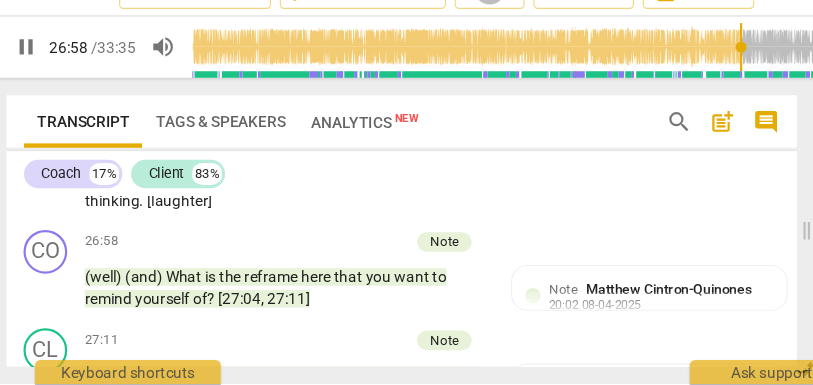 click on "dramatic" at bounding box center (215, 197) 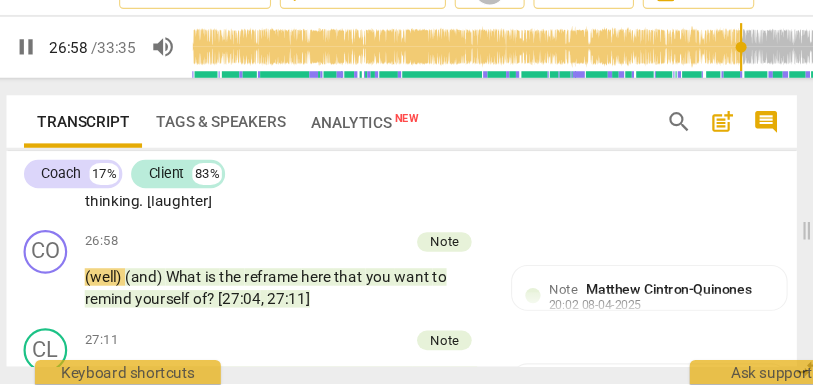 click on "dramatic" at bounding box center (215, 197) 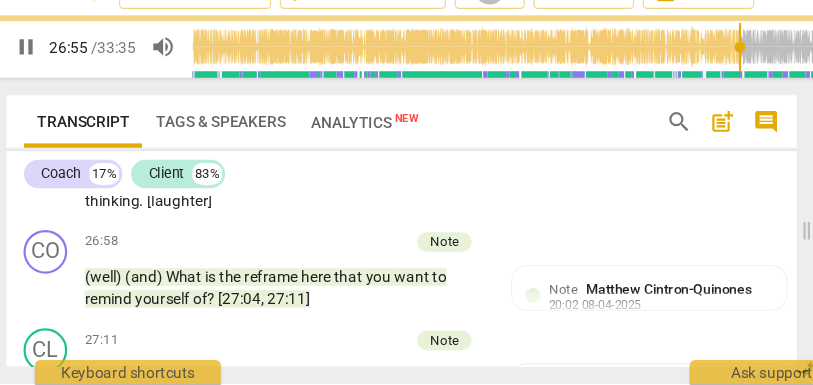 click on "all-or-nothing" at bounding box center (349, 197) 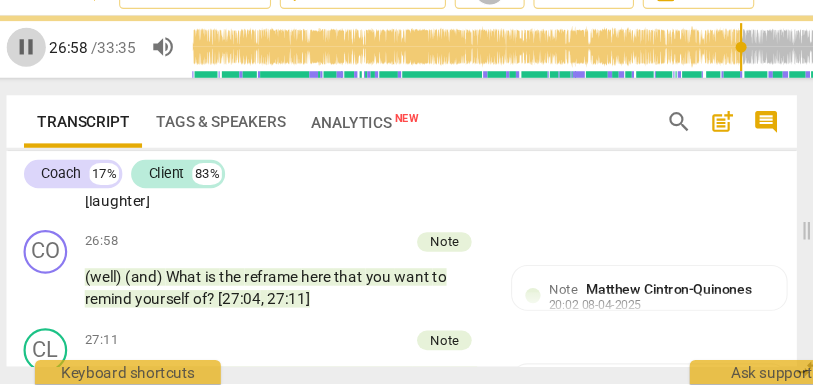 click on "pause" at bounding box center [24, 77] 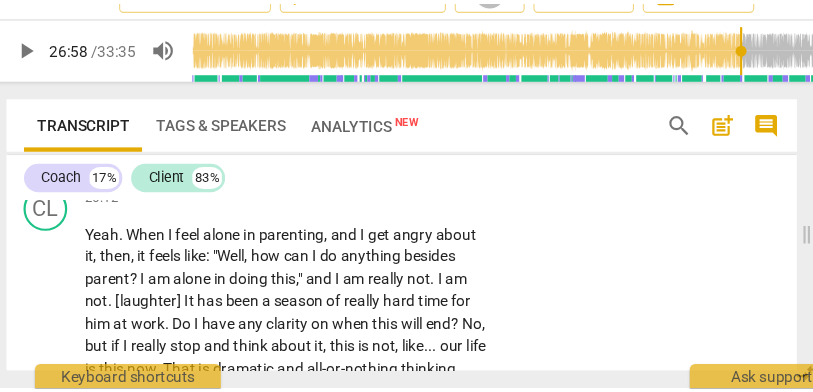scroll, scrollTop: 9697, scrollLeft: 0, axis: vertical 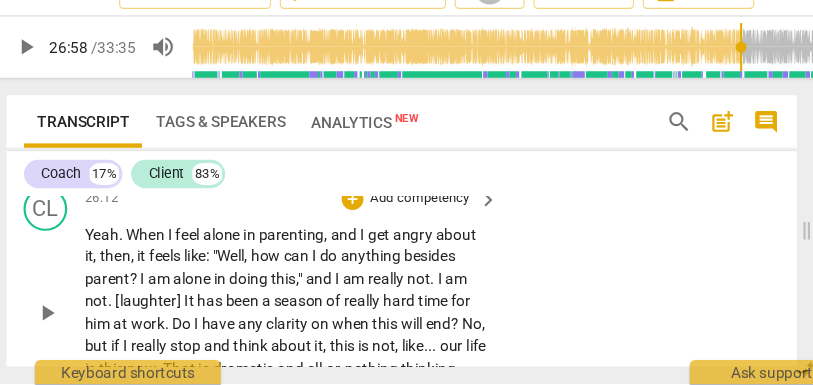 click on "Add competency" at bounding box center (384, 216) 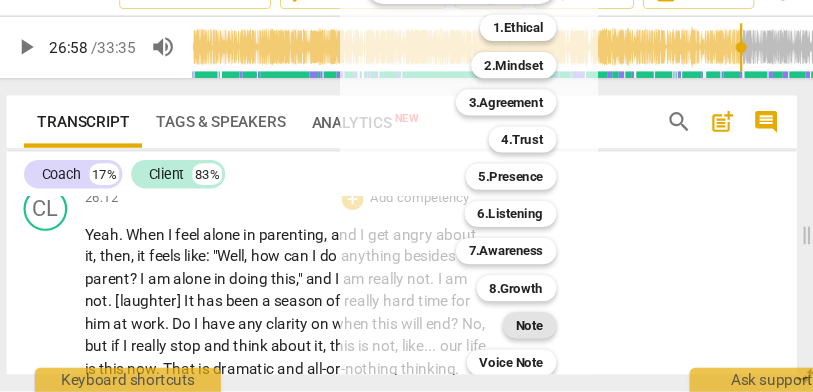 click on "Note" at bounding box center [484, 331] 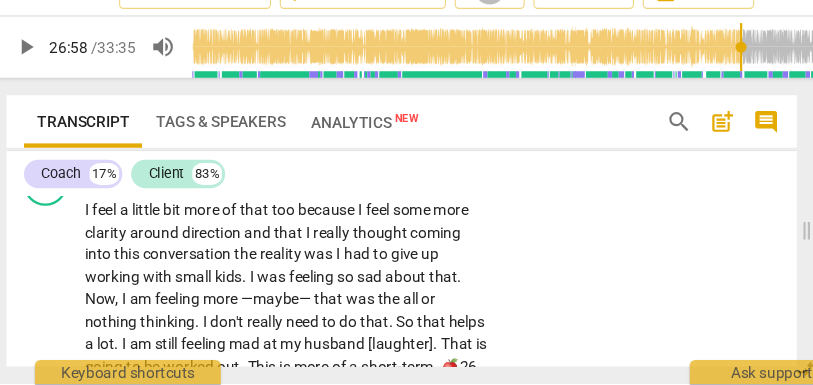 scroll, scrollTop: 9353, scrollLeft: 0, axis: vertical 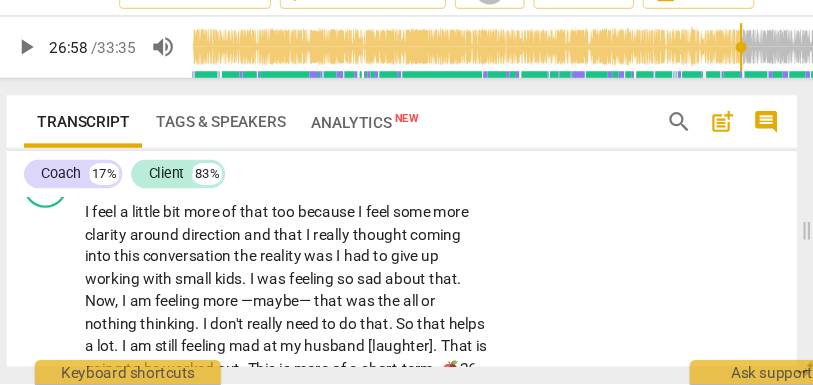 click on "25:19]" at bounding box center [97, 158] 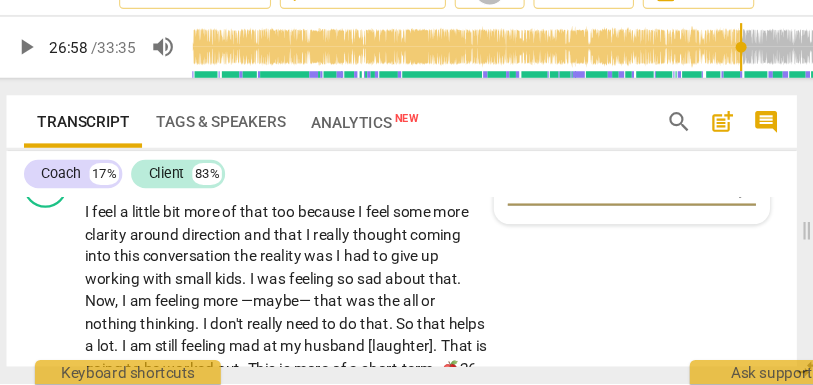 click on "25:19]" at bounding box center [97, 158] 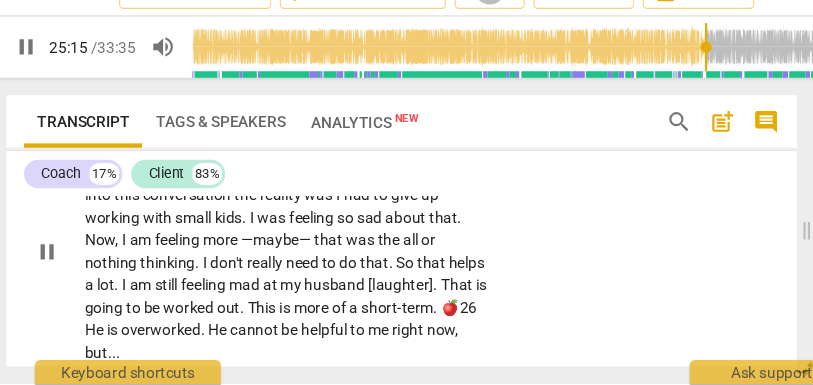 scroll, scrollTop: 9410, scrollLeft: 0, axis: vertical 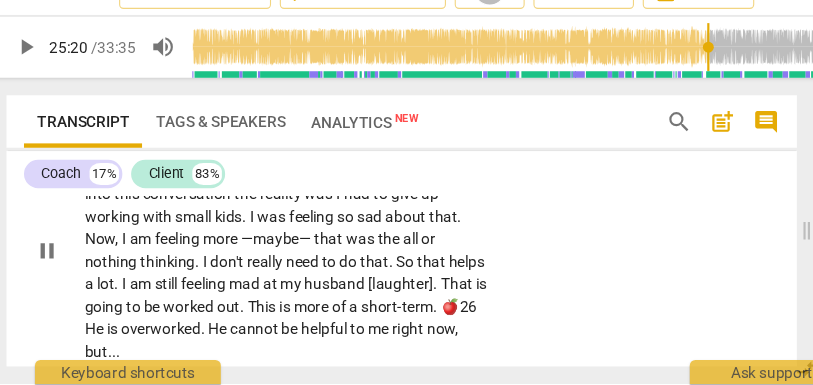 click on "play_arrow pause" at bounding box center (52, 263) 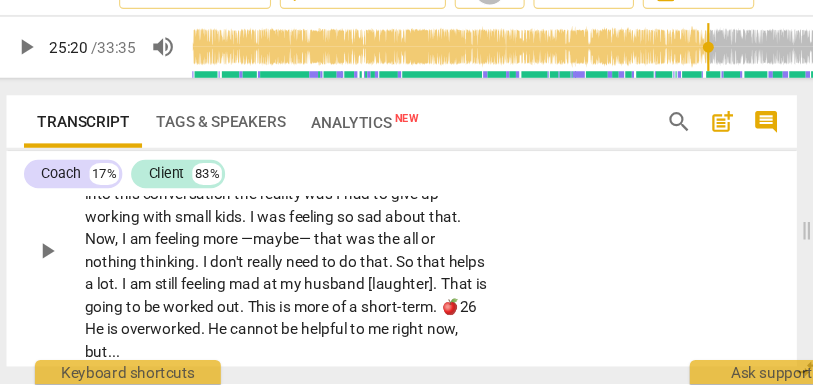 click on "I" at bounding box center [81, 170] 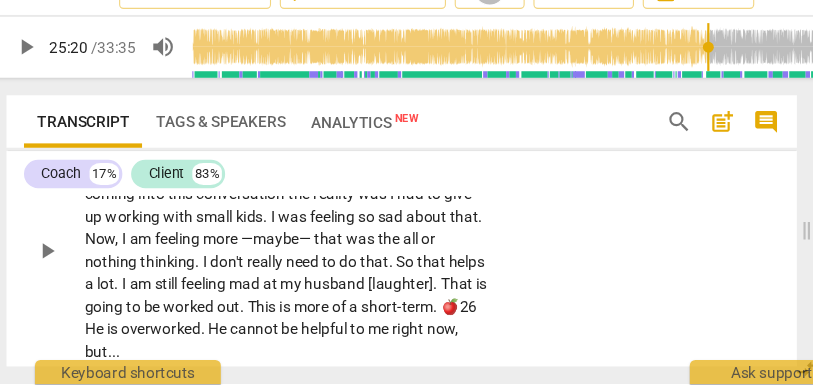 click on "play_arrow pause" at bounding box center (52, 263) 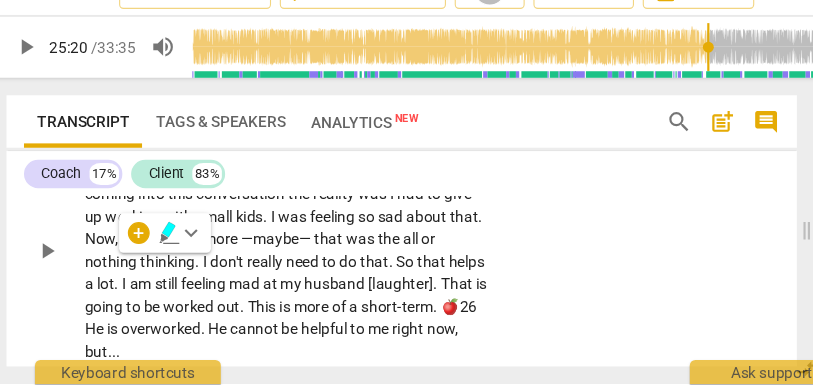 click on "feel" at bounding box center [135, 170] 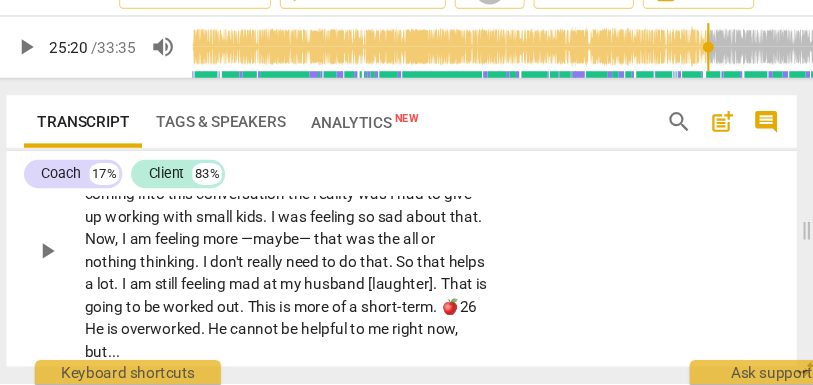 click on "feel" at bounding box center [135, 170] 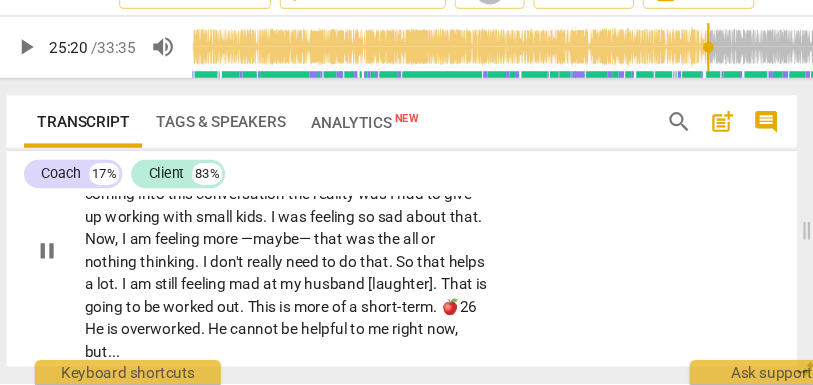 click on "too" at bounding box center (299, 170) 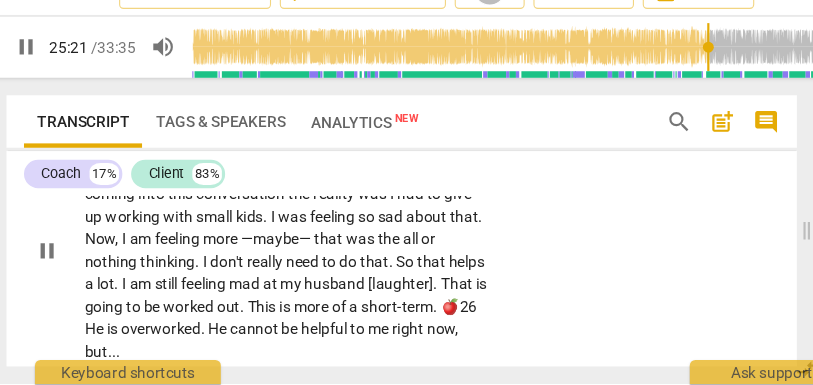click on "because" at bounding box center (338, 170) 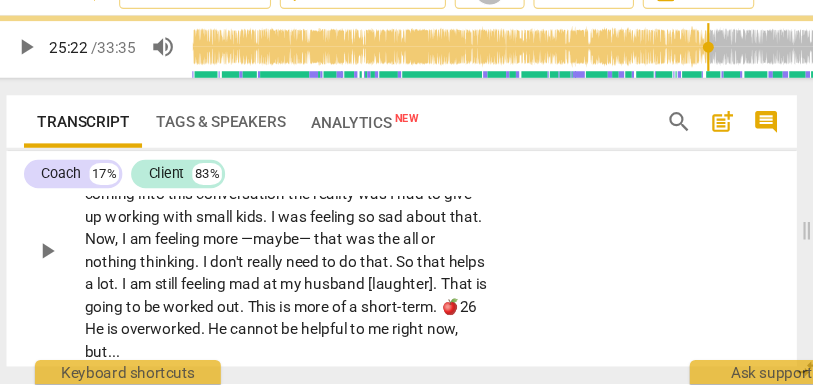 drag, startPoint x: 375, startPoint y: 275, endPoint x: 317, endPoint y: 271, distance: 58.137768 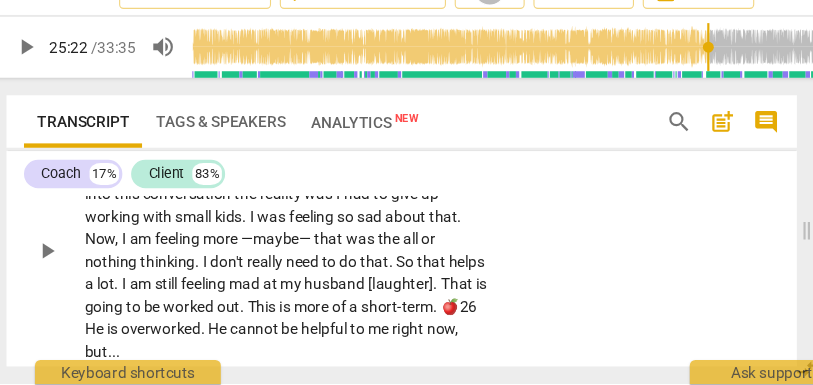 click on "feel" at bounding box center [328, 170] 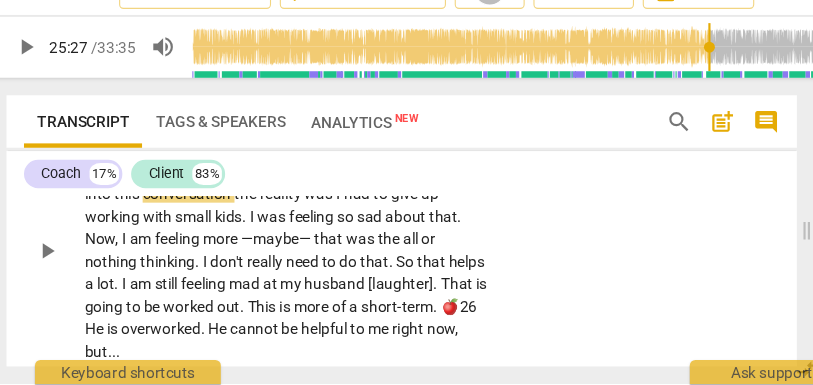 drag, startPoint x: 278, startPoint y: 291, endPoint x: 218, endPoint y: 295, distance: 60.133186 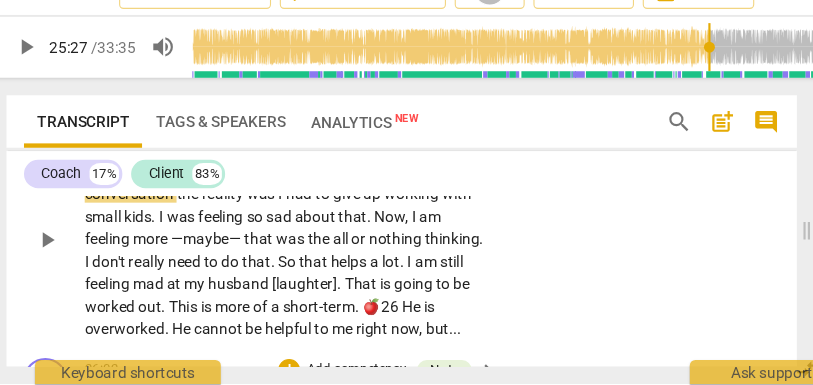 click on "really" at bounding box center [247, 191] 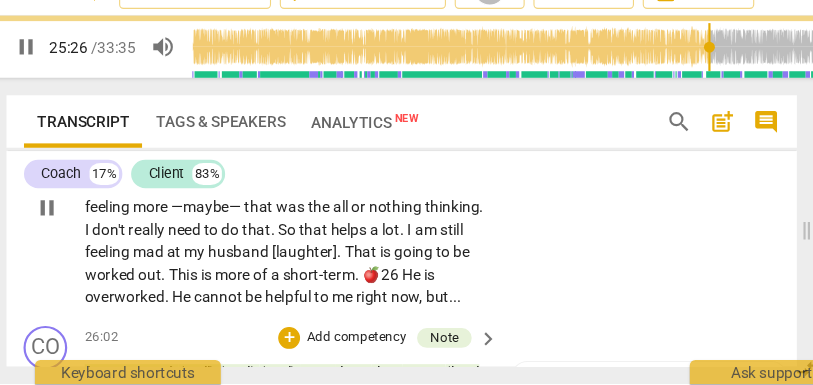 scroll, scrollTop: 9442, scrollLeft: 0, axis: vertical 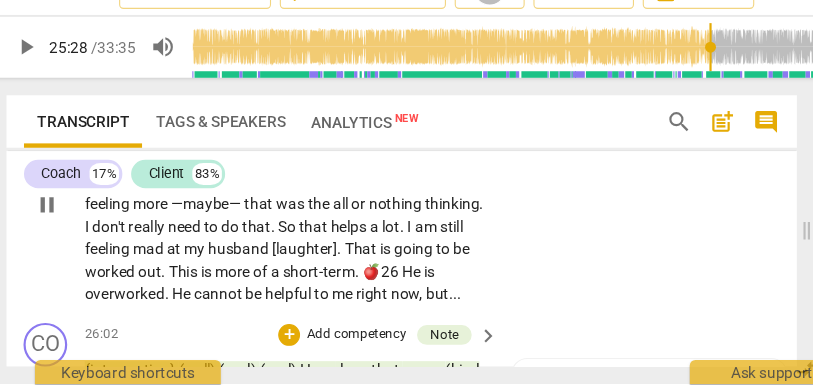 click on "conversation" at bounding box center [120, 179] 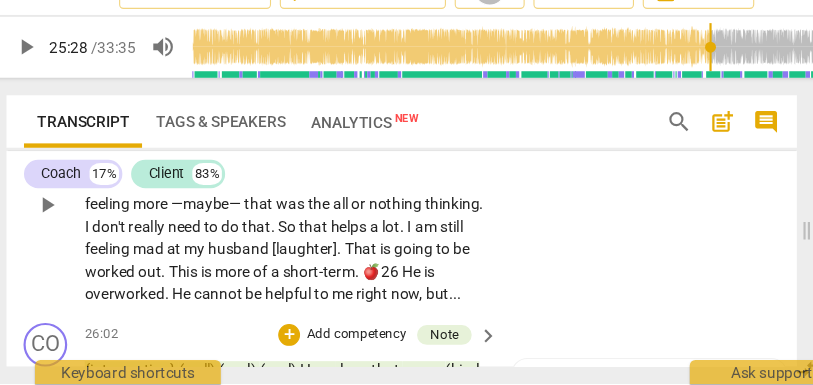 click on "I" at bounding box center (258, 179) 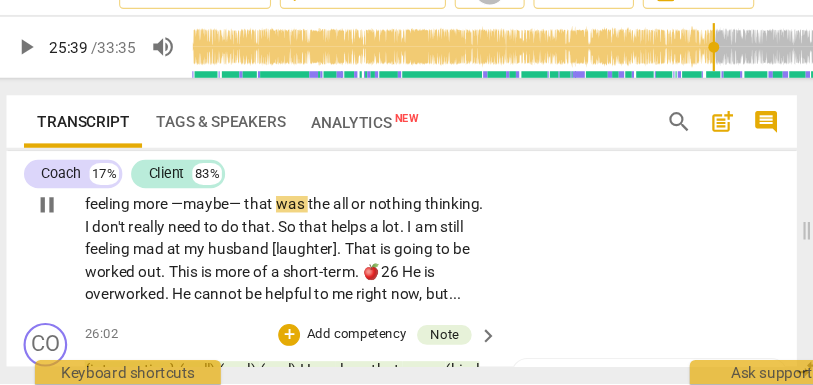 click on "—maybe—" at bounding box center [190, 220] 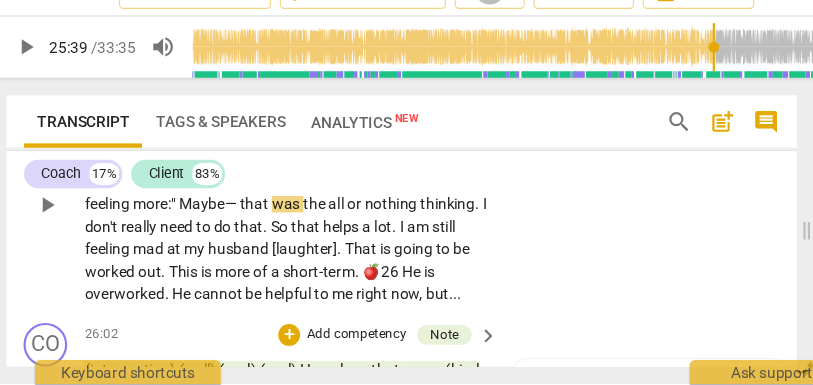 click on "that" at bounding box center [234, 220] 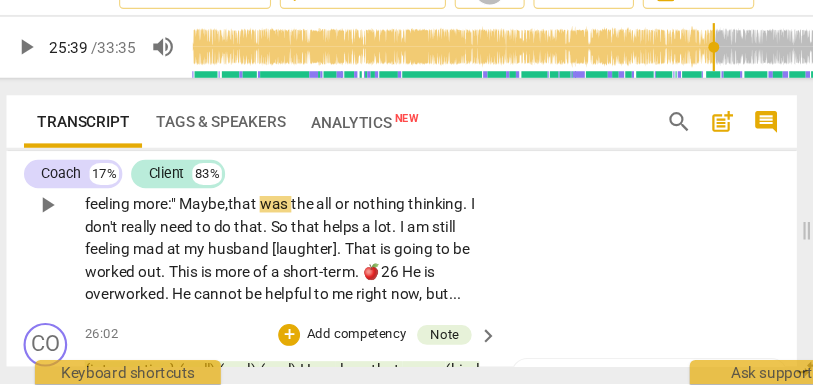 click on "CL play_arrow pause 25:19 + Add competency keyboard_arrow_right Yeah. I feel a little bit more of that, too. I feel some more clarity around direction. I really thought coming into this conversation, the reality was: I had to give up working with small kids. I was feeling so sad about that. Now, I am feeling more: " Maybe, that was the all or nothing thinking. I don't really need to do that. So that helps a lot. I am still feeling mad at my husband [laughter]. That is going to be worked out. This is more of a short-term. 🍎26 He is overworked. He cannot be helpful to me right now, but..." at bounding box center [367, 204] 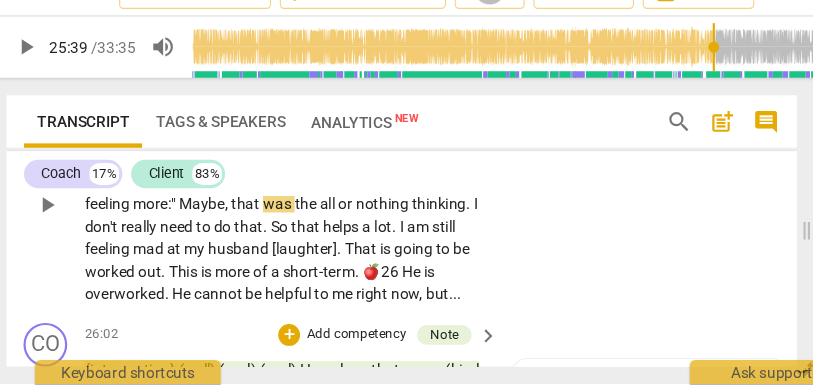 click on "I" at bounding box center [380, 200] 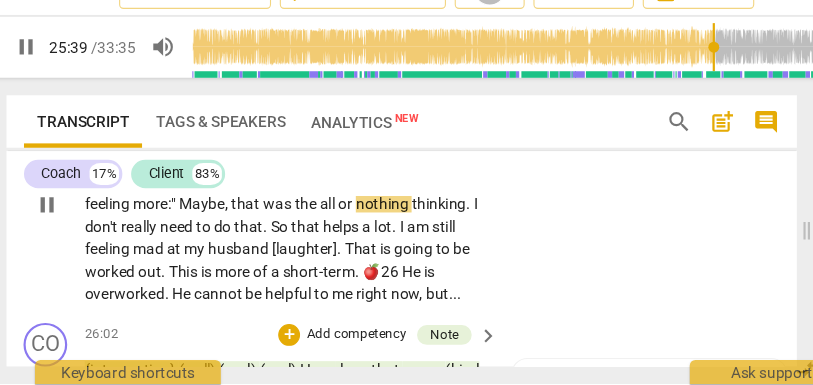click on "Maybe" at bounding box center (185, 220) 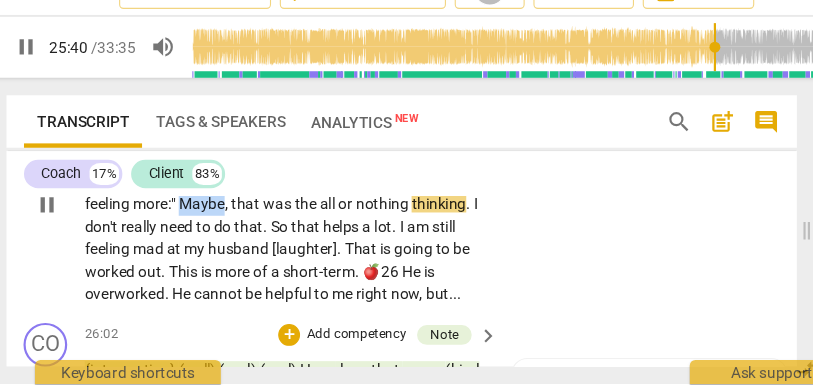 click on "Maybe" at bounding box center (185, 220) 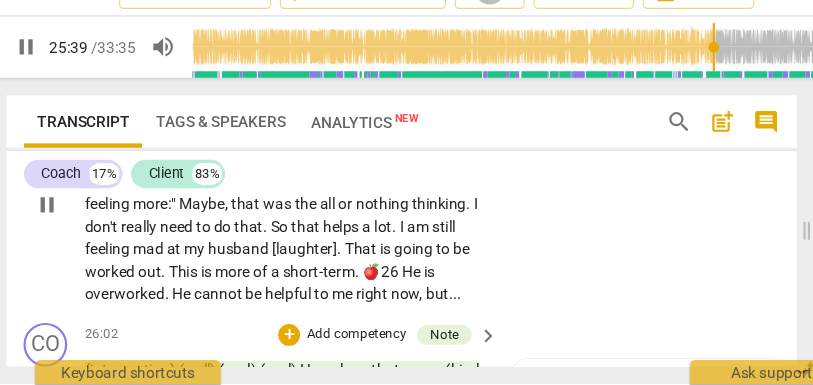 click on "was" at bounding box center [255, 220] 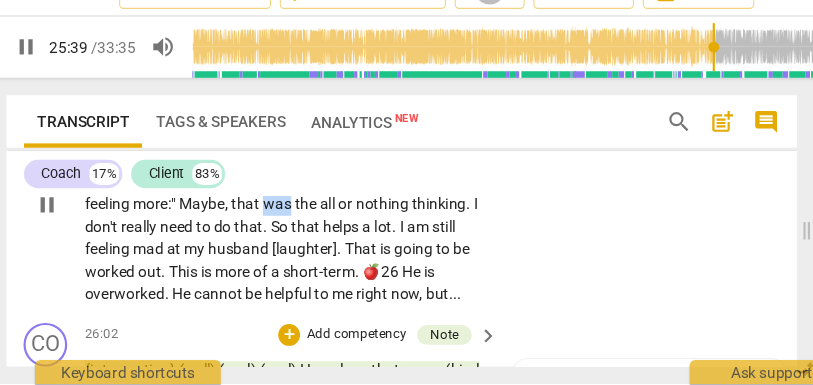 click on "was" at bounding box center [255, 220] 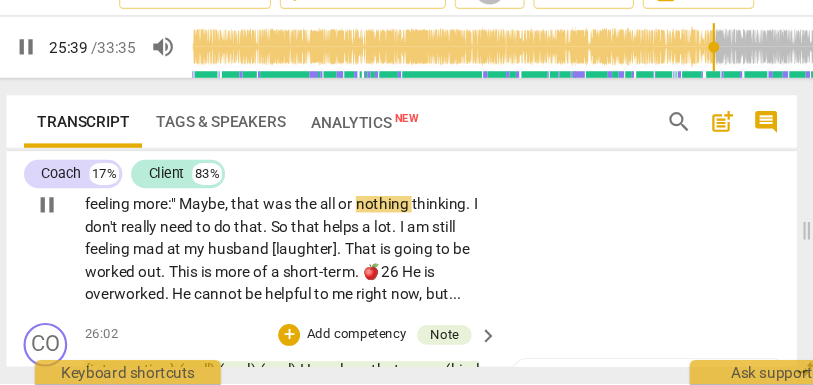 click on "that" at bounding box center (226, 220) 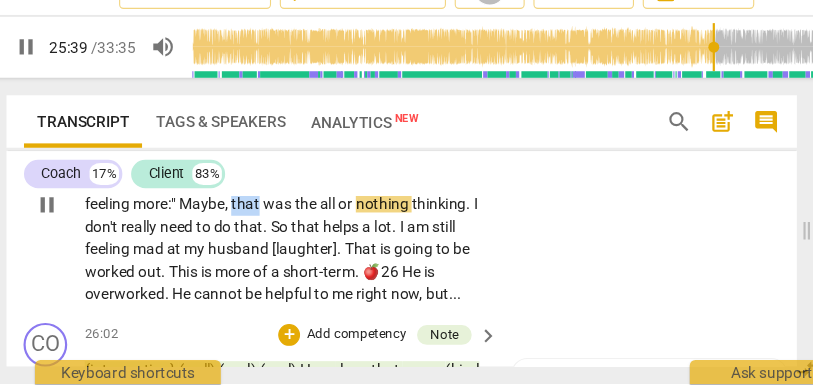 click on "that" at bounding box center (226, 220) 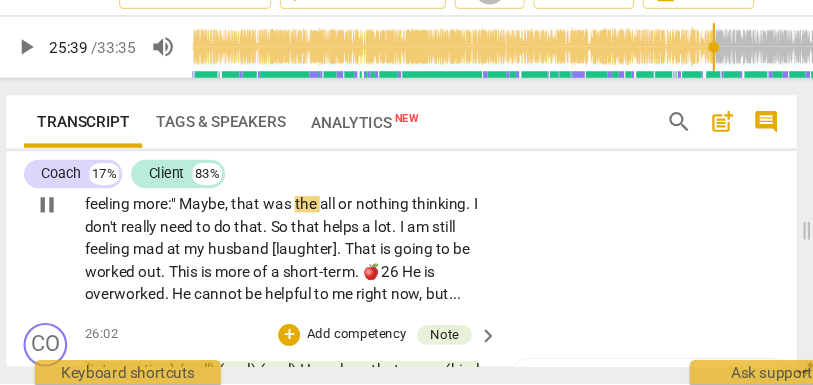 type on "1539" 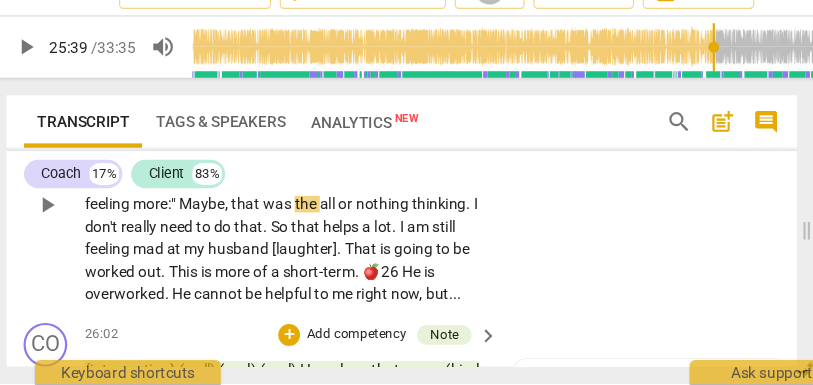 click on "all" at bounding box center (301, 220) 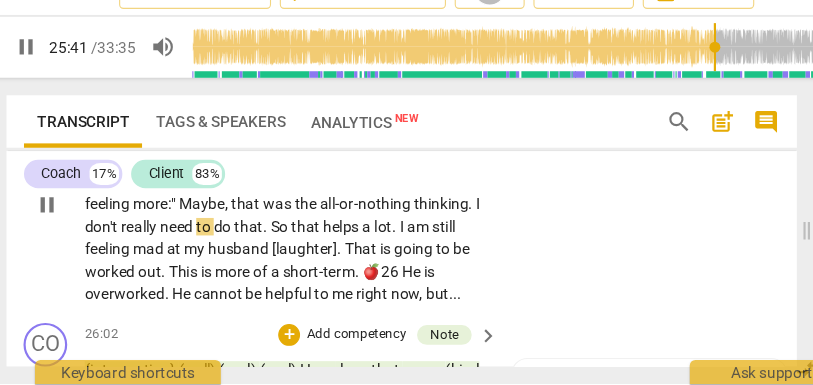 click on "." at bounding box center (432, 220) 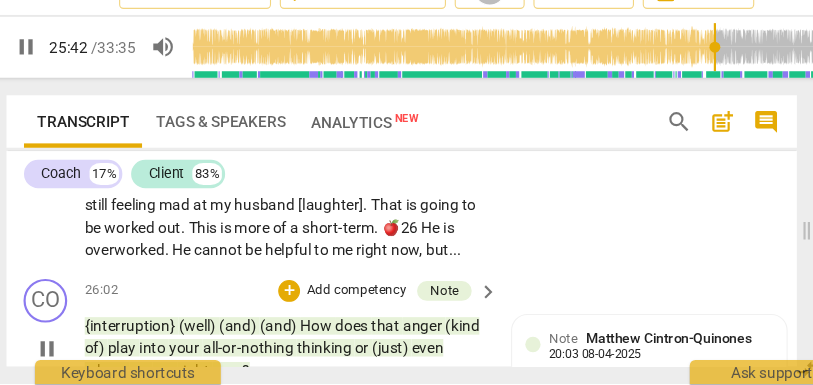 scroll, scrollTop: 9484, scrollLeft: 0, axis: vertical 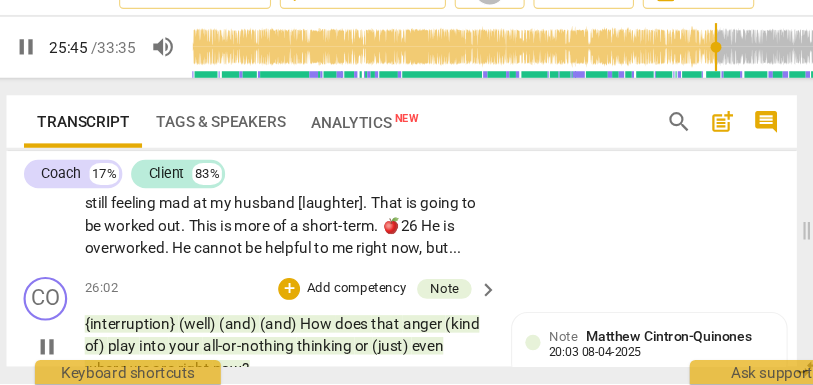 click on "that" at bounding box center [315, 199] 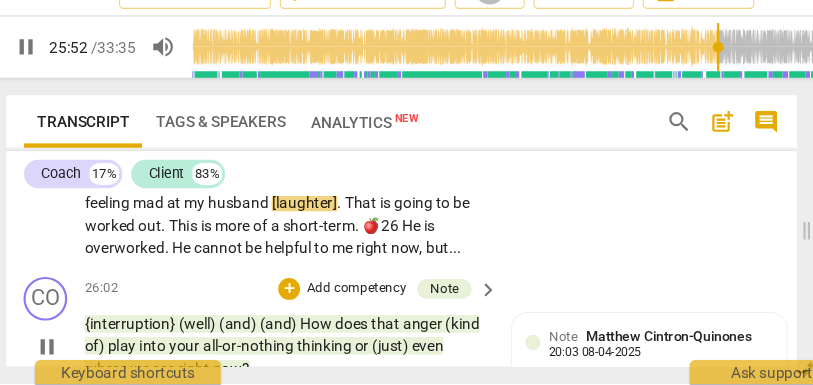 click on "That" at bounding box center (293, 199) 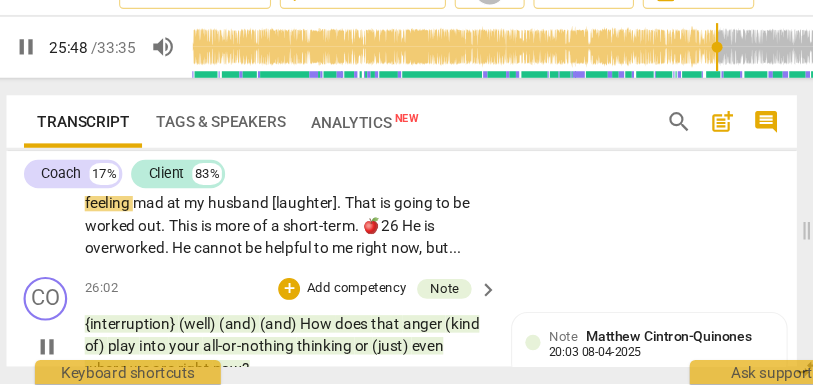click on "I" at bounding box center (381, 199) 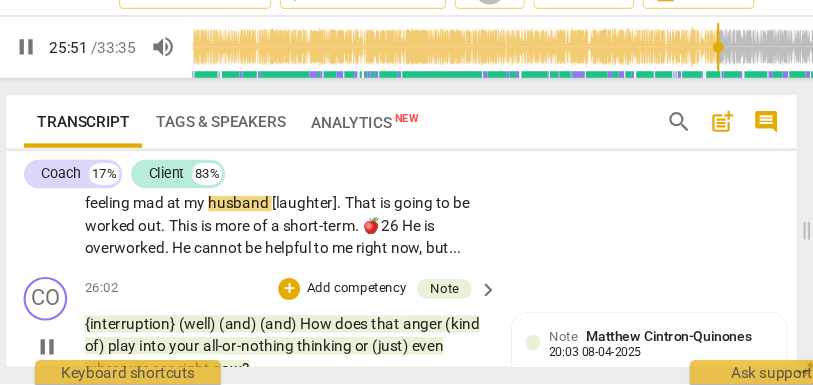 click on "a" at bounding box center [349, 199] 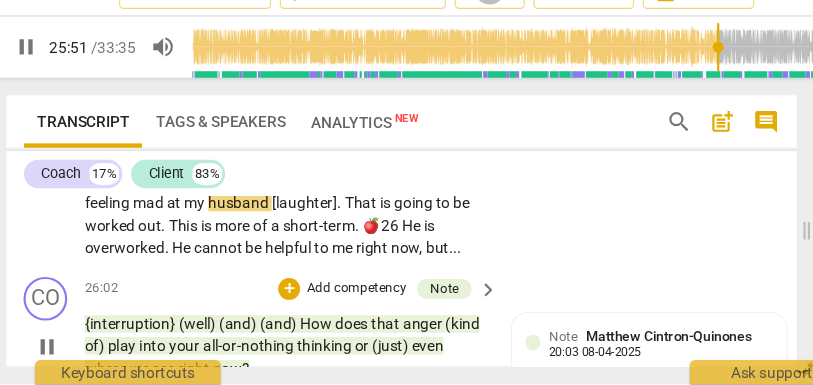 click on "a" at bounding box center [349, 199] 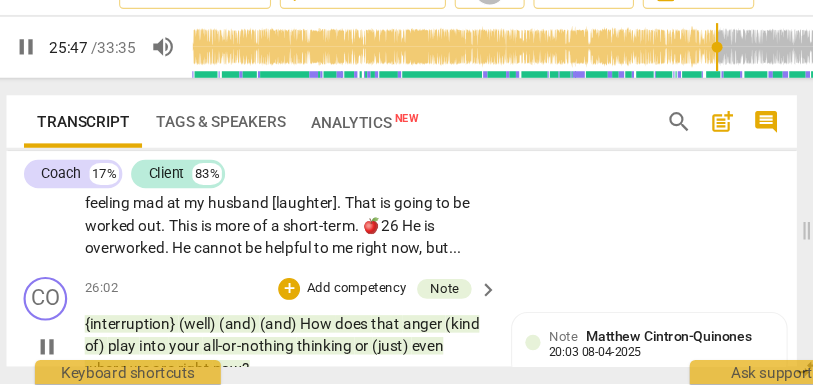 click on "I" at bounding box center (381, 199) 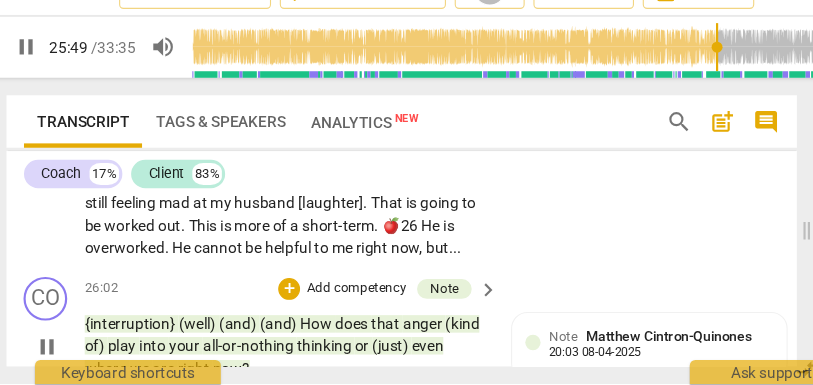 click on "I" at bounding box center [401, 199] 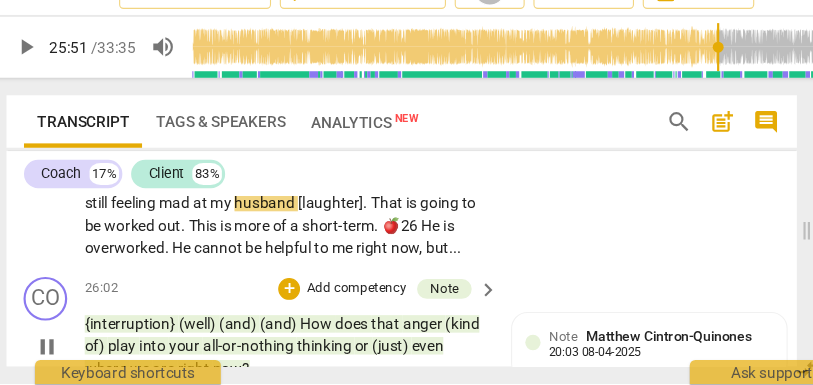click on "[laughter]" at bounding box center (303, 219) 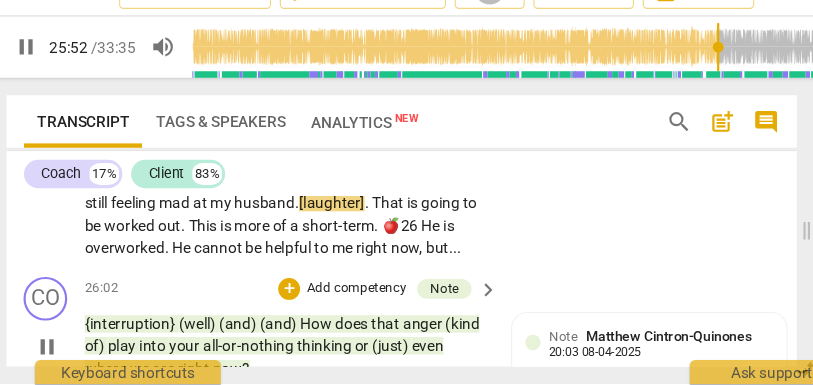 click on "That" at bounding box center (357, 219) 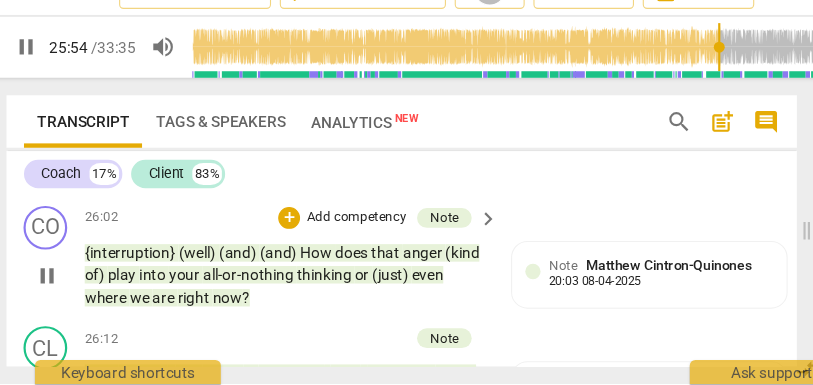 scroll, scrollTop: 9550, scrollLeft: 0, axis: vertical 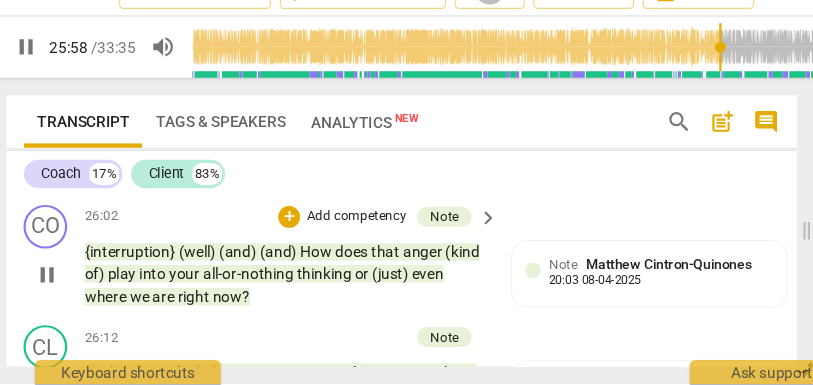 drag, startPoint x: 387, startPoint y: 274, endPoint x: 362, endPoint y: 274, distance: 25 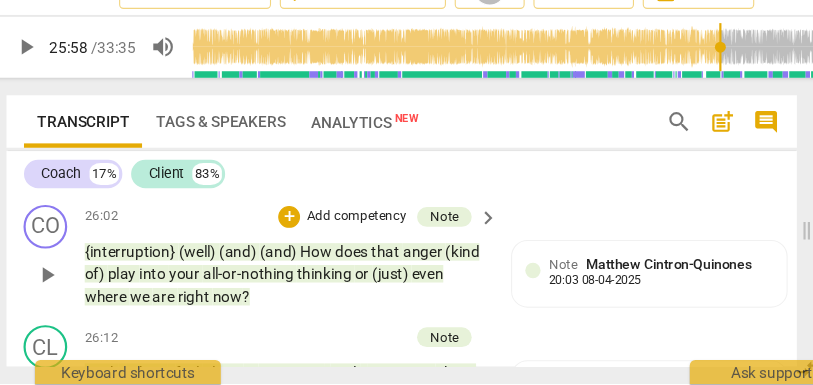 click on "short-term" at bounding box center (310, 174) 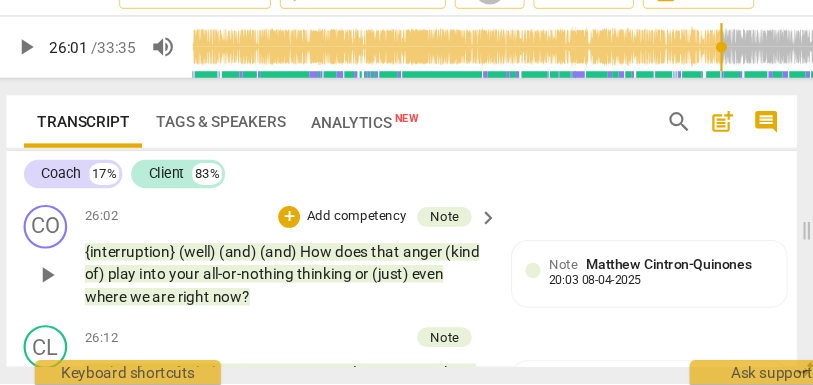 click on "Yeah. I feel a little bit more of that, too. I feel some more clarity around direction. I really thought coming into this conversation, the reality was: I had to give up working with small kids. I was feeling so sad about that. Now, I am feeling more: " Maybe, that was the all- or- nothing thinking," and   I   don't   really   need   to   do   that.  That  helps   a   lot, but  I   am   still   feeling   mad   at   my   husband.  [laughter]  That   is   going   to   be   worked   out .   This   is   more   short-term.  He  is   overworked .   He   cannot   be   helpful   to   me   right   now ,   but . . ." at bounding box center (262, 112) 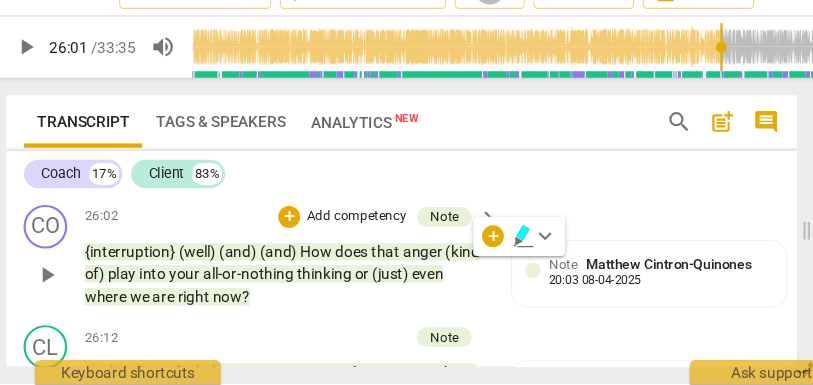 click on "overworked" at bounding box center [386, 174] 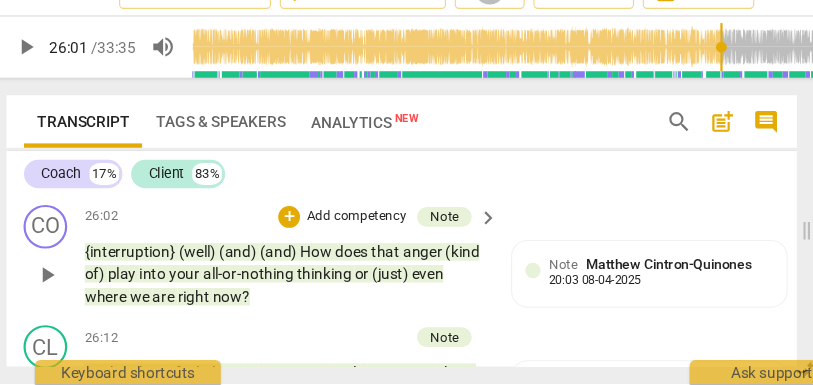 click on "overworked" at bounding box center (386, 174) 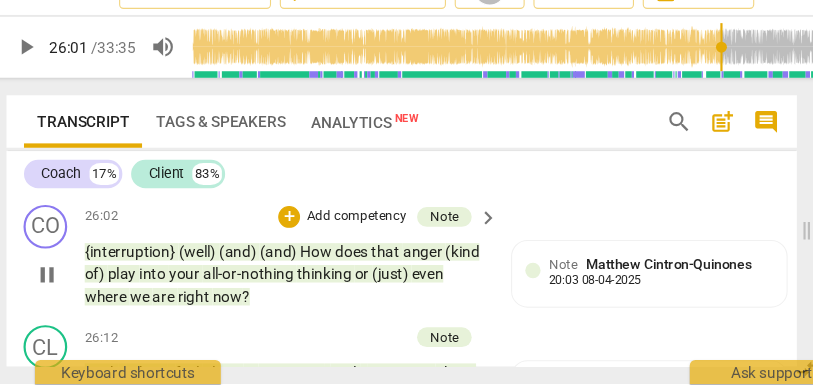 click on "cannot" at bounding box center [121, 194] 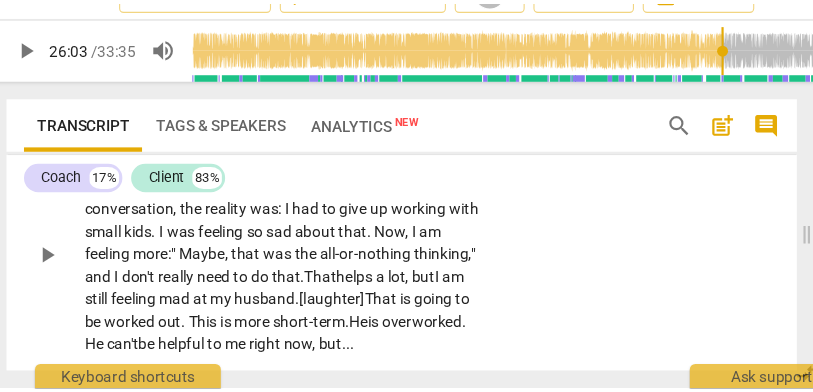 scroll, scrollTop: 9399, scrollLeft: 0, axis: vertical 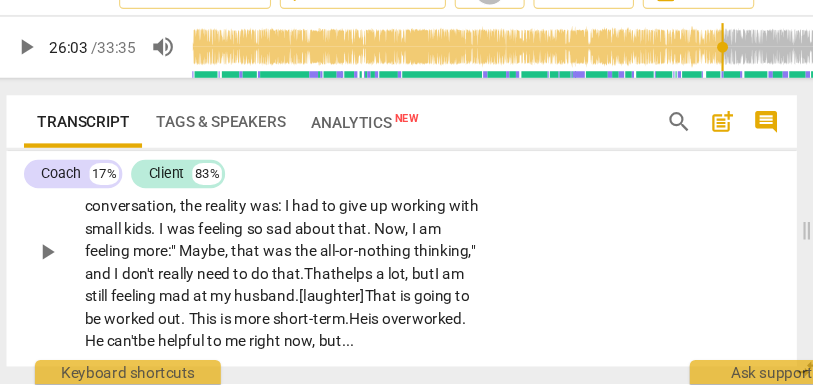 click on "Add competency" at bounding box center [384, 150] 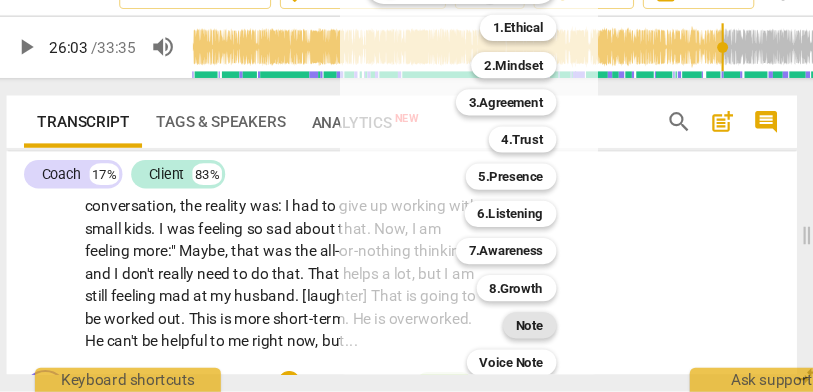 click on "Note" at bounding box center (484, 331) 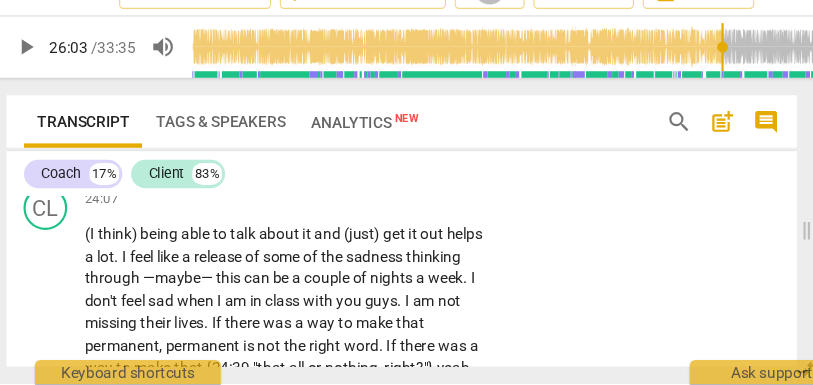scroll, scrollTop: 8944, scrollLeft: 0, axis: vertical 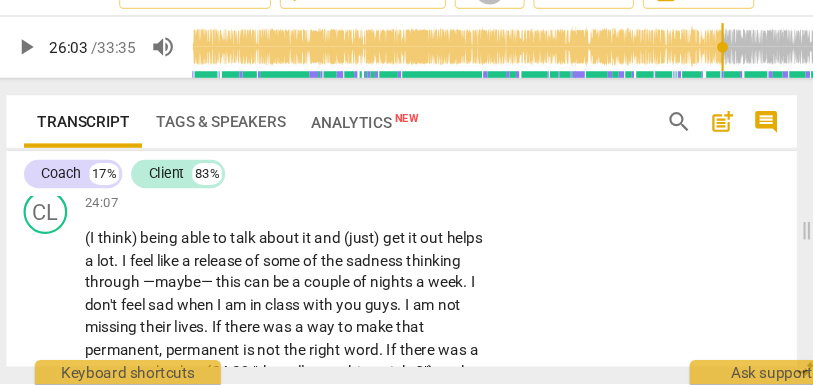 click on "now" at bounding box center (206, 182) 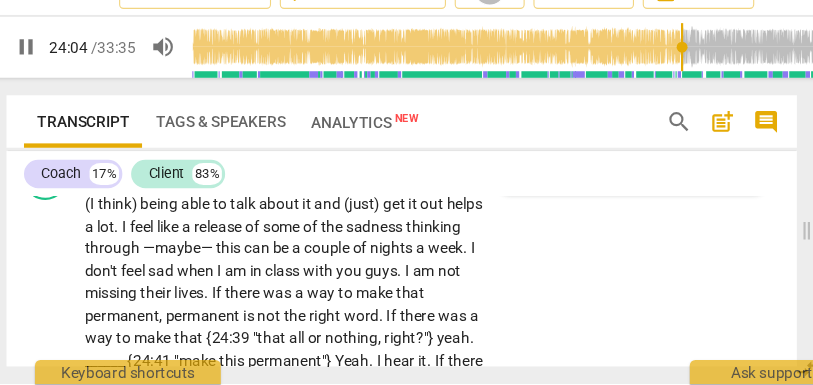 scroll, scrollTop: 9007, scrollLeft: 0, axis: vertical 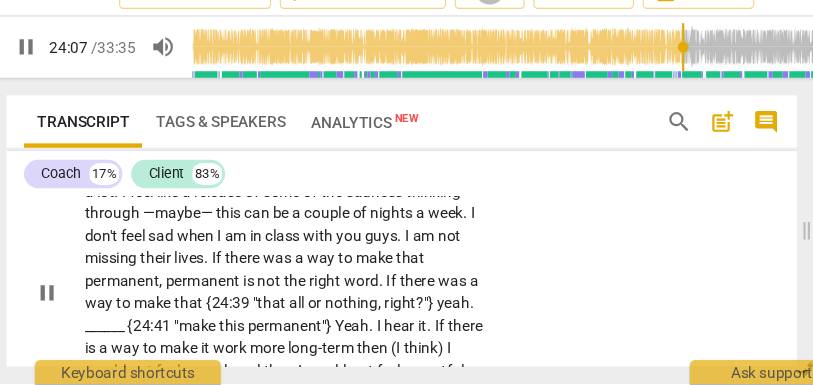 drag, startPoint x: 134, startPoint y: 290, endPoint x: 47, endPoint y: 288, distance: 87.02299 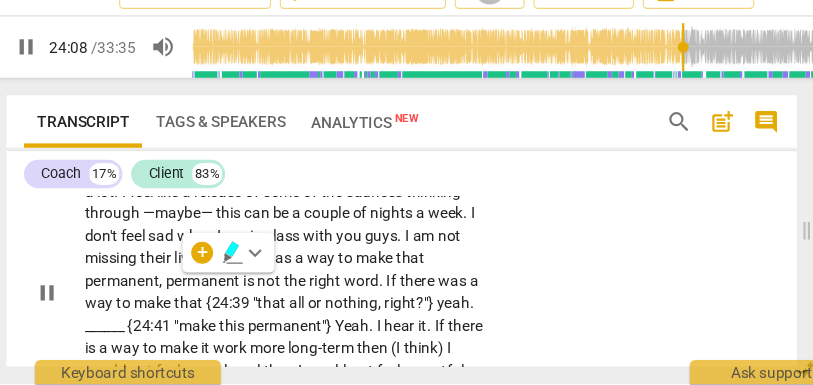 type on "1449" 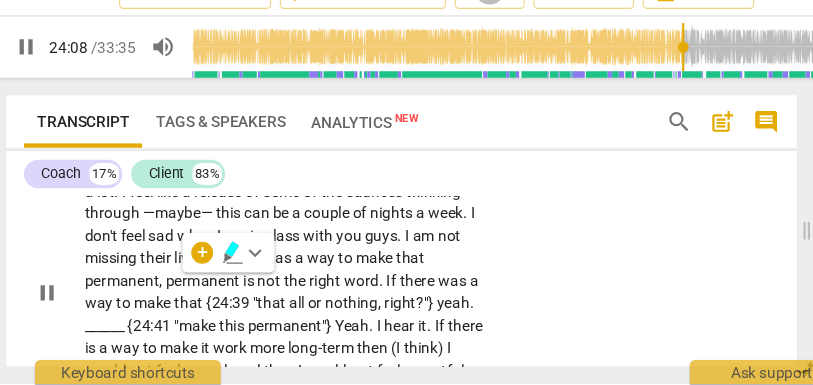 type 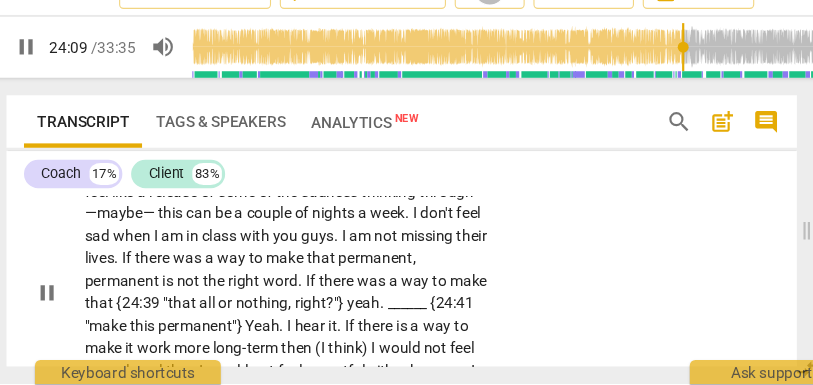 click on "24:07 + Add competency keyboard_arrow_right" at bounding box center [268, 156] 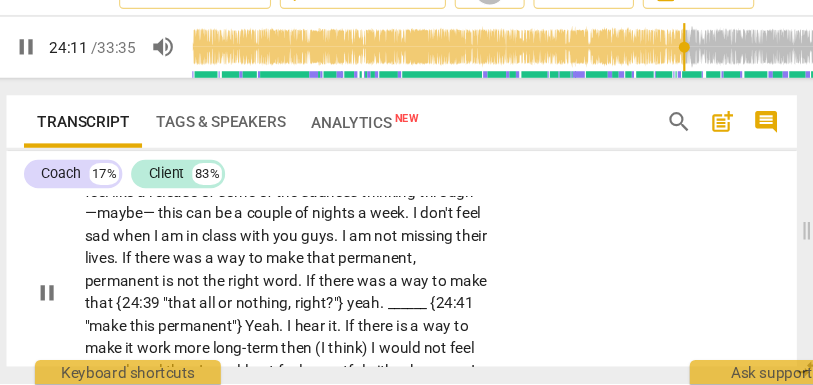 click on "talk" at bounding box center [174, 188] 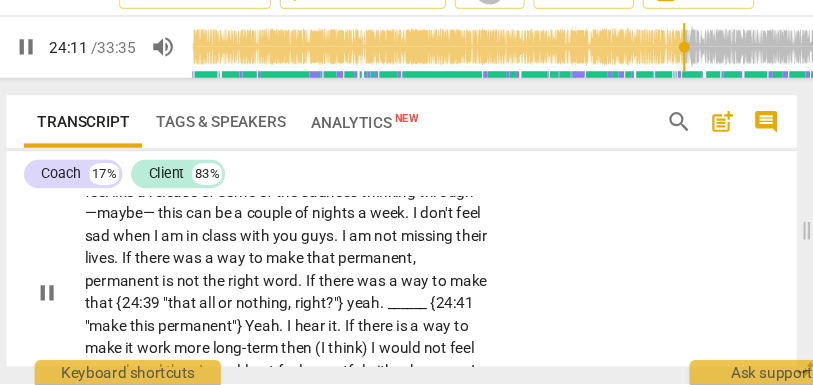 click on "talk" at bounding box center [174, 188] 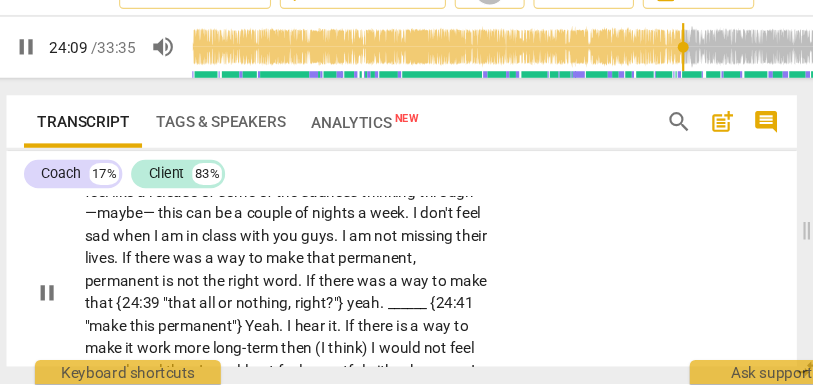 type on "1450" 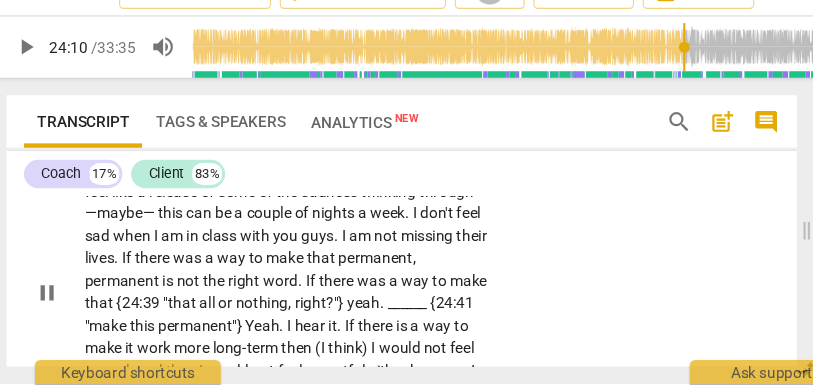 click on "get" at bounding box center (312, 188) 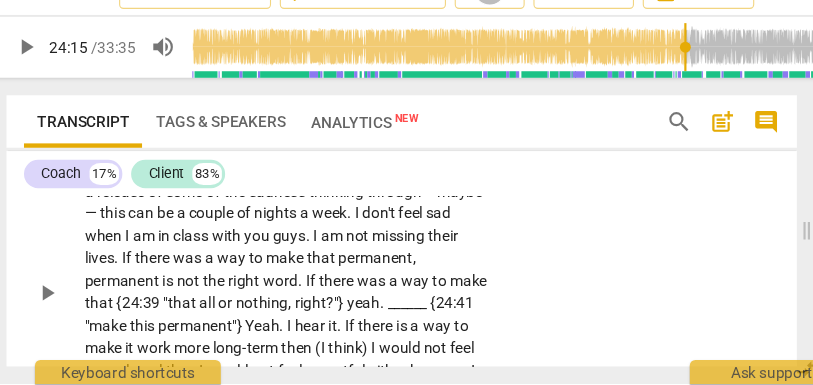 click on "feel" at bounding box center [412, 188] 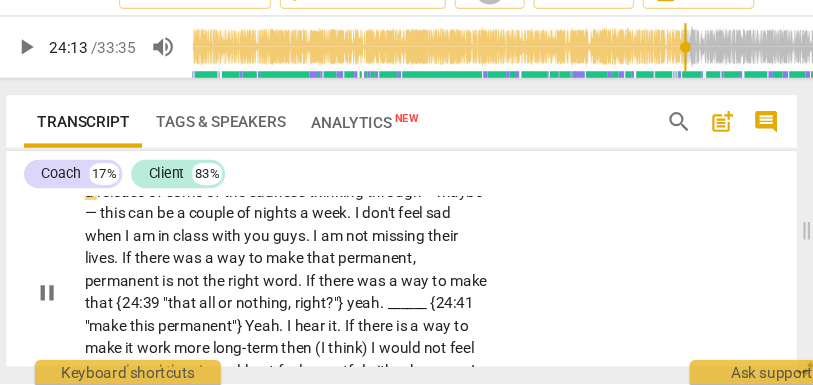 click on "a" at bounding box center (83, 209) 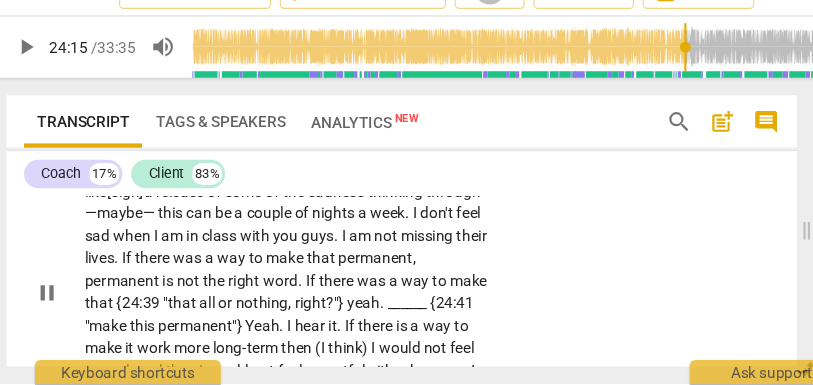 click on "of" at bounding box center [198, 209] 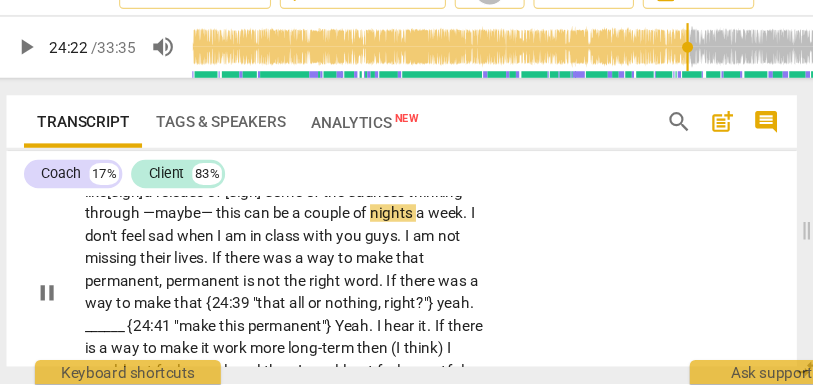 click on "—maybe—" at bounding box center (164, 229) 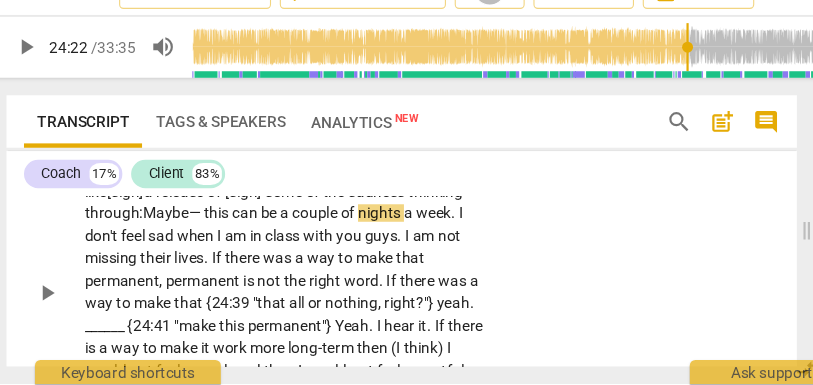 click on "Maybe—" at bounding box center [159, 229] 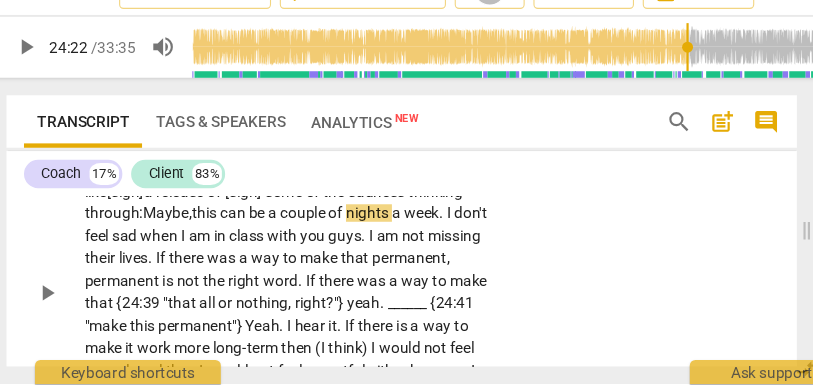 click on "Maybe," at bounding box center [153, 229] 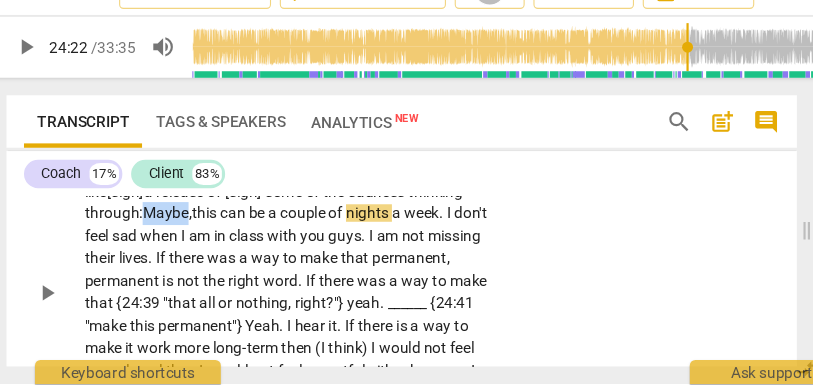 click on "Maybe," at bounding box center (153, 229) 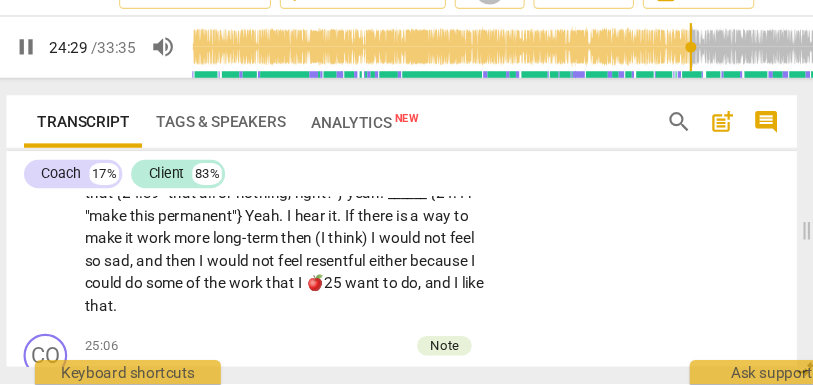 scroll, scrollTop: 9121, scrollLeft: 0, axis: vertical 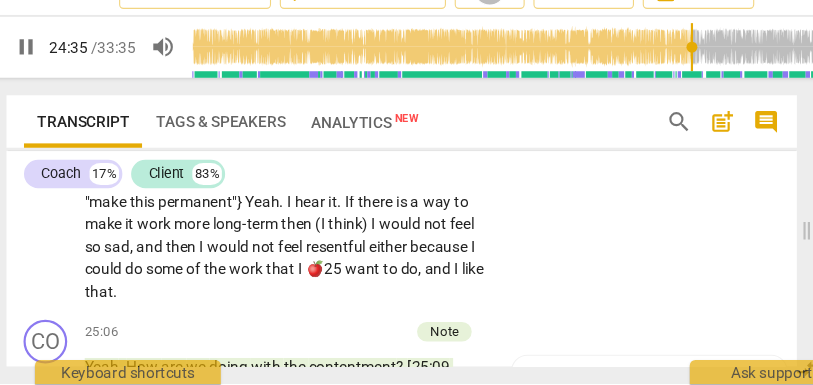 click on "," at bounding box center (410, 156) 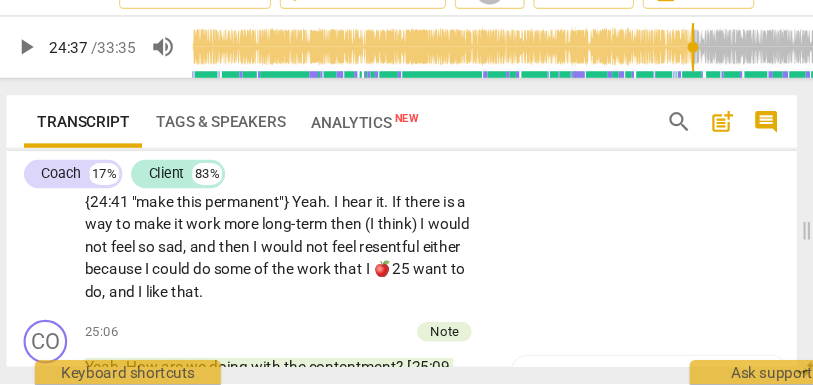 click on "permanent" at bounding box center (120, 177) 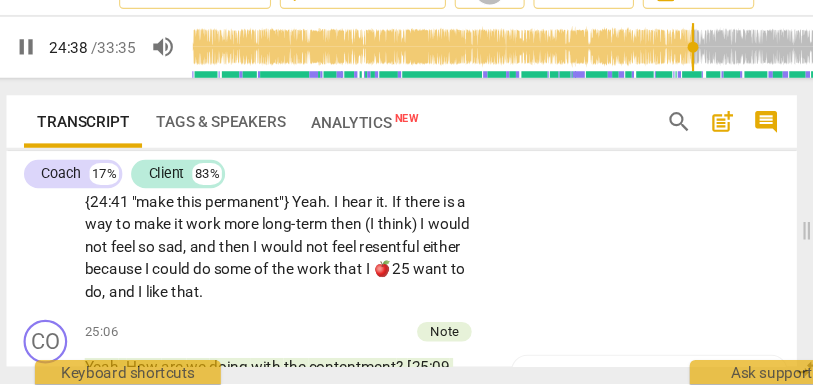 click on "CL play_arrow pause 24:08 + Add competency keyboard_arrow_right Being able to talk about it and get it out helps a lot. I feel like  [sigh]  a release of [sigh]   some of the sadness thinking through:  Maybe,  this can be a couple of nights a week.  I don't feel sad when I am in class with you guys.  I am not missing their lives.  If there was a way to make that permanent... « permanent»   is not the right word.  If there was a way to make that {24:39 "that all or nothing , right ? "}   yeah .   ______   {24:41   "make   this   permanent"}   Yeah .   I   hear   it .   If   there   is   a   way   to   make   it   work   more   long-term   then   (I   think)   I   would   not   feel   so   sad ,   and   then   I   would   not   feel   resentful   either   because   I   could   do   some   of   the   work   that   I   🍎25   want   to   do ,   and   I" at bounding box center [367, 170] 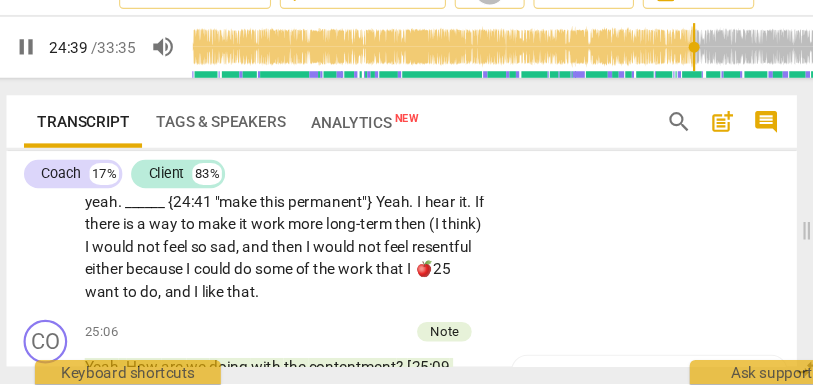 click on "word" at bounding box center [354, 177] 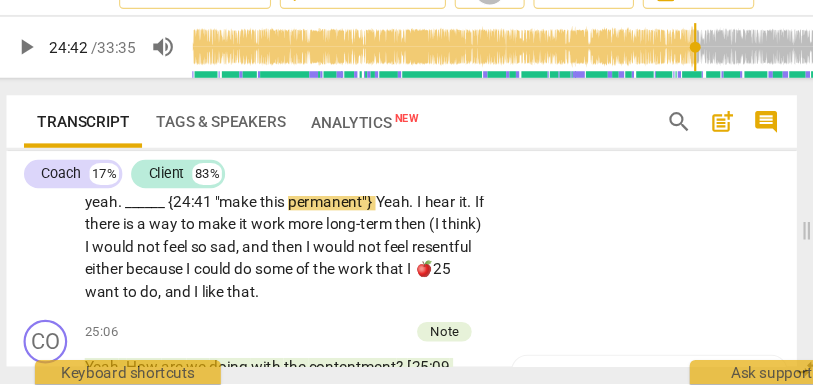 click on "right" at bounding box center (406, 197) 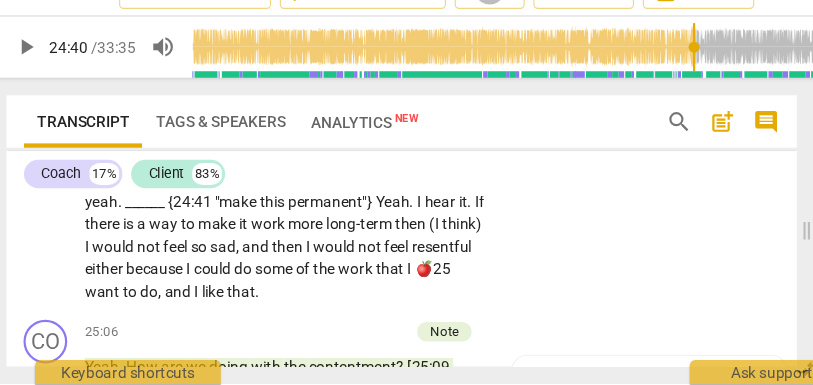 click on "yeah" at bounding box center (93, 218) 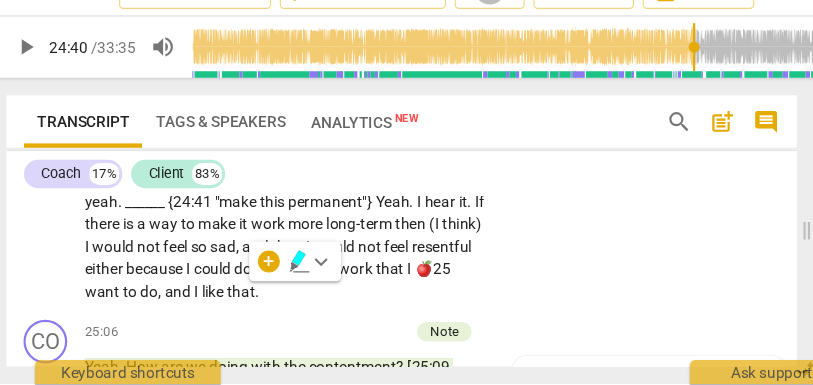 click on "{24:39" at bounding box center (250, 197) 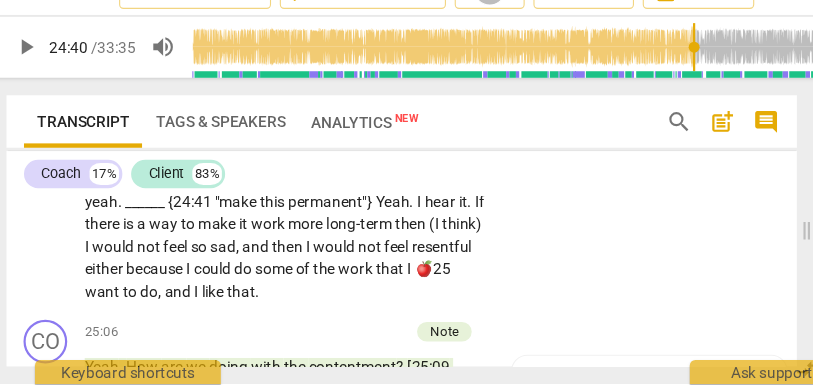 type on "1481" 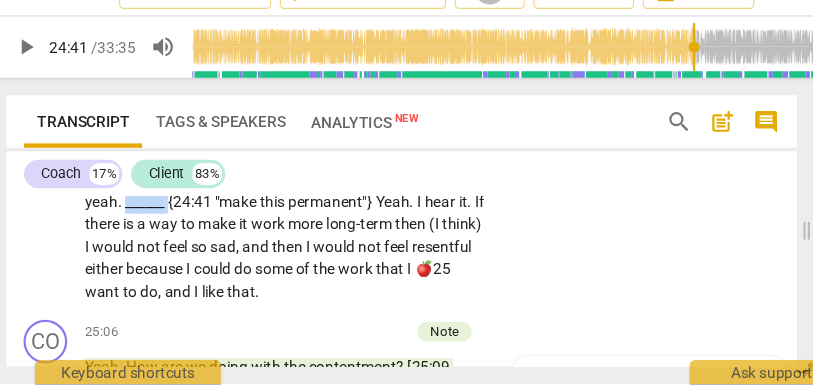 drag, startPoint x: 205, startPoint y: 321, endPoint x: 161, endPoint y: 322, distance: 44.011364 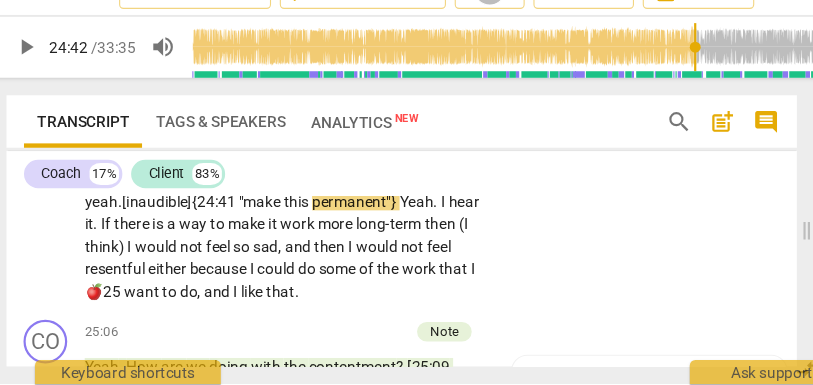 click on "{24:41" at bounding box center (197, 218) 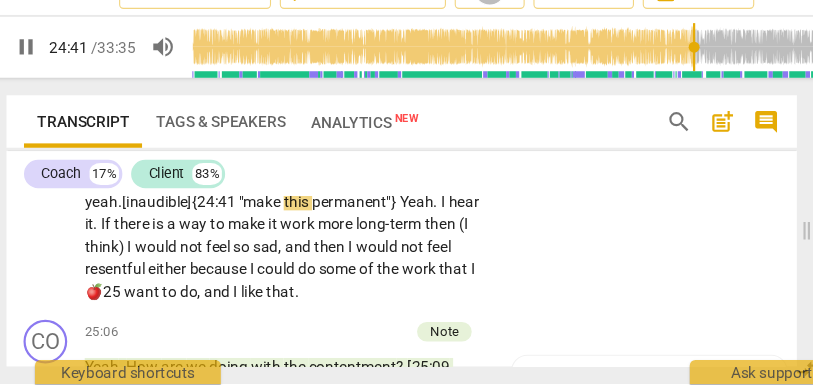 click on ".  [inaudible]" at bounding box center [142, 218] 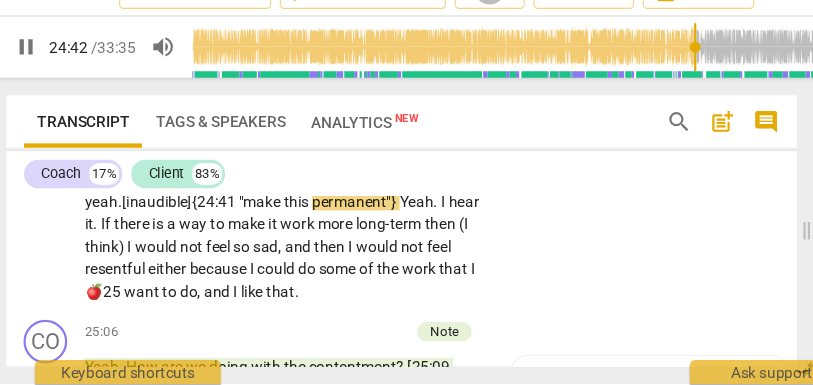click on ".  [inaudible]" at bounding box center [142, 218] 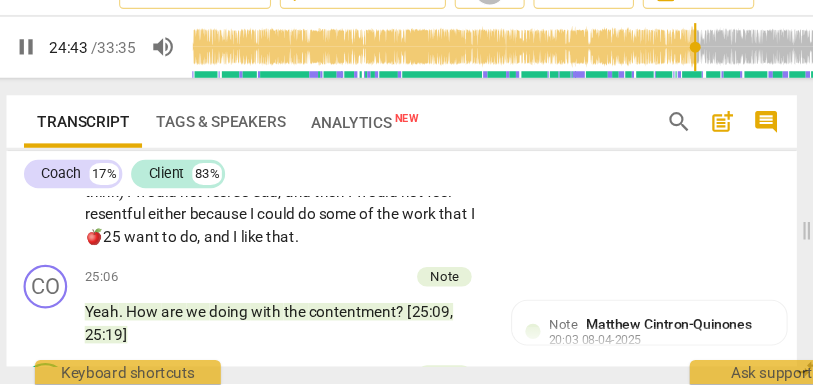 scroll, scrollTop: 9171, scrollLeft: 0, axis: vertical 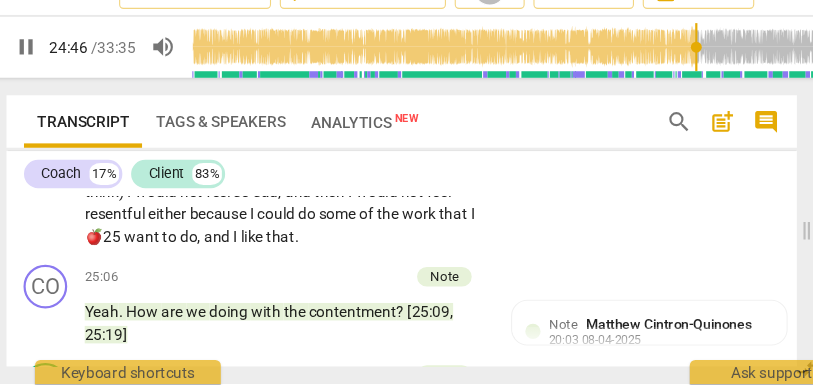 click on "Yeah" at bounding box center [381, 168] 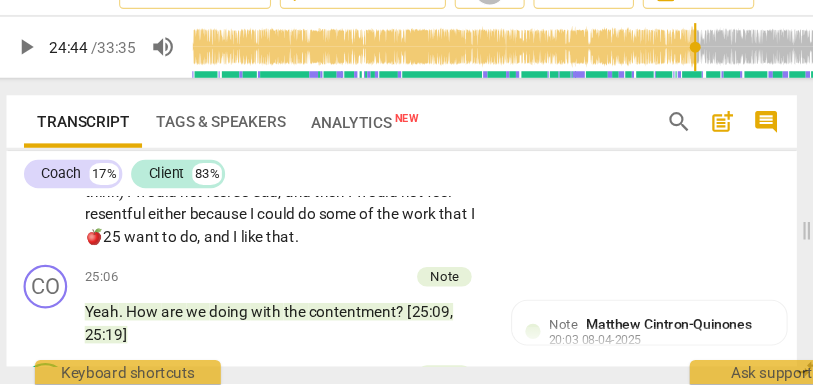 click on "." at bounding box center (89, 188) 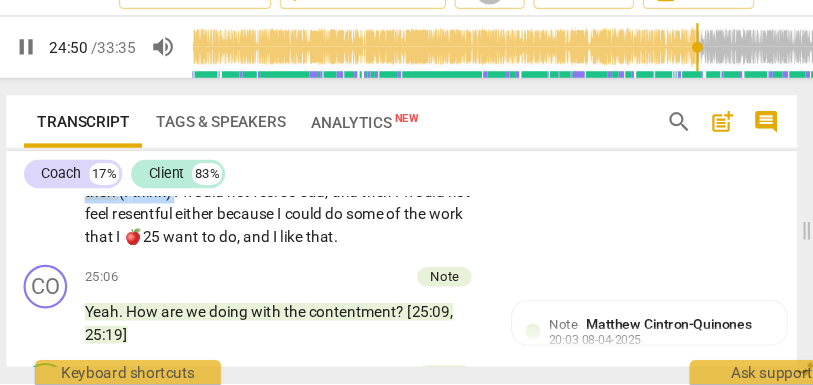 drag, startPoint x: 259, startPoint y: 308, endPoint x: 177, endPoint y: 309, distance: 82.006096 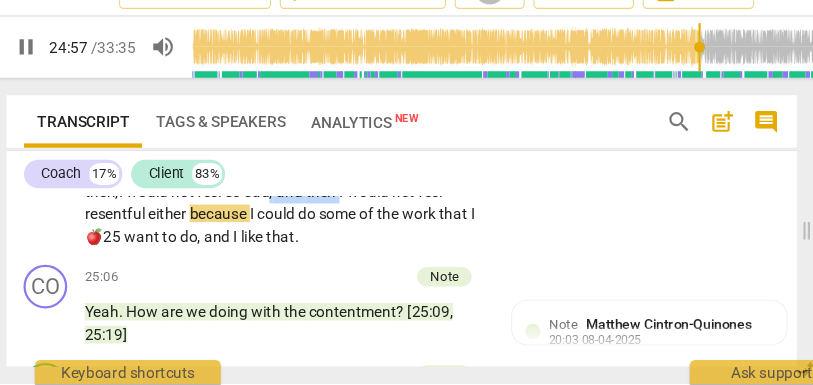 drag, startPoint x: 417, startPoint y: 310, endPoint x: 354, endPoint y: 318, distance: 63.505905 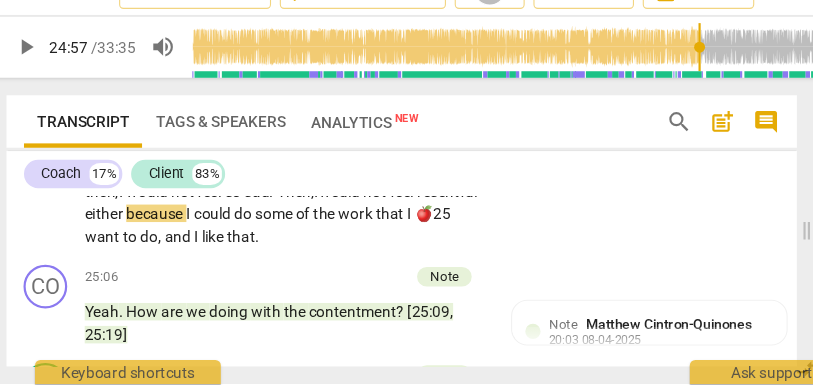 click on "sad. Then," at bounding box center [256, 209] 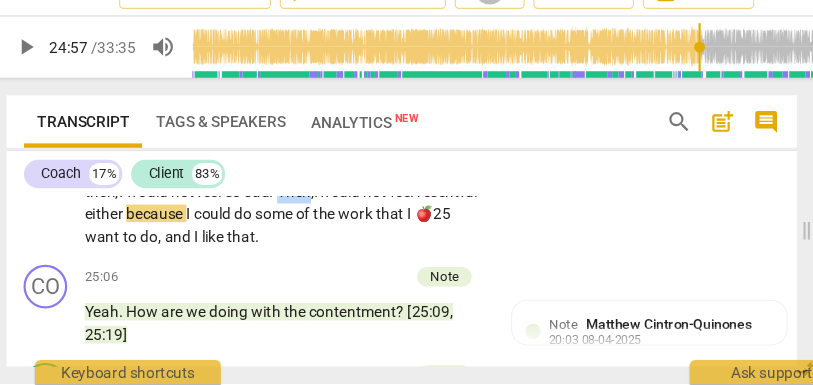 click on "sad. Then," at bounding box center (256, 209) 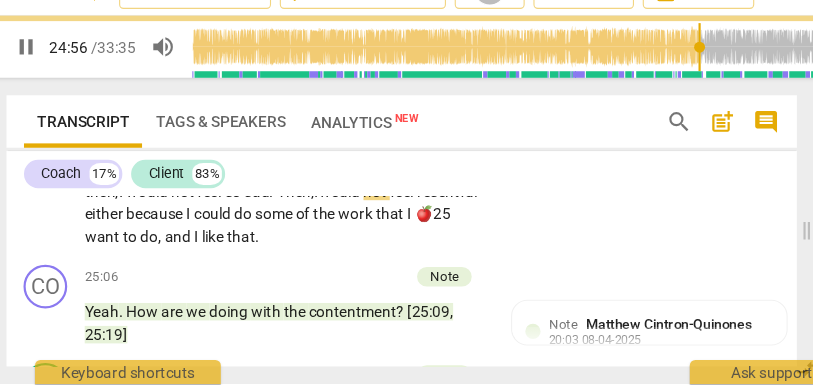 scroll, scrollTop: 9181, scrollLeft: 0, axis: vertical 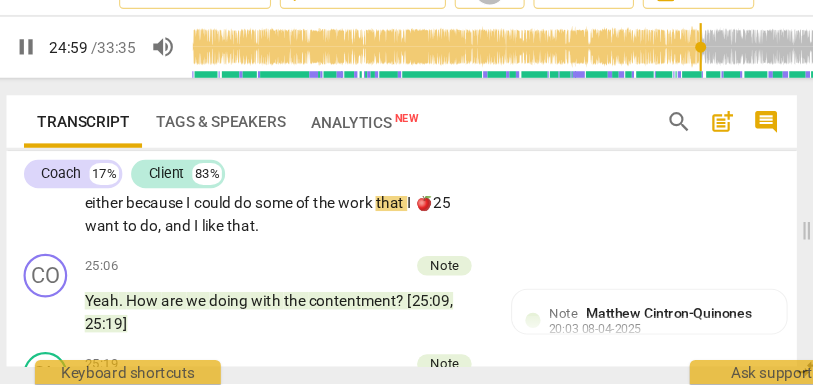 click on "want" at bounding box center (95, 240) 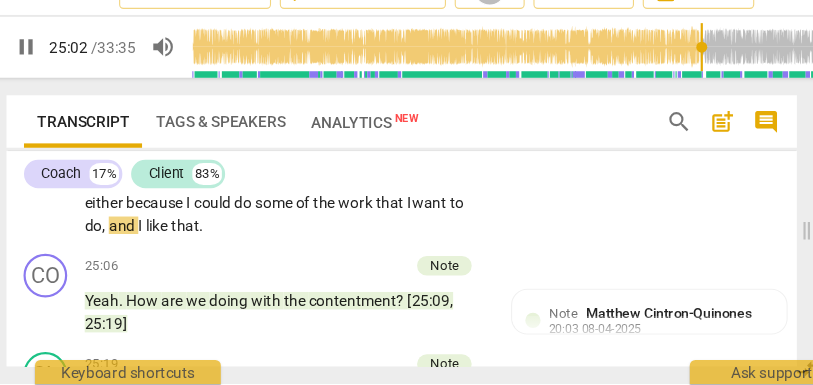 click on "and" at bounding box center (113, 240) 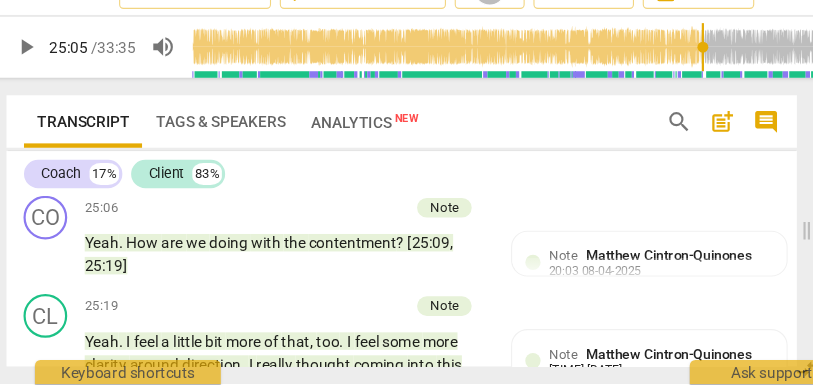 scroll, scrollTop: 9233, scrollLeft: 0, axis: vertical 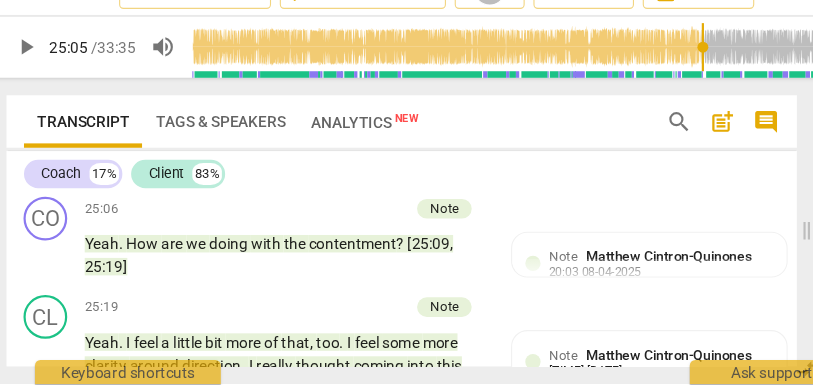 click on "I" at bounding box center [290, 147] 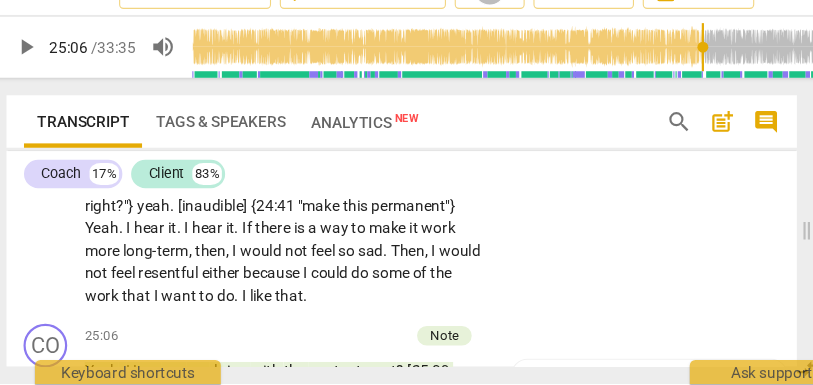 click on "CL play_arrow pause 24:08 + Add competency keyboard_arrow_right Being   able   to   talk   about   it   and   get   it   out   helps   a   lot .   I   feel   like   [sigh]   a   release   of   [sigh]   some   of   the   sadness   thinking   through :   Maybe ,   this   can   be   a   couple   of   nights   a   week .   I   don't   feel   sad   when   I   am   in   class   with   you   guys .   I   am   not   missing   their   lives .   If   there   was   a   way   to   make   that   permanent . . .   «permanent»   is   not   the   right   word .   If   there   was   a   way   to   make   that   . . .   {24:39   "that   all   or   nothing ,   right ? "}   yeah .   [inaudible]   {24:41   "make   this   permanent"}   Yeah .   I   hear   it .   I   hear   it .   If   there   is   a   way   to   make   it   work   more   long-term ,   then ,   I   would   not   feel   so   sad .   Then ,   I   would   not   feel   resentful   either   because   I   could   do   some   of   the   work   that   I   want   to   do ." at bounding box center [367, 174] 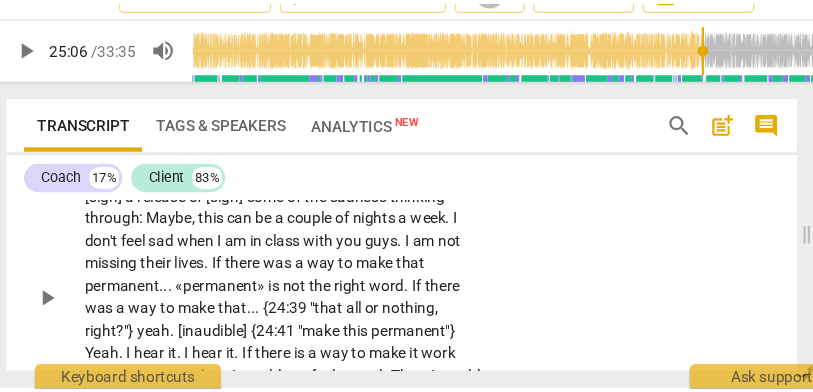 scroll, scrollTop: 9005, scrollLeft: 0, axis: vertical 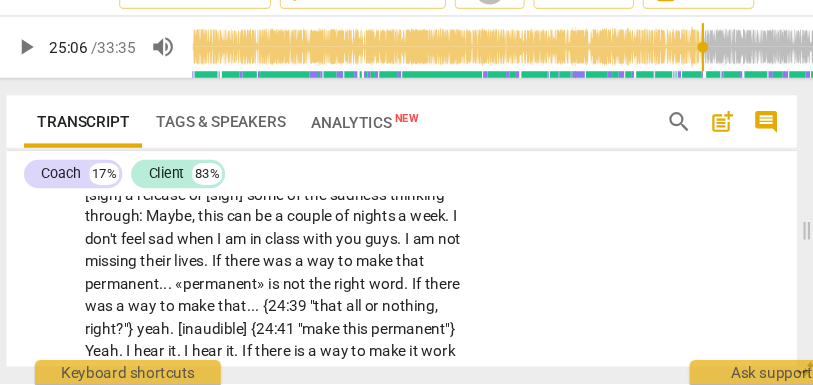 click on "Add competency" at bounding box center (384, 159) 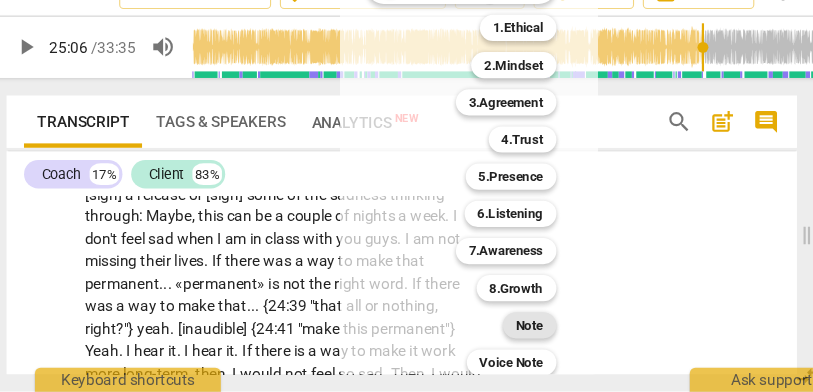 click on "Note" at bounding box center (484, 331) 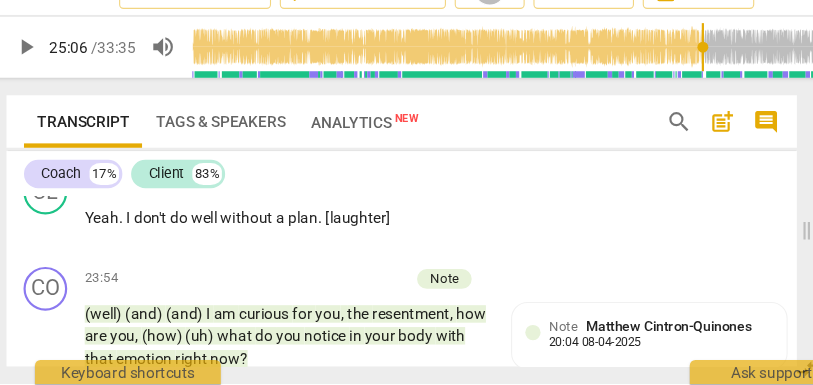 scroll, scrollTop: 8762, scrollLeft: 0, axis: vertical 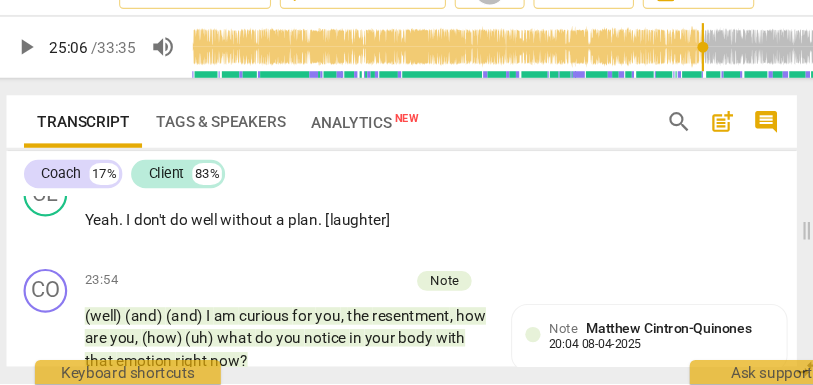 click on "of)" at bounding box center (366, 147) 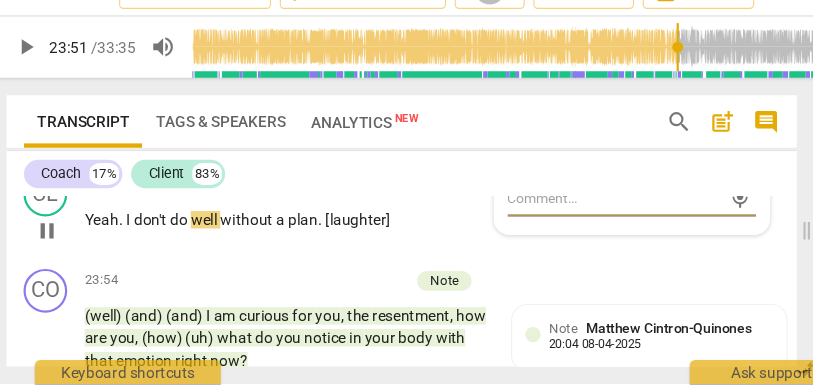 click on "Yeah" at bounding box center [93, 235] 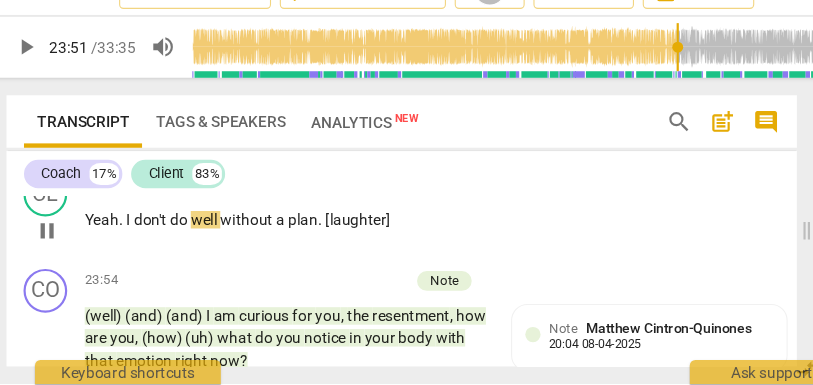 type on "1431" 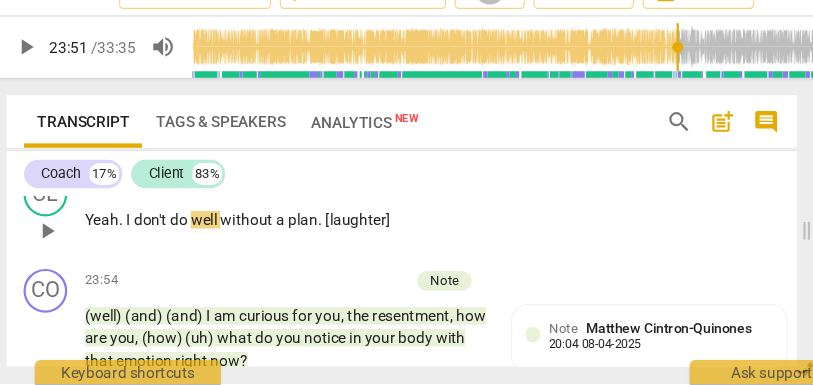 type 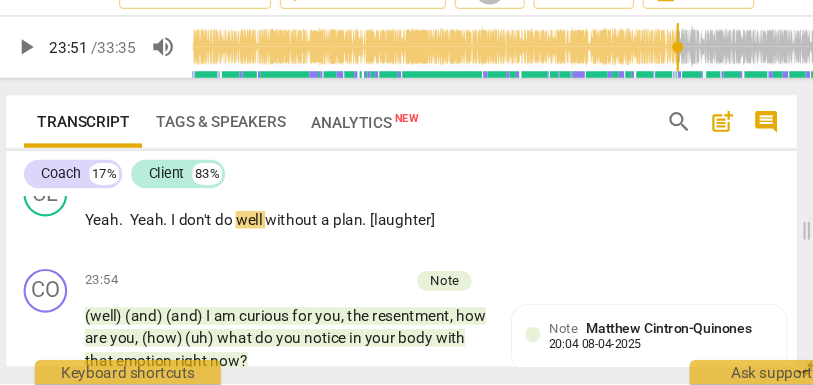 click on "the" at bounding box center (388, 147) 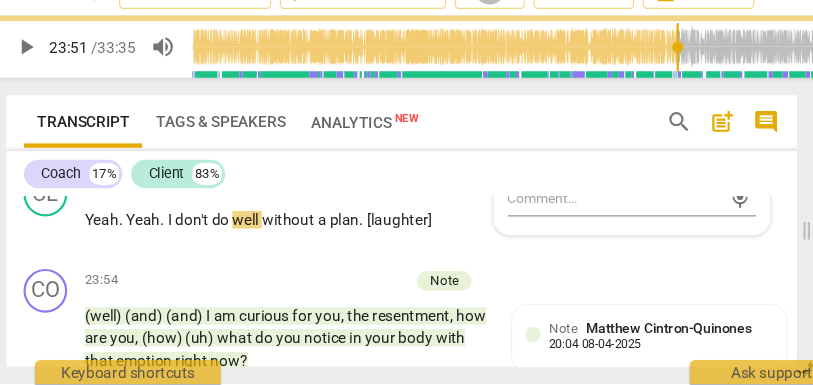 click on "the" at bounding box center (388, 147) 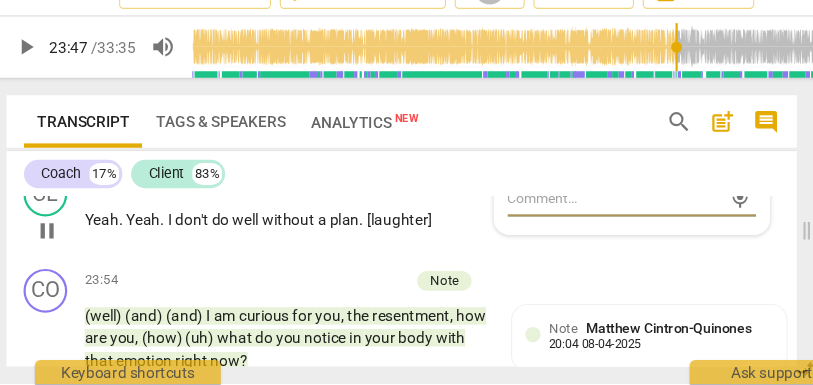 type on "1428" 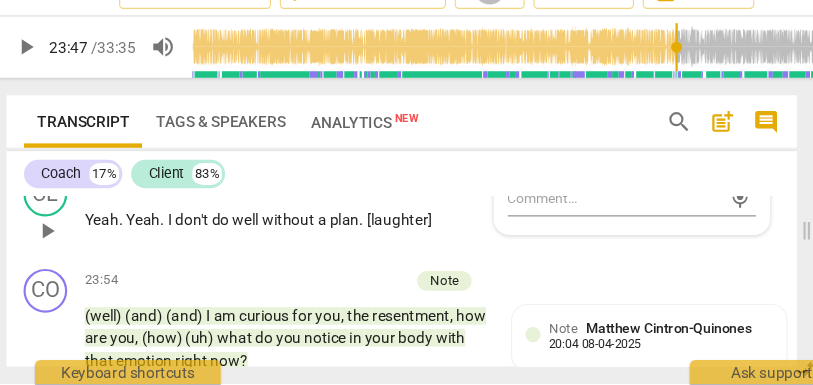 click on "Yeah" at bounding box center (93, 235) 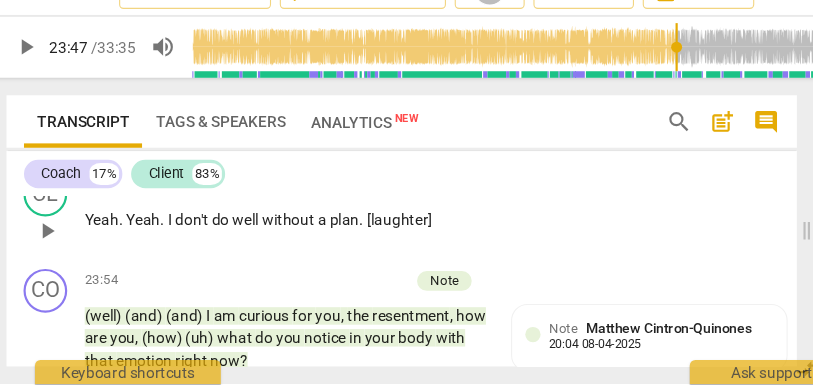 type 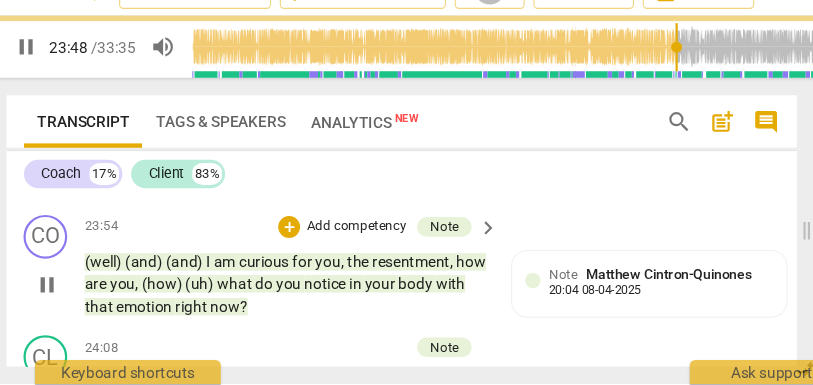 scroll, scrollTop: 8812, scrollLeft: 0, axis: vertical 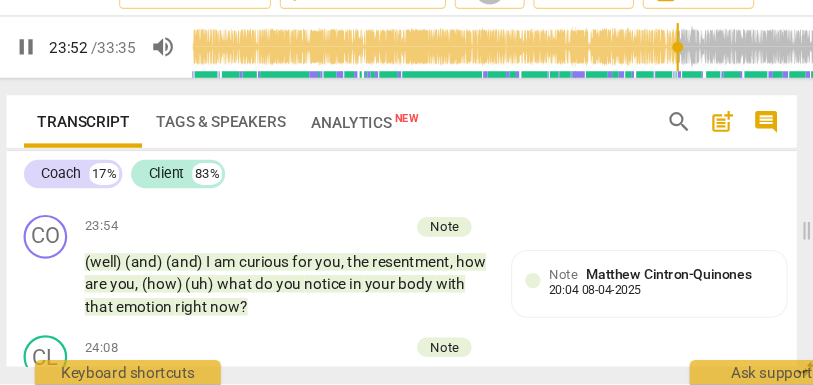 click on "Add competency" at bounding box center [384, 153] 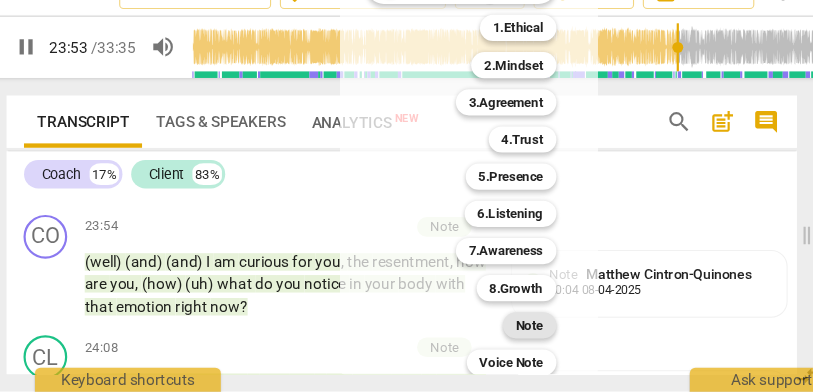 click on "Note" at bounding box center (484, 331) 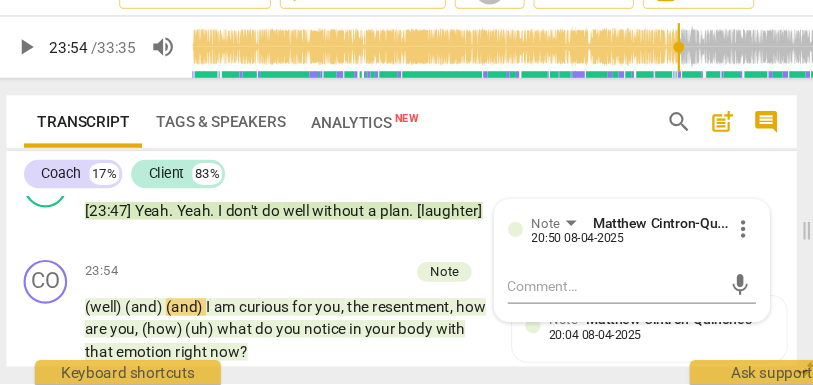 scroll, scrollTop: 8769, scrollLeft: 0, axis: vertical 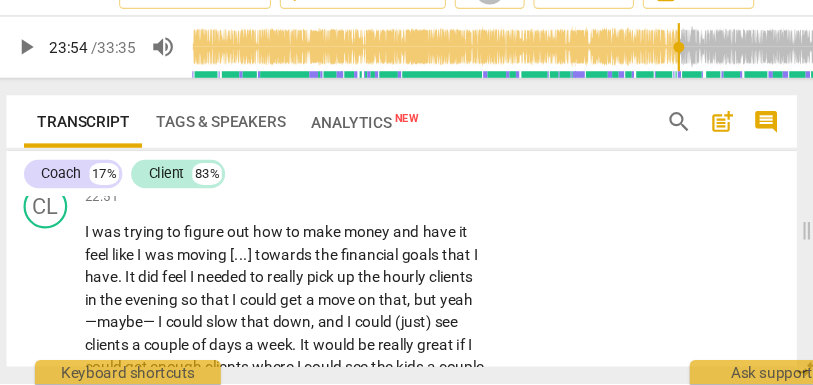 click on "perception" at bounding box center [294, 158] 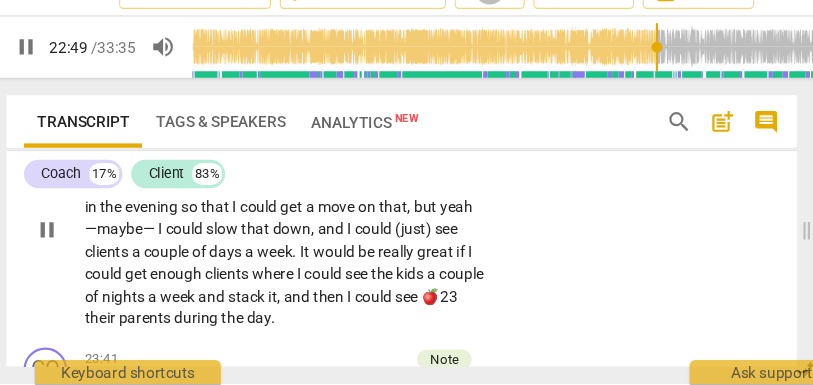 scroll, scrollTop: 8515, scrollLeft: 0, axis: vertical 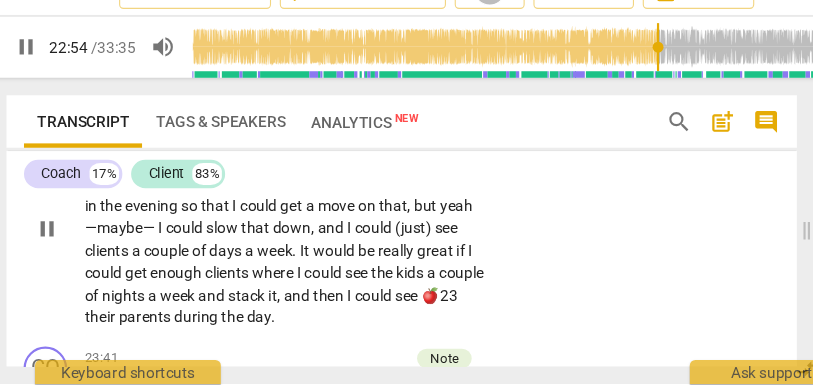 click on "towards" at bounding box center (261, 181) 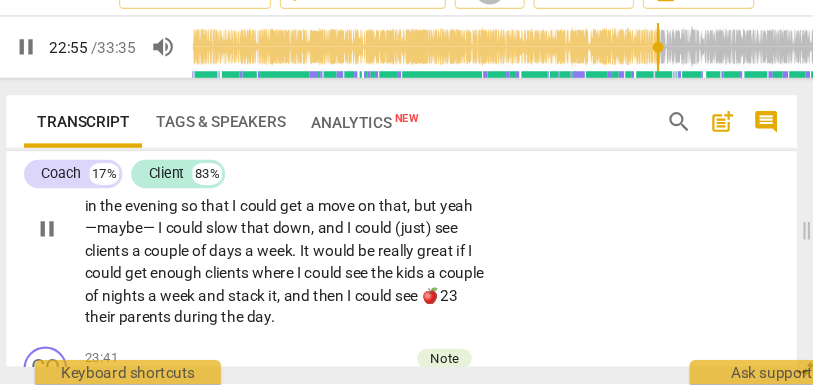type 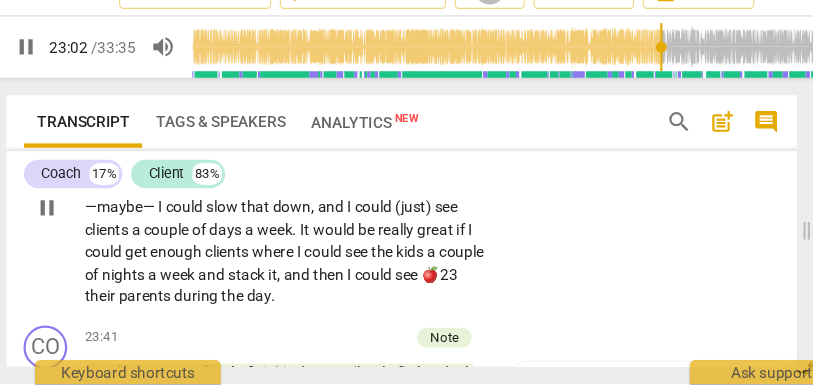 scroll, scrollTop: 8535, scrollLeft: 0, axis: vertical 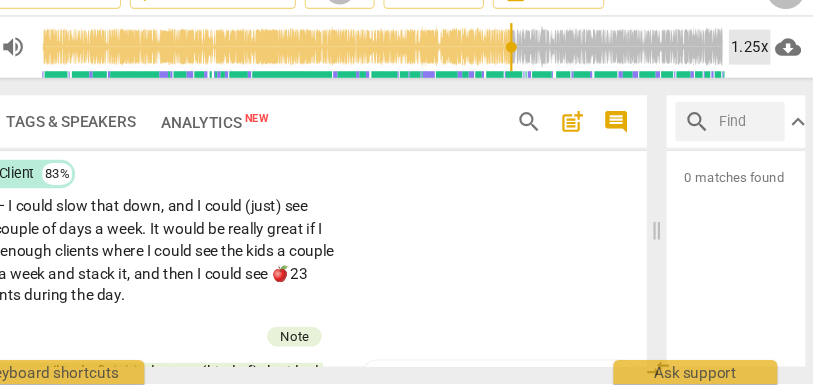 click on "1.25x" at bounding box center (756, 77) 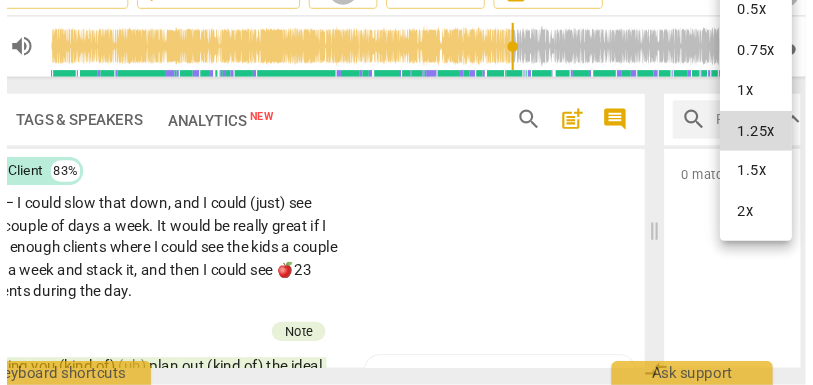 scroll, scrollTop: 0, scrollLeft: 77, axis: horizontal 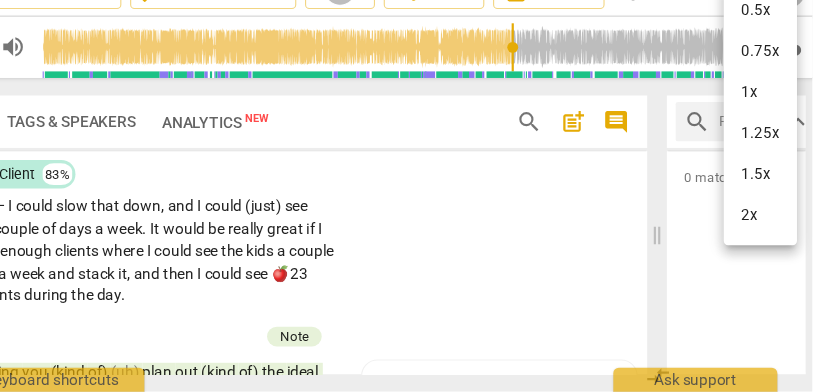 click on "1.25x" at bounding box center [765, 156] 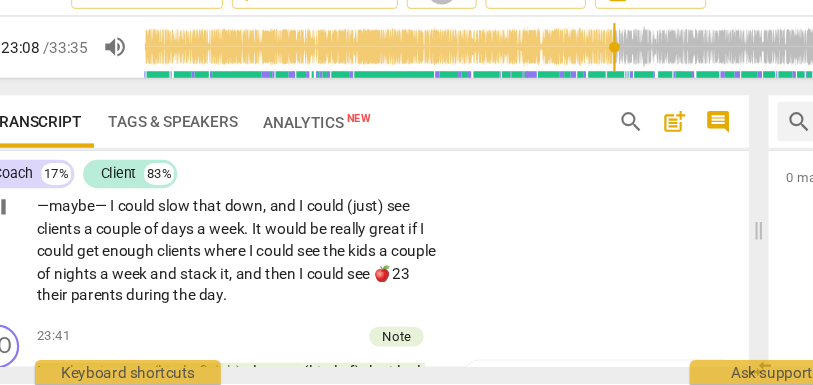 scroll, scrollTop: 0, scrollLeft: 27, axis: horizontal 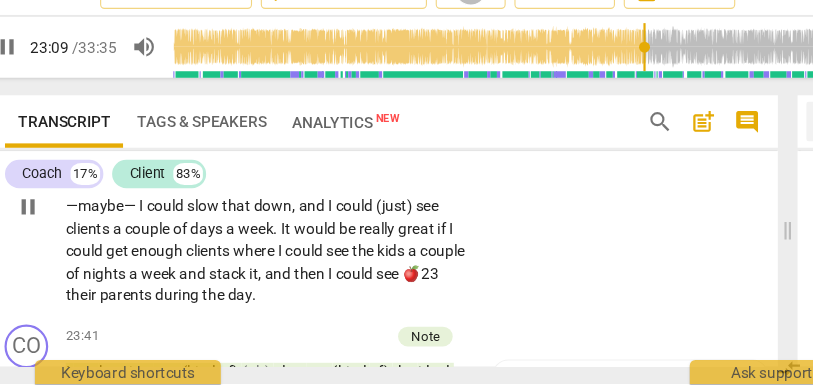 click on "financial" at bounding box center [300, 161] 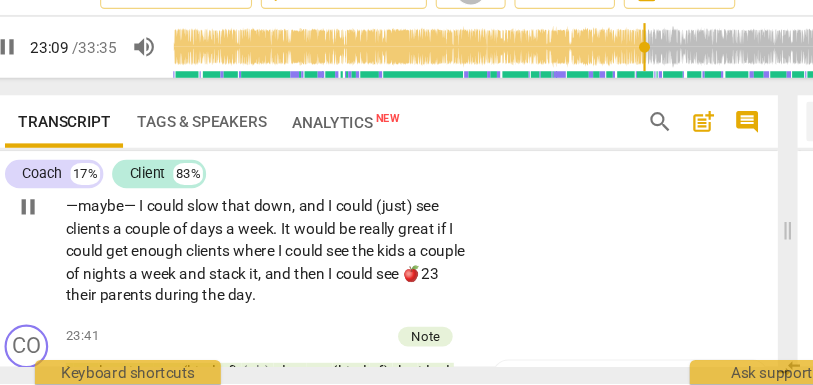 click on "financial" at bounding box center [300, 161] 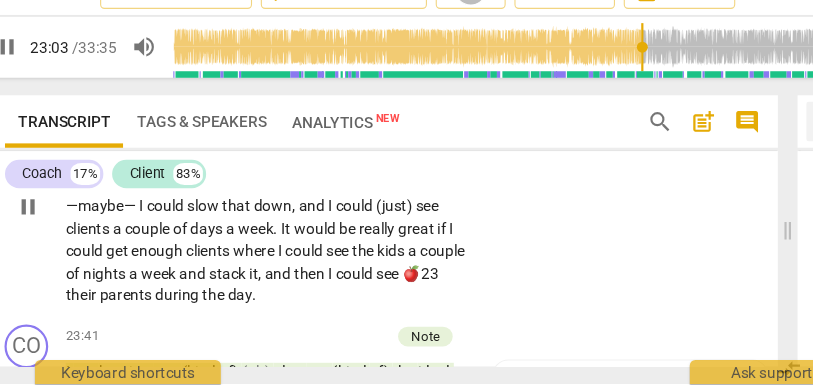 click on "financial" at bounding box center [300, 161] 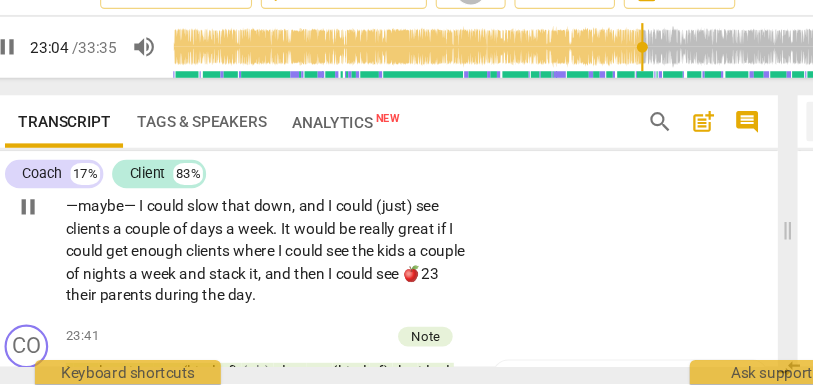 click on "financial" at bounding box center (300, 161) 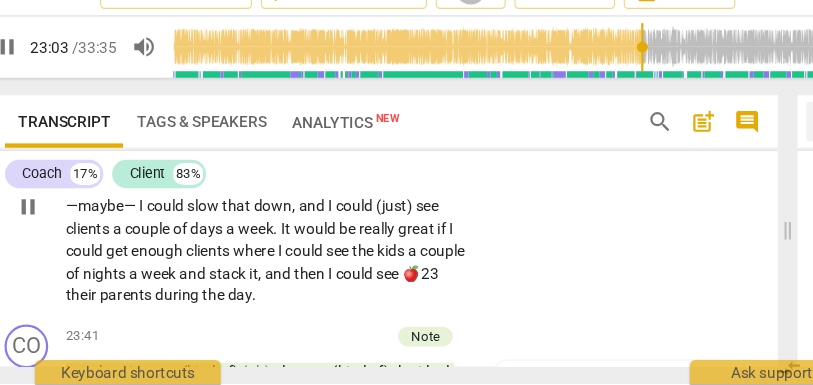 click on "feel" at bounding box center [144, 181] 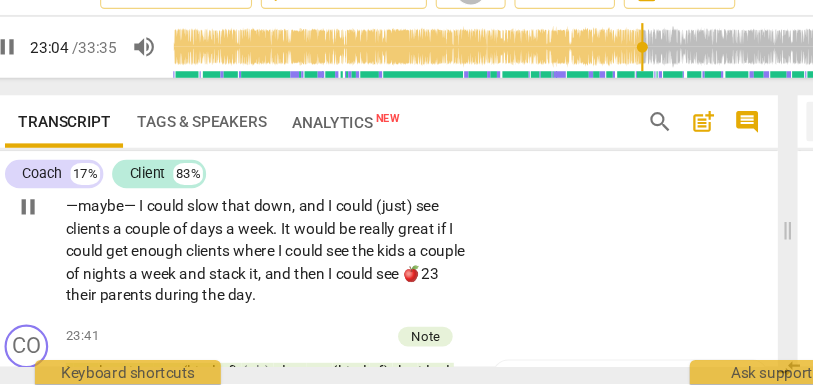 type on "1385" 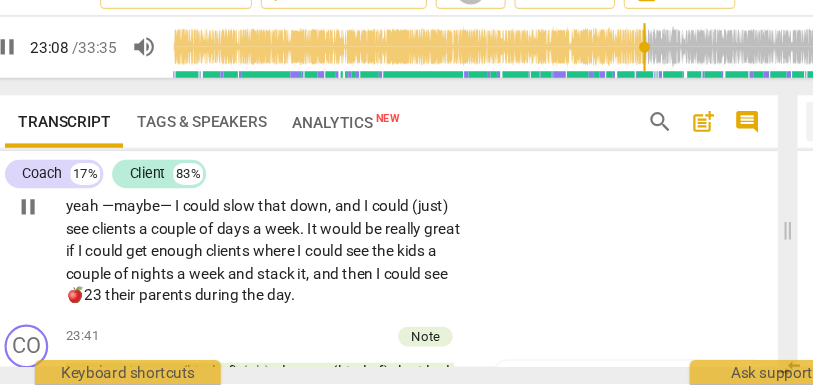 click on "feel that" at bounding box center [159, 181] 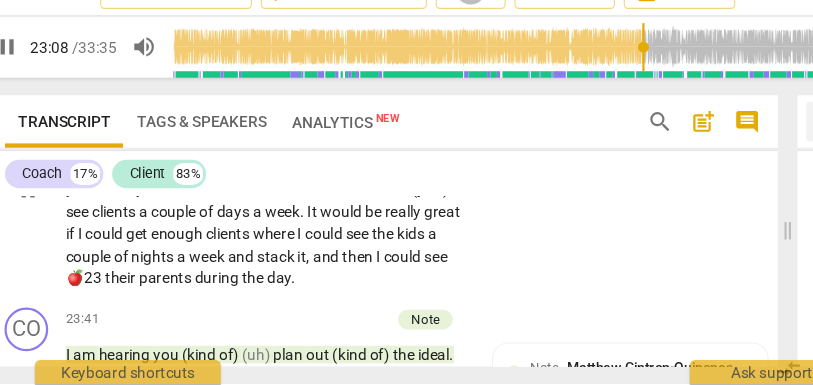 scroll, scrollTop: 8556, scrollLeft: 0, axis: vertical 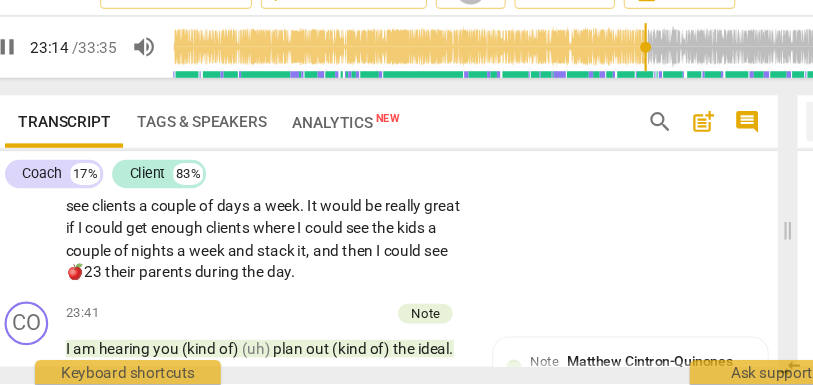 drag, startPoint x: 85, startPoint y: 302, endPoint x: 46, endPoint y: 305, distance: 39.115215 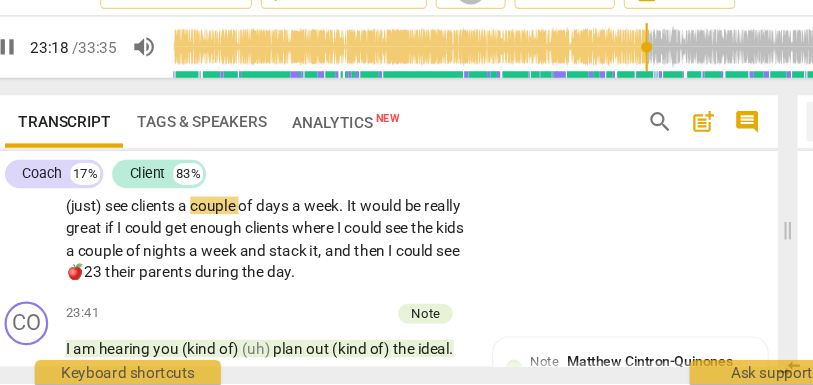 click on "—maybe—" at bounding box center (155, 201) 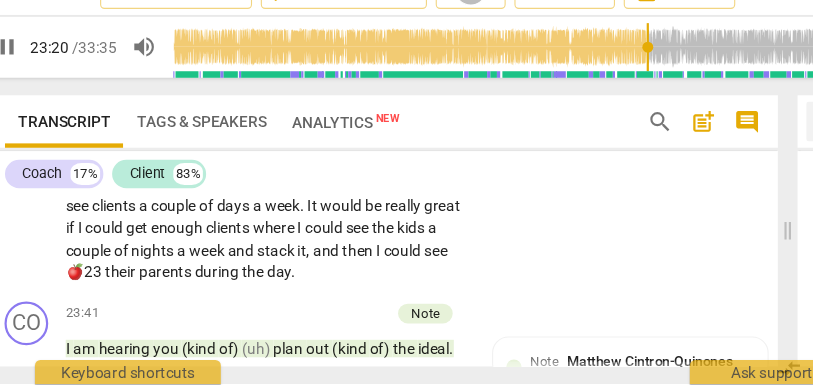 click on "Maybe—" at bounding box center (152, 201) 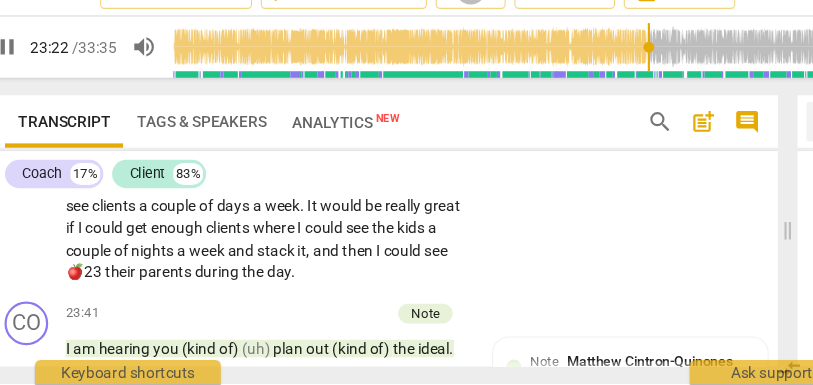 click on "Maybe," at bounding box center [148, 201] 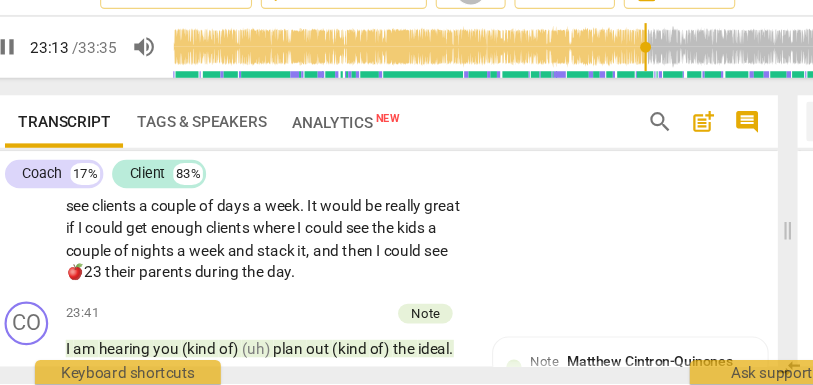 scroll, scrollTop: 8583, scrollLeft: 0, axis: vertical 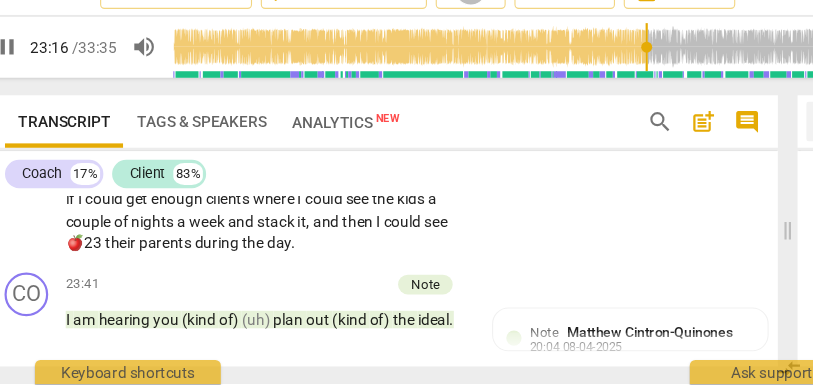 click on "and" at bounding box center (330, 174) 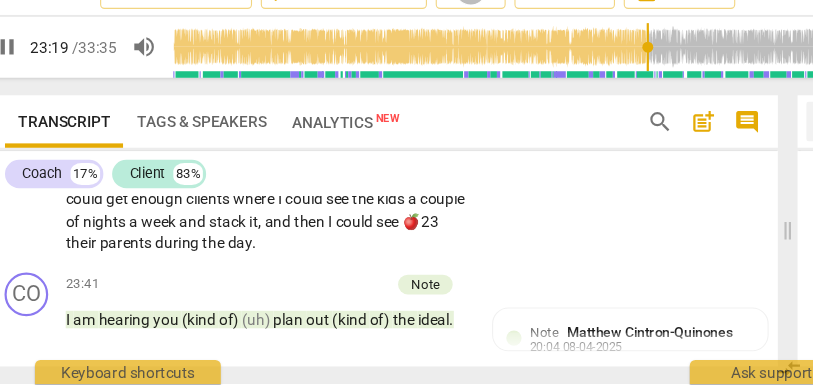 drag, startPoint x: 369, startPoint y: 273, endPoint x: 437, endPoint y: 270, distance: 68.06615 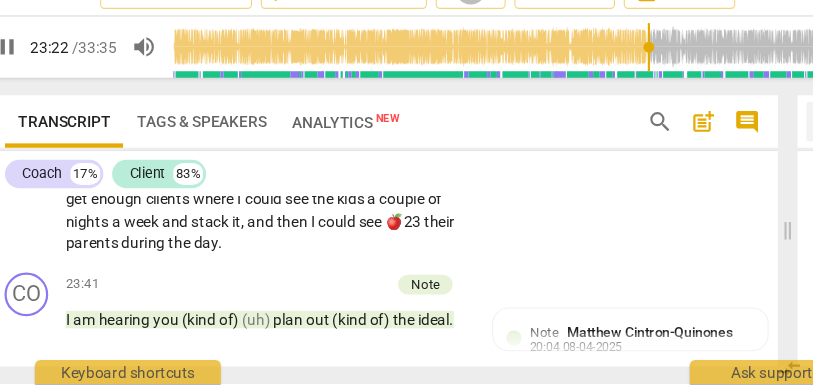 click on "see" at bounding box center [371, 174] 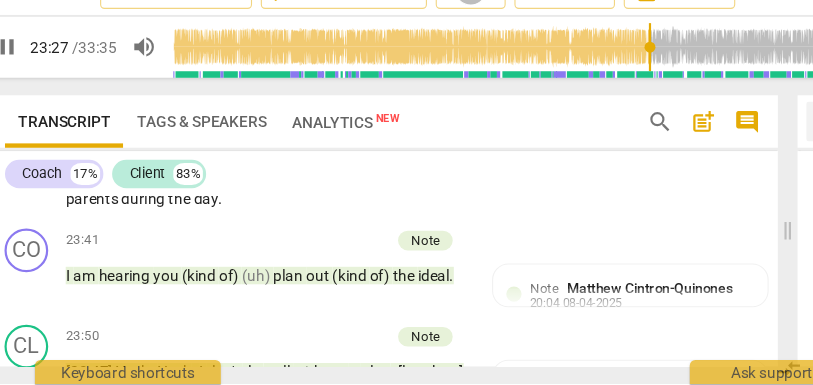 scroll, scrollTop: 8627, scrollLeft: 0, axis: vertical 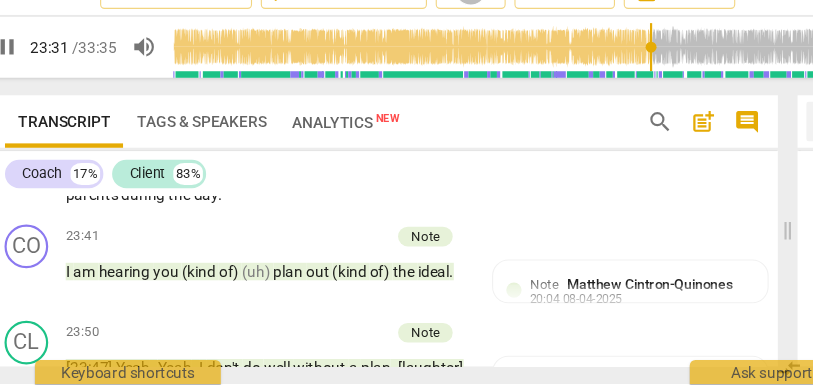click on "then" at bounding box center [269, 192] 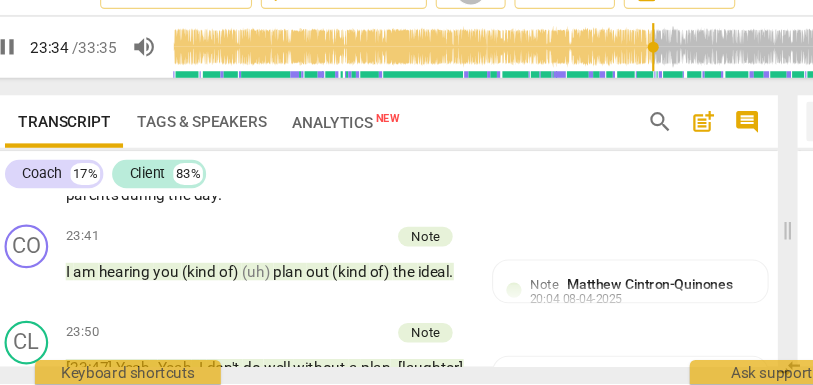 click on "could" at bounding box center (281, 192) 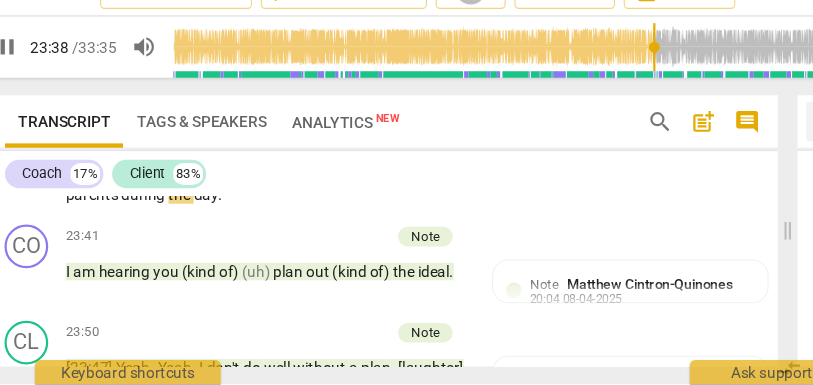 drag, startPoint x: 393, startPoint y: 295, endPoint x: 457, endPoint y: 295, distance: 64 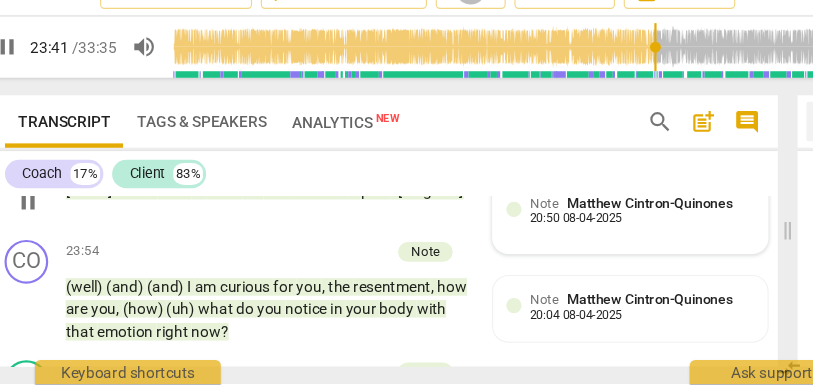 click at bounding box center (471, 225) 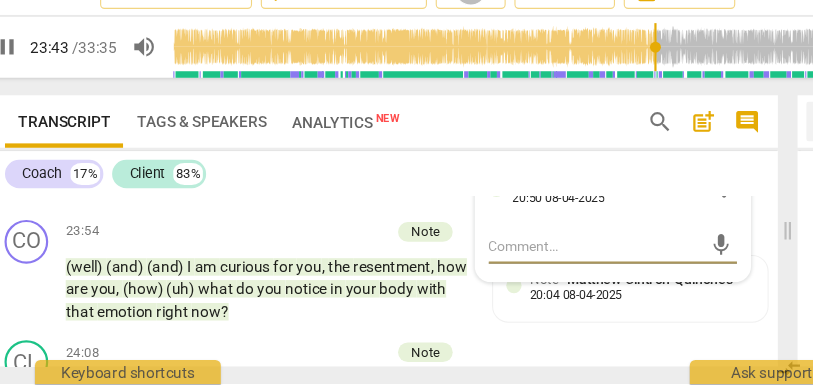 scroll, scrollTop: 8793, scrollLeft: 0, axis: vertical 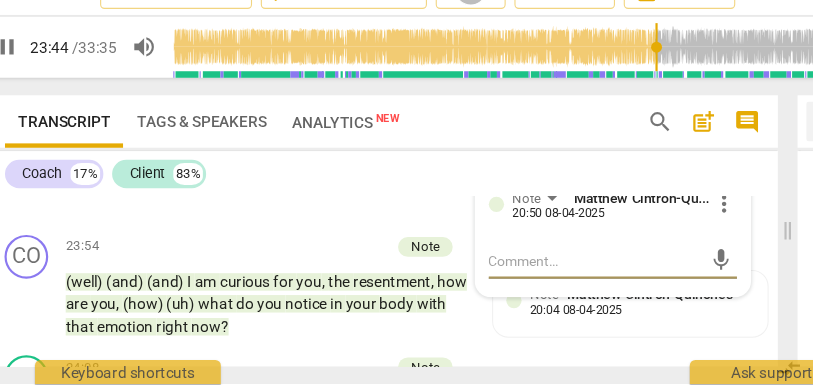 click on "pause" at bounding box center (7, 77) 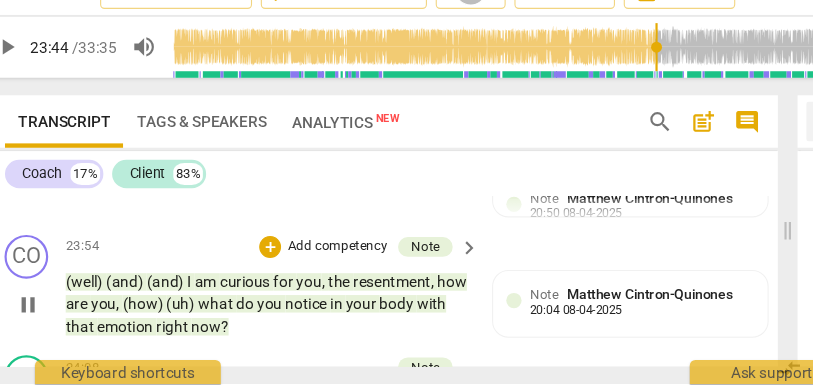 type on "1424" 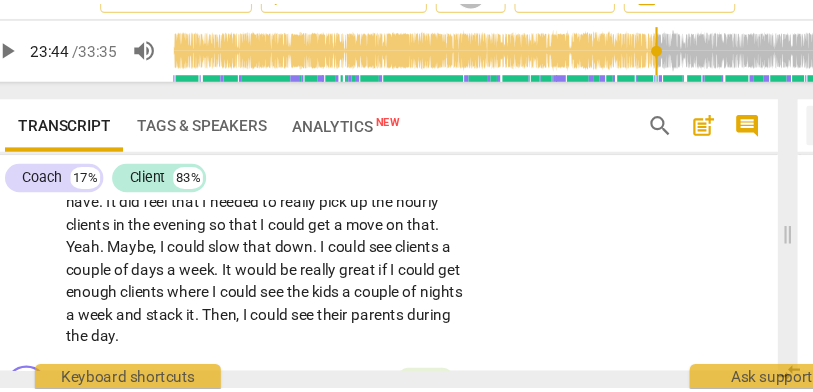scroll, scrollTop: 8494, scrollLeft: 0, axis: vertical 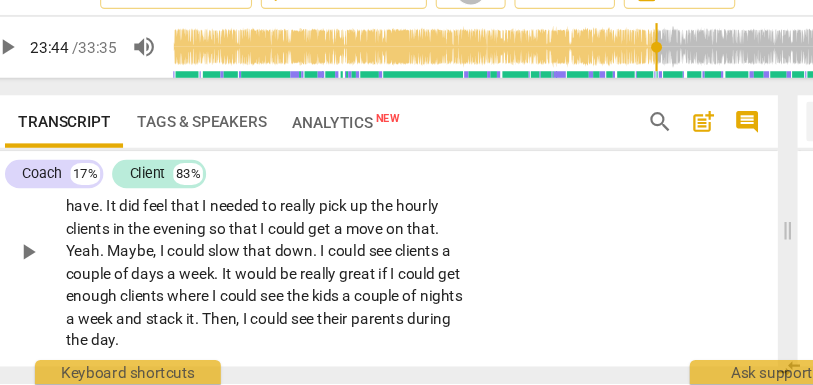 click on "Add competency" at bounding box center (367, 150) 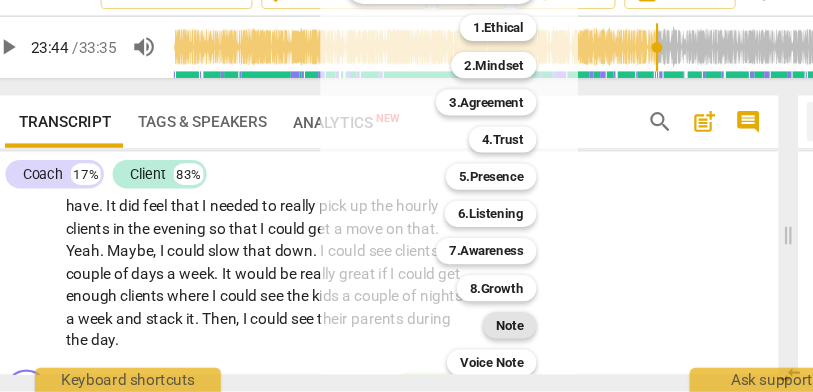 click on "Note" at bounding box center (466, 331) 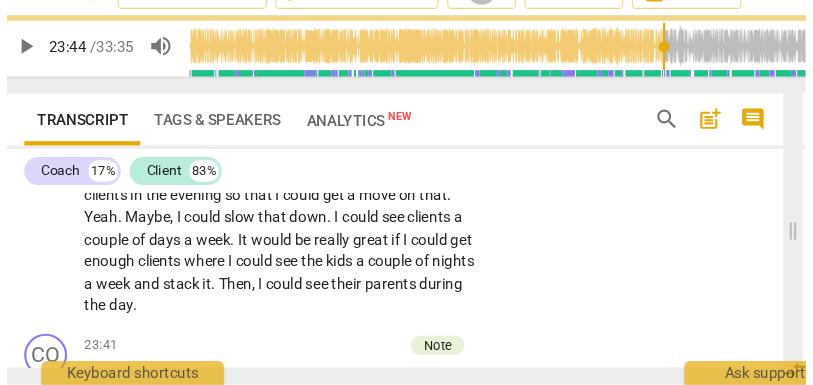 scroll, scrollTop: 8548, scrollLeft: 0, axis: vertical 